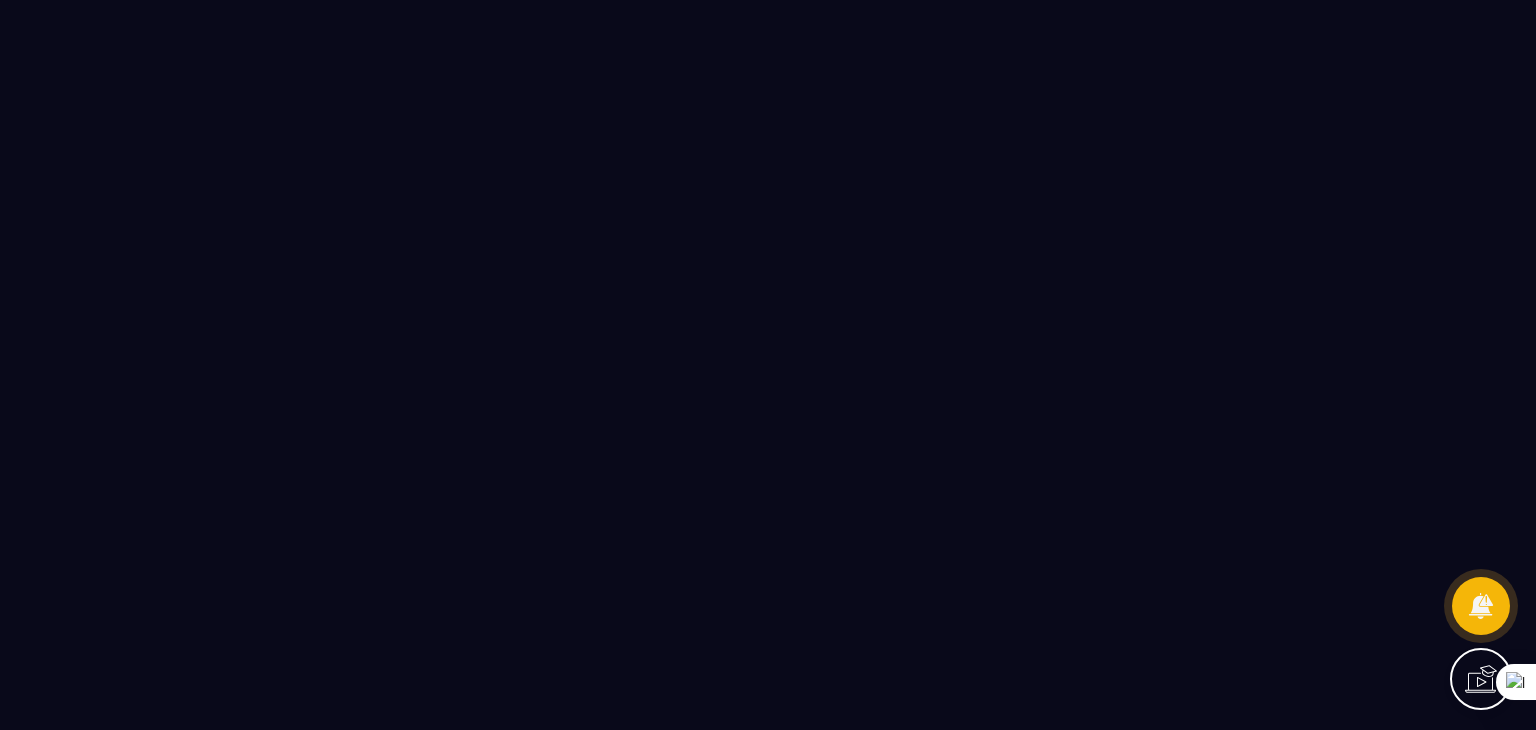 scroll, scrollTop: 0, scrollLeft: 0, axis: both 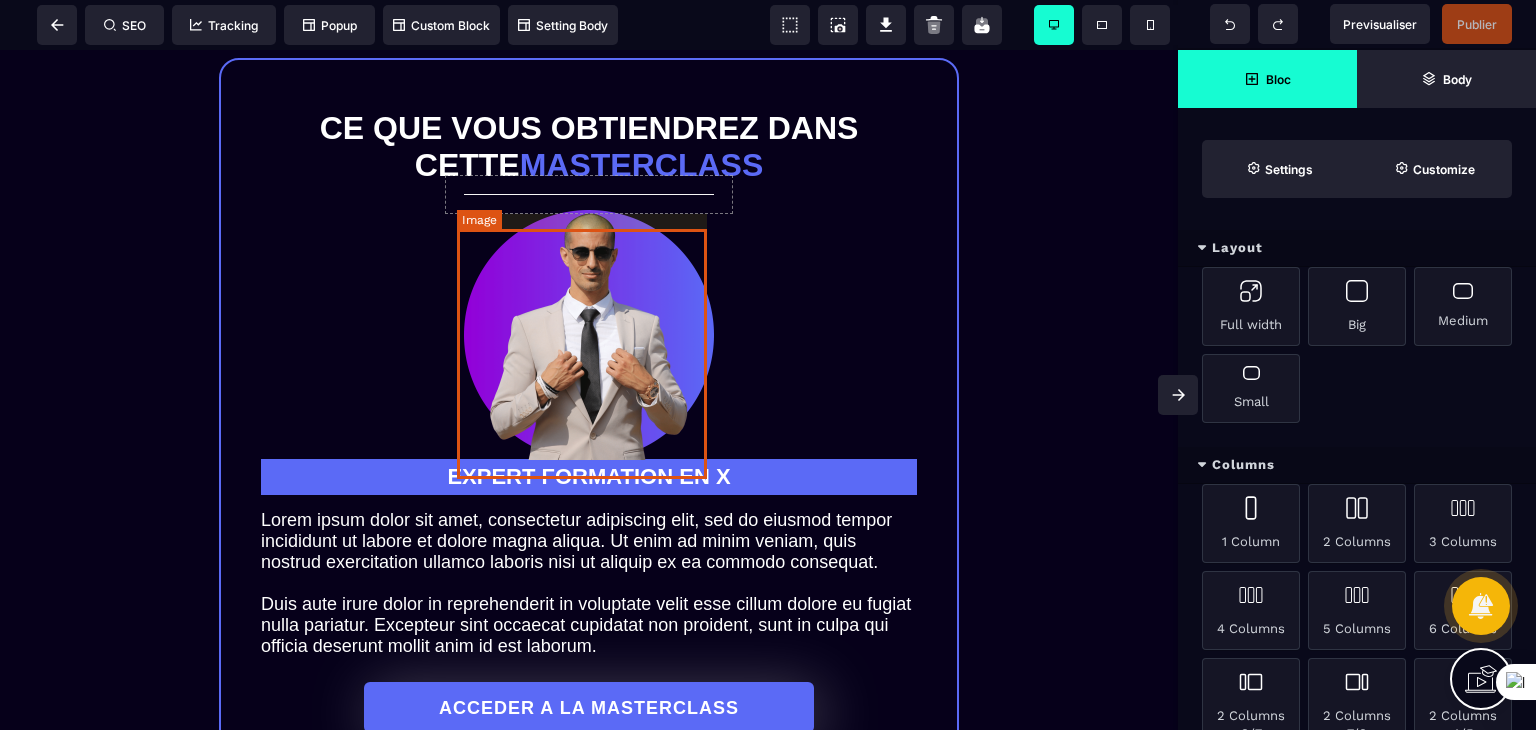 click at bounding box center [589, 335] 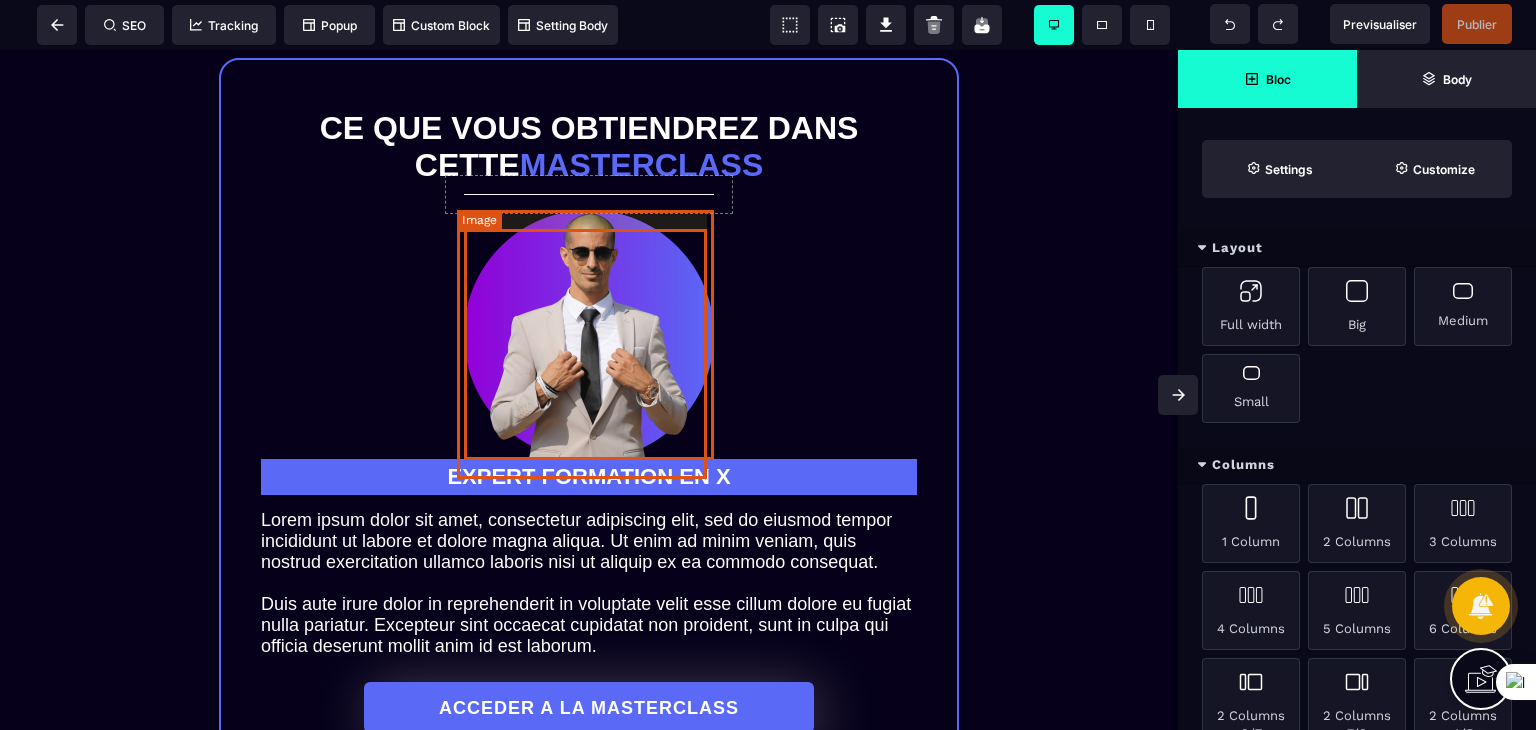 select 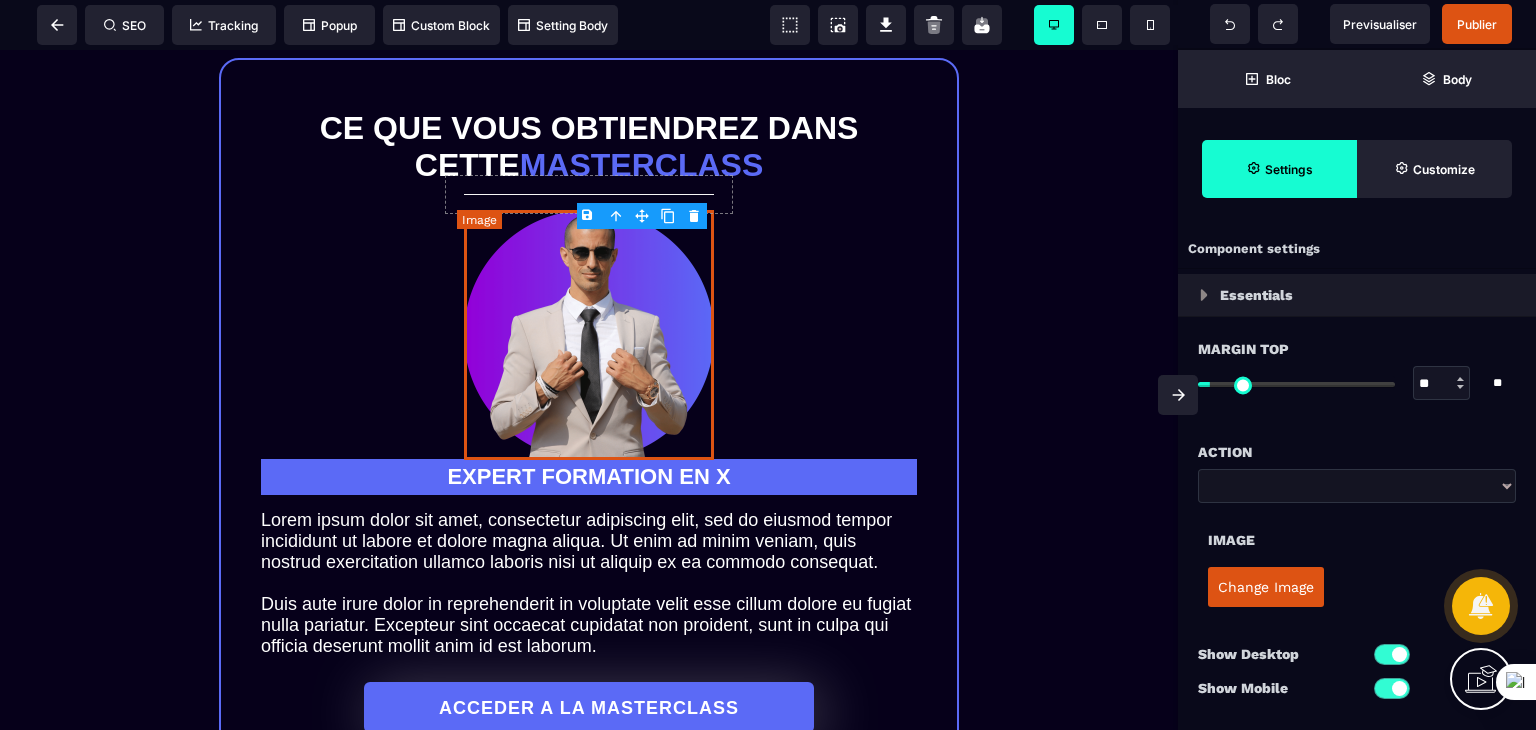 drag, startPoint x: 598, startPoint y: 316, endPoint x: 574, endPoint y: 286, distance: 38.418747 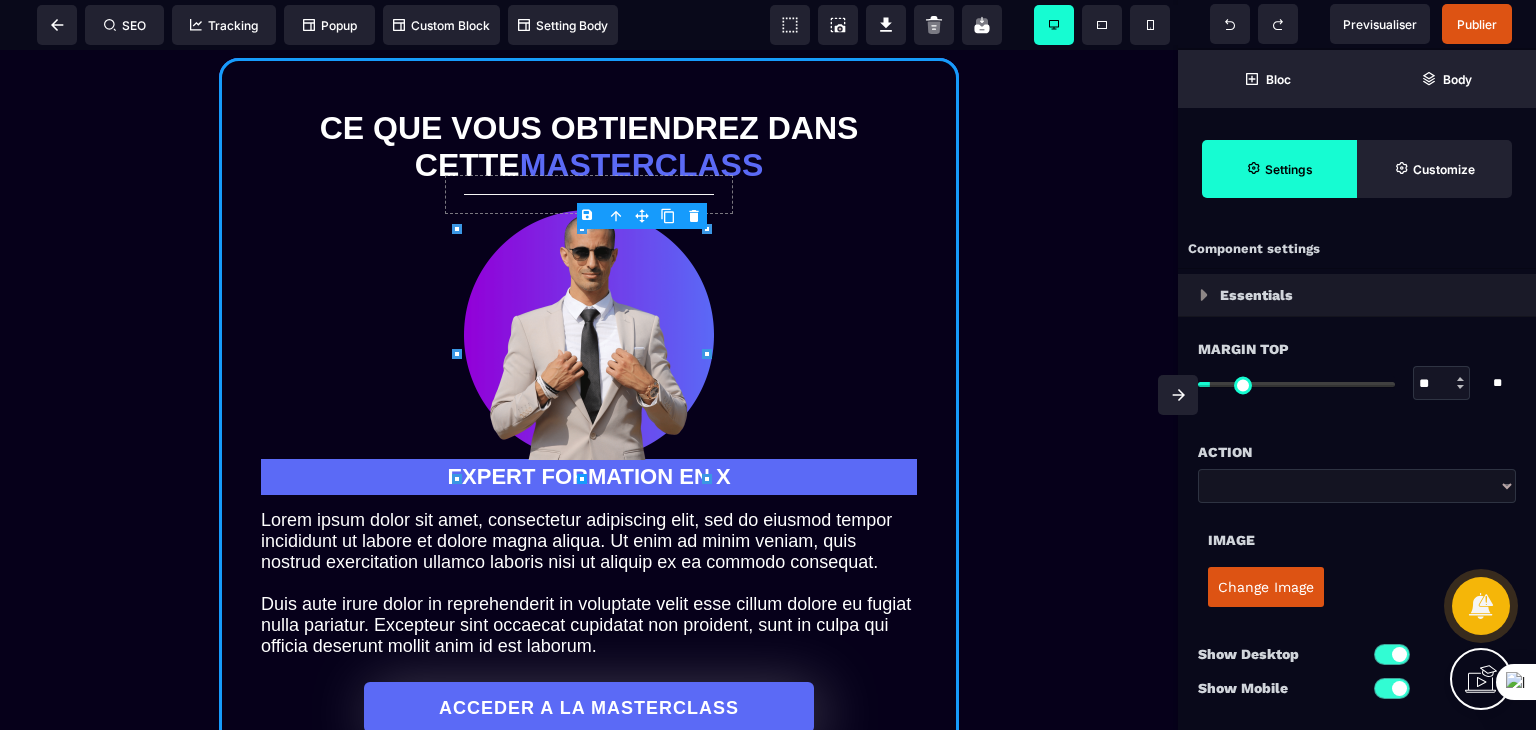 select on "*****" 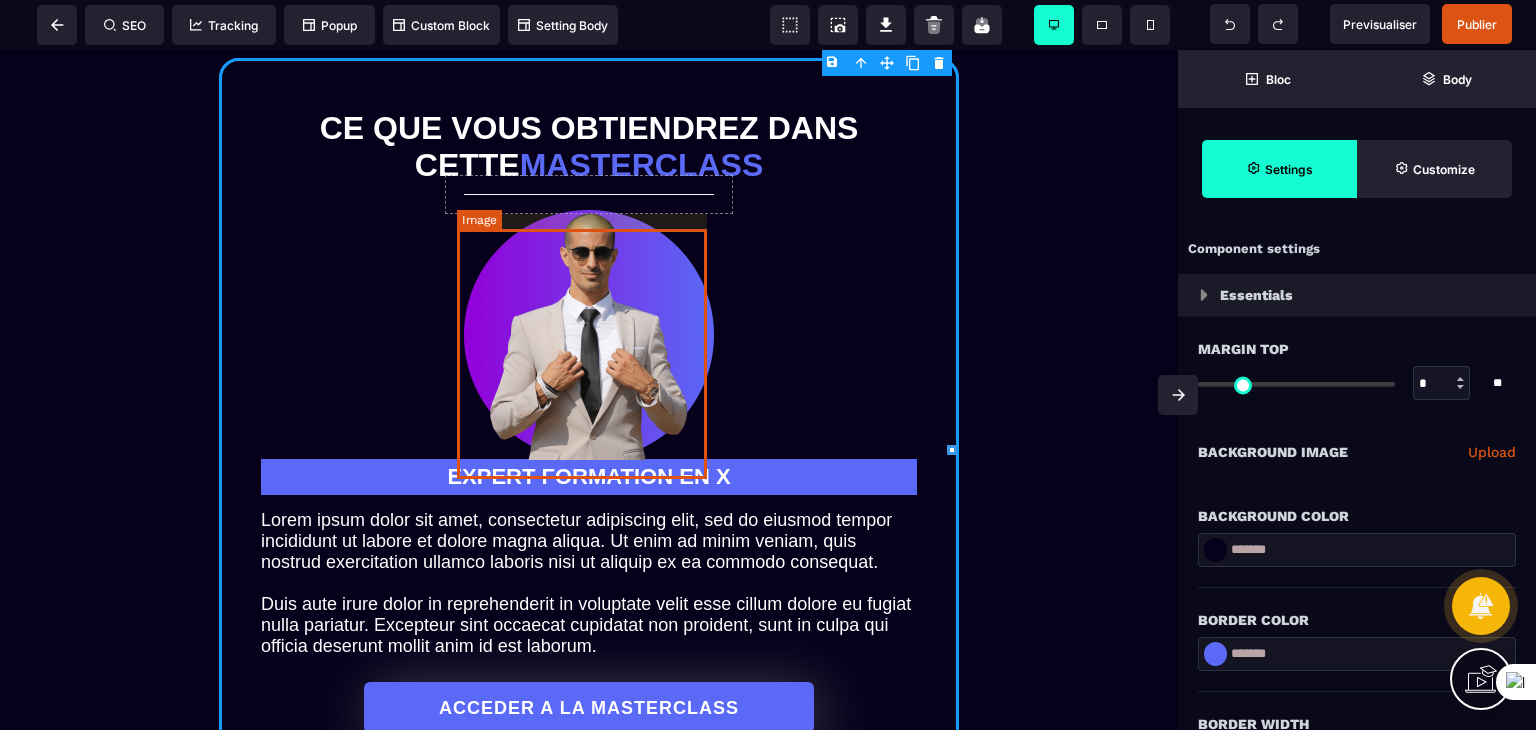 click at bounding box center (589, 335) 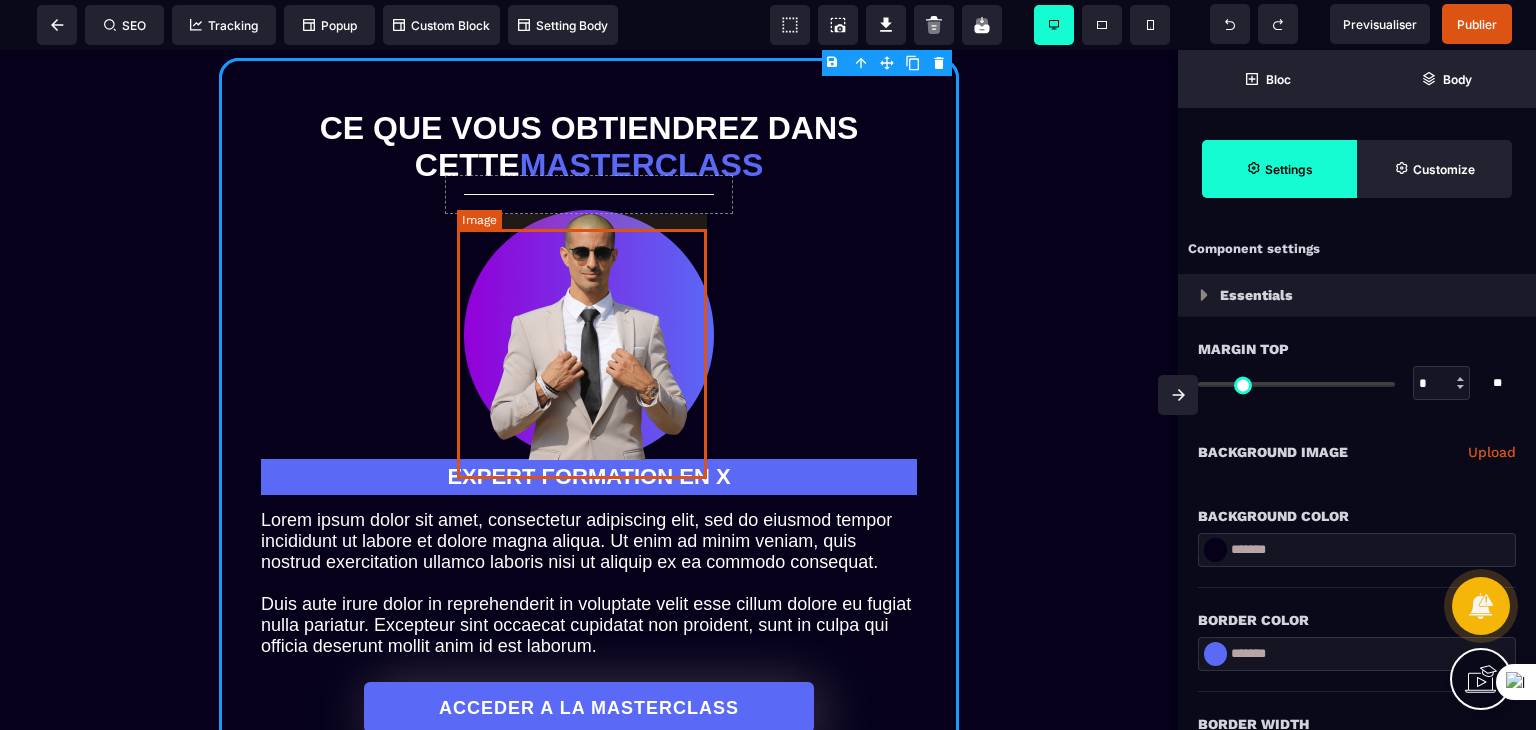 click at bounding box center (589, 335) 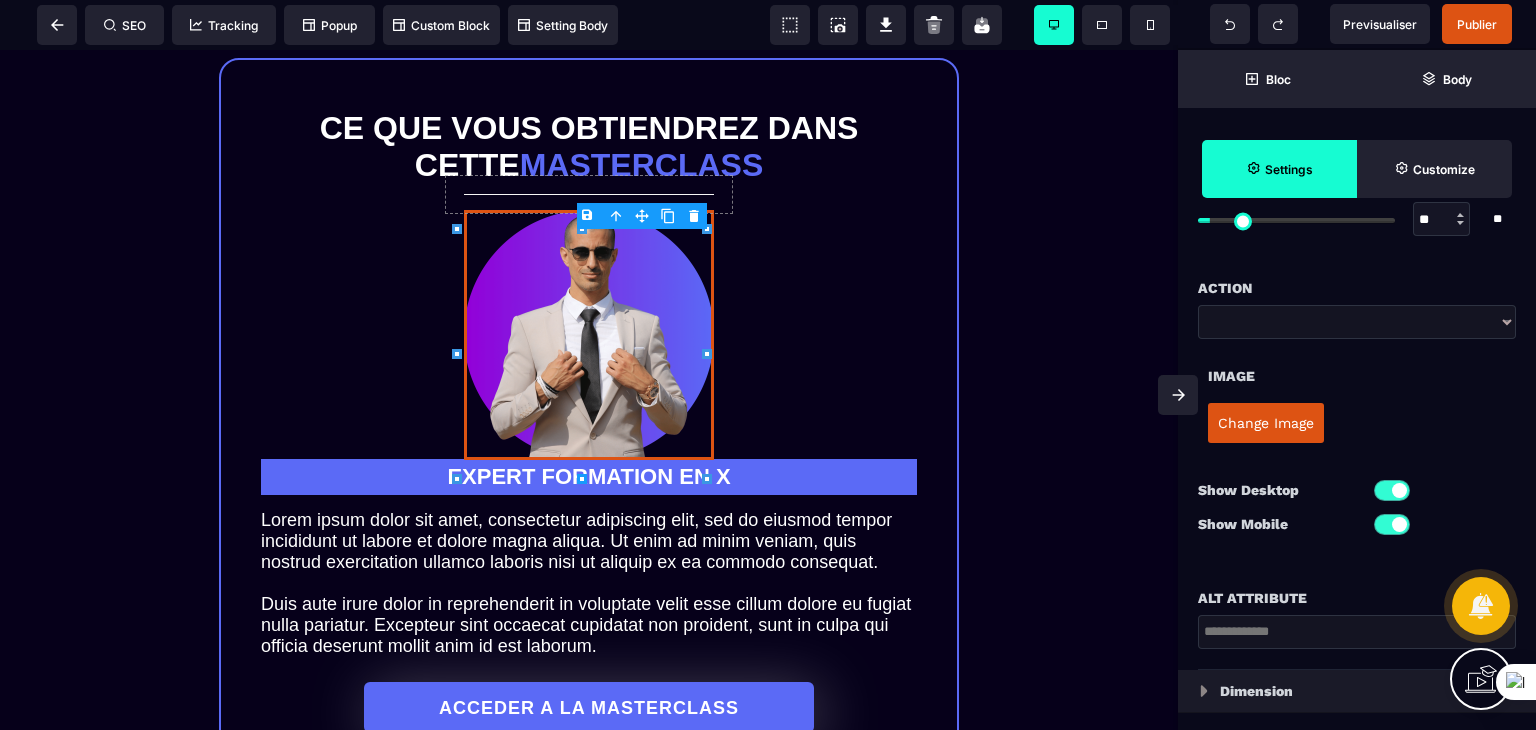 scroll, scrollTop: 200, scrollLeft: 0, axis: vertical 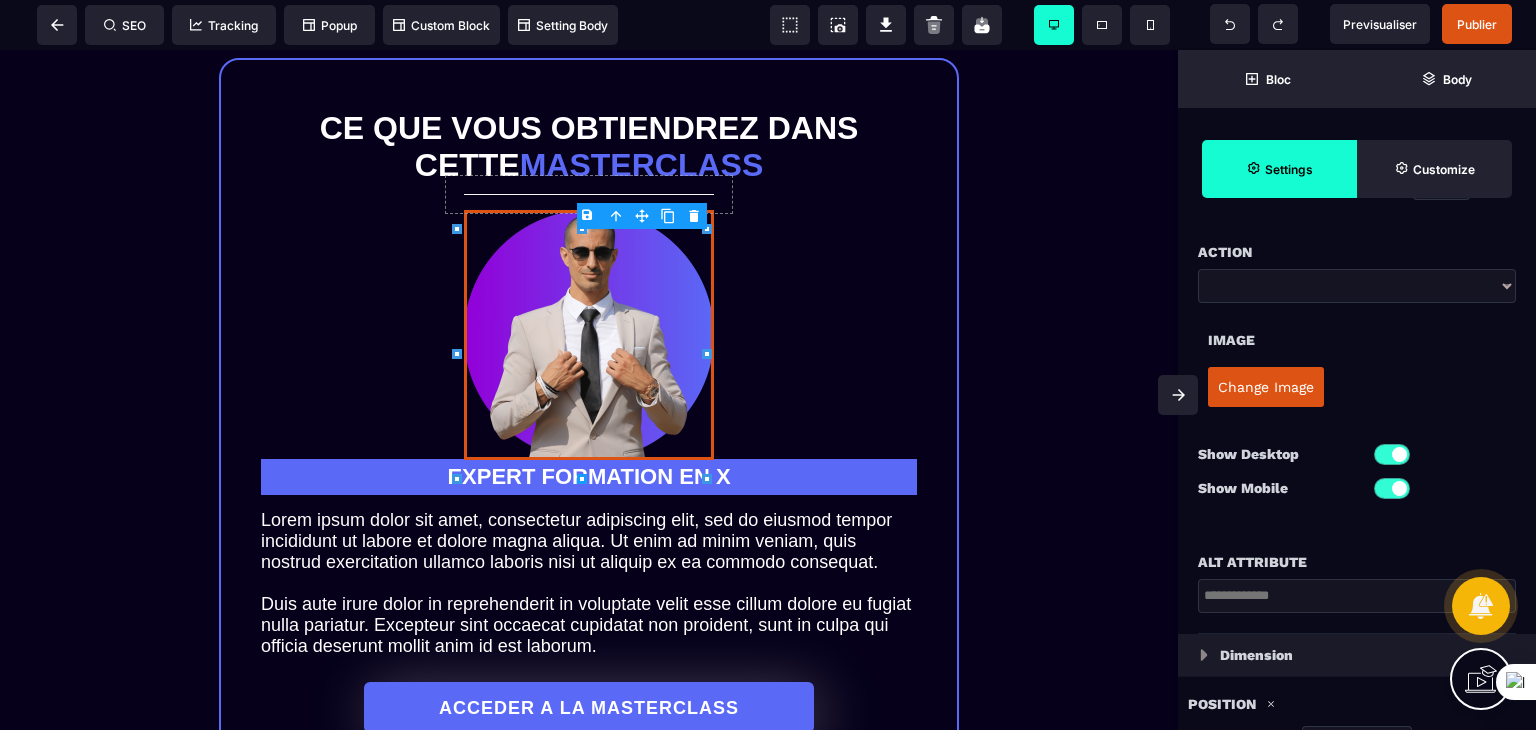 click at bounding box center [1392, 488] 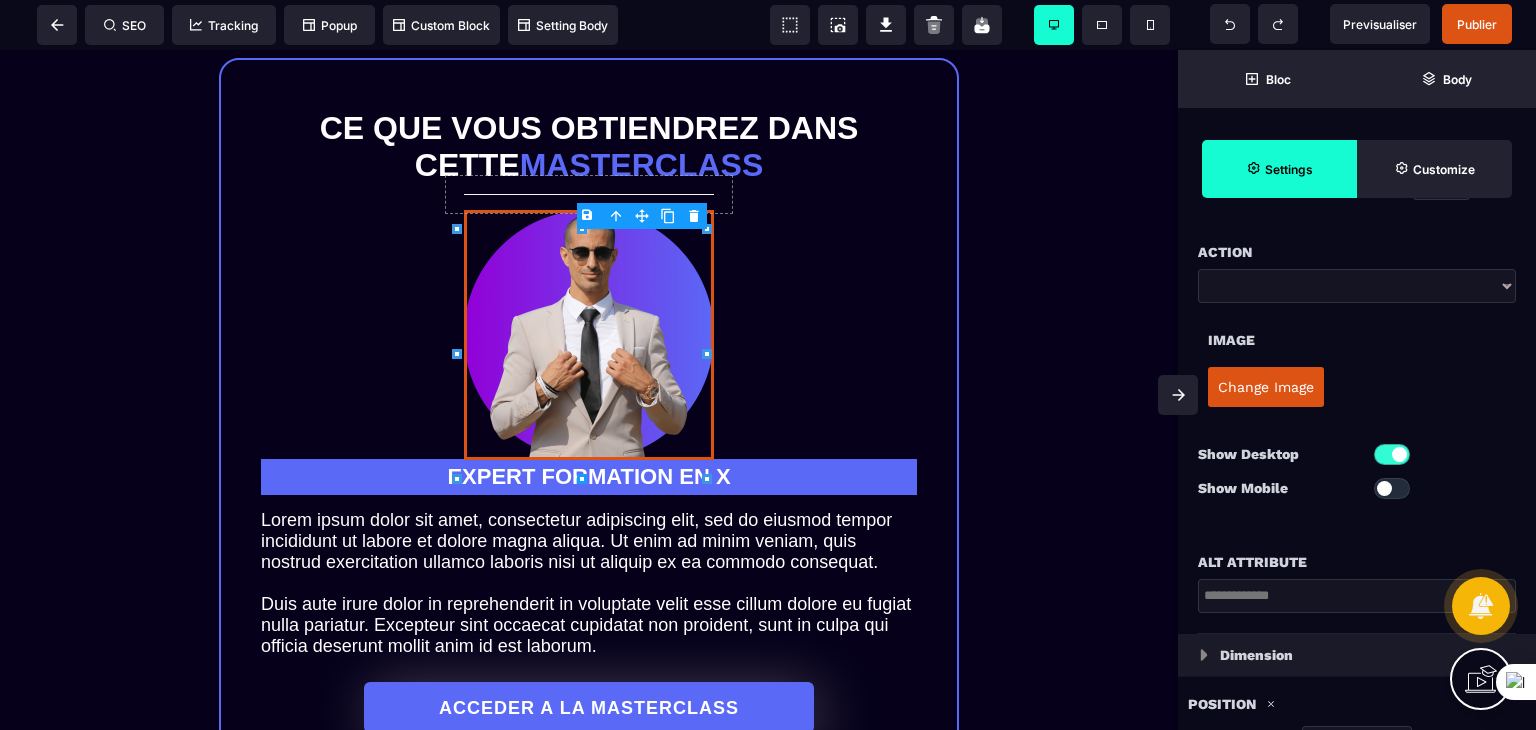 click at bounding box center (1392, 454) 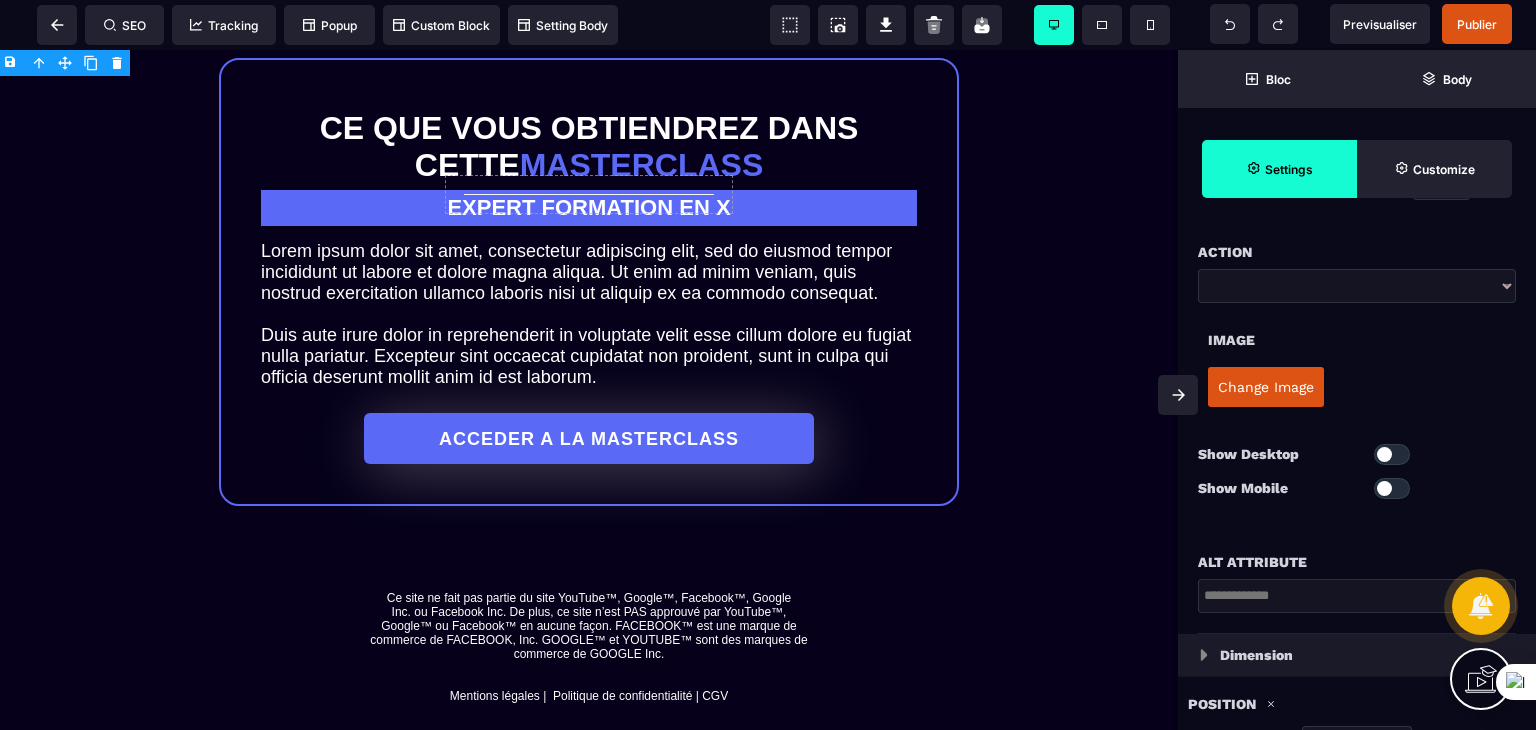 click at bounding box center [1384, 454] 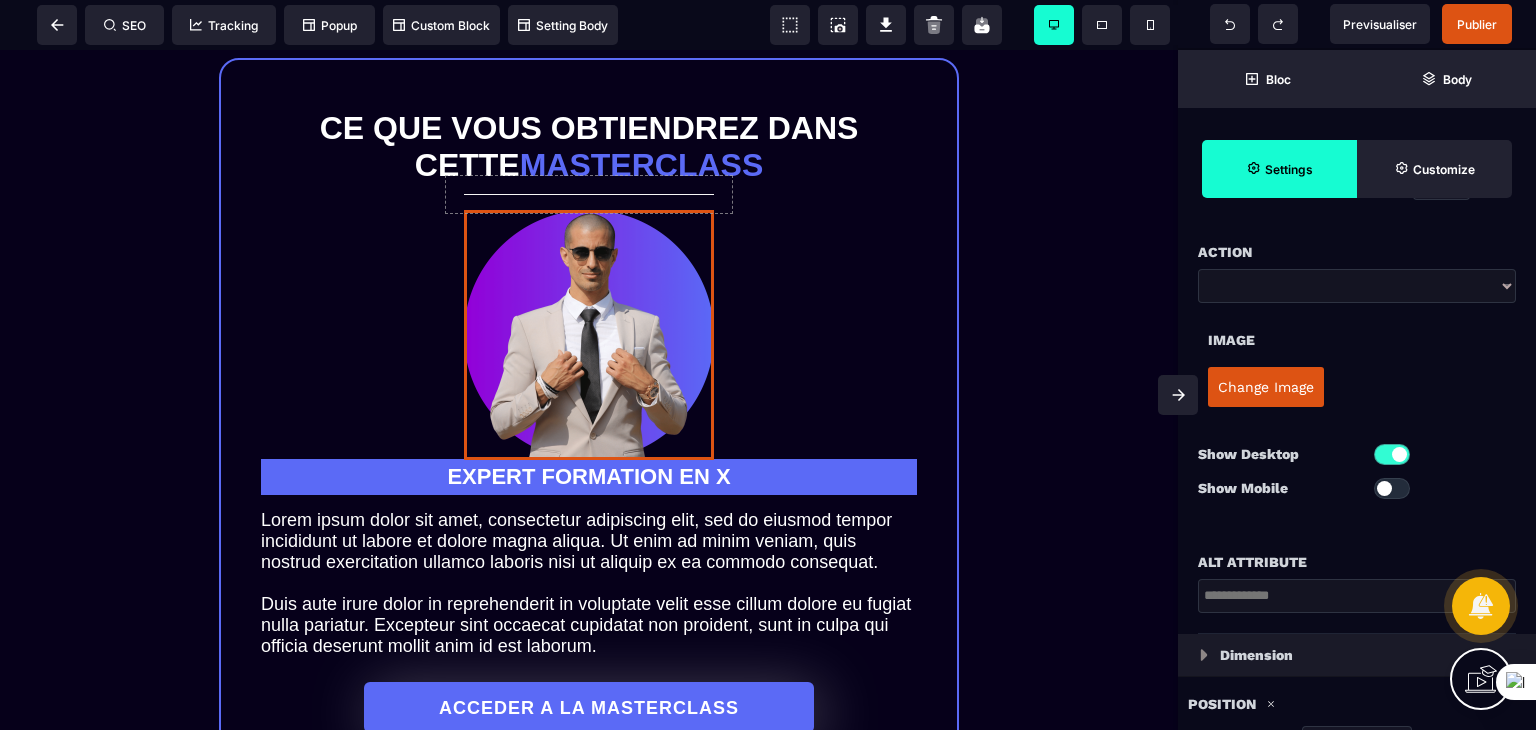 click at bounding box center (1392, 488) 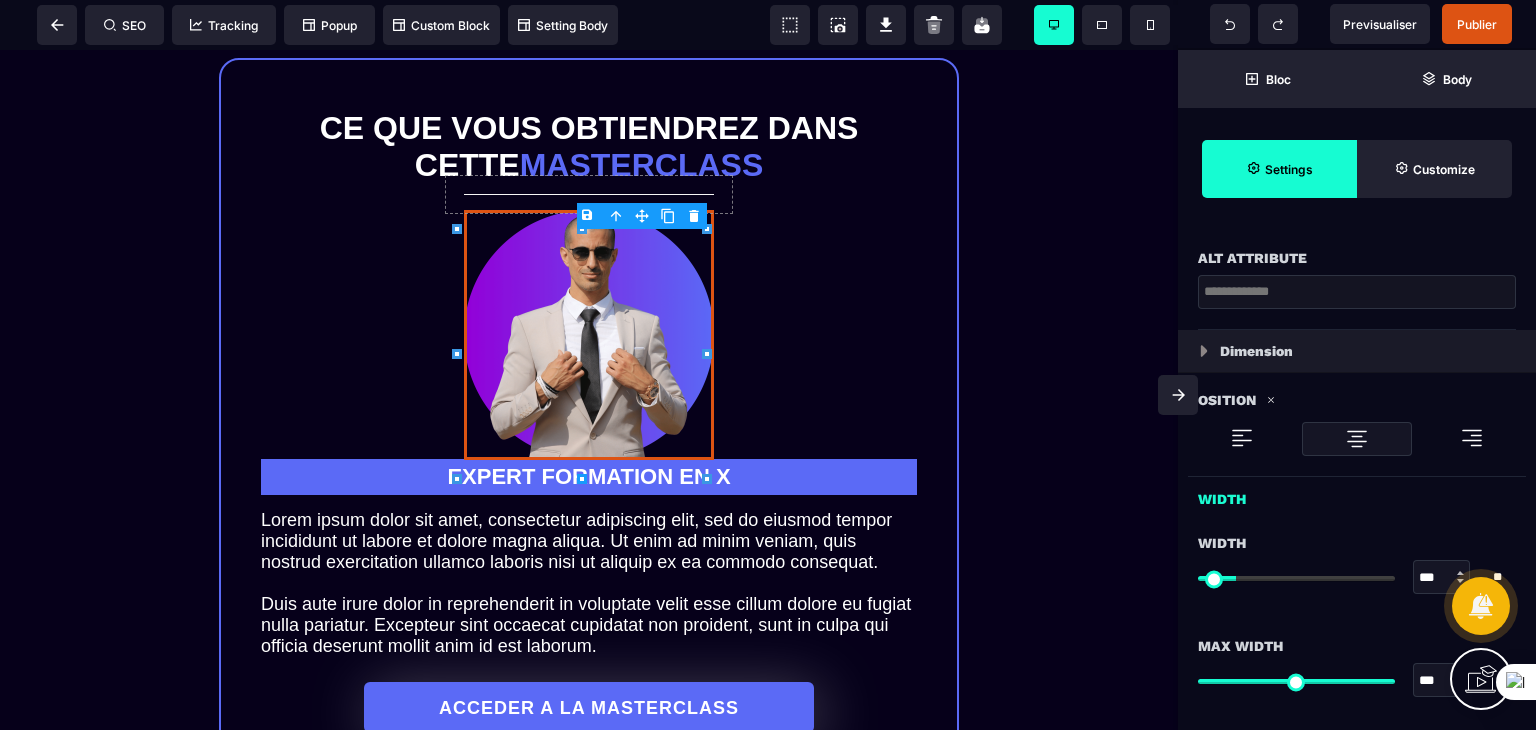 scroll, scrollTop: 700, scrollLeft: 0, axis: vertical 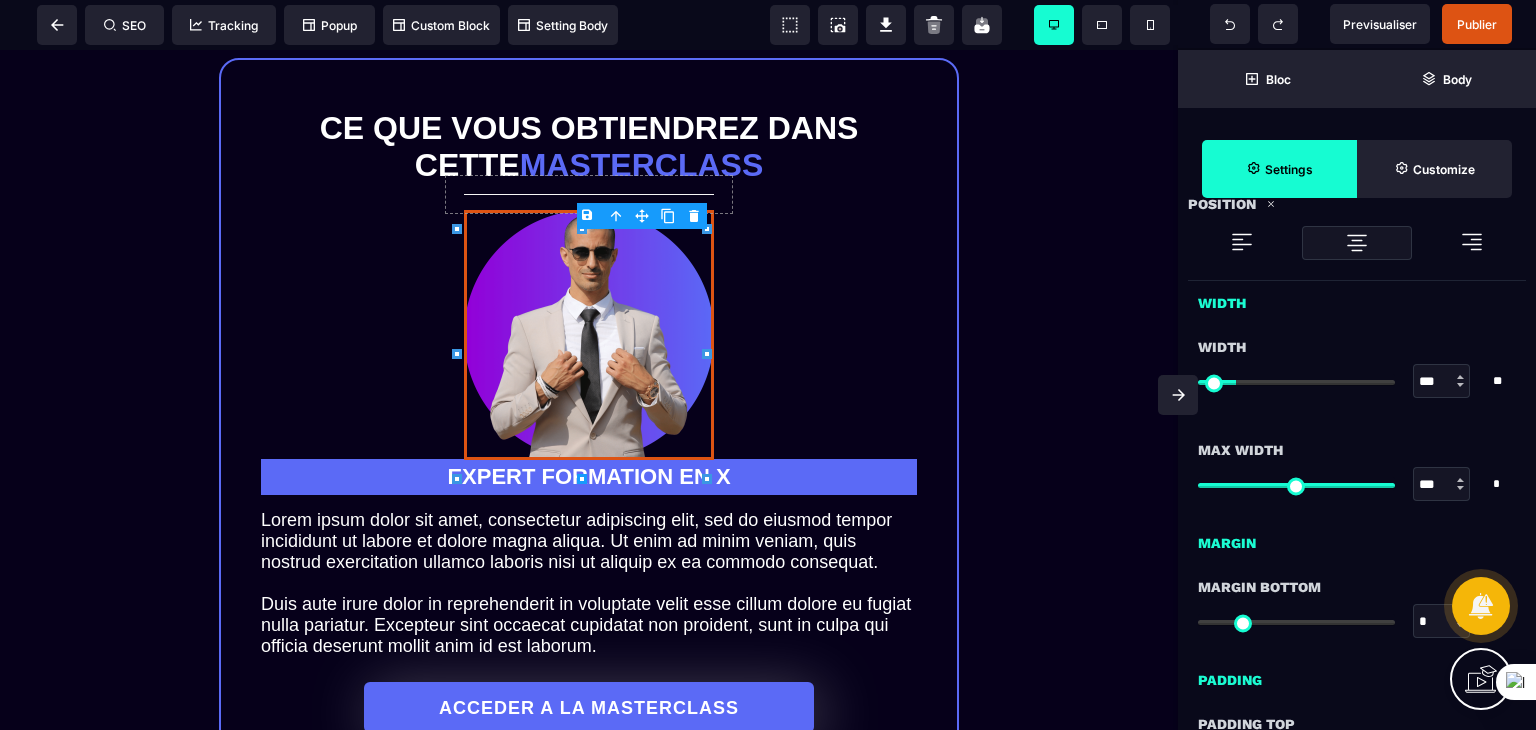 type on "**" 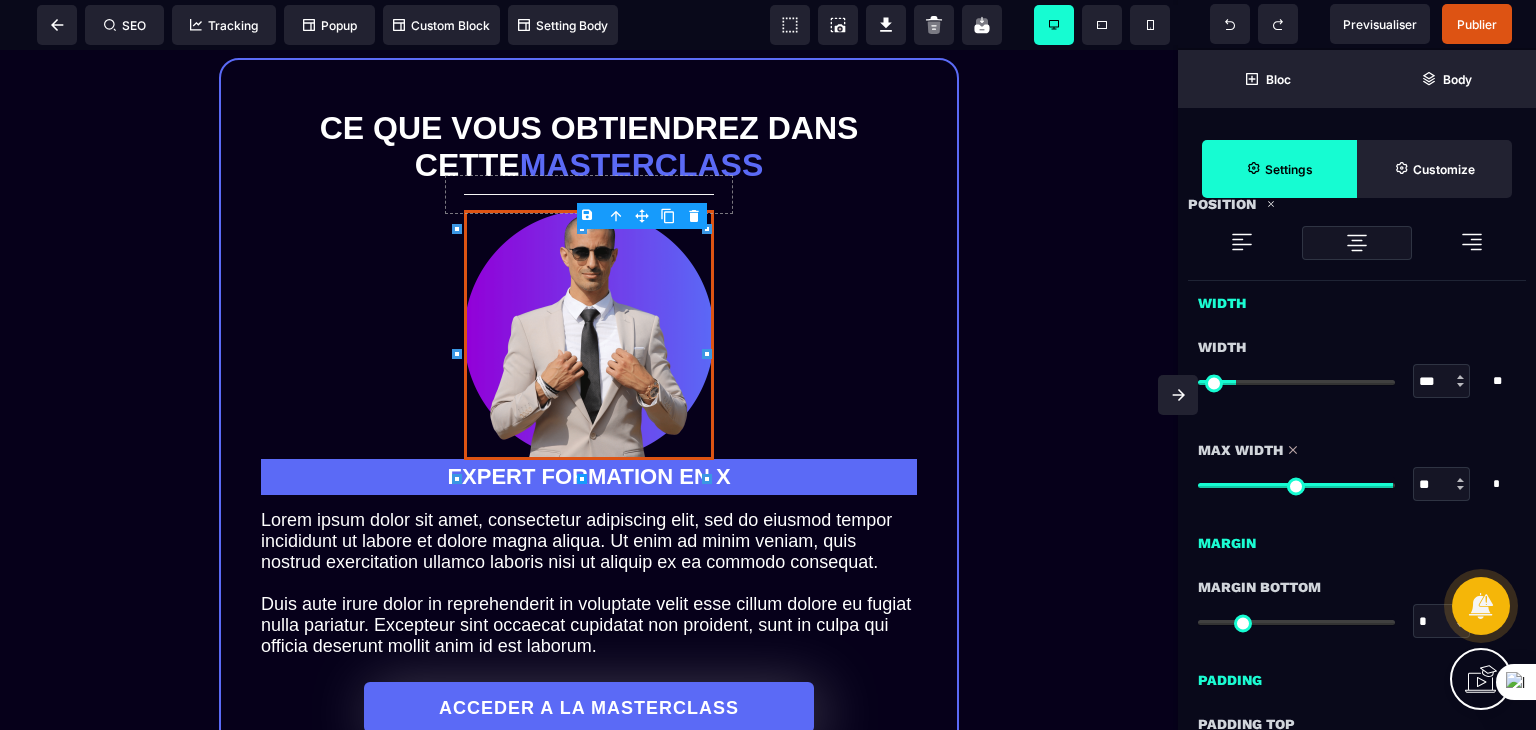 type on "**" 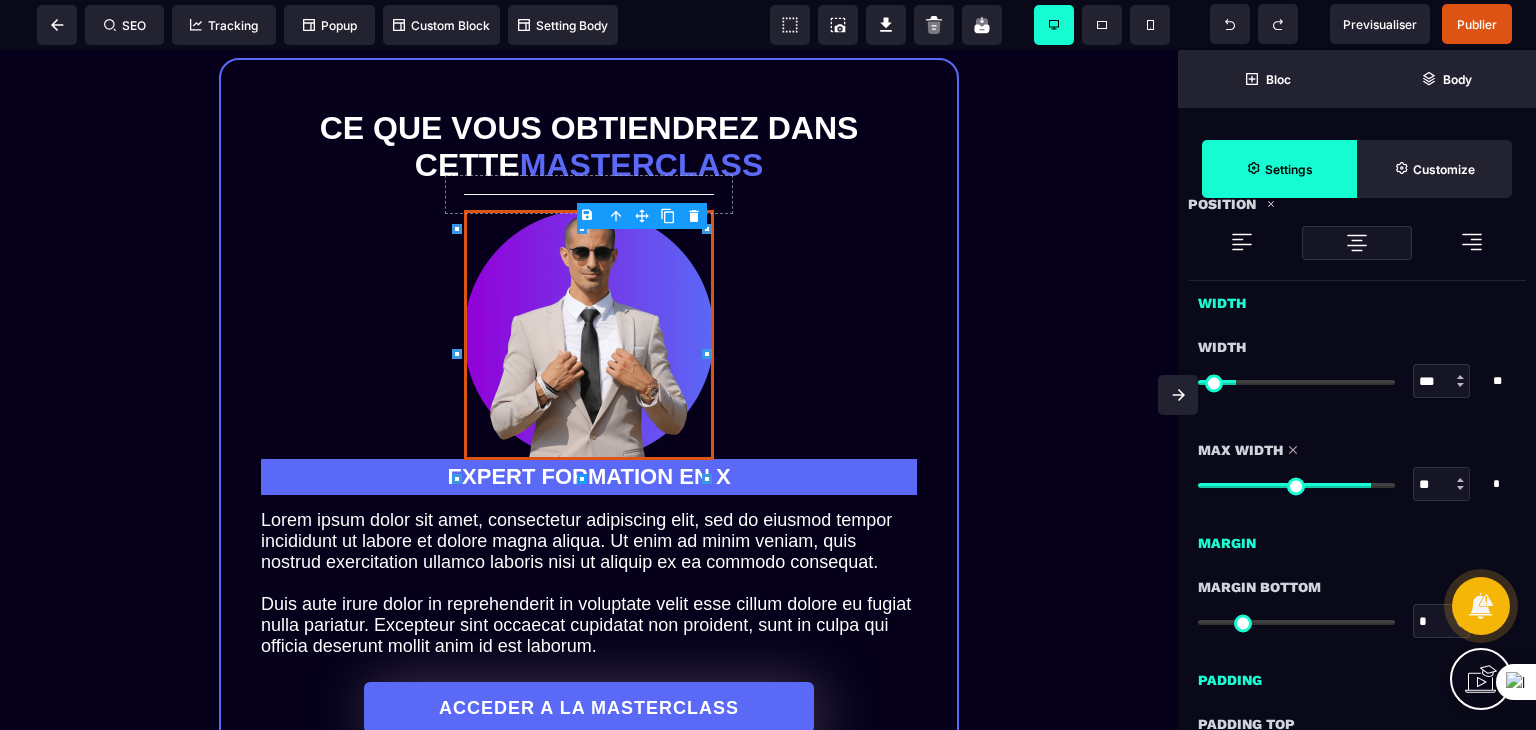 type on "**" 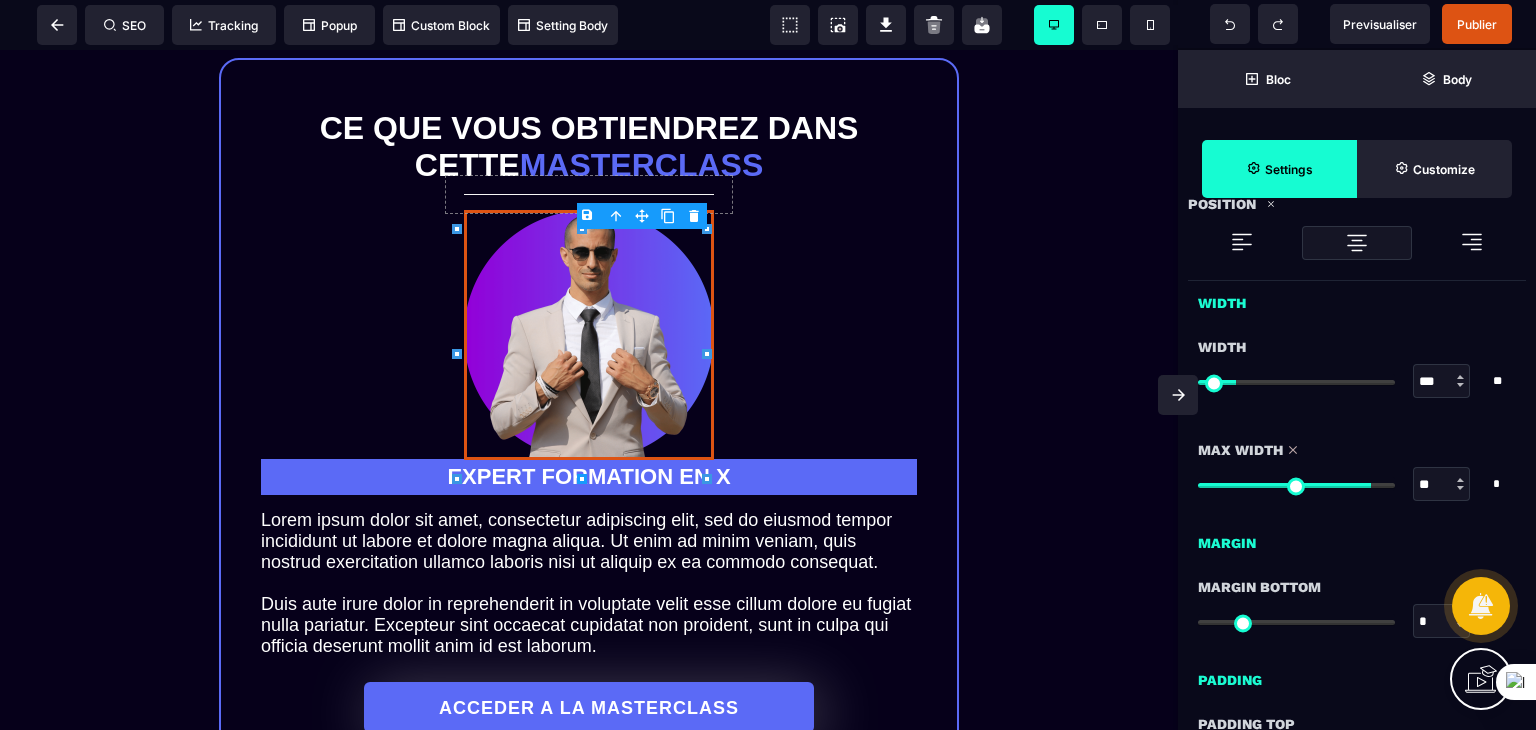 type on "**" 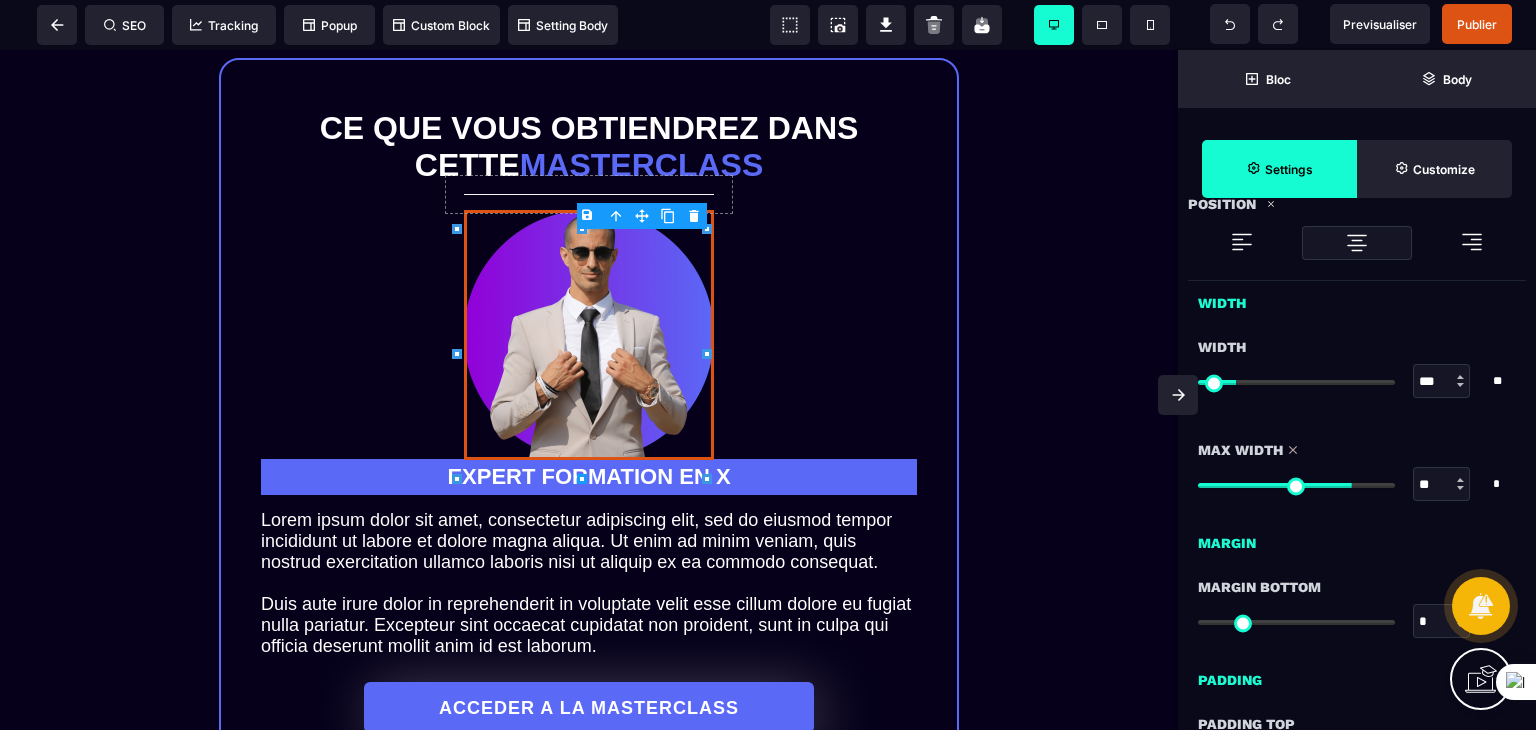 type on "**" 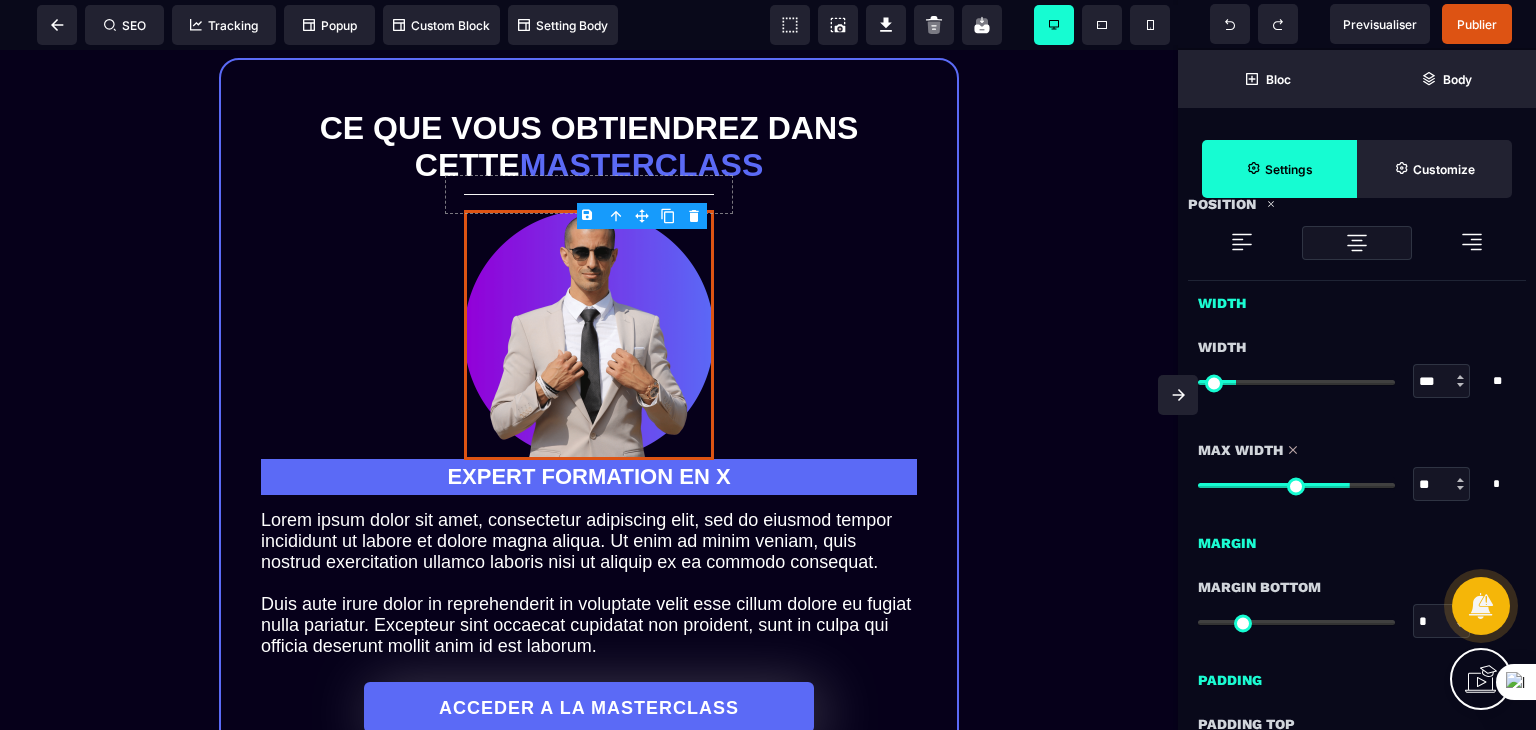 type on "**" 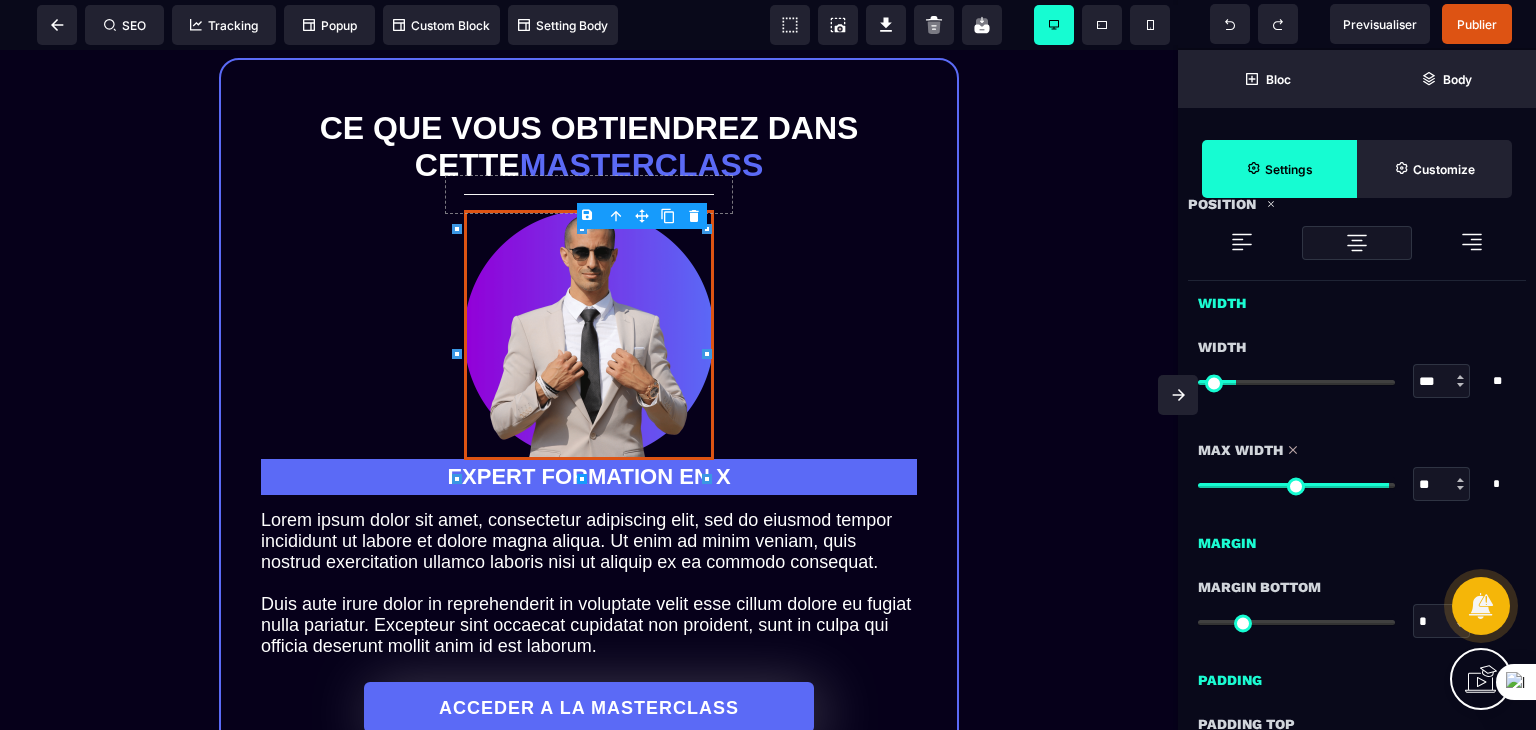 type on "**" 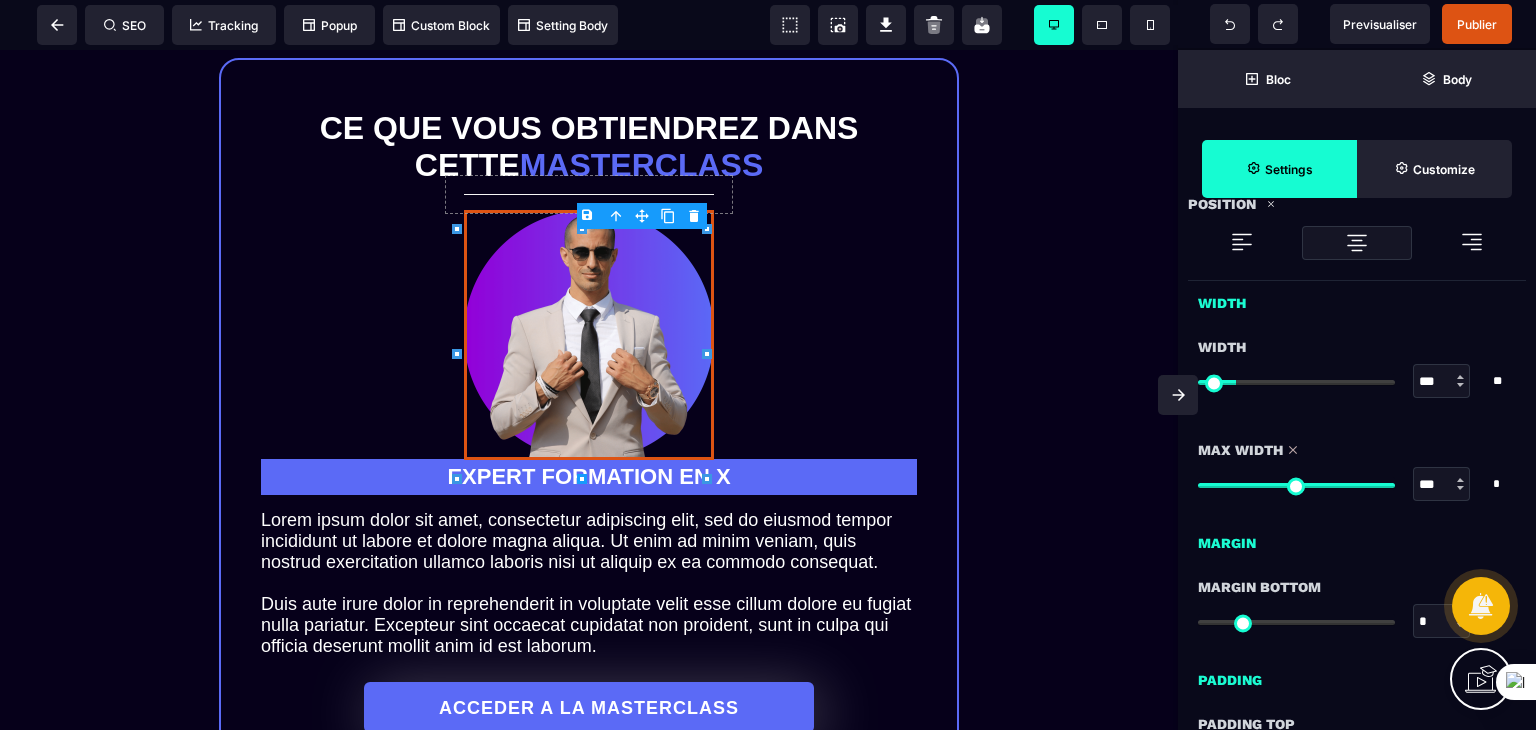 drag, startPoint x: 1343, startPoint y: 485, endPoint x: 1390, endPoint y: 481, distance: 47.169907 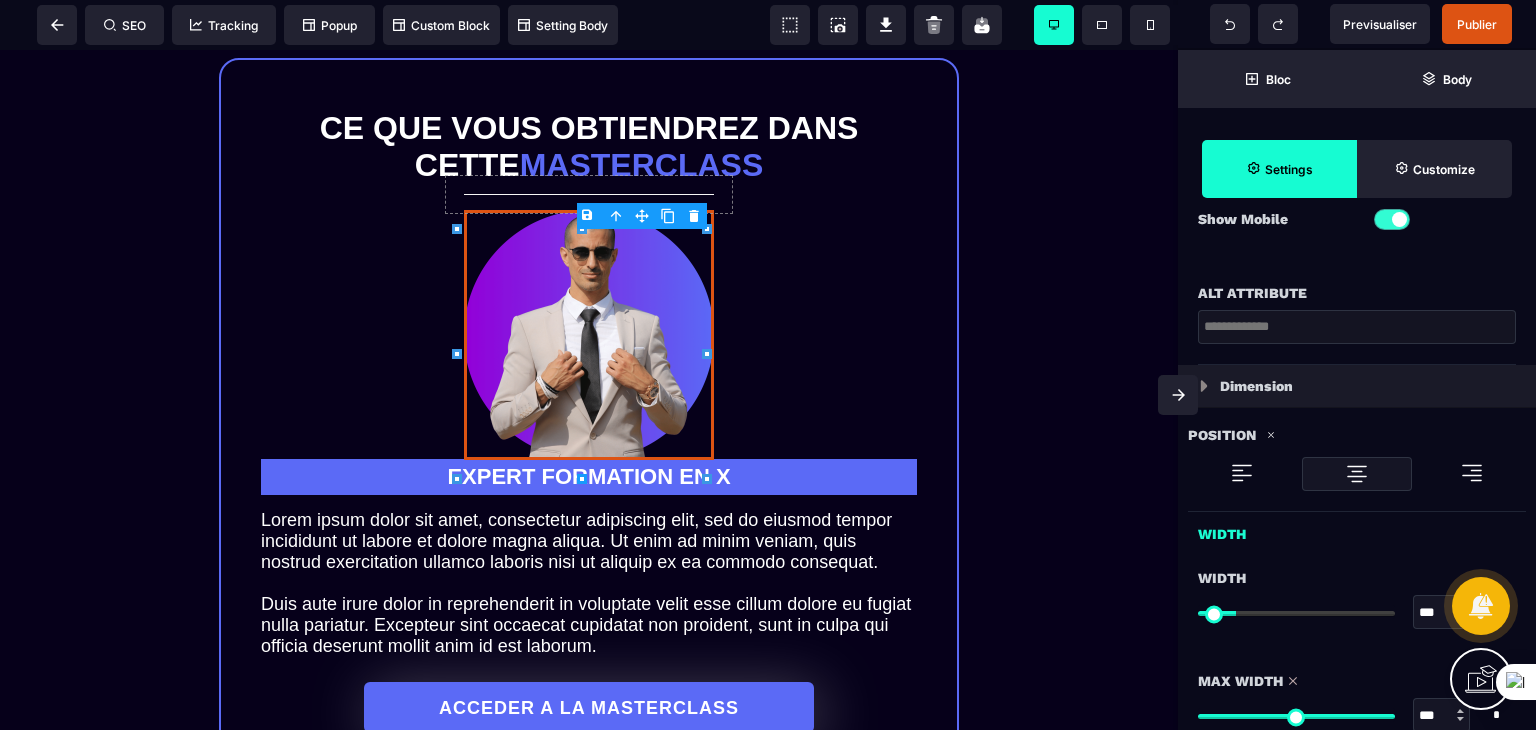 scroll, scrollTop: 192, scrollLeft: 0, axis: vertical 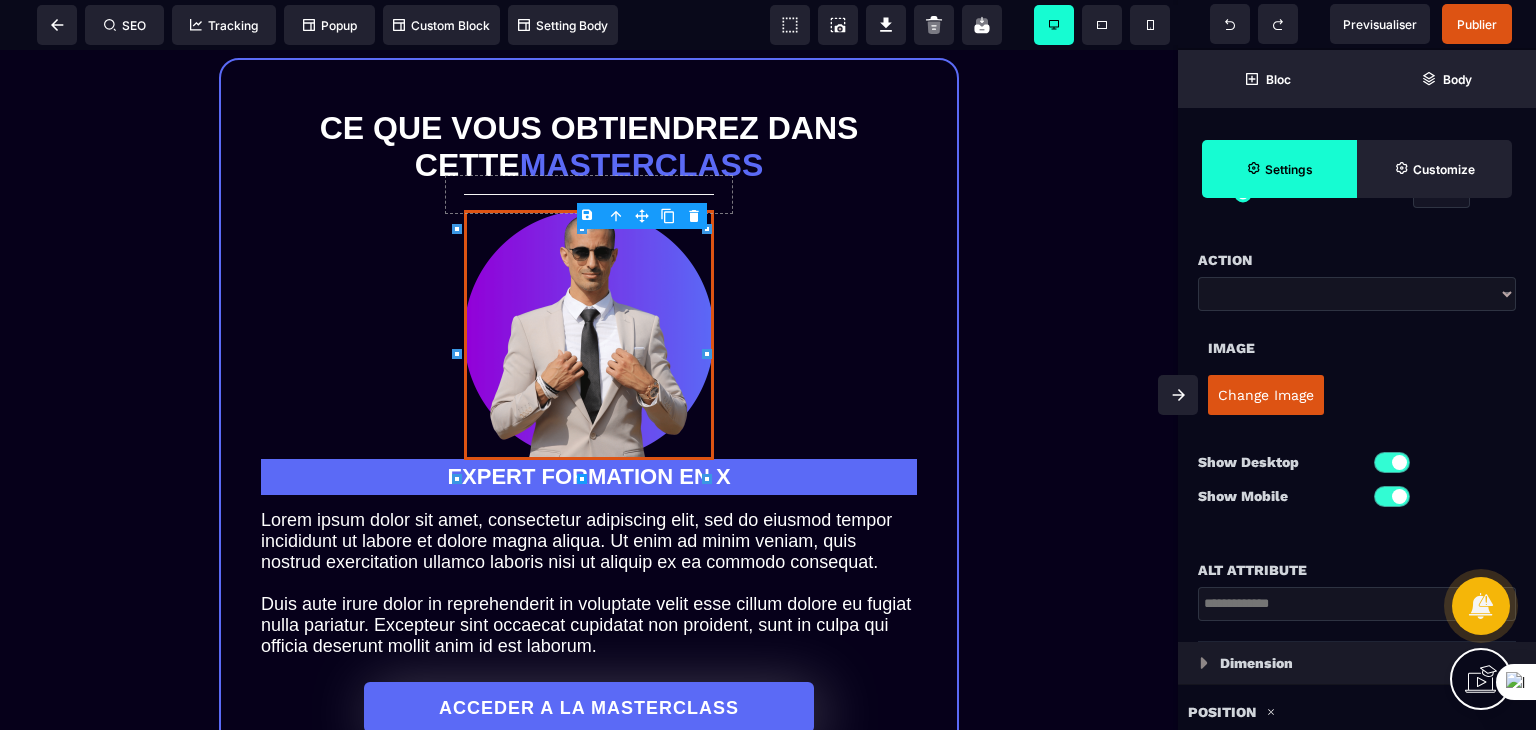 click on "Change Image" at bounding box center (1266, 395) 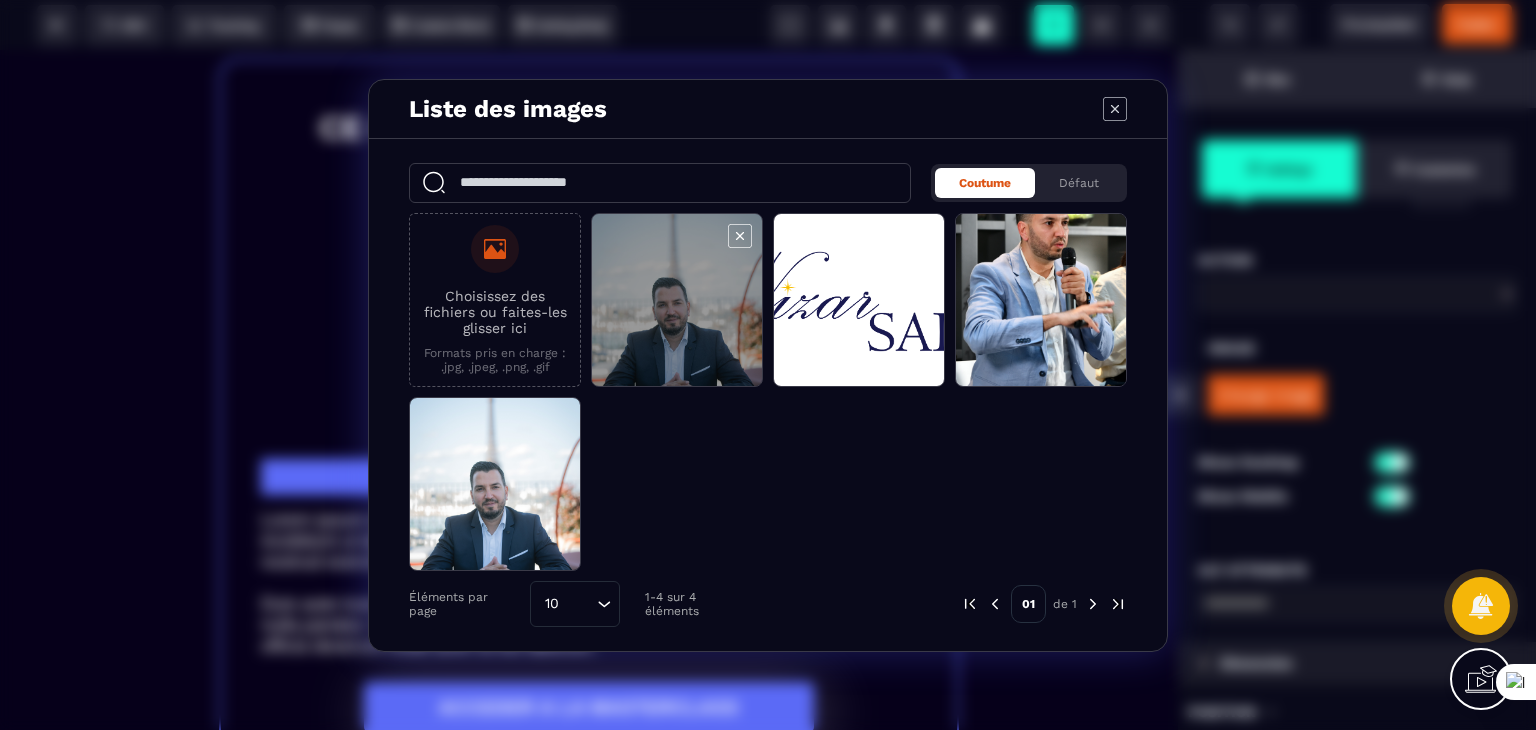 click at bounding box center (677, 301) 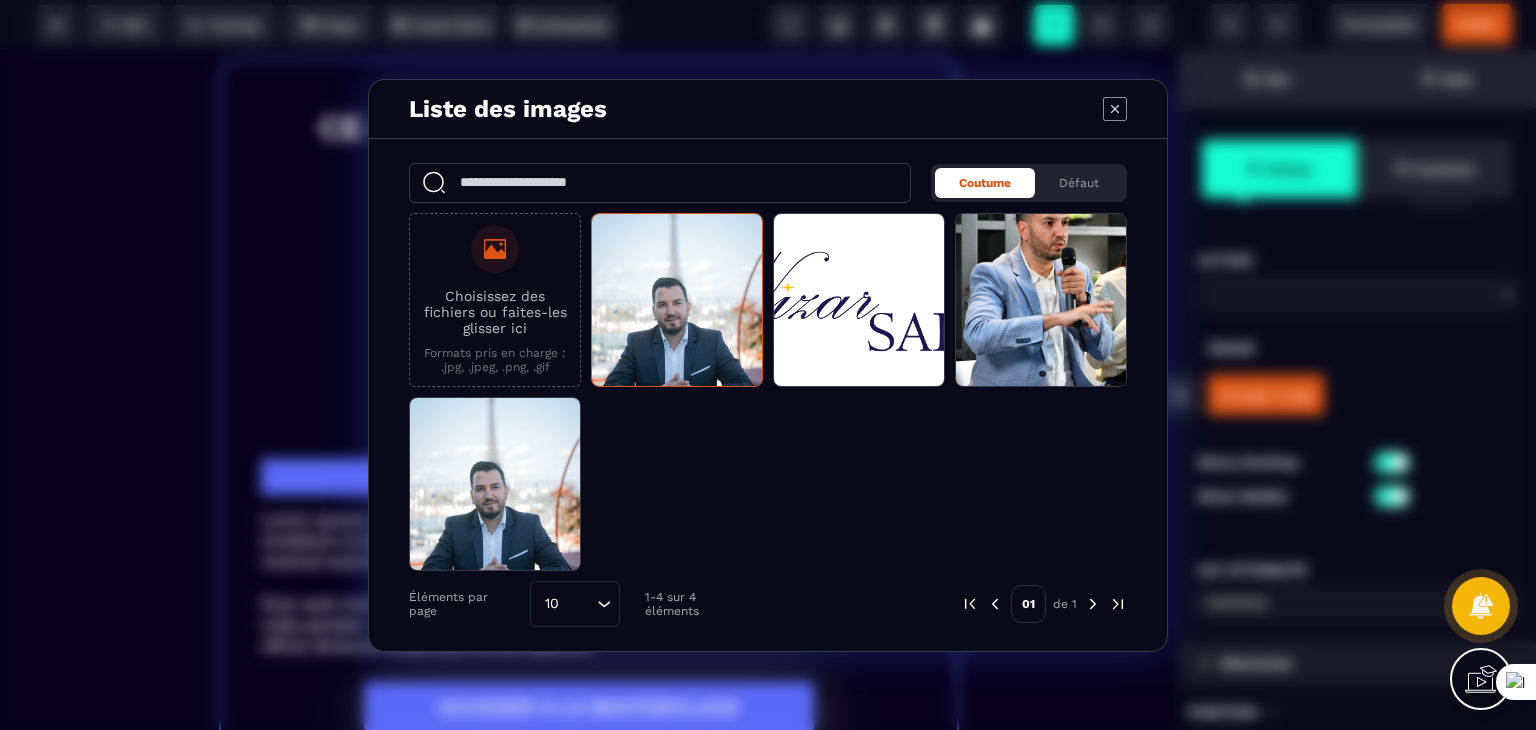 click on "10 Loading..." 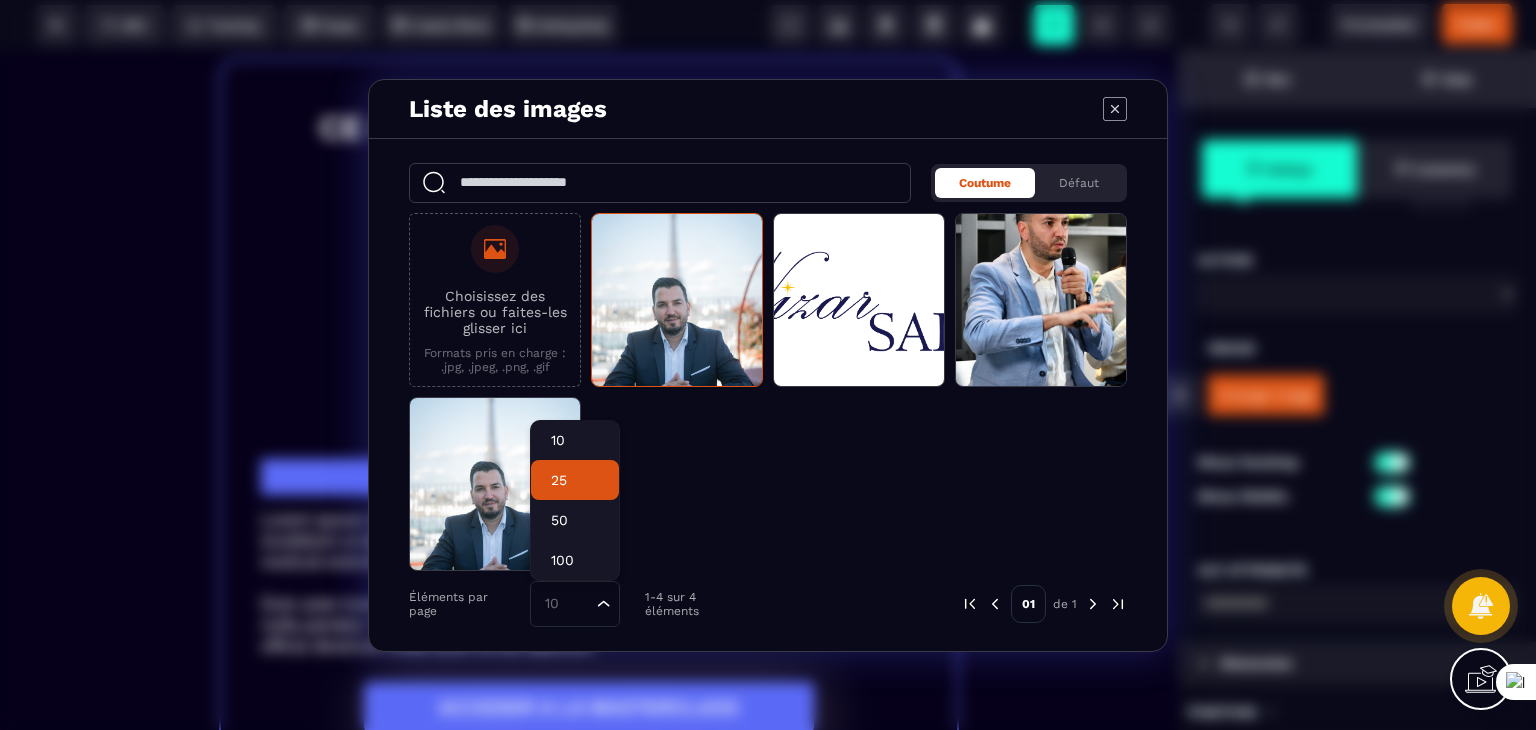 click on "25" 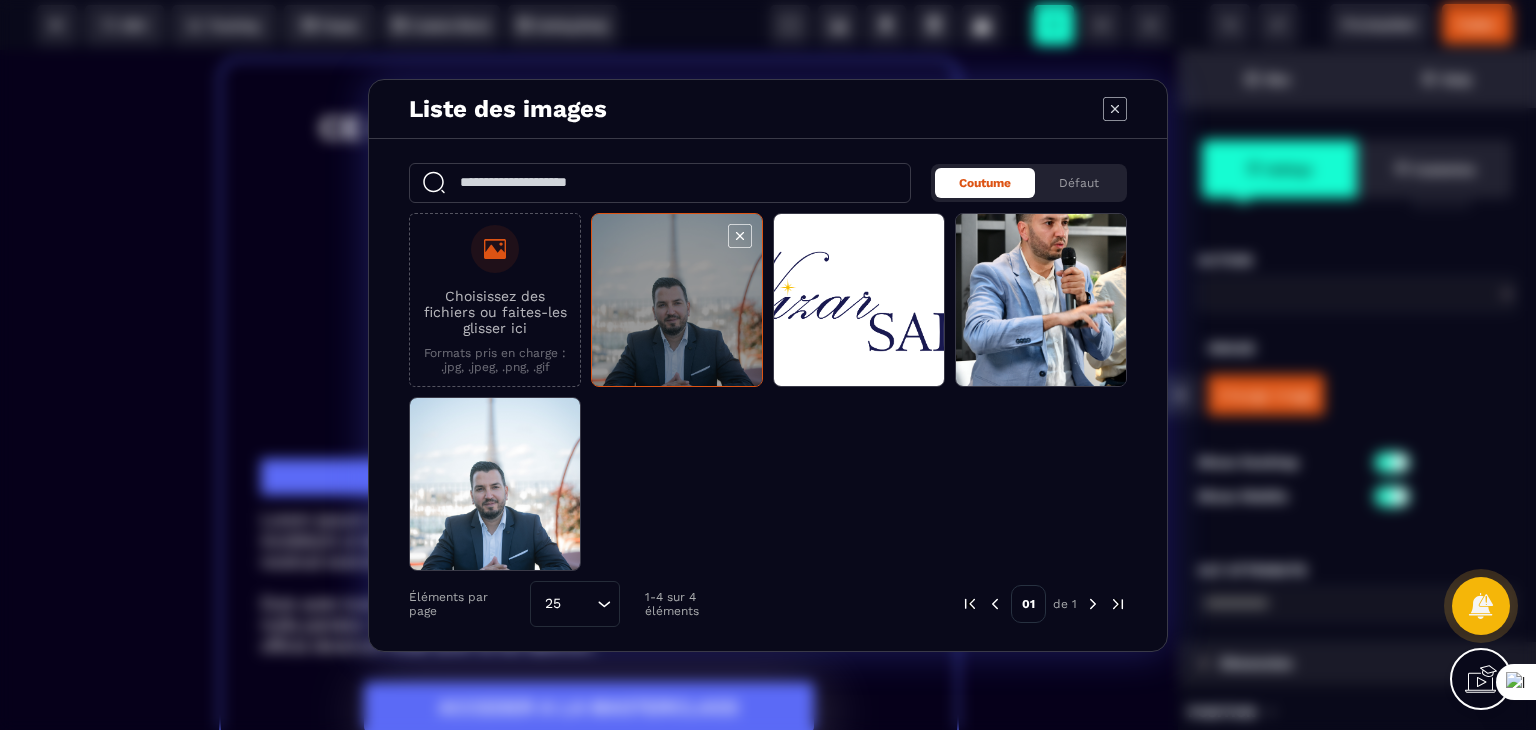 click at bounding box center (677, 301) 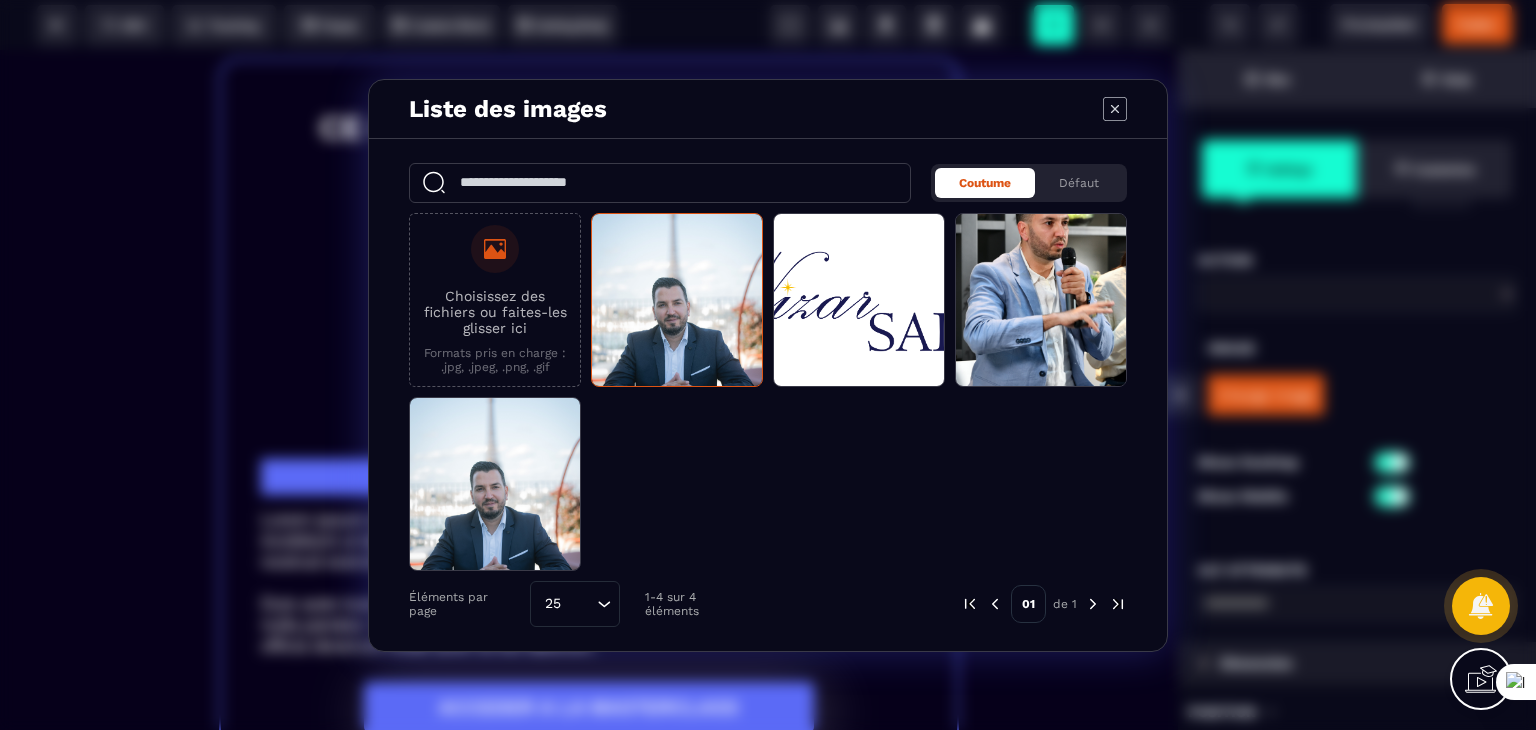 click at bounding box center (1093, 604) 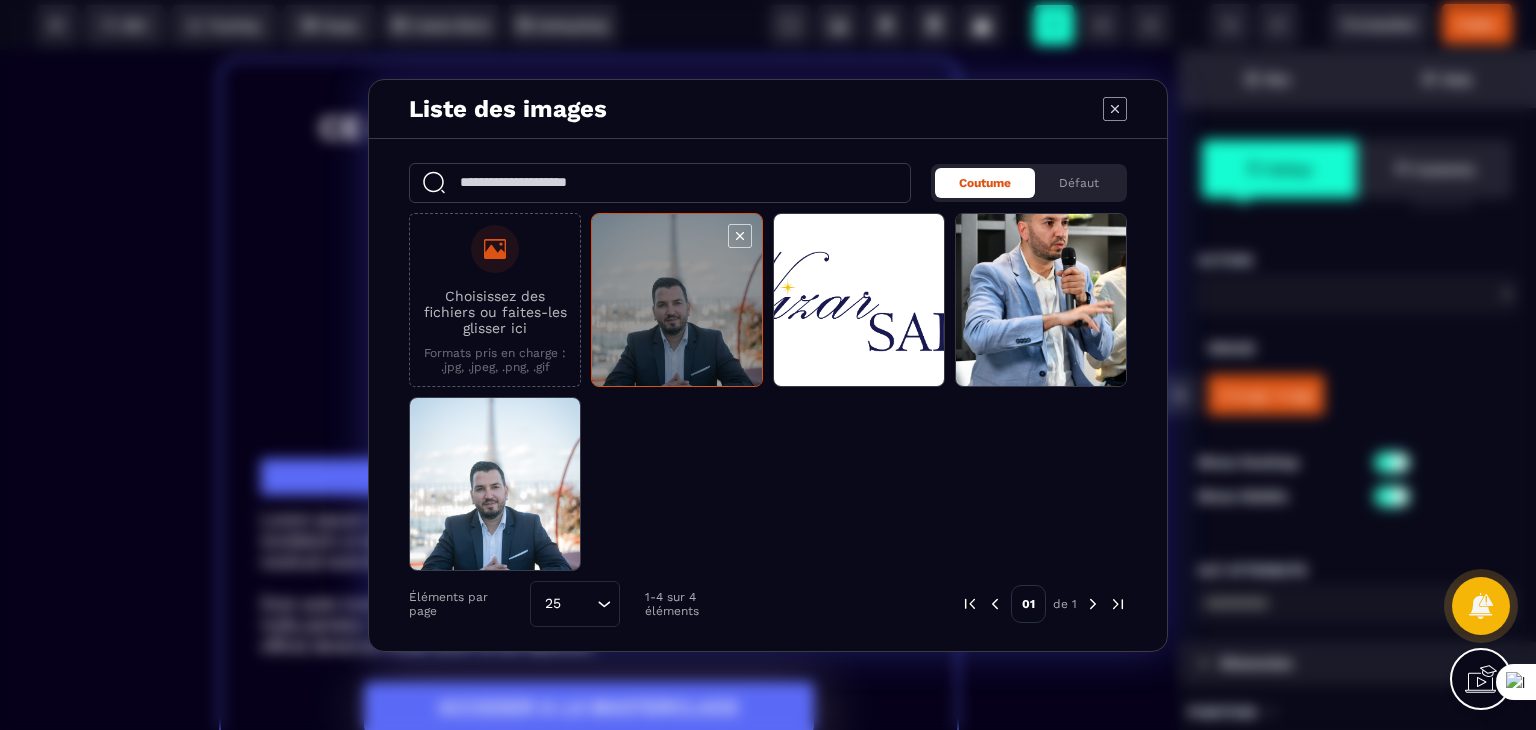 click at bounding box center (677, 301) 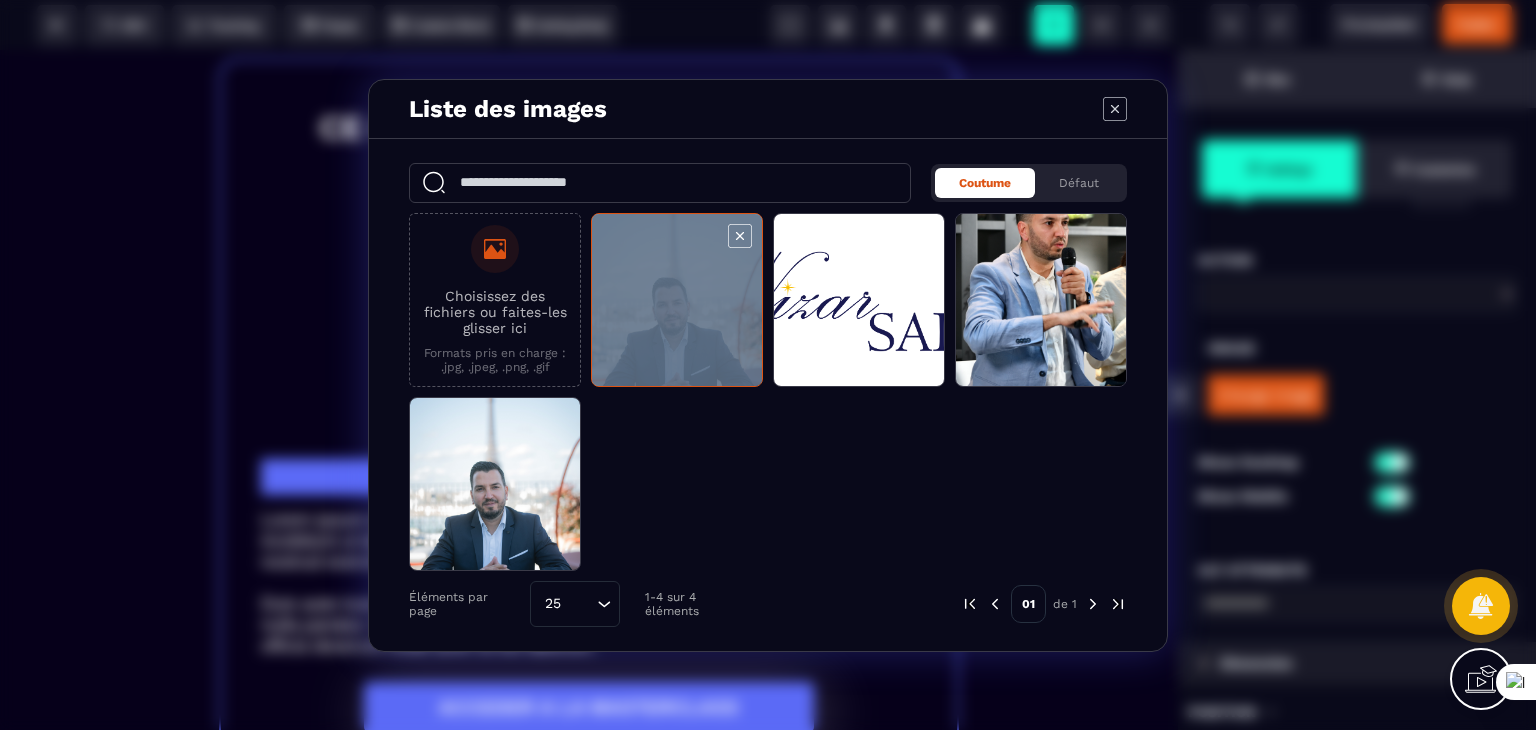 click at bounding box center (677, 301) 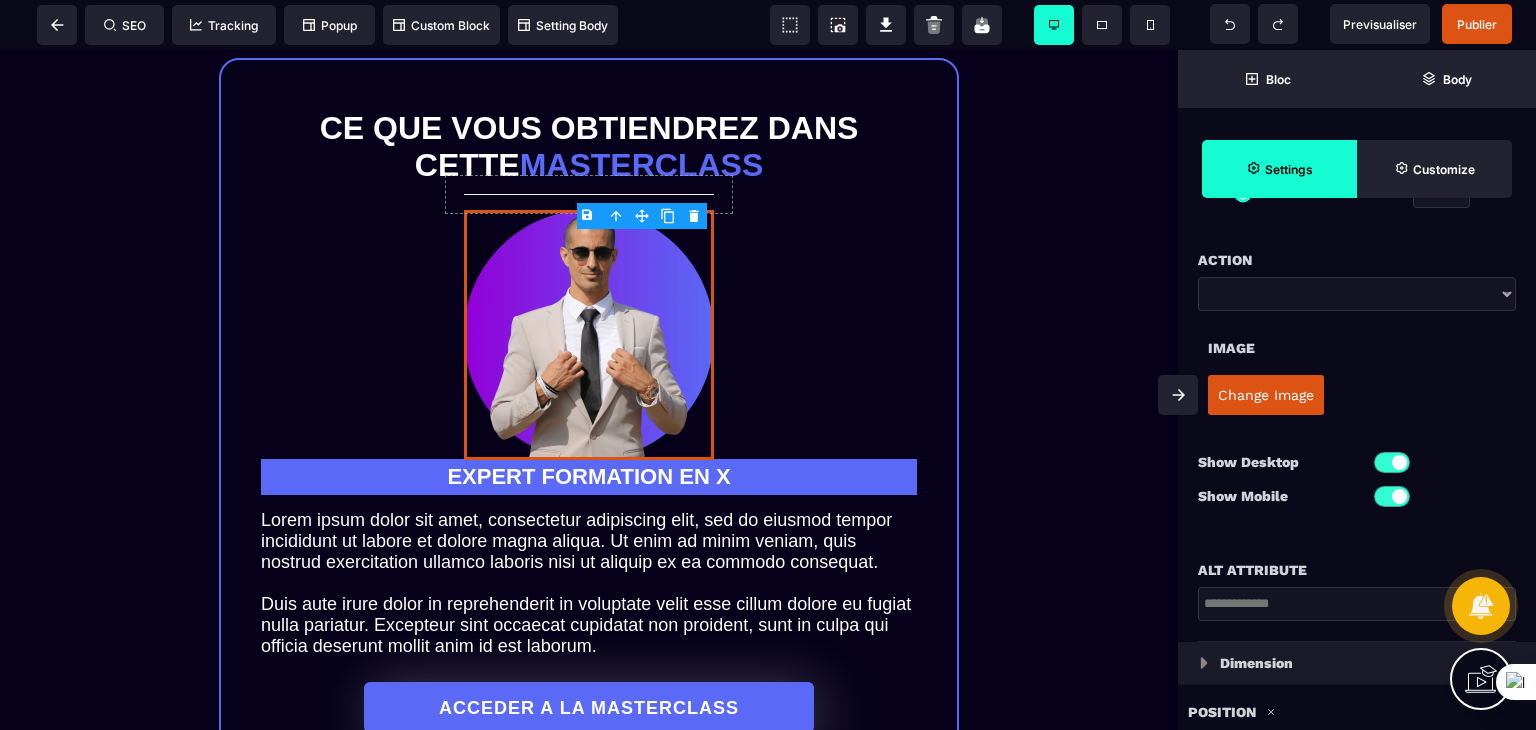 click at bounding box center [677, 201] 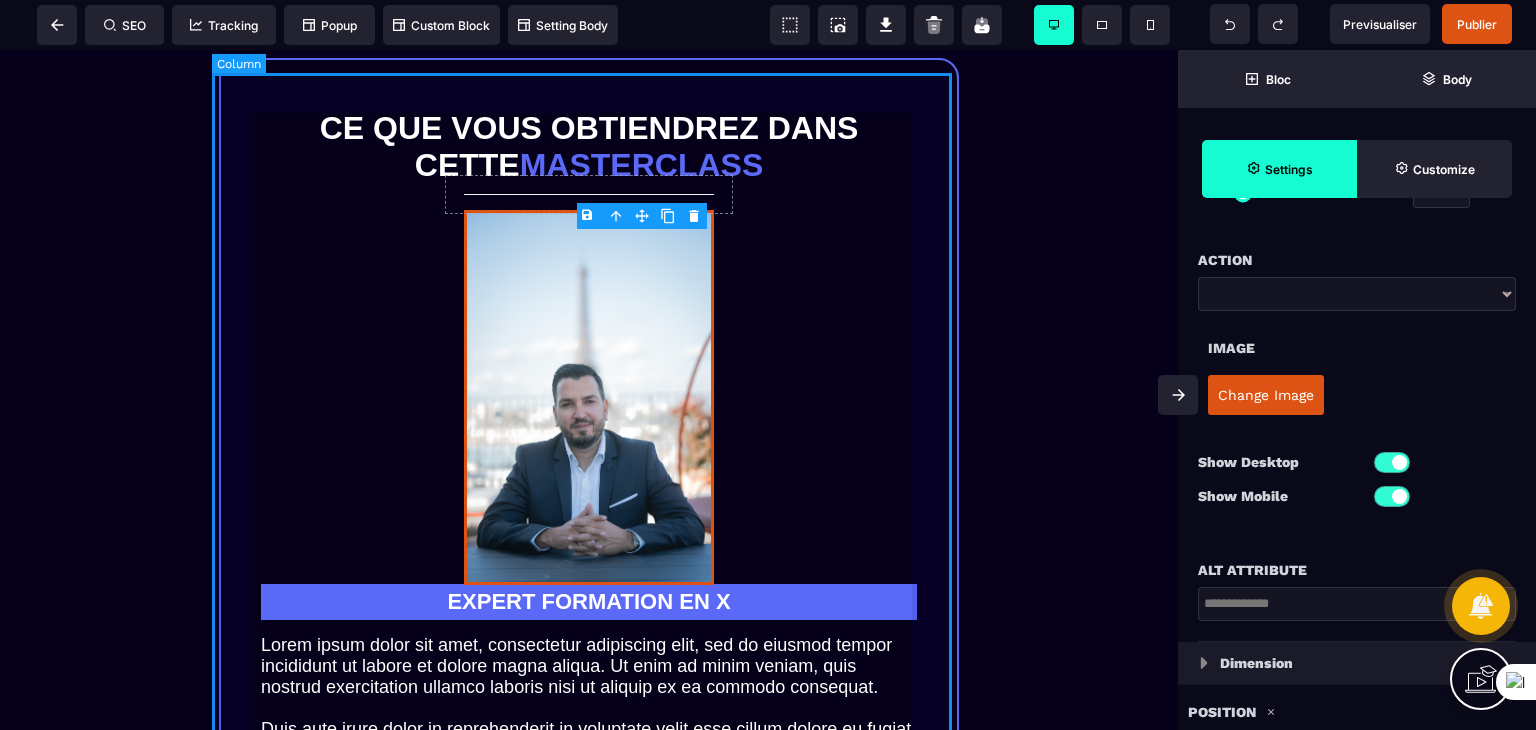 click on "Ce que vous obtiendrez dans cette  masterclass EXPERT FORMATION EN X Lorem ipsum dolor sit amet, consectetur adipiscing elit, sed do eiusmod tempor incididunt ut labore et dolore magna aliqua. Ut enim ad minim veniam, quis nostrud exercitation ullamco laboris nisi ut aliquip ex ea commodo consequat.  Duis aute irure dolor in reprehenderit in voluptate velit esse cillum dolore eu fugiat nulla pariatur. Excepteur sint occaecat cupidatat non proident, sunt in culpa qui officia deserunt mollit anim id est laborum.
ACCEDER A LA MASTERCLASS" at bounding box center [589, 479] 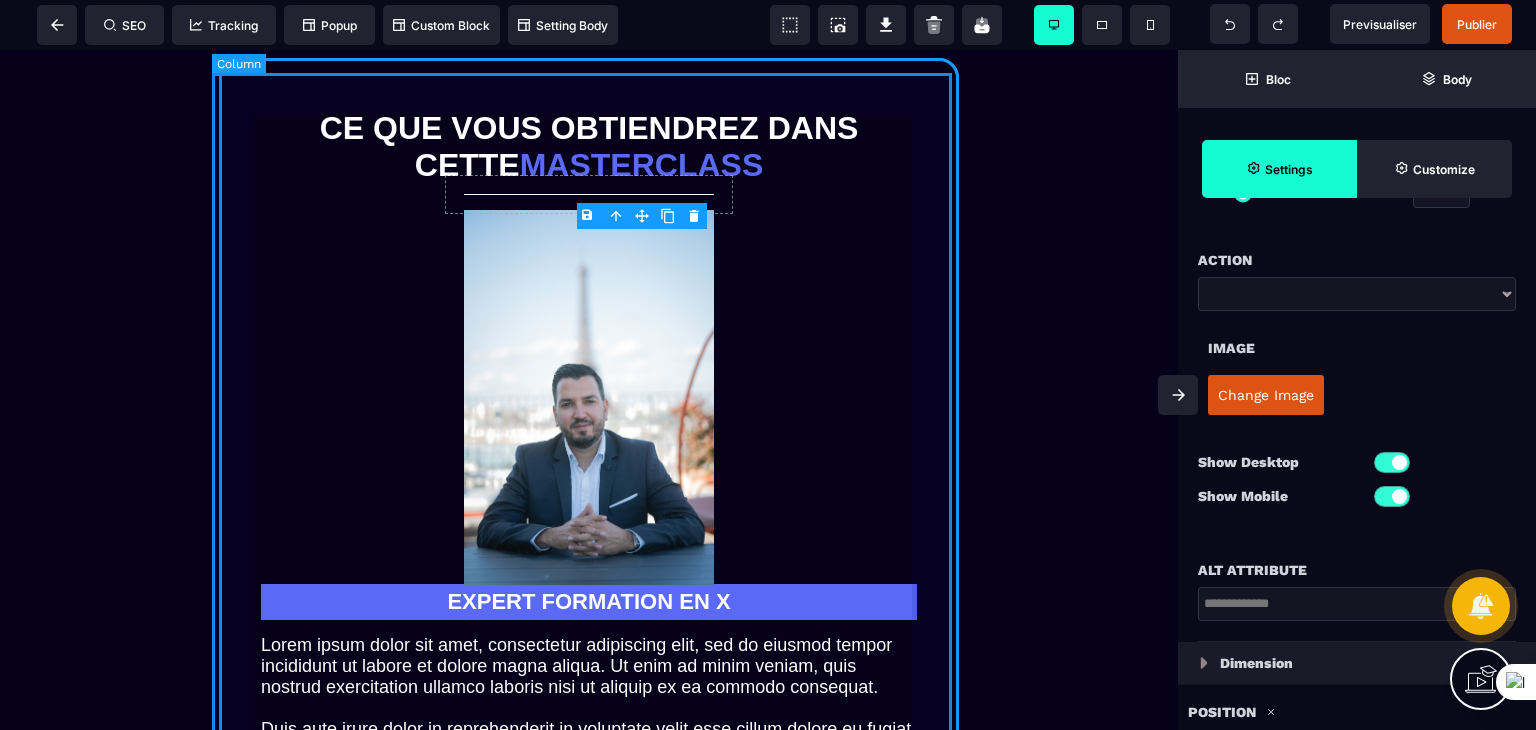 scroll, scrollTop: 0, scrollLeft: 0, axis: both 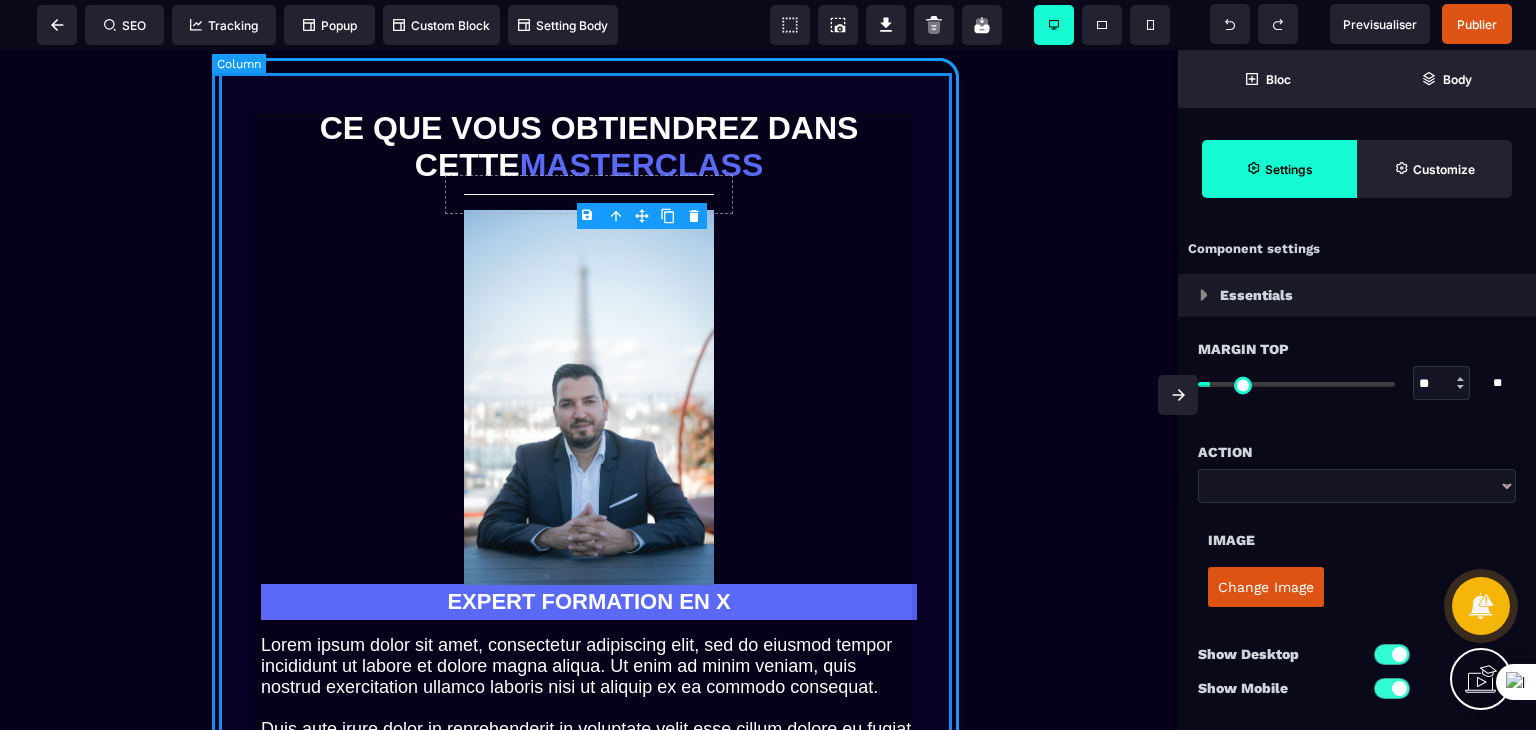 select on "*****" 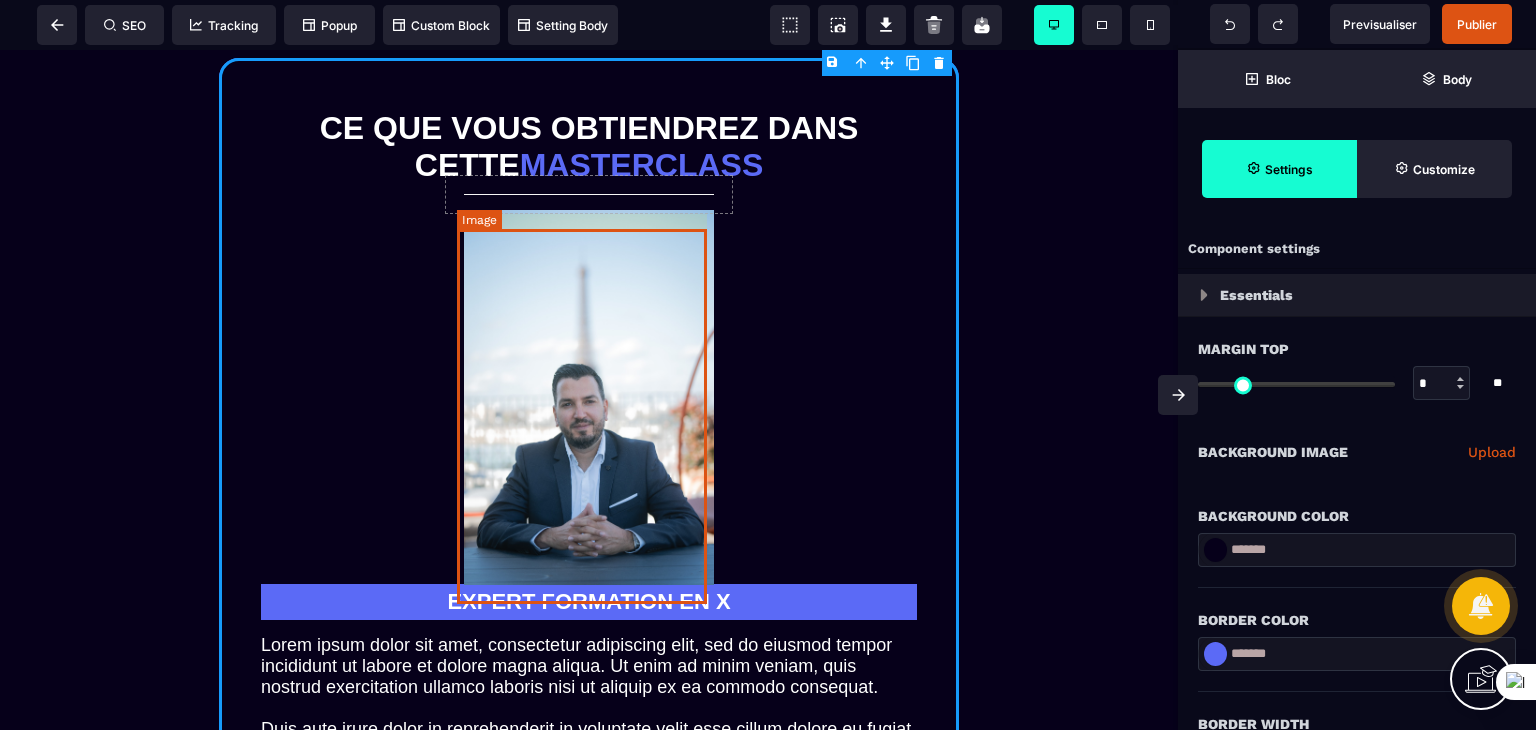 click at bounding box center [589, 397] 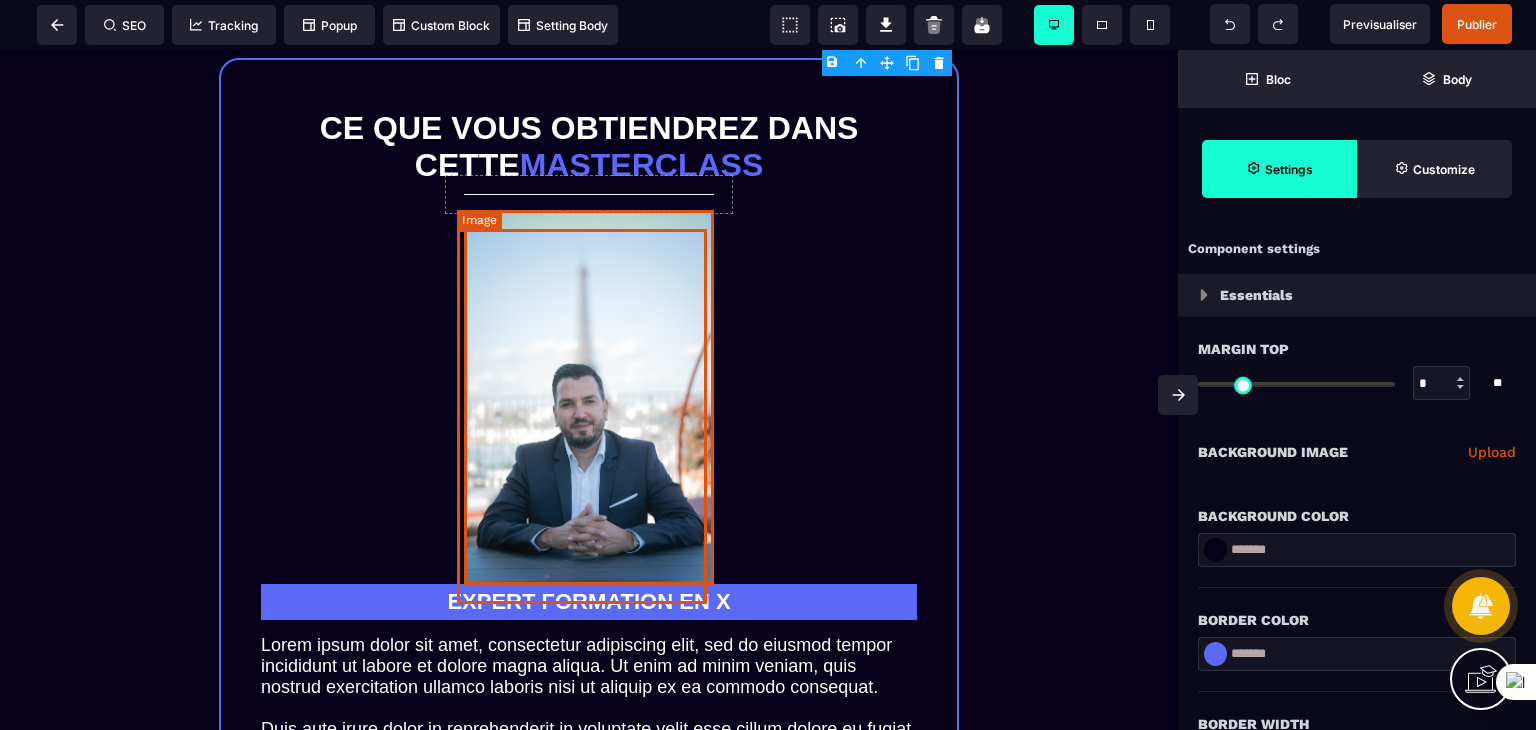 select 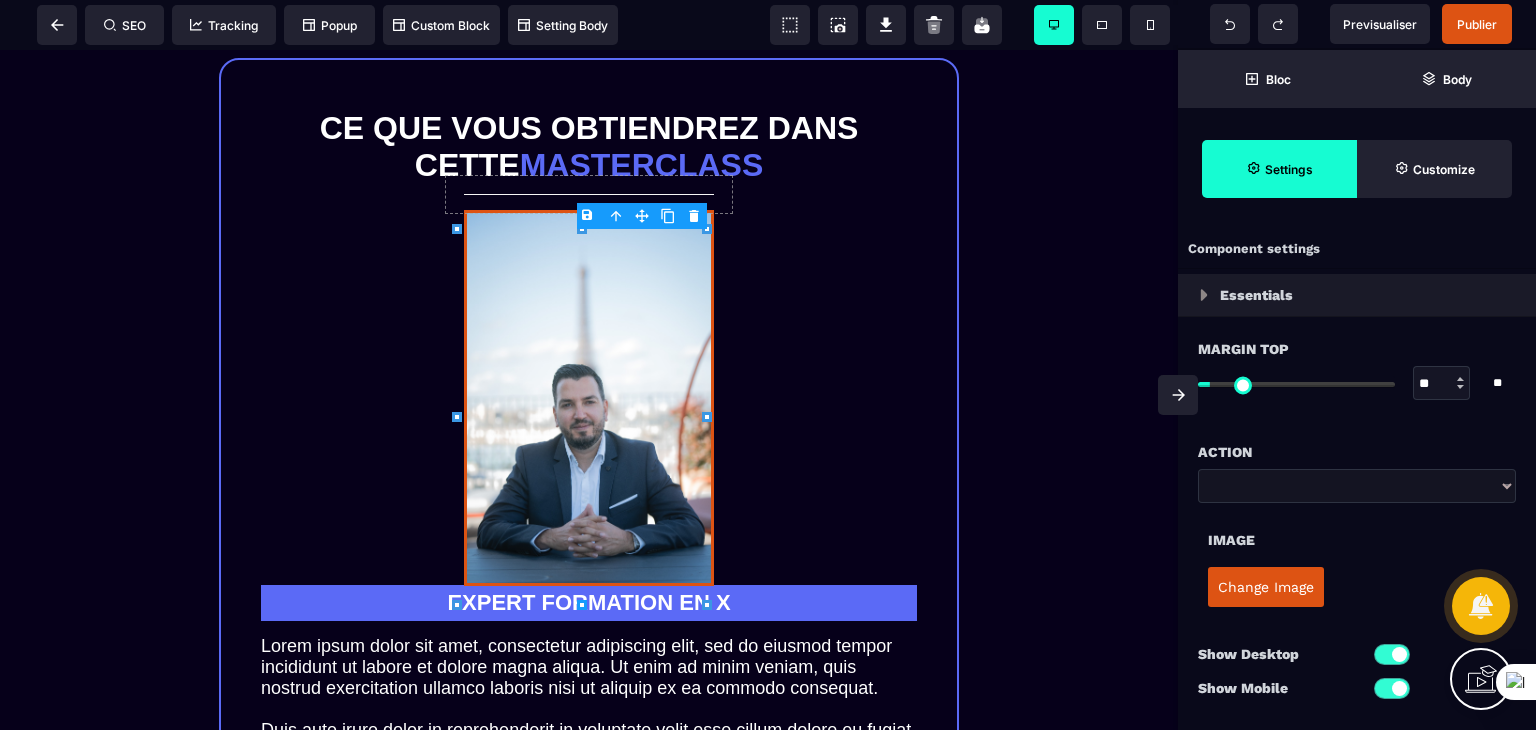 click on "B I U S
A *******
Hr" at bounding box center (589, 390) 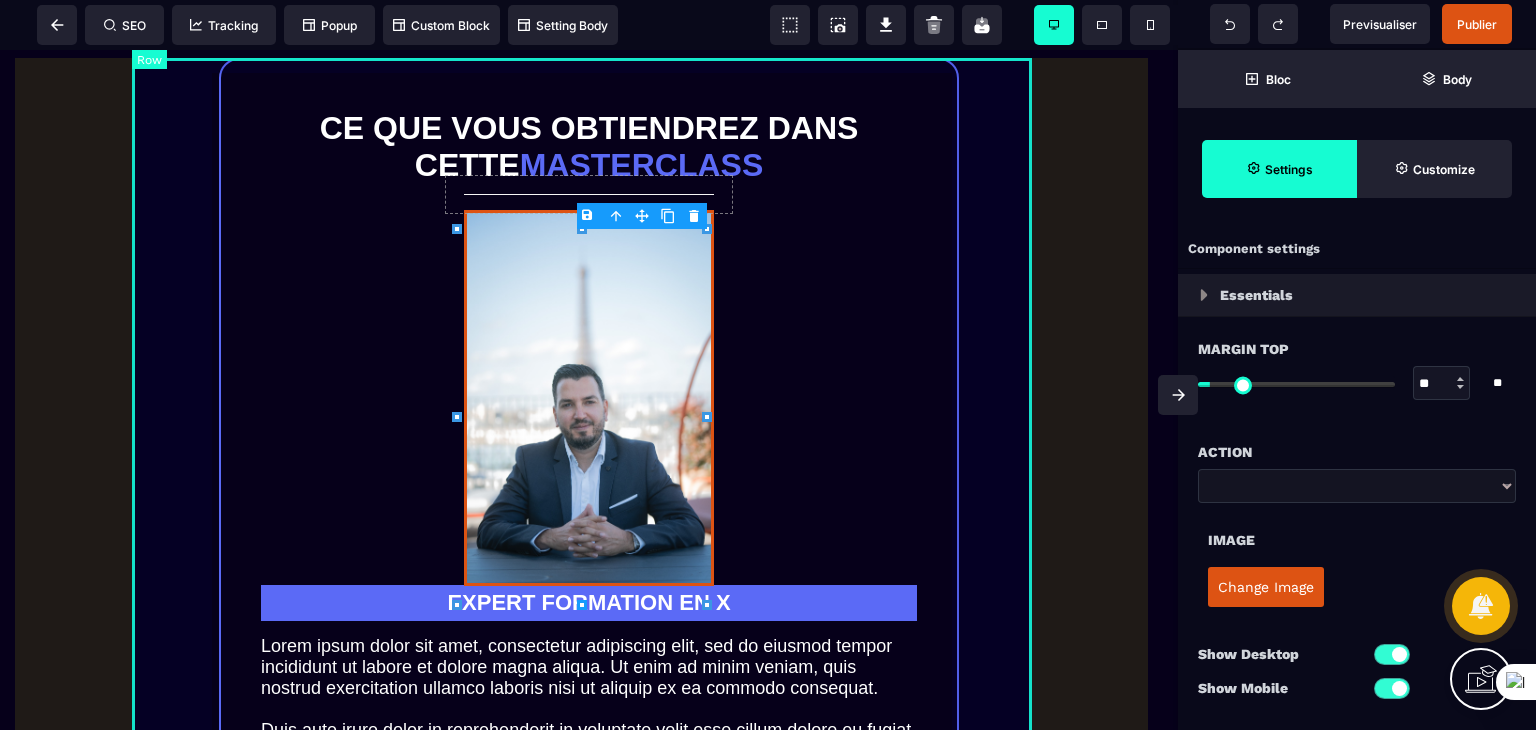 click on "Ce que vous obtiendrez dans cette  masterclass EXPERT FORMATION EN X Lorem ipsum dolor sit amet, consectetur adipiscing elit, sed do eiusmod tempor incididunt ut labore et dolore magna aliqua. Ut enim ad minim veniam, quis nostrud exercitation ullamco laboris nisi ut aliquip ex ea commodo consequat.  Duis aute irure dolor in reprehenderit in voluptate velit esse cillum dolore eu fugiat nulla pariatur. Excepteur sint occaecat cupidatat non proident, sunt in culpa qui officia deserunt mollit anim id est laborum.
ACCEDER A LA MASTERCLASS" at bounding box center [589, 479] 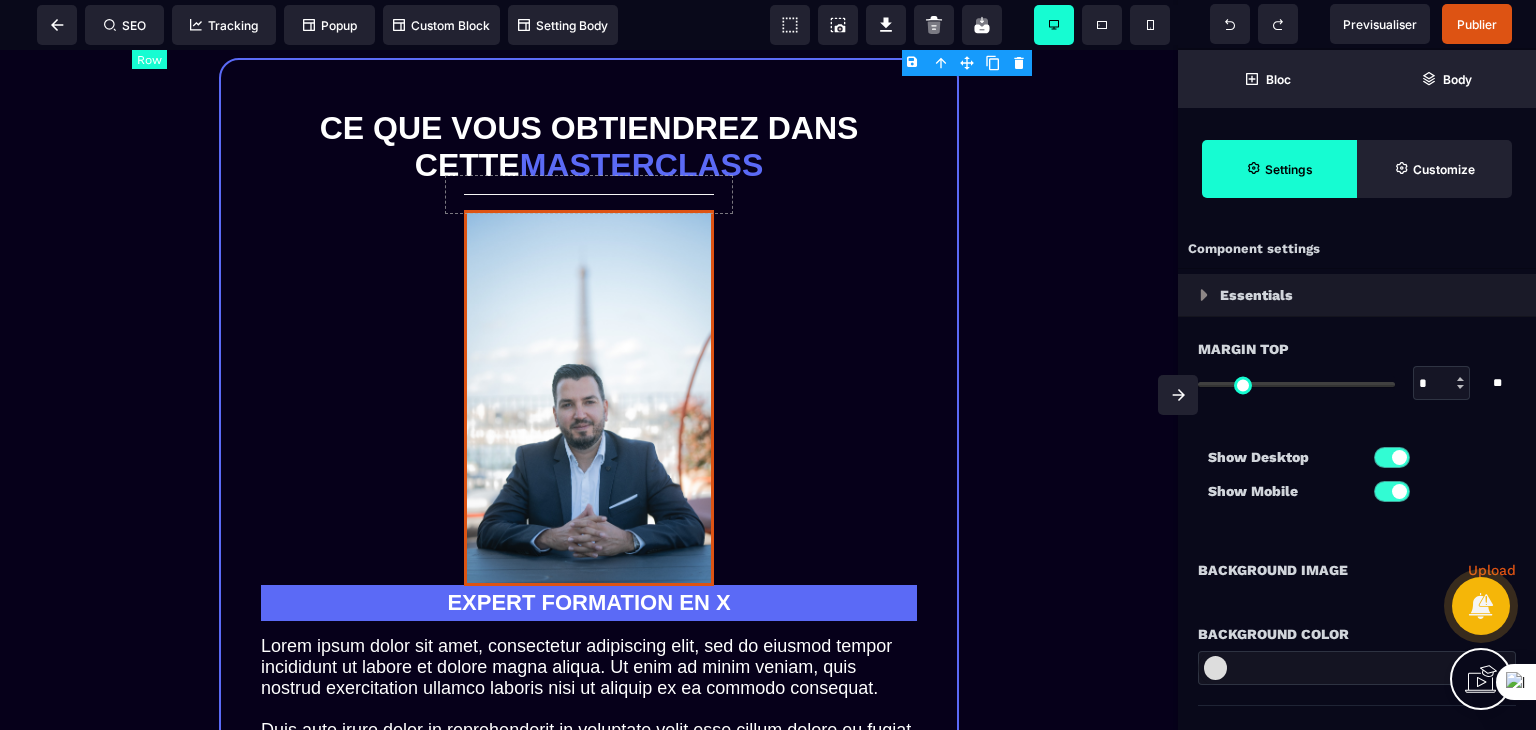 type on "*" 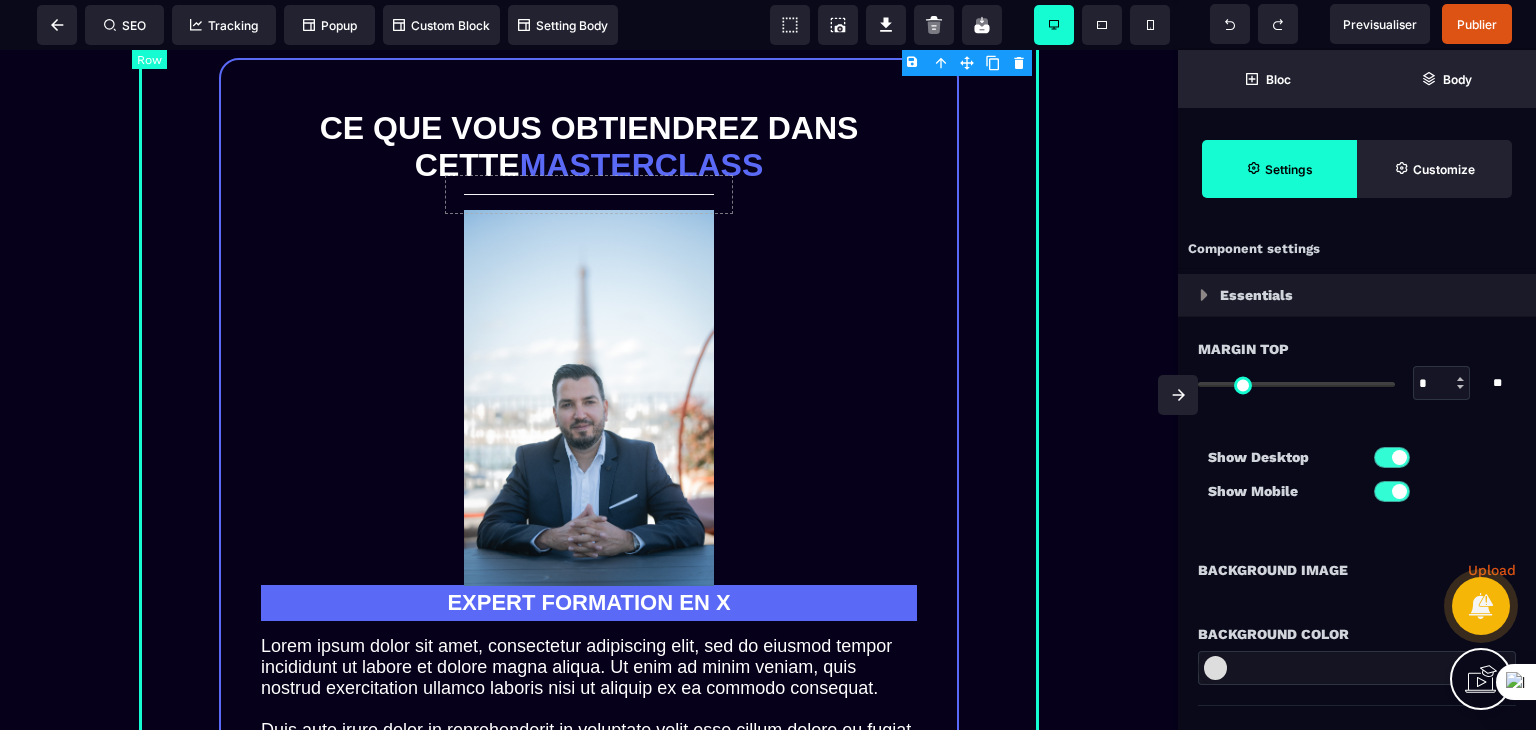 select on "**" 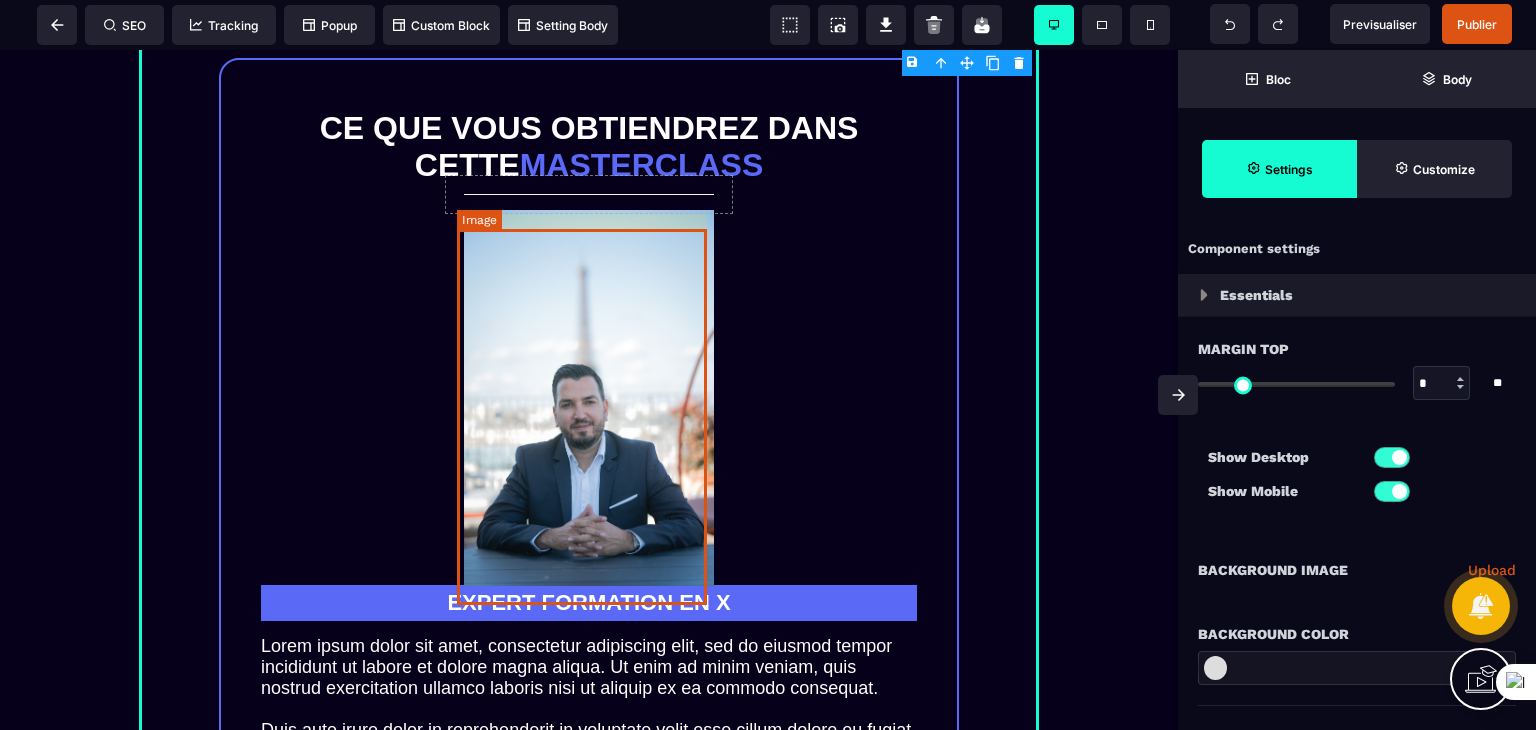 click at bounding box center (589, 398) 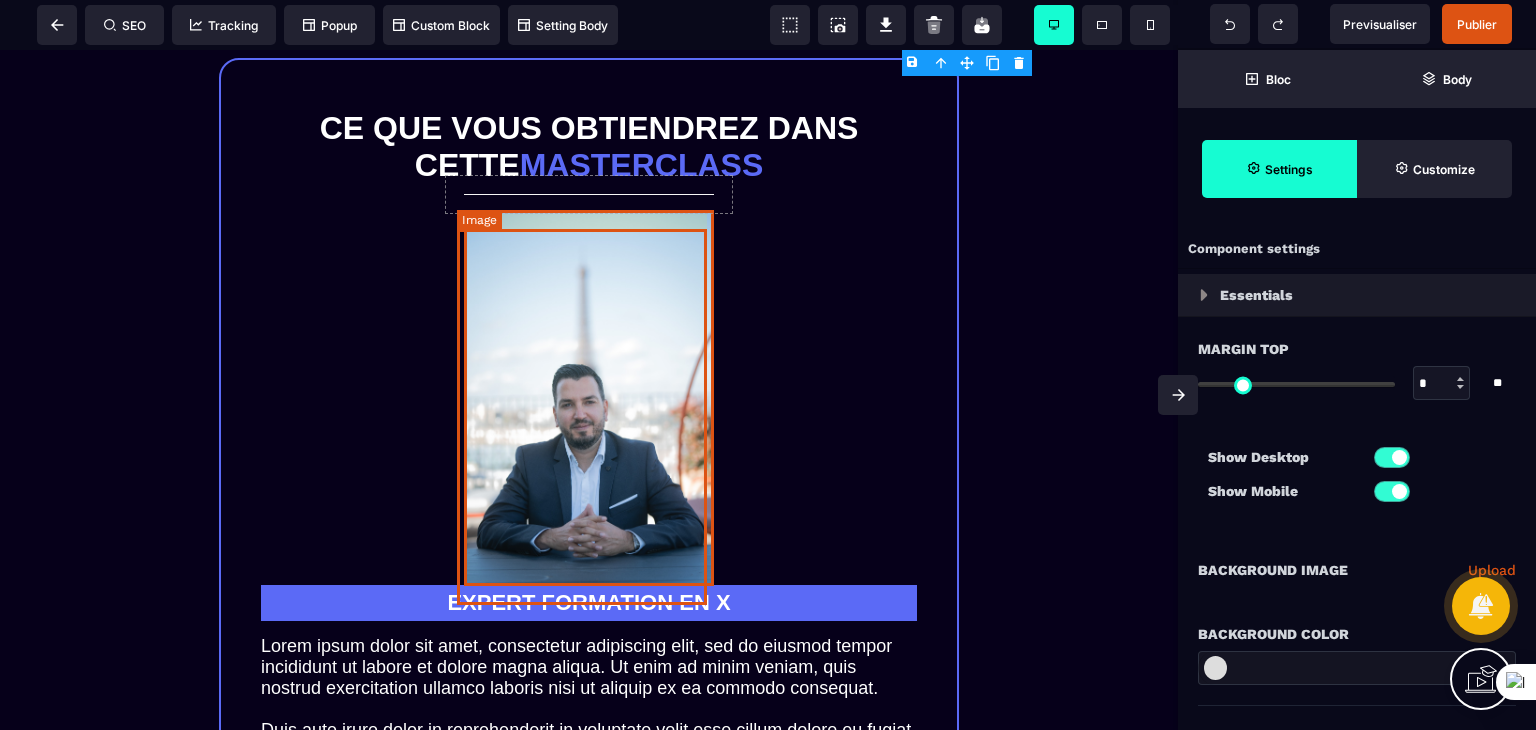 select 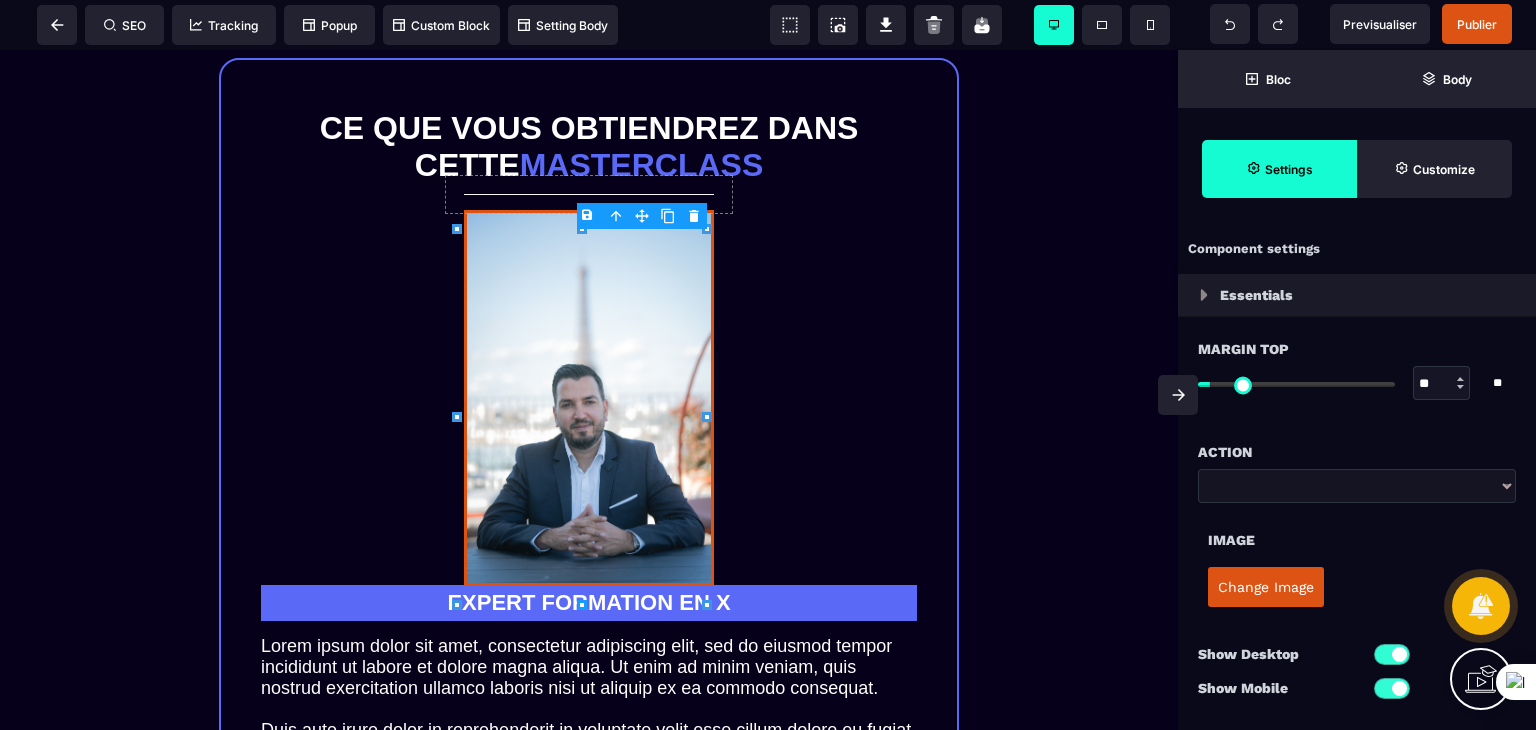 scroll, scrollTop: 100, scrollLeft: 0, axis: vertical 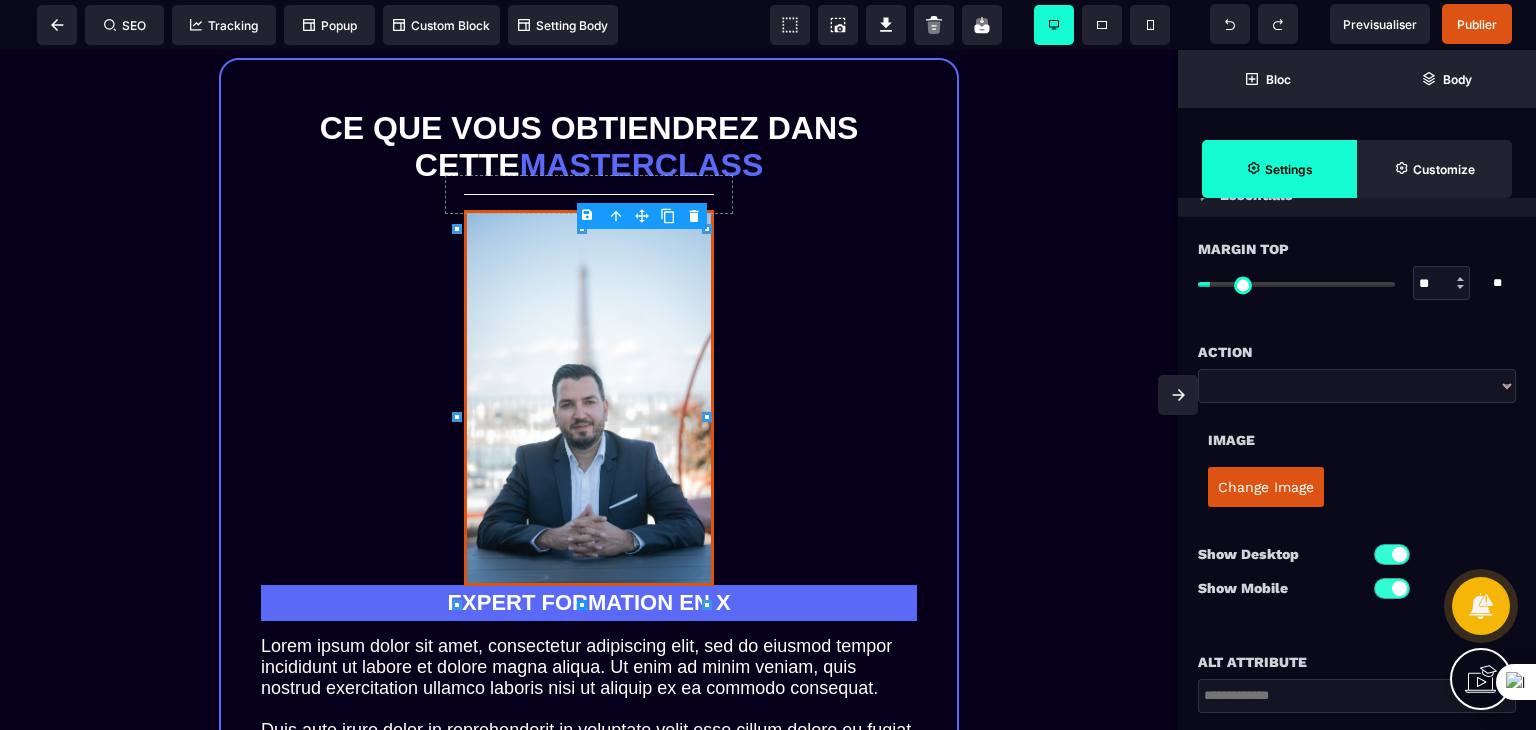 click on "Change Image" at bounding box center (1266, 487) 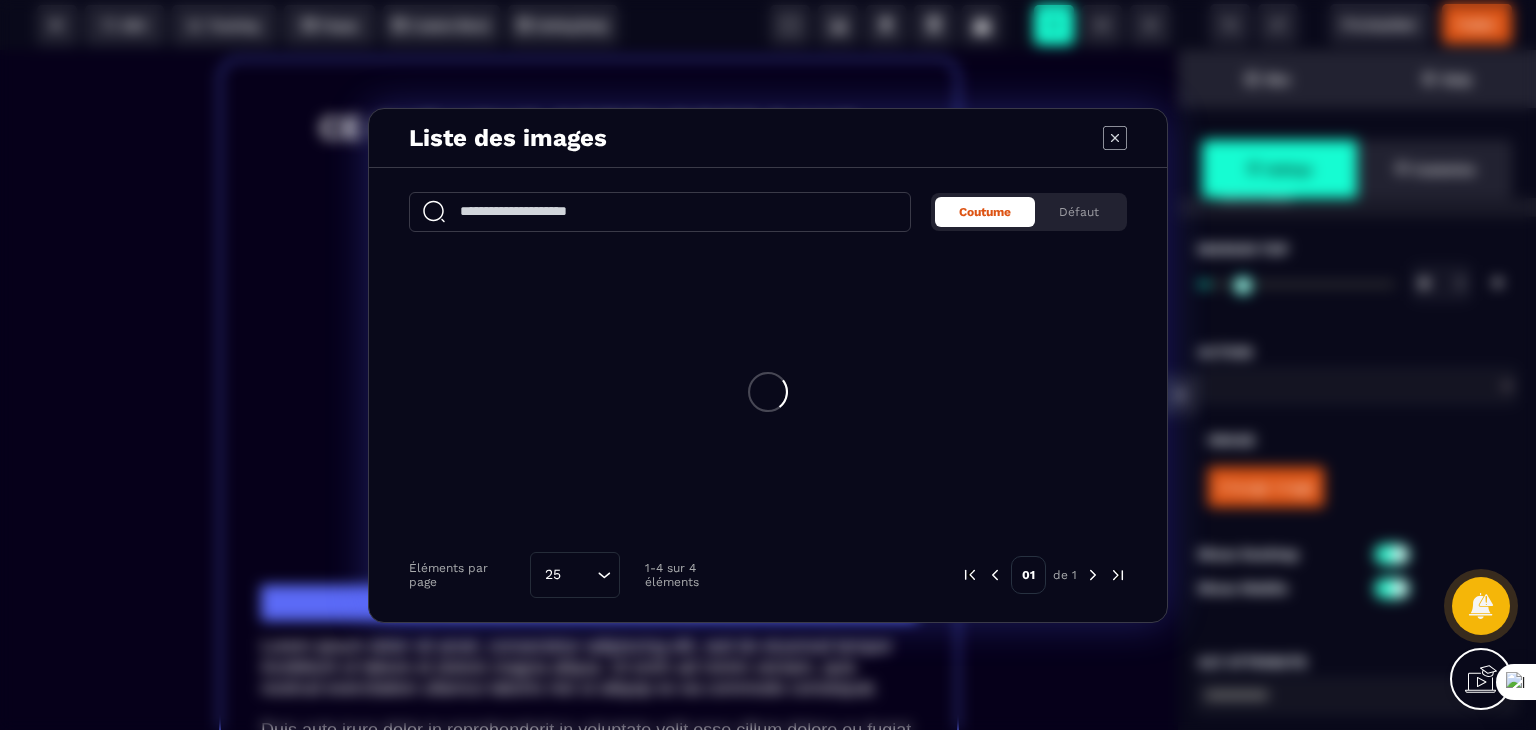 click at bounding box center [660, 212] 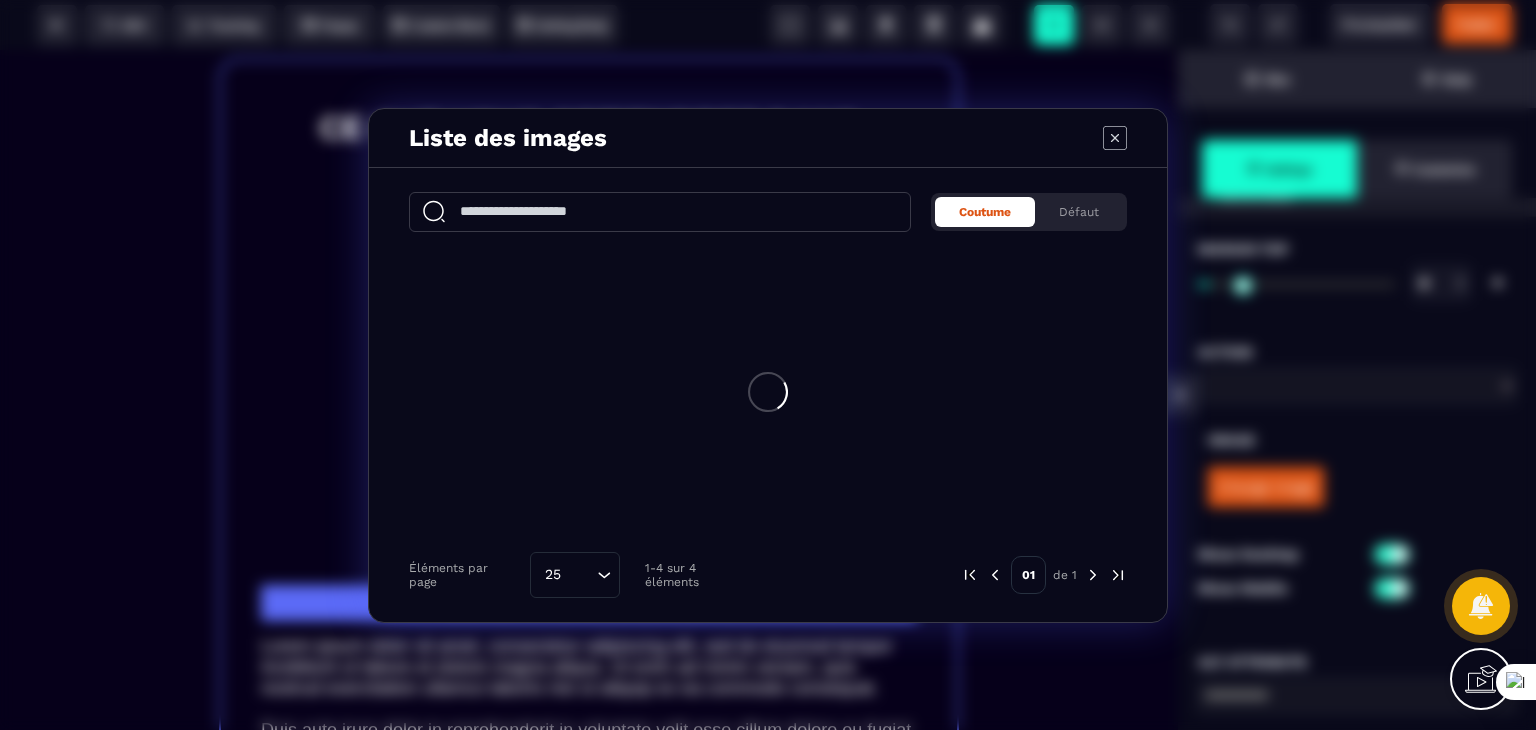 click on "Coutume Défaut Éléments par page 25 Loading... 1-4 sur 4 éléments 01 de 1" at bounding box center (768, 395) 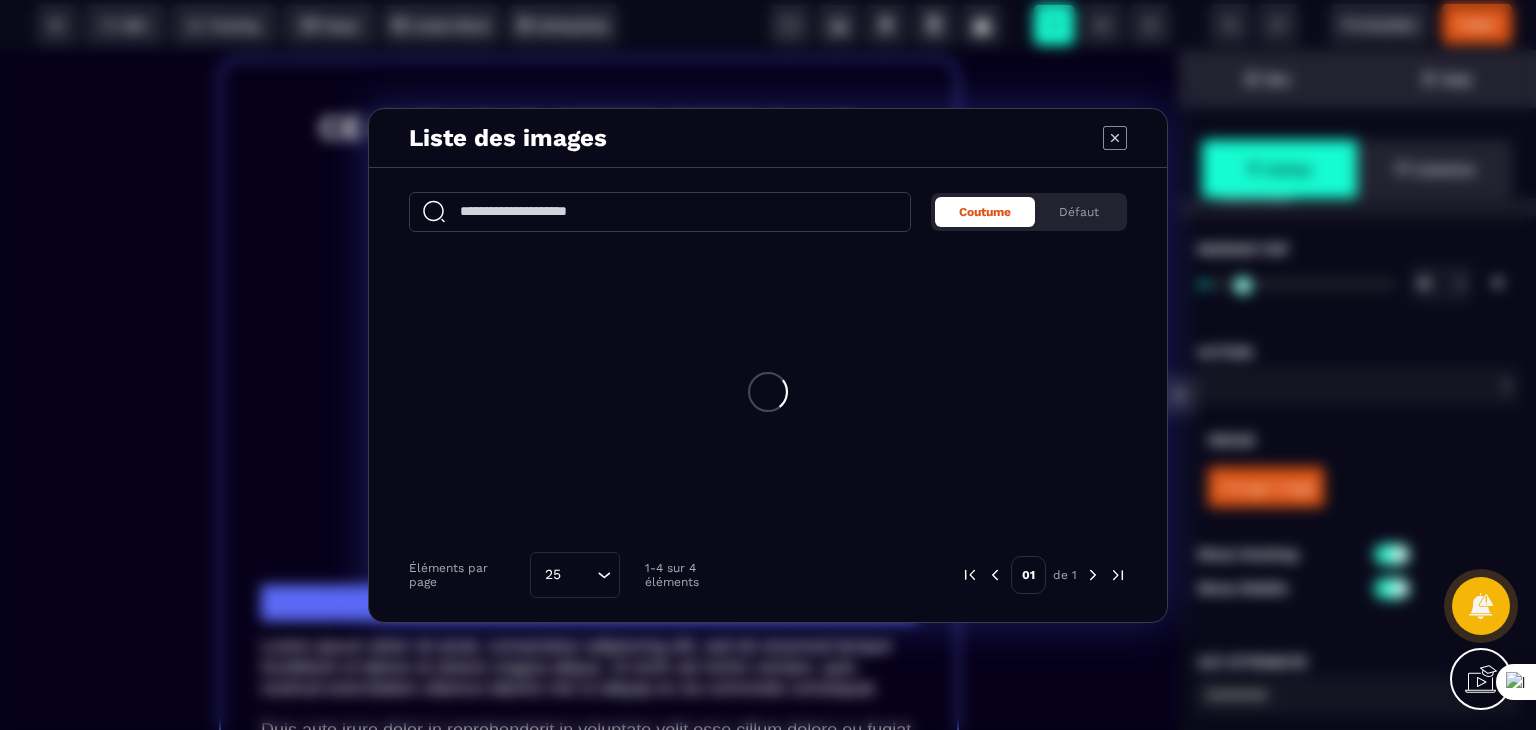 click at bounding box center [660, 212] 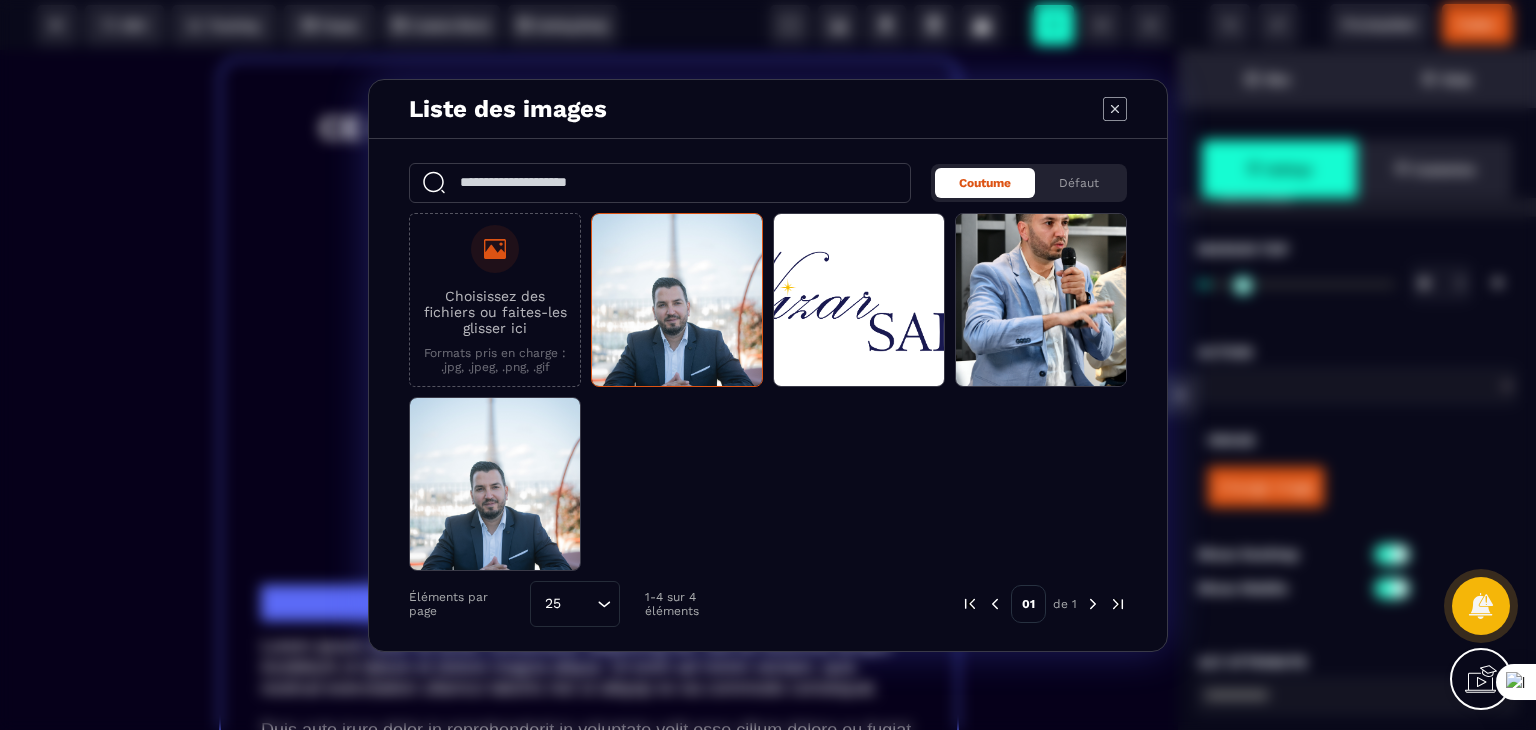 click on "Liste des images" at bounding box center [768, 109] 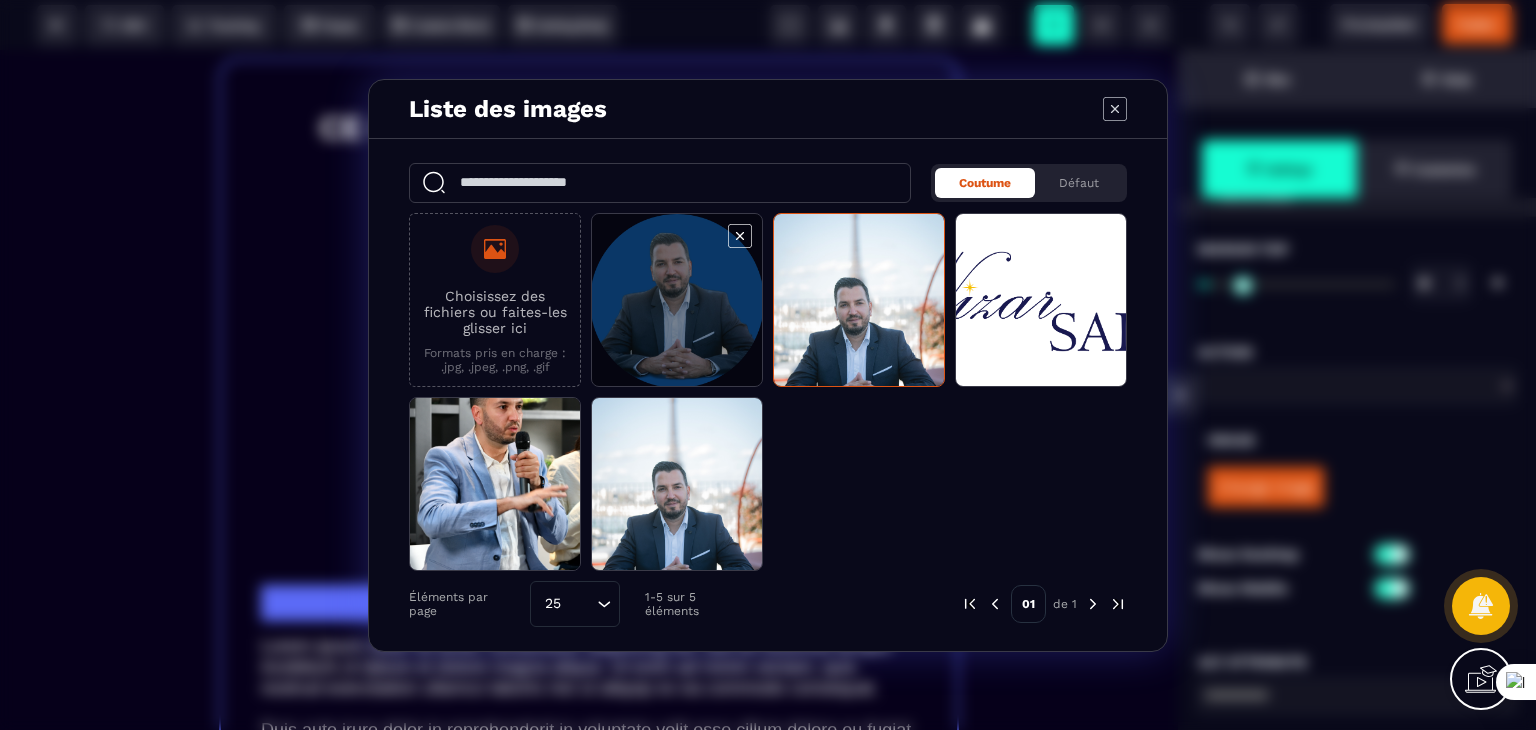 click at bounding box center (677, 301) 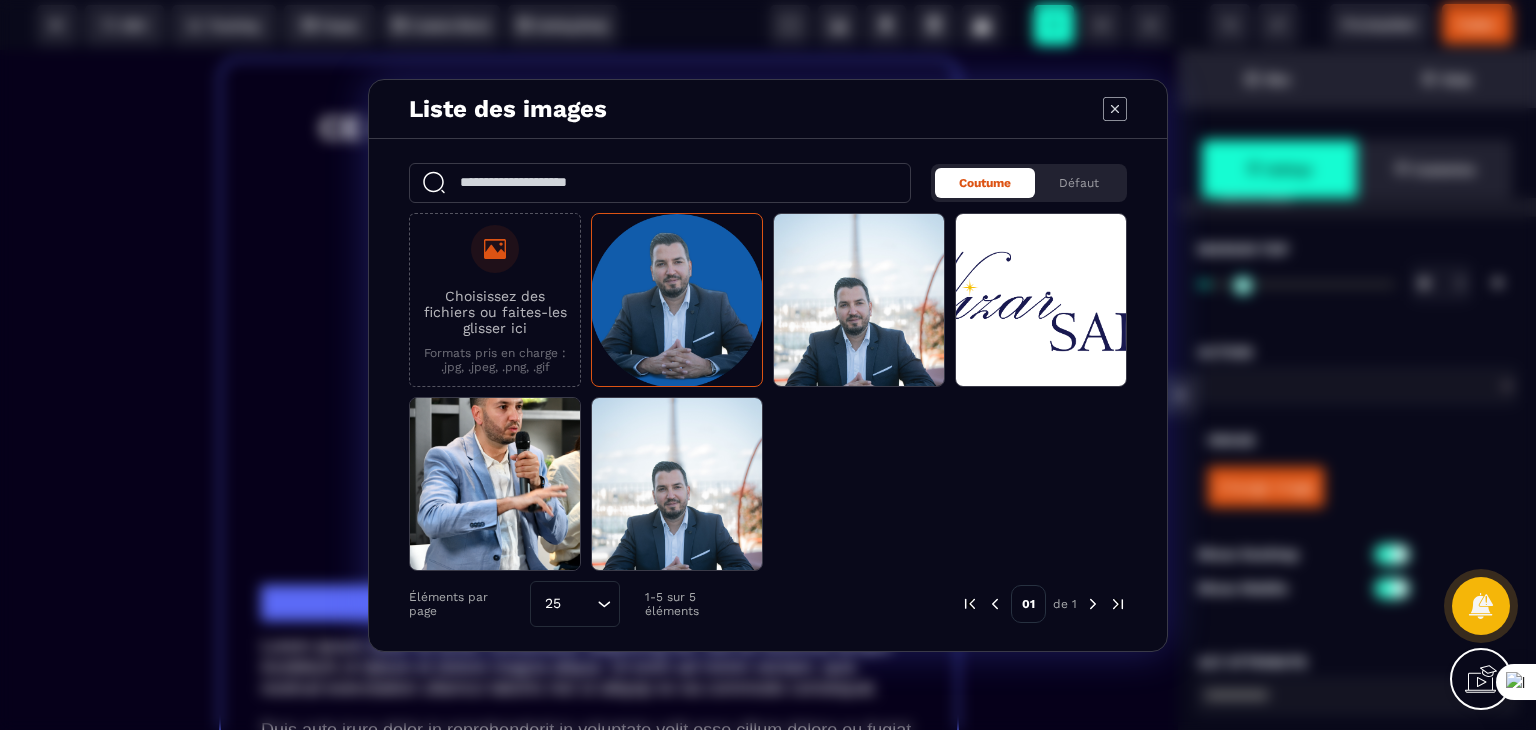 click at bounding box center [660, 183] 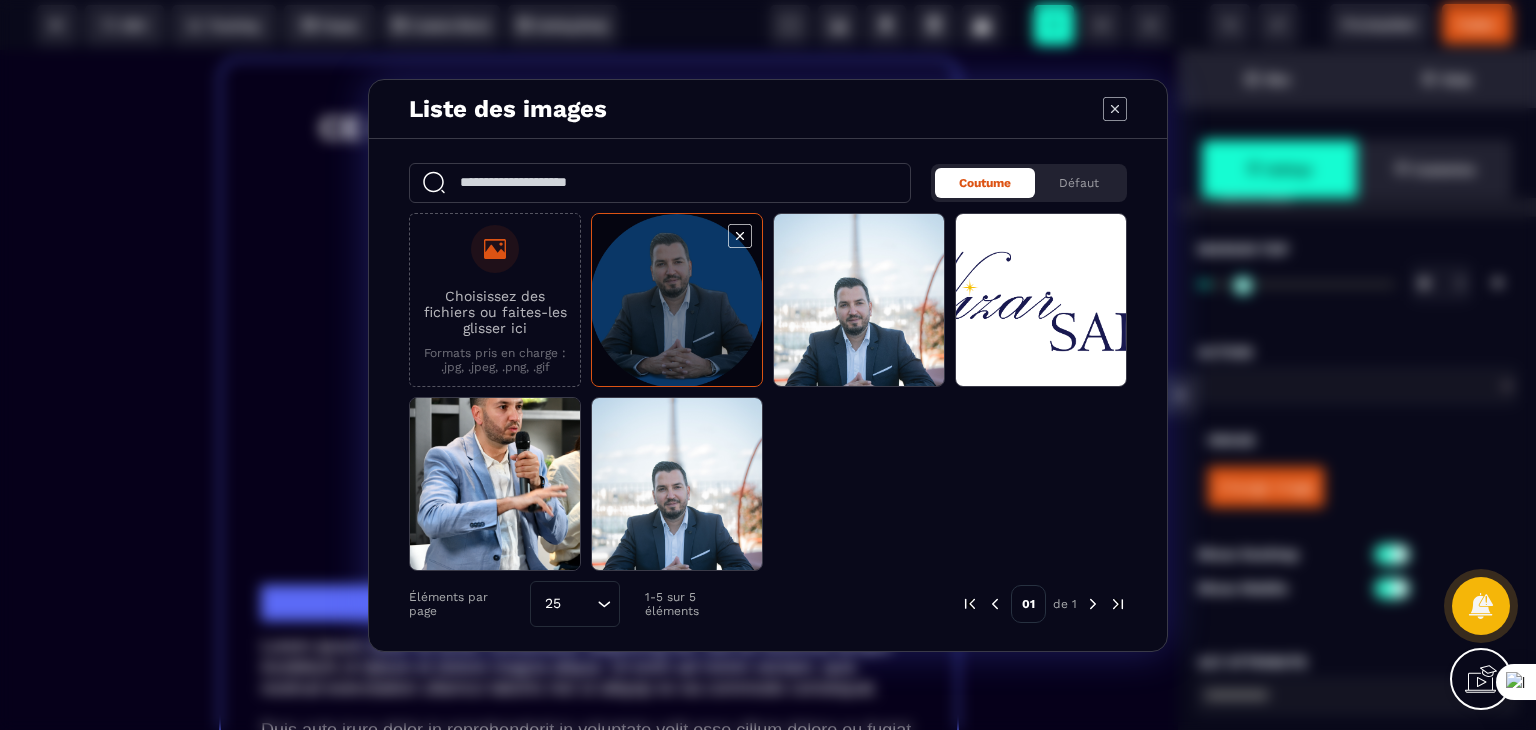 click at bounding box center [677, 301] 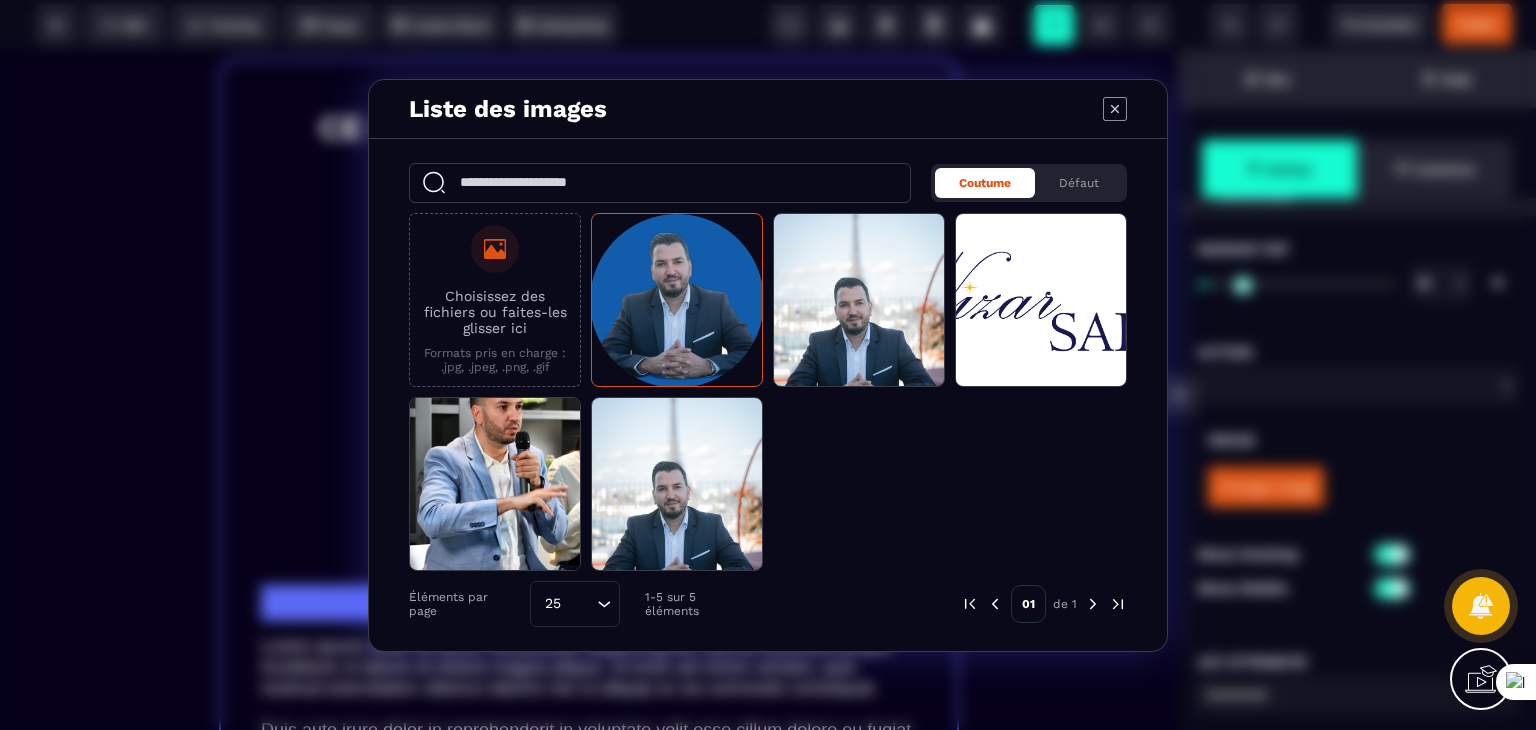 click on "Choisissez des fichiers ou faites-les glisser ici Formats pris en charge : .jpg, .jpeg, .png, .gif" at bounding box center (768, 392) 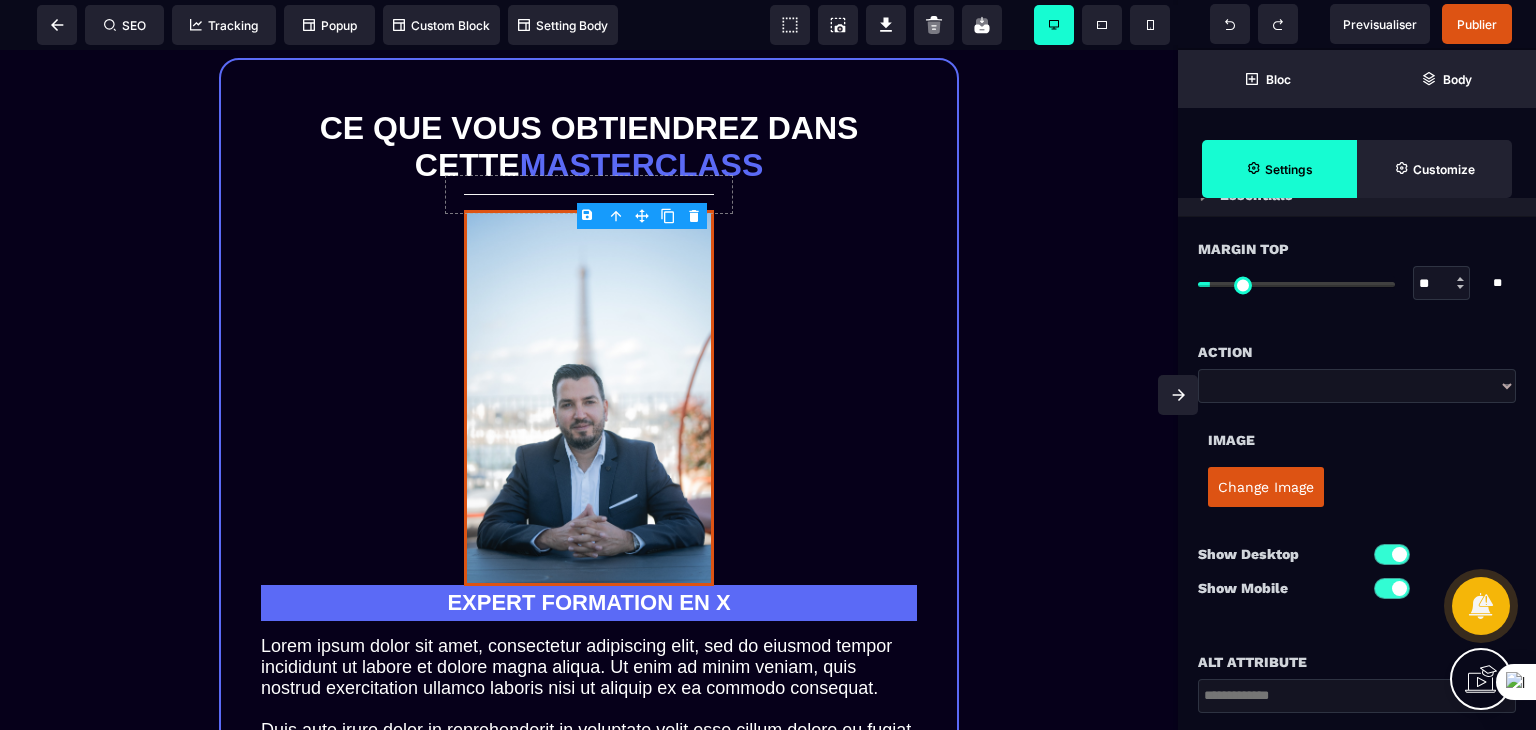 click on "B I U S
A *******
Hr
SEO
Tracking
Popup" at bounding box center (768, 365) 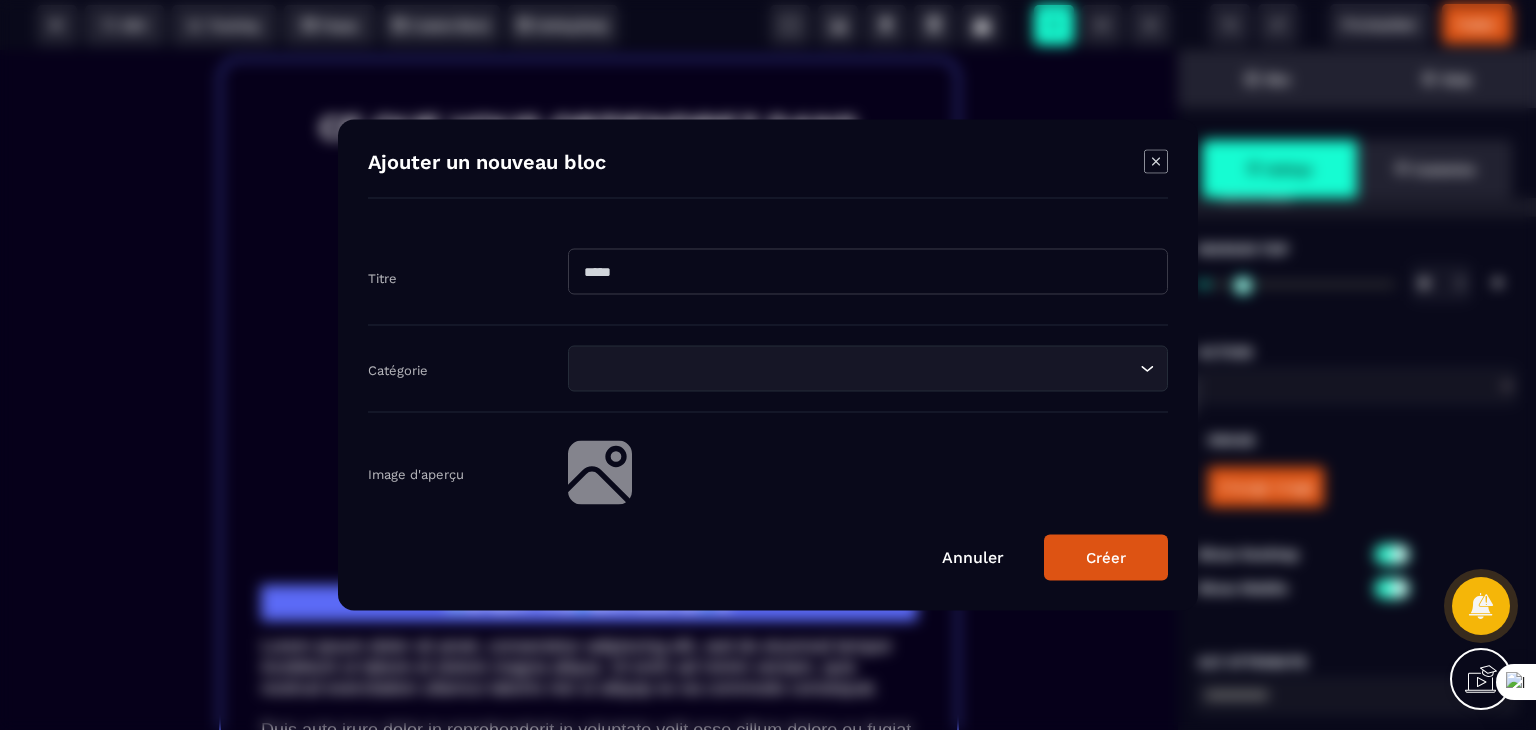 click 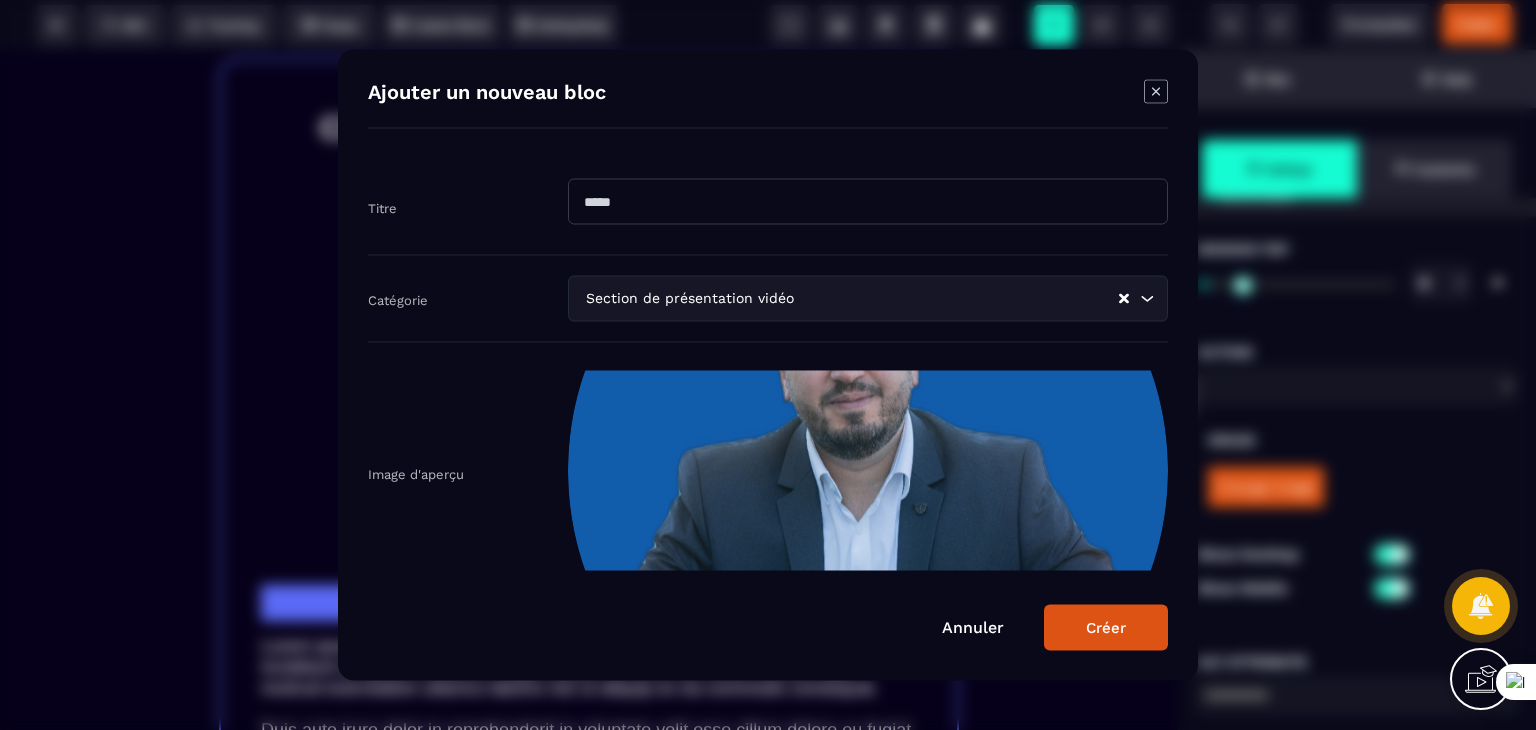 click on "Créer" at bounding box center (1106, 628) 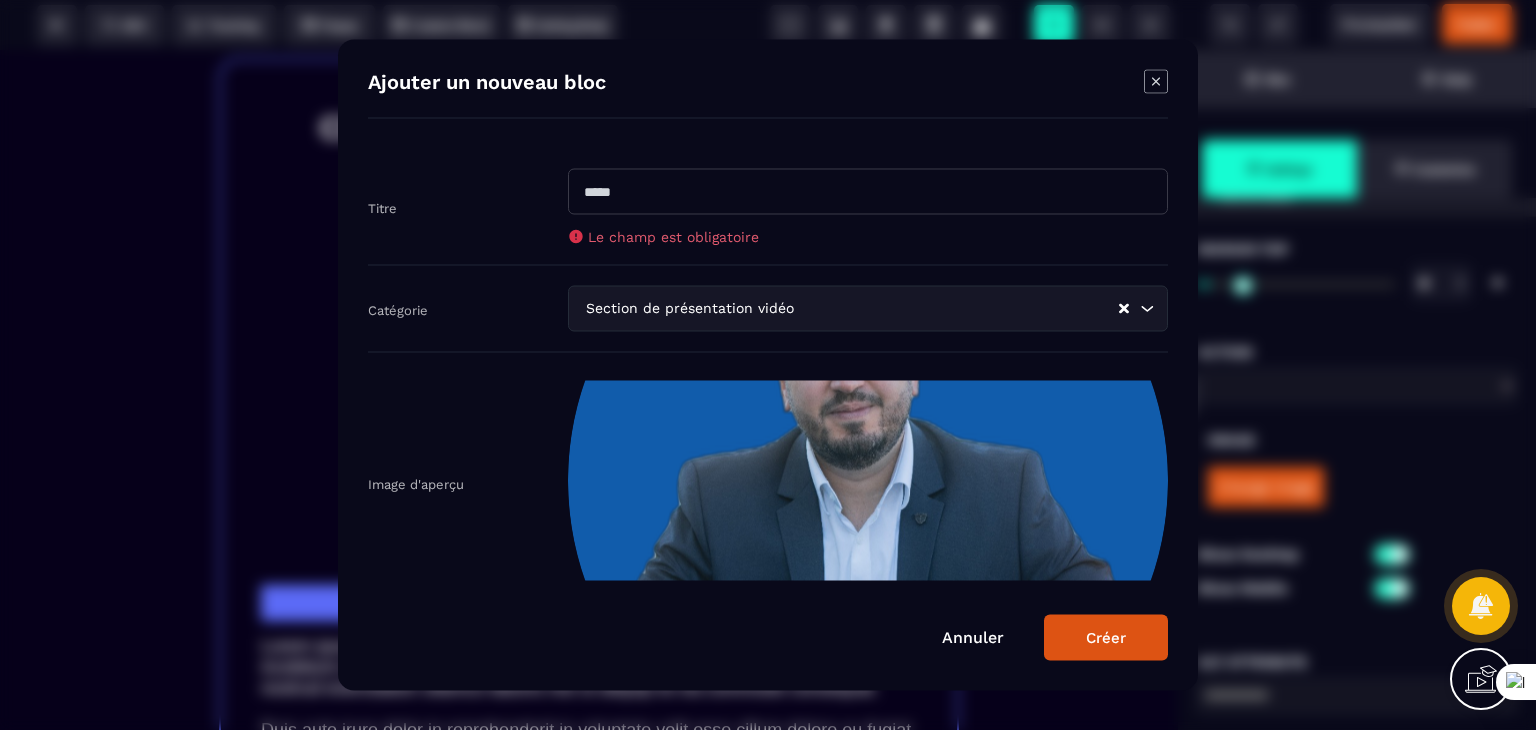 click at bounding box center (868, 192) 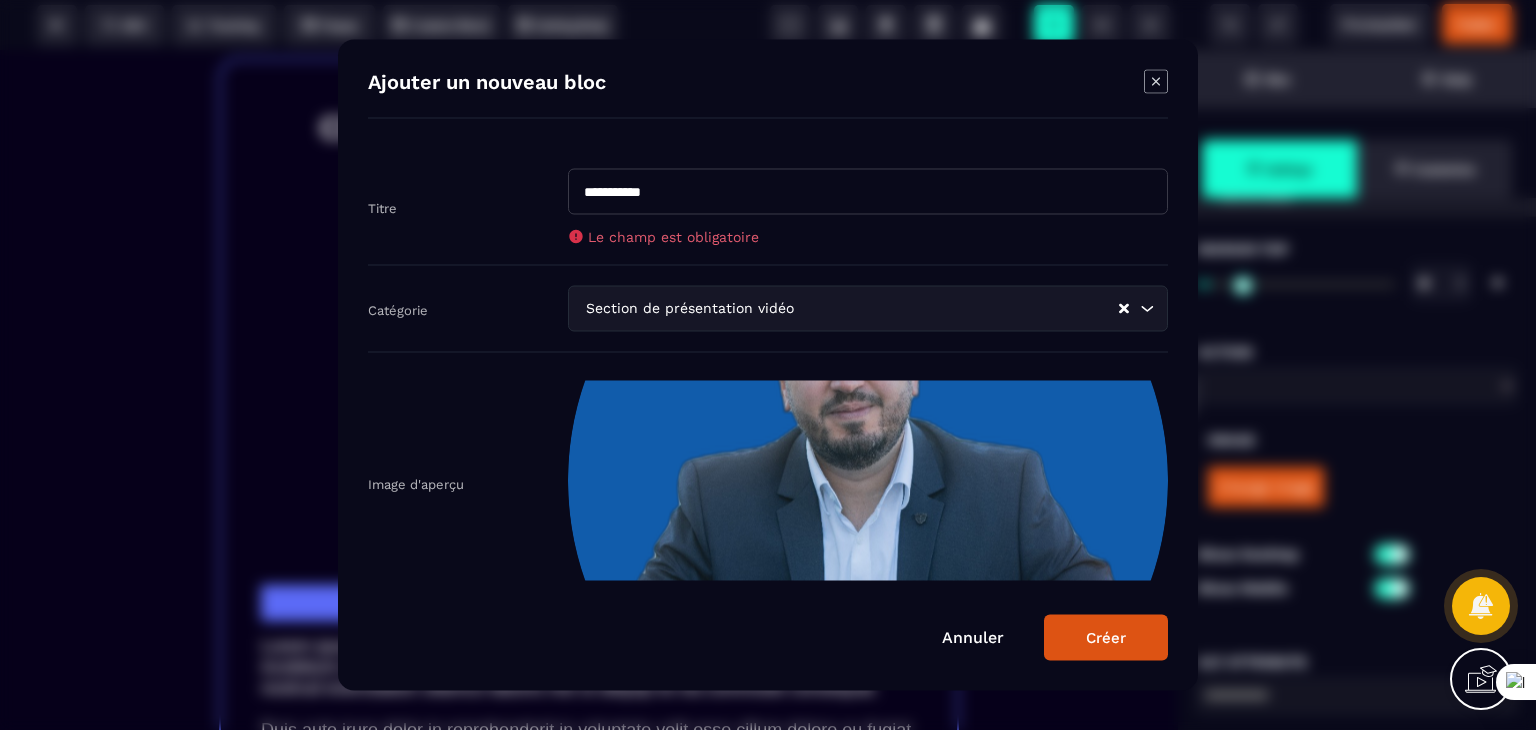 type on "**********" 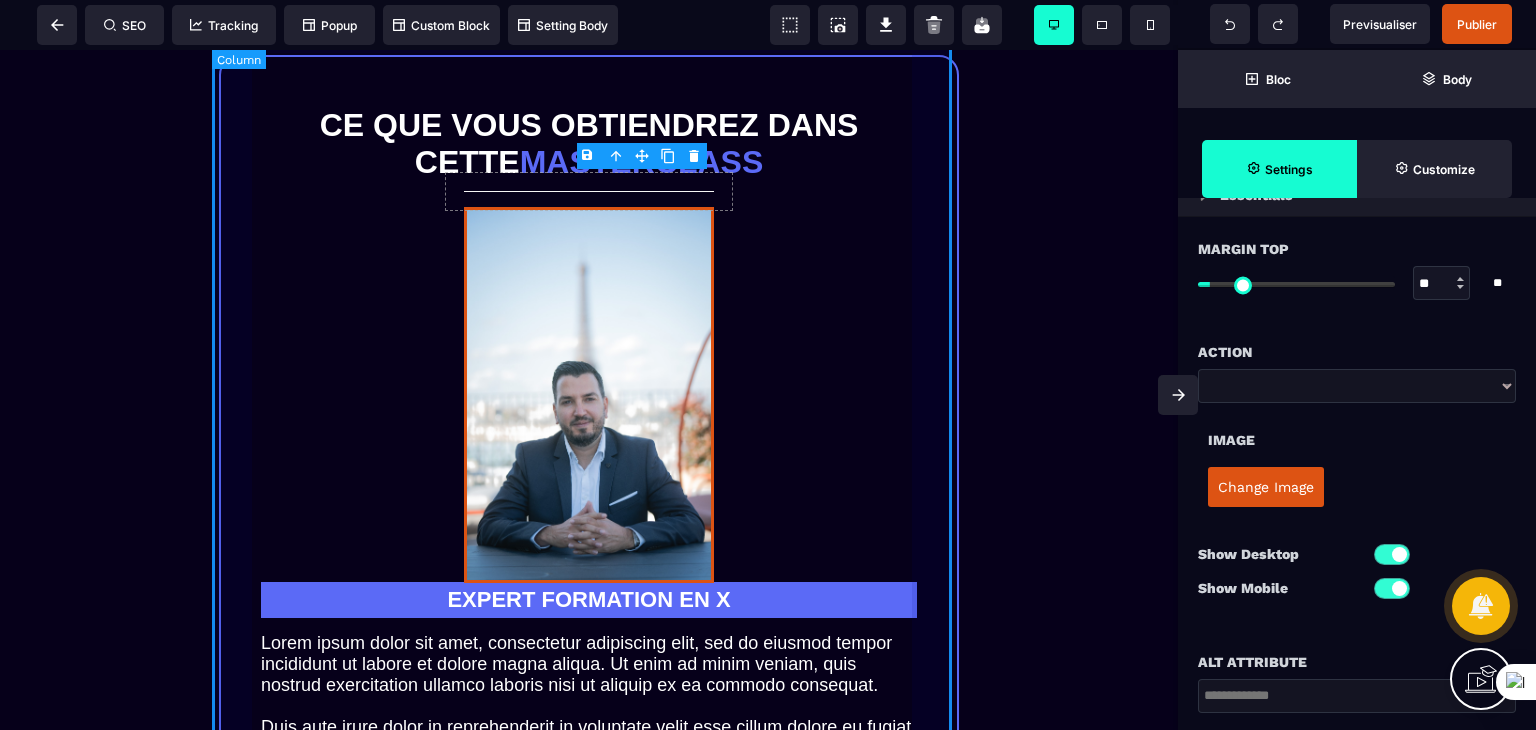 scroll, scrollTop: 1800, scrollLeft: 0, axis: vertical 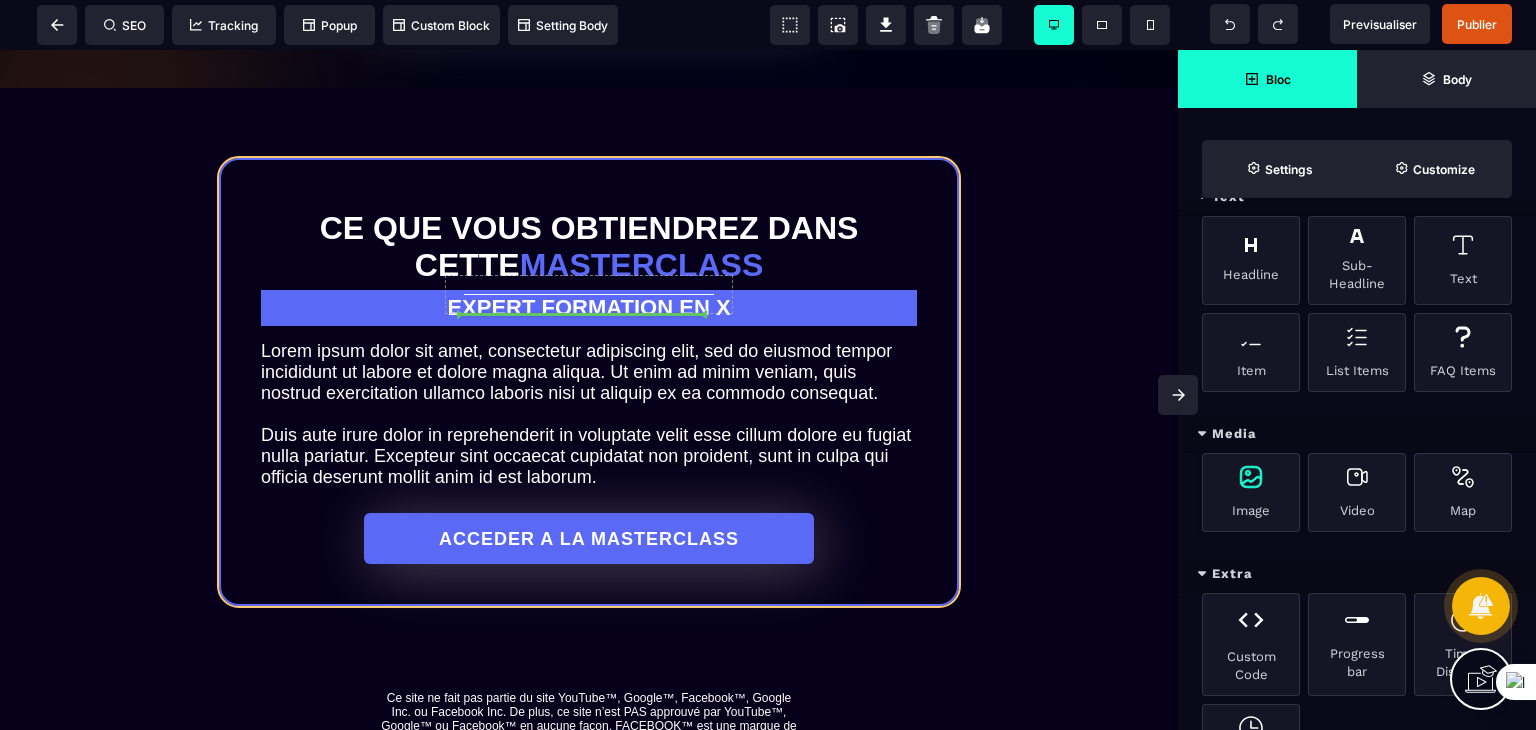 select 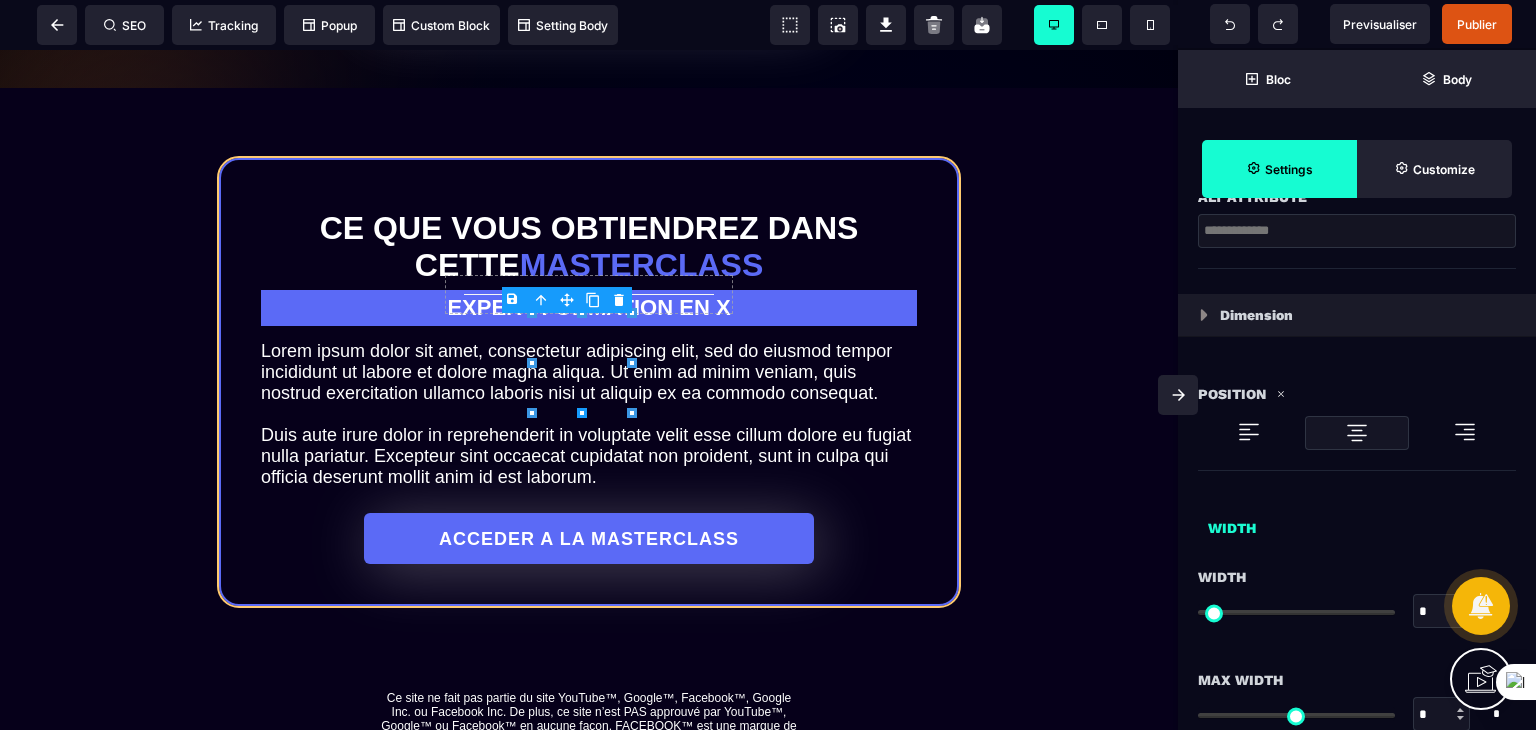 type on "*" 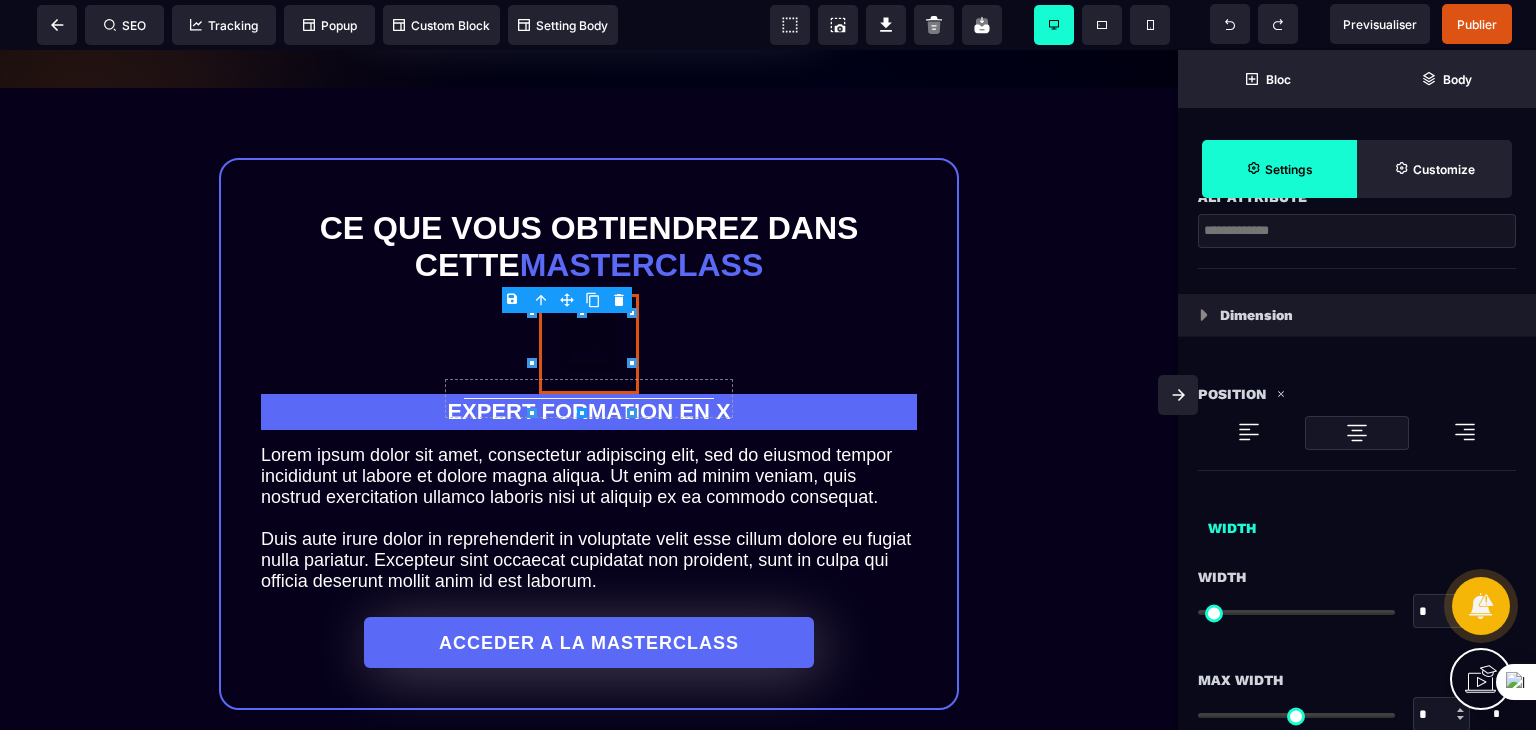 scroll, scrollTop: 0, scrollLeft: 0, axis: both 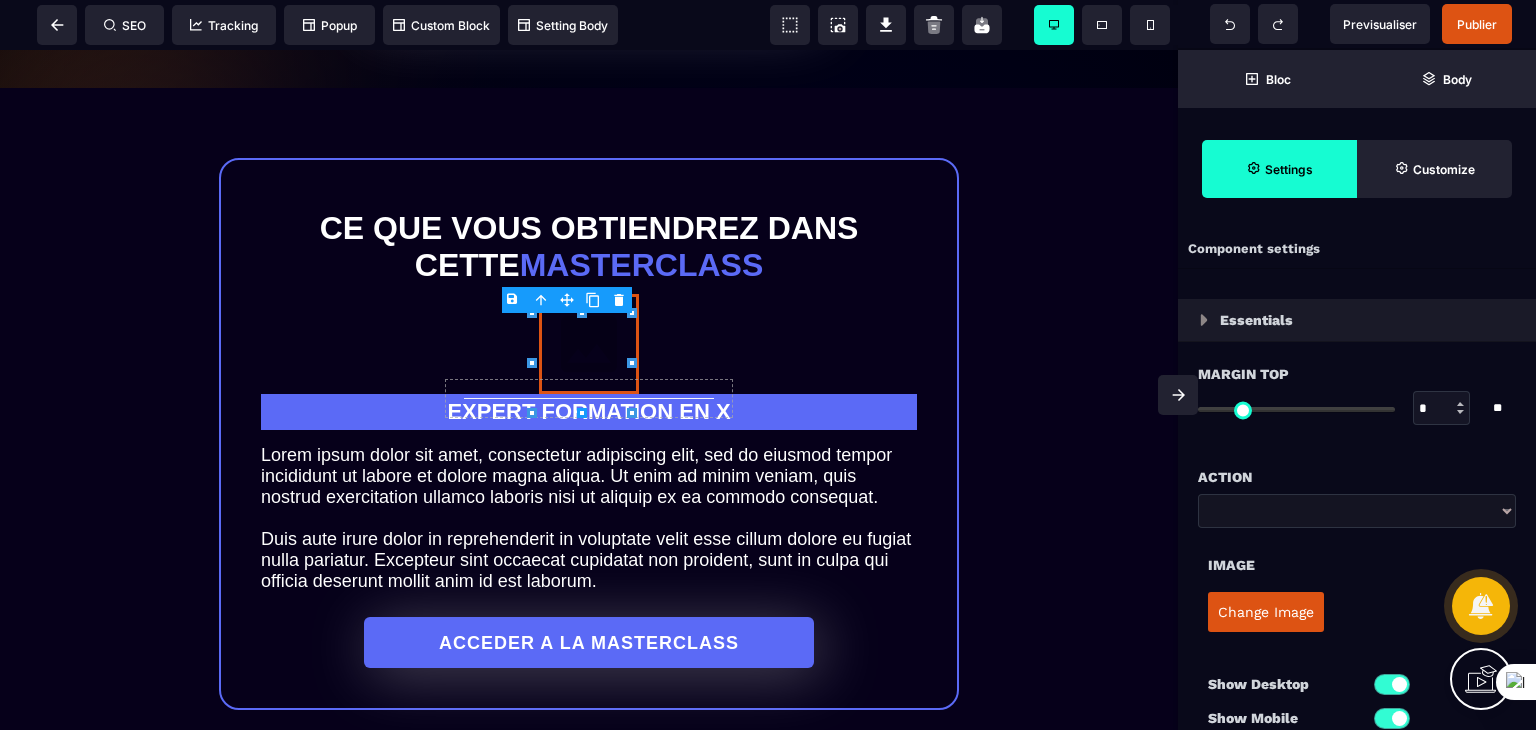 type on "****" 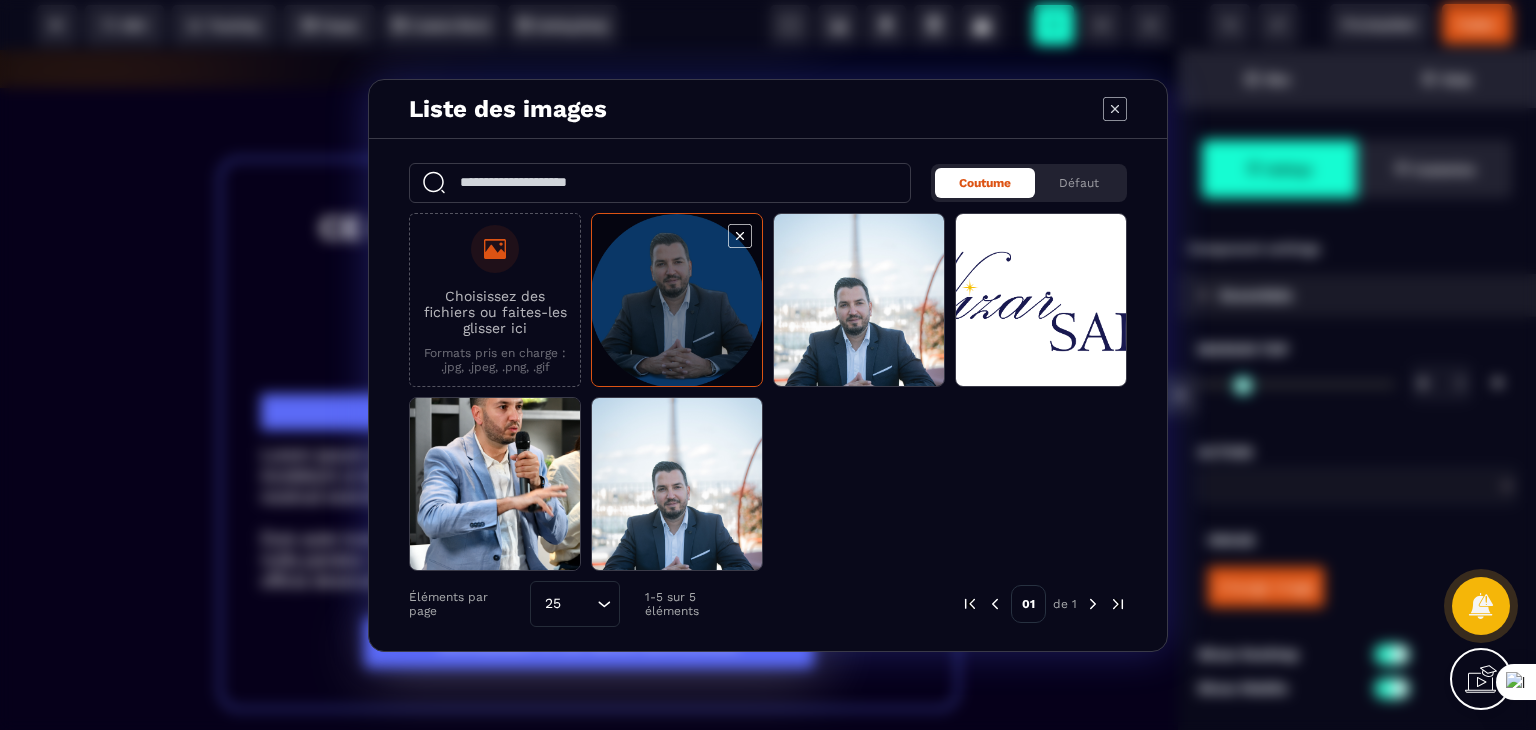 click at bounding box center (677, 301) 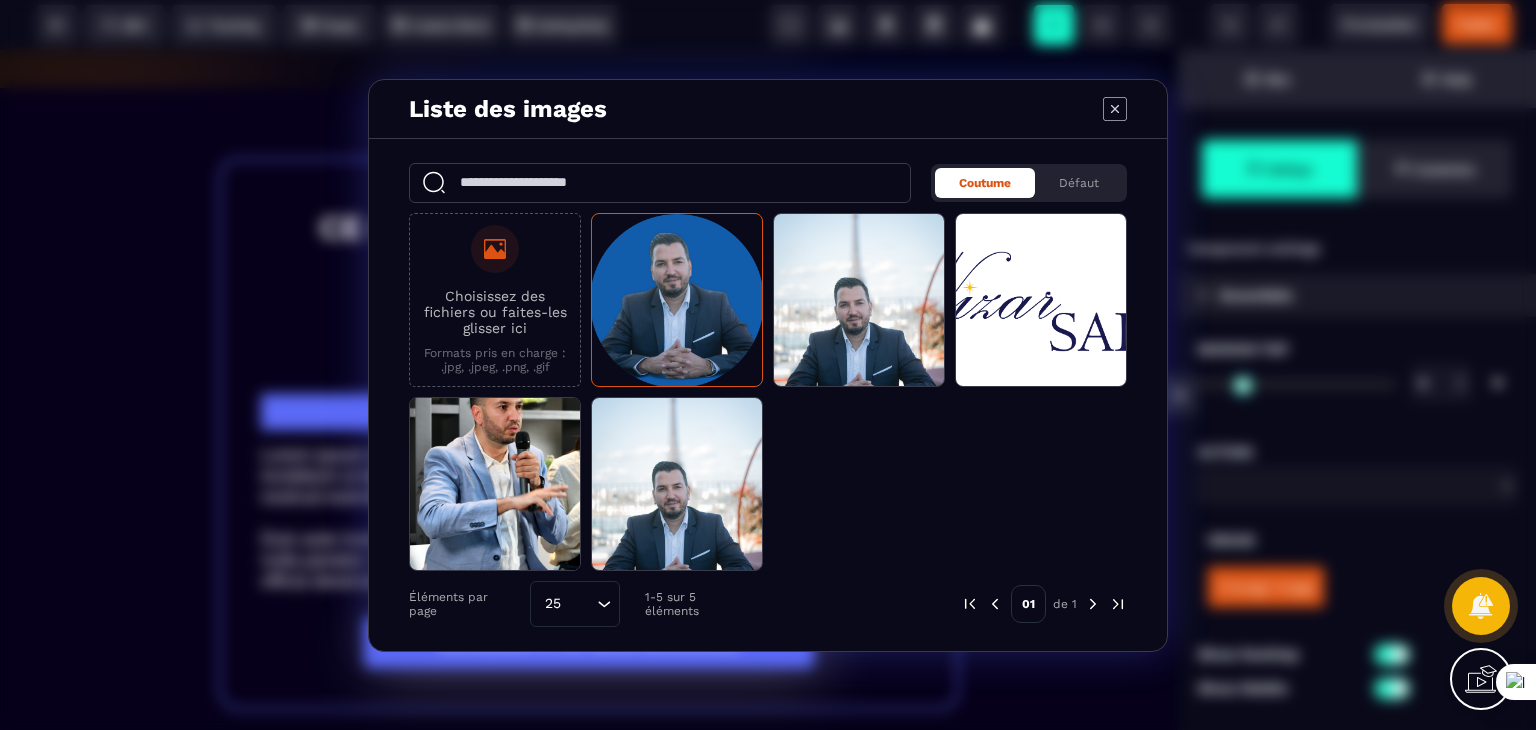 click 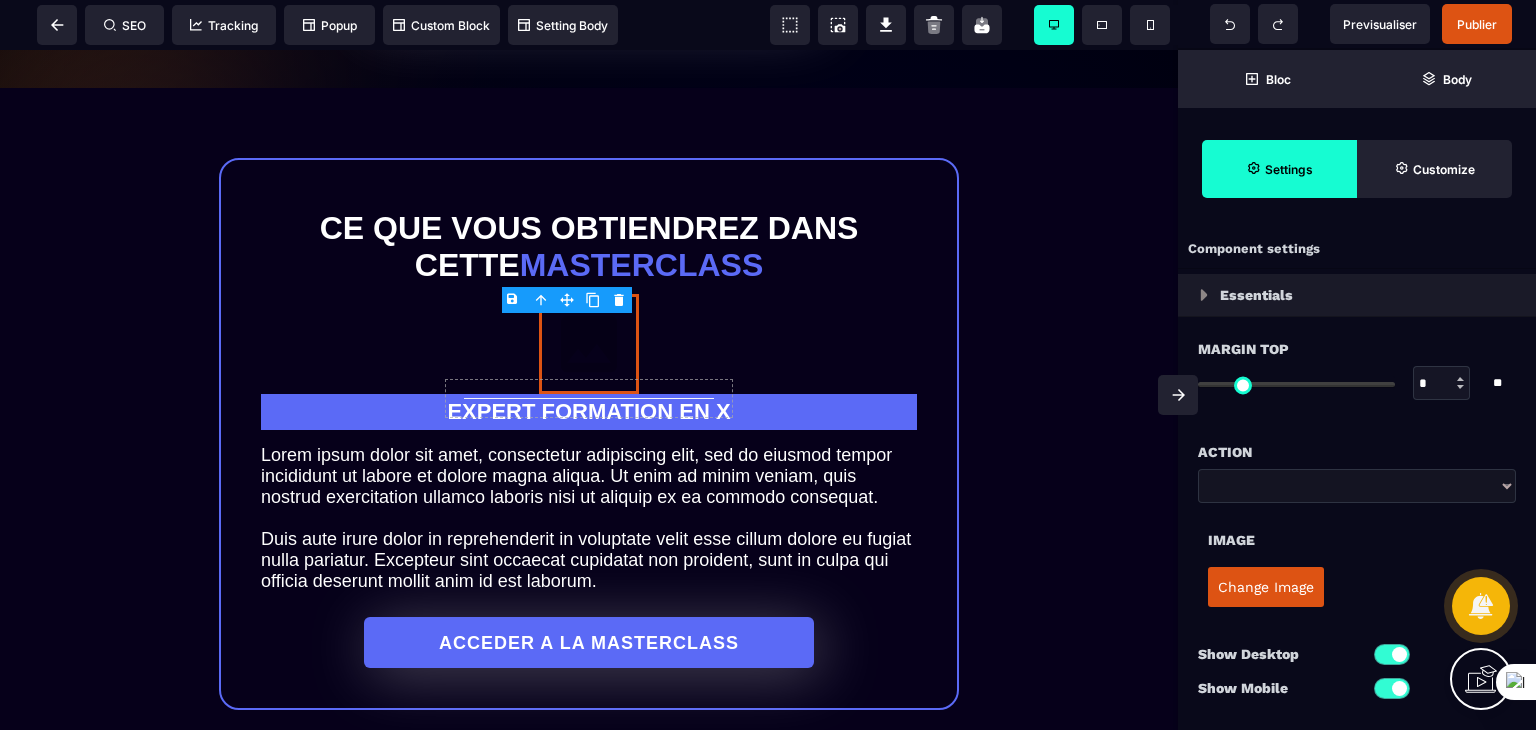 click on "Change Image" at bounding box center [1266, 587] 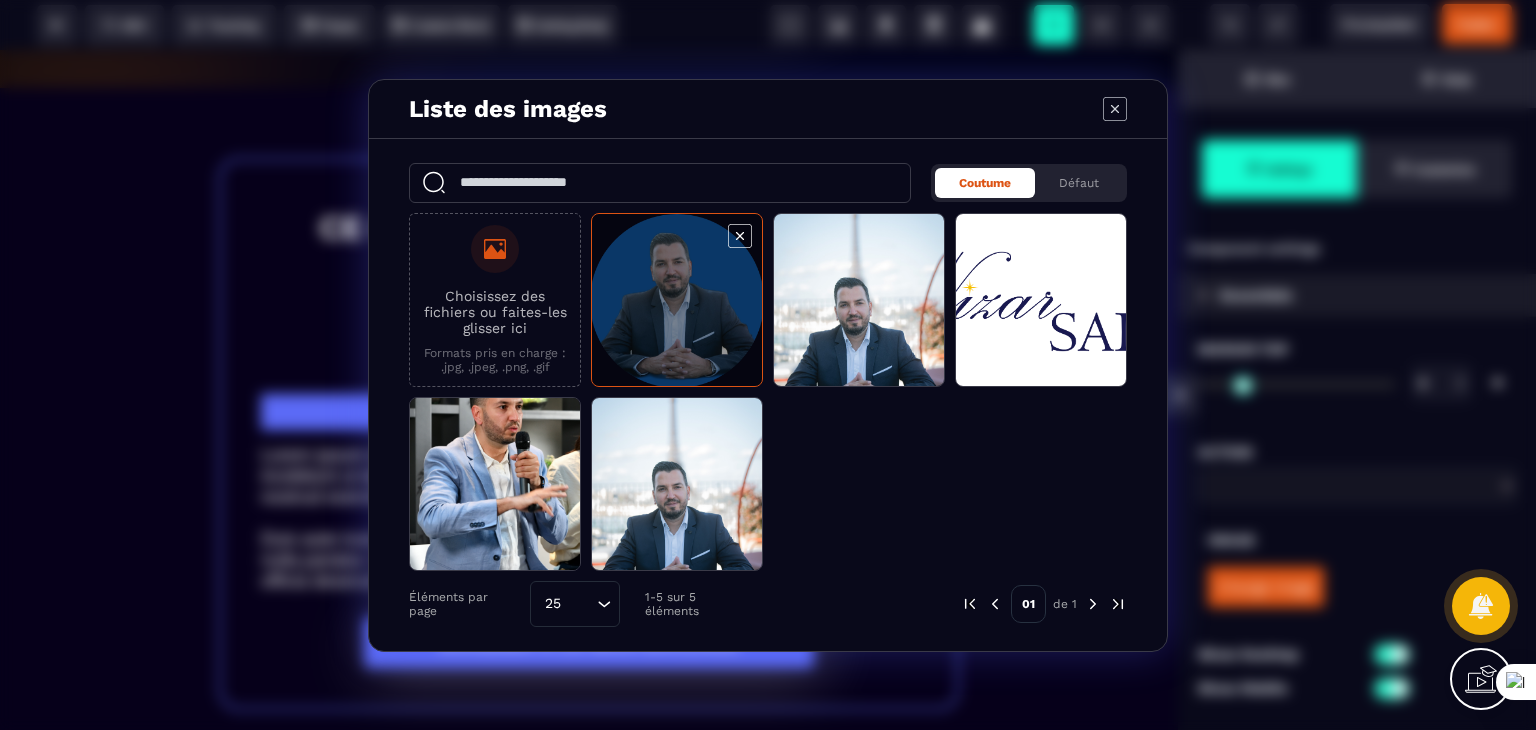 click at bounding box center (677, 301) 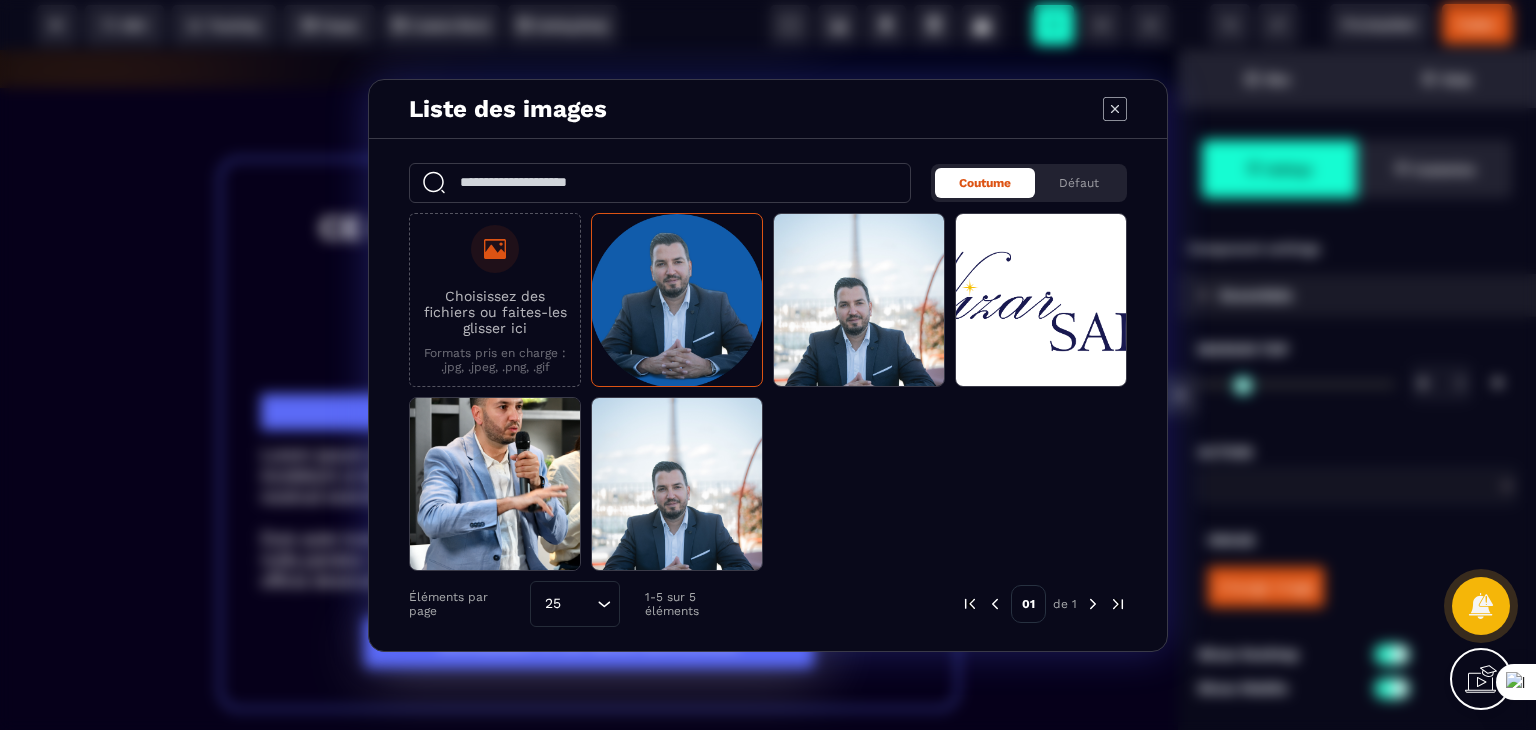 click on "Choisissez des fichiers ou faites-les glisser ici Formats pris en charge : .jpg, .jpeg, .png, .gif" at bounding box center (495, 299) 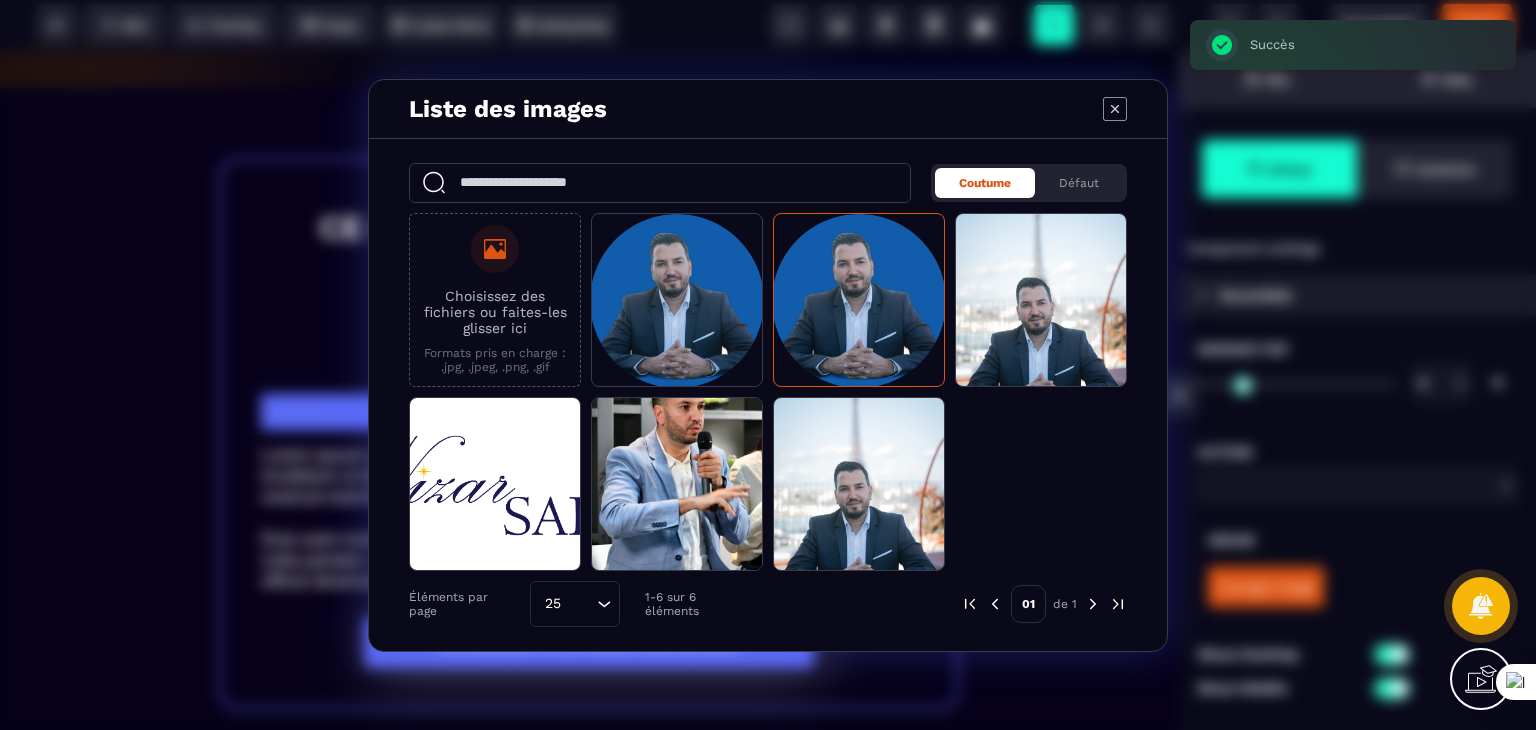click 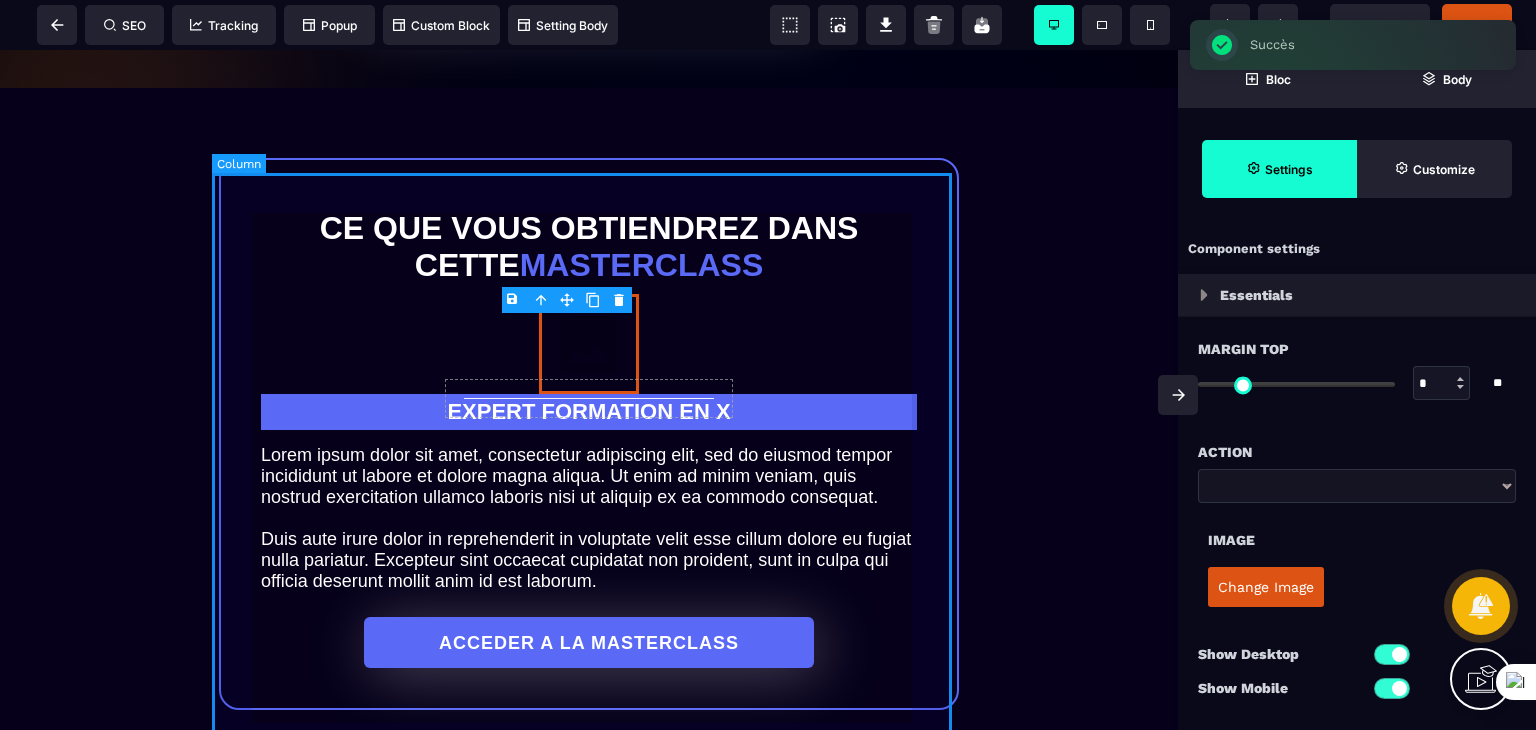 click on "Ce que vous obtiendrez dans cette  masterclass EXPERT FORMATION EN X Lorem ipsum dolor sit amet, consectetur adipiscing elit, sed do eiusmod tempor incididunt ut labore et dolore magna aliqua. Ut enim ad minim veniam, quis nostrud exercitation ullamco laboris nisi ut aliquip ex ea commodo consequat.  Duis aute irure dolor in reprehenderit in voluptate velit esse cillum dolore eu fugiat nulla pariatur. Excepteur sint occaecat cupidatat non proident, sunt in culpa qui officia deserunt mollit anim id est laborum.
ACCEDER A LA MASTERCLASS" at bounding box center (589, 434) 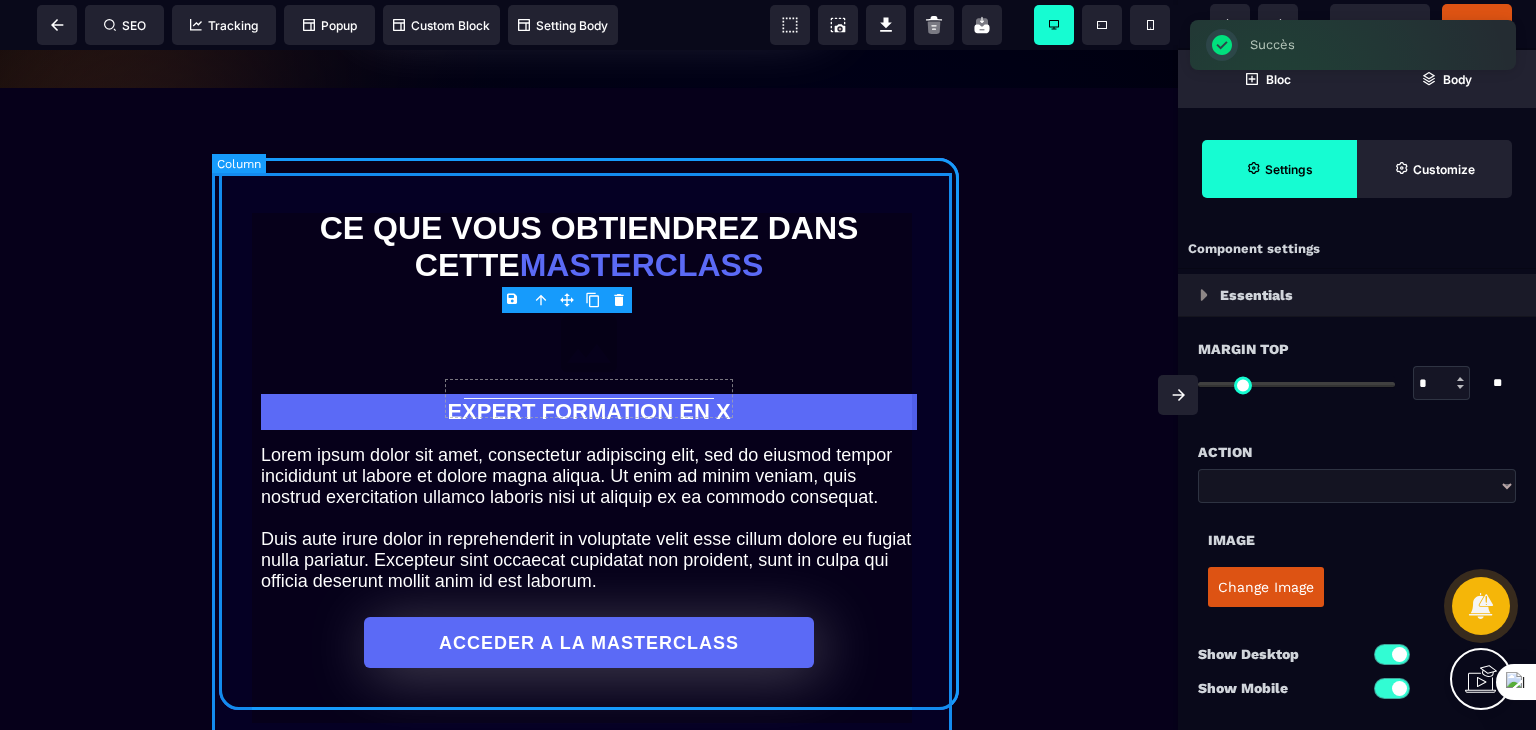 select on "*****" 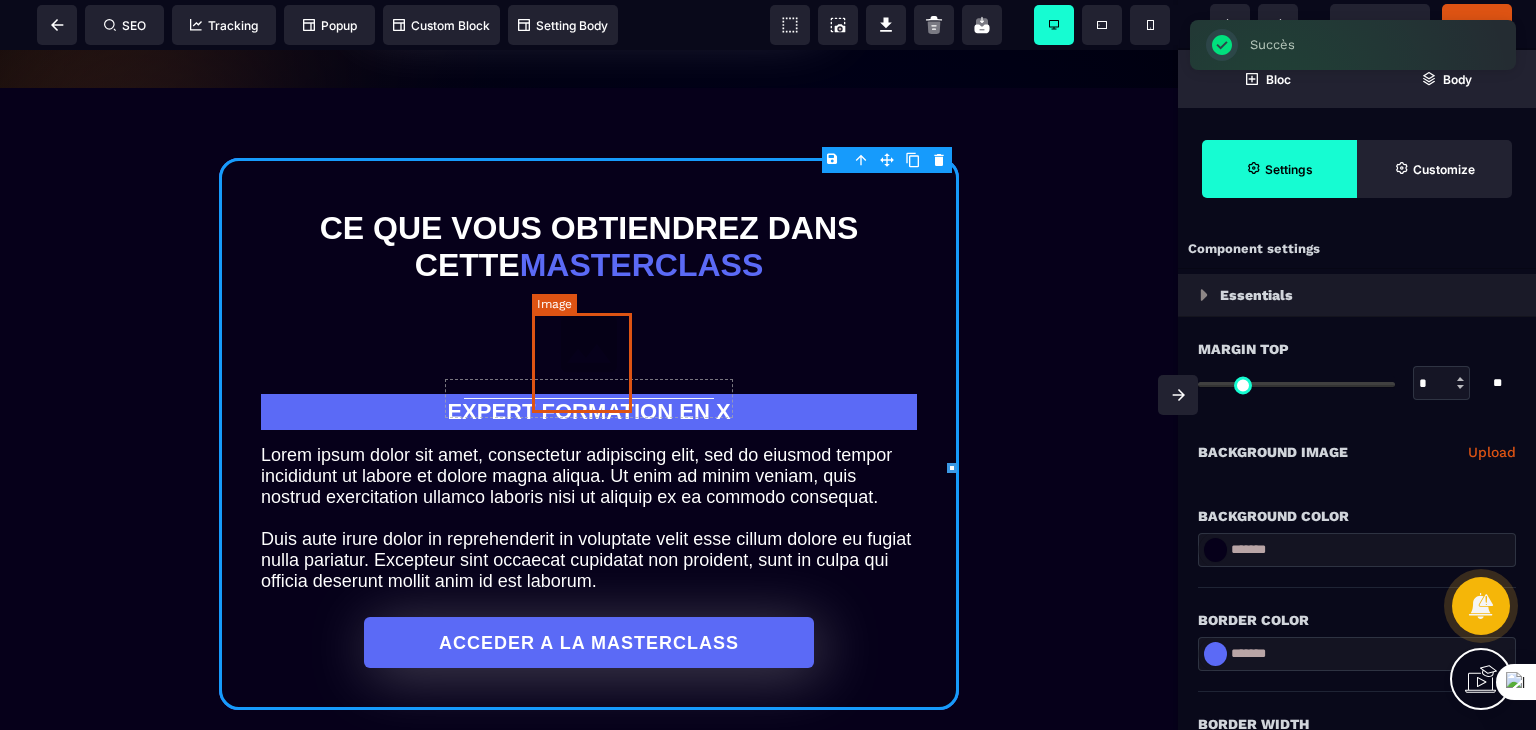 click at bounding box center (589, 344) 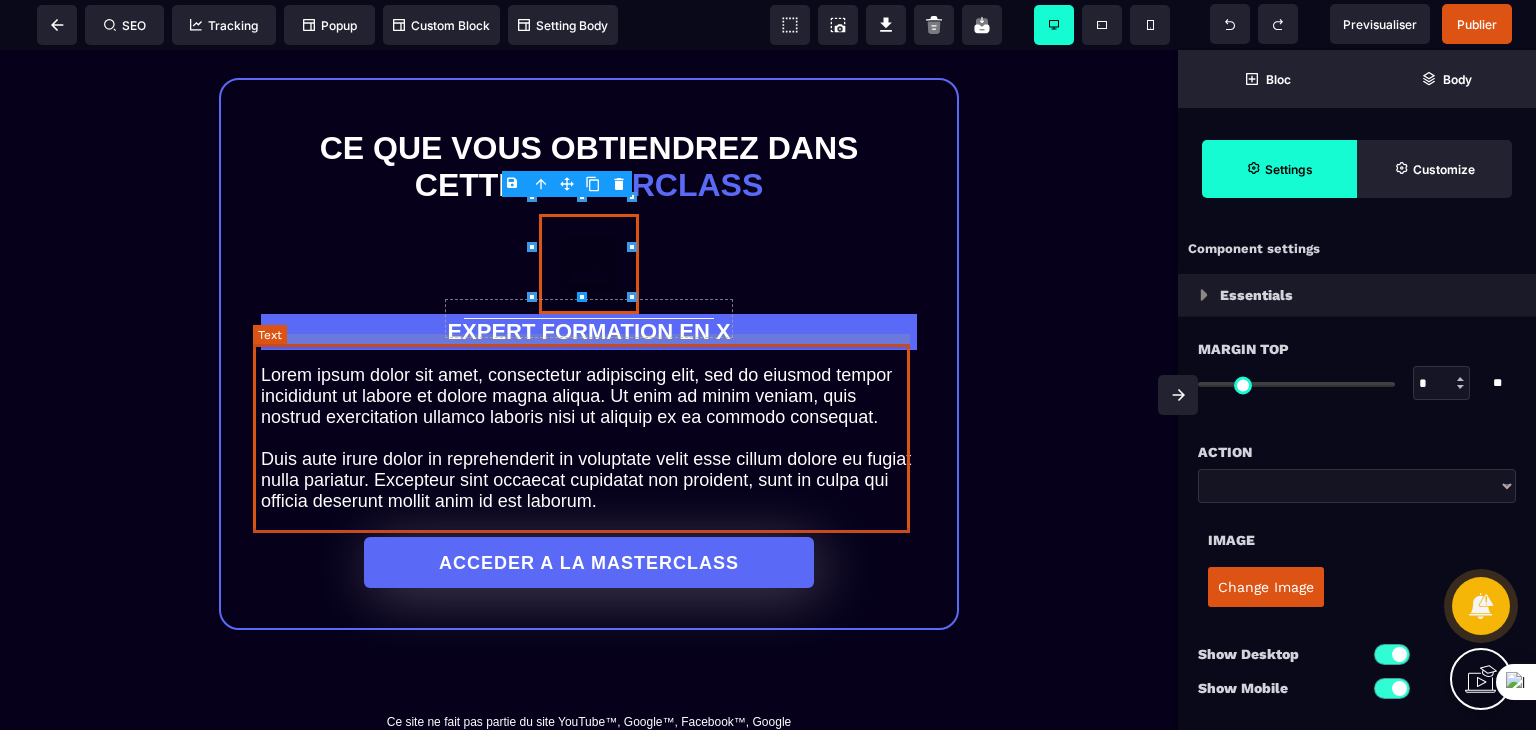 scroll, scrollTop: 1500, scrollLeft: 0, axis: vertical 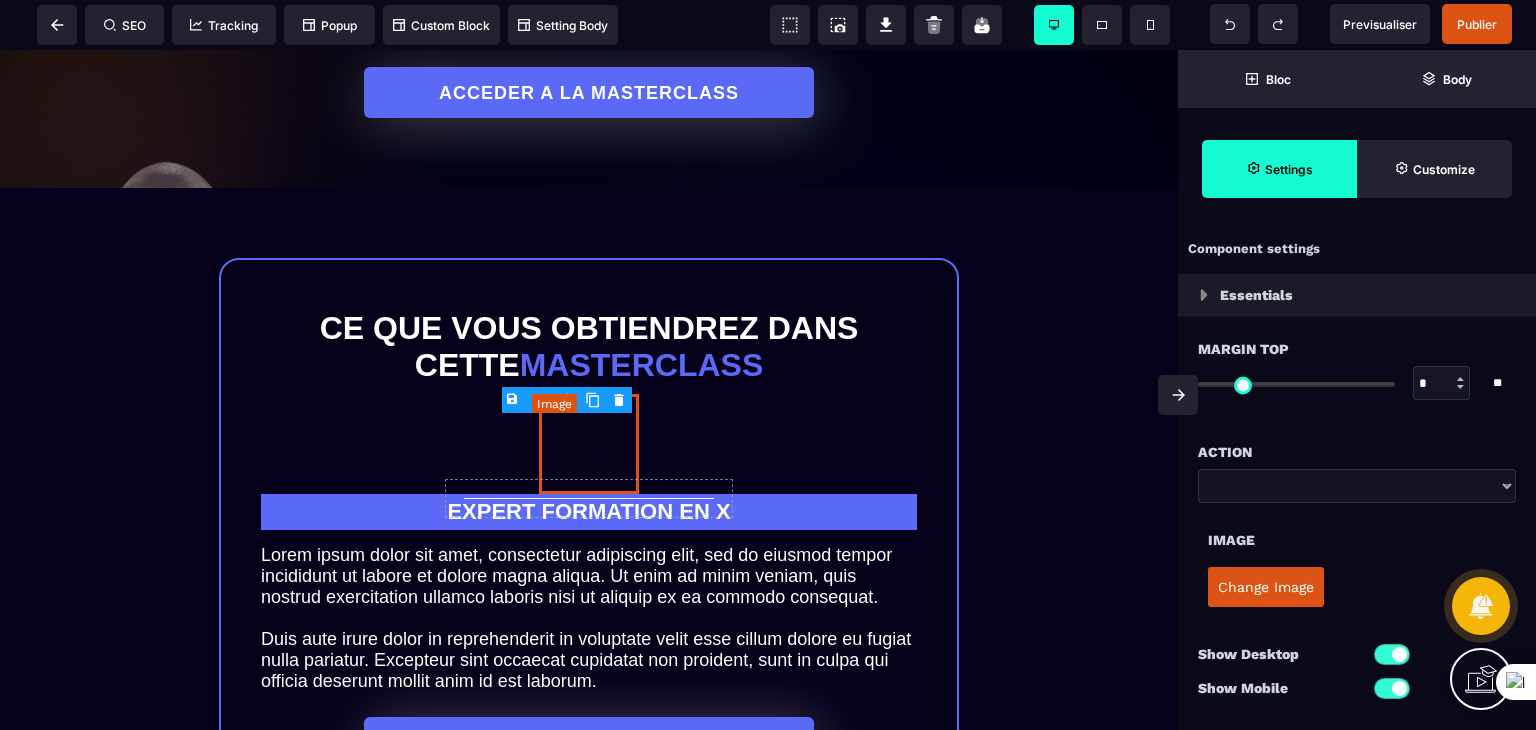 drag, startPoint x: 583, startPoint y: 449, endPoint x: 558, endPoint y: 477, distance: 37.536648 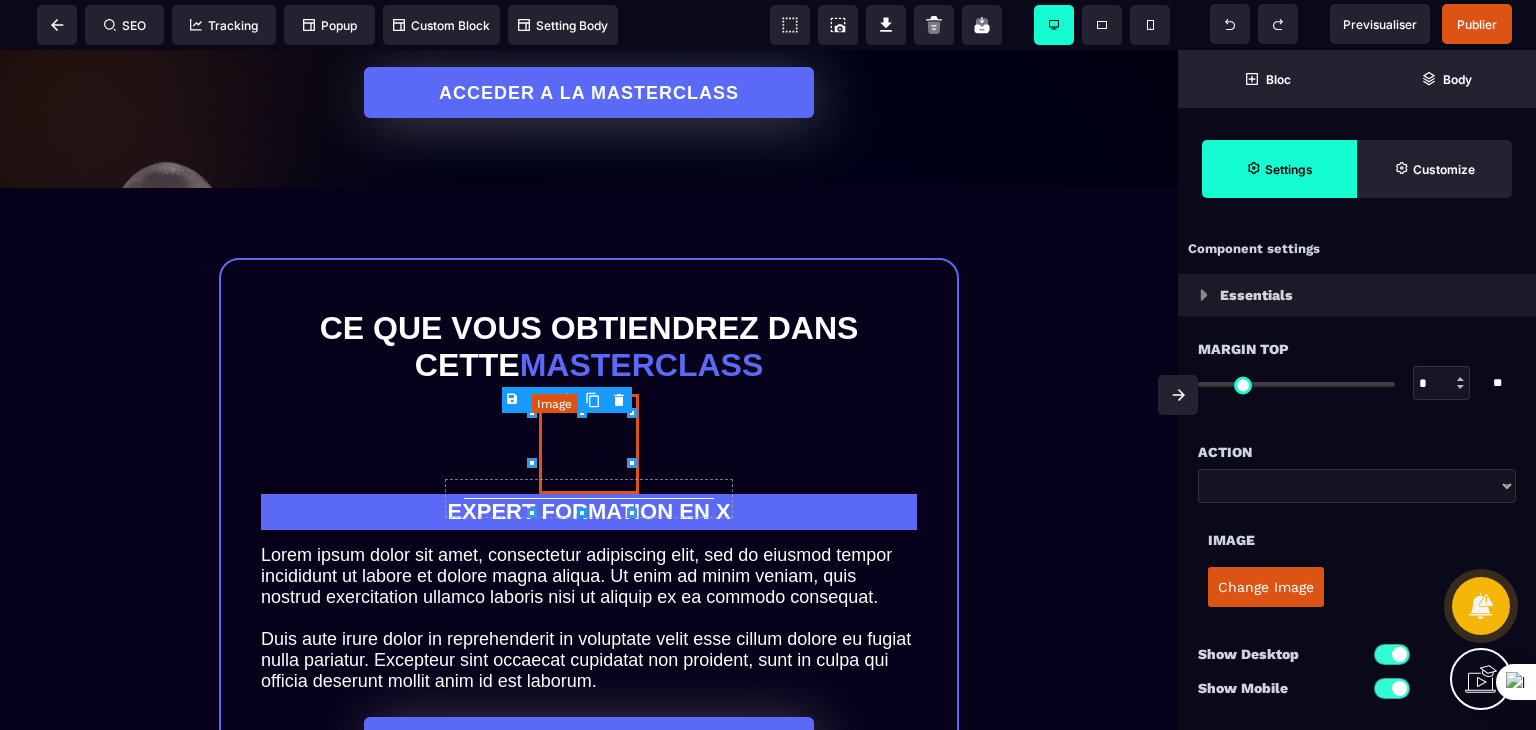 click at bounding box center [589, 444] 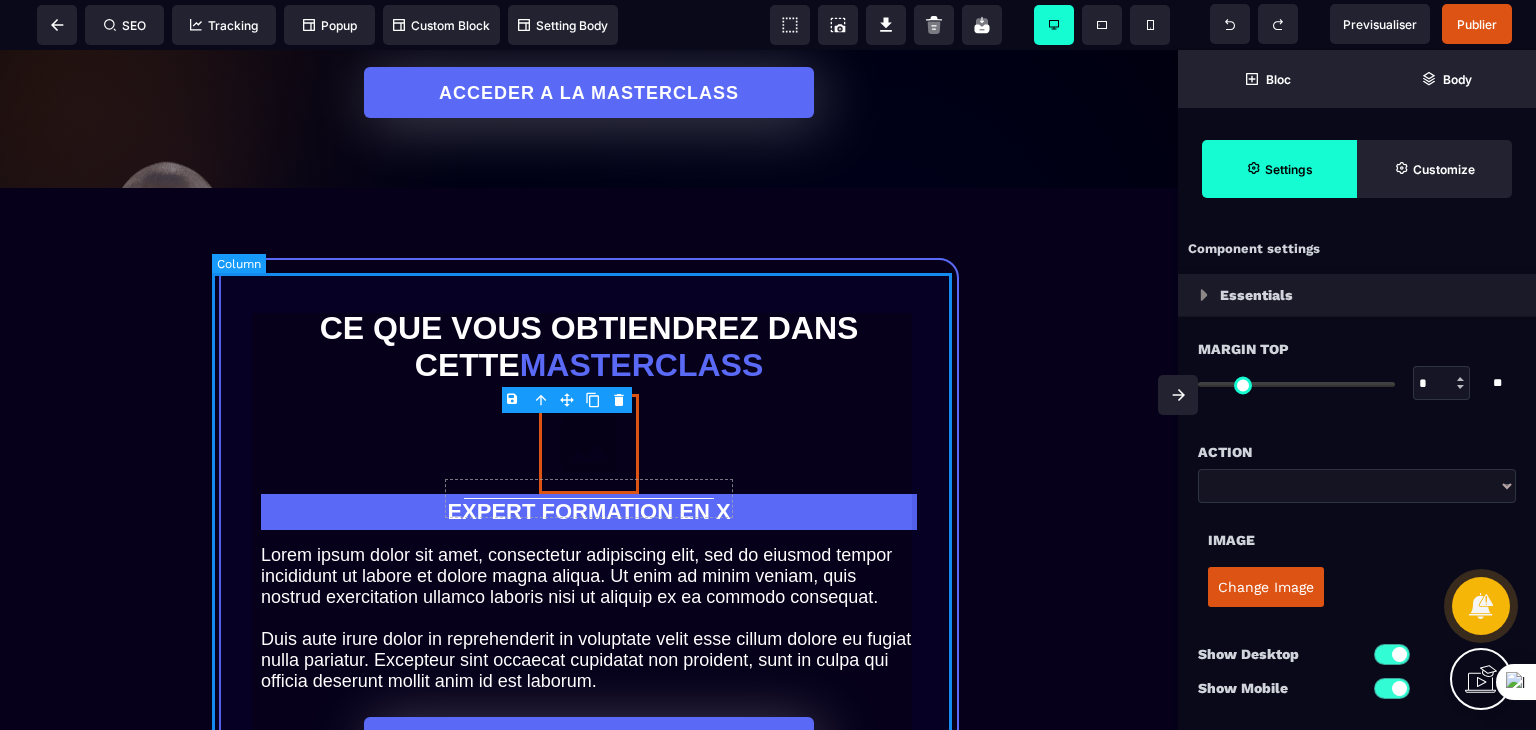 click on "Ce que vous obtiendrez dans cette  masterclass EXPERT FORMATION EN X Lorem ipsum dolor sit amet, consectetur adipiscing elit, sed do eiusmod tempor incididunt ut labore et dolore magna aliqua. Ut enim ad minim veniam, quis nostrud exercitation ullamco laboris nisi ut aliquip ex ea commodo consequat.  Duis aute irure dolor in reprehenderit in voluptate velit esse cillum dolore eu fugiat nulla pariatur. Excepteur sint occaecat cupidatat non proident, sunt in culpa qui officia deserunt mollit anim id est laborum.
ACCEDER A LA MASTERCLASS" at bounding box center (589, 534) 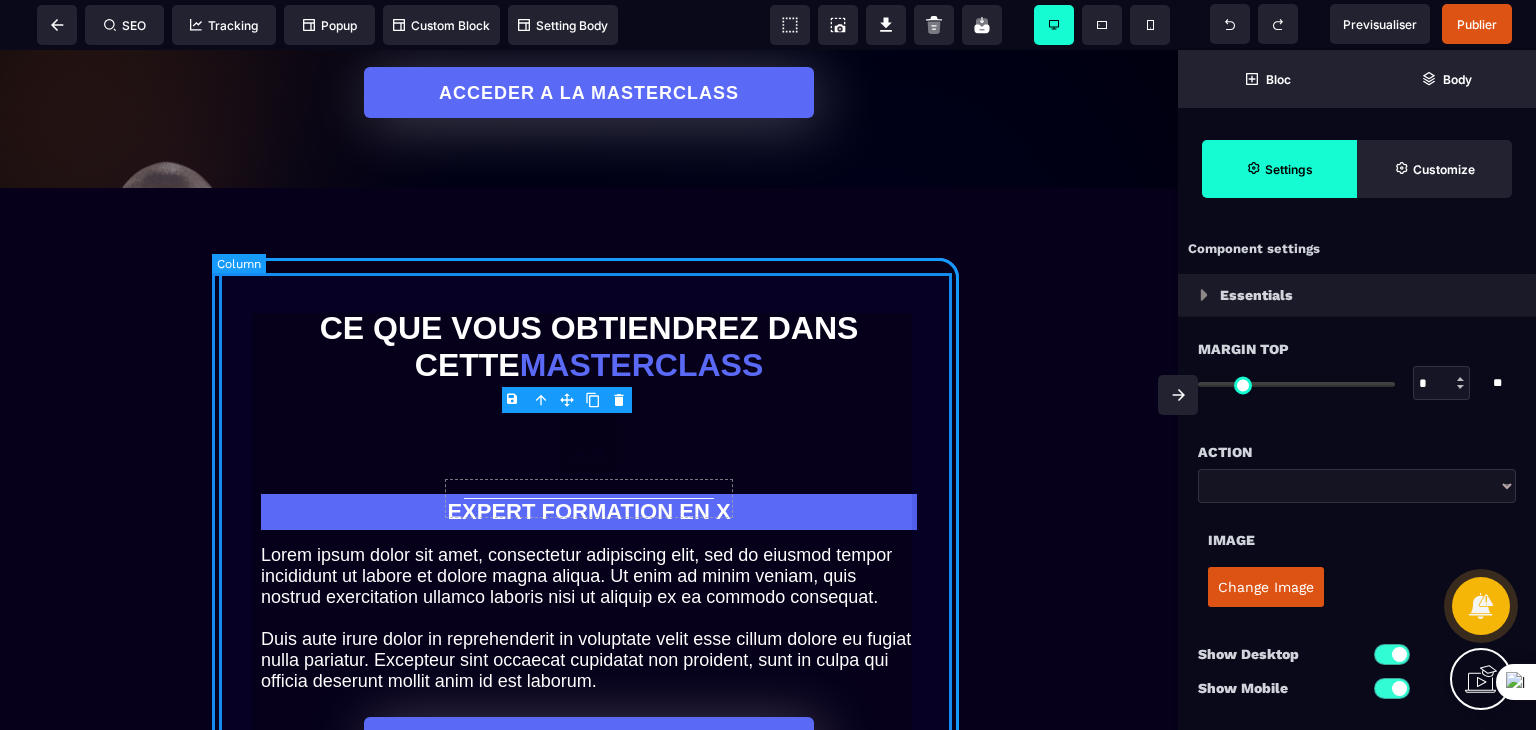 select on "*****" 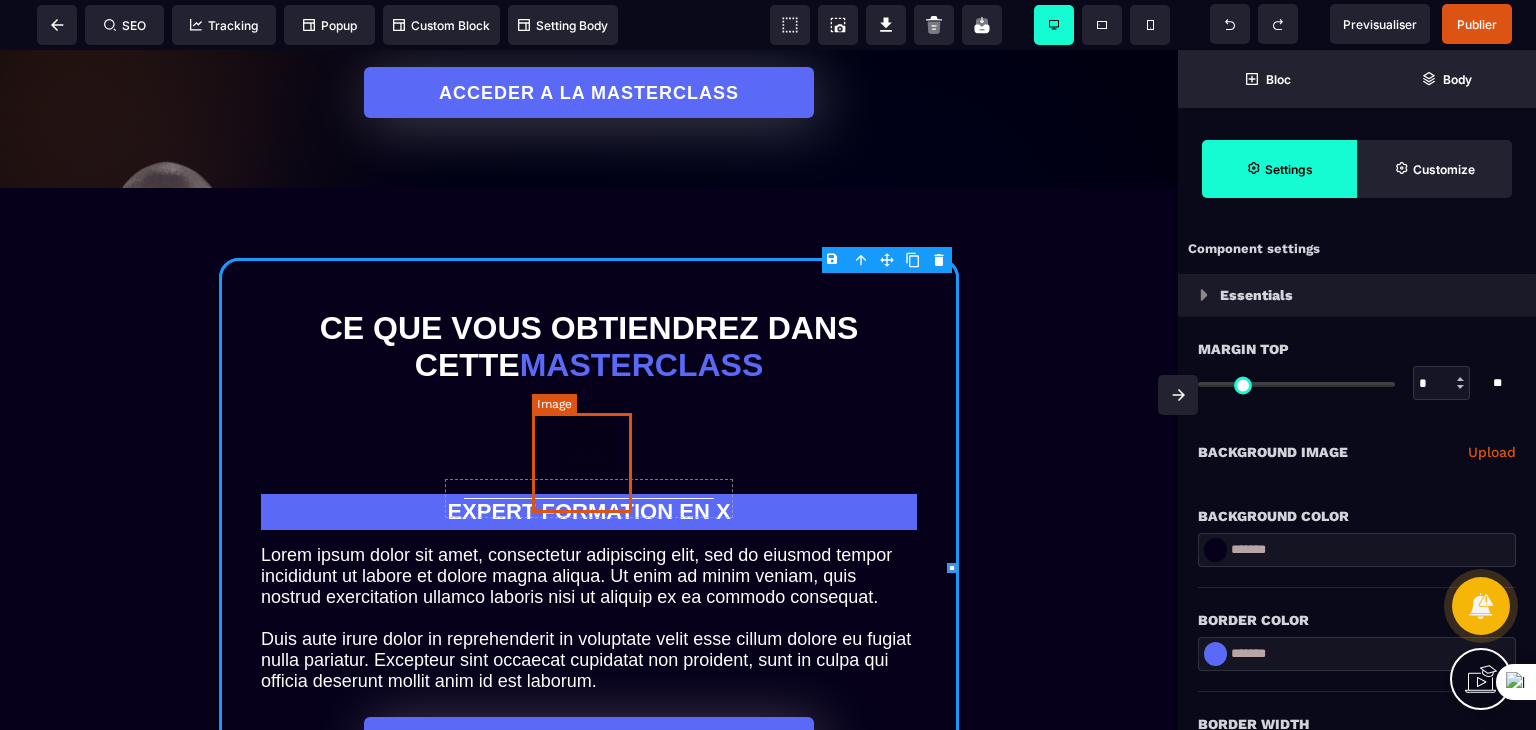 click at bounding box center [589, 444] 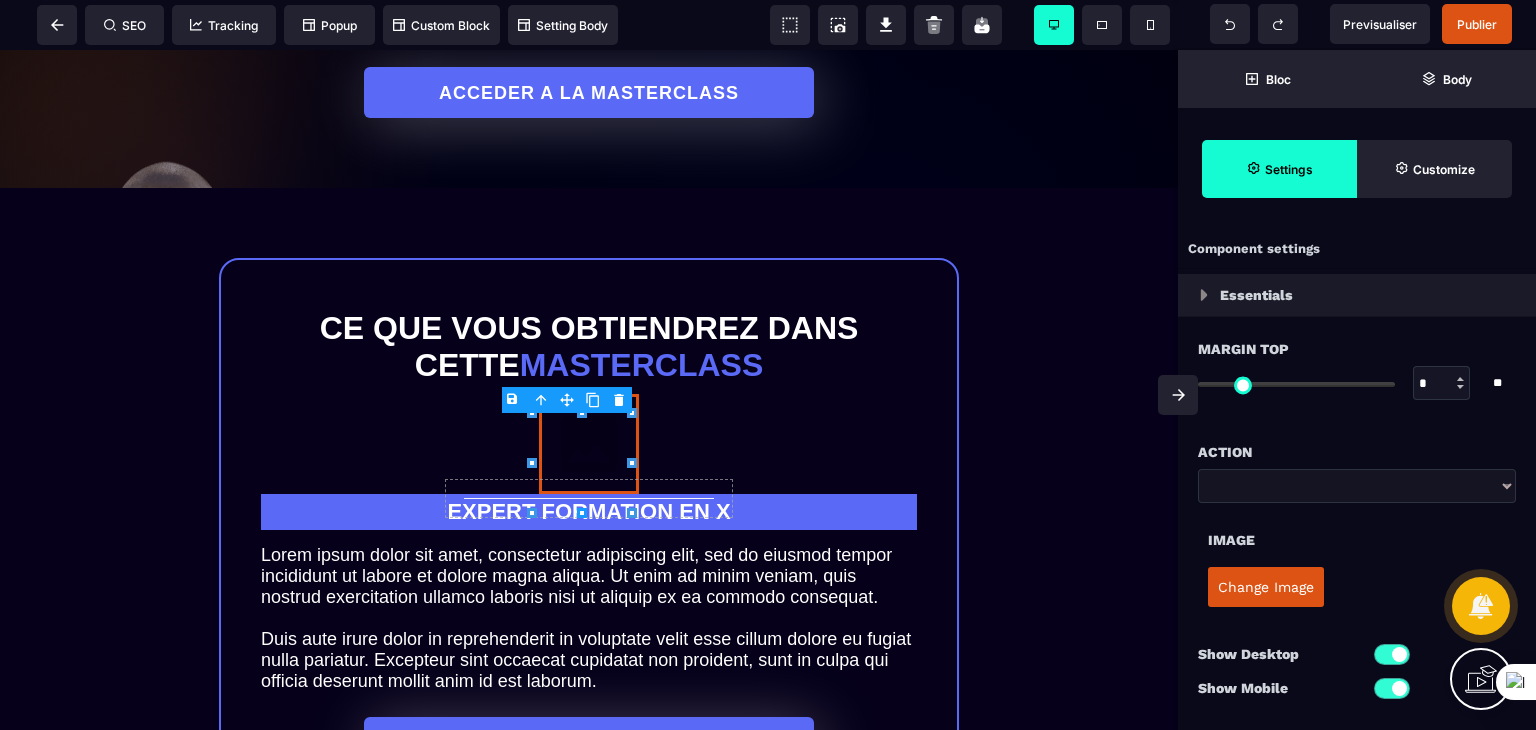 click on "B I U S
A *******
Image
SEO
Tracking
Popup" at bounding box center (768, 365) 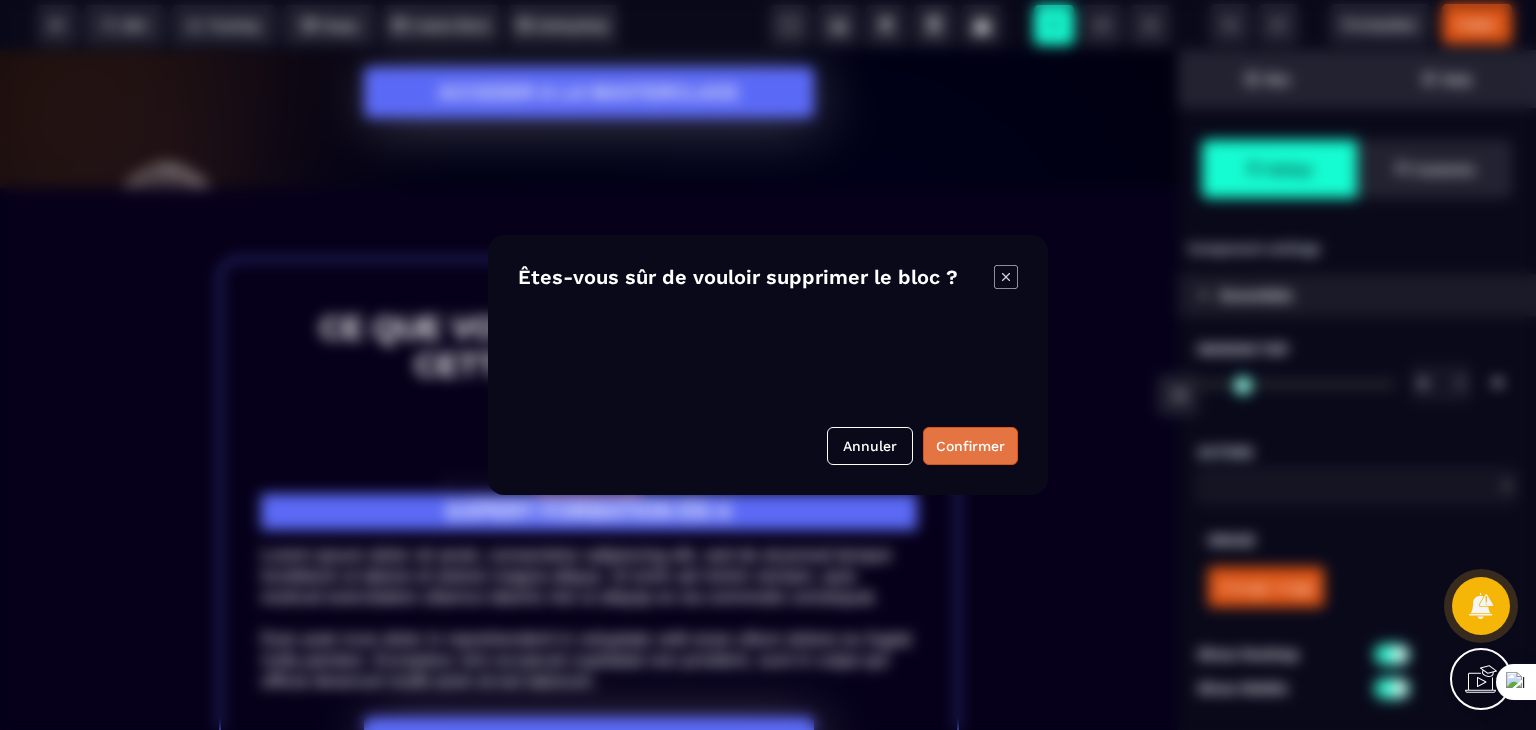 click on "Confirmer" at bounding box center (970, 446) 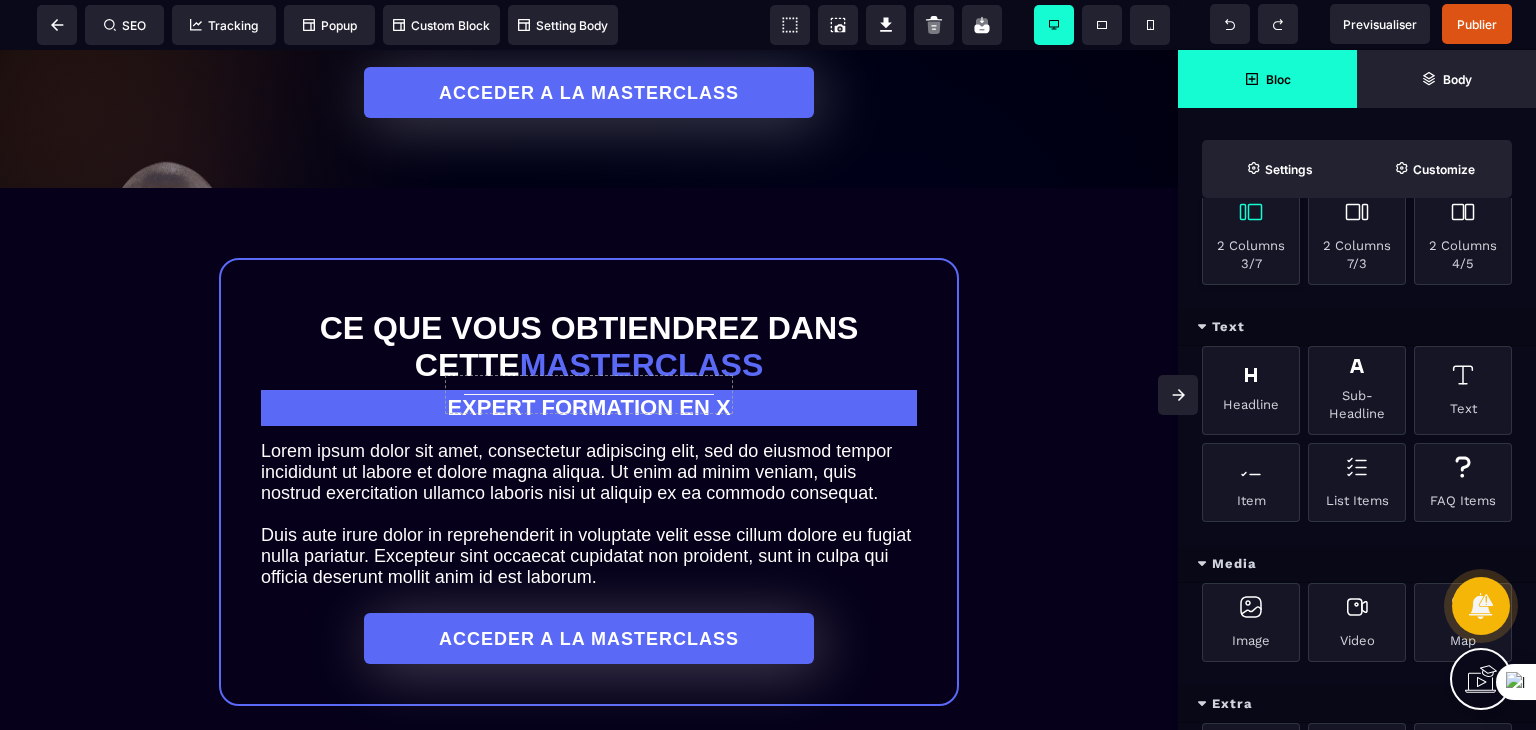 scroll, scrollTop: 600, scrollLeft: 0, axis: vertical 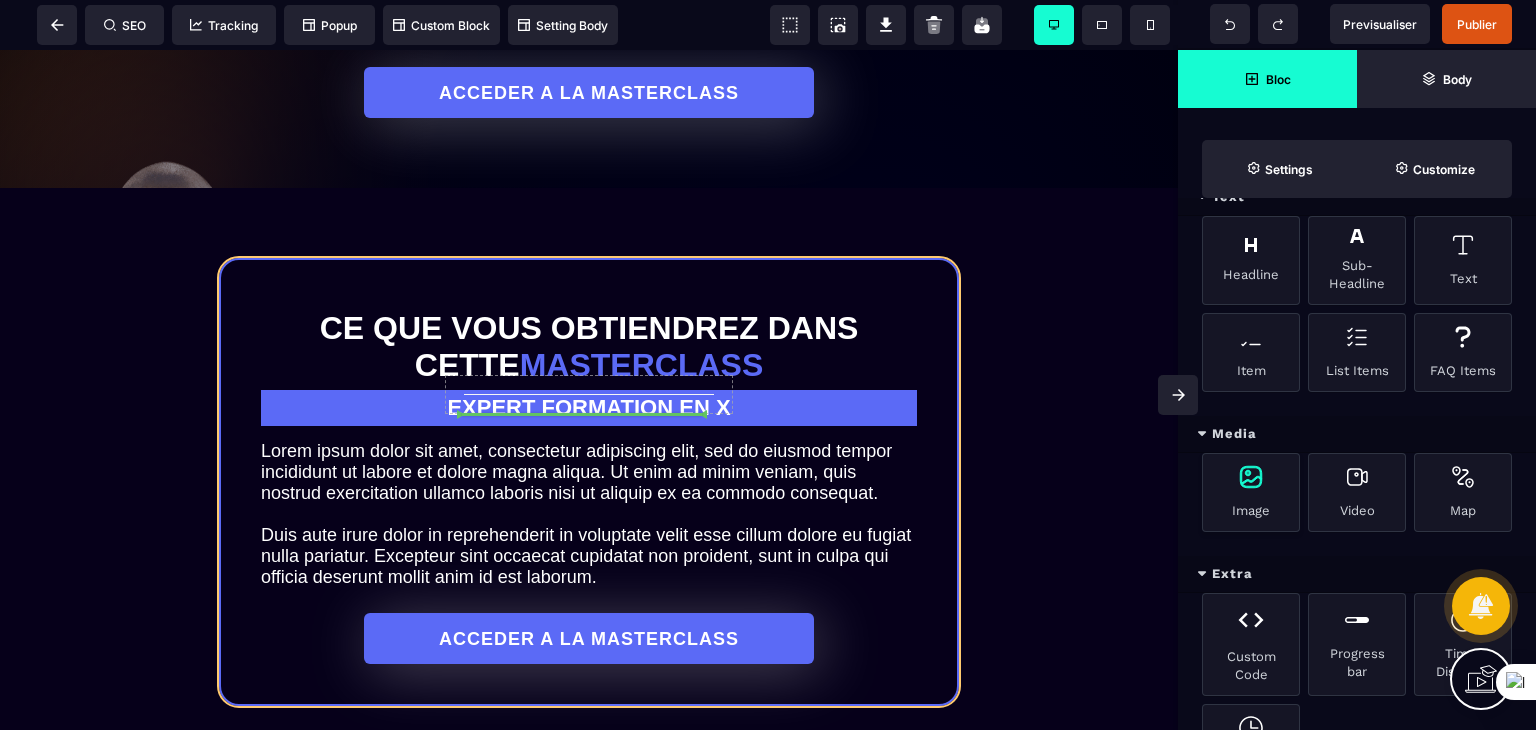 select 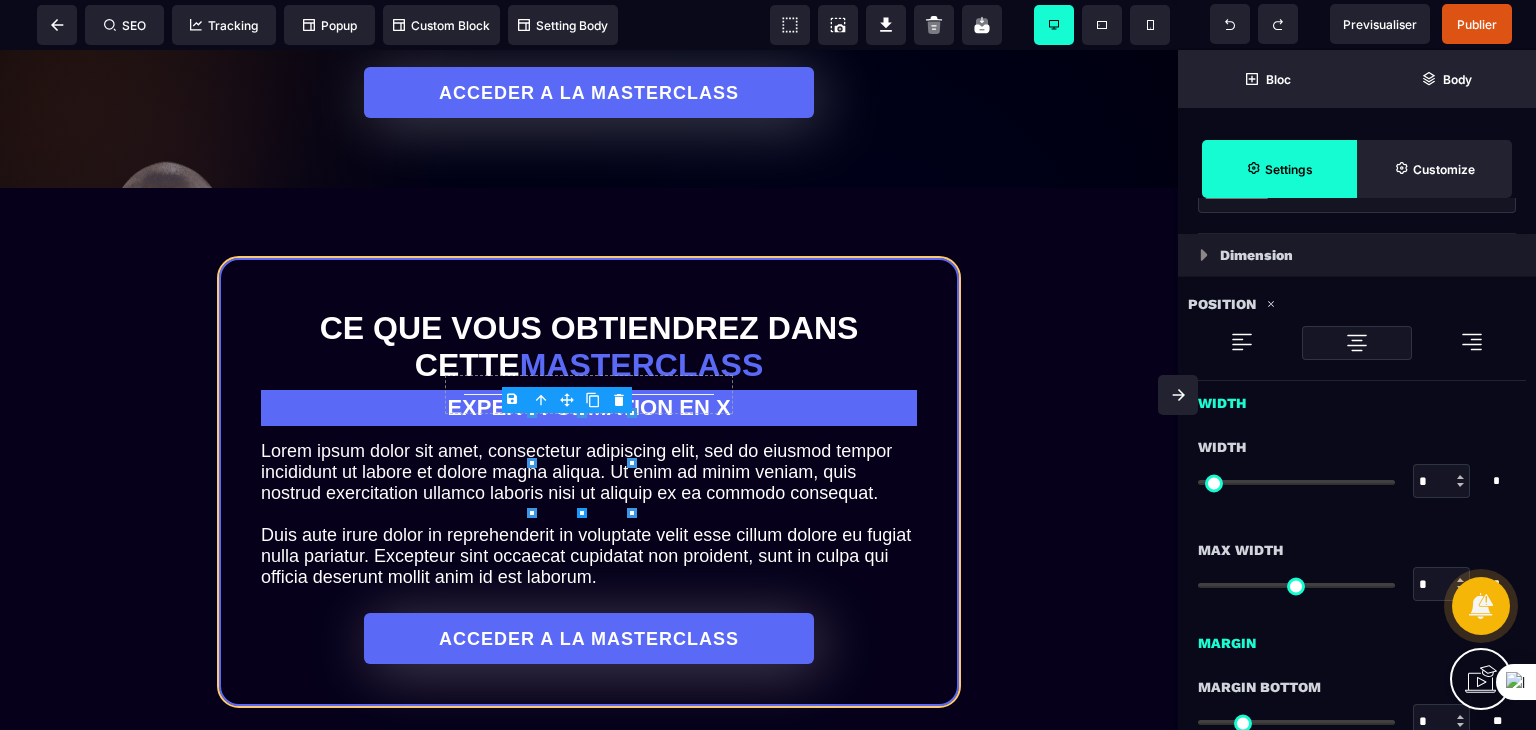 type on "*" 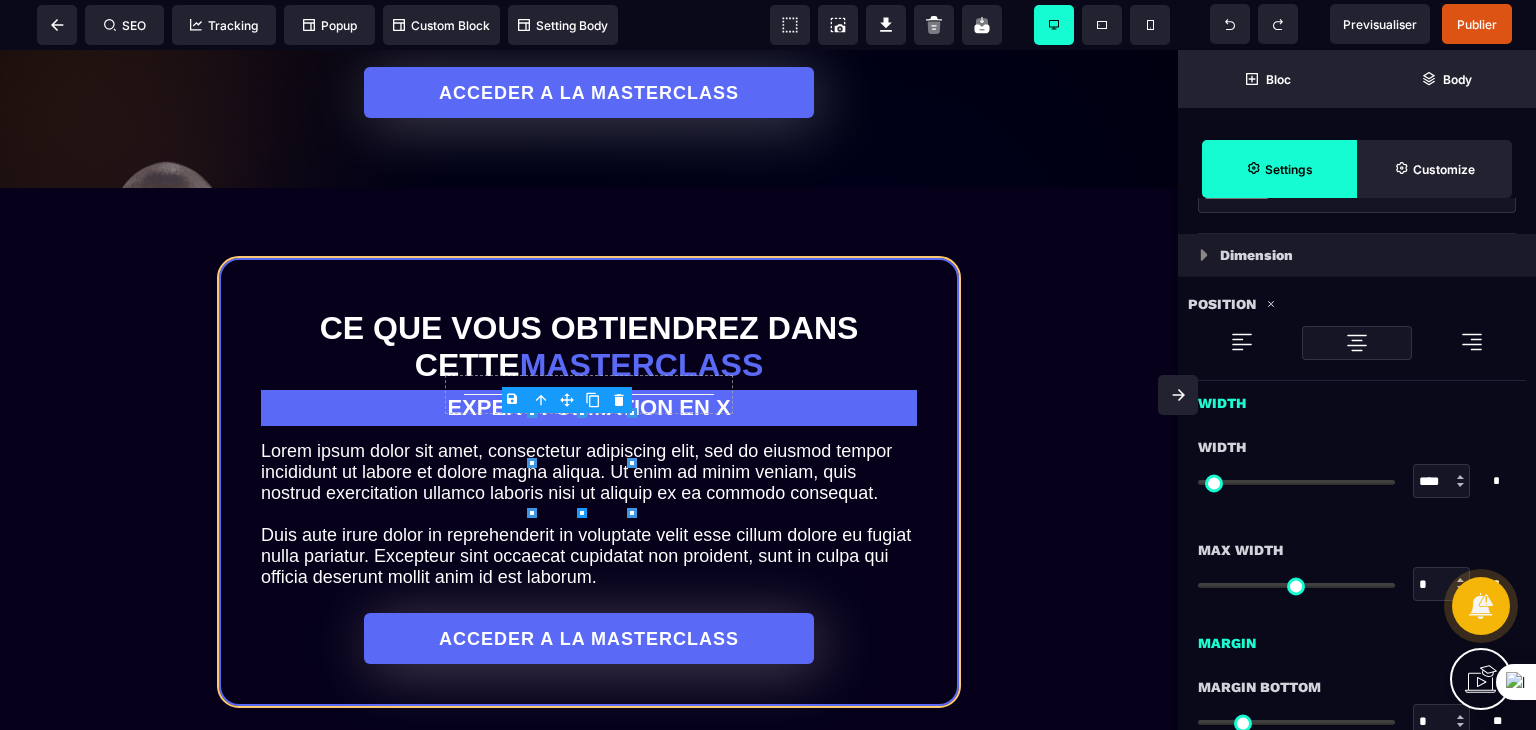 type on "***" 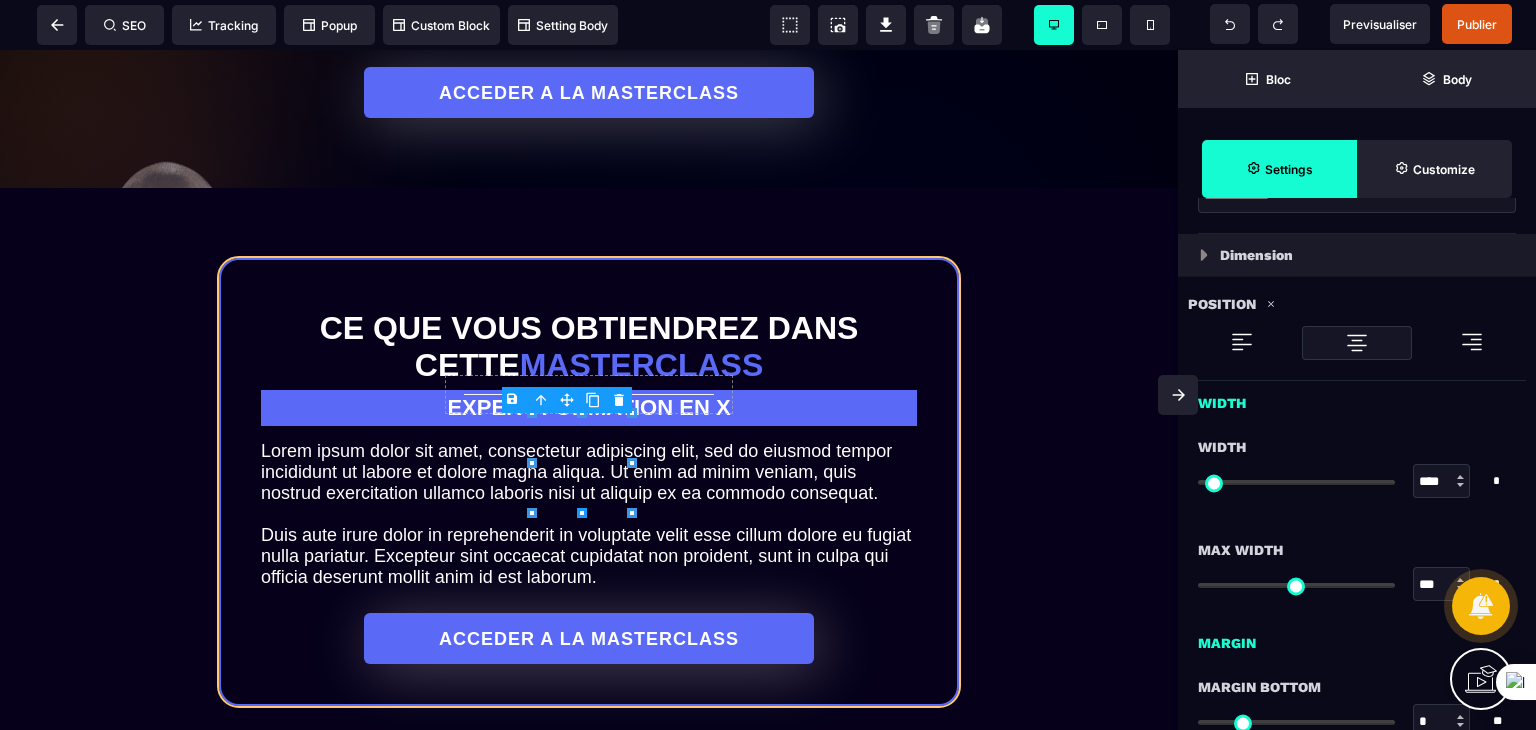 type on "*" 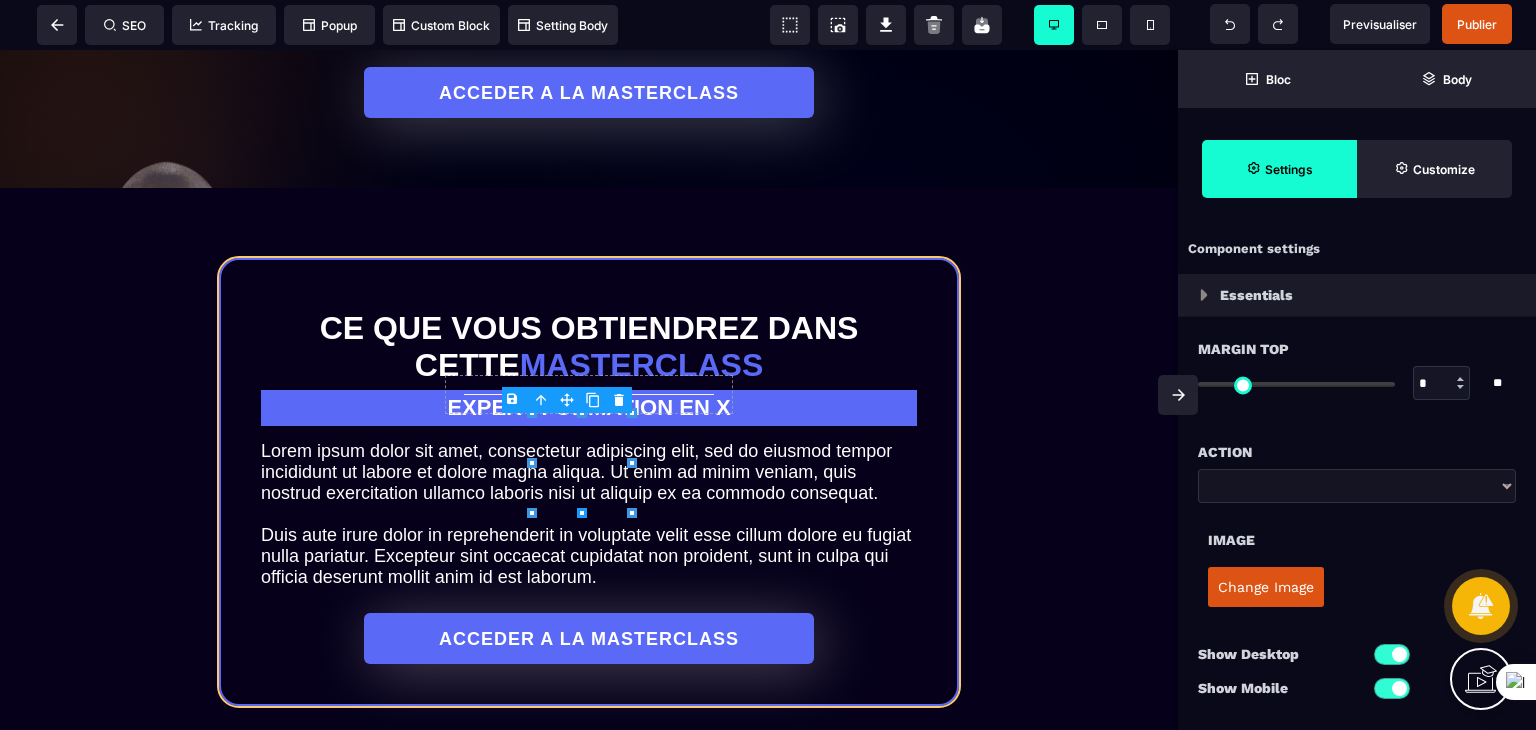 type on "*" 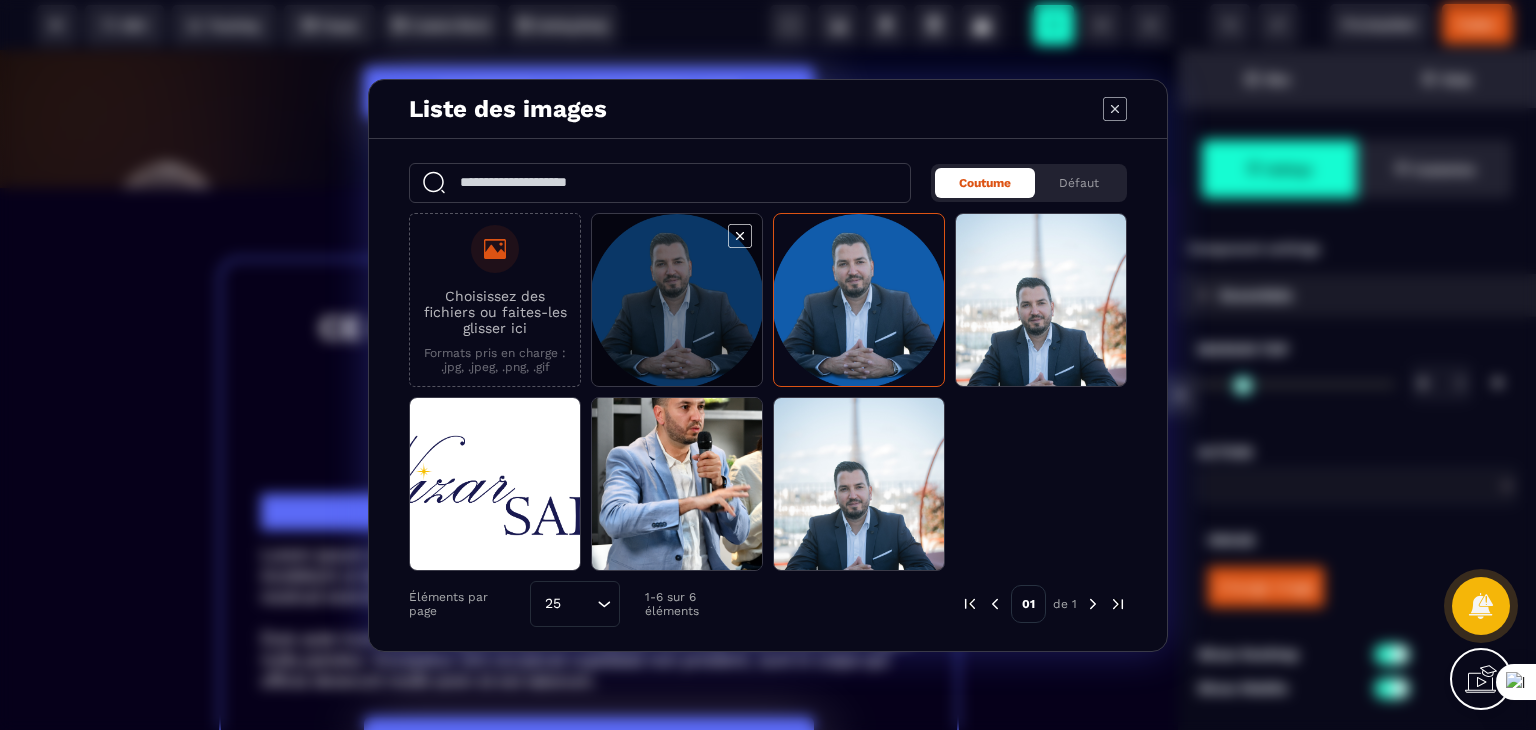 click at bounding box center (677, 301) 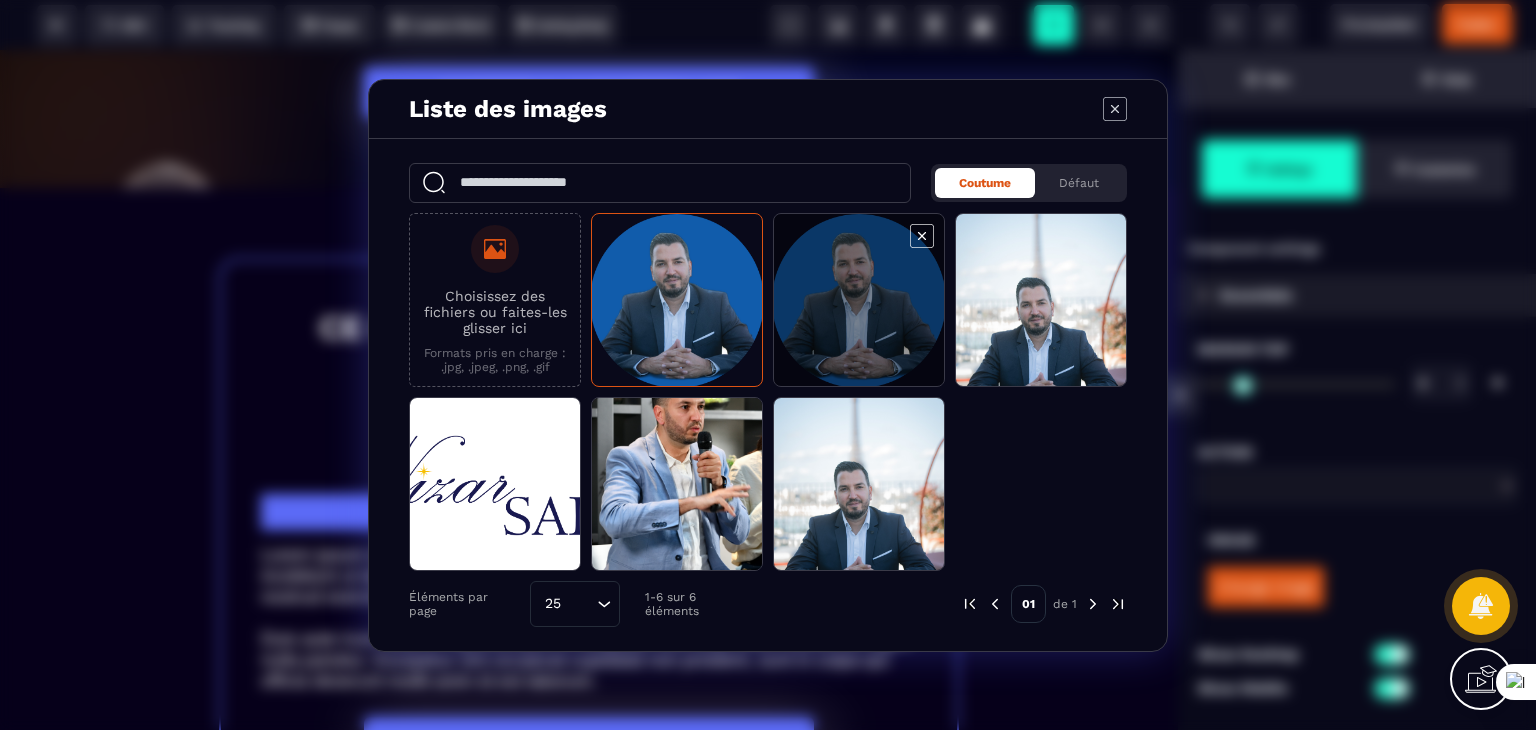 click at bounding box center (859, 301) 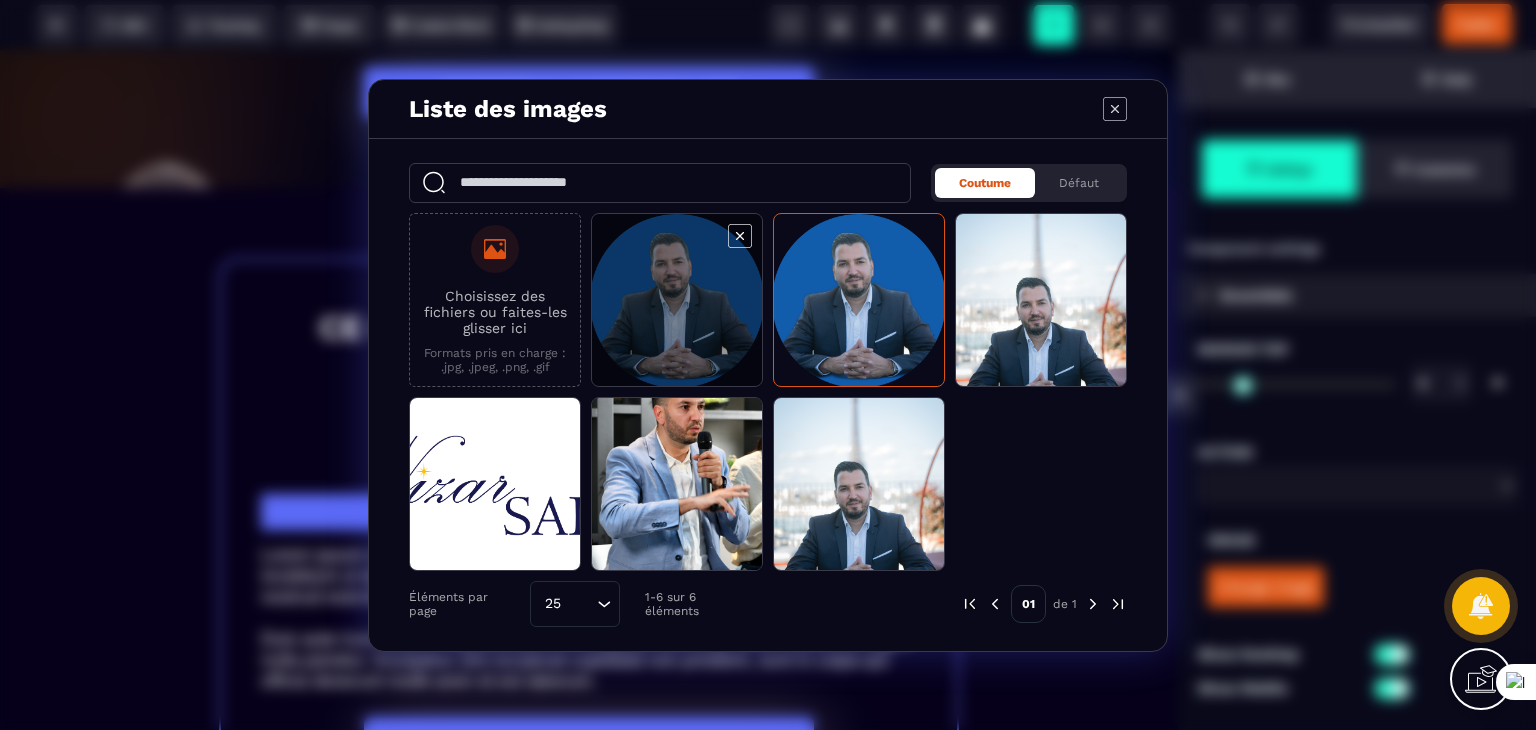 click at bounding box center [677, 301] 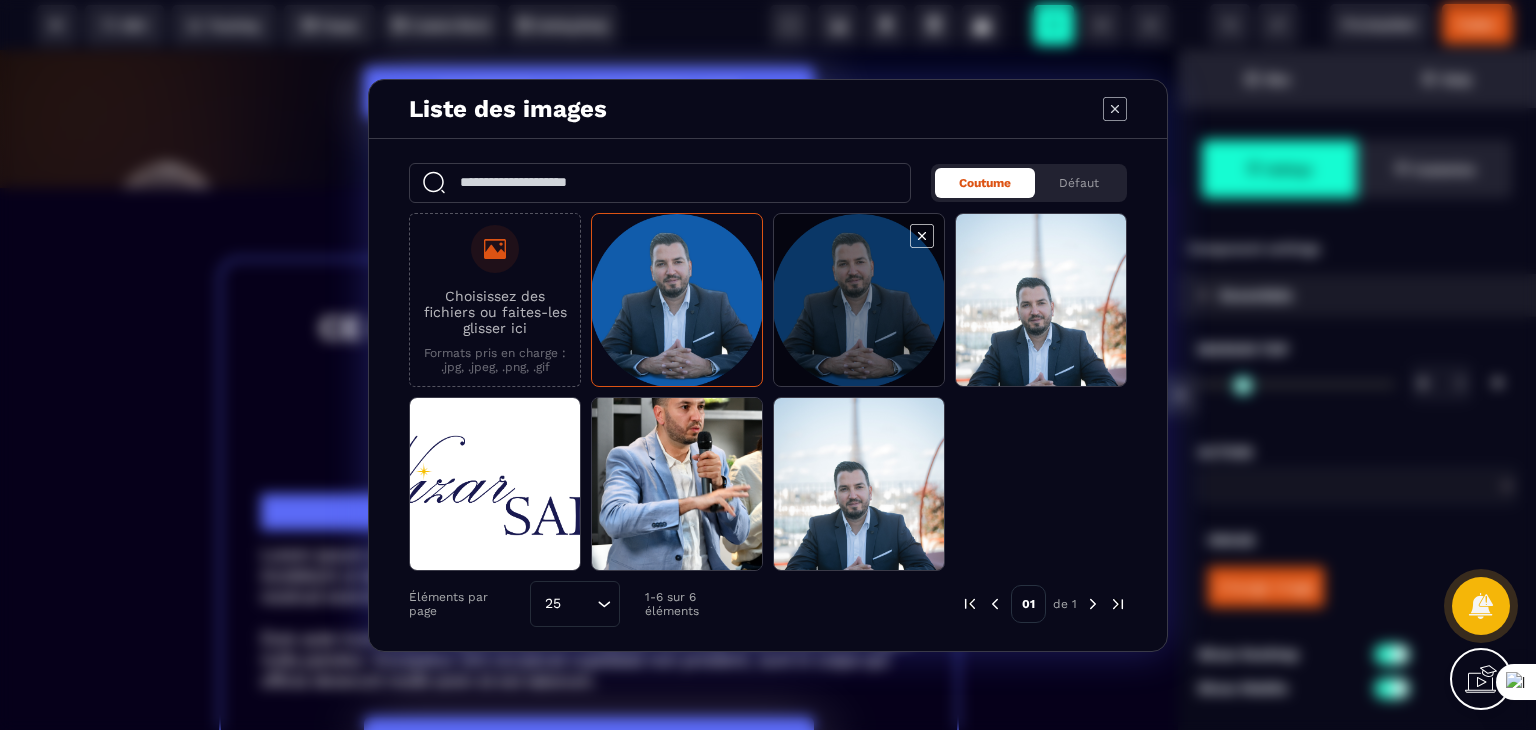 click at bounding box center [859, 301] 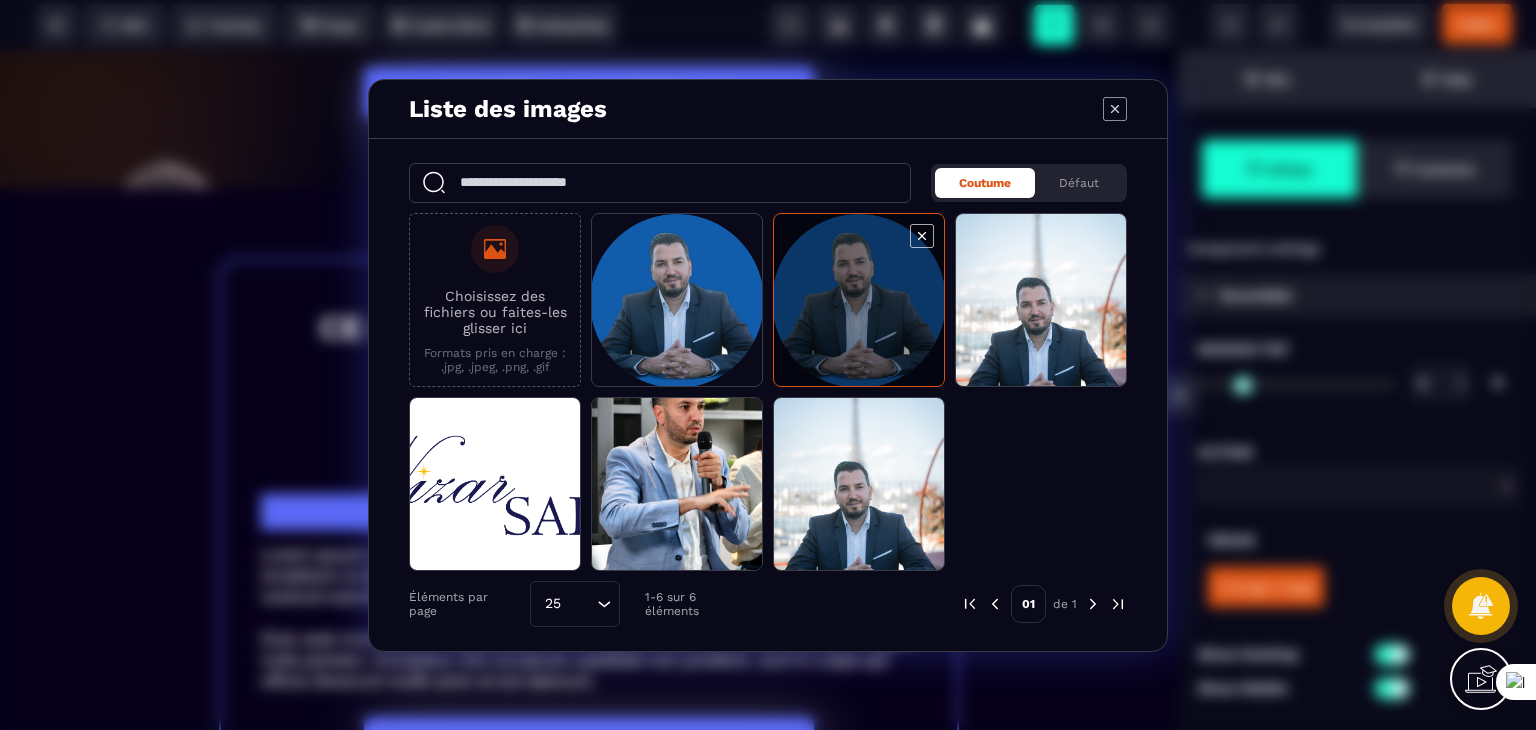 click at bounding box center (859, 301) 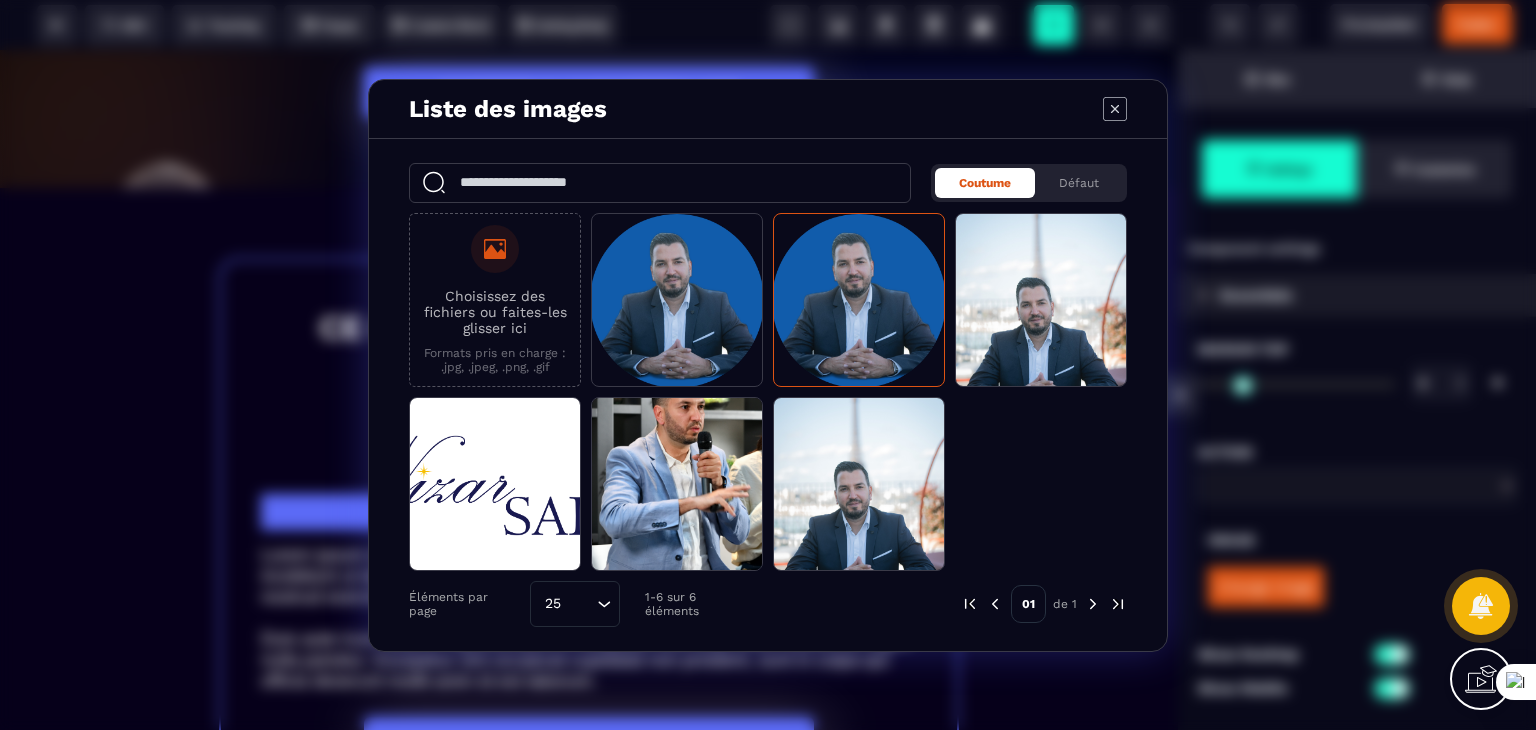 click 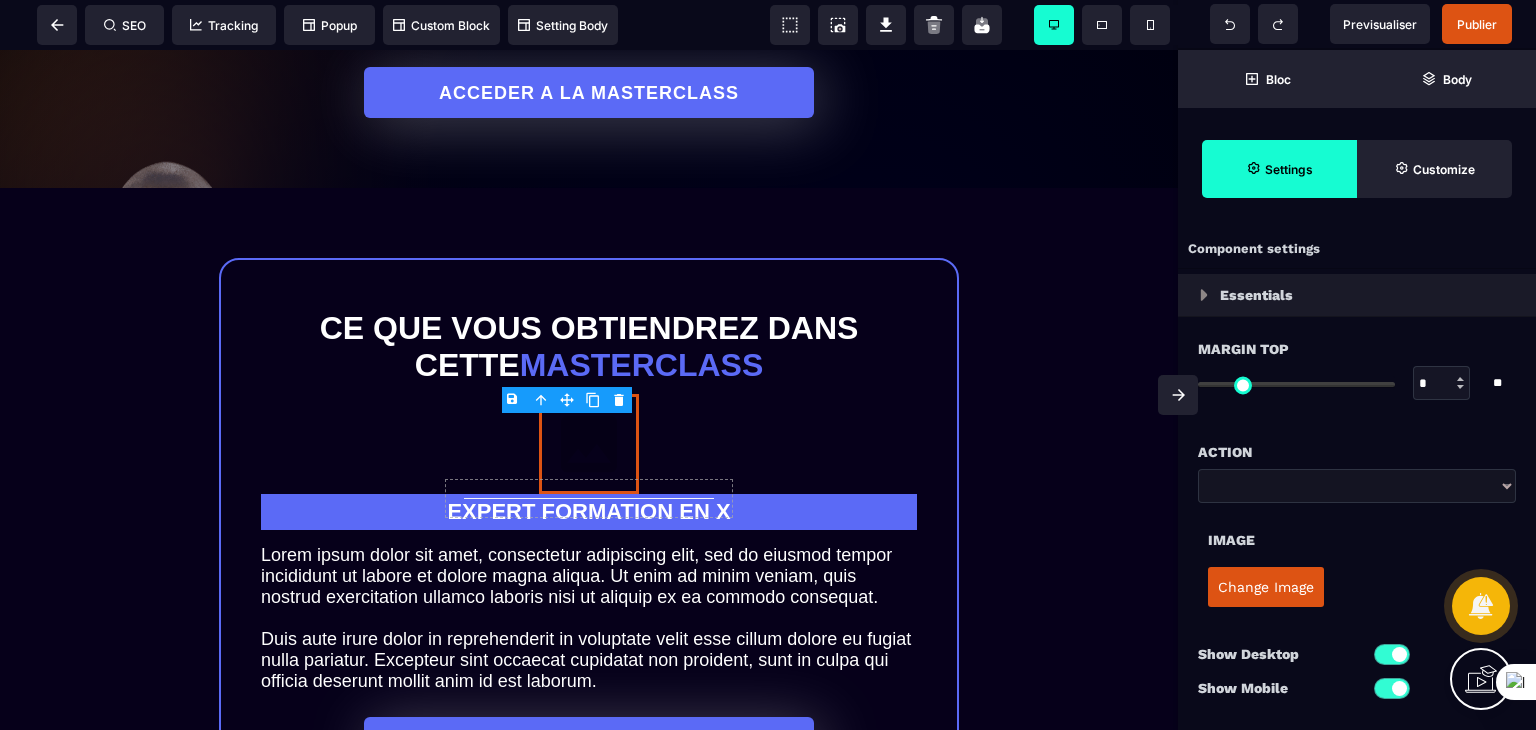 click on "B I U S
A *******
Text
SEO
Tracking
Popup" at bounding box center (768, 365) 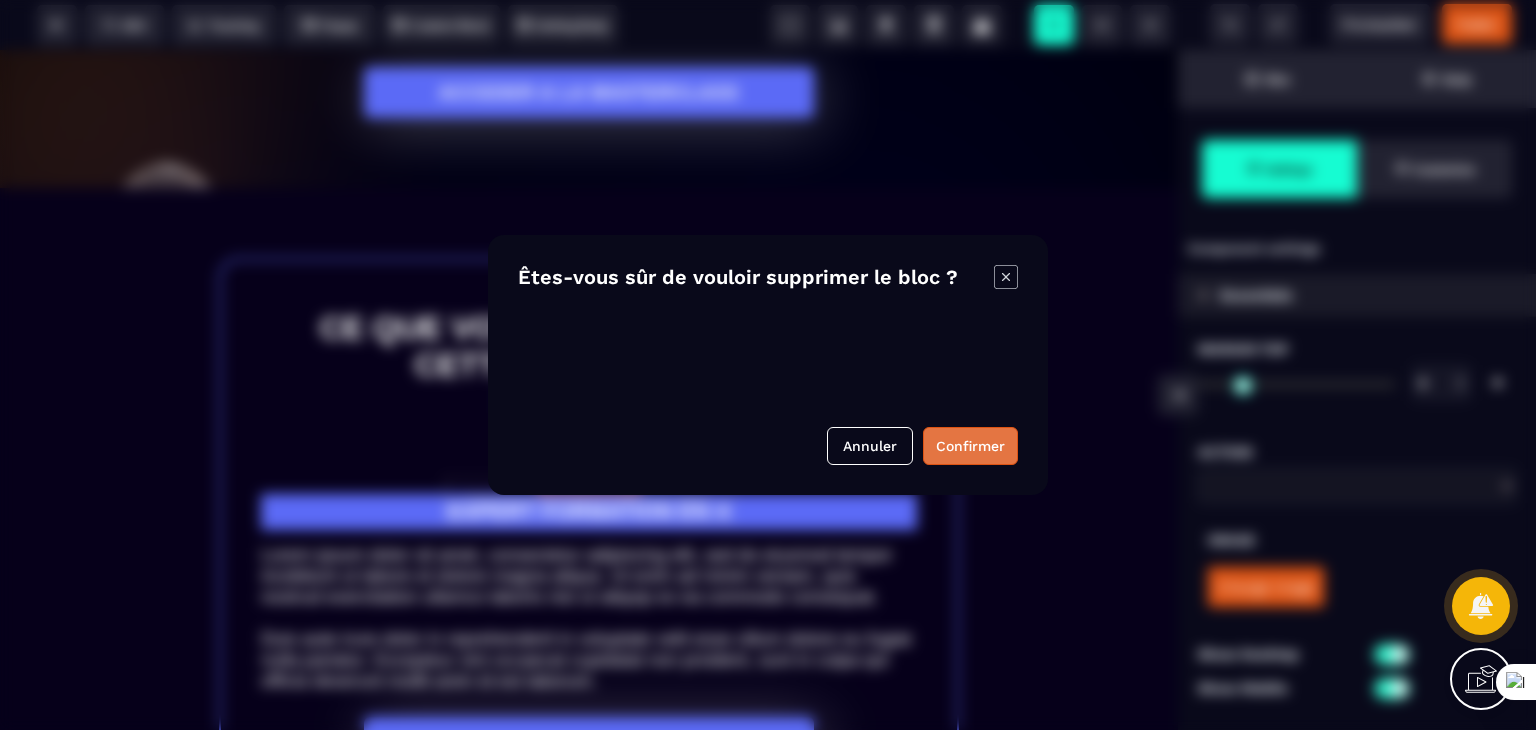 click on "Confirmer" at bounding box center (970, 446) 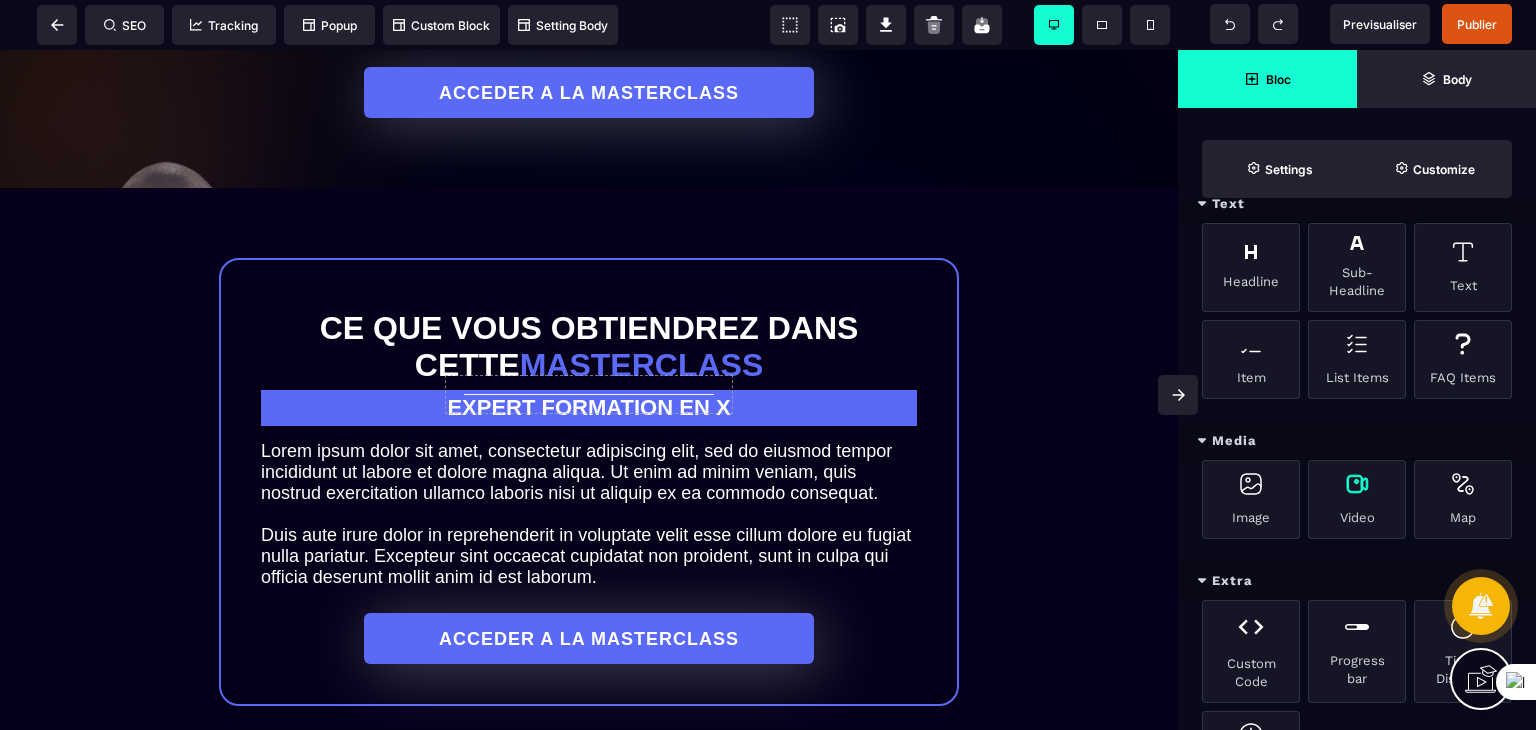 scroll, scrollTop: 800, scrollLeft: 0, axis: vertical 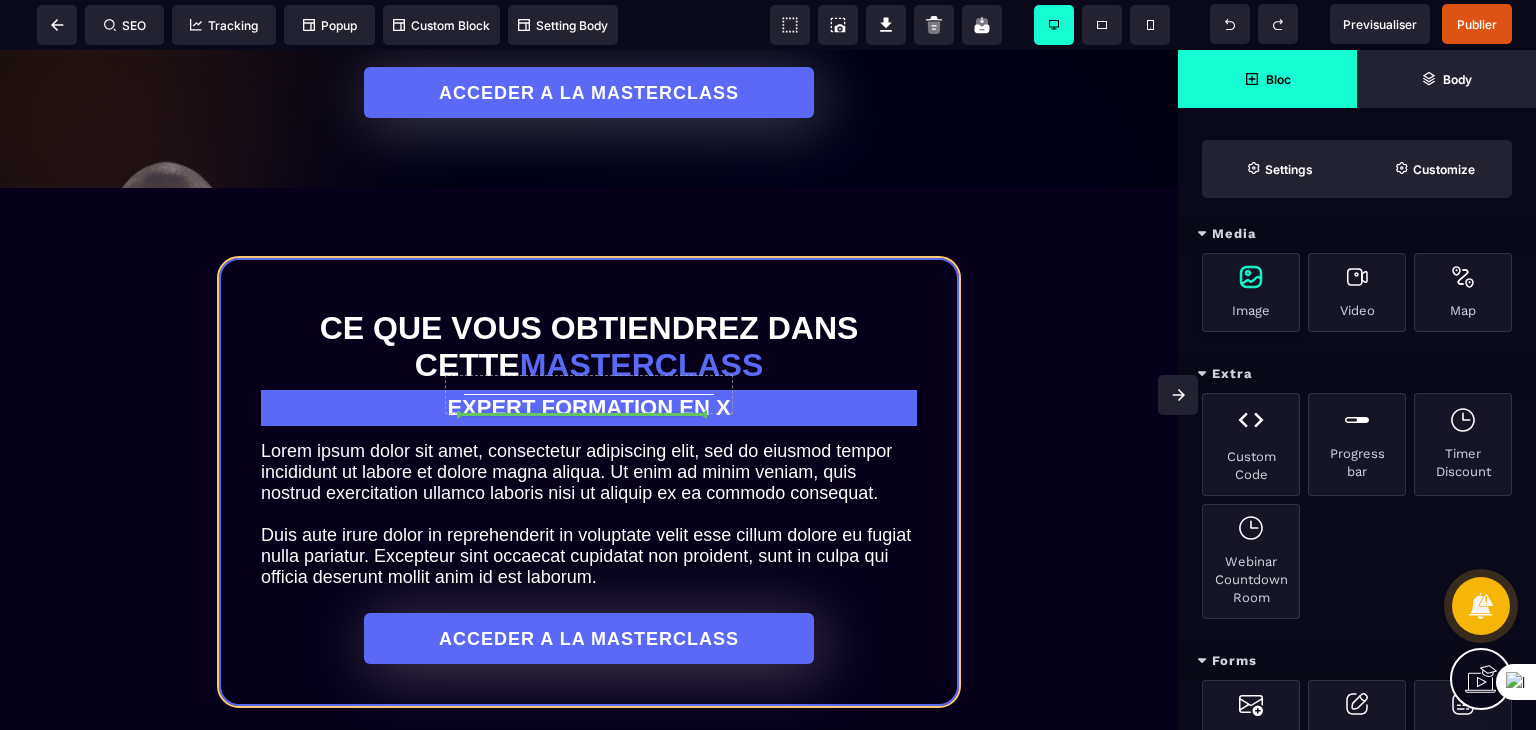 select 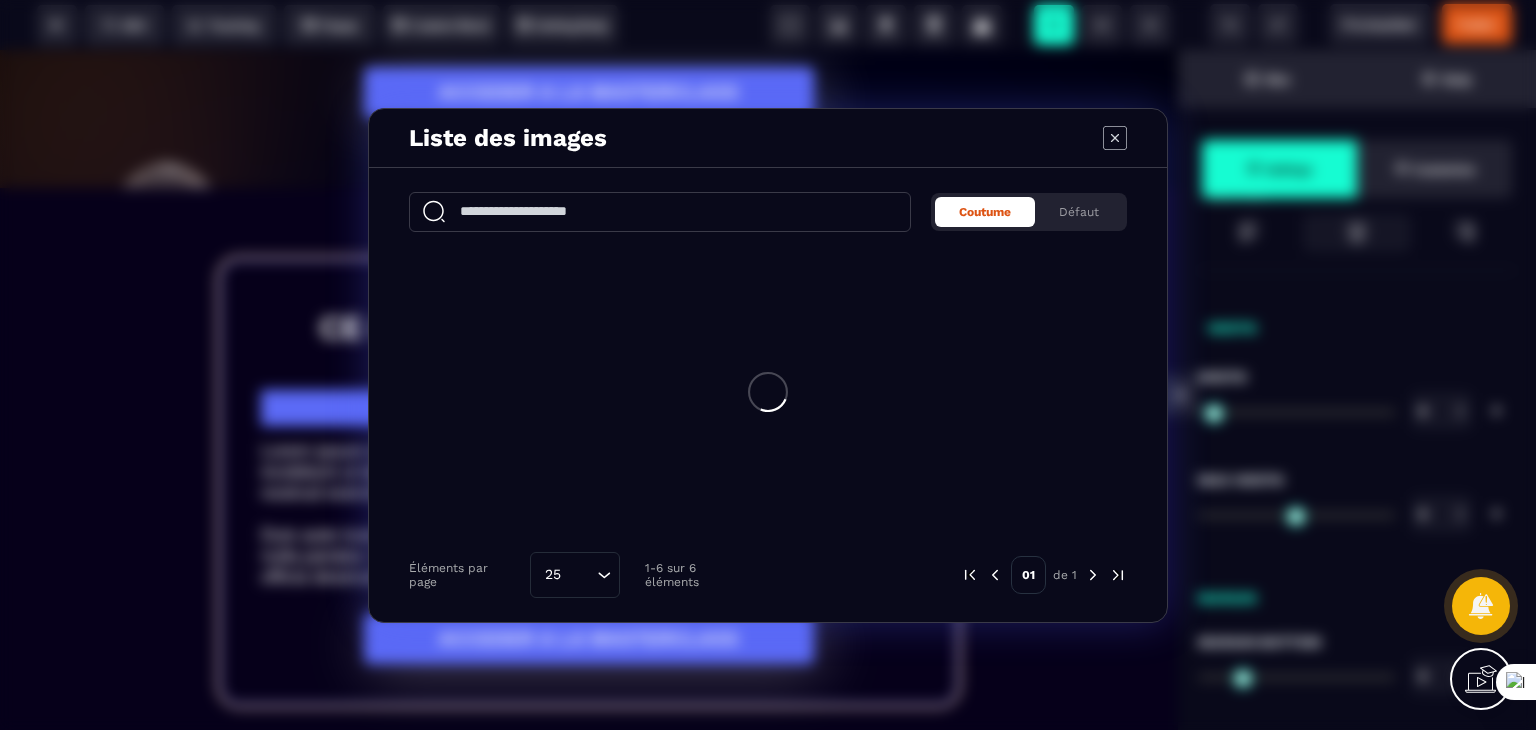 type on "*" 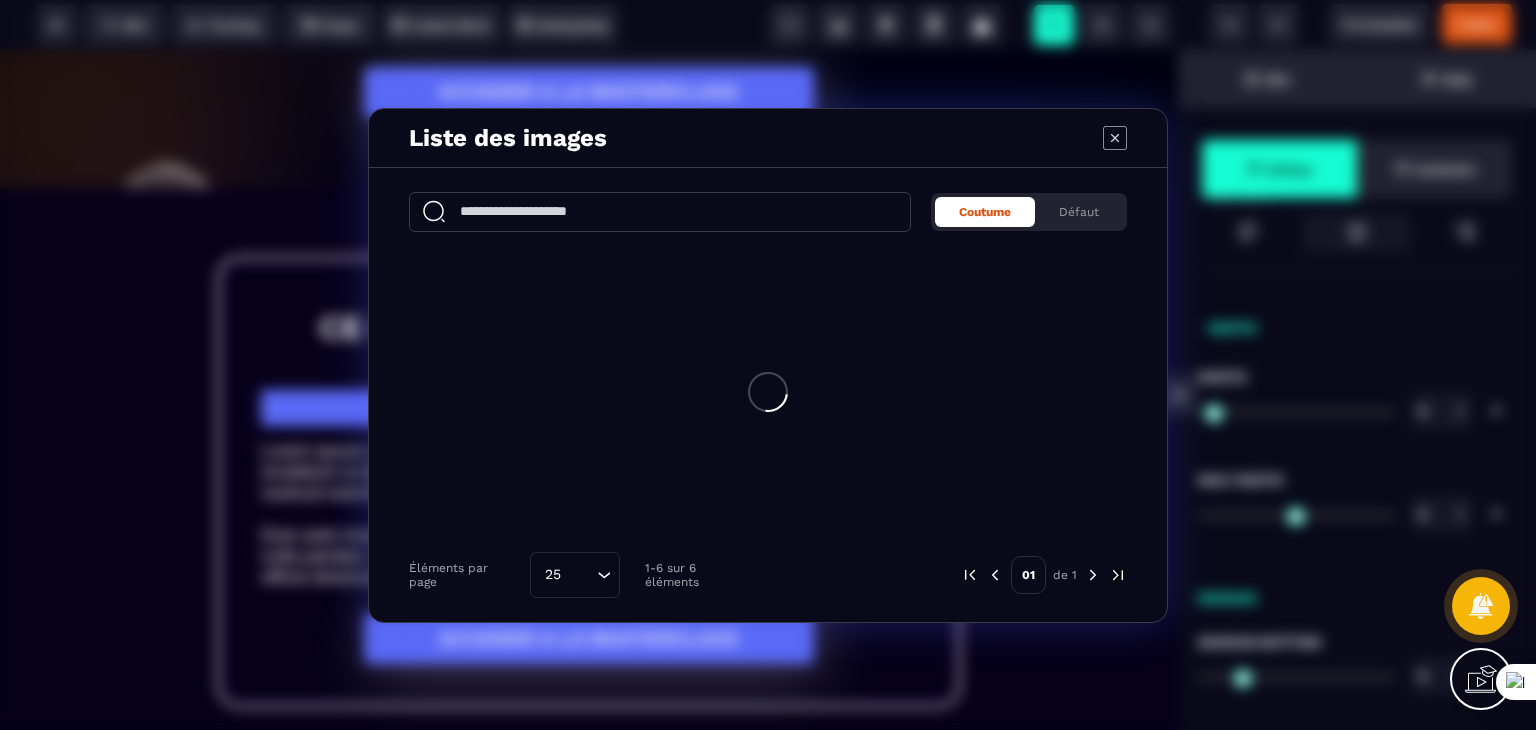 type on "****" 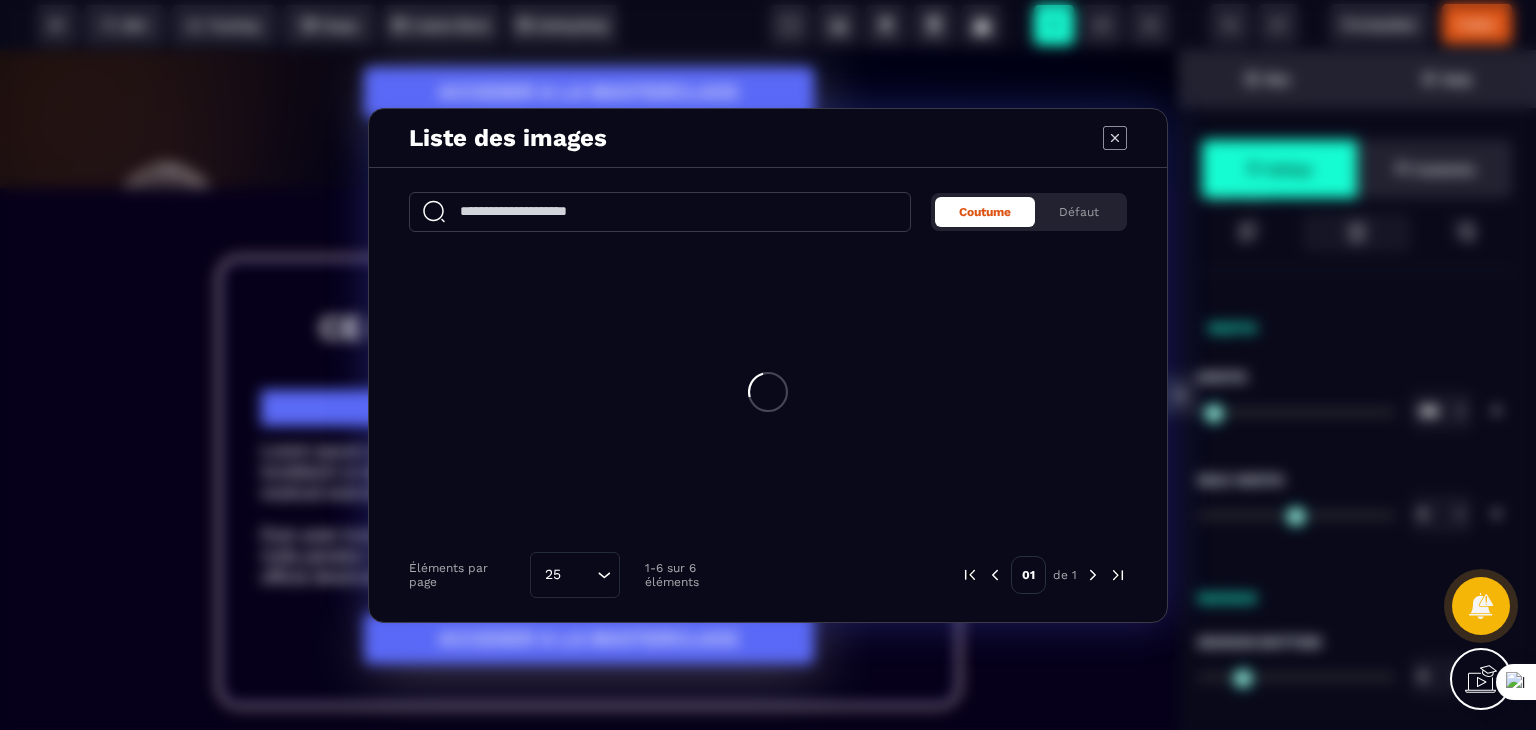 type on "***" 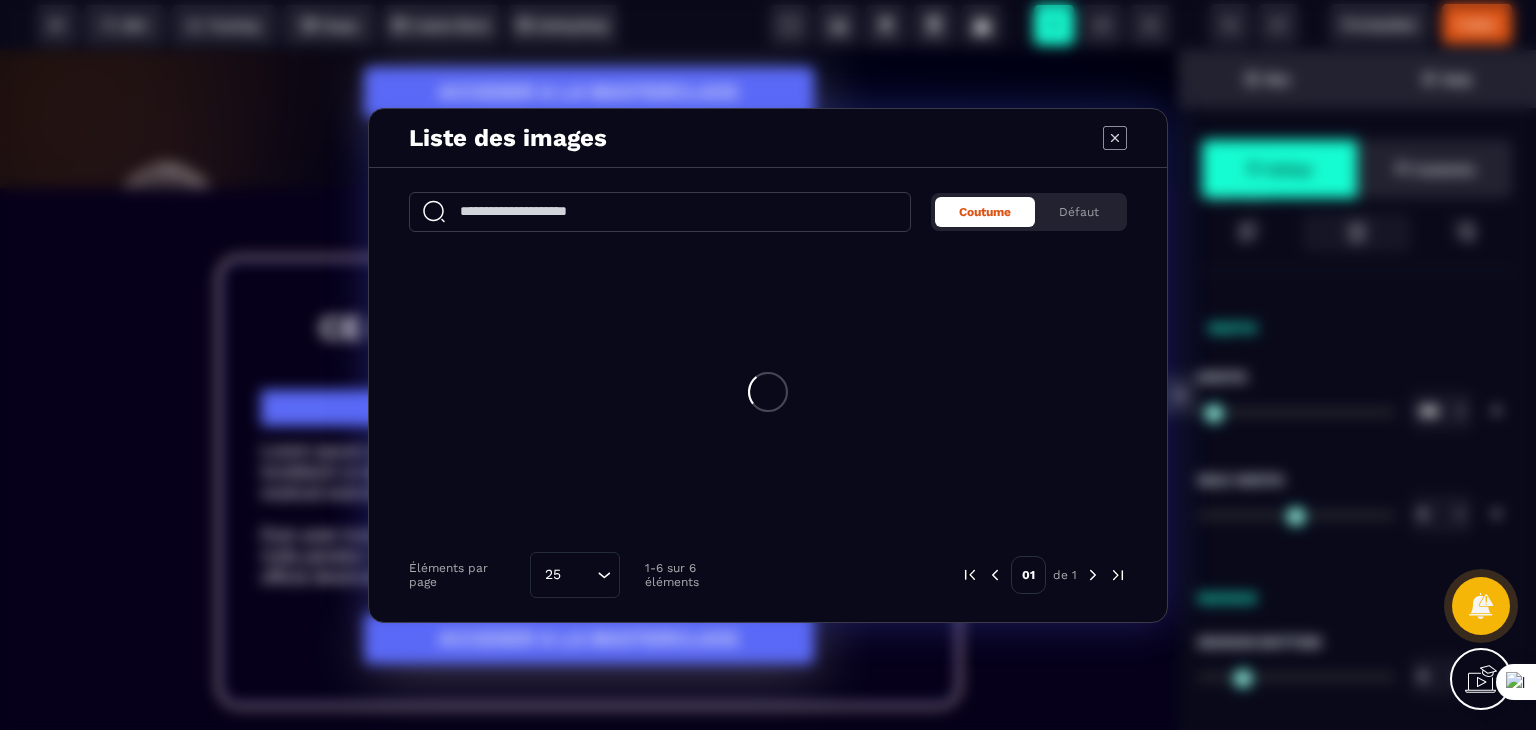 type on "***" 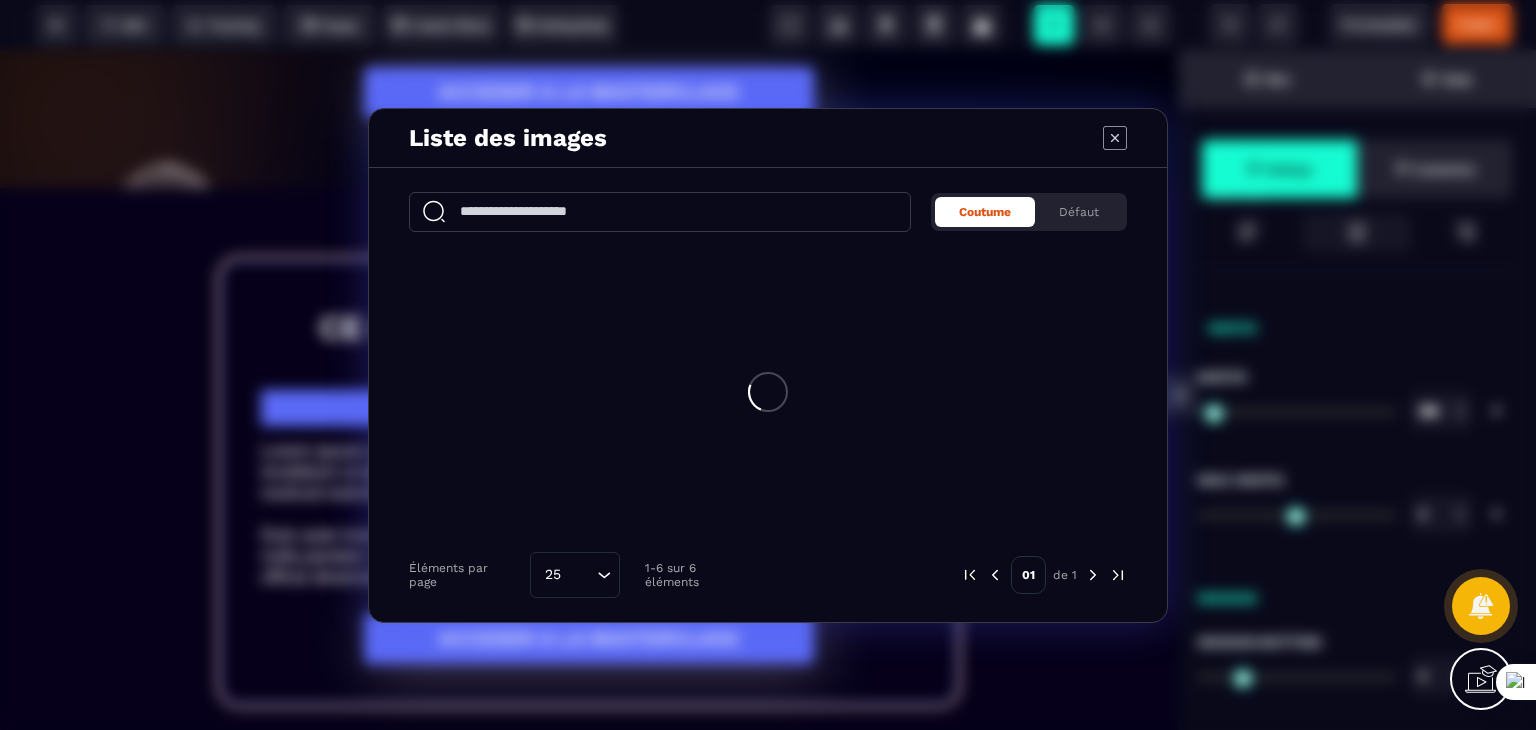 type on "*" 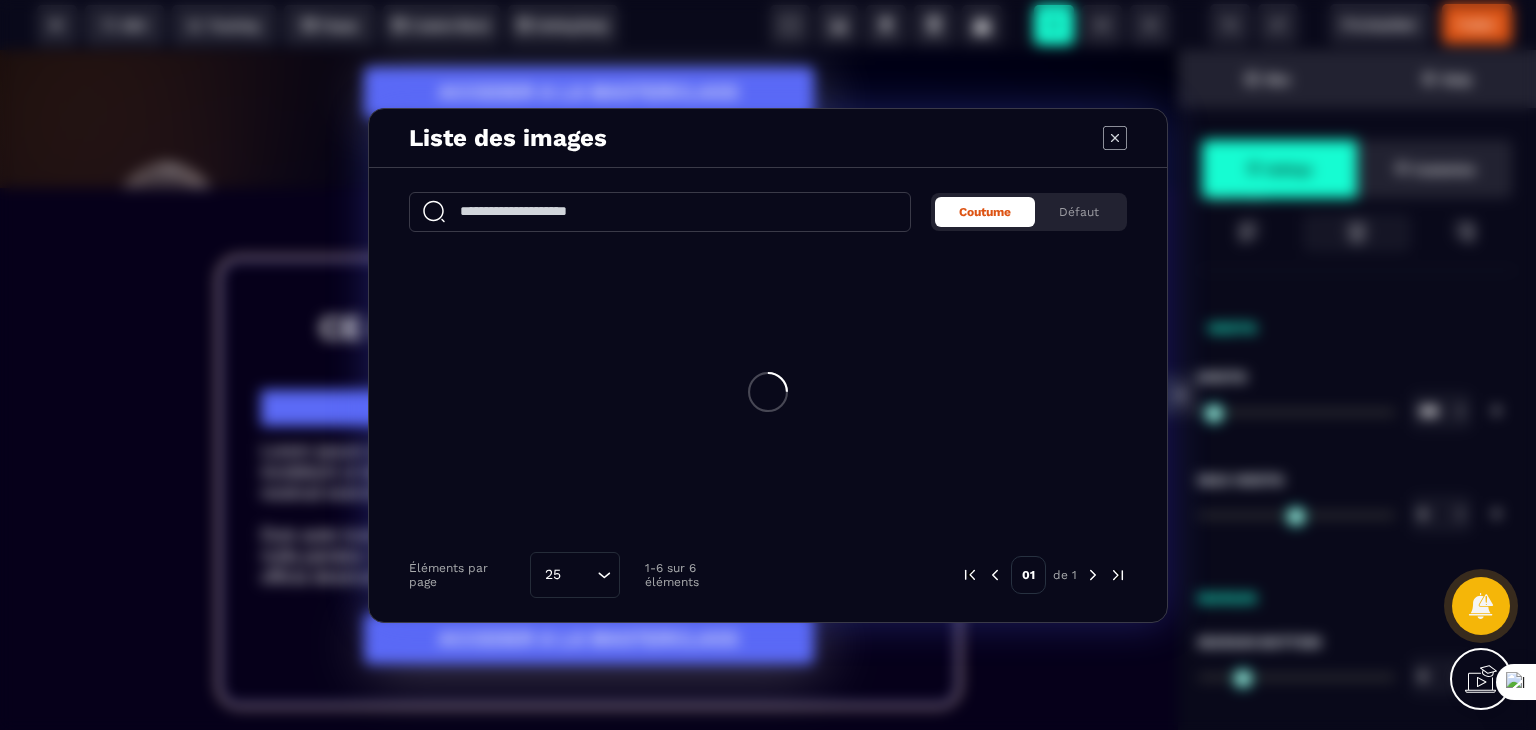 type on "*" 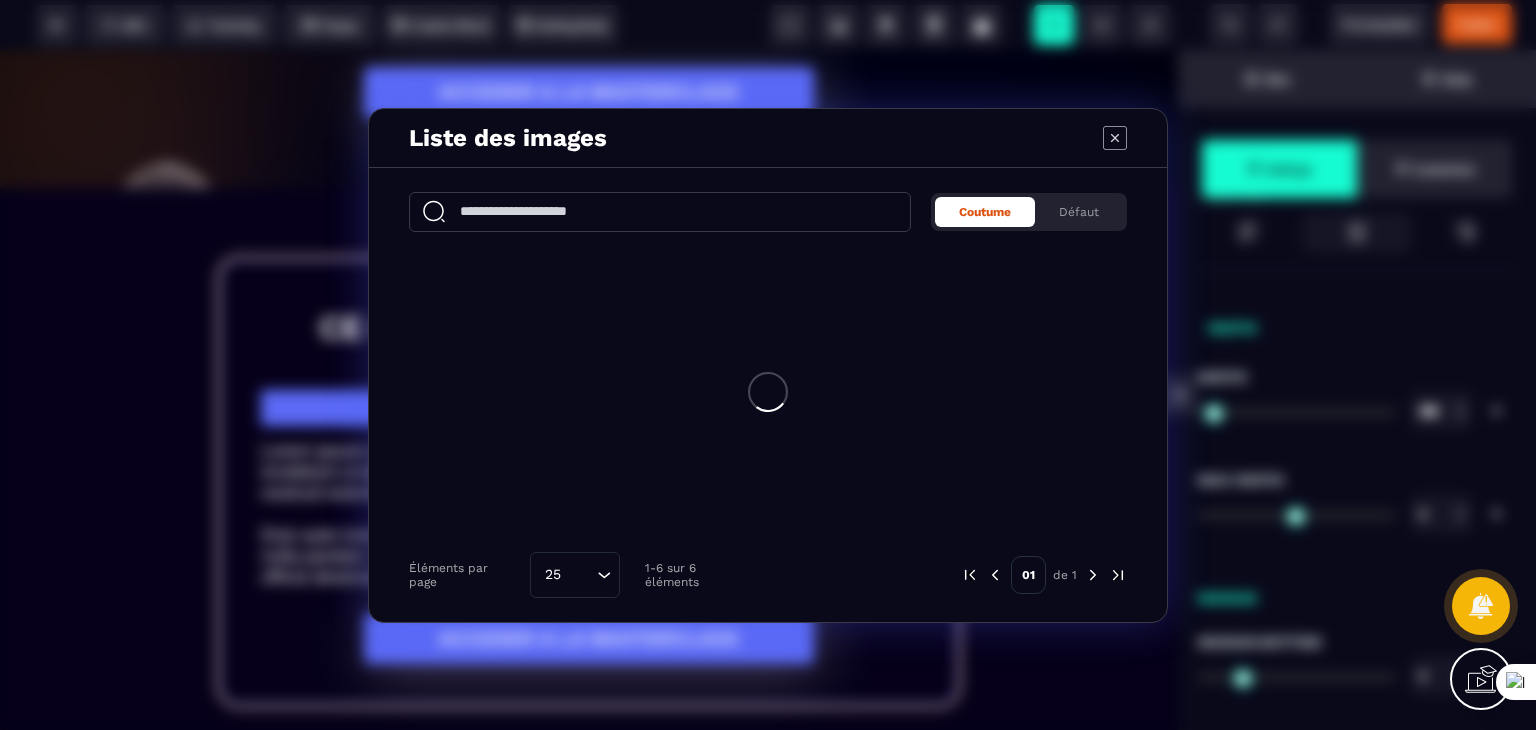 type on "*" 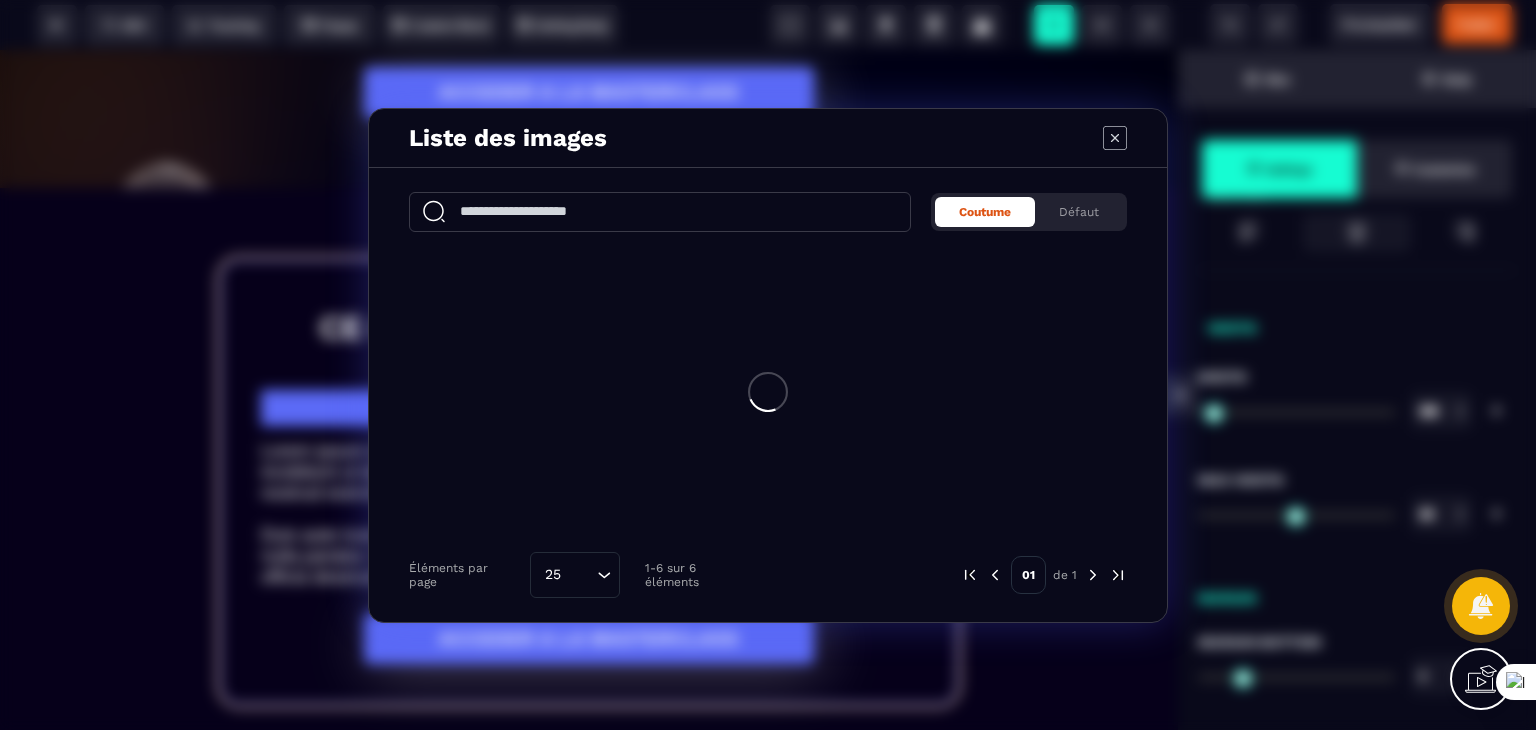 type on "*" 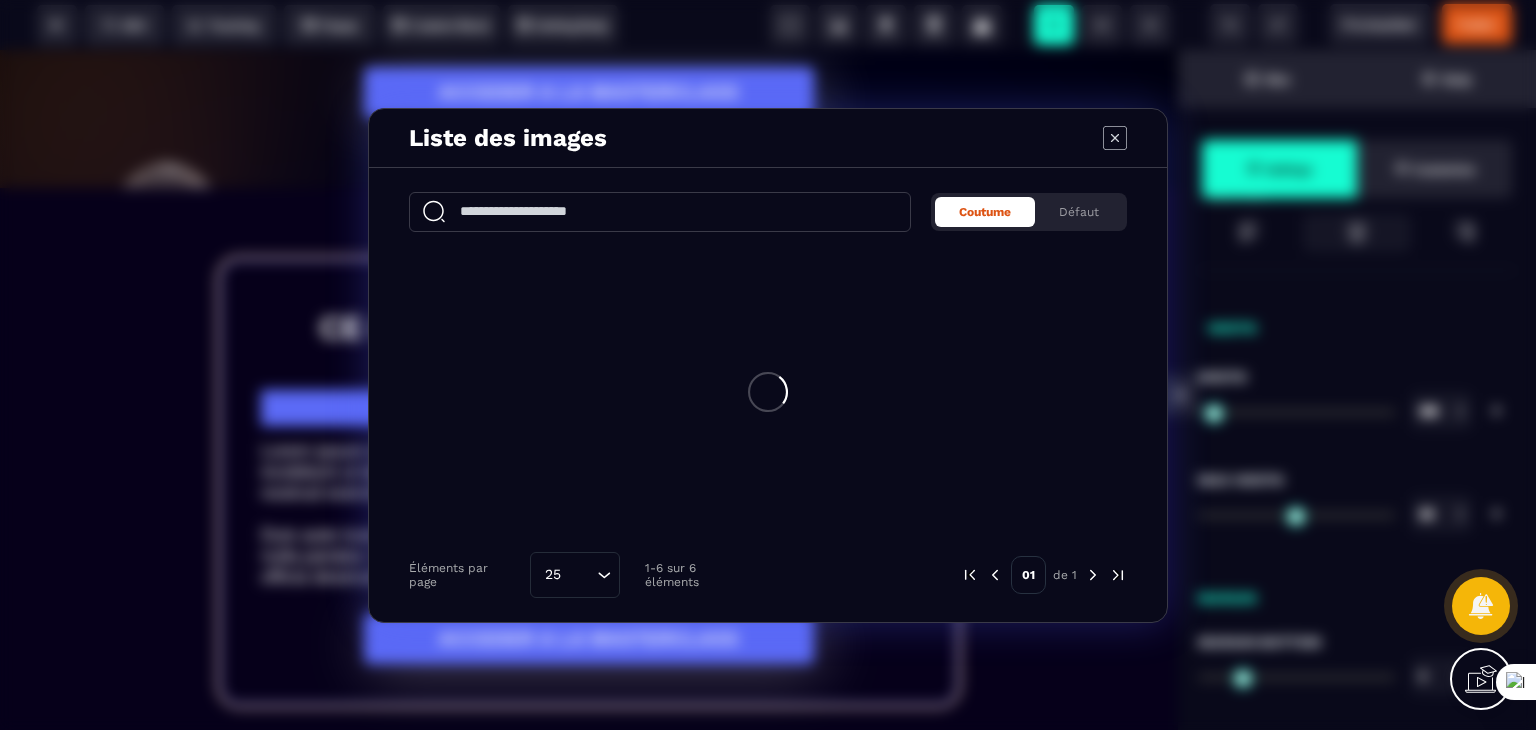 type on "*" 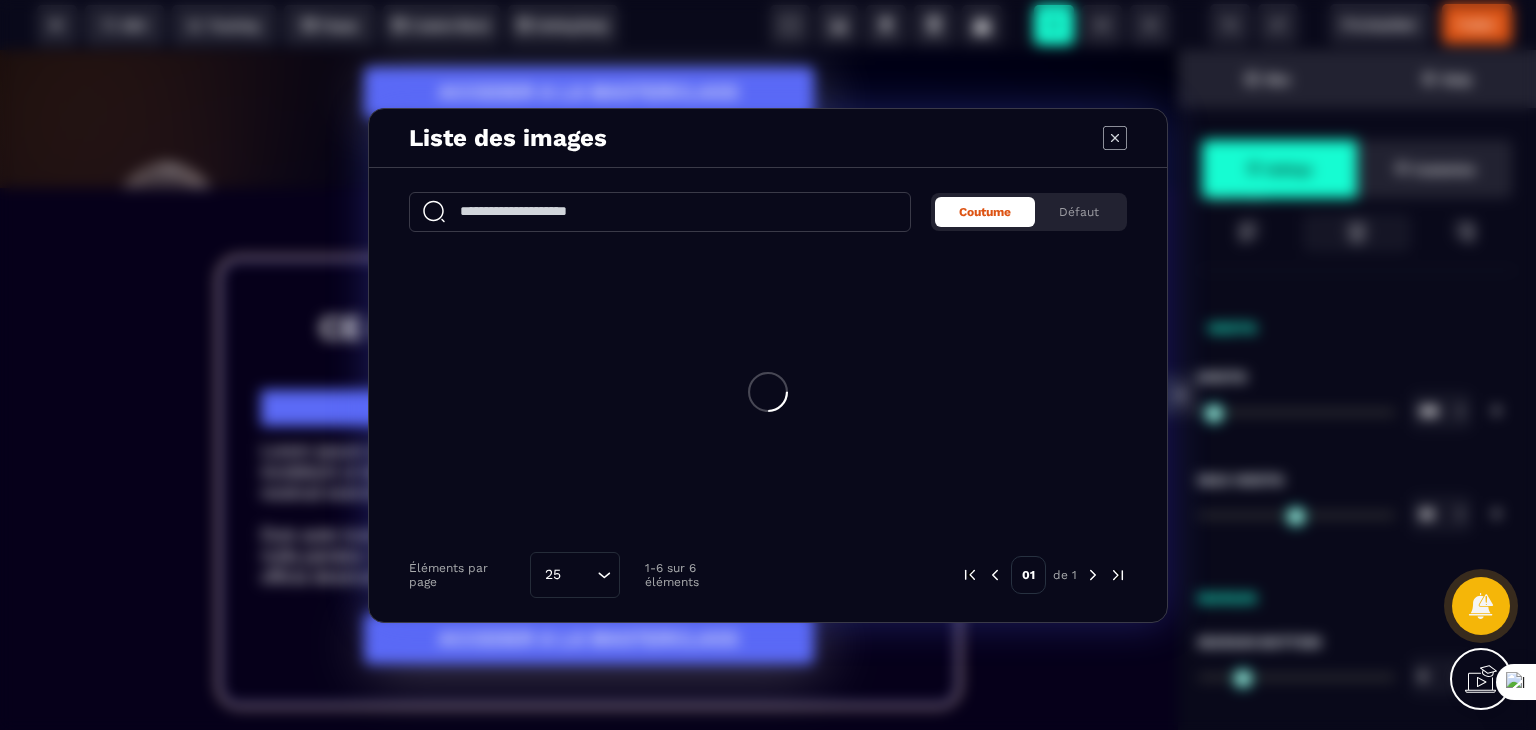 select on "**" 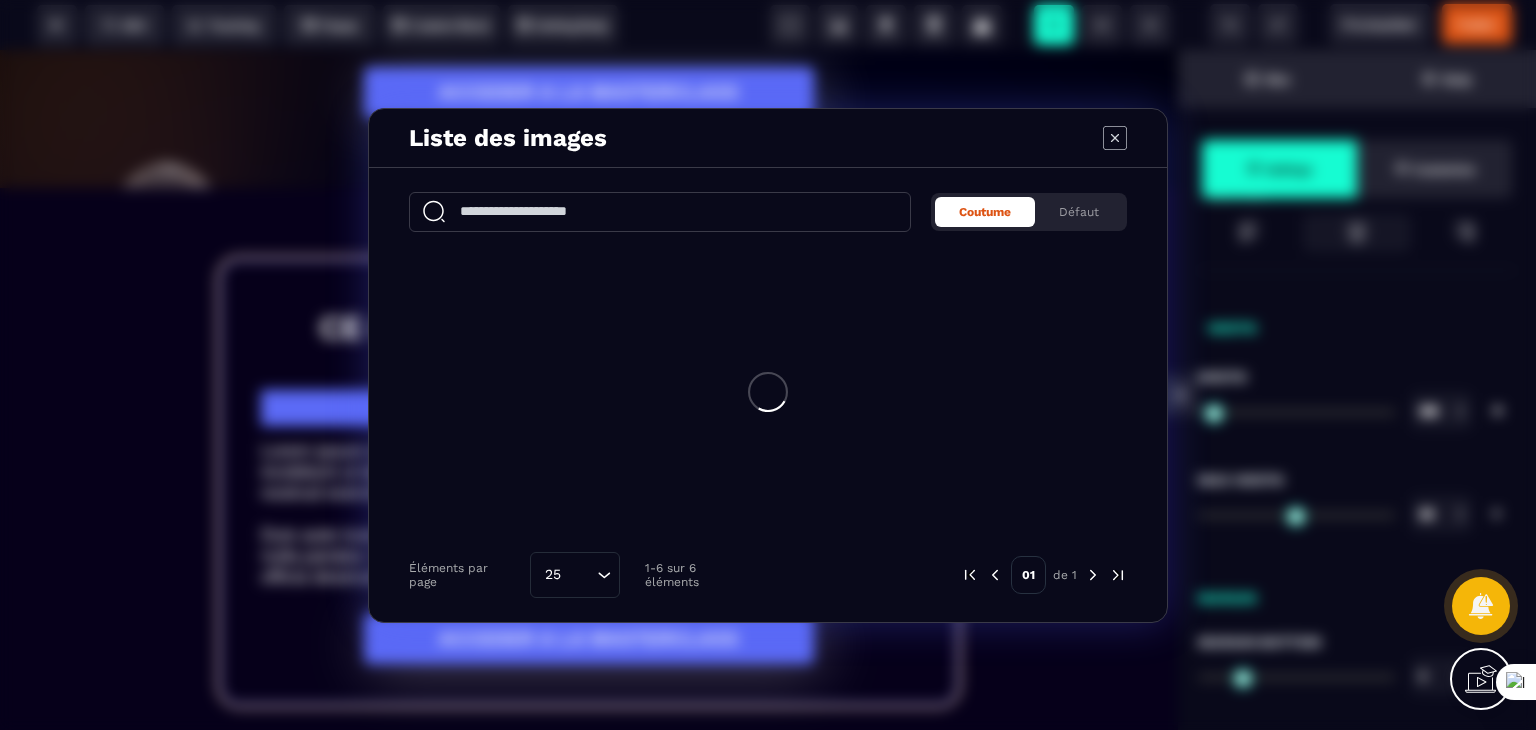 scroll, scrollTop: 0, scrollLeft: 0, axis: both 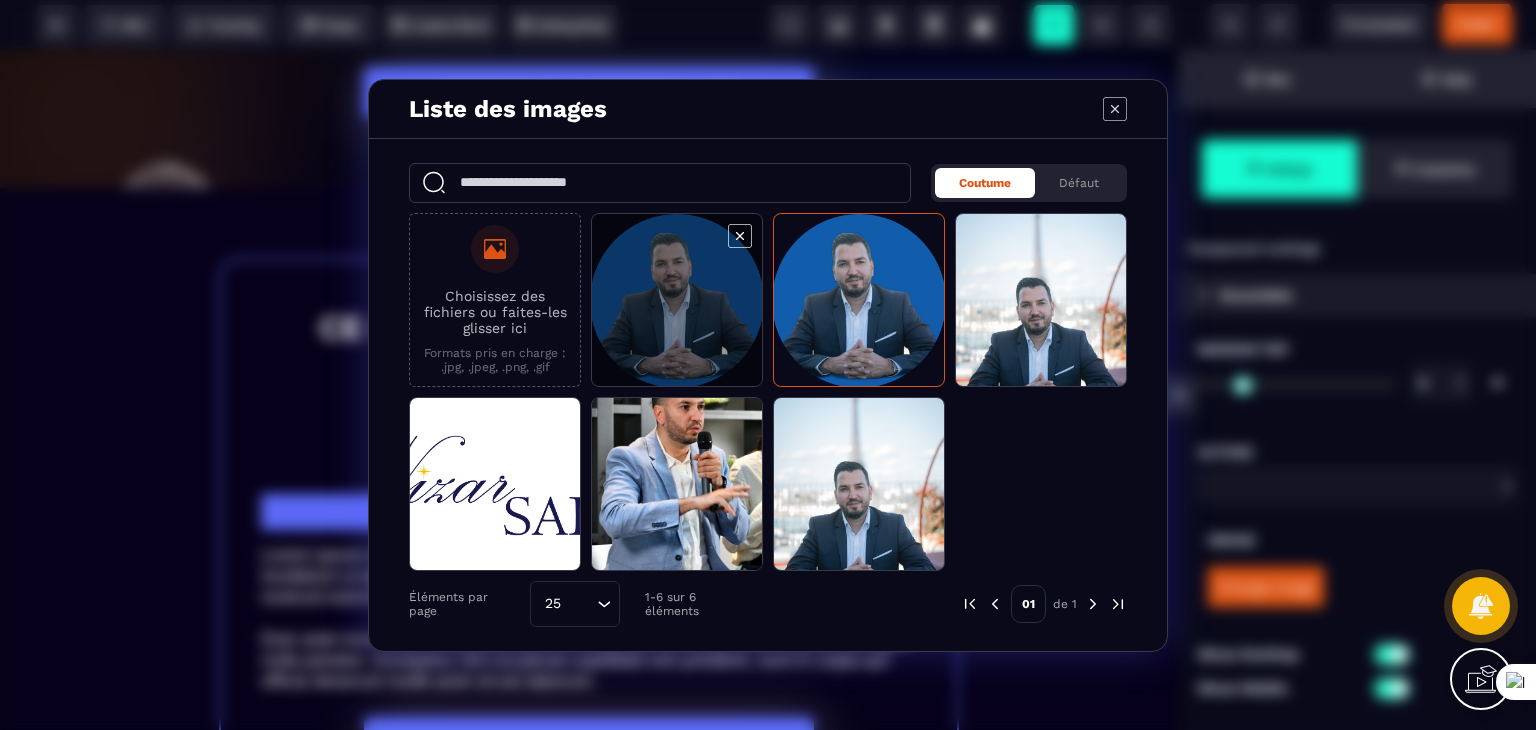 click at bounding box center [677, 301] 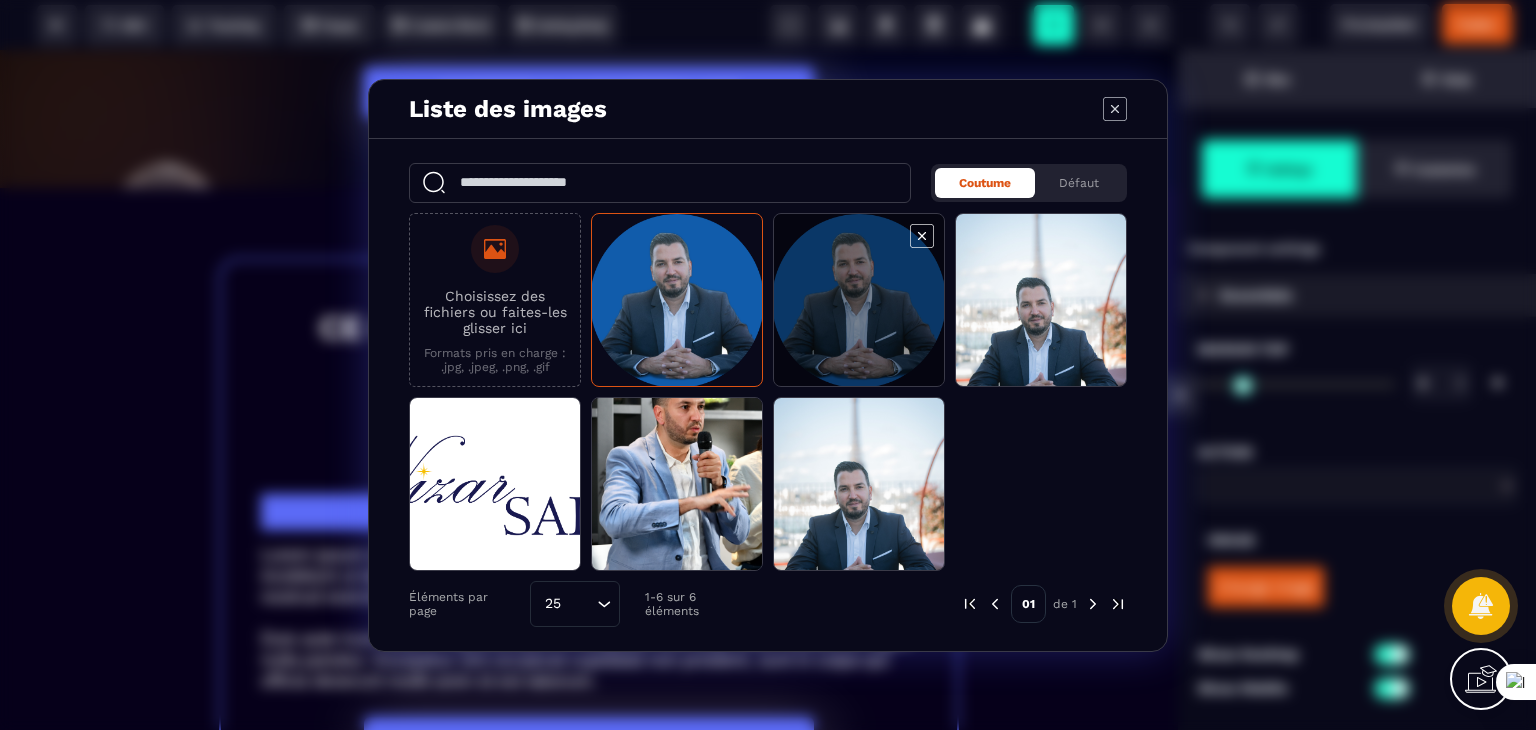 click at bounding box center (859, 301) 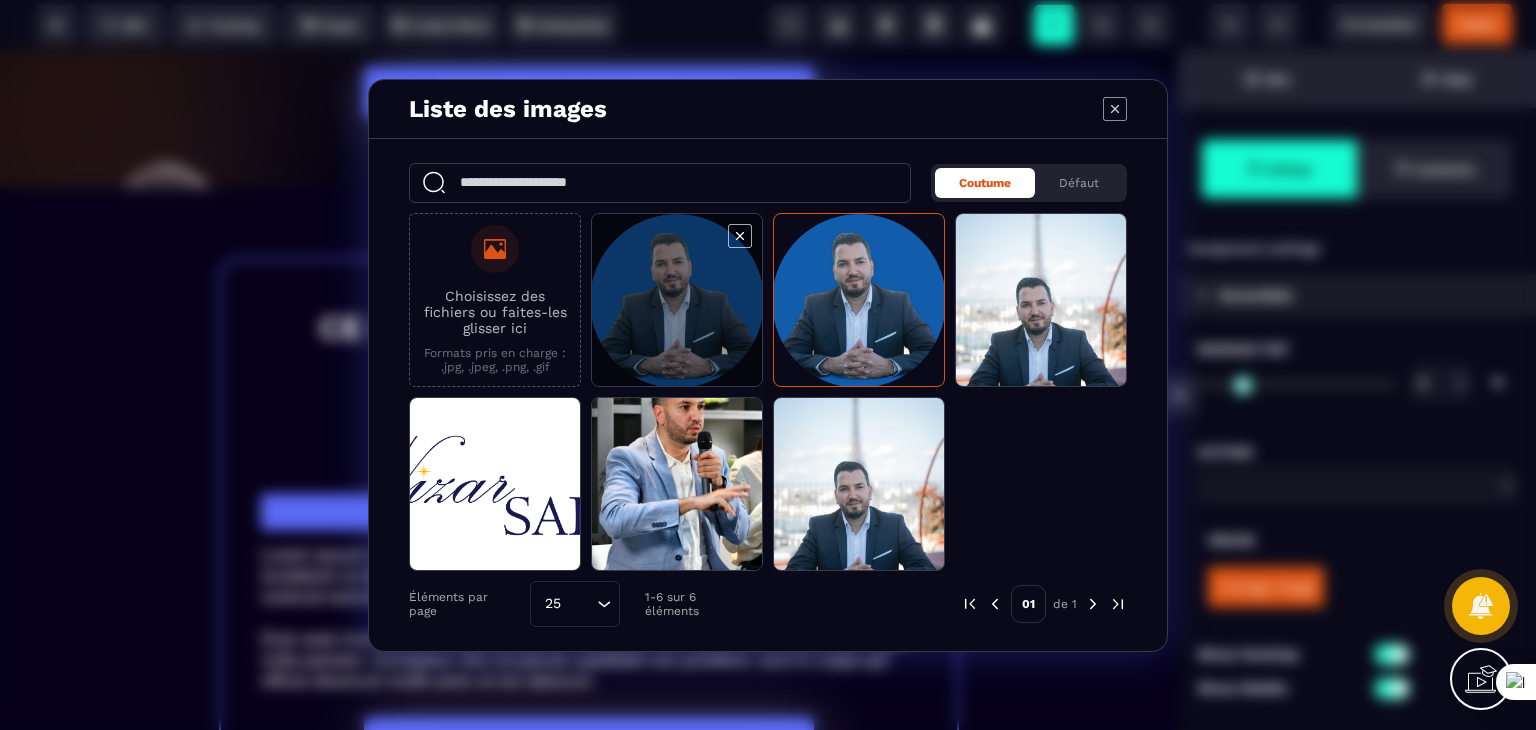 click at bounding box center [677, 301] 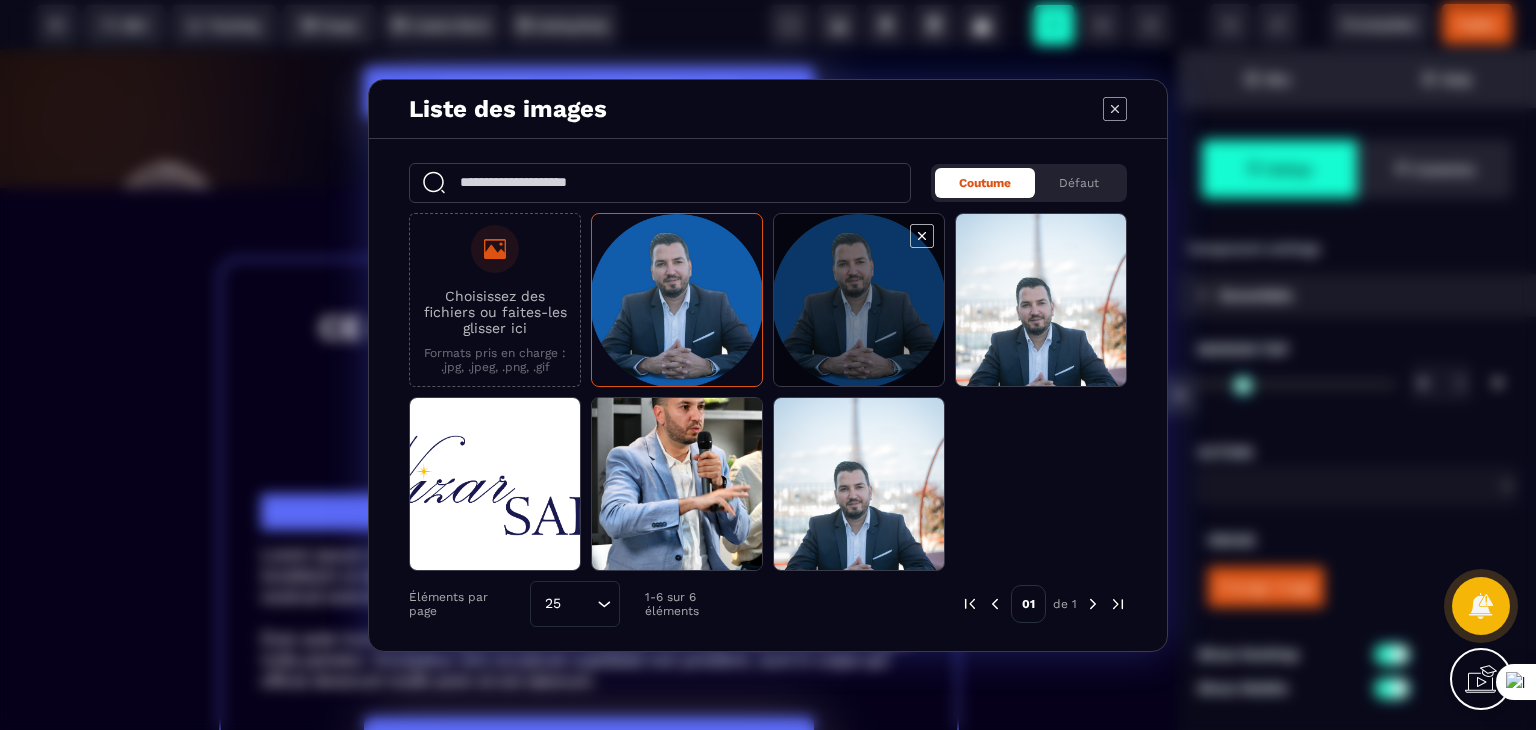 click at bounding box center [859, 301] 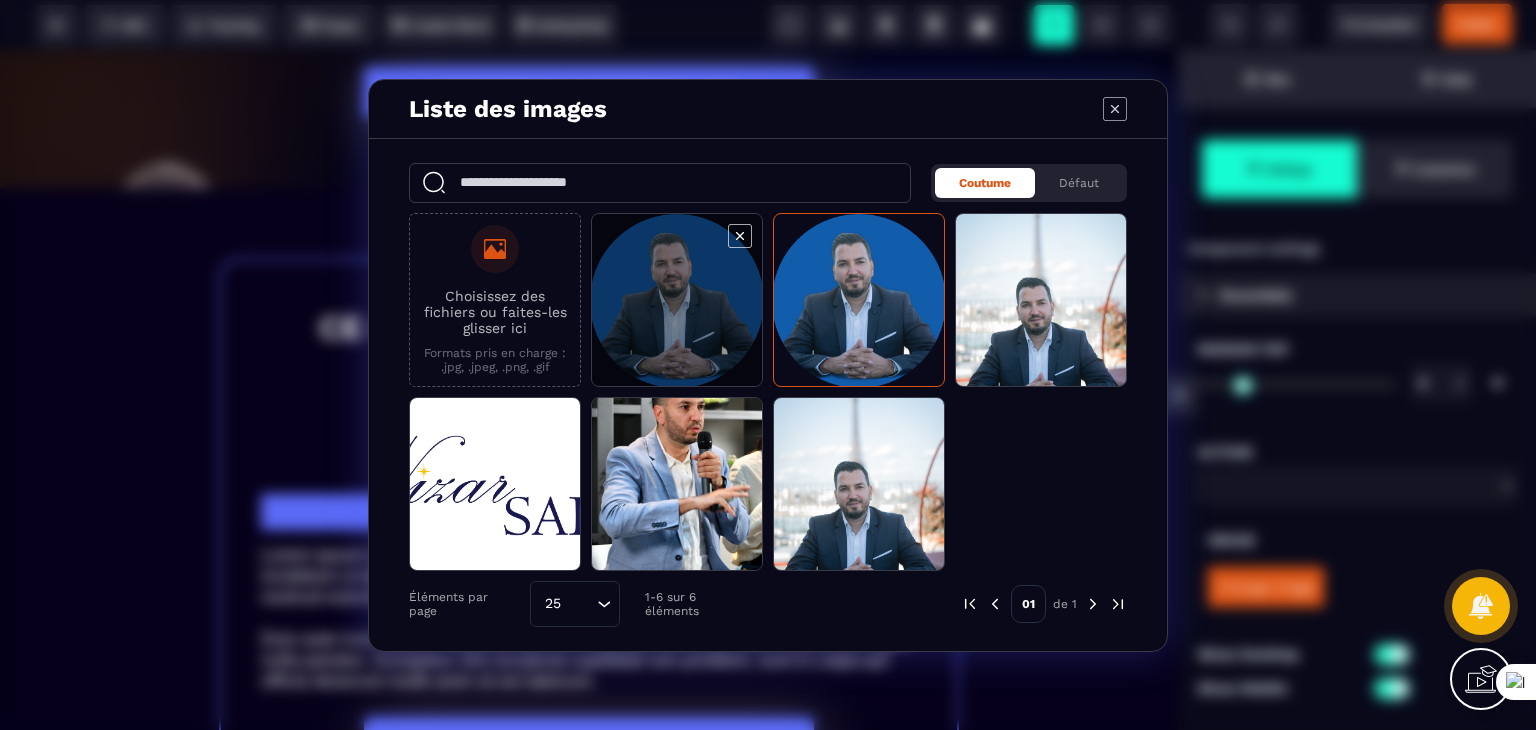 click at bounding box center [677, 301] 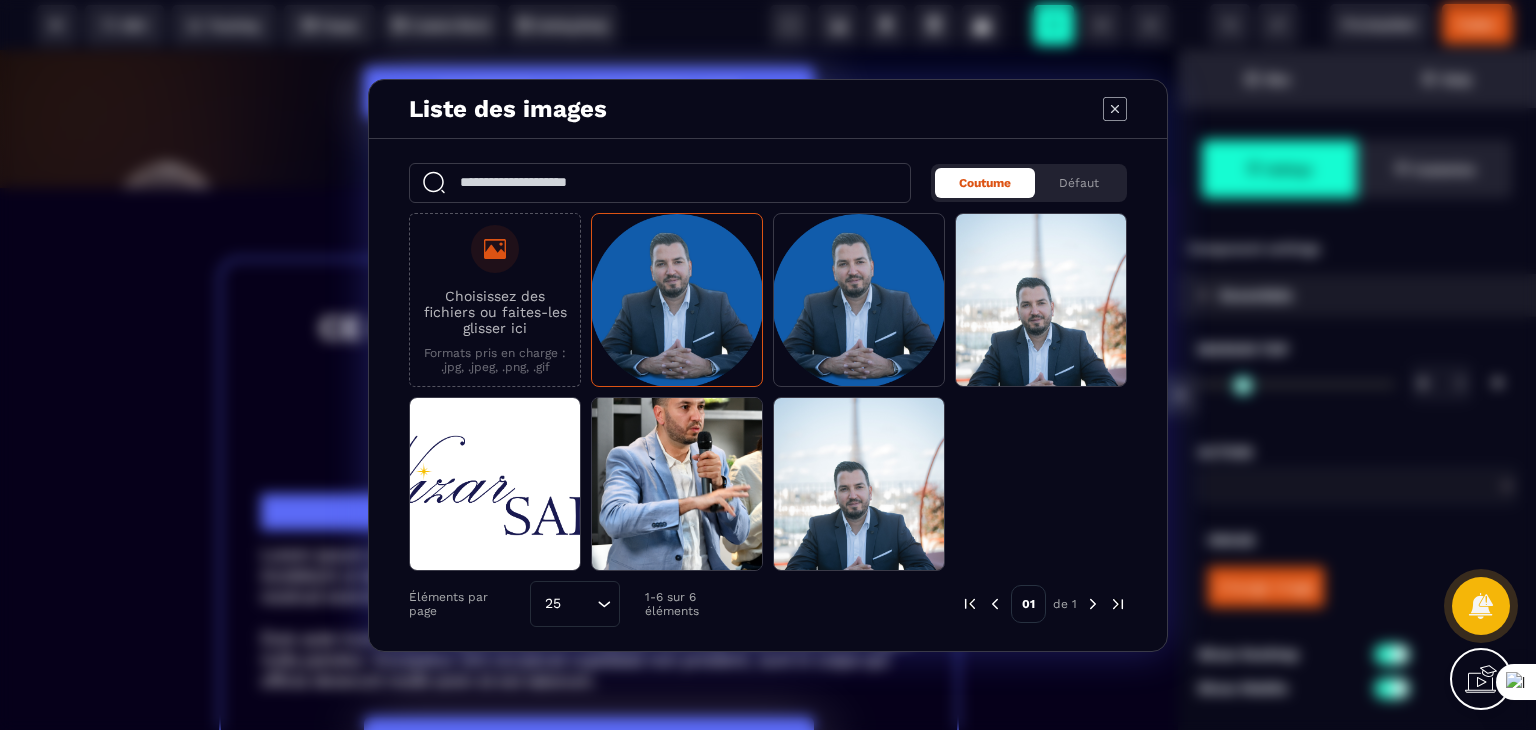 click on "01 de 1" at bounding box center (955, 604) 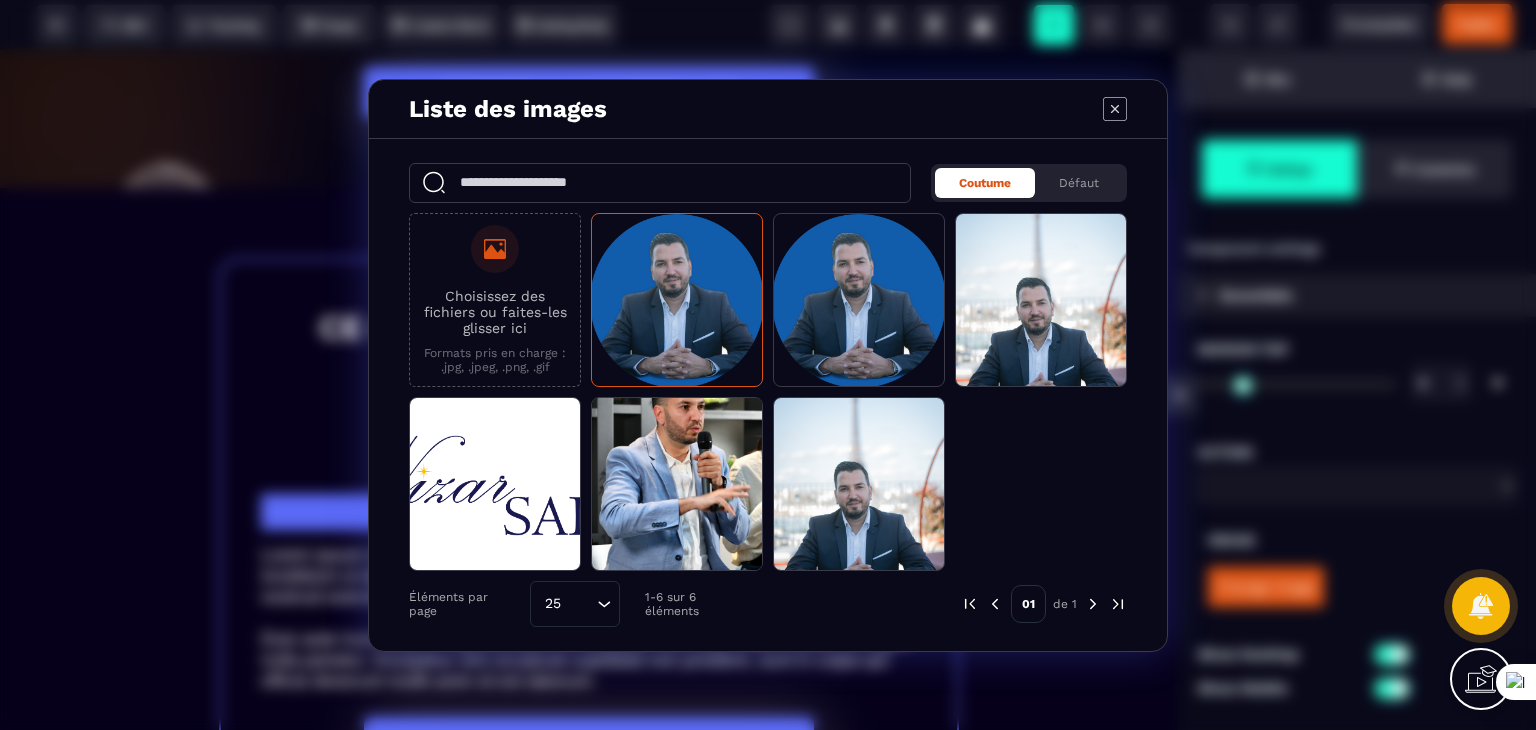 click on "Liste des images" at bounding box center (768, 109) 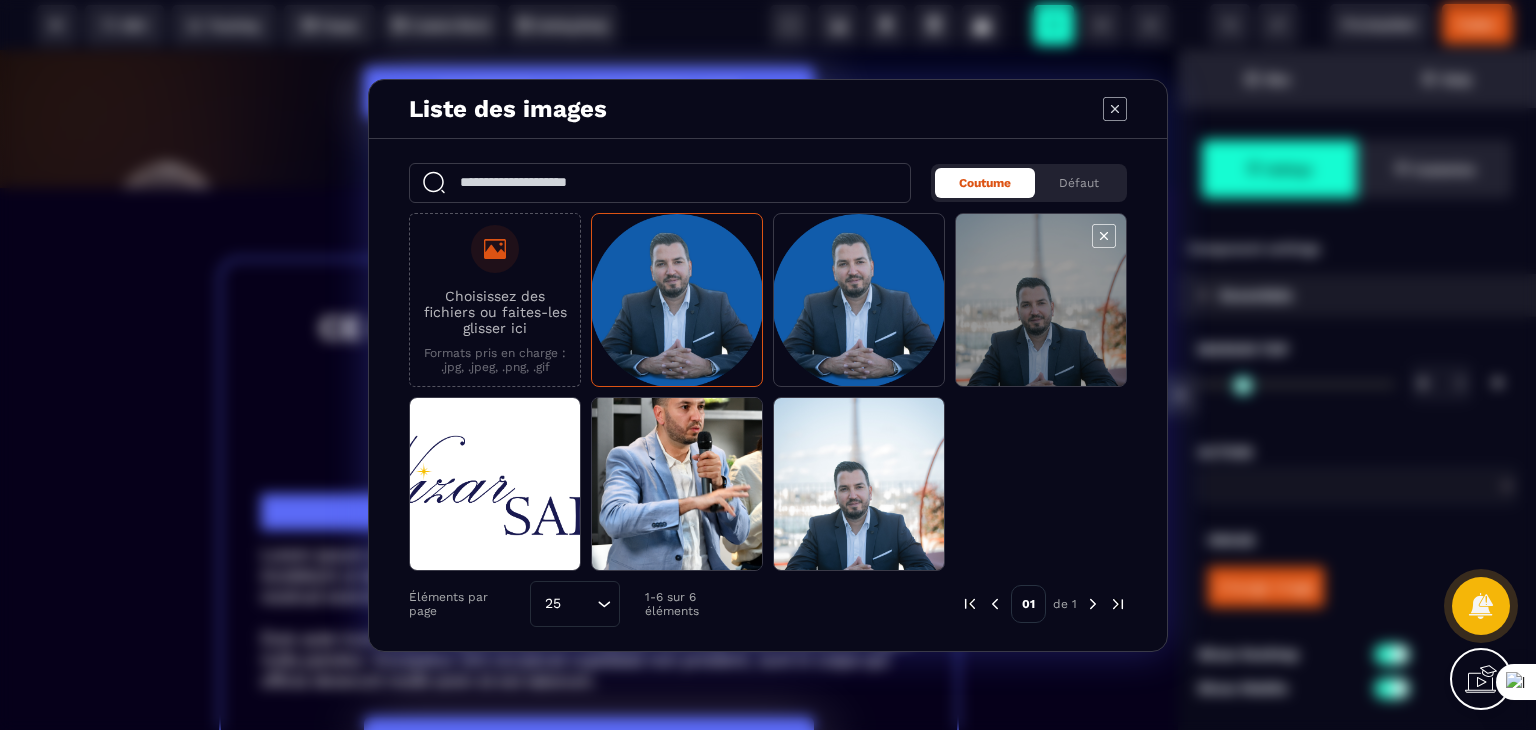 click at bounding box center [1041, 301] 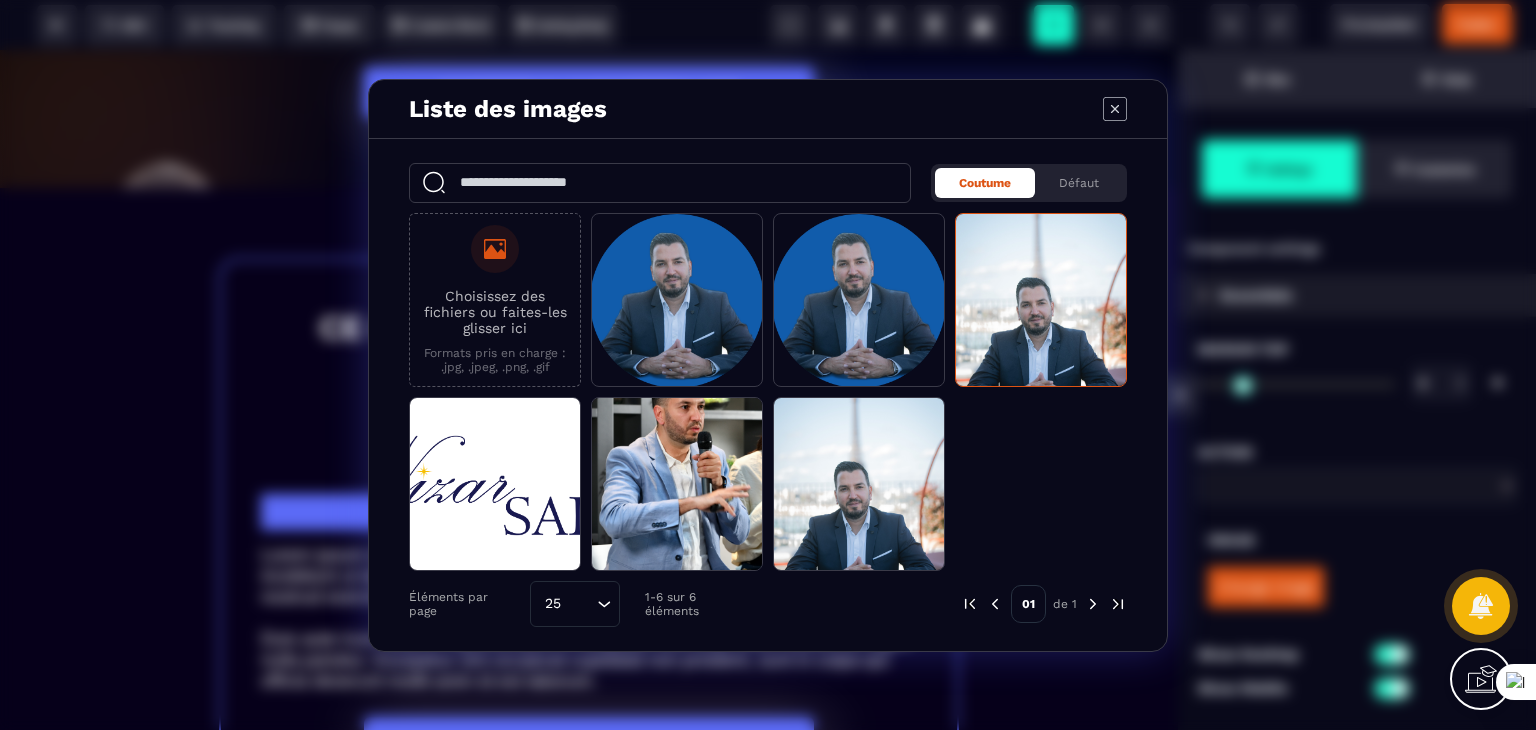 click 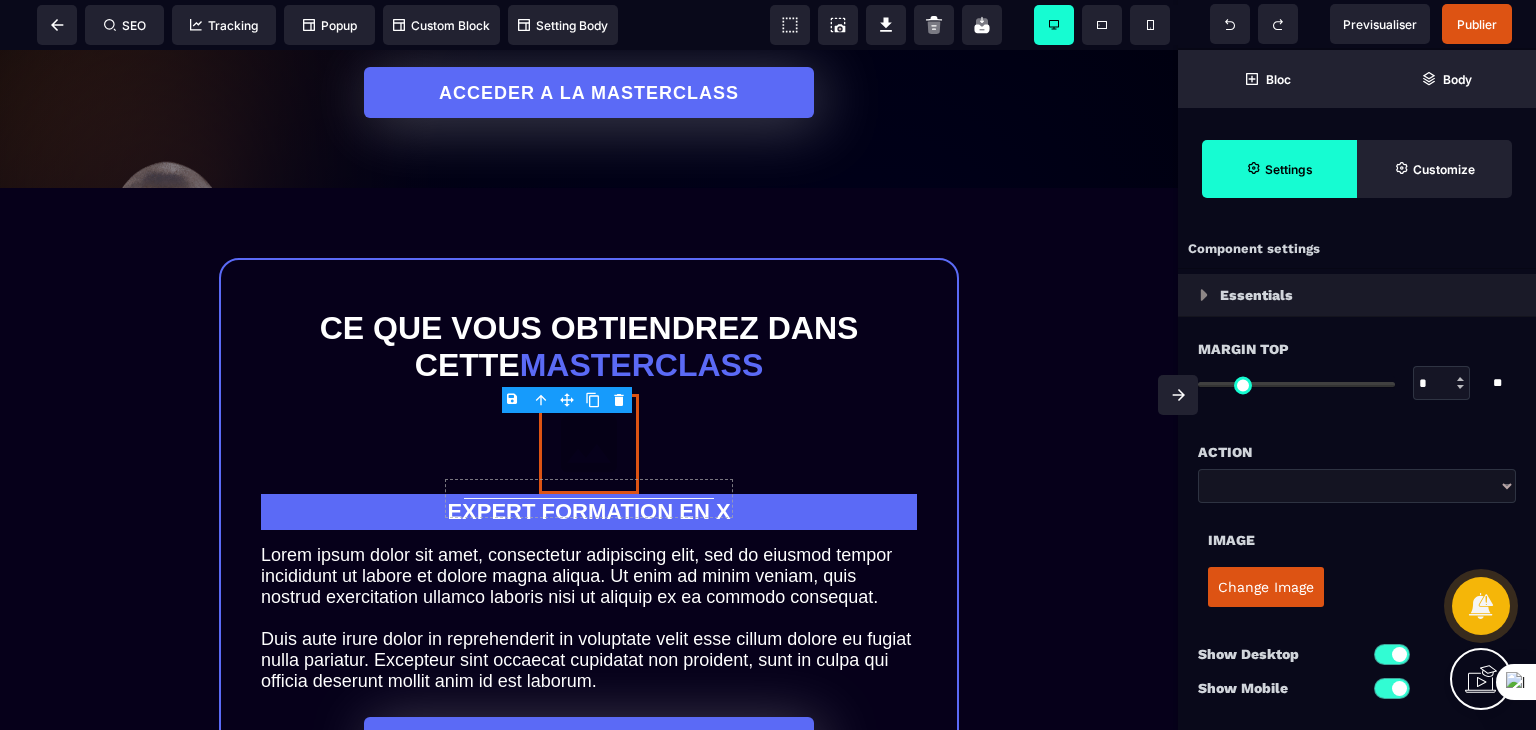 click on "B I U S
A *******
Text
SEO
Tracking
Popup" at bounding box center (768, 365) 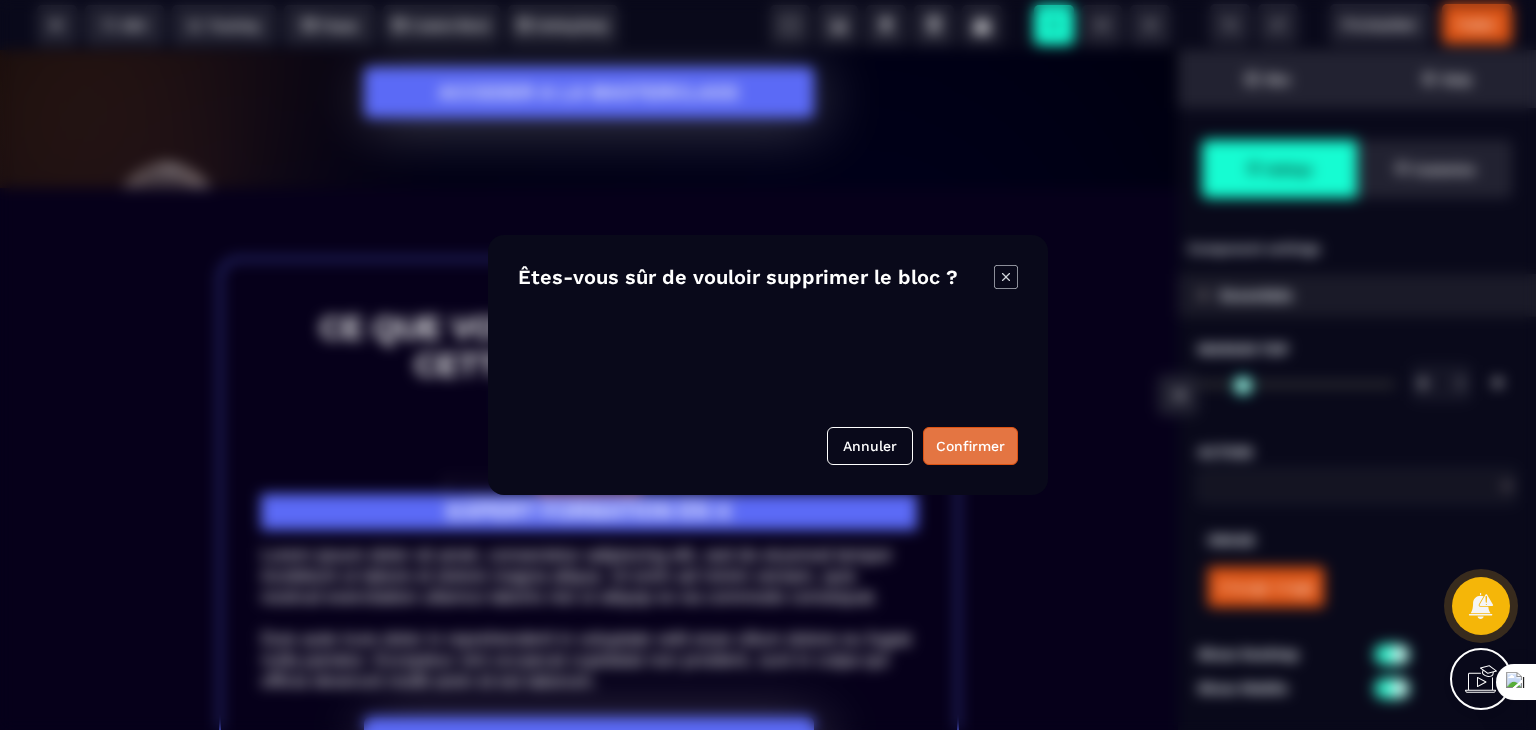 click on "Confirmer" at bounding box center [970, 446] 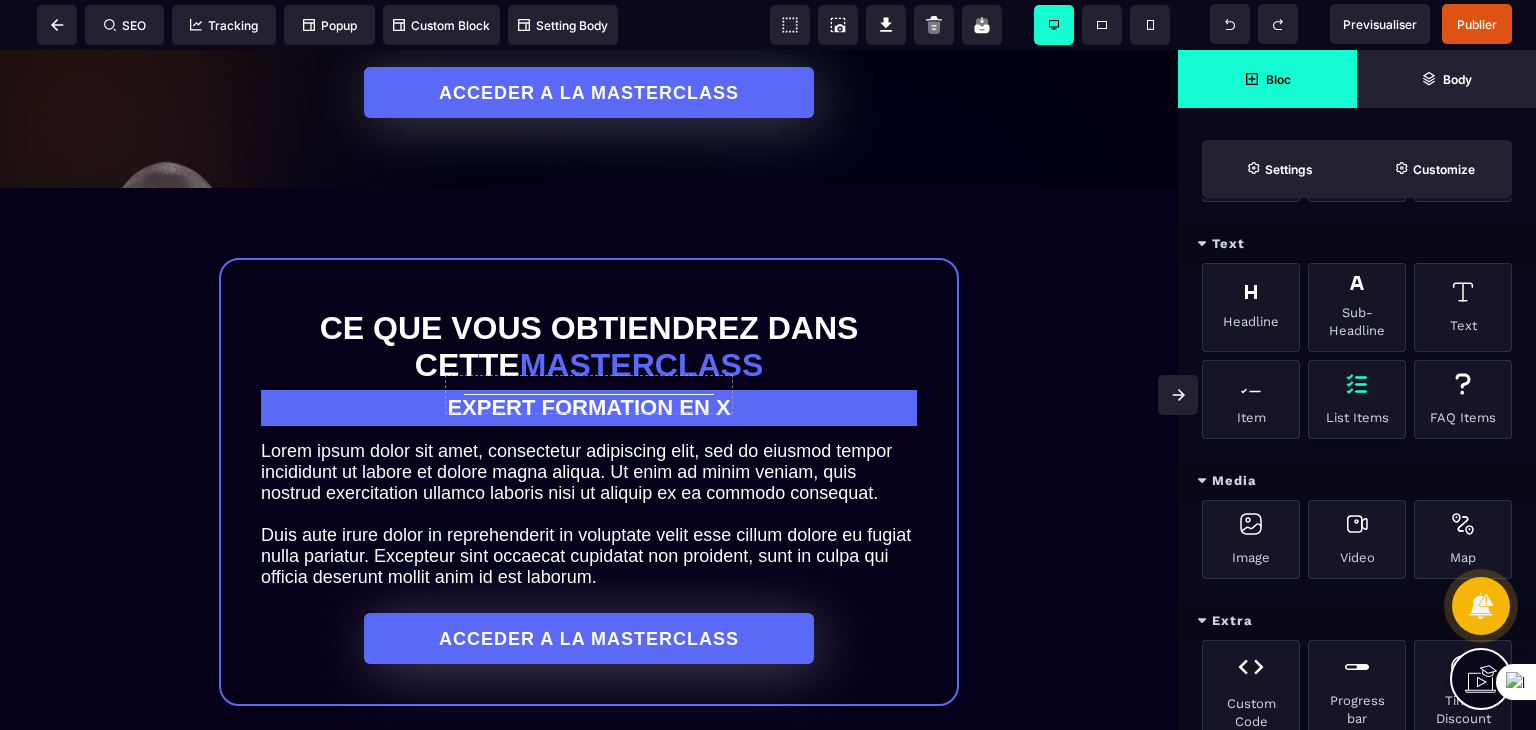 scroll, scrollTop: 700, scrollLeft: 0, axis: vertical 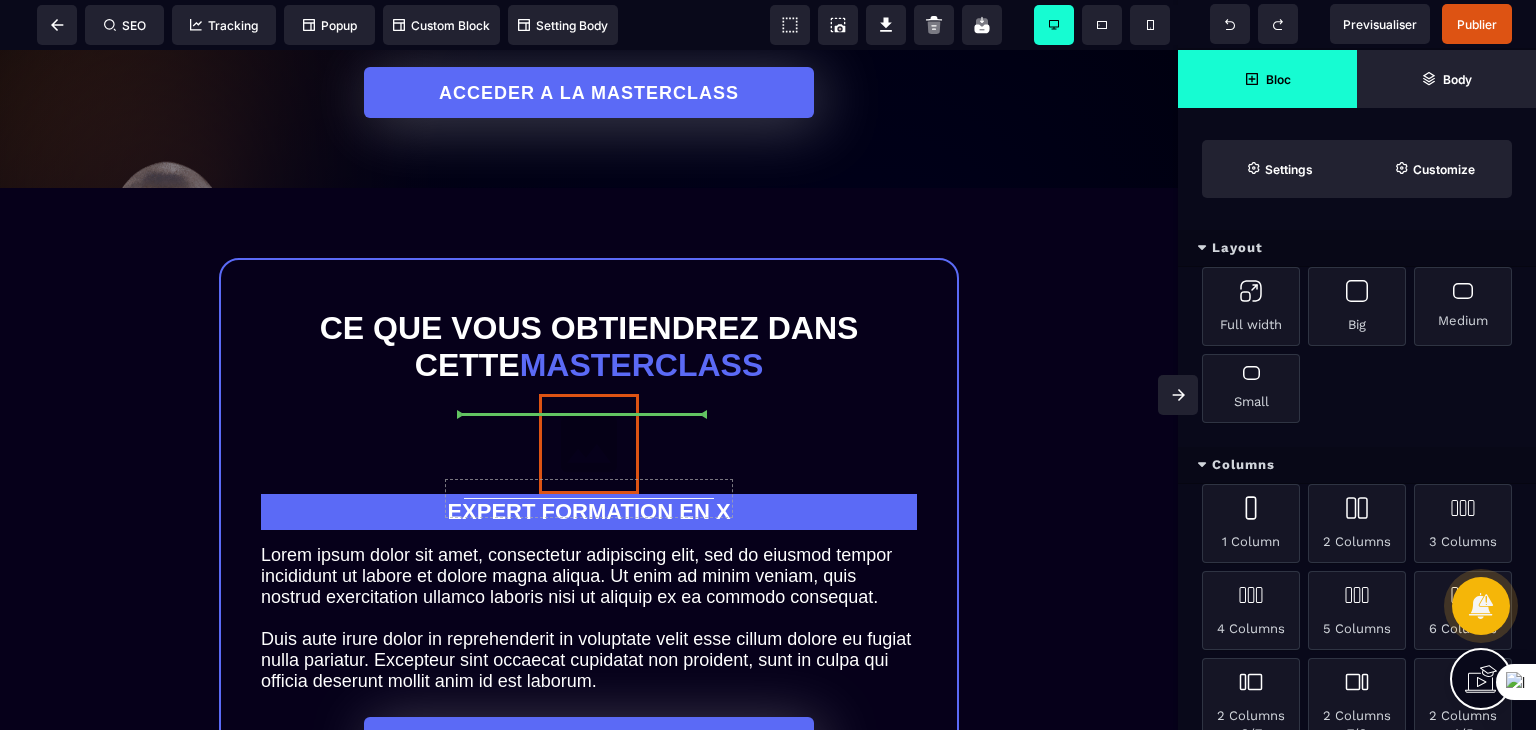 select 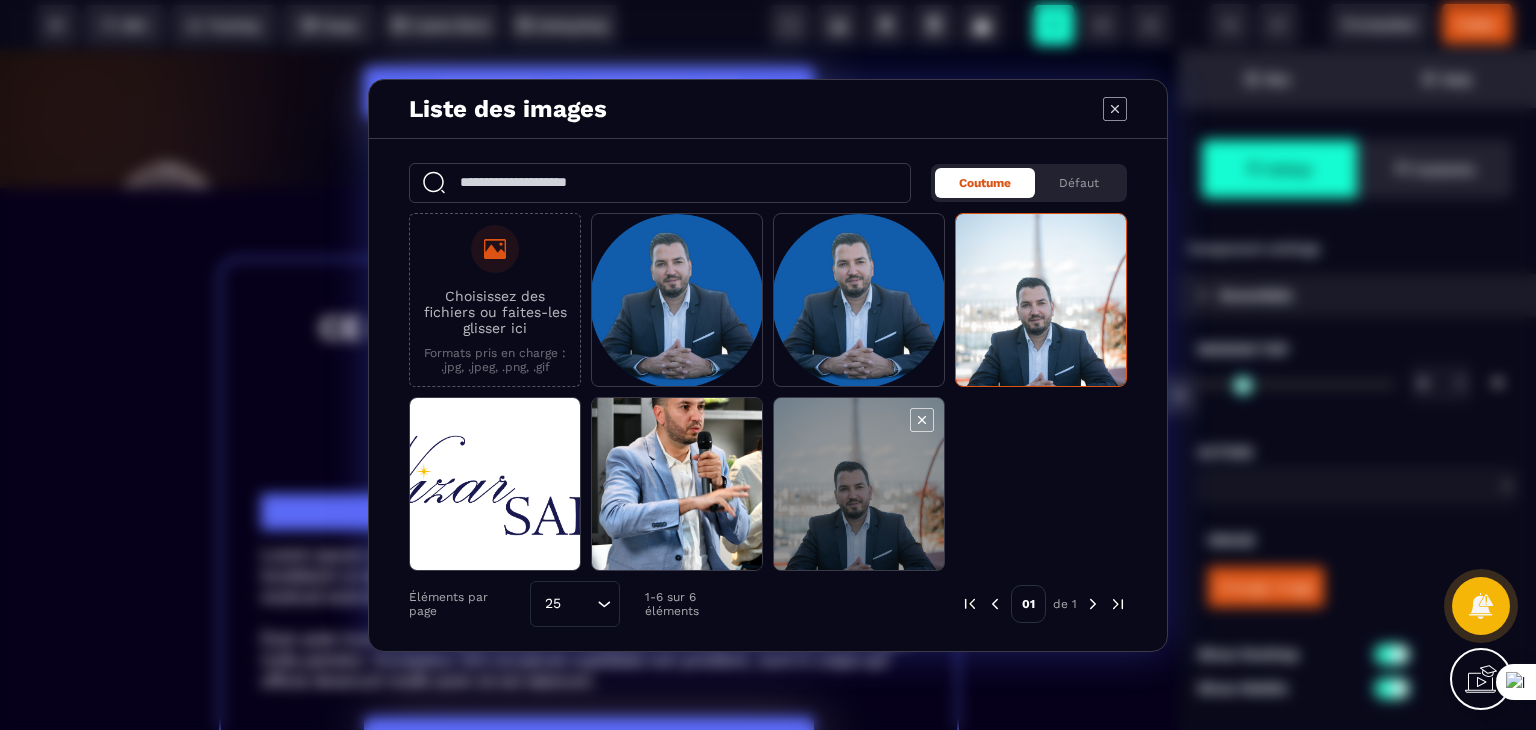 click at bounding box center (859, 485) 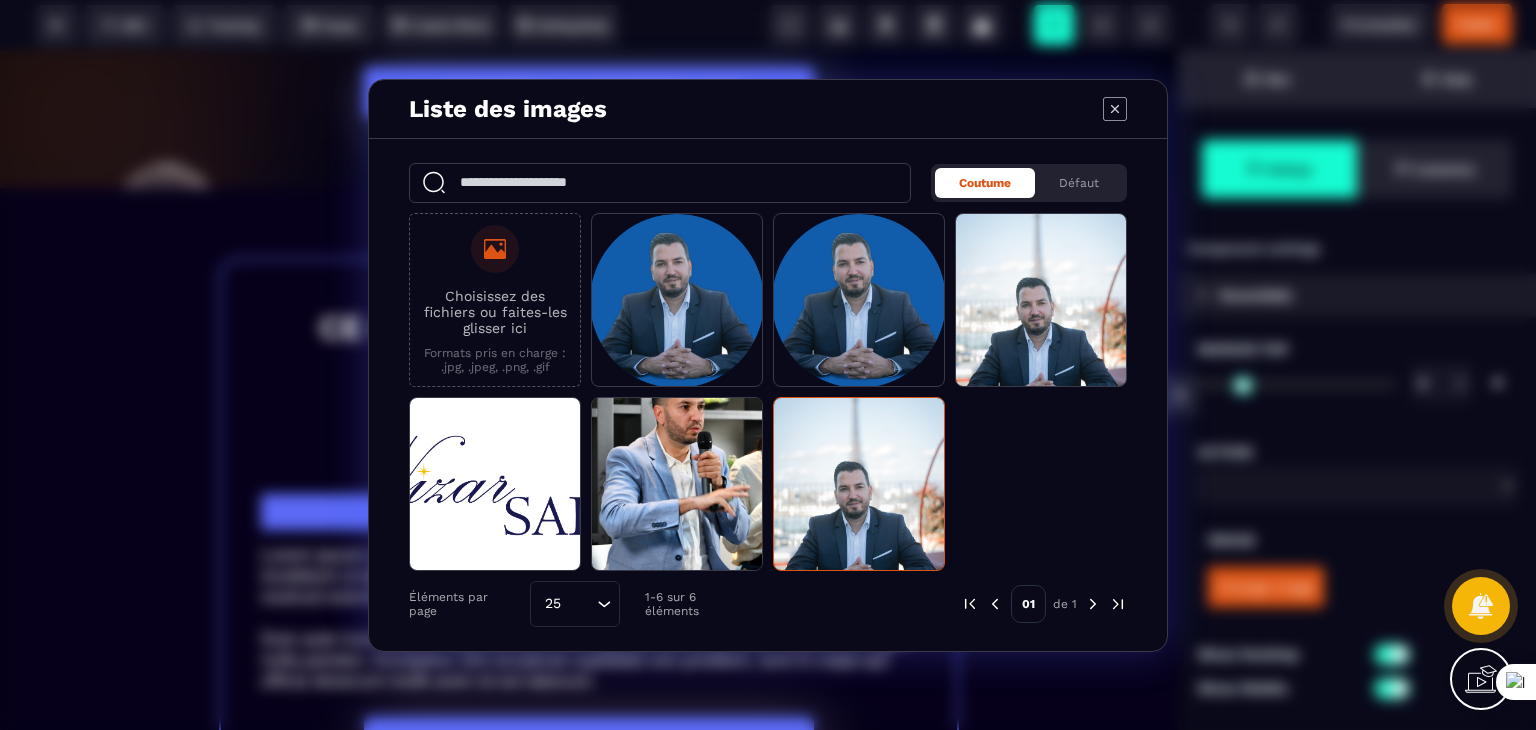 click 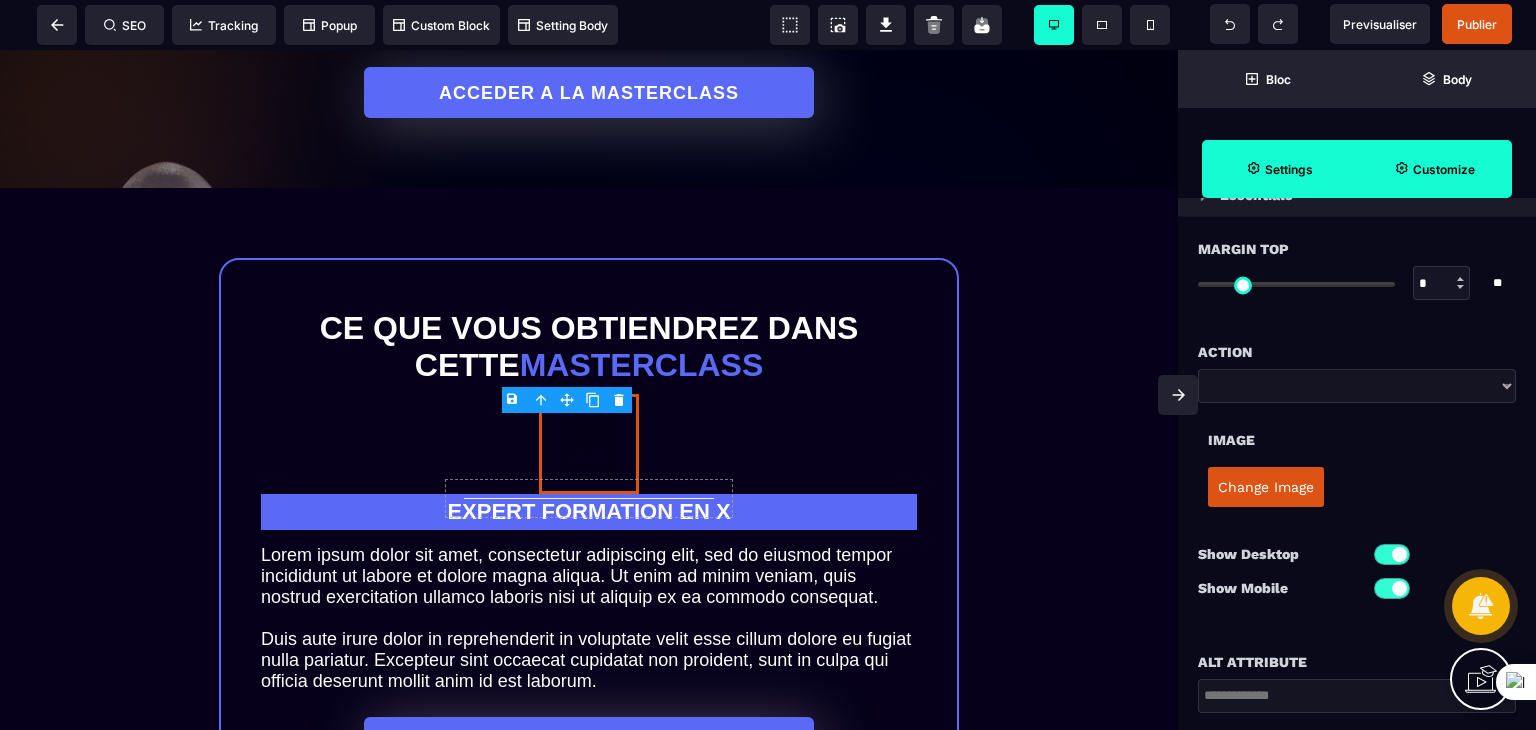click on "Customize" at bounding box center (1444, 169) 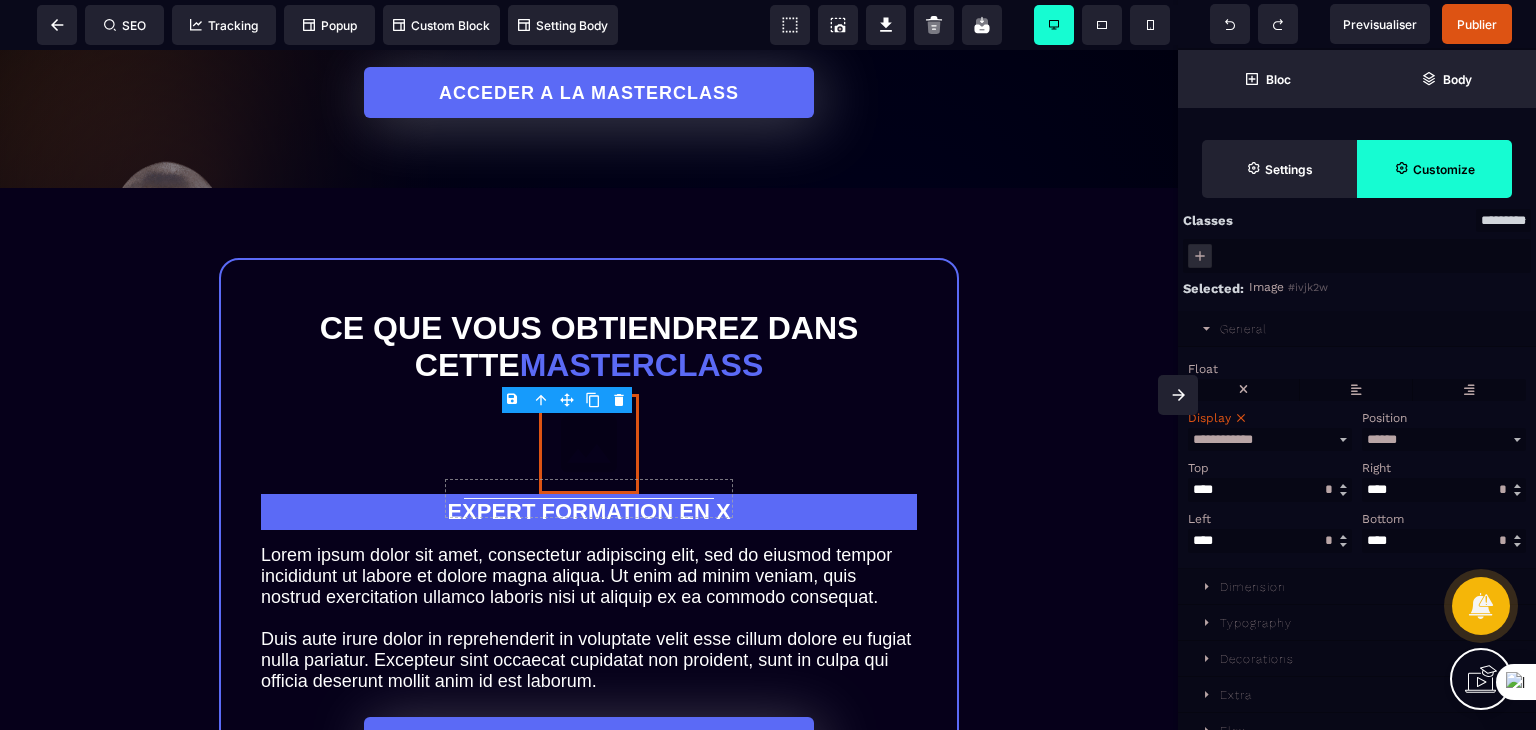 scroll, scrollTop: 127, scrollLeft: 0, axis: vertical 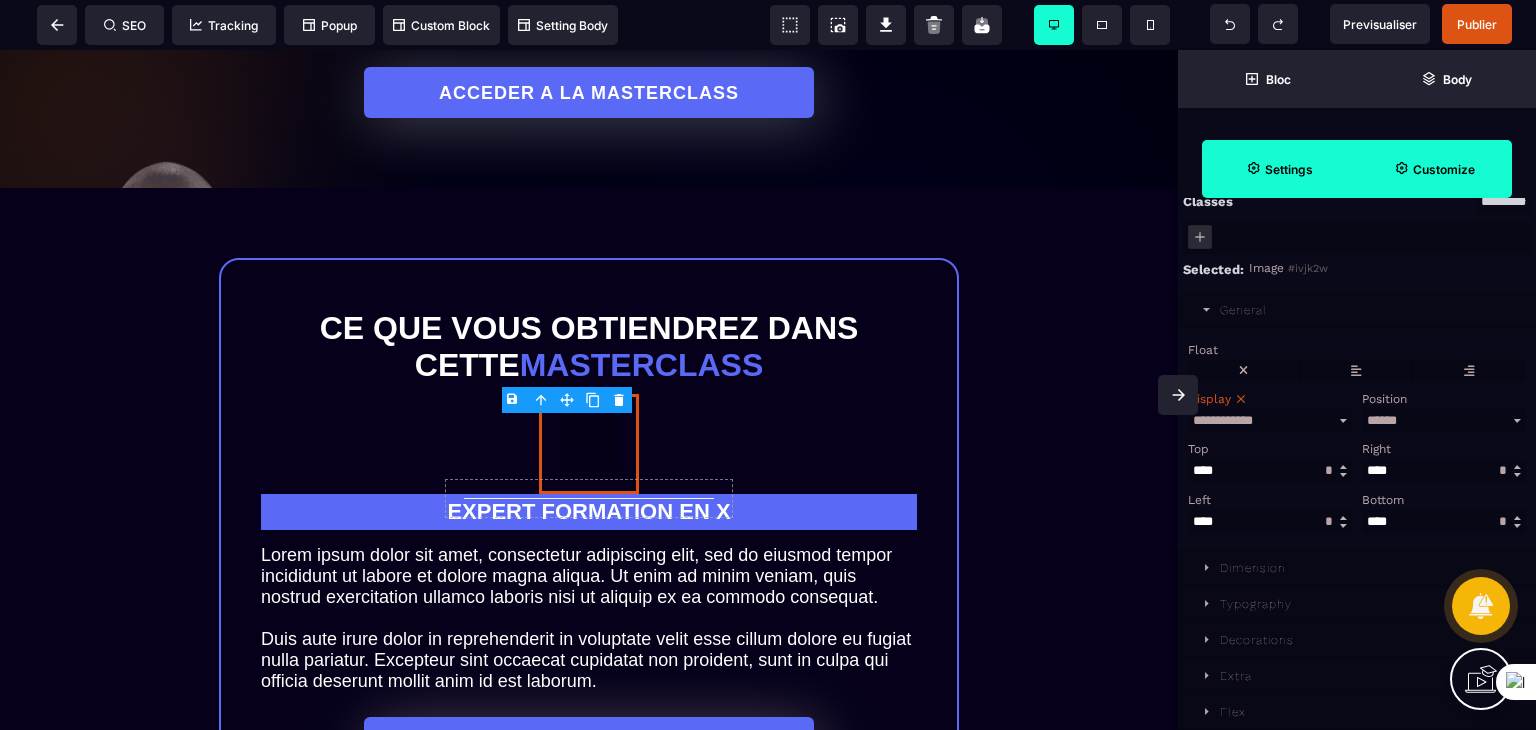 click on "Settings" at bounding box center (1289, 169) 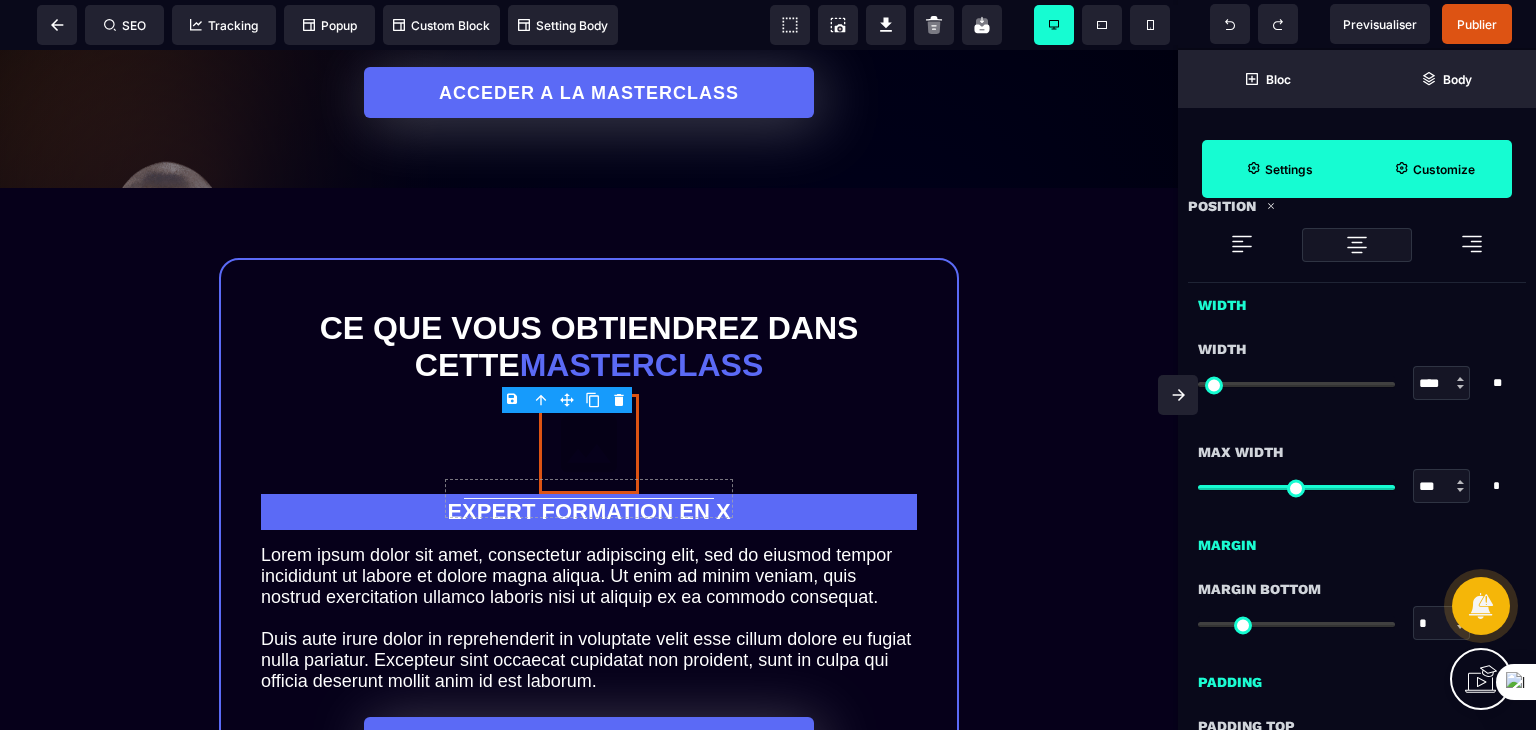 scroll, scrollTop: 700, scrollLeft: 0, axis: vertical 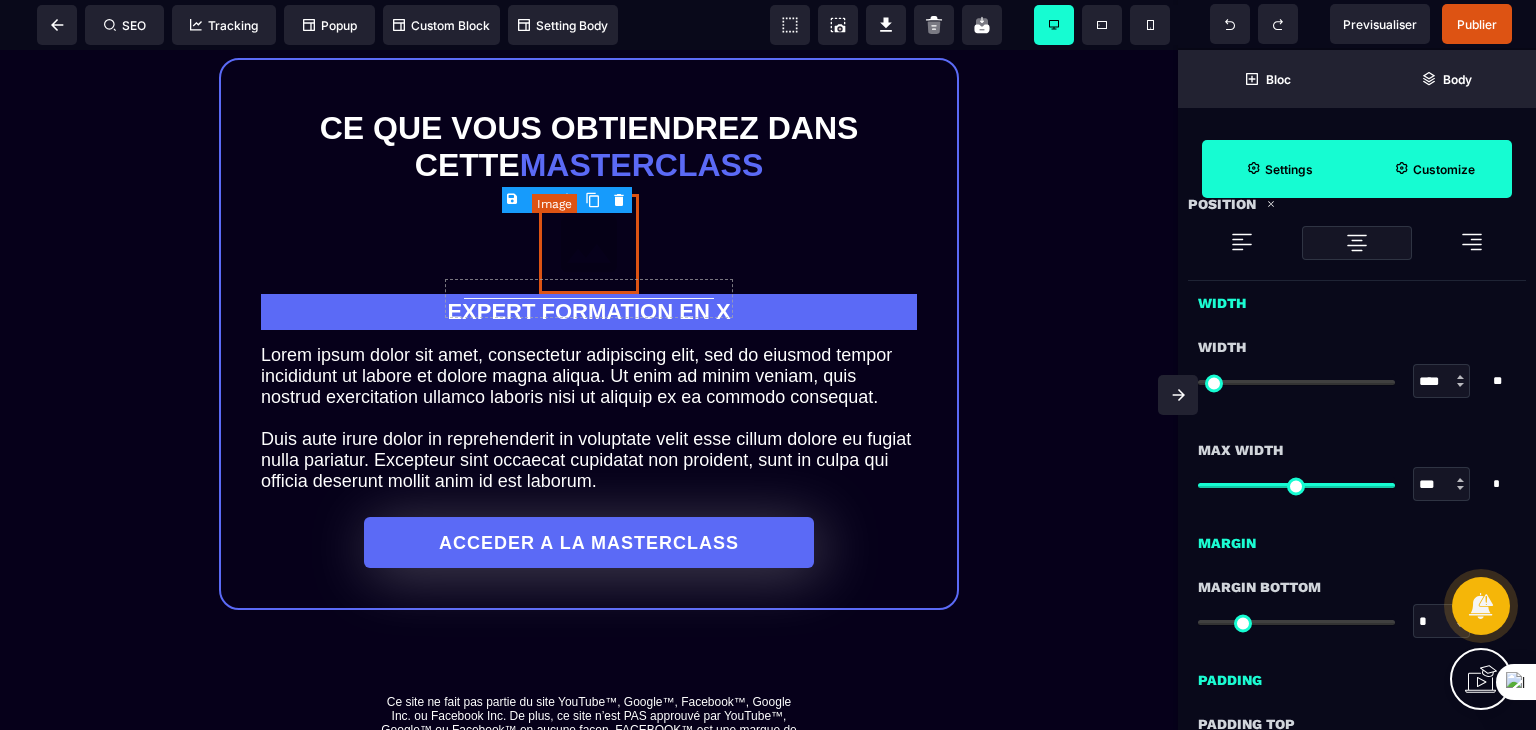 click at bounding box center (589, 244) 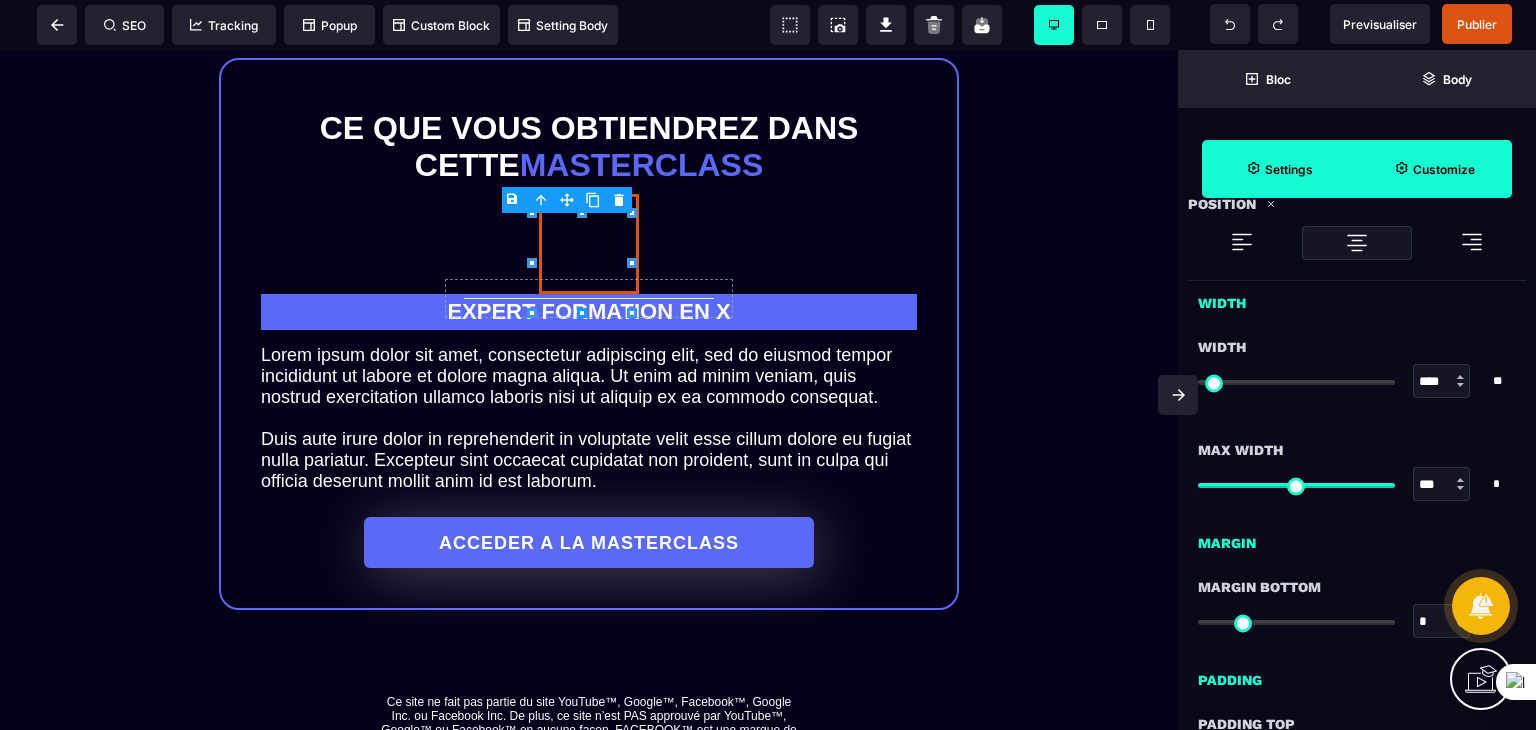 click on "B I U S
A *******
Image
SEO
Tracking
Popup" at bounding box center (768, 365) 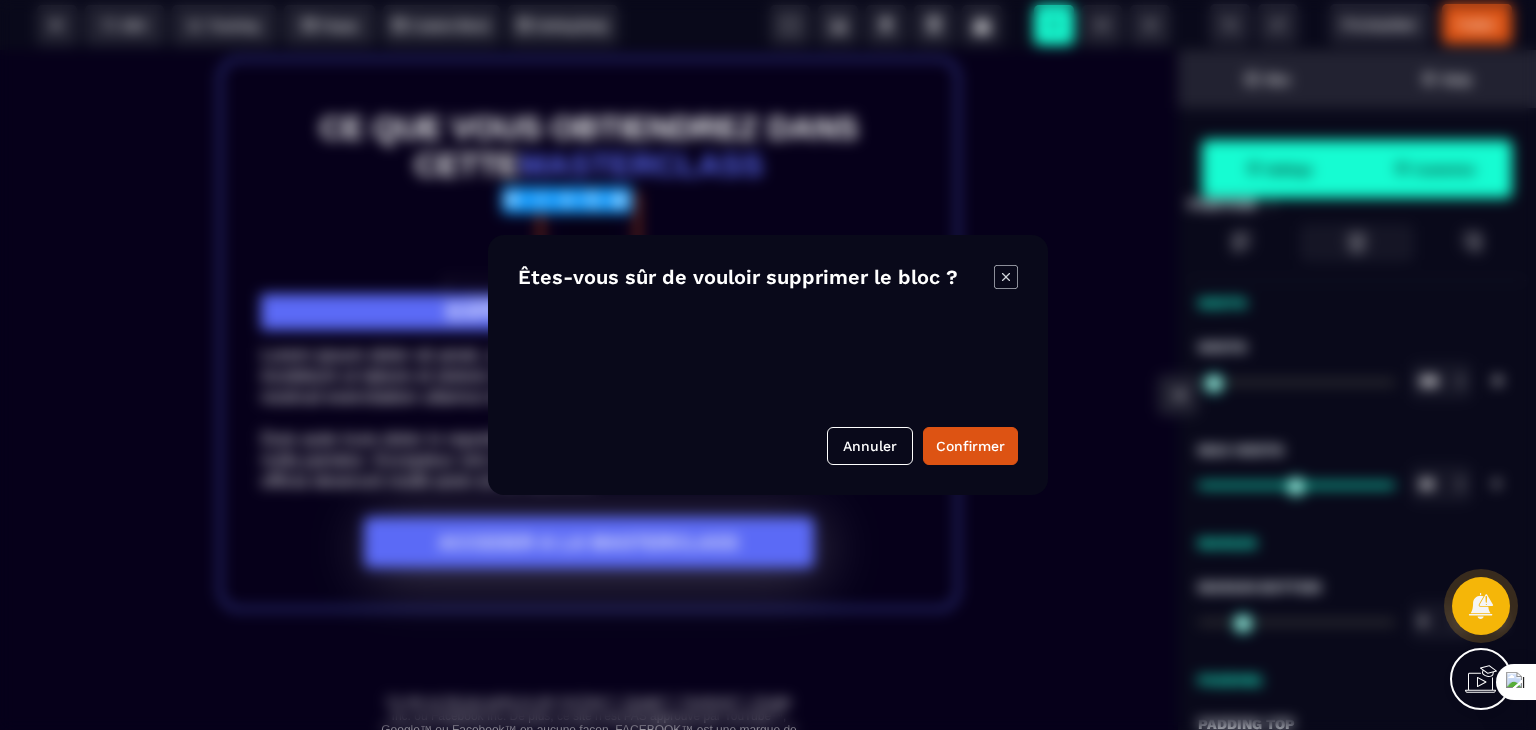 click 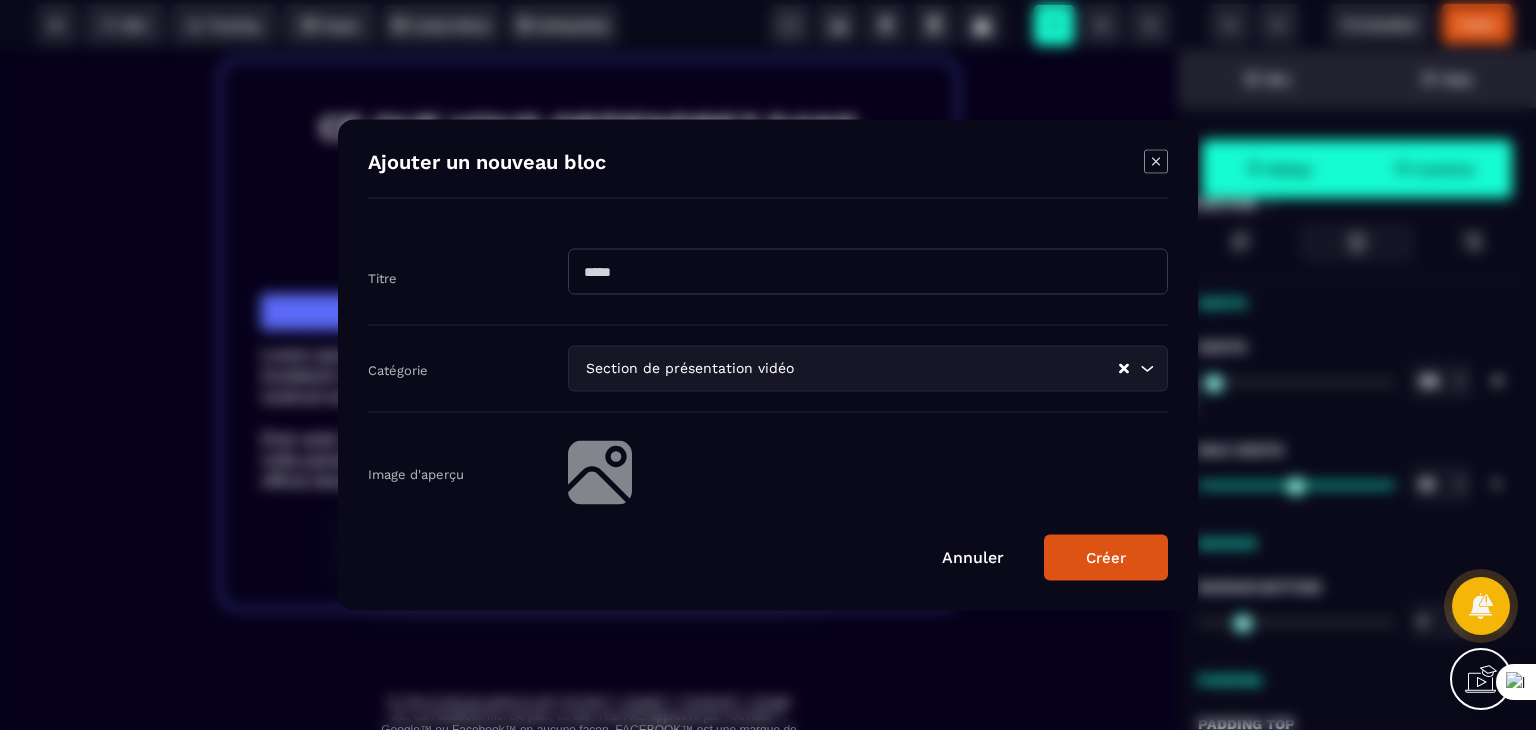click on "B I U S
A *******
H1
SEO
Tracking
Popup" at bounding box center [768, 365] 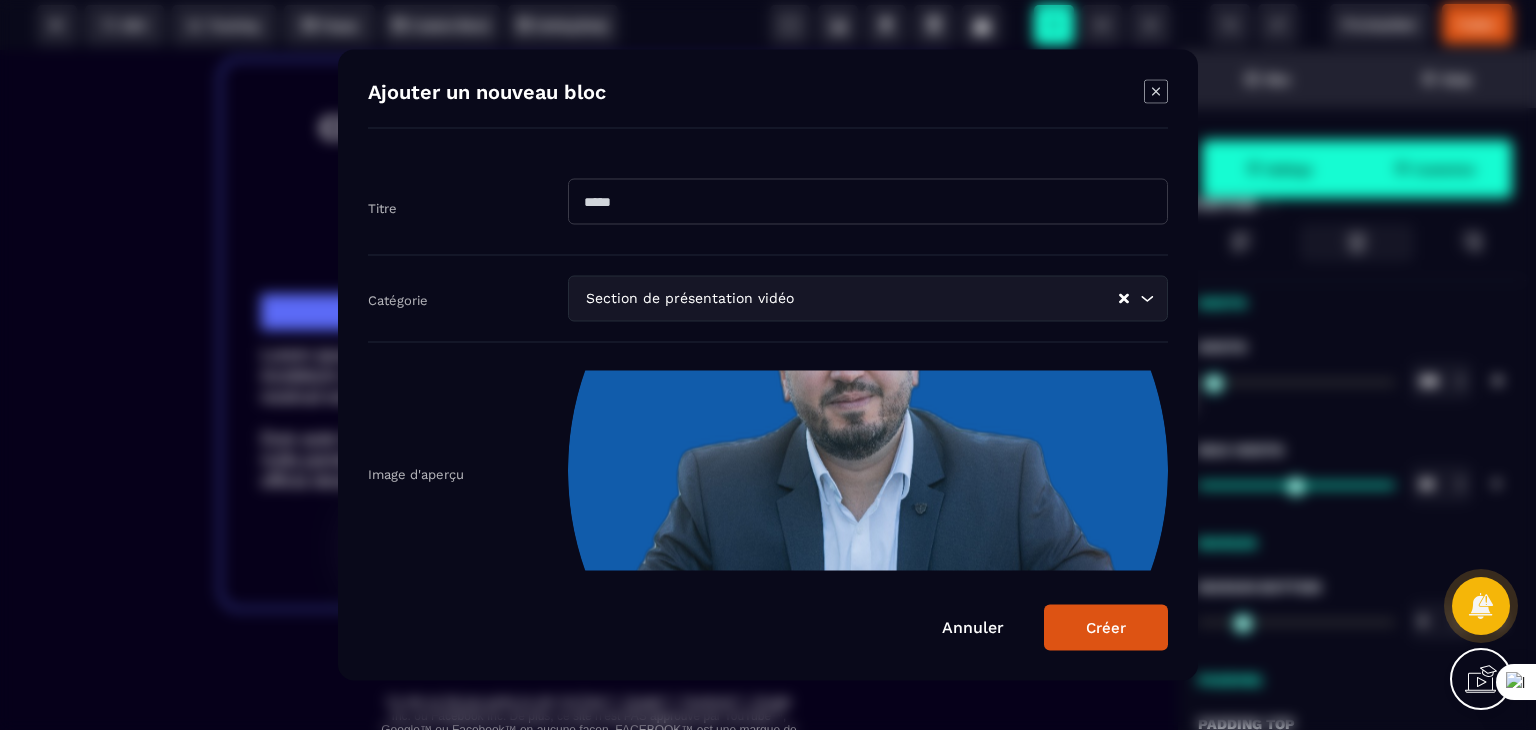click on "Créer" at bounding box center [1106, 628] 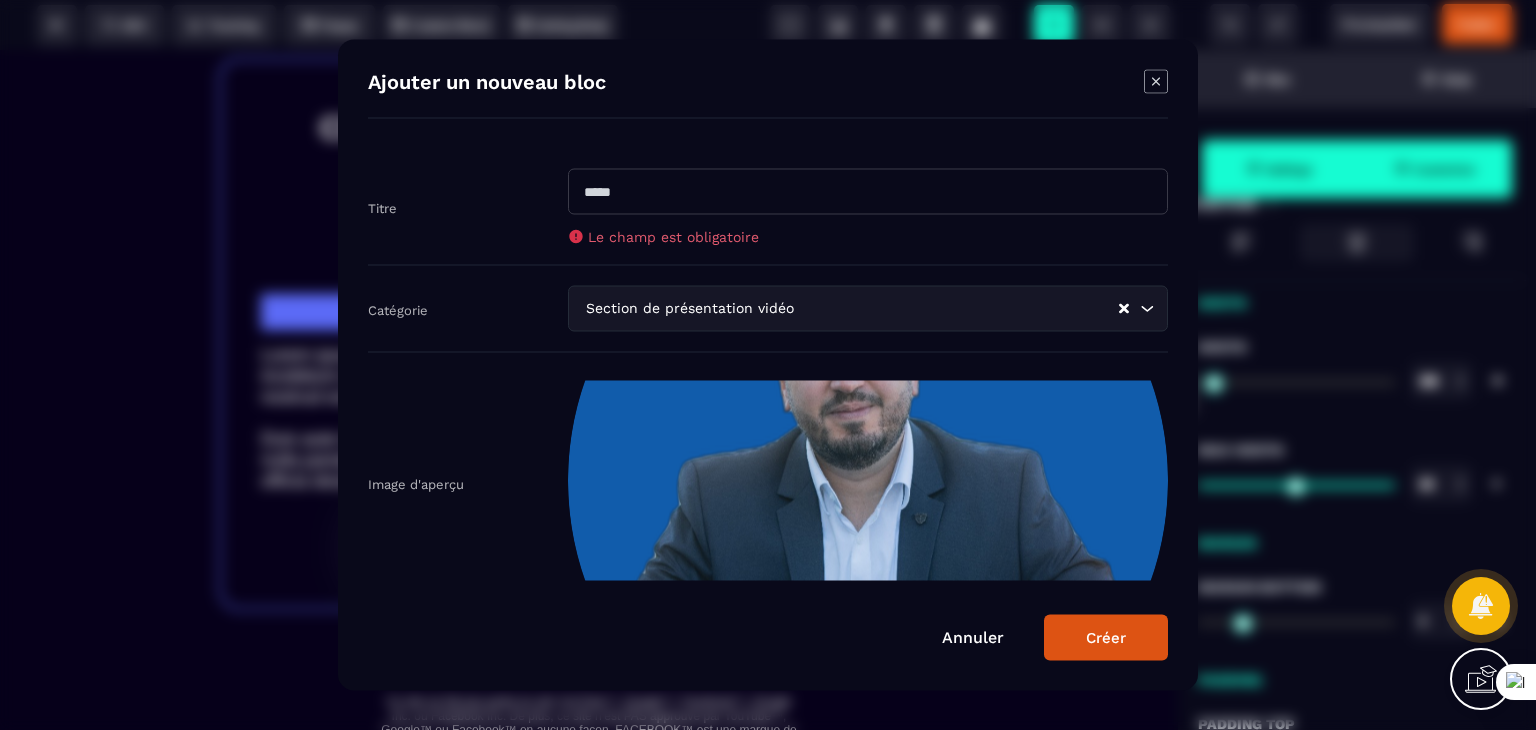 click at bounding box center (868, 192) 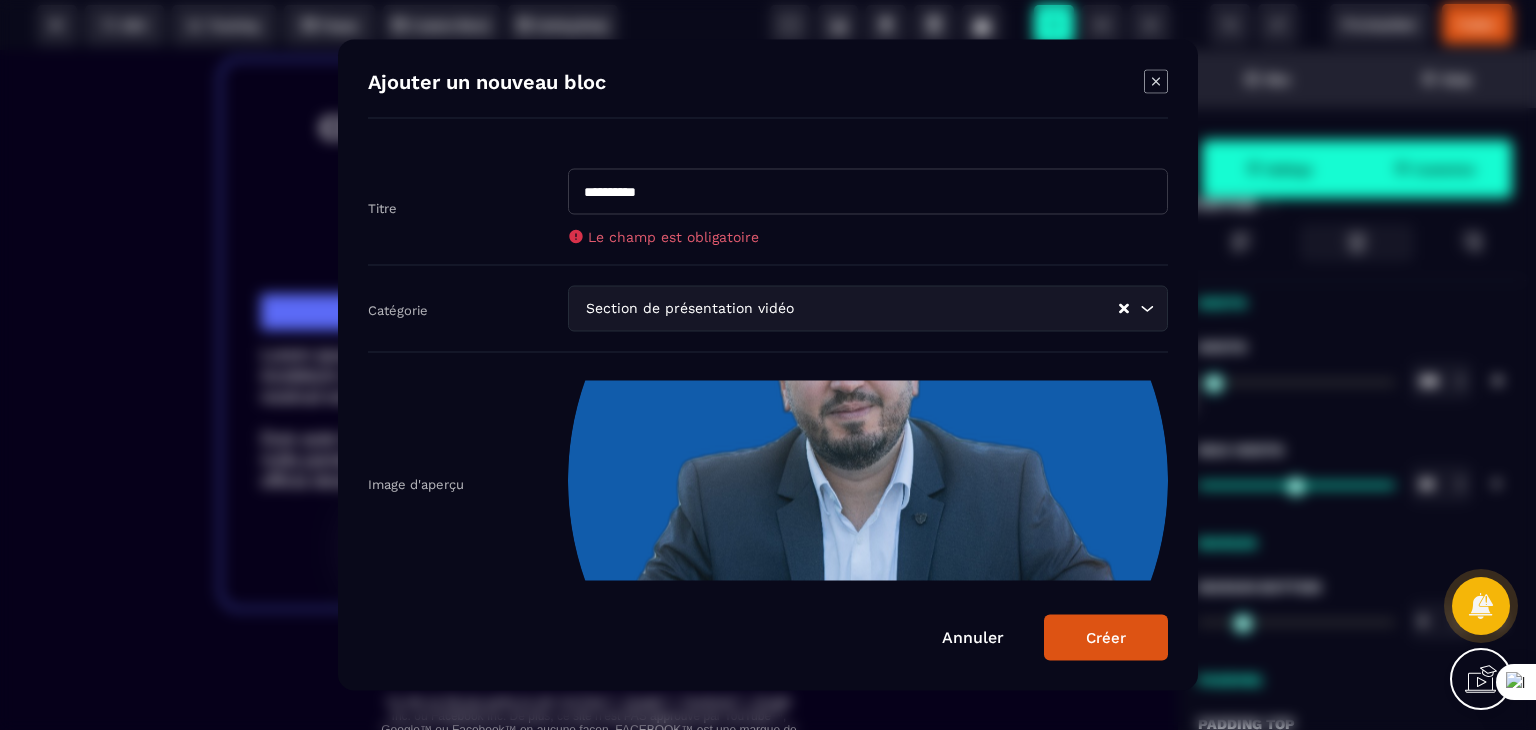 type on "**********" 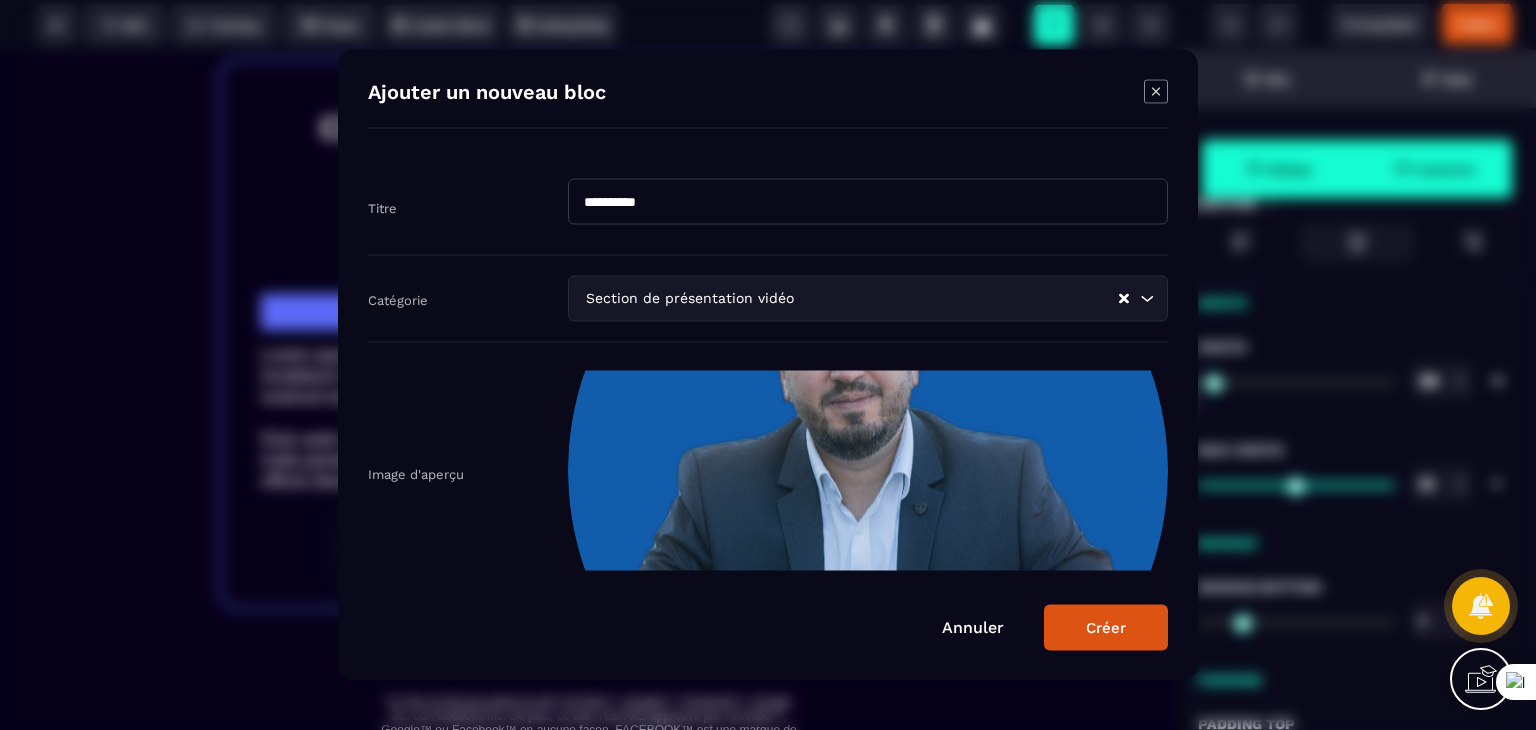 click on "Créer" at bounding box center [1106, 628] 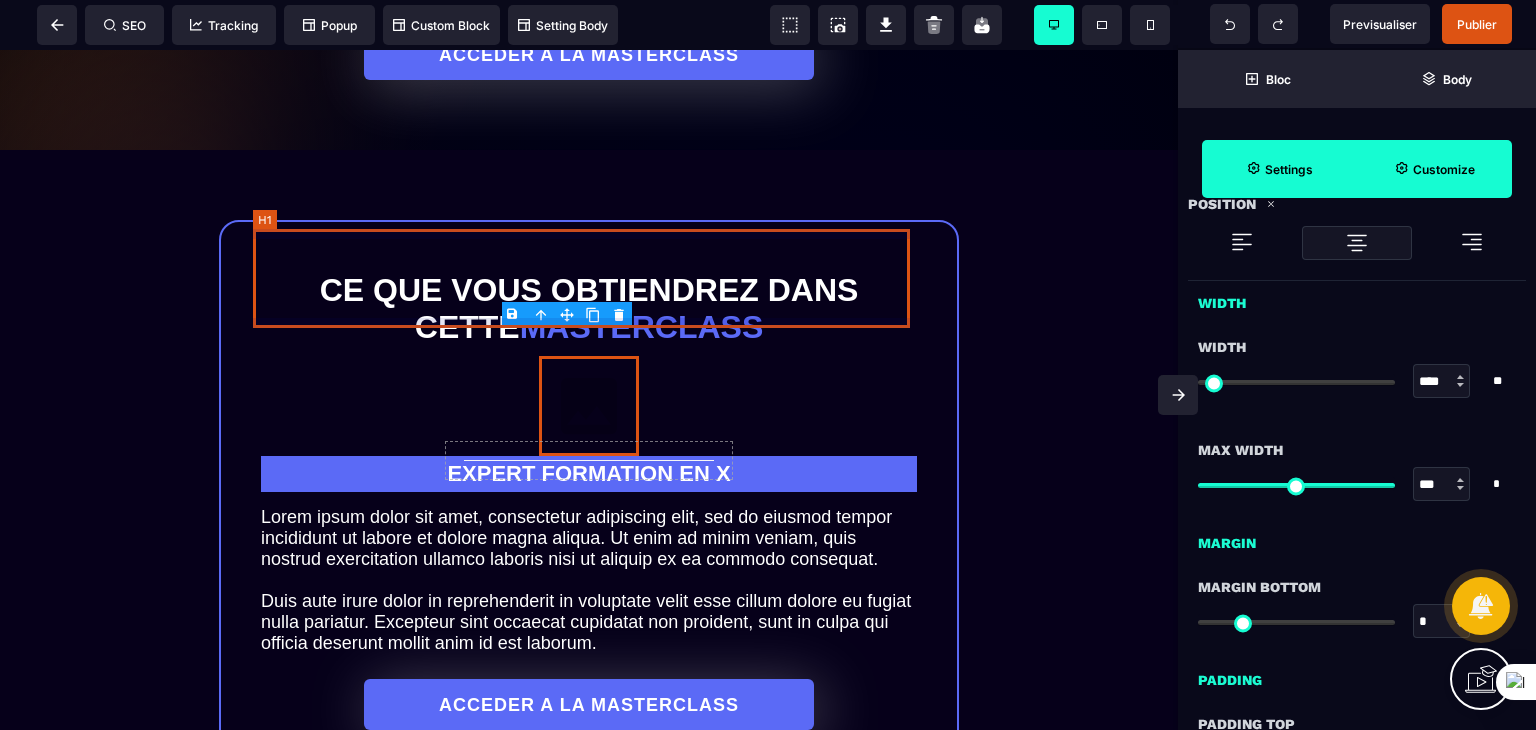 scroll, scrollTop: 1700, scrollLeft: 0, axis: vertical 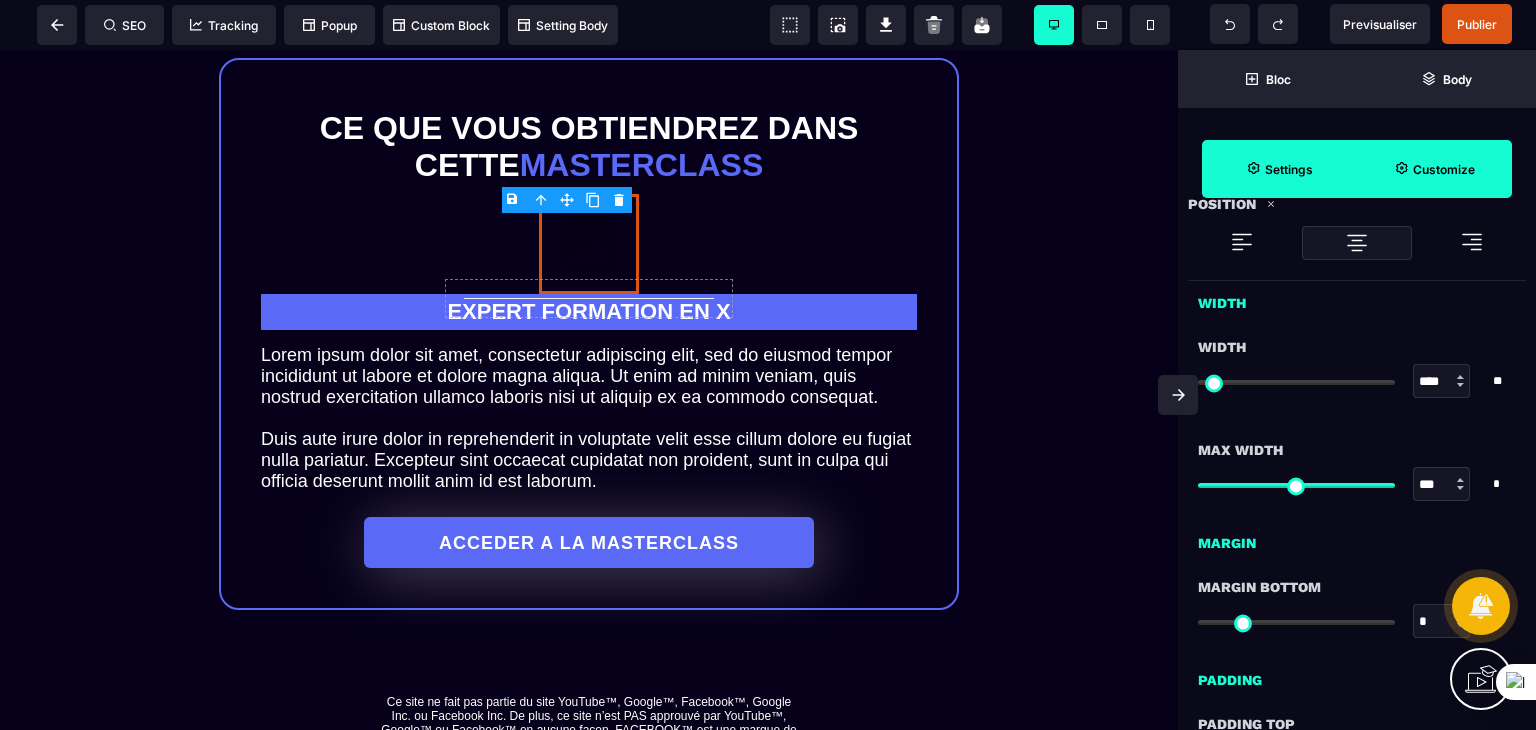 click on "B I U S
A *******
Image
SEO
Tracking
Popup" at bounding box center [768, 365] 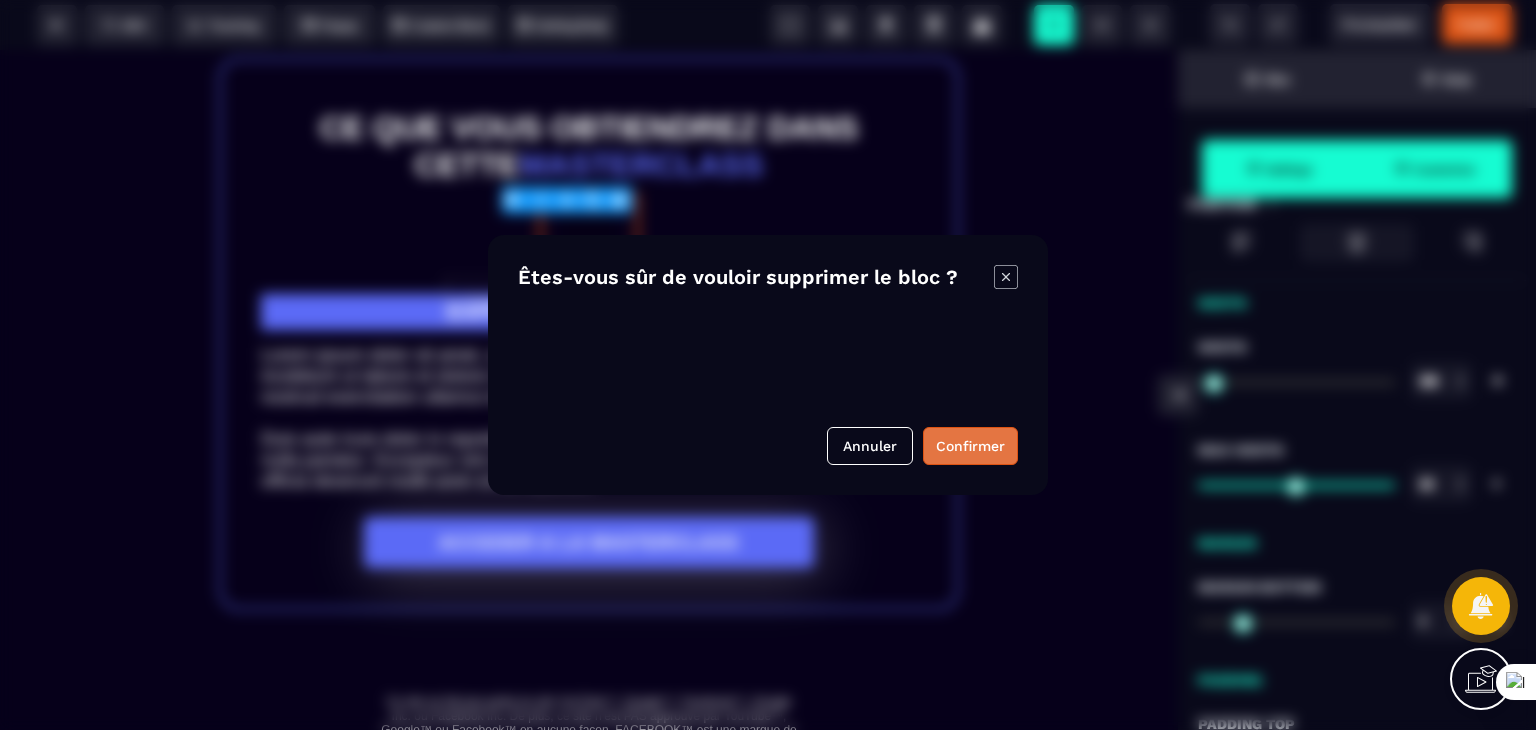 click on "Confirmer" at bounding box center [970, 446] 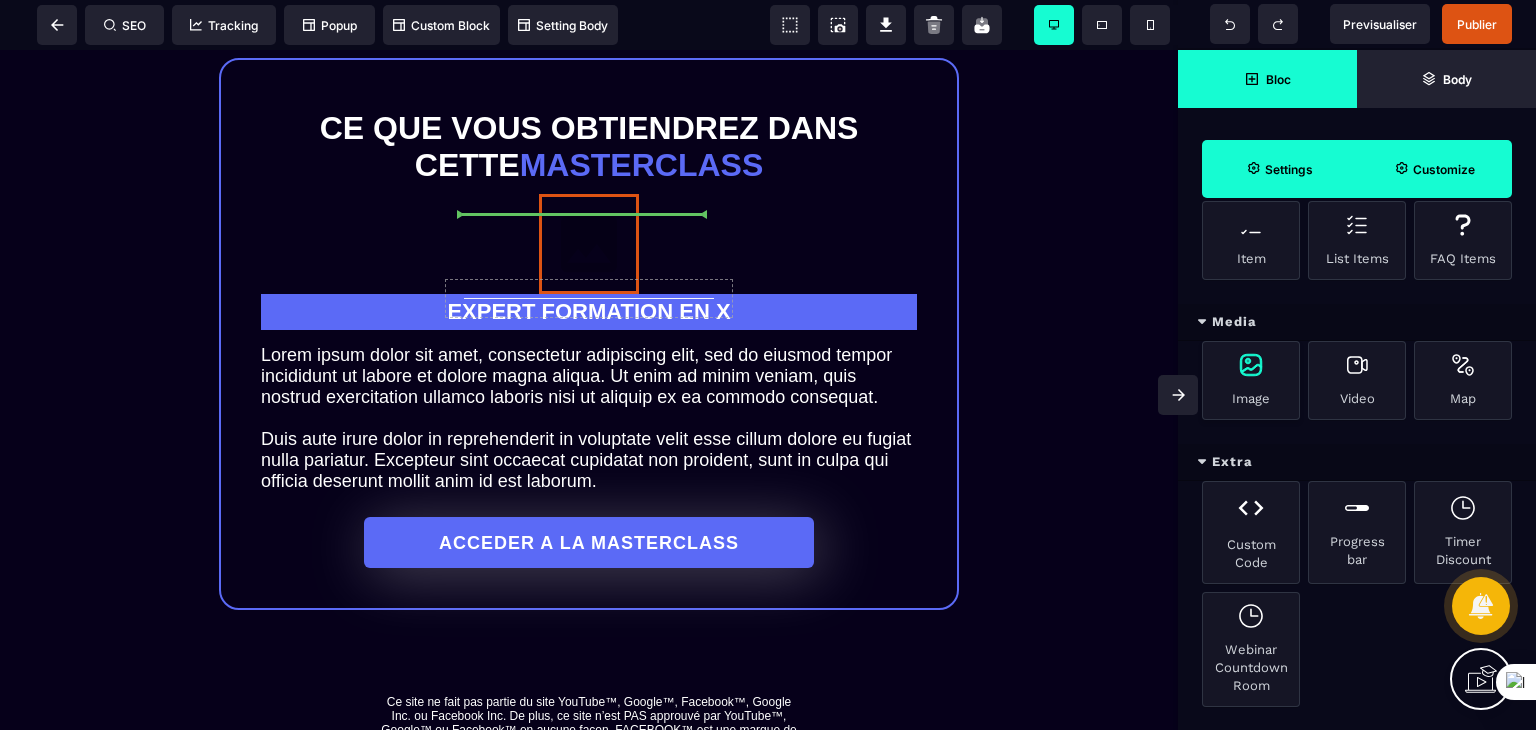 scroll, scrollTop: 0, scrollLeft: 0, axis: both 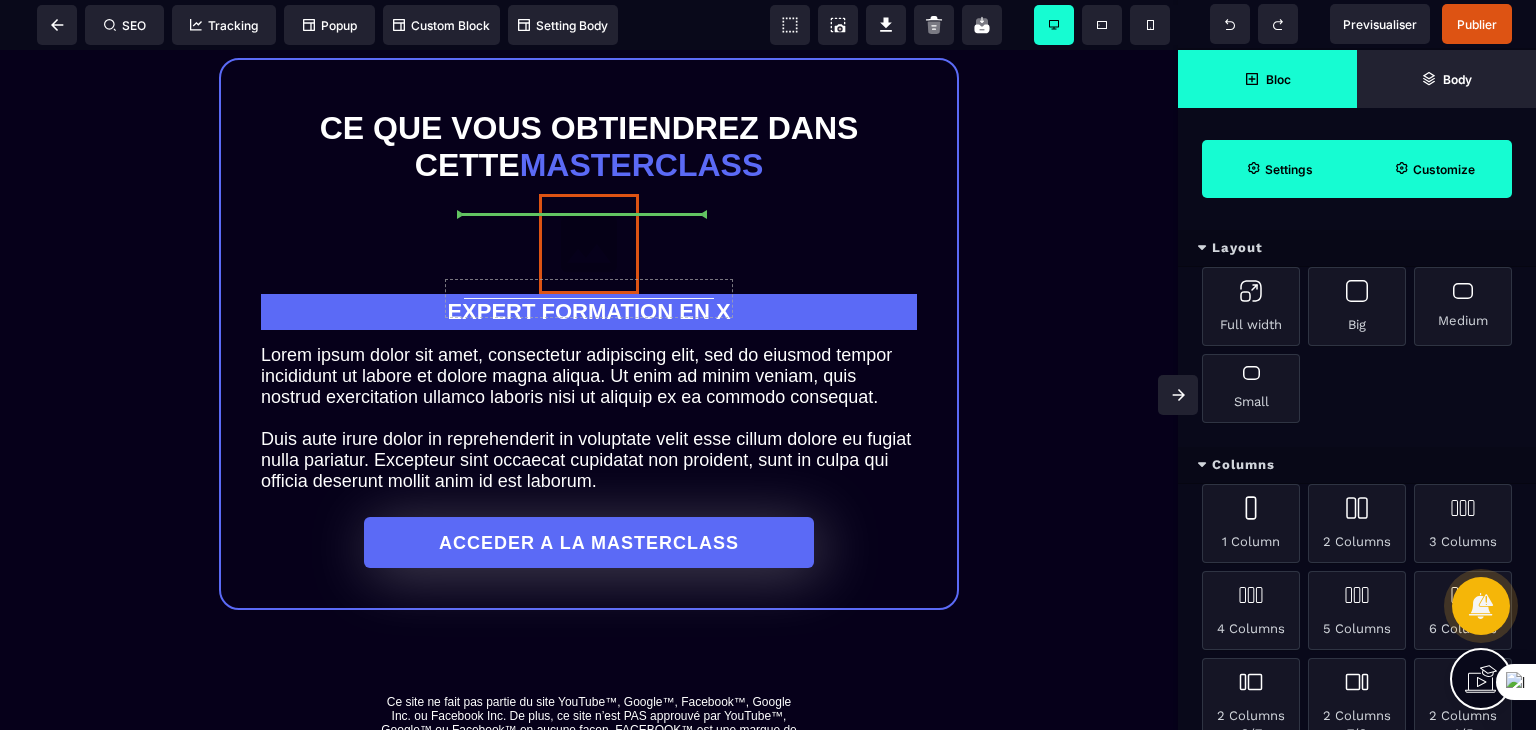 select 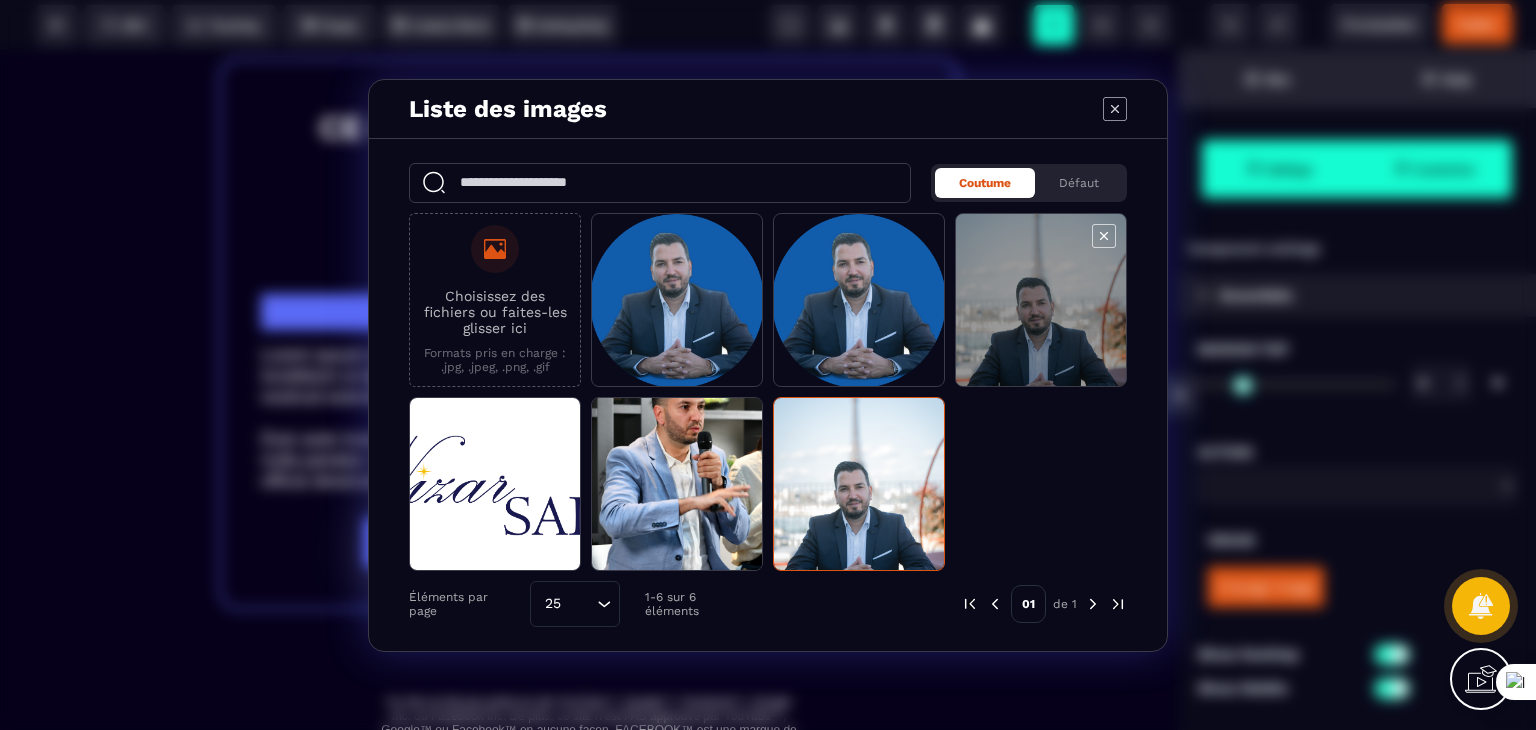 click at bounding box center [1041, 301] 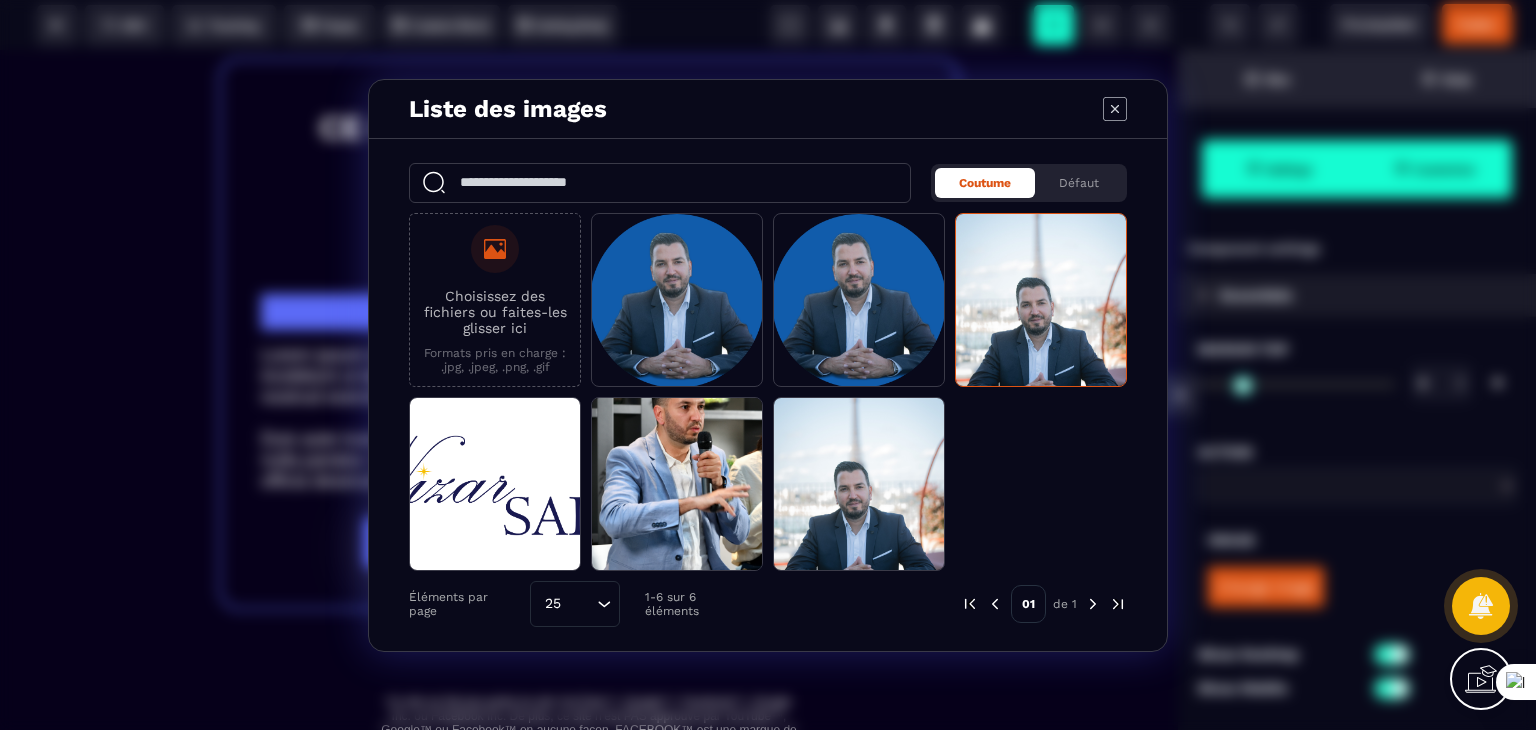 click 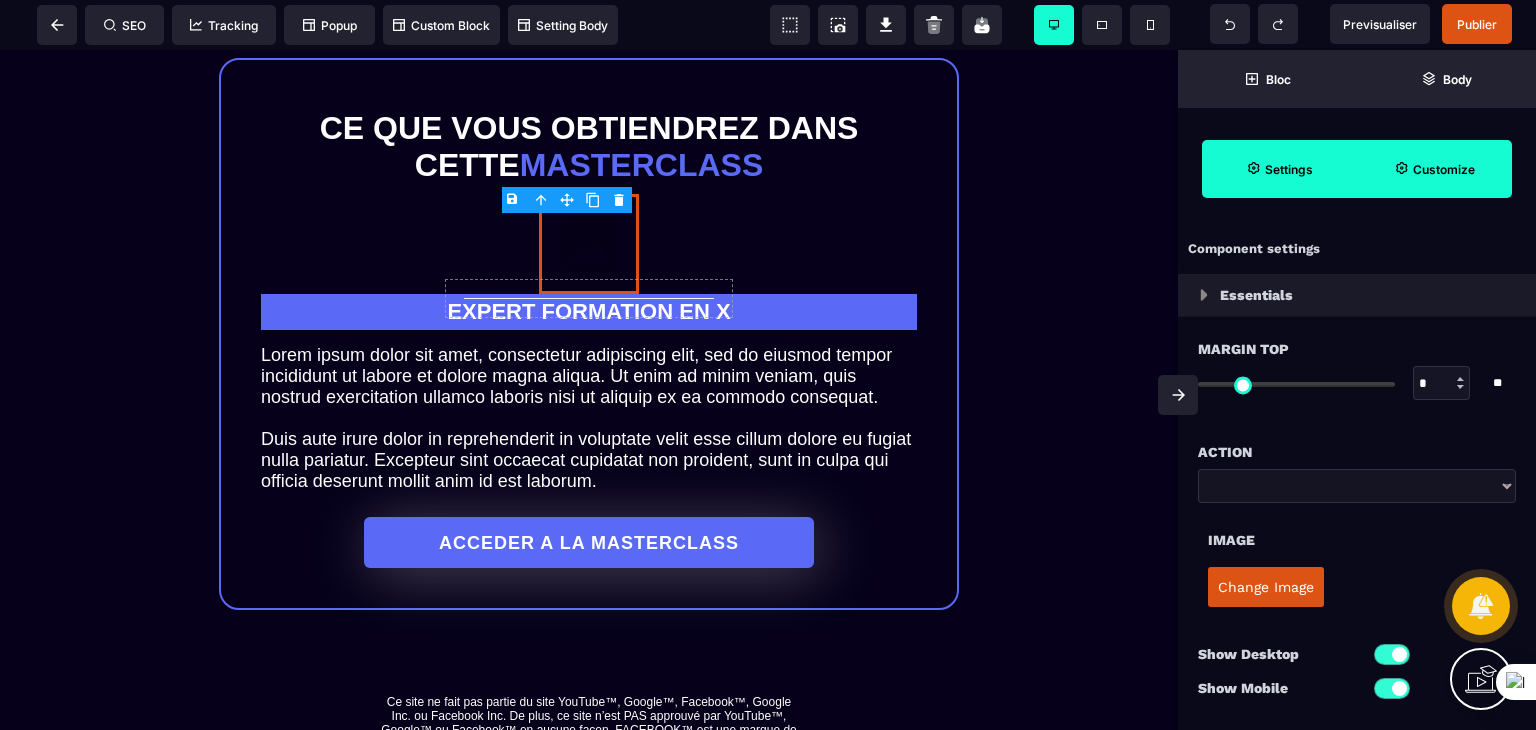 click on "**********" at bounding box center [1357, 486] 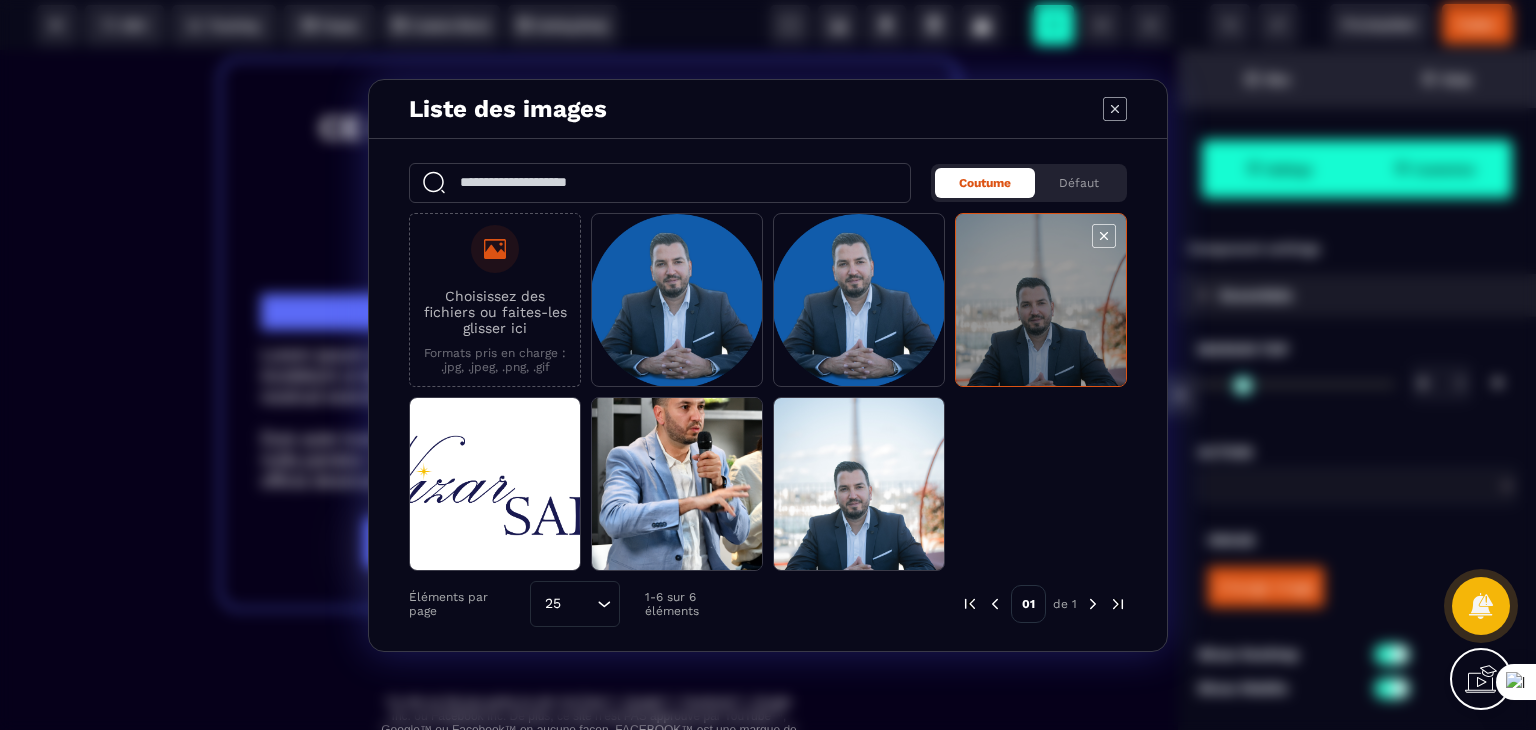 drag, startPoint x: 916, startPoint y: 312, endPoint x: 976, endPoint y: 315, distance: 60.074955 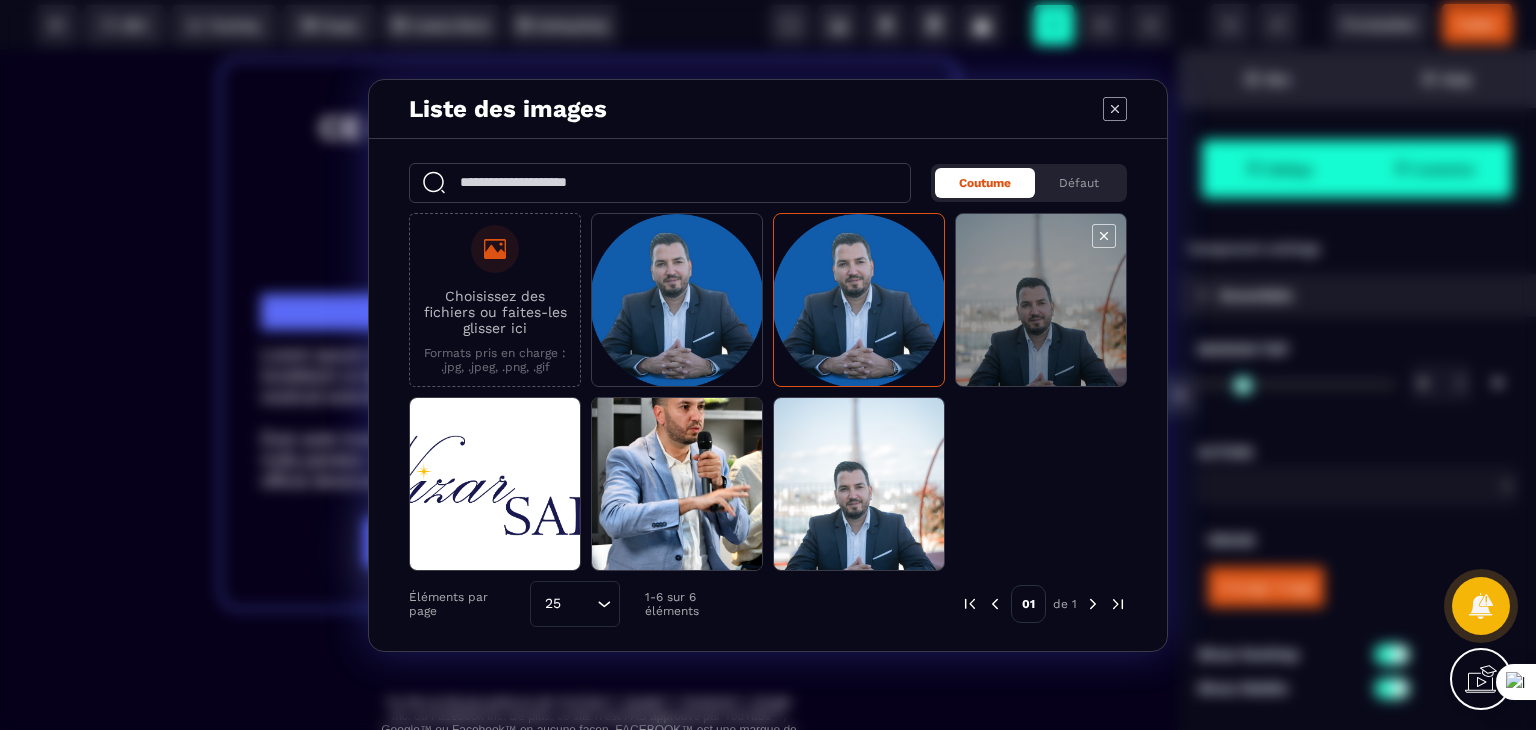 click at bounding box center [1041, 301] 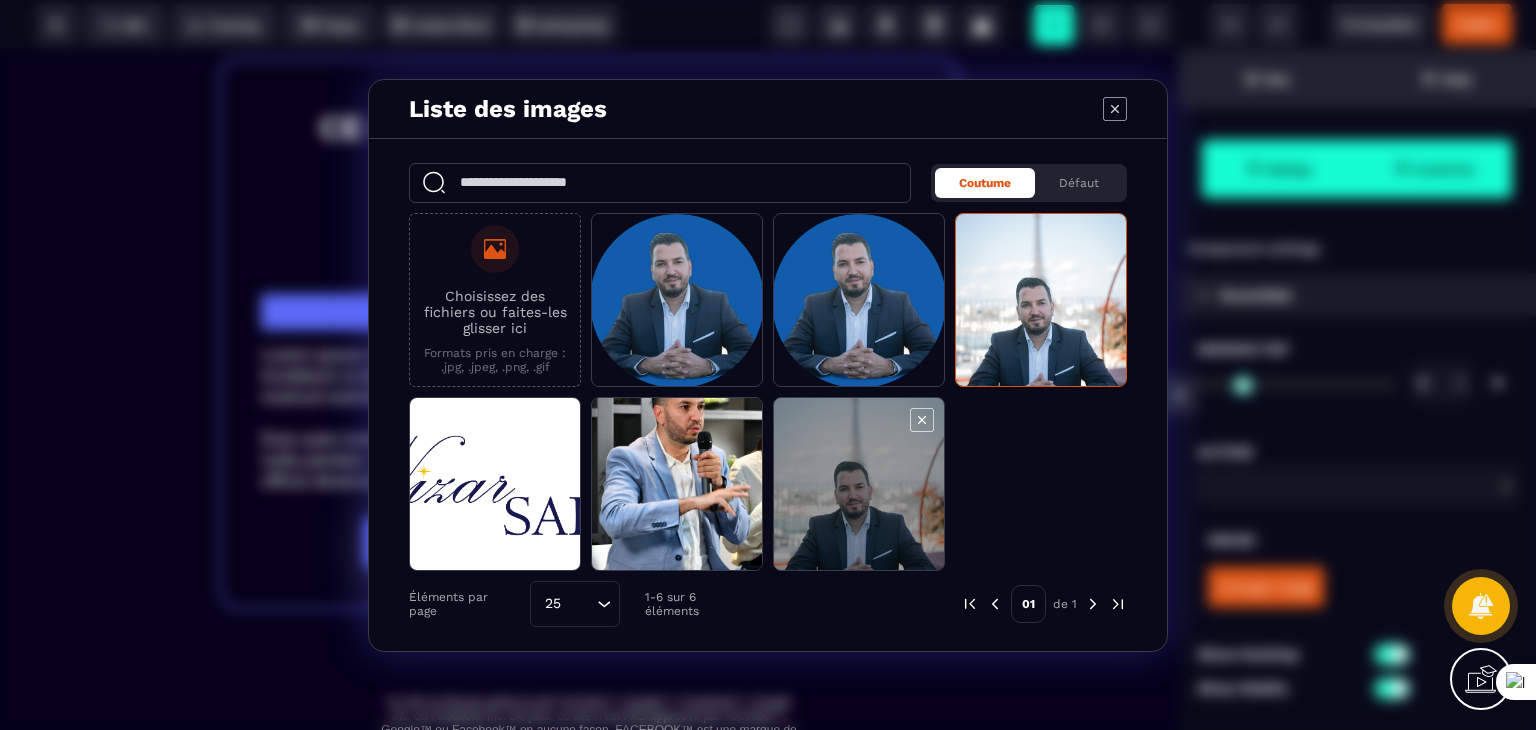 click at bounding box center (859, 485) 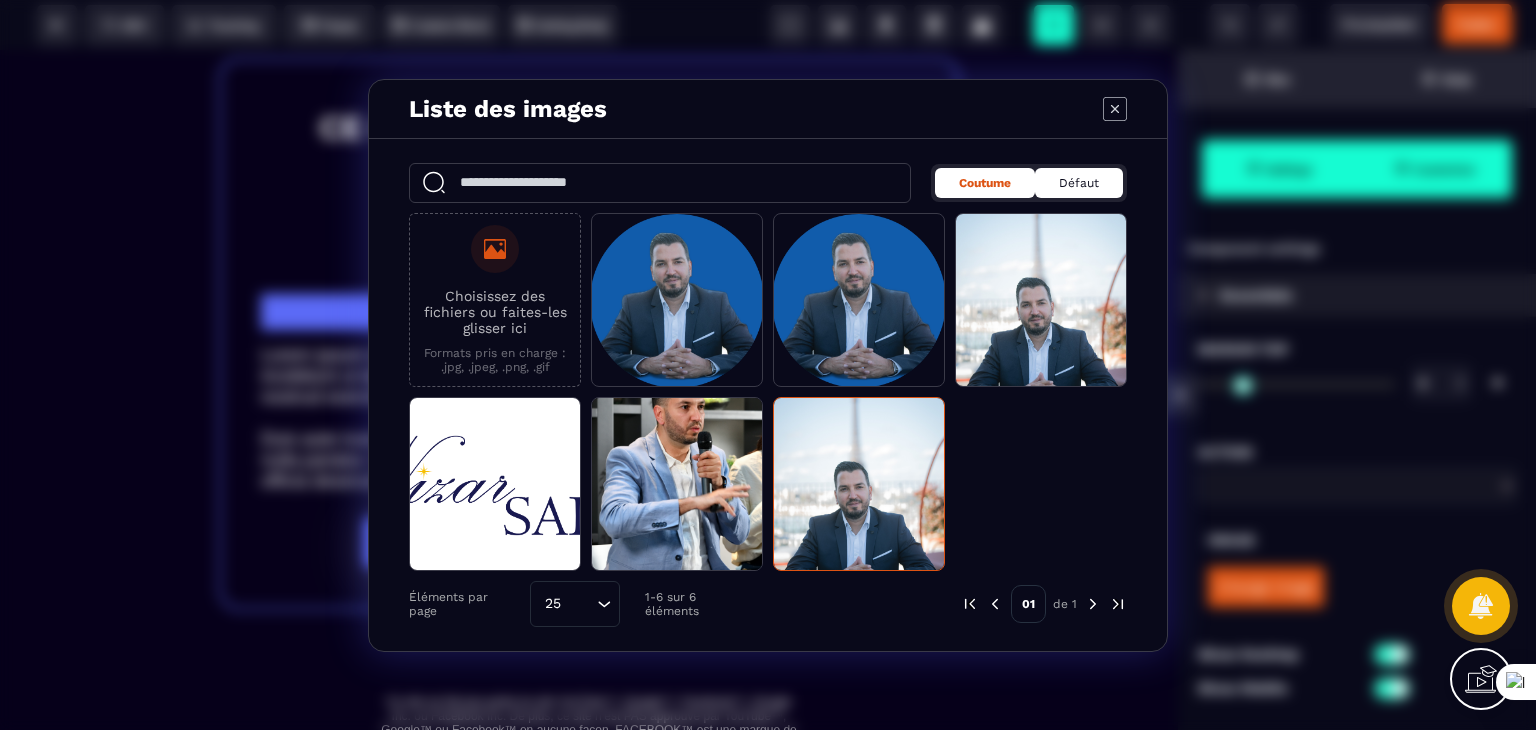 click on "Défaut" at bounding box center (1079, 183) 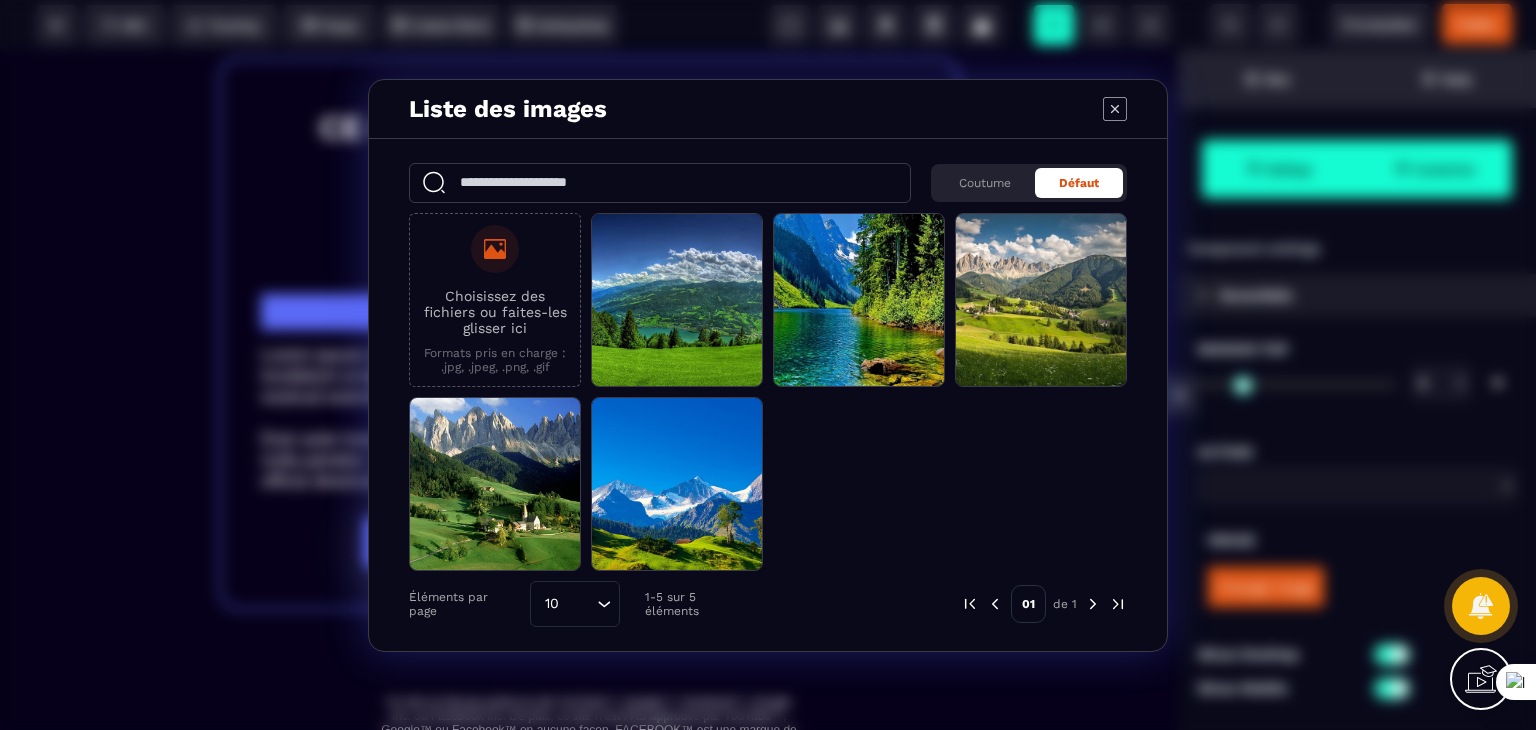 click 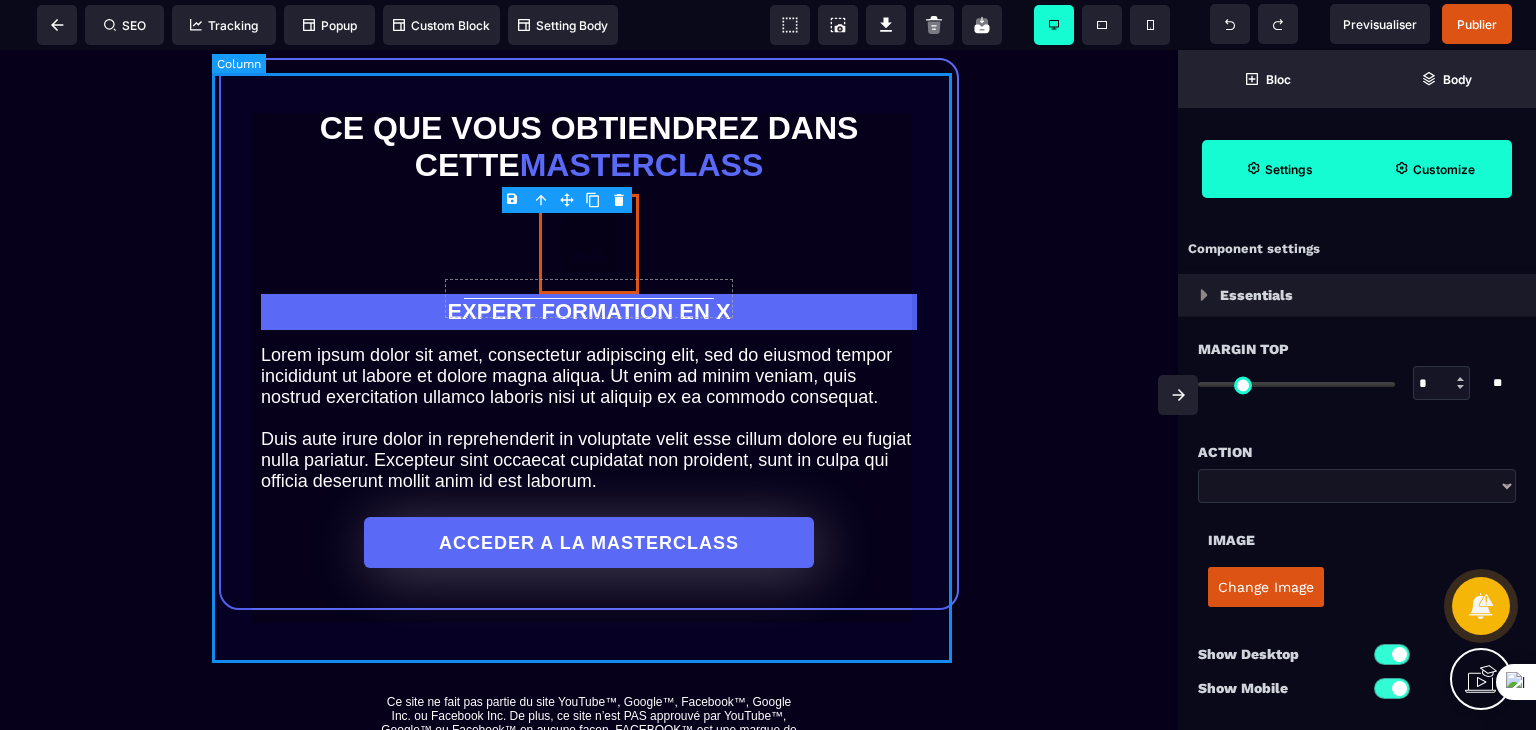 click on "Ce que vous obtiendrez dans cette  masterclass EXPERT FORMATION EN X Lorem ipsum dolor sit amet, consectetur adipiscing elit, sed do eiusmod tempor incididunt ut labore et dolore magna aliqua. Ut enim ad minim veniam, quis nostrud exercitation ullamco laboris nisi ut aliquip ex ea commodo consequat.  Duis aute irure dolor in reprehenderit in voluptate velit esse cillum dolore eu fugiat nulla pariatur. Excepteur sint occaecat cupidatat non proident, sunt in culpa qui officia deserunt mollit anim id est laborum.
ACCEDER A LA MASTERCLASS" at bounding box center (589, 334) 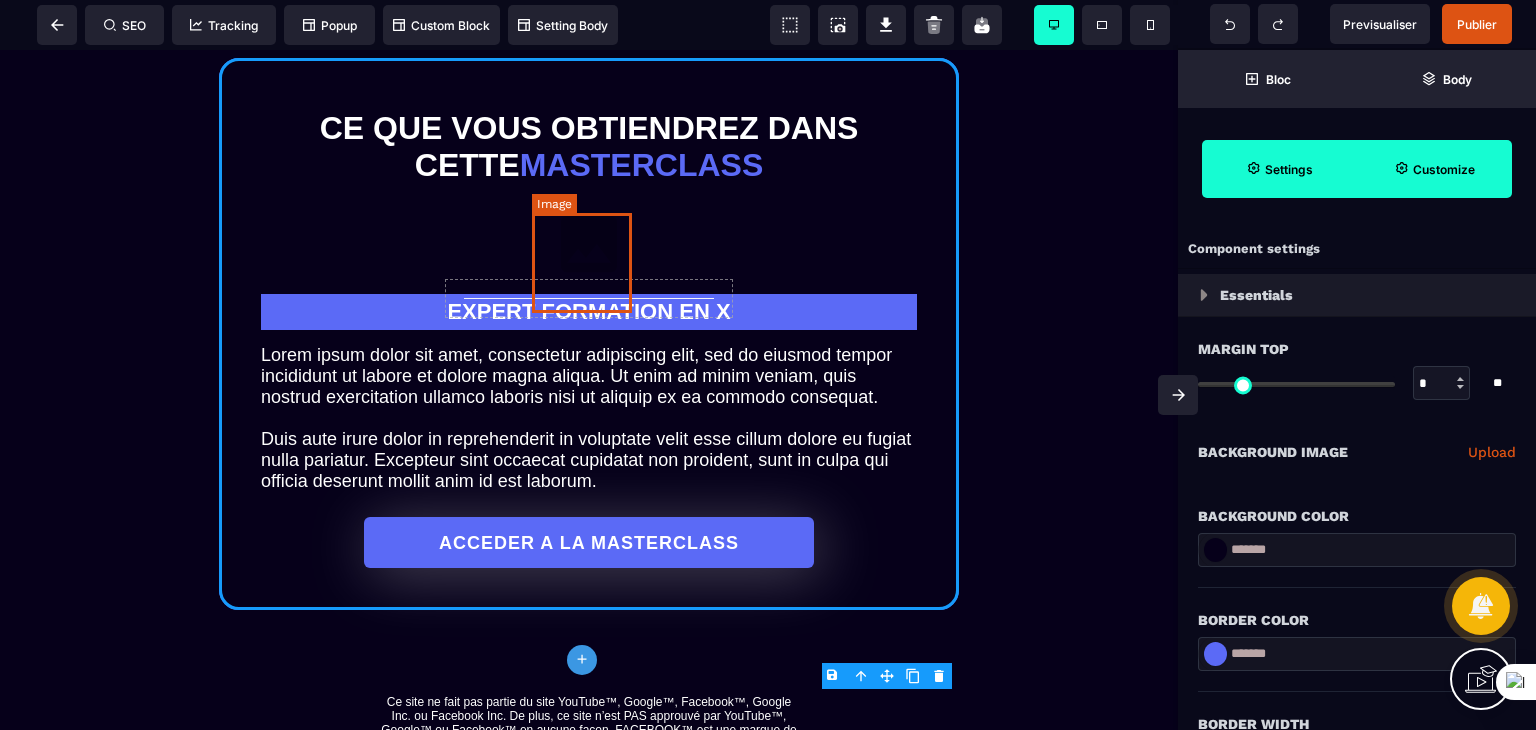 click at bounding box center [589, 244] 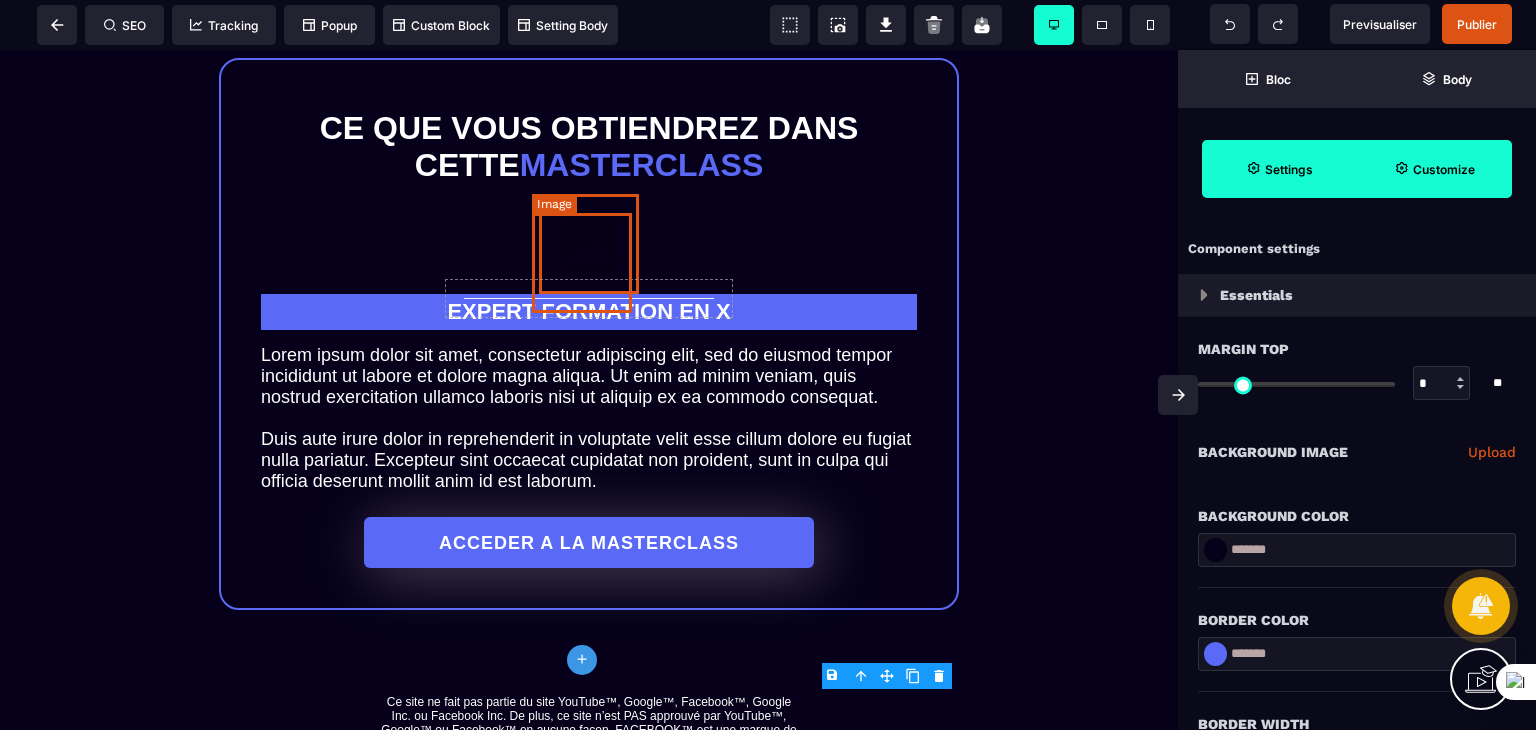 select 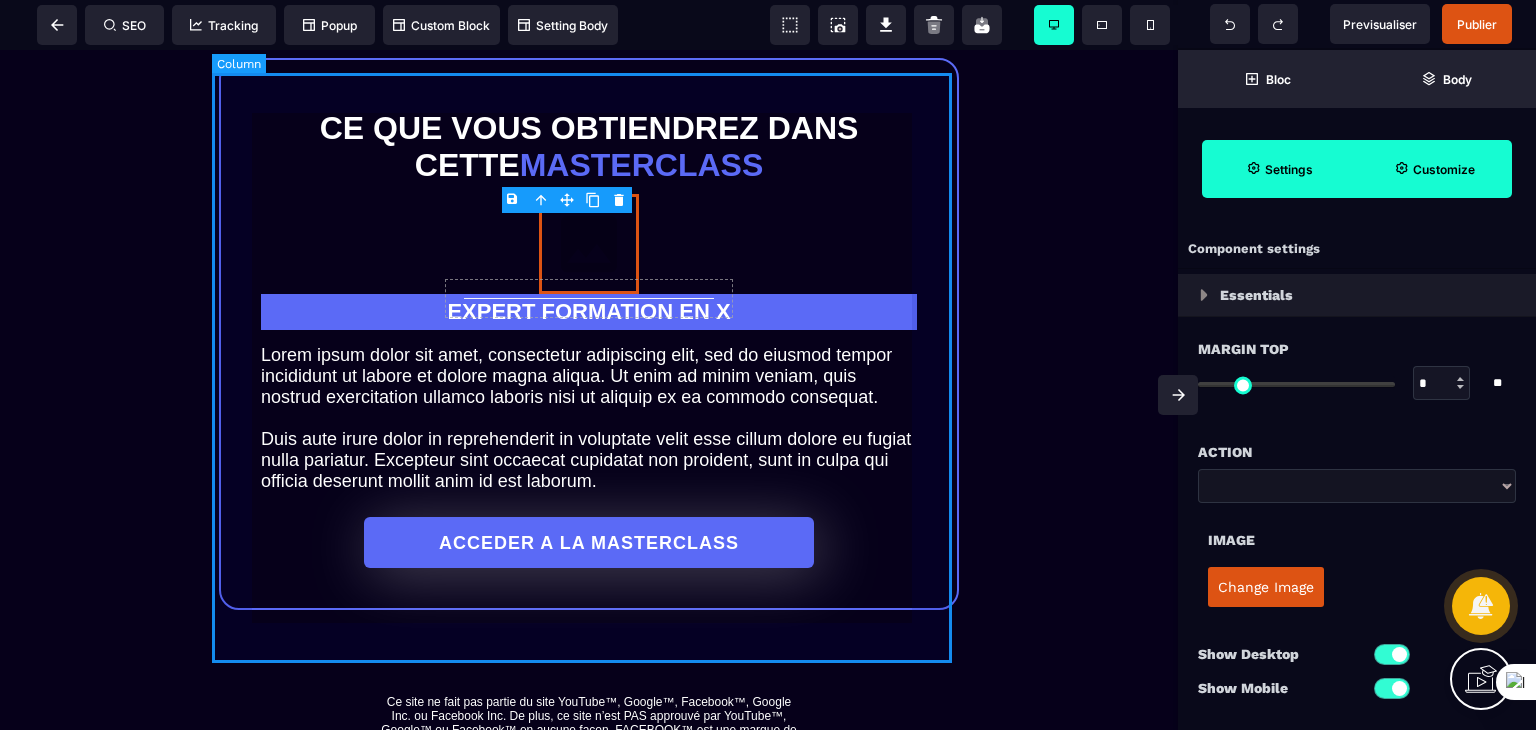 click on "Ce que vous obtiendrez dans cette  masterclass EXPERT FORMATION EN X Lorem ipsum dolor sit amet, consectetur adipiscing elit, sed do eiusmod tempor incididunt ut labore et dolore magna aliqua. Ut enim ad minim veniam, quis nostrud exercitation ullamco laboris nisi ut aliquip ex ea commodo consequat.  Duis aute irure dolor in reprehenderit in voluptate velit esse cillum dolore eu fugiat nulla pariatur. Excepteur sint occaecat cupidatat non proident, sunt in culpa qui officia deserunt mollit anim id est laborum.
ACCEDER A LA MASTERCLASS" at bounding box center [589, 334] 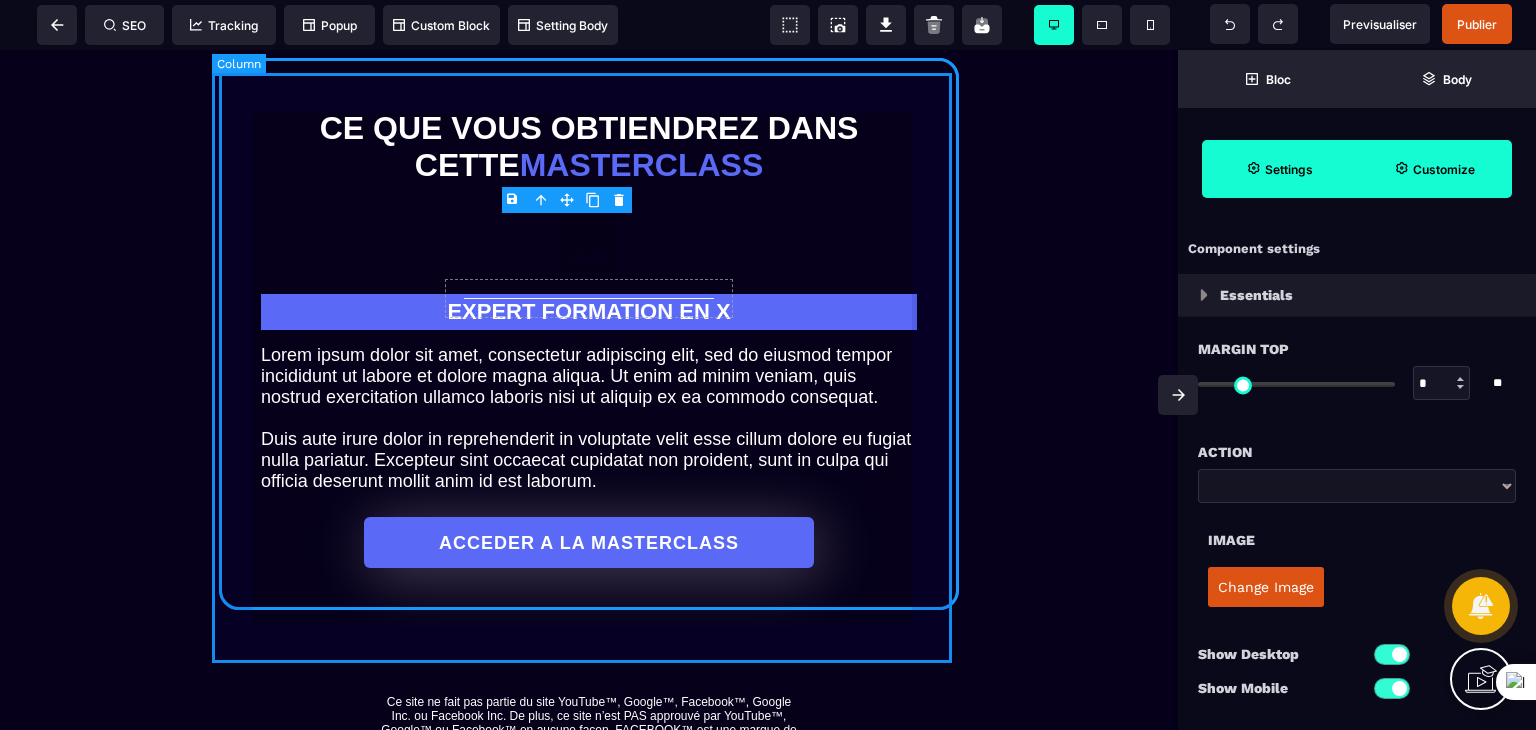select on "*****" 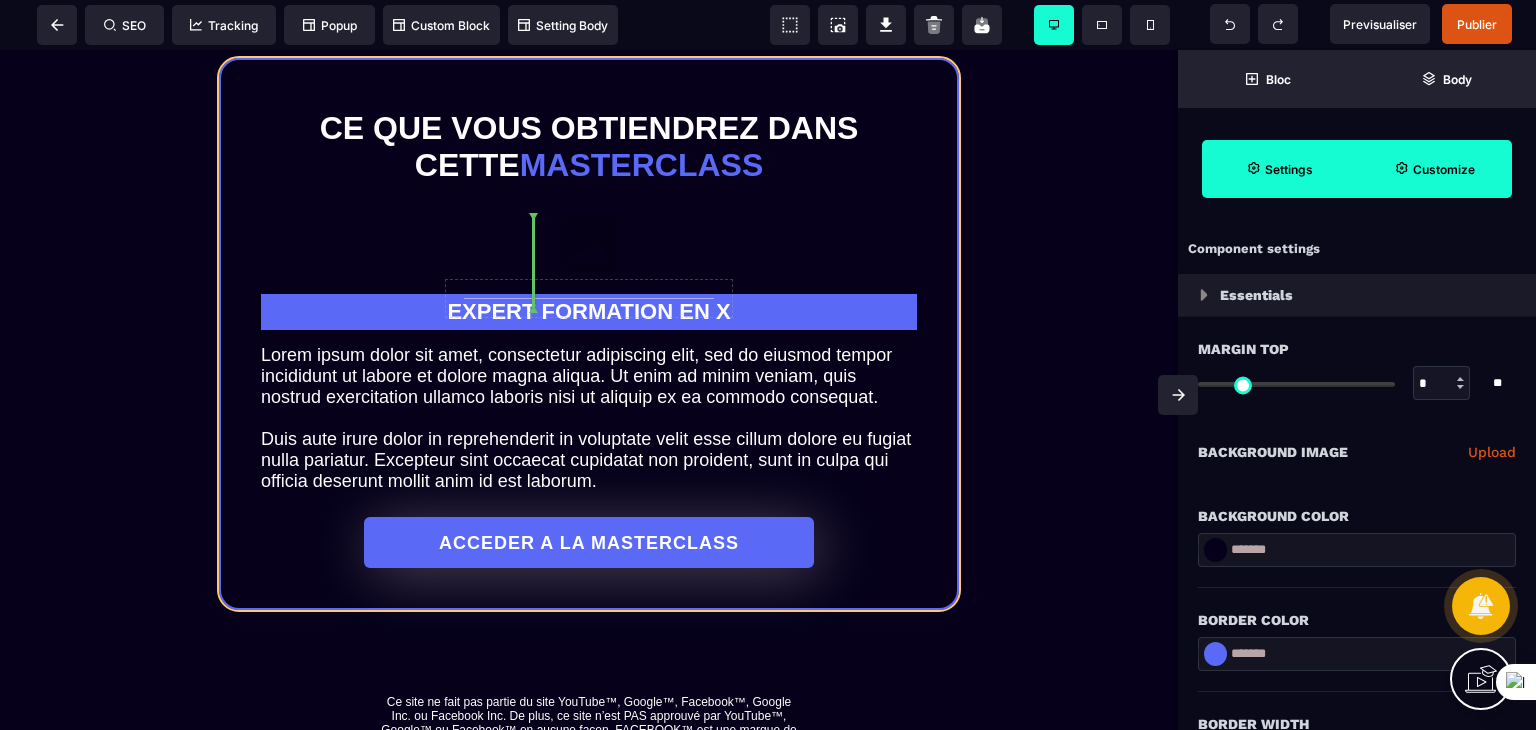 drag, startPoint x: 582, startPoint y: 312, endPoint x: 578, endPoint y: 241, distance: 71.11259 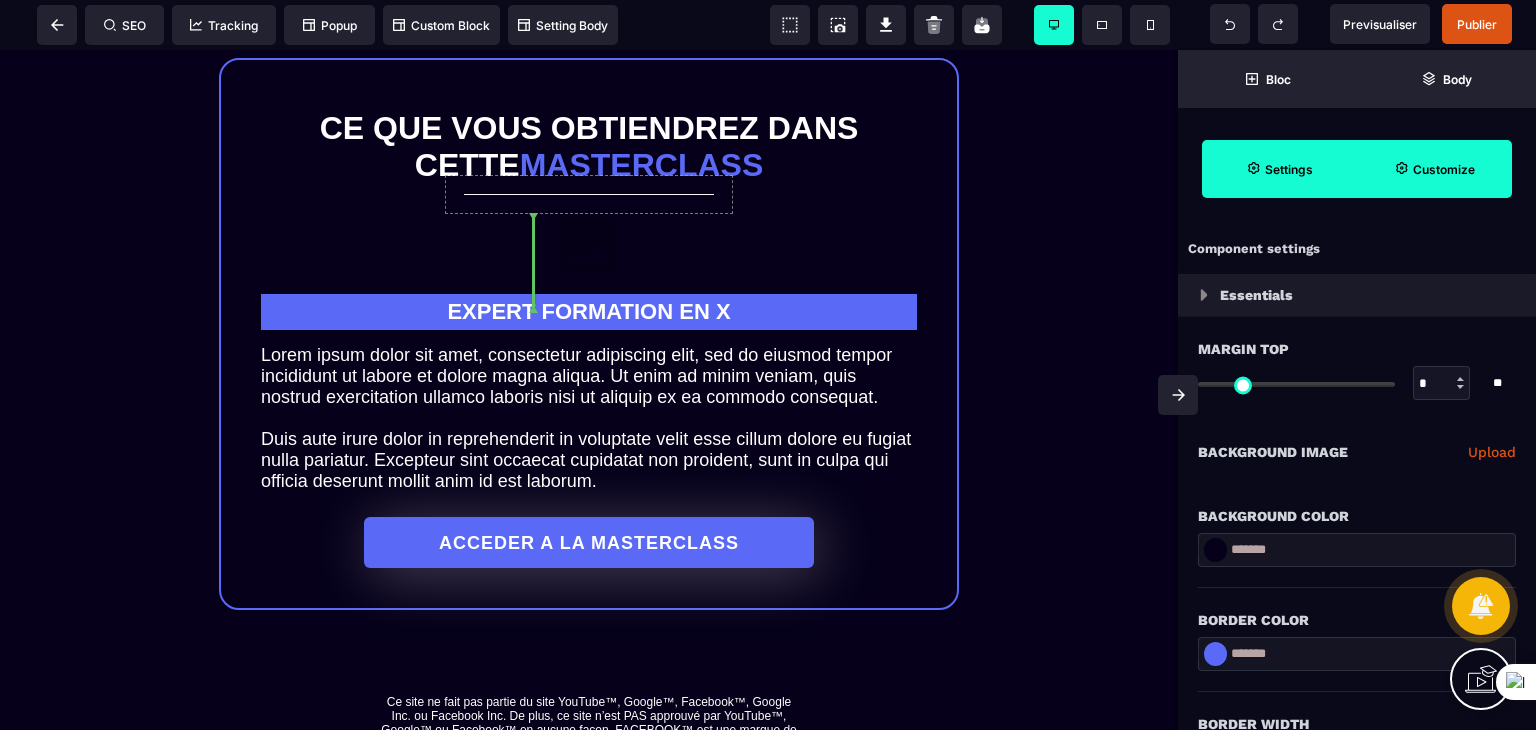 select on "**" 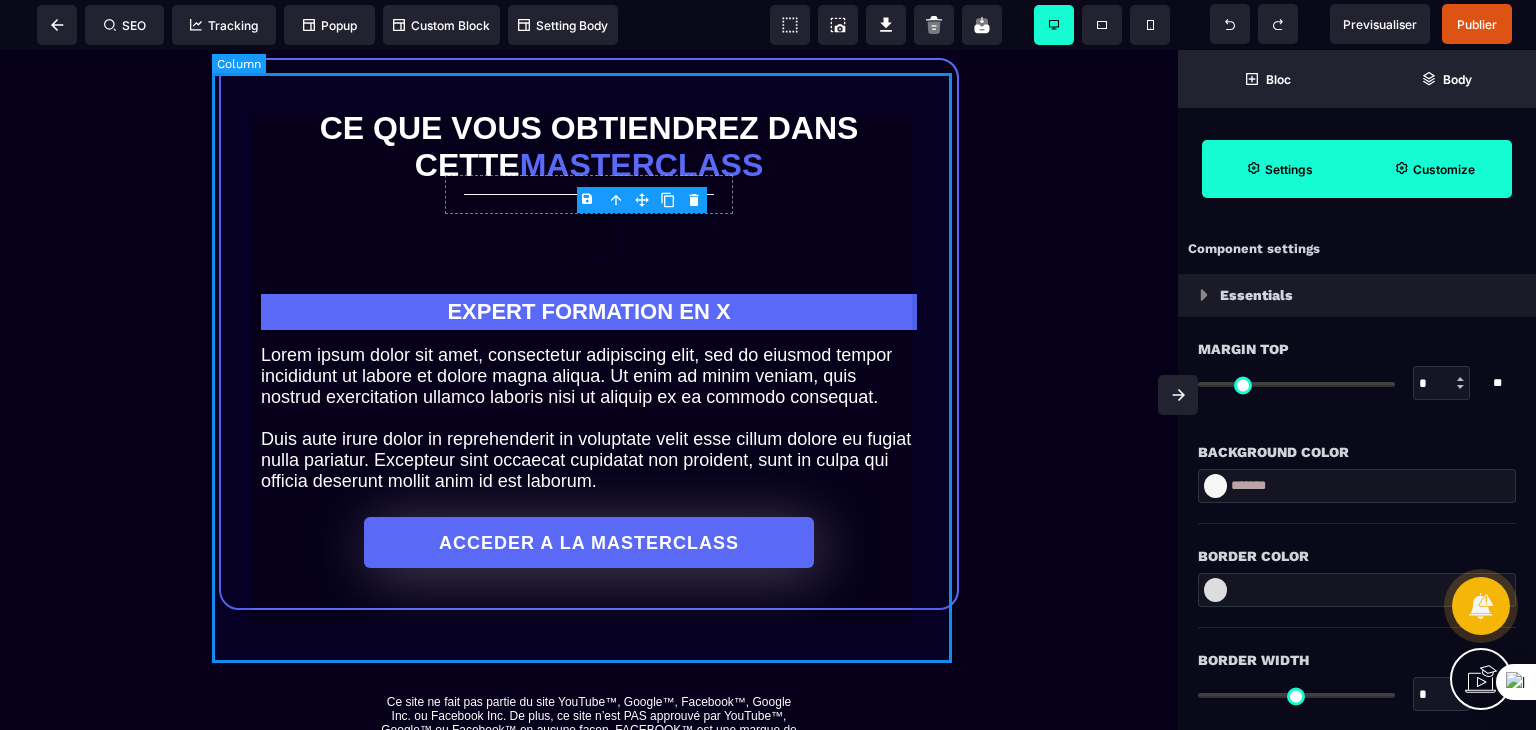 click on "Ce que vous obtiendrez dans cette  masterclass EXPERT FORMATION EN X Lorem ipsum dolor sit amet, consectetur adipiscing elit, sed do eiusmod tempor incididunt ut labore et dolore magna aliqua. Ut enim ad minim veniam, quis nostrud exercitation ullamco laboris nisi ut aliquip ex ea commodo consequat.  Duis aute irure dolor in reprehenderit in voluptate velit esse cillum dolore eu fugiat nulla pariatur. Excepteur sint occaecat cupidatat non proident, sunt in culpa qui officia deserunt mollit anim id est laborum.
ACCEDER A LA MASTERCLASS" at bounding box center [589, 334] 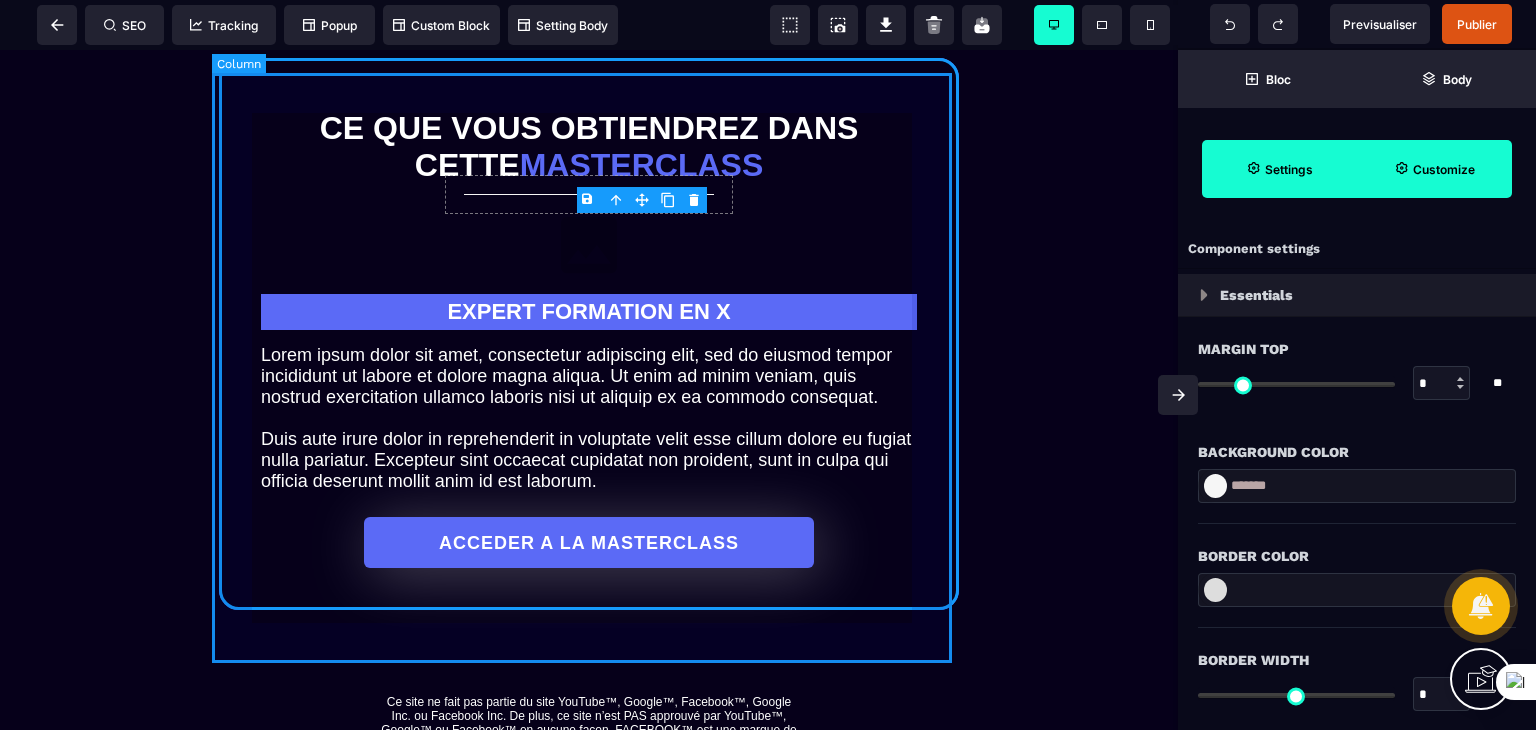 select on "*****" 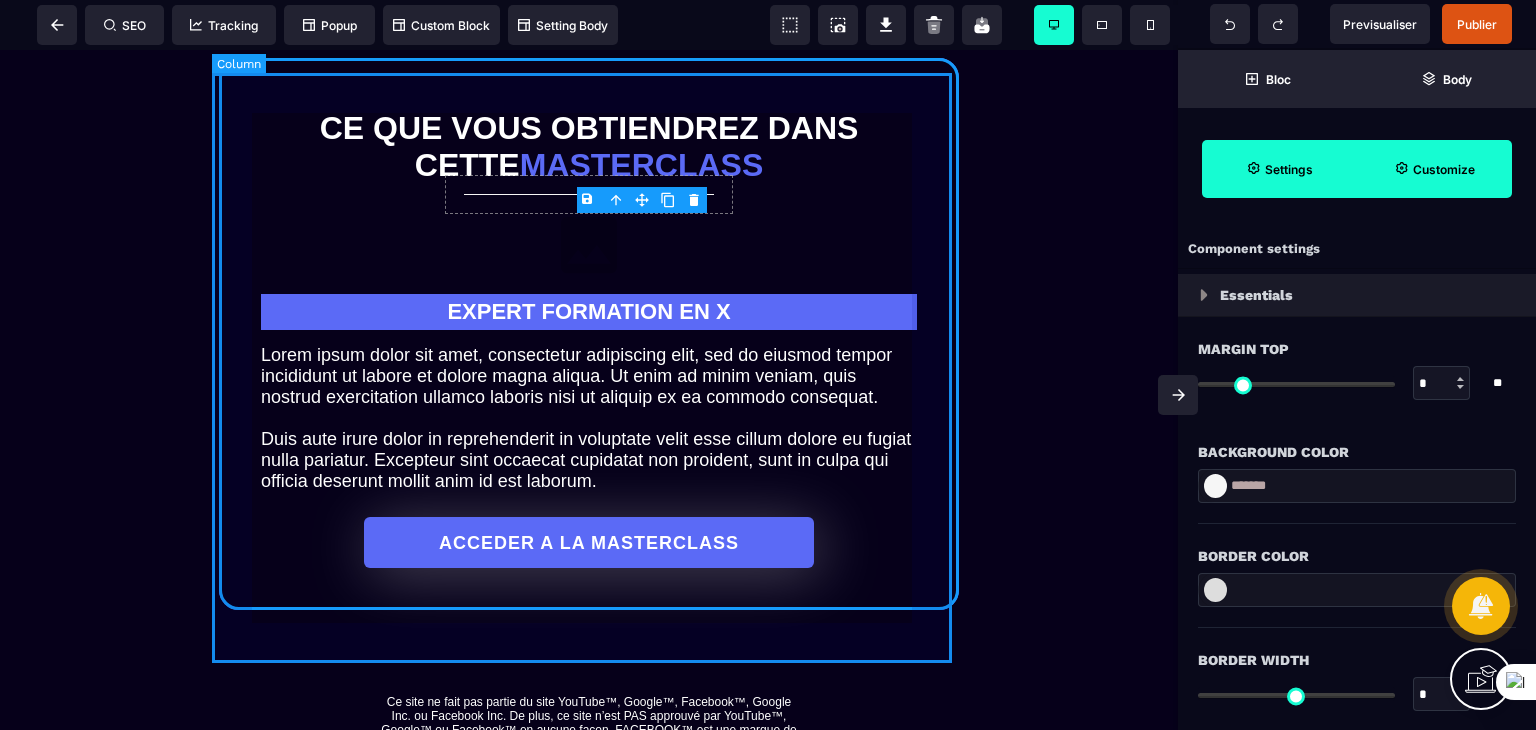 select on "**" 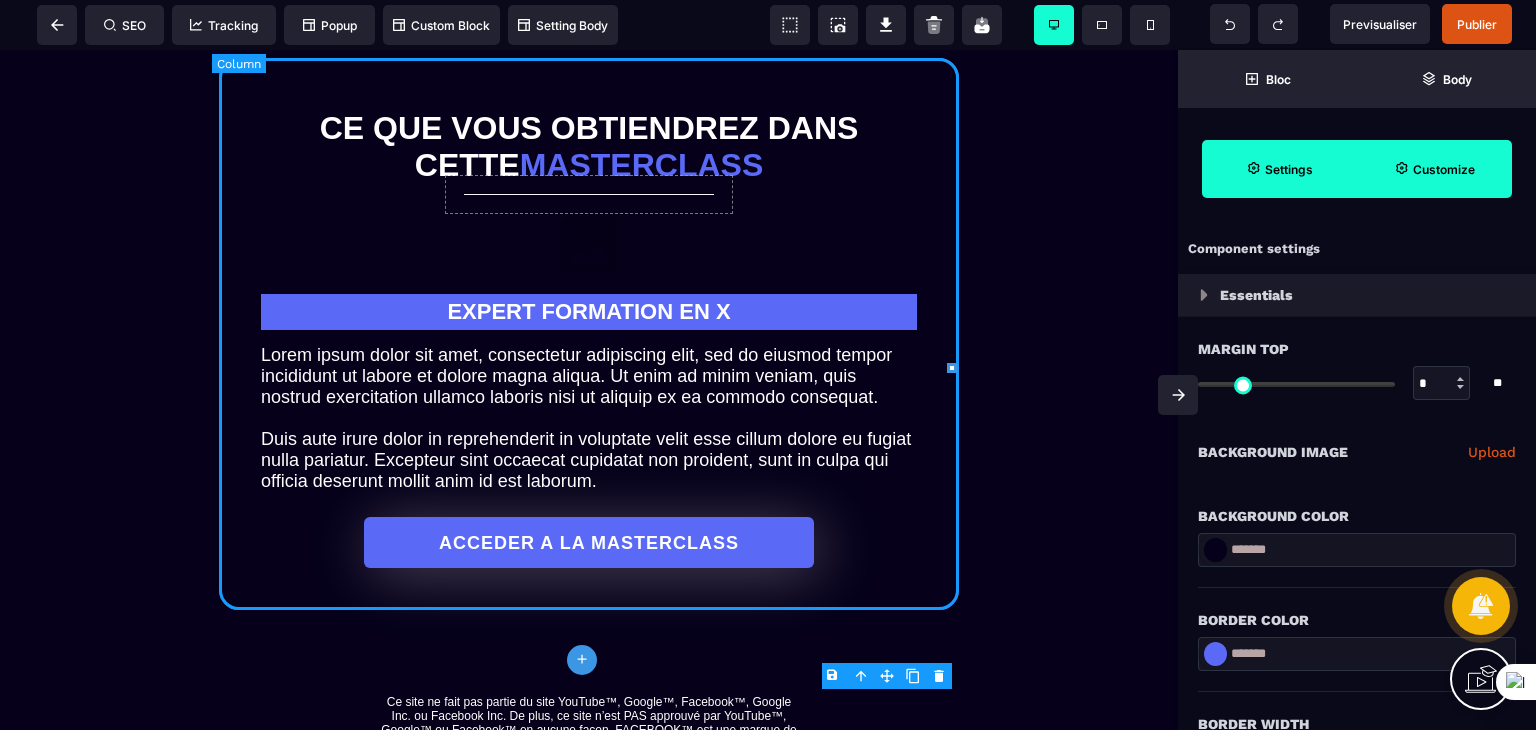 click on "Ce que vous obtiendrez dans cette  masterclass EXPERT FORMATION EN X Lorem ipsum dolor sit amet, consectetur adipiscing elit, sed do eiusmod tempor incididunt ut labore et dolore magna aliqua. Ut enim ad minim veniam, quis nostrud exercitation ullamco laboris nisi ut aliquip ex ea commodo consequat.  Duis aute irure dolor in reprehenderit in voluptate velit esse cillum dolore eu fugiat nulla pariatur. Excepteur sint occaecat cupidatat non proident, sunt in culpa qui officia deserunt mollit anim id est laborum.
ACCEDER A LA MASTERCLASS" at bounding box center (589, 334) 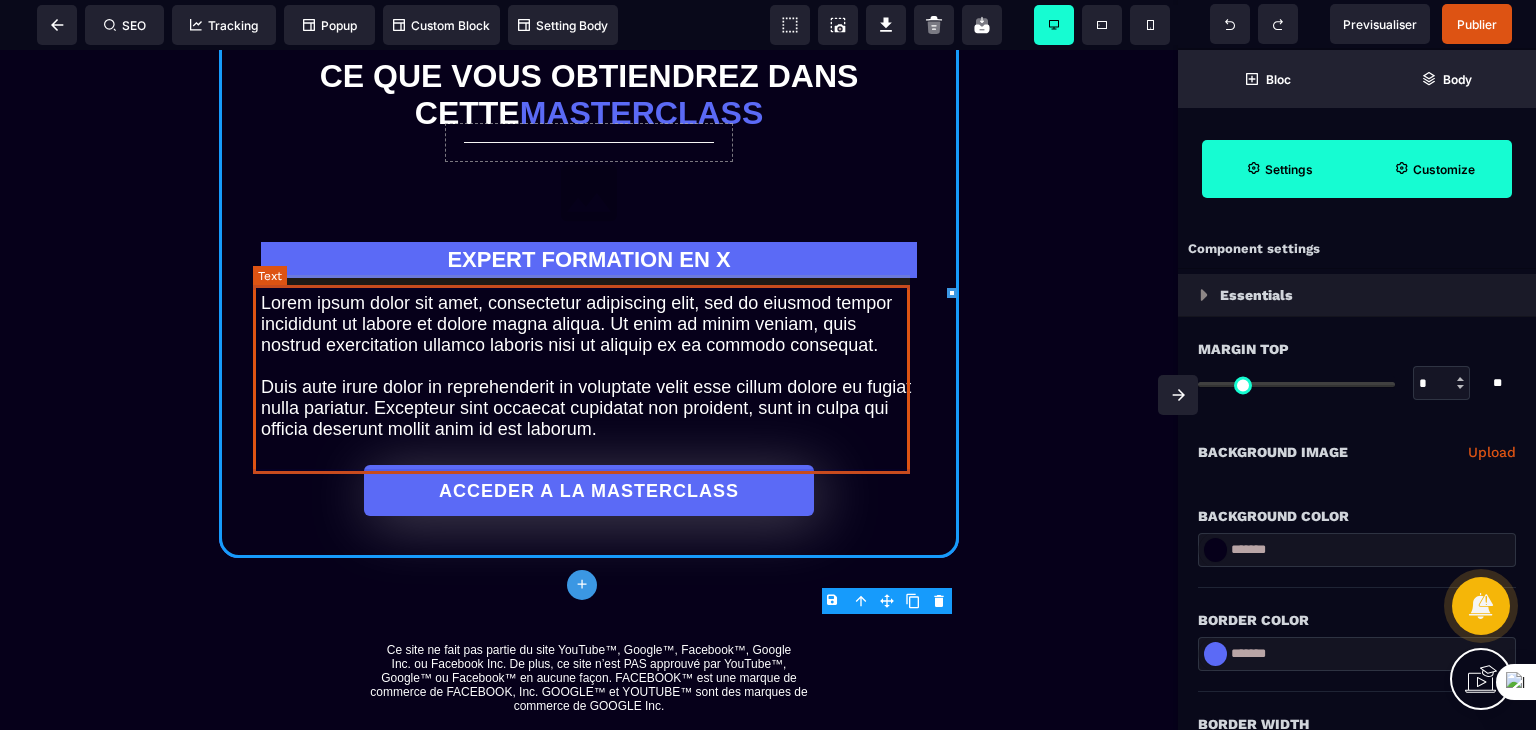 scroll, scrollTop: 1700, scrollLeft: 0, axis: vertical 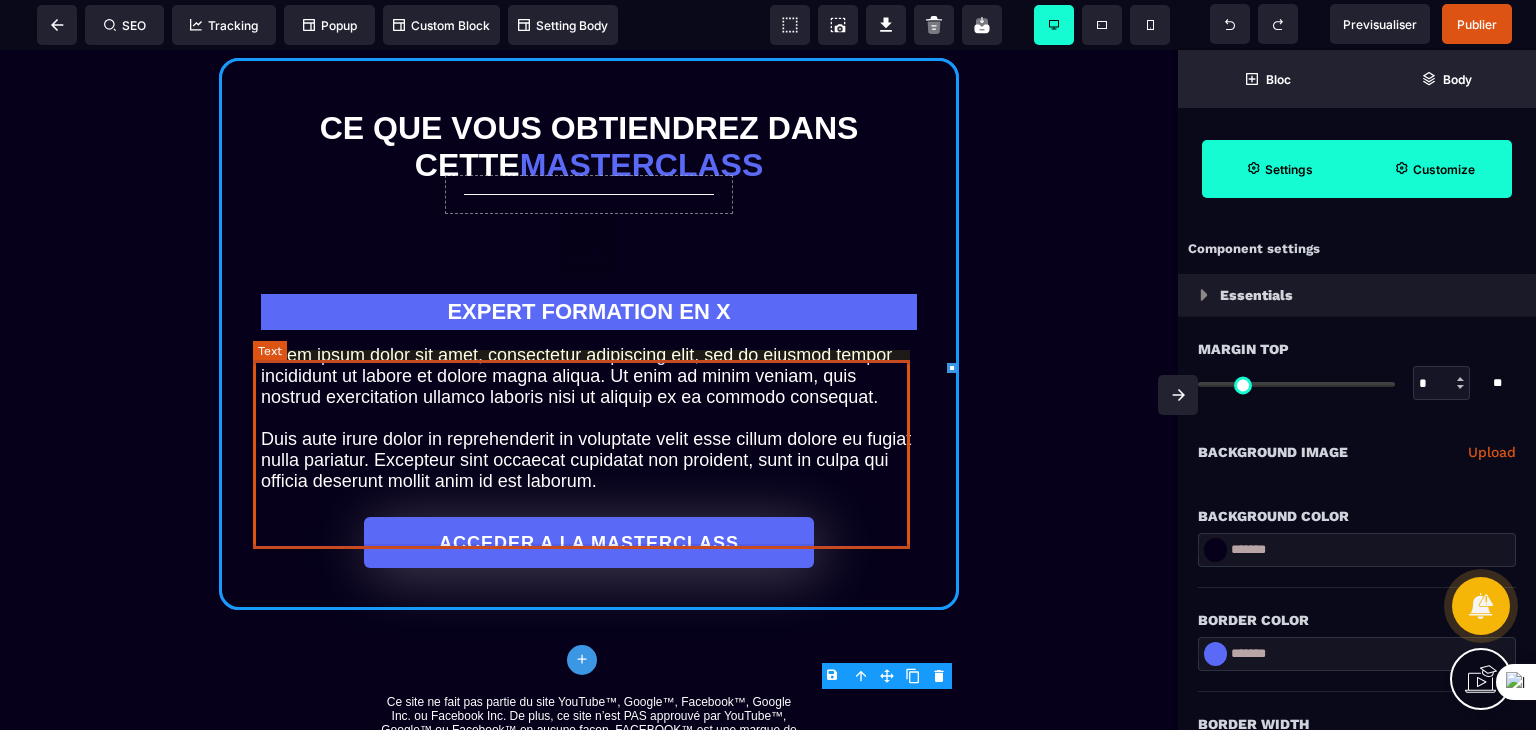 click on "Lorem ipsum dolor sit amet, consectetur adipiscing elit, sed do eiusmod tempor incididunt ut labore et dolore magna aliqua. Ut enim ad minim veniam, quis nostrud exercitation ullamco laboris nisi ut aliquip ex ea commodo consequat.  Duis aute irure dolor in reprehenderit in voluptate velit esse cillum dolore eu fugiat nulla pariatur. Excepteur sint occaecat cupidatat non proident, sunt in culpa qui officia deserunt mollit anim id est laborum." at bounding box center [589, 418] 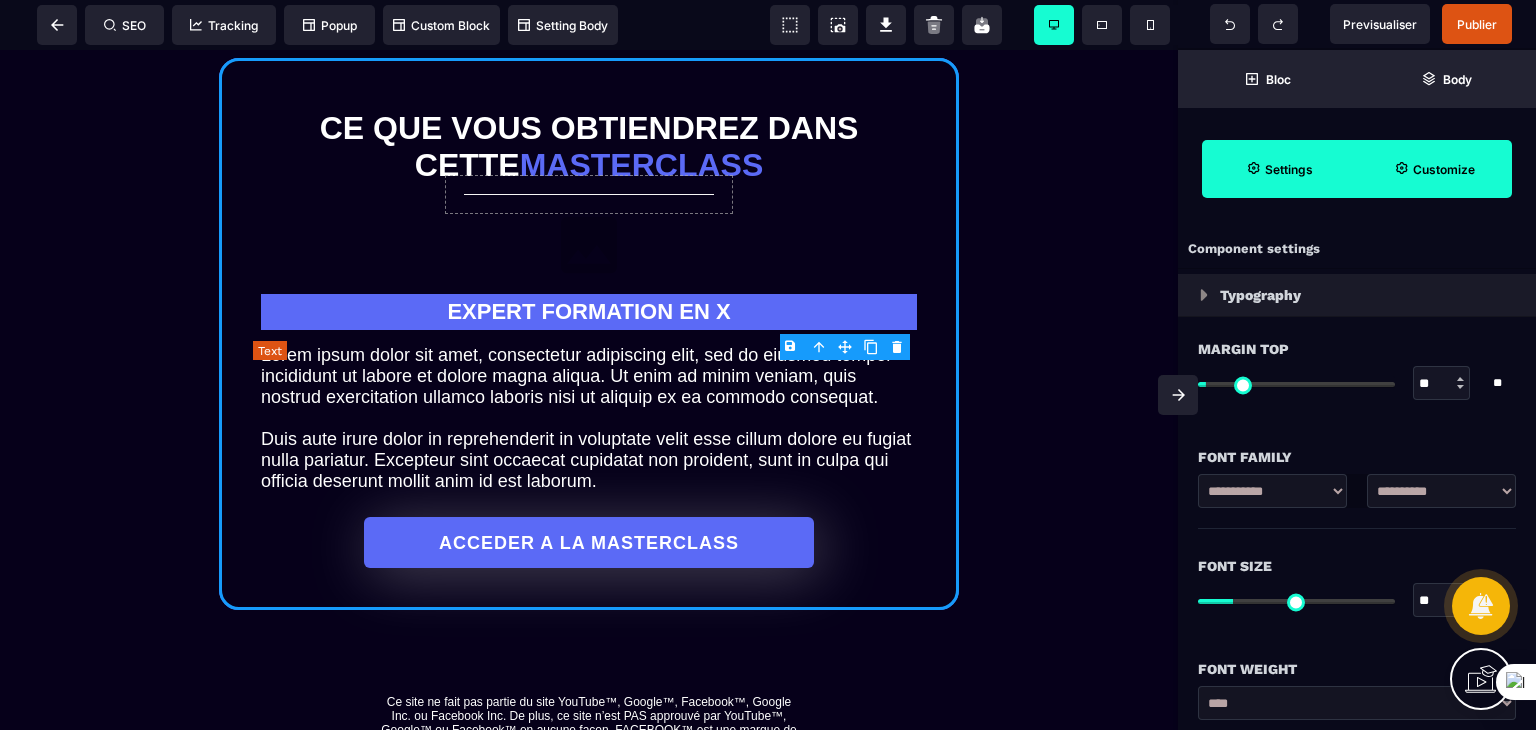 type on "*" 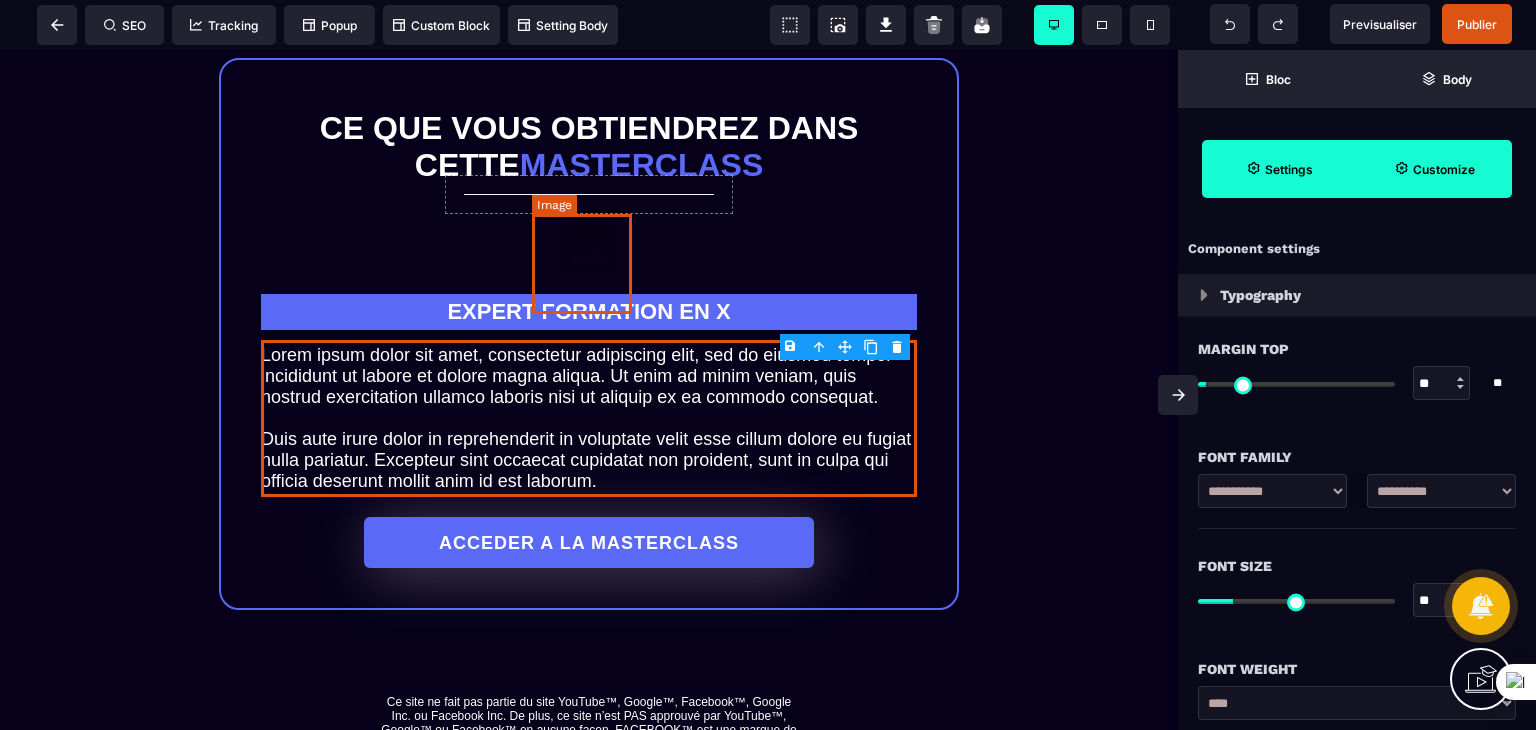 click at bounding box center (589, 245) 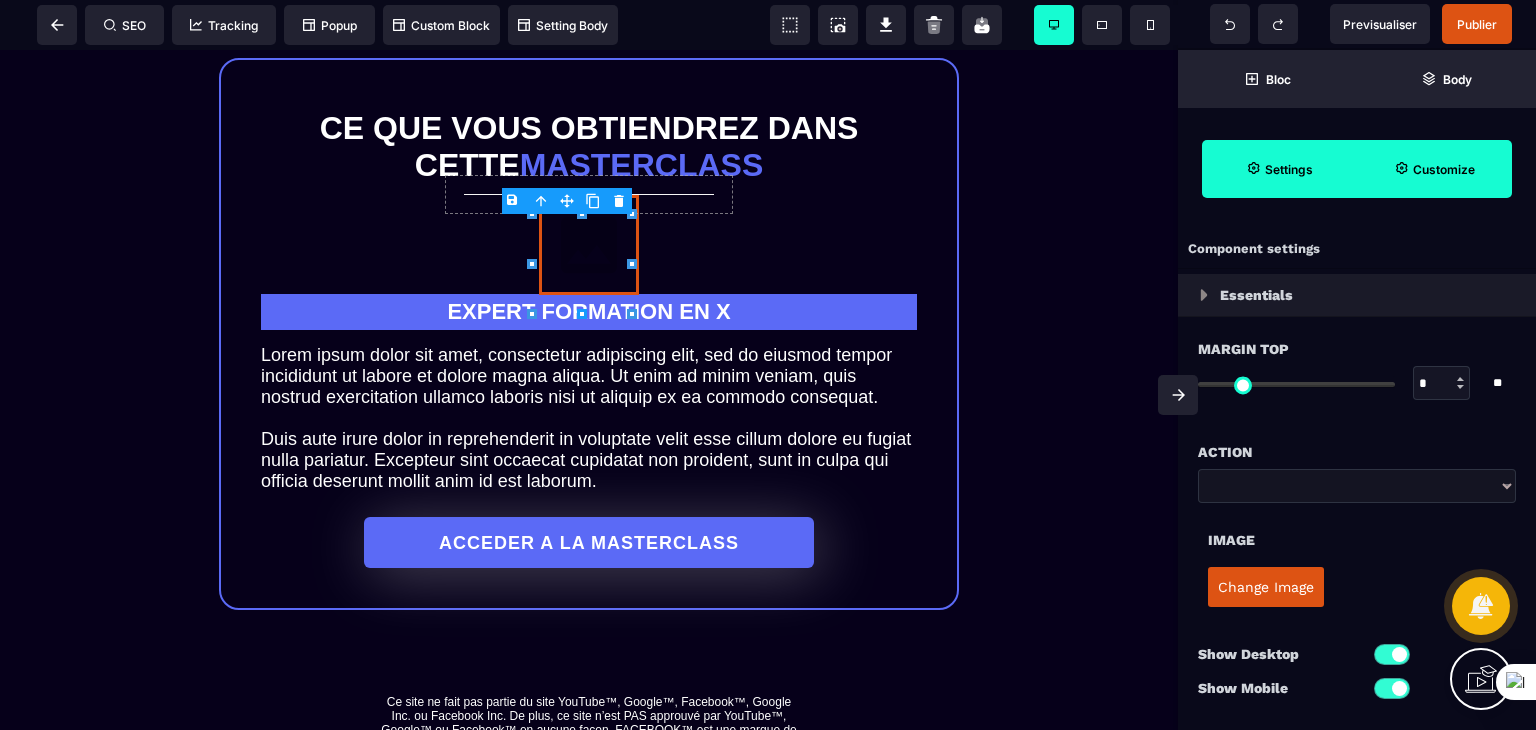 click on "Change Image" at bounding box center (1266, 587) 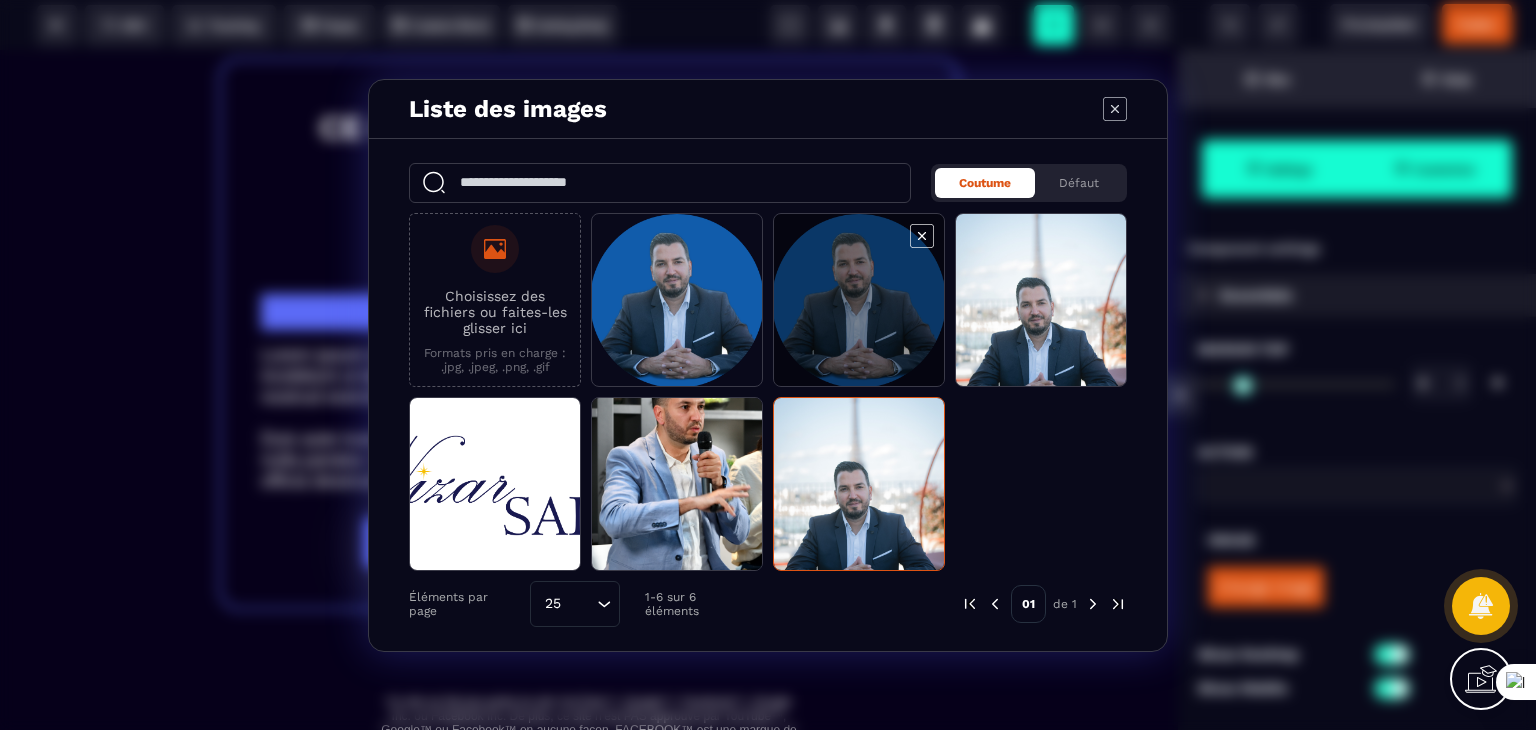 click at bounding box center [859, 301] 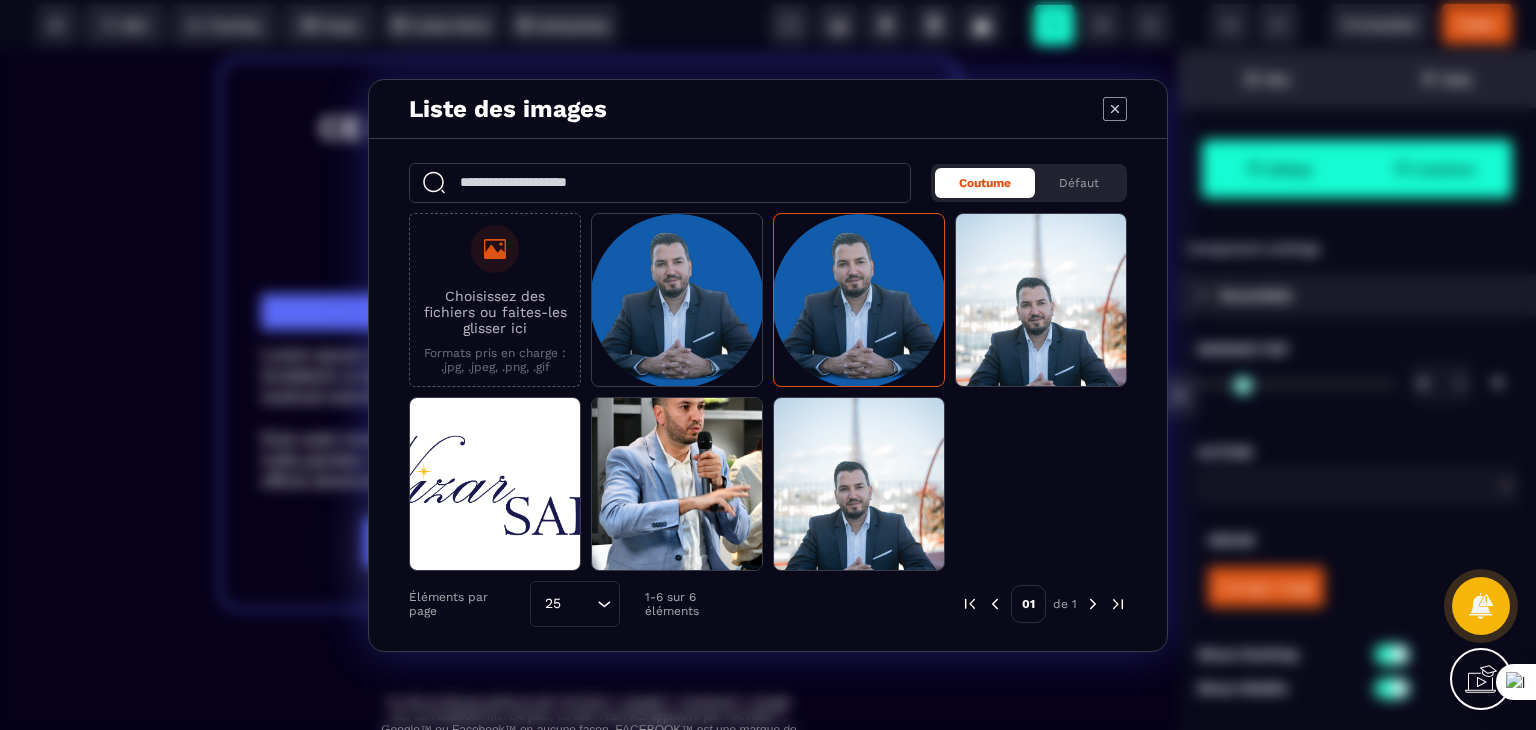 click on "Liste des images" at bounding box center [768, 109] 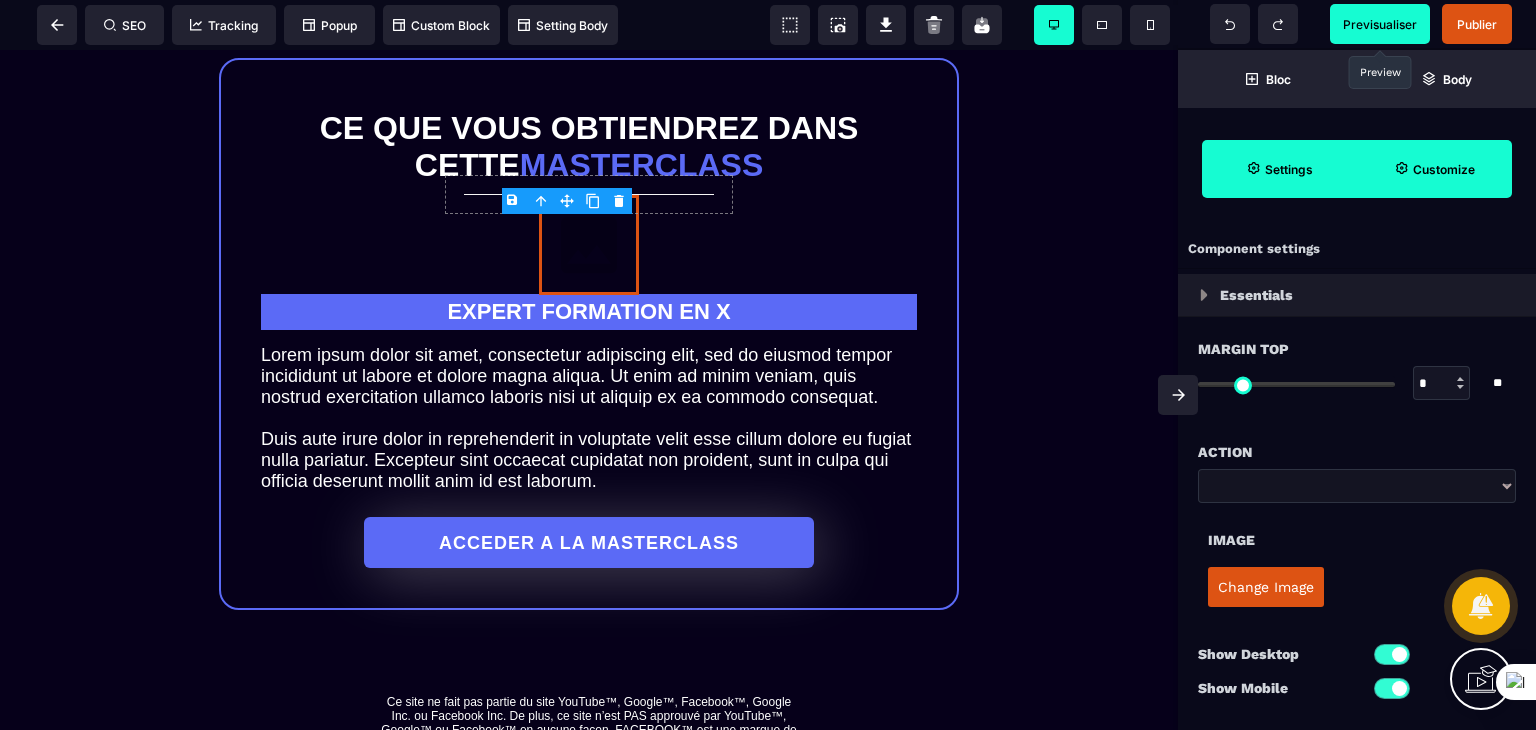 click on "Previsualiser" at bounding box center [1380, 24] 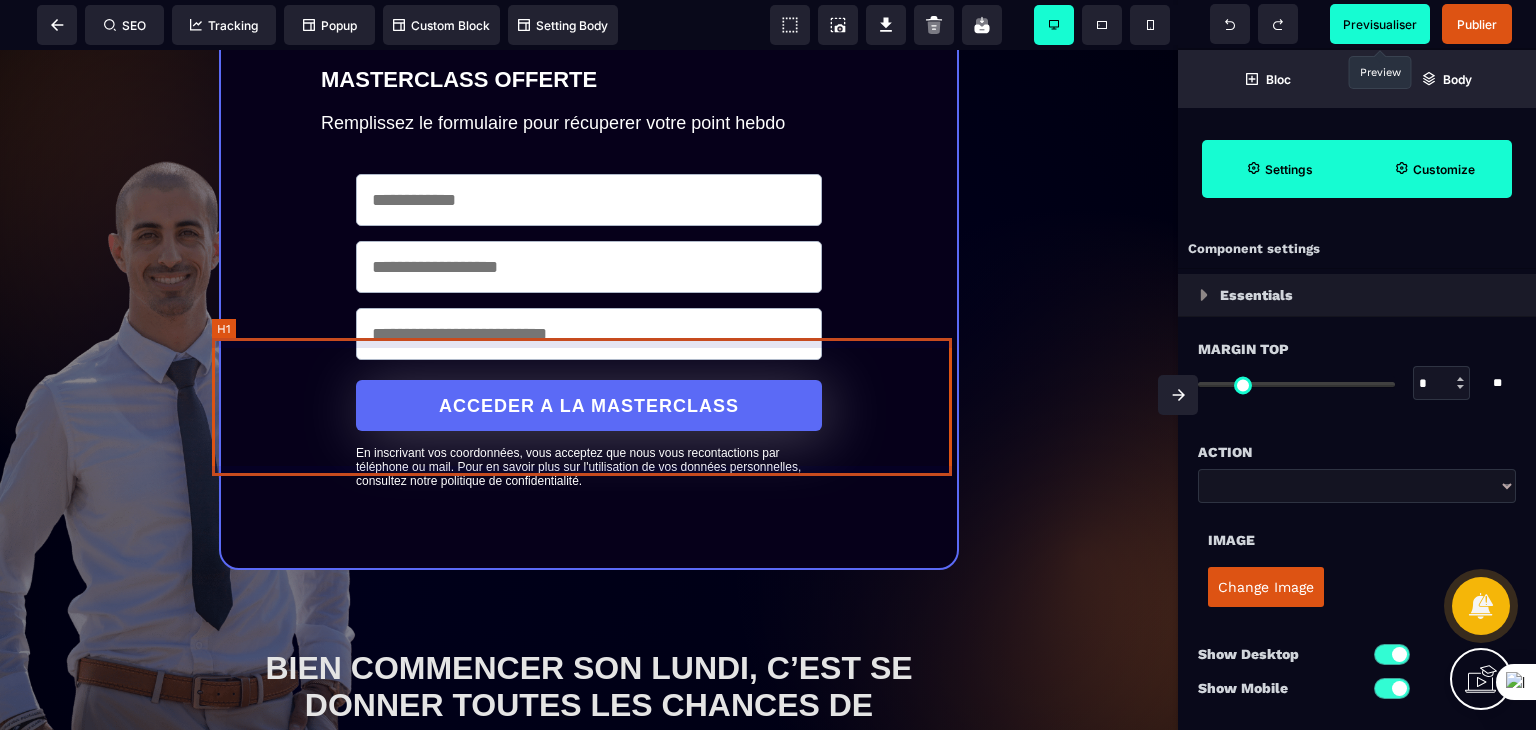 scroll, scrollTop: 100, scrollLeft: 0, axis: vertical 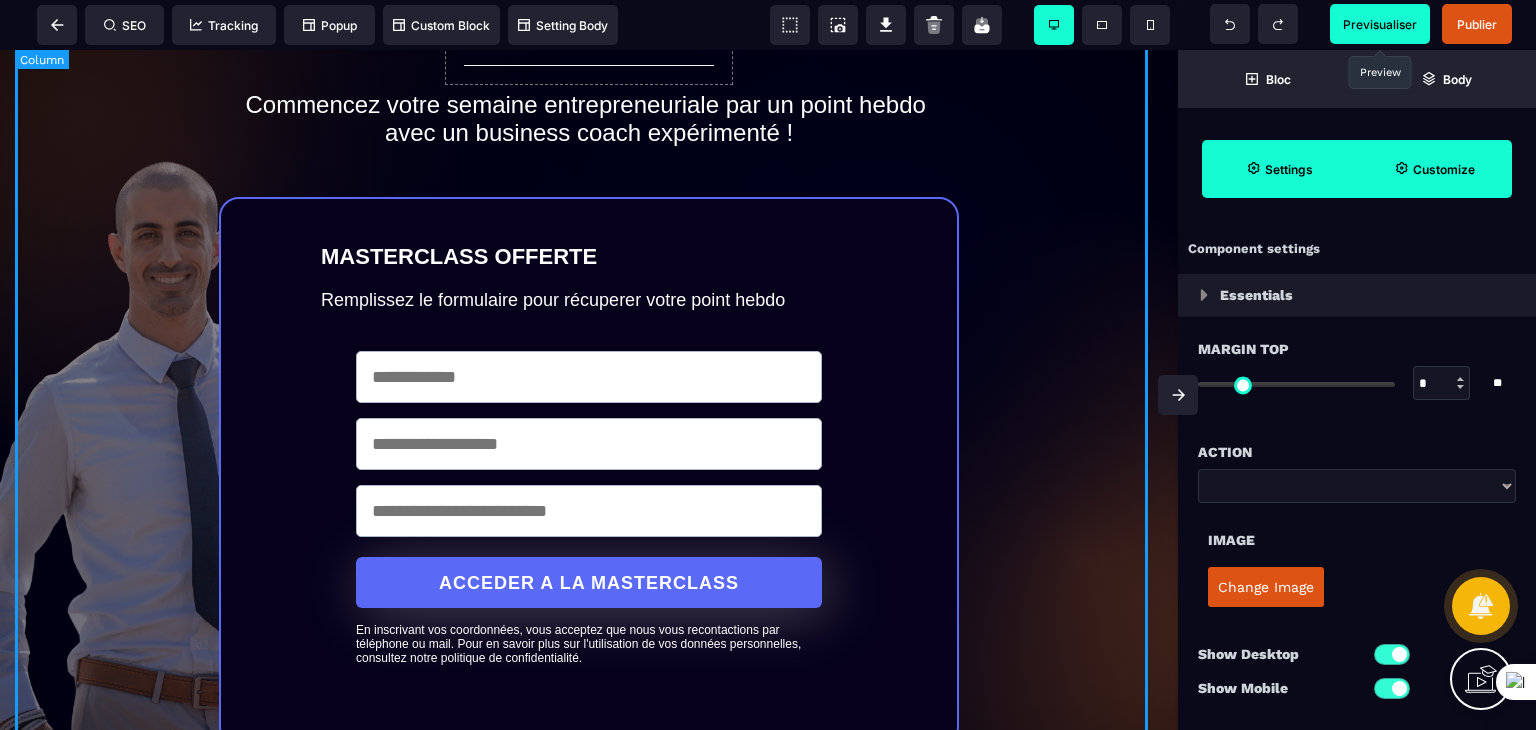 click on "MEETING COMMERCIAL DU LUNDI MATIN  Commencez votre semaine entrepreneuriale par un point hebdo
avec un business coach expérimenté ! MASTERCLASS OFFERTE Remplissez le formulaire pour récuperer votre point hebdo ACCEDER A LA MASTERCLASS En inscrivant vos coordonnées, vous acceptez que nous vous recontactions par téléphone ou mail. Pour en savoir plus sur l'utilisation de vos données personnelles, consultez notre politique de confidentialité. BIEN COMMENCER SON LUNDI, C’EST SE DONNER TOUTES LES CHANCES DE VIVRE  UNE SEMAINE EFFICACE ET INSPIRANTE ! ✅ Objectifs clairs ✅ Stratégies et plans d’action ✅ Motivation boostée ✅ Techniques marketing et commerciales ✅ Coaching en direct ✅ Session Questions/Réponses Ne ratez pas le Meeting du Lundi Matin et offrez-vous la rigueur d’un Business Coach pour attaquer
la semaine avec clarté, énergie et performance. Prenez le lead sur votre agenda, vos résultats… et votre réussite ! Et en plus c’est gratuit !  ACCEDER A LA MASTERCLASS" at bounding box center [589, 769] 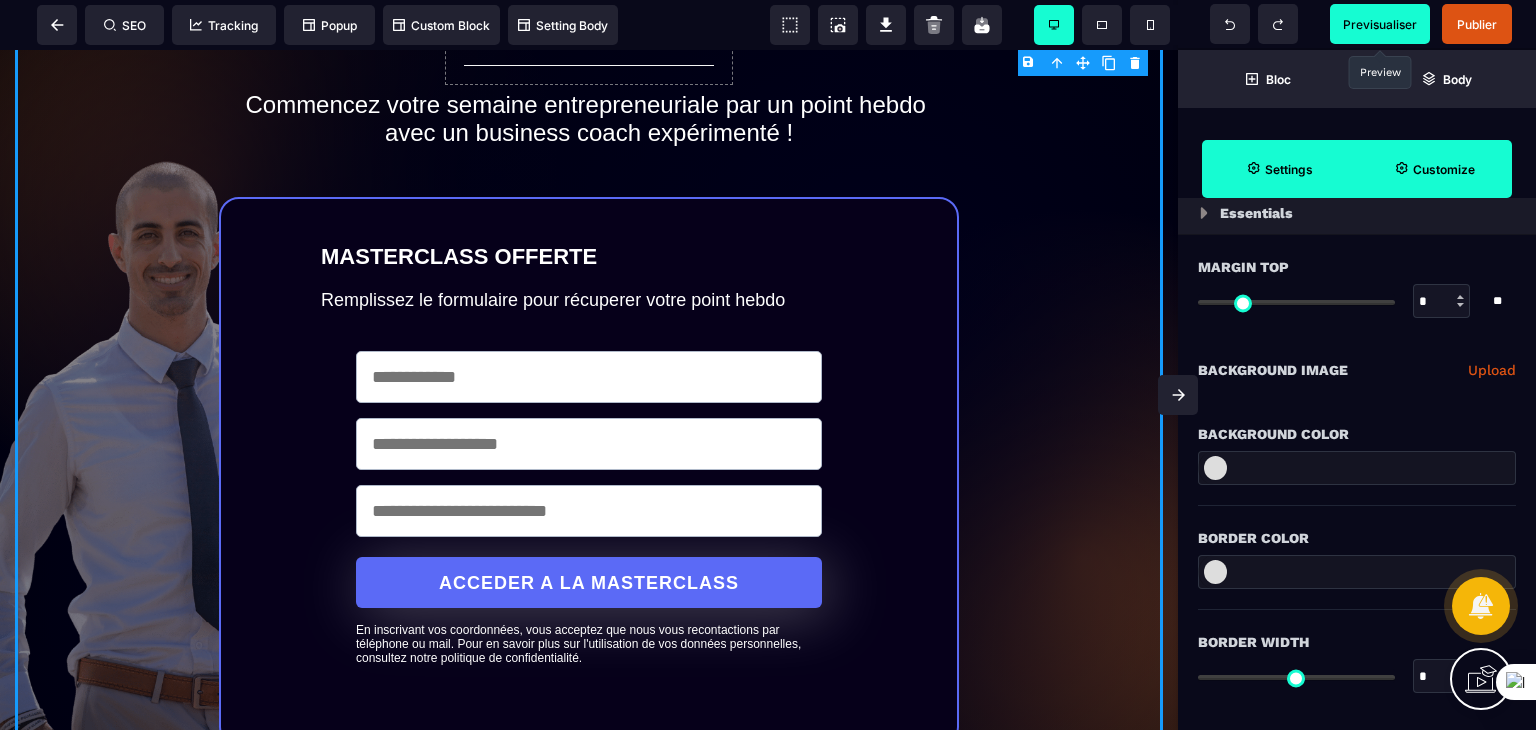 scroll, scrollTop: 200, scrollLeft: 0, axis: vertical 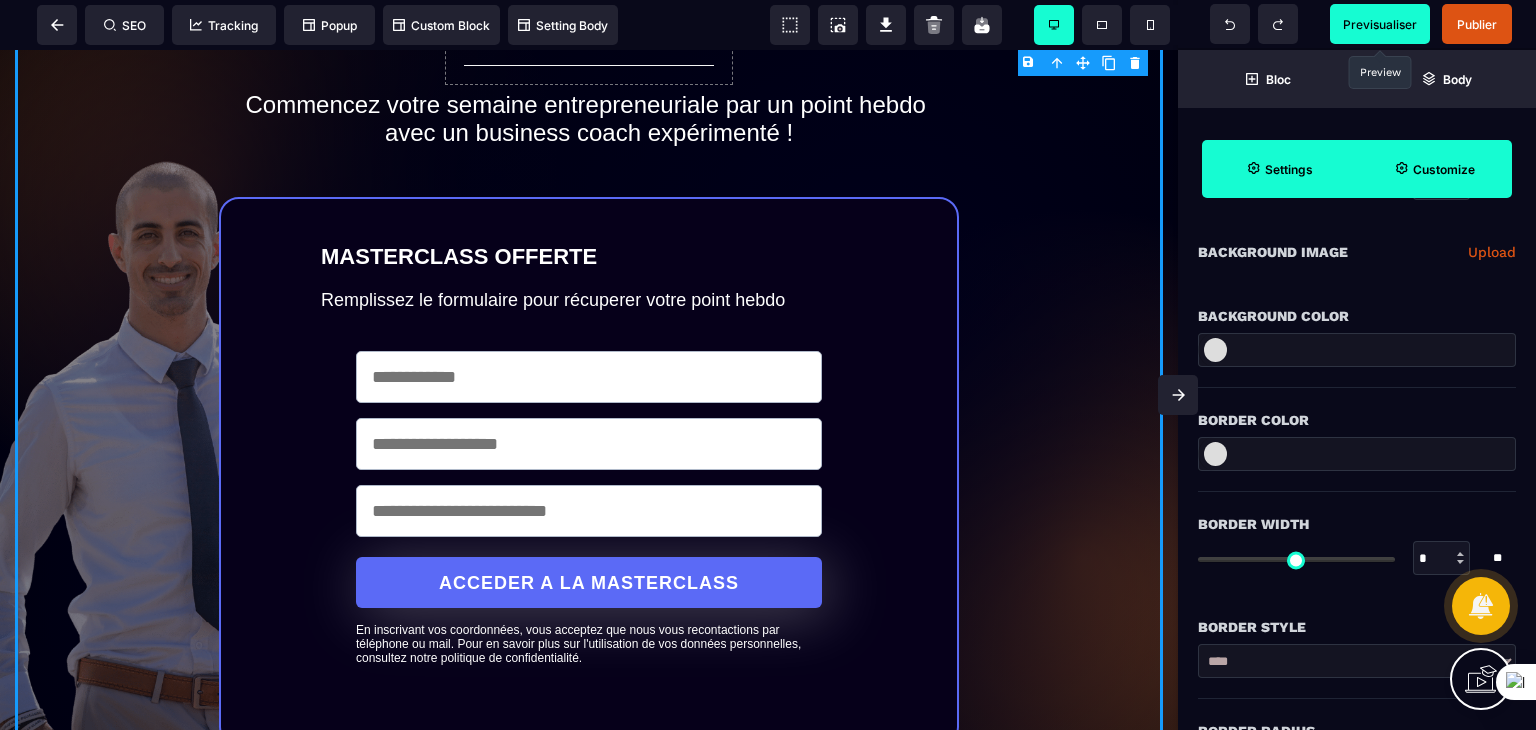click on "Upload" at bounding box center [1492, 252] 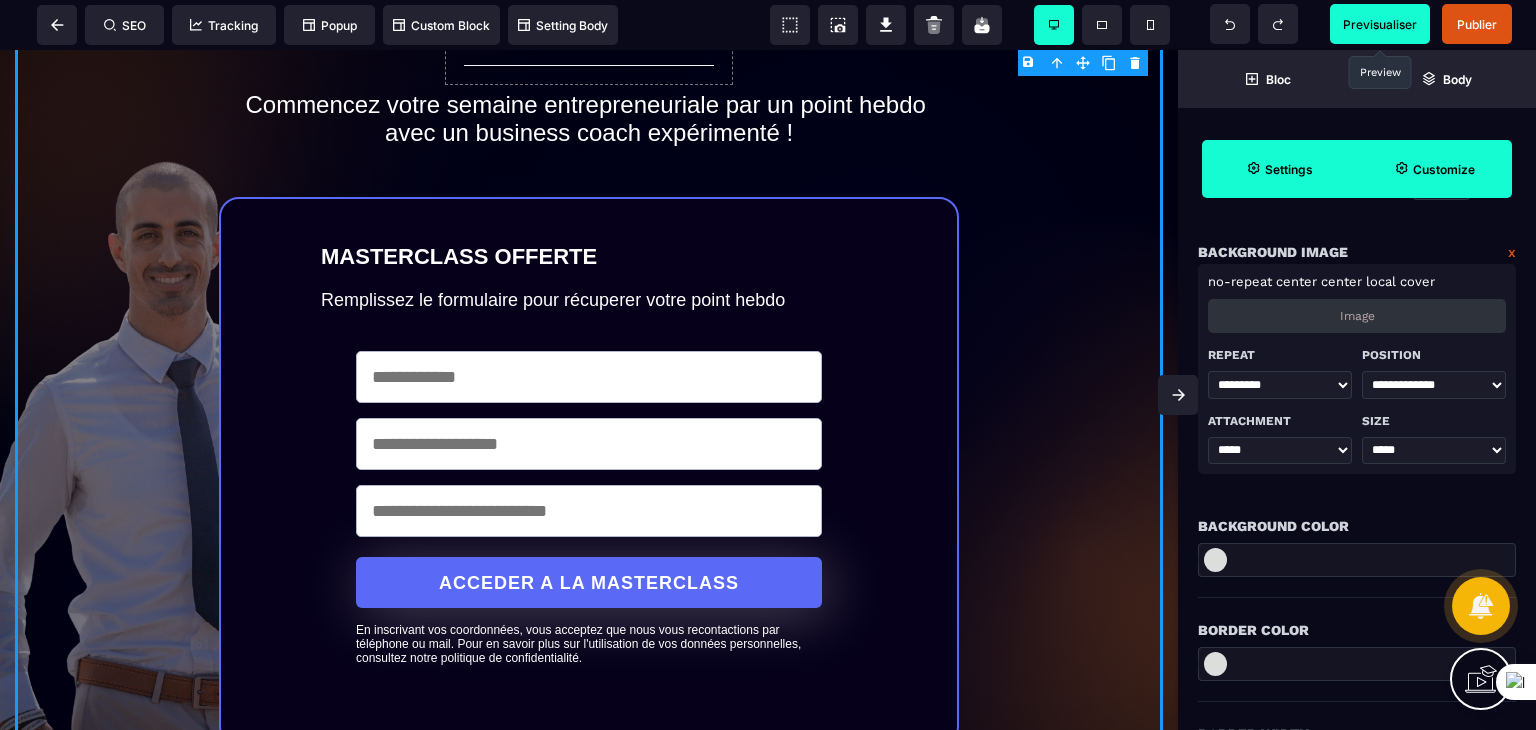 click on "Image" at bounding box center [1357, 316] 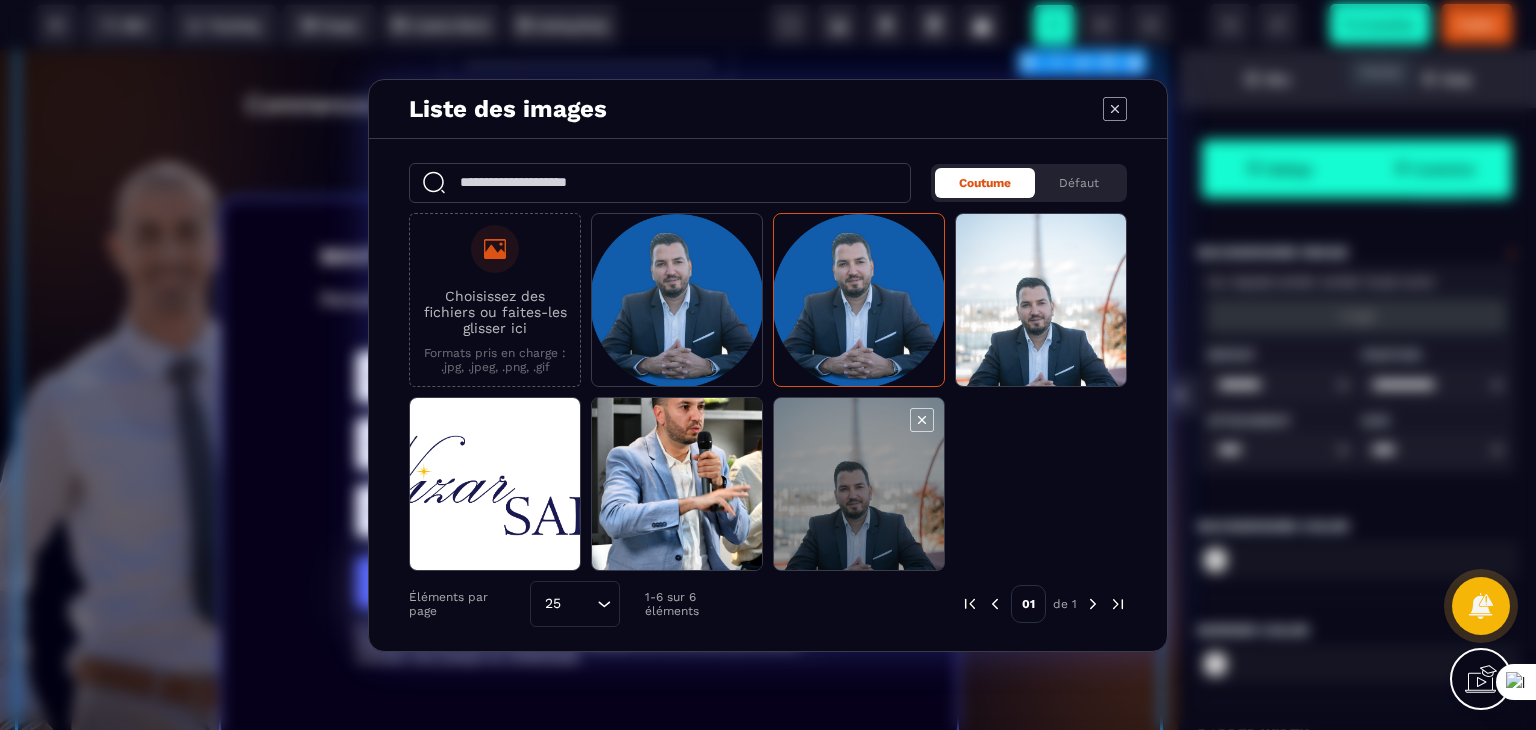 click at bounding box center [859, 485] 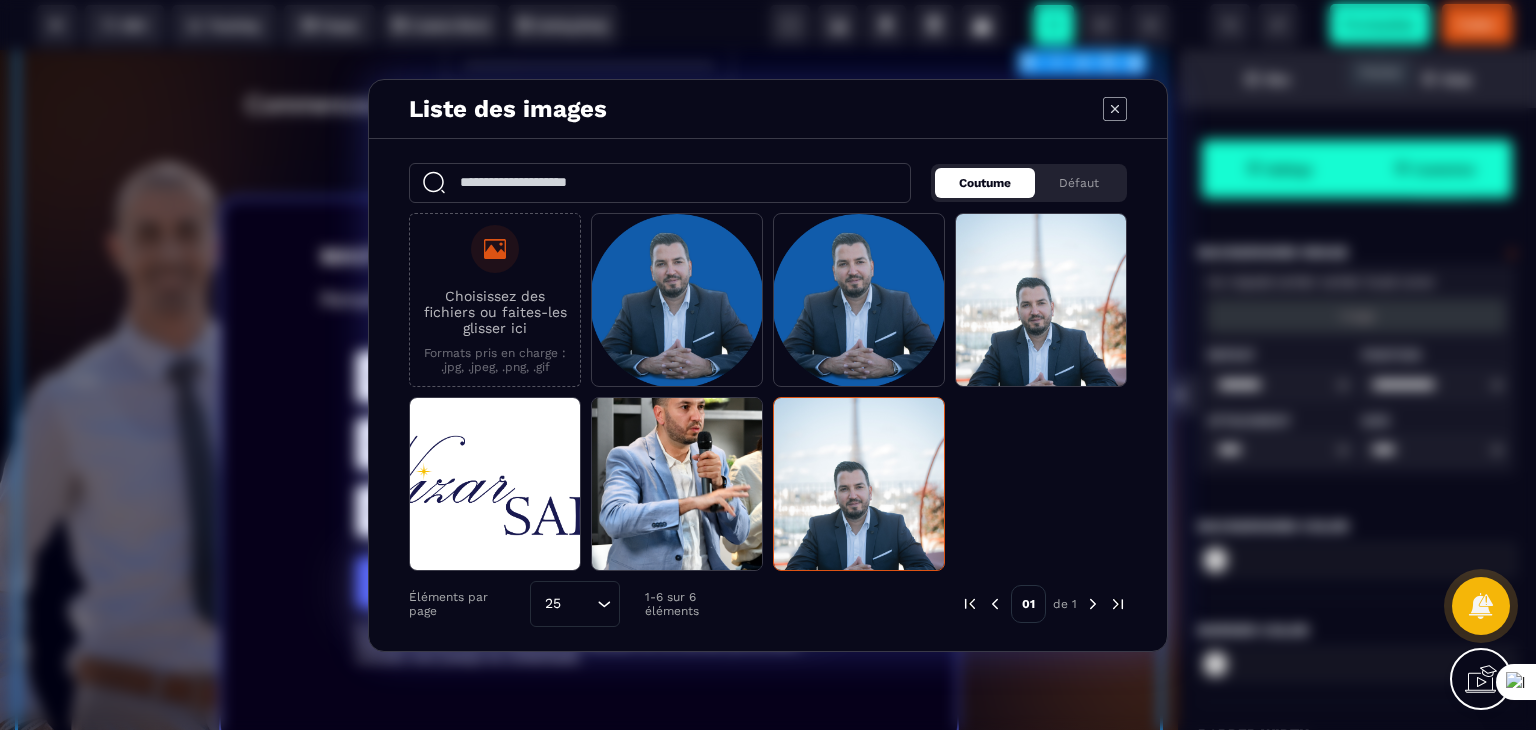 click on "Coutume" at bounding box center [985, 183] 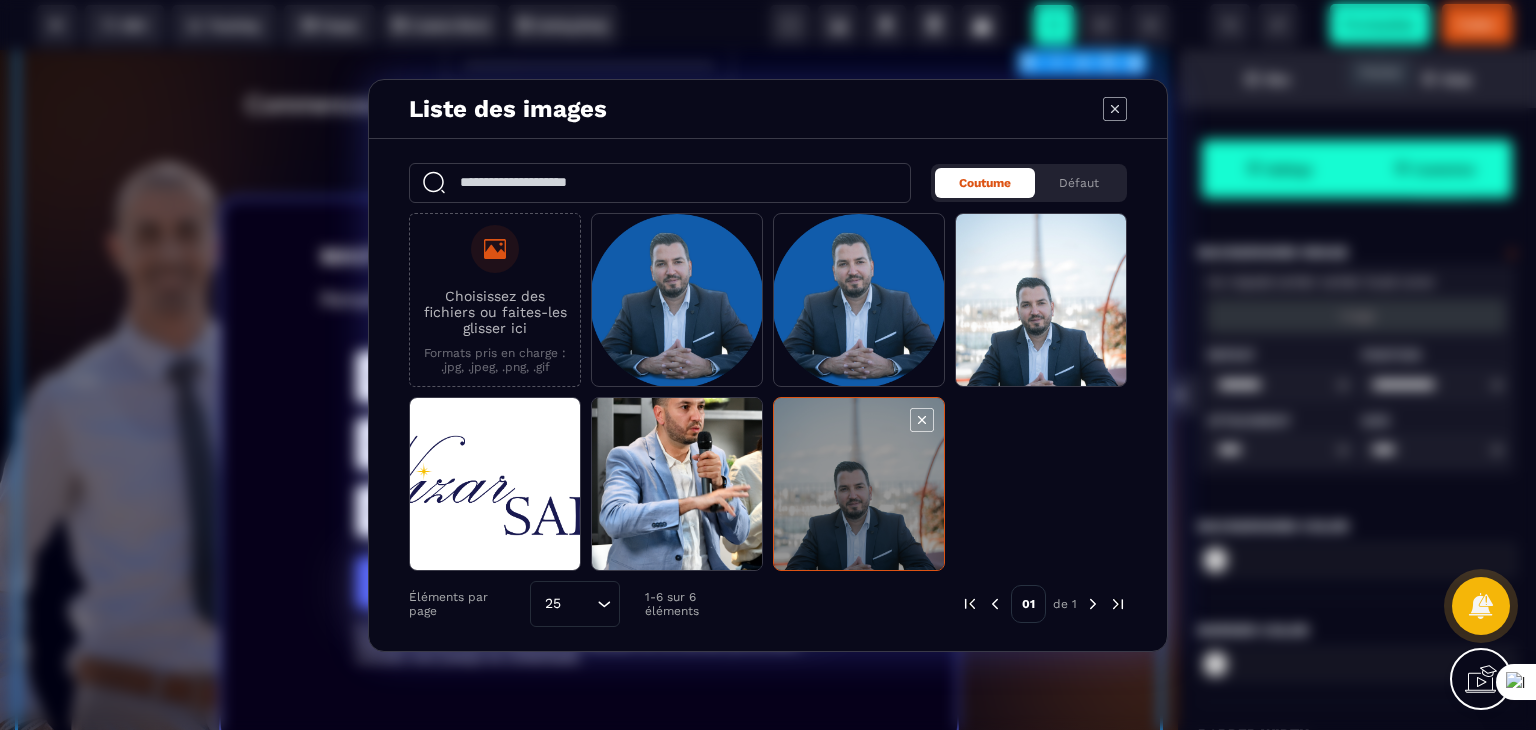 click at bounding box center (859, 485) 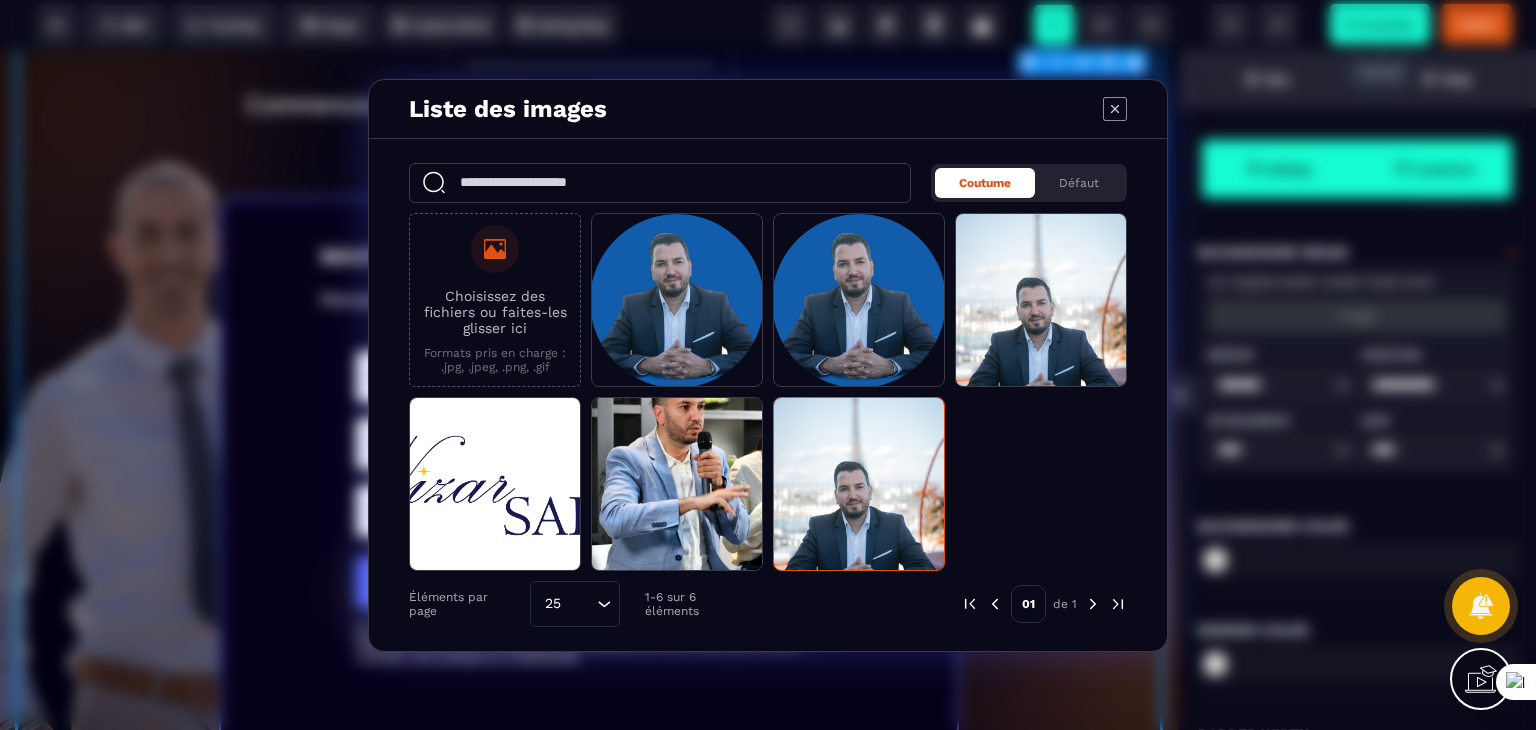 click at bounding box center (1118, 604) 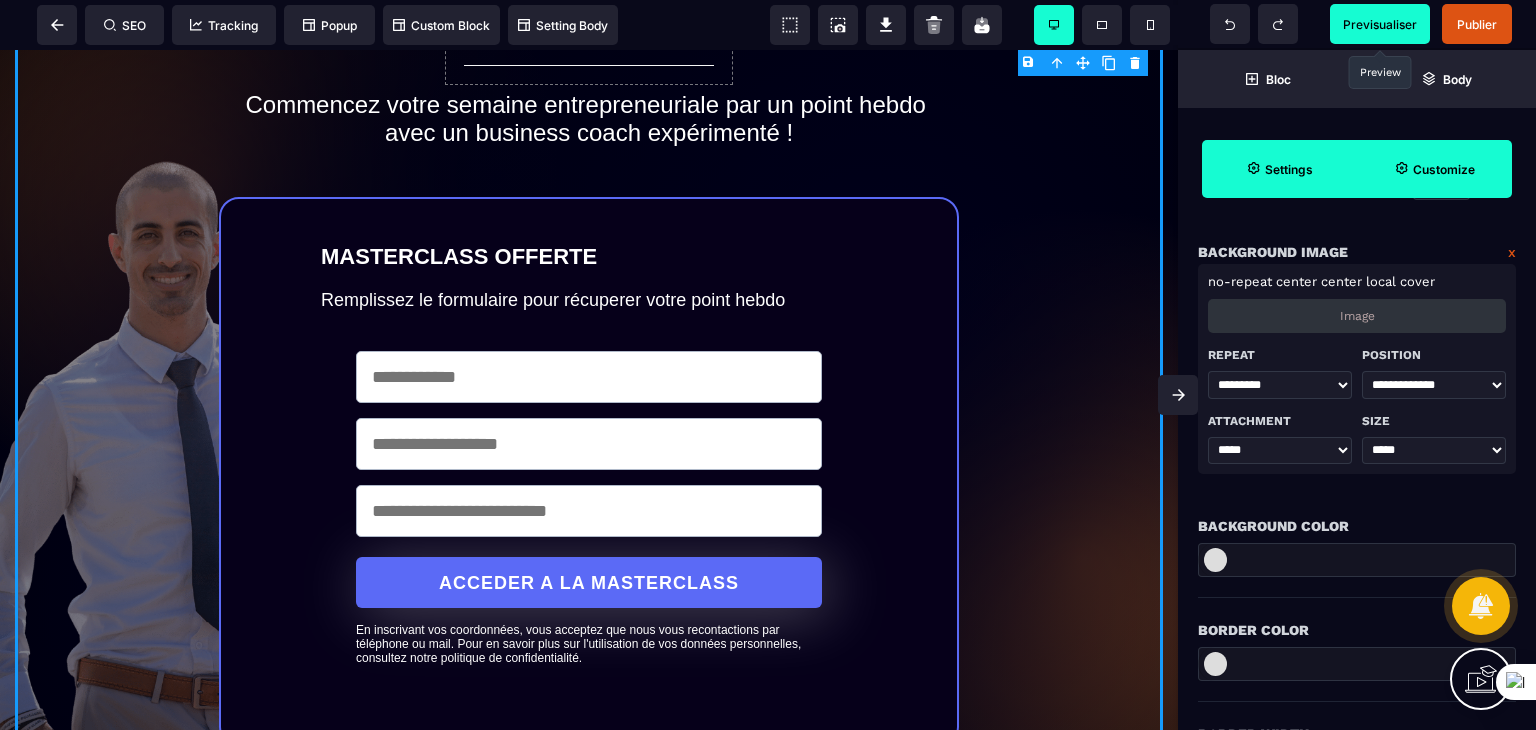 click on "Image" at bounding box center [1357, 316] 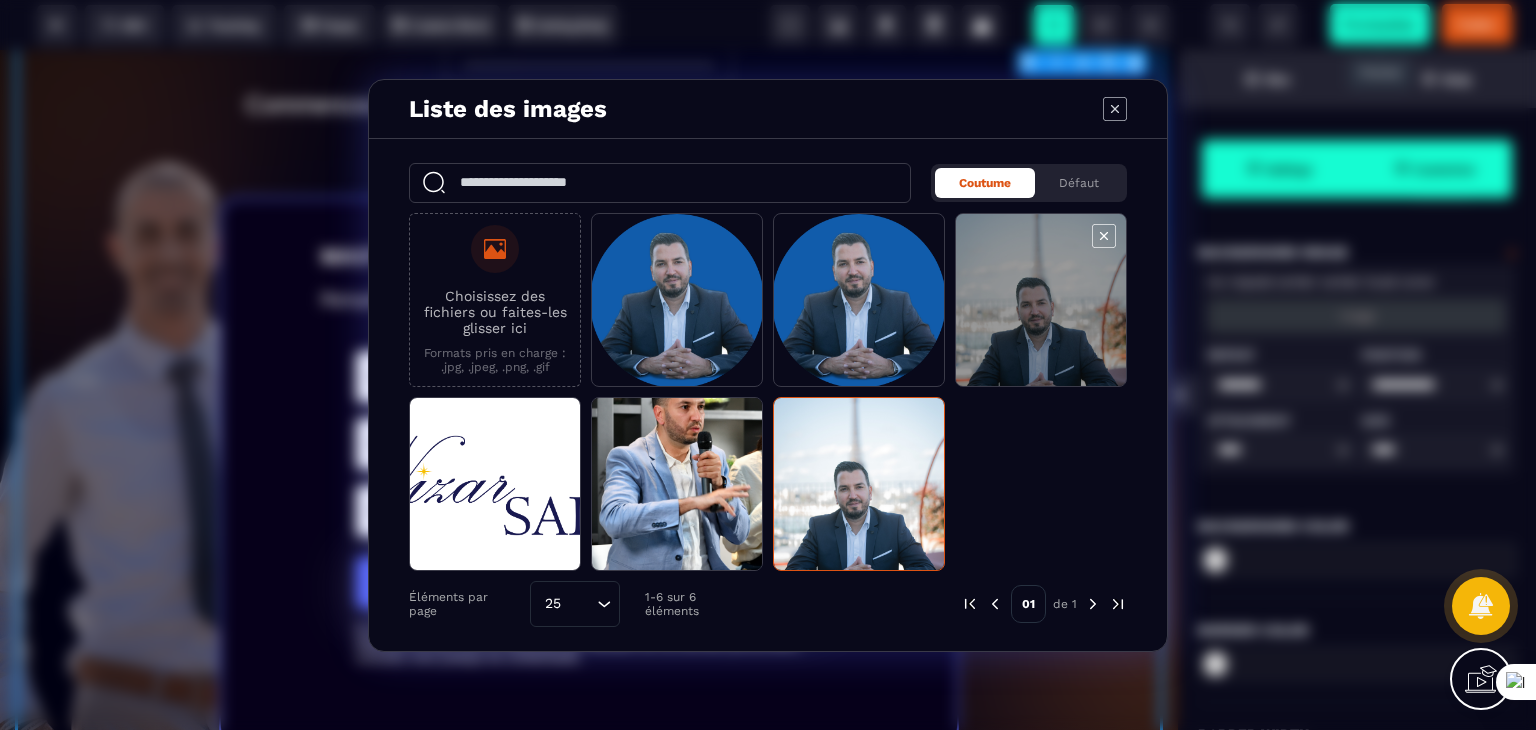 click at bounding box center [1041, 301] 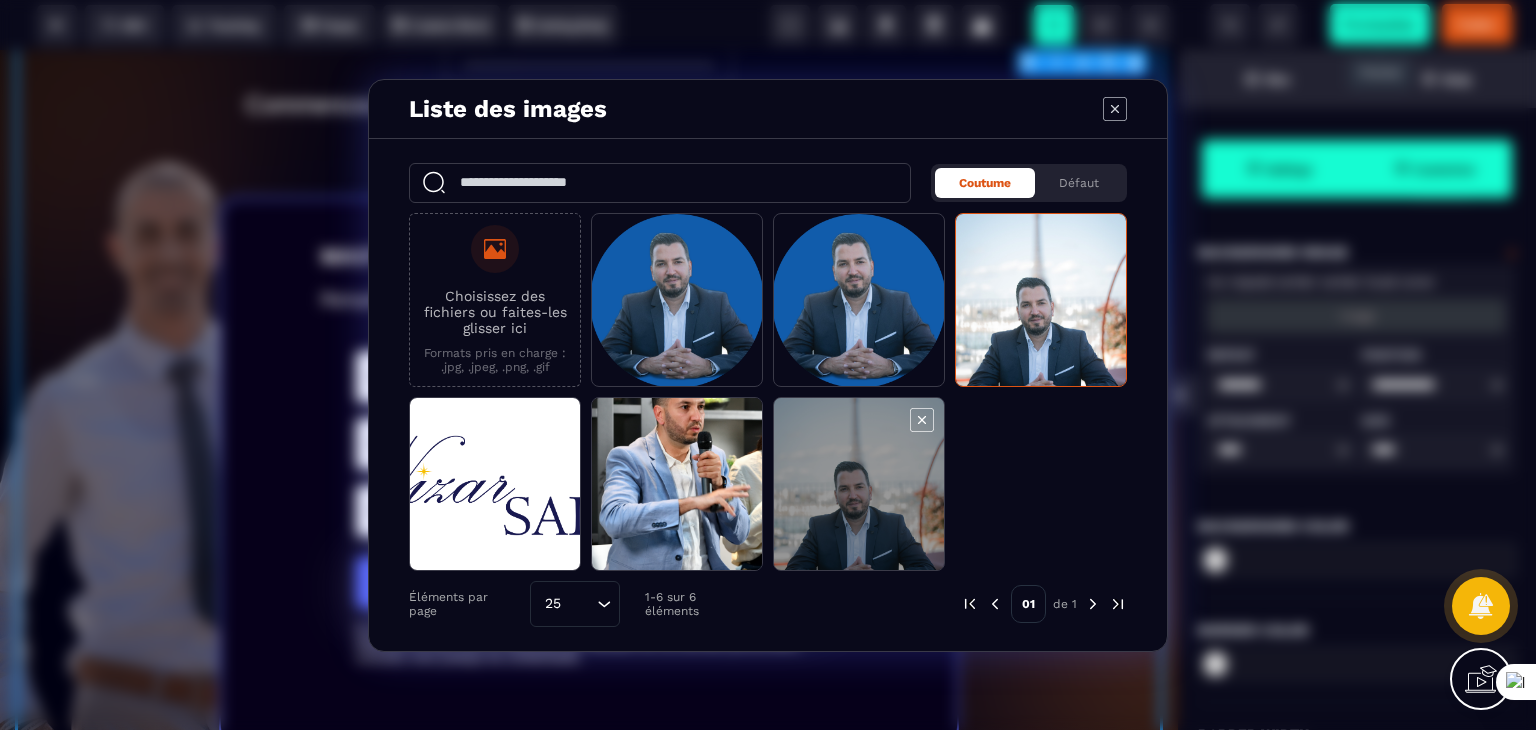 click at bounding box center (859, 485) 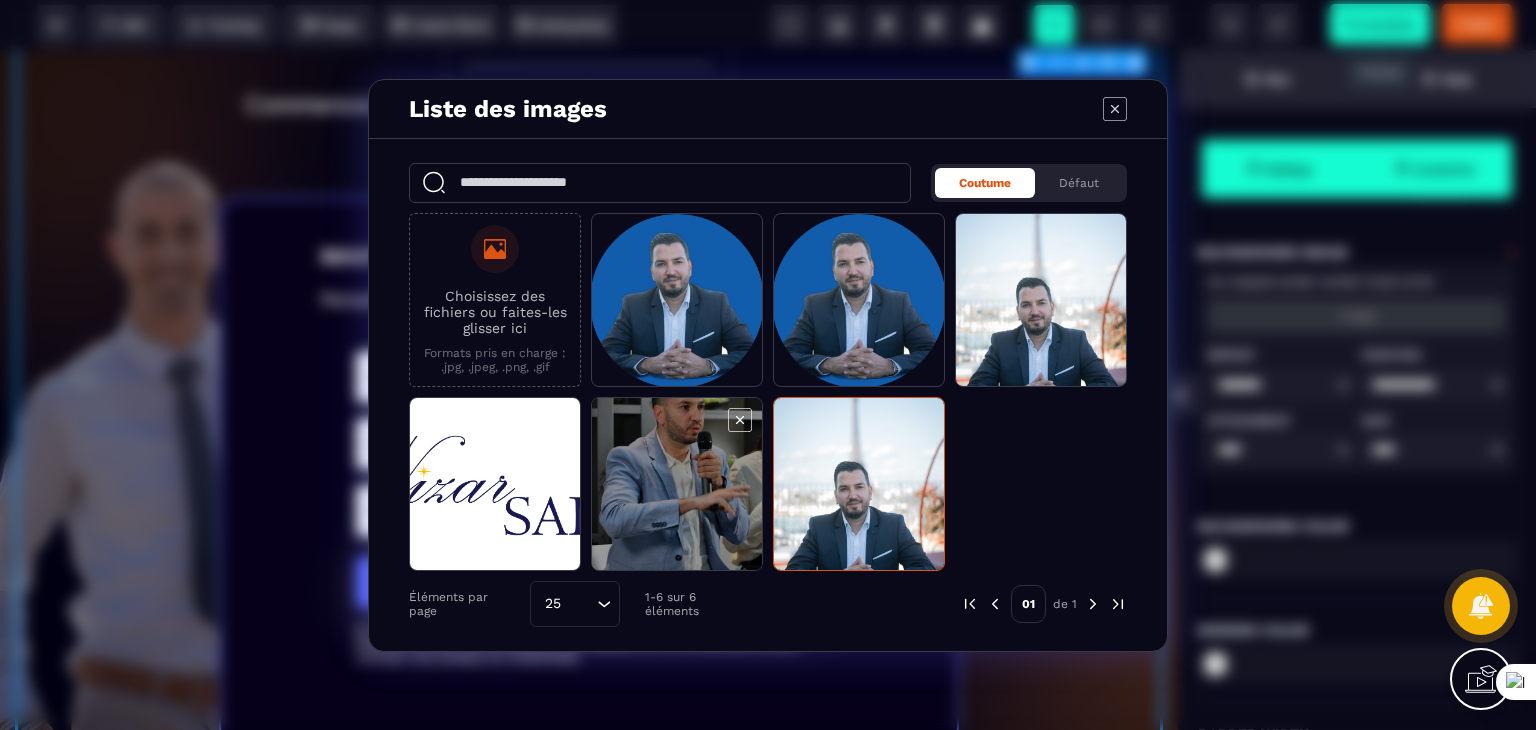 click at bounding box center (677, 485) 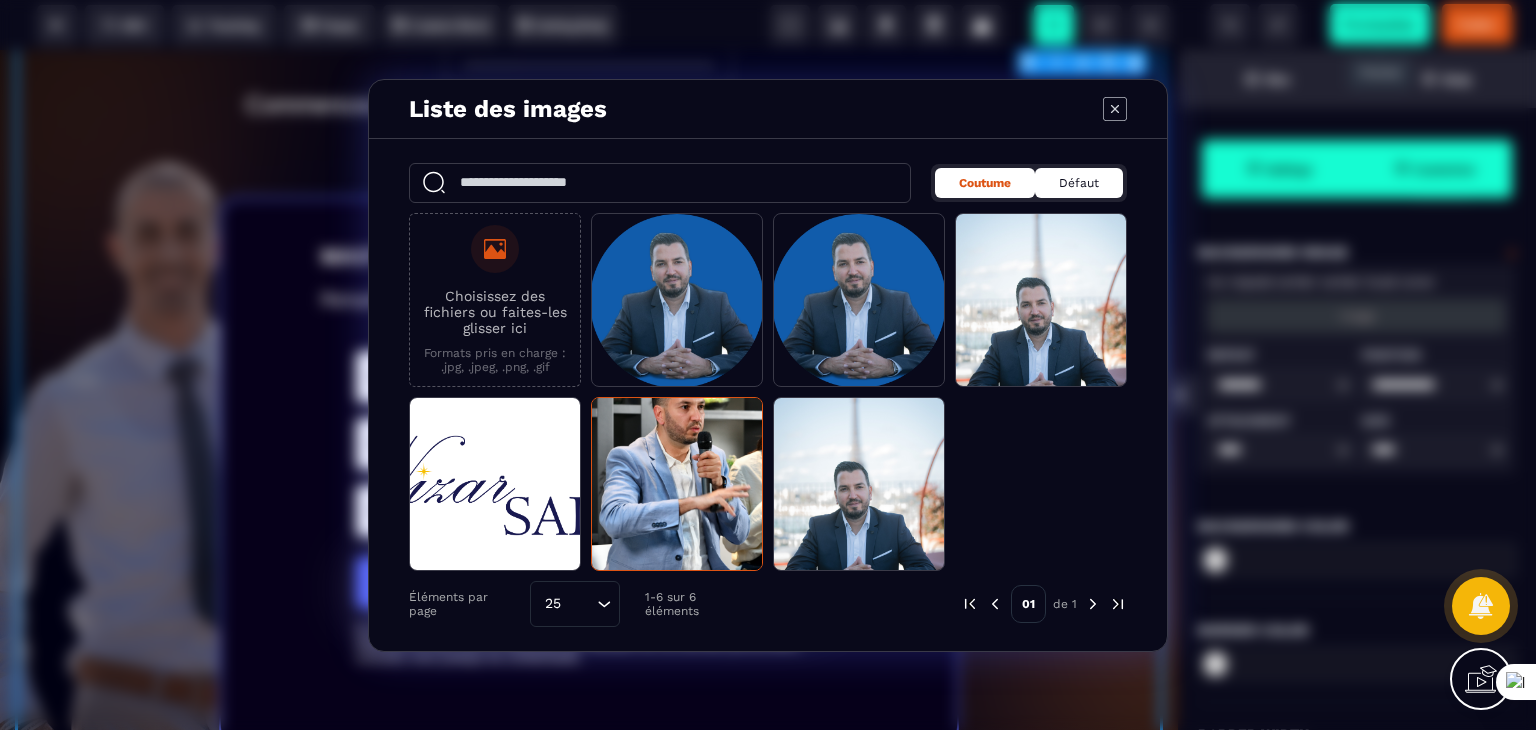 click on "Défaut" at bounding box center (1079, 183) 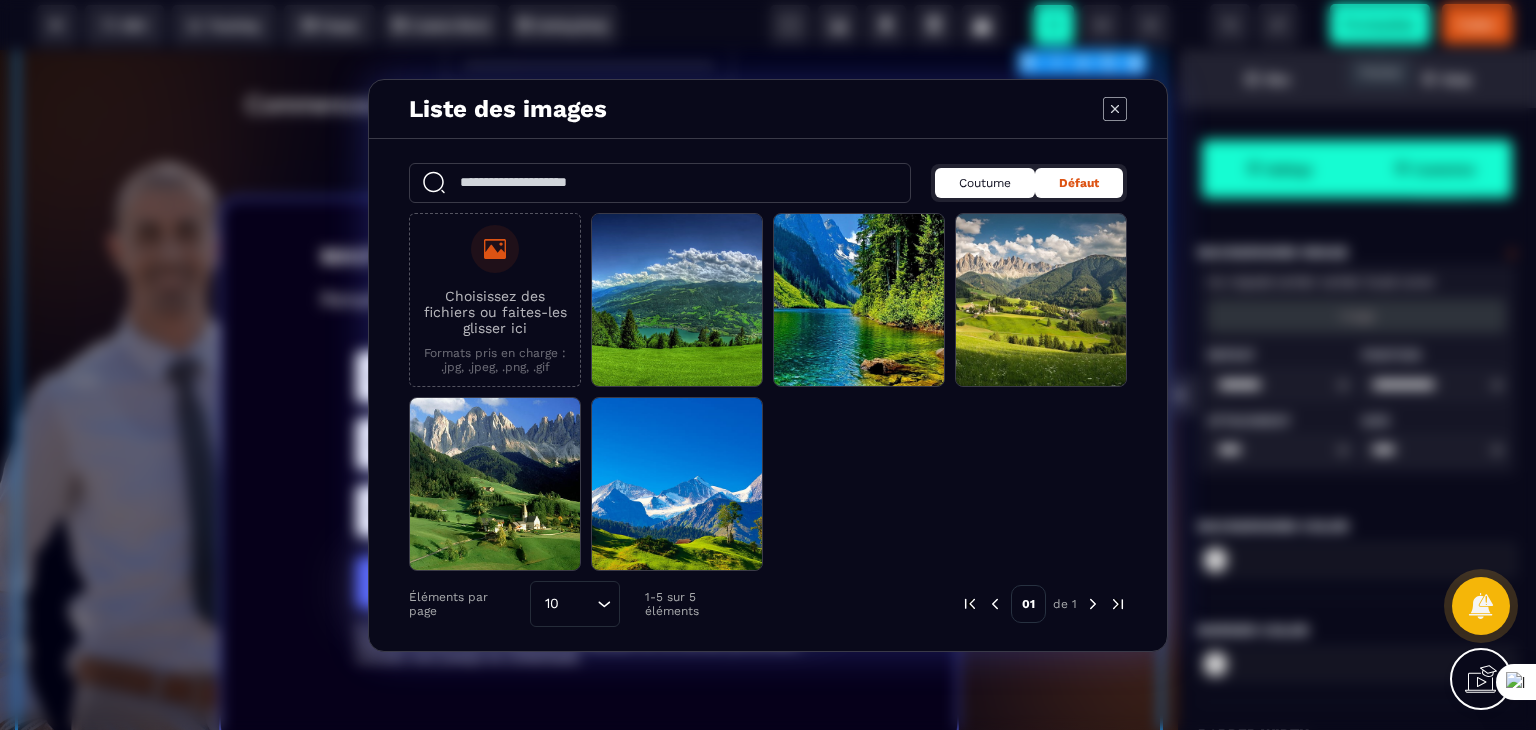 click on "Coutume" at bounding box center [985, 183] 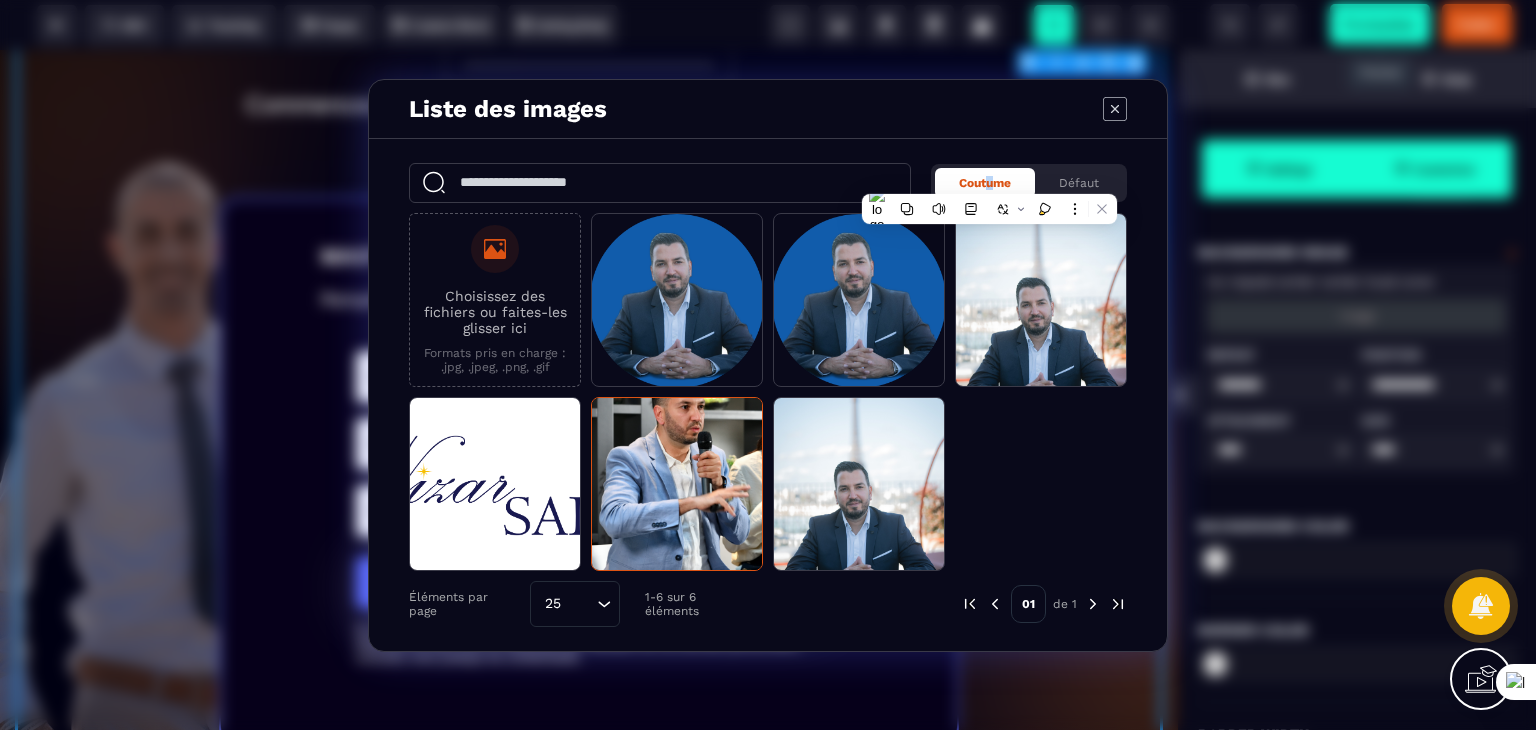 click at bounding box center (1118, 604) 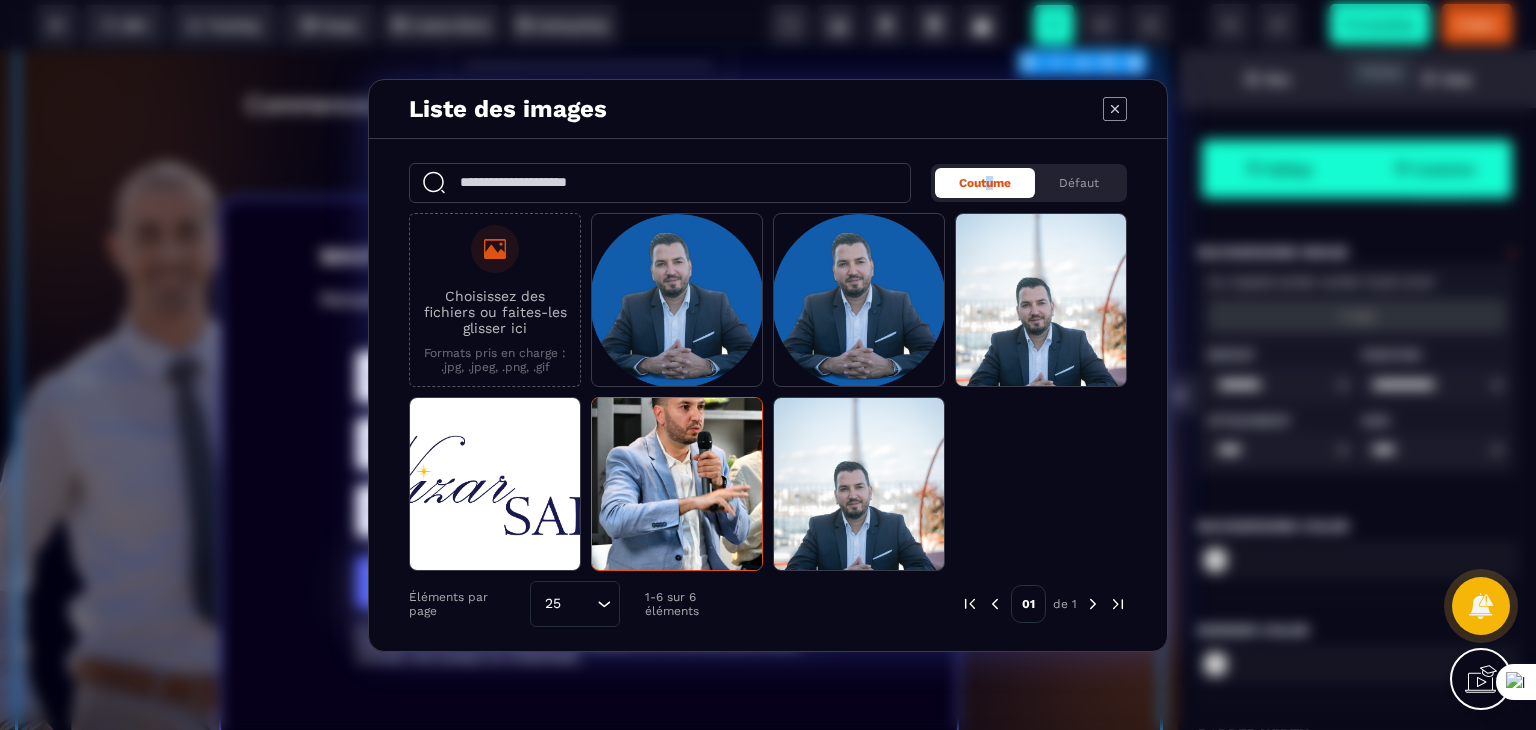 click at bounding box center [1118, 604] 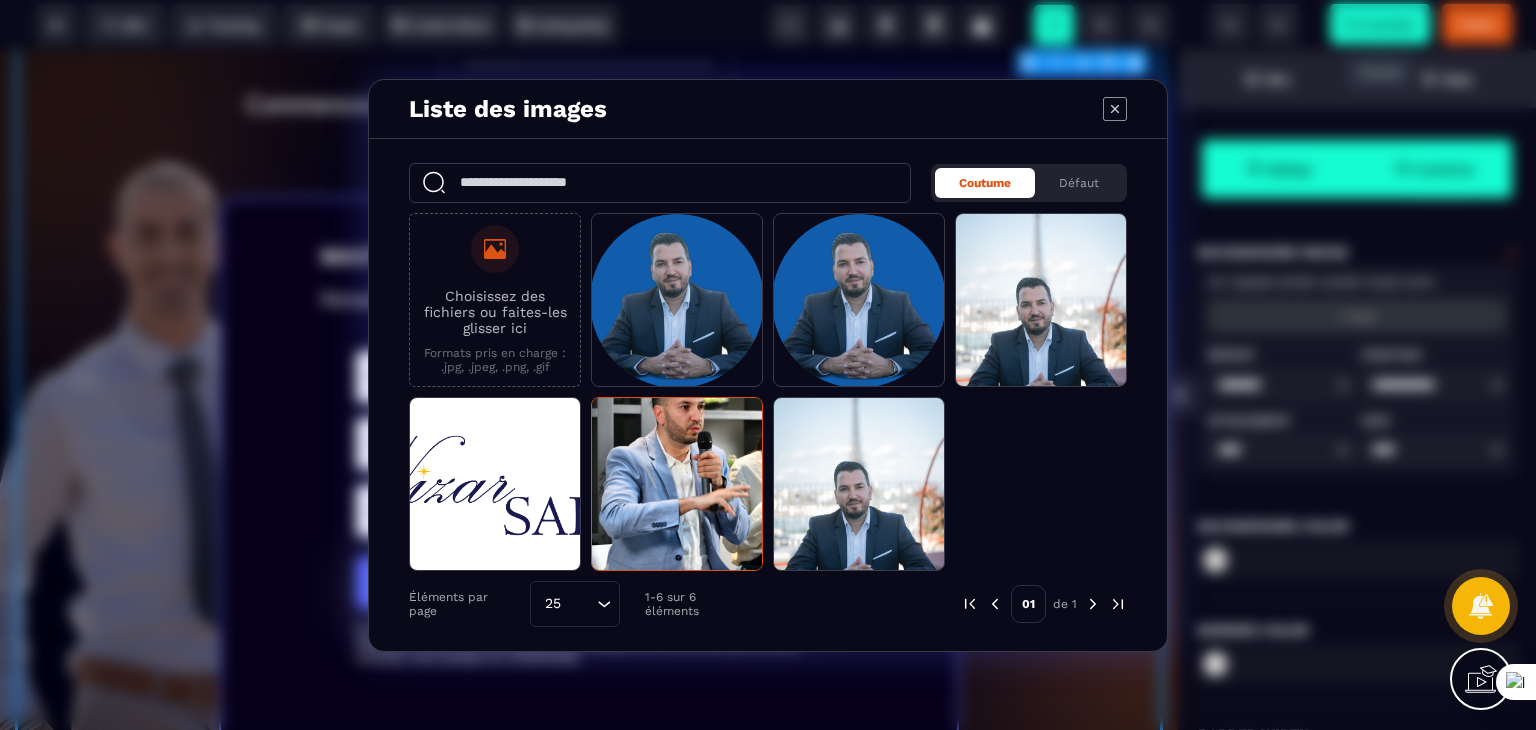 click on "Choisissez des fichiers ou faites-les glisser ici Formats pris en charge : .jpg, .jpeg, .png, .gif" at bounding box center (768, 392) 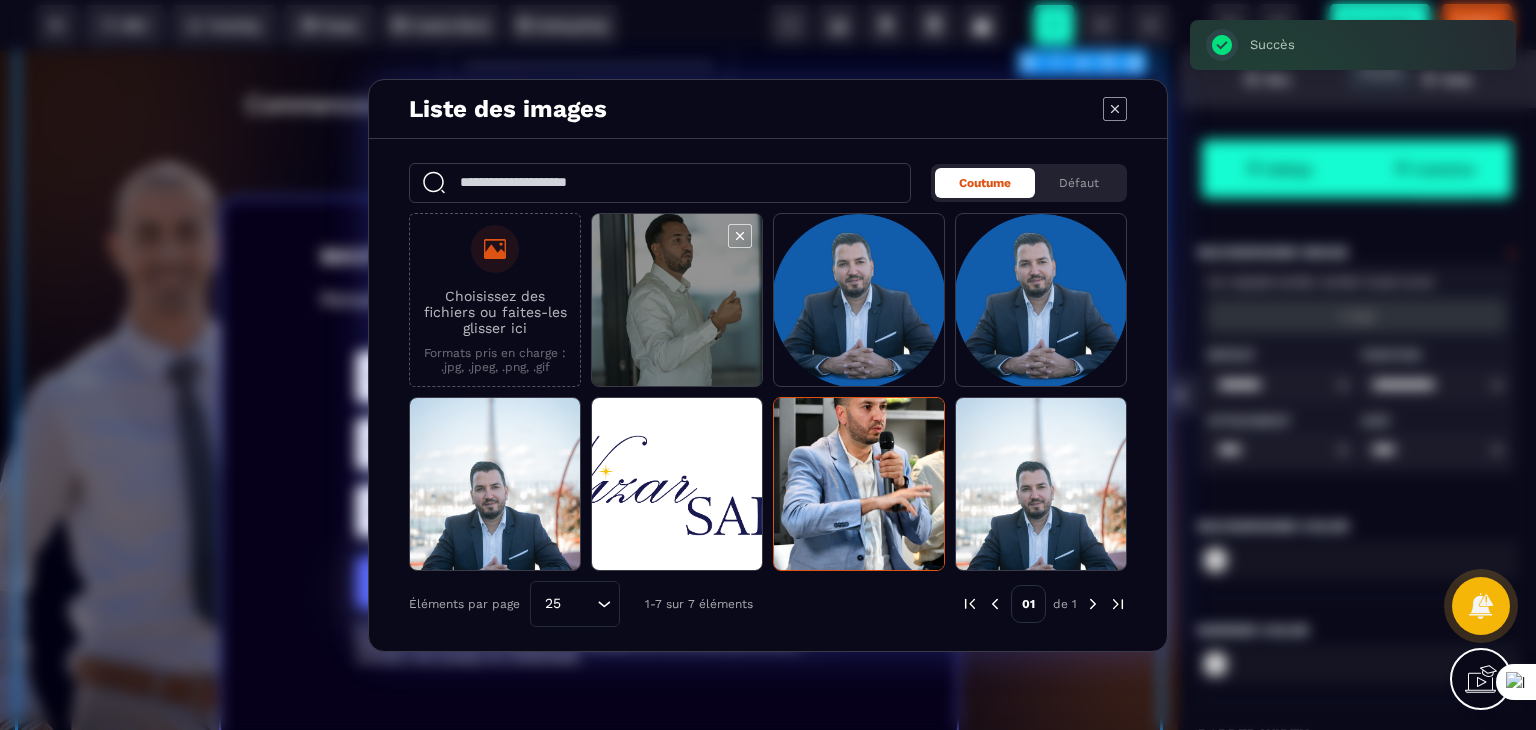 click at bounding box center [677, 301] 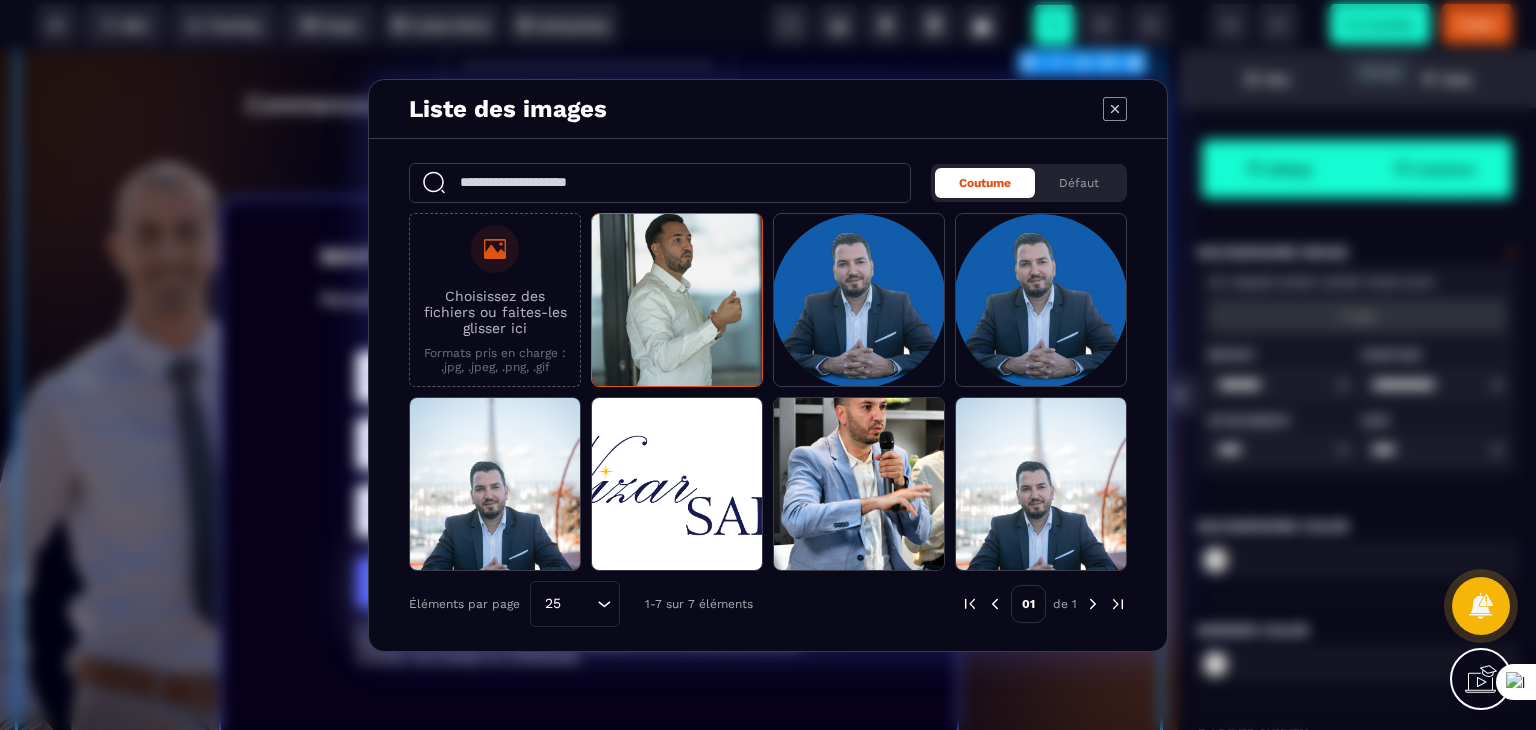 click on "Liste des images Coutume Défaut Choisissez des fichiers ou faites-les glisser ici Formats pris en charge : .jpg, .jpeg, .png, .gif Éléments par page 25 Loading... 1-7 sur 7 éléments 01 de 1" at bounding box center [768, 365] 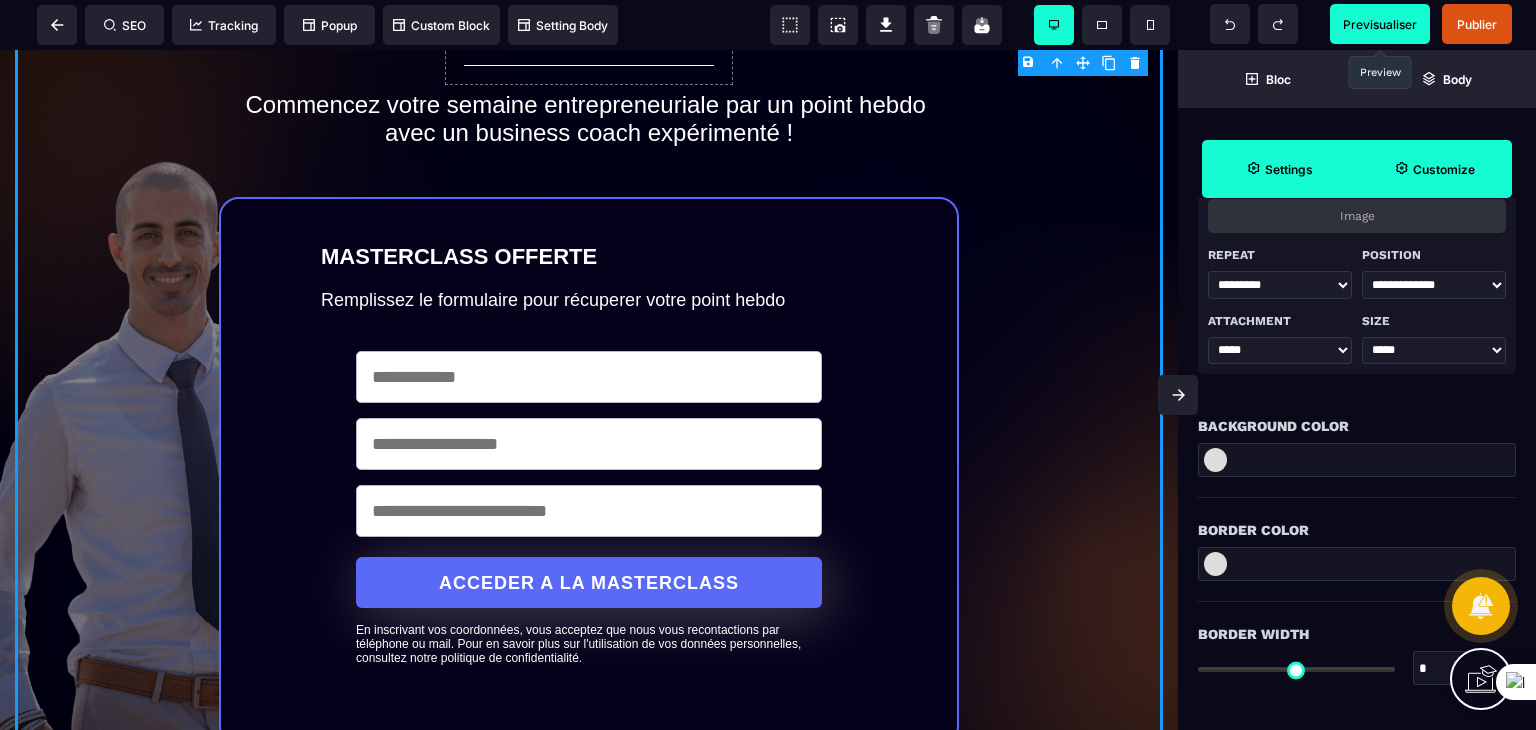 scroll, scrollTop: 0, scrollLeft: 0, axis: both 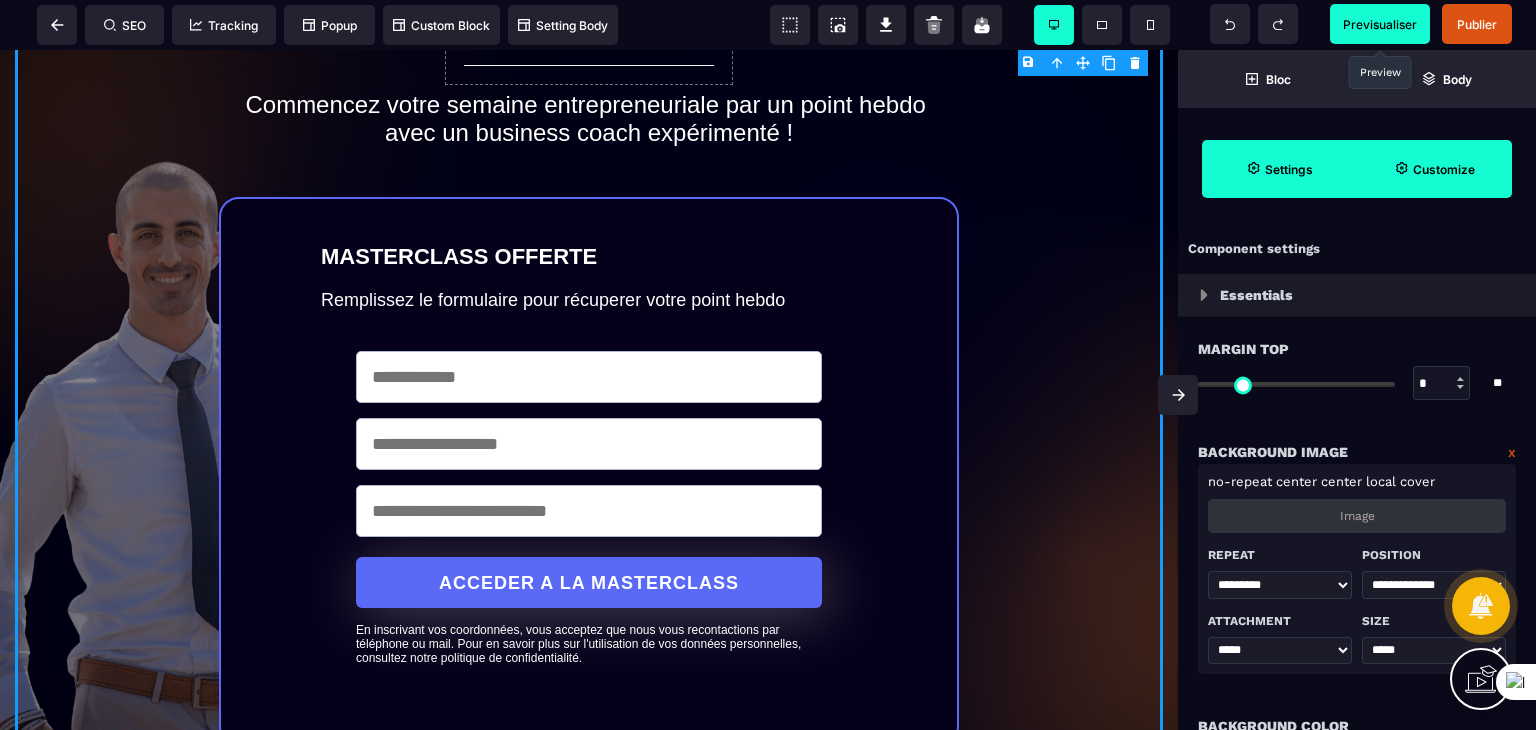 click on "Customize" at bounding box center (1444, 169) 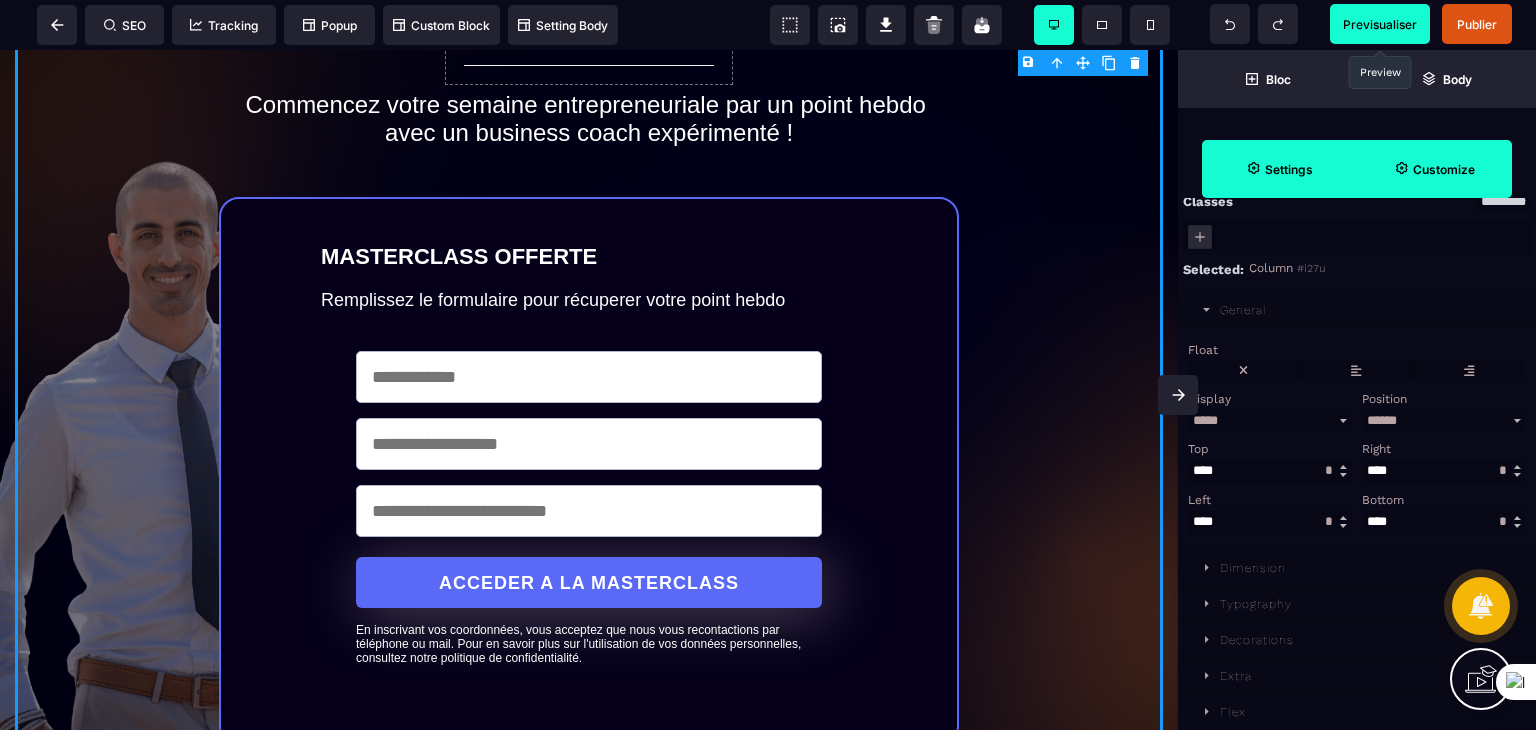 click on "Settings" at bounding box center (1279, 169) 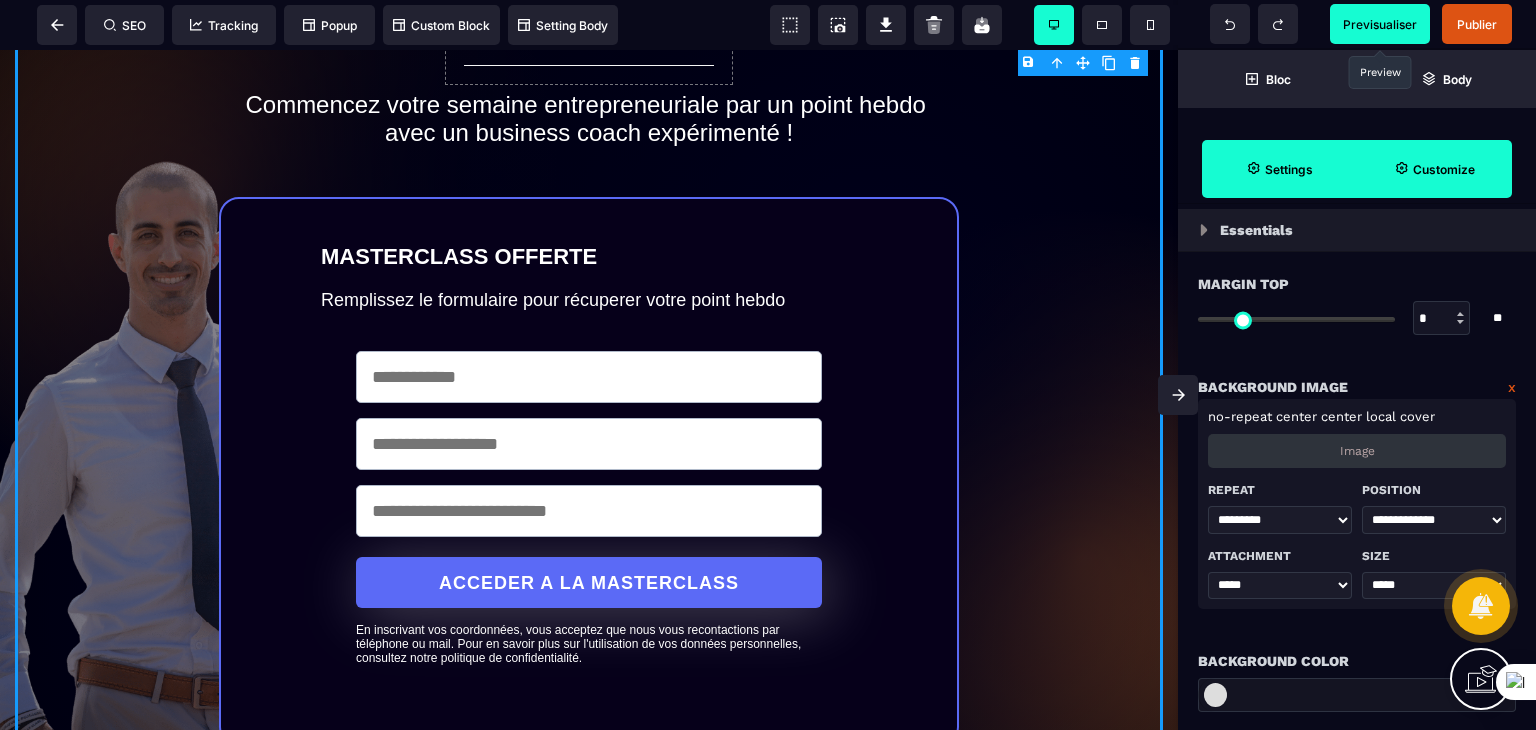 scroll, scrollTop: 265, scrollLeft: 0, axis: vertical 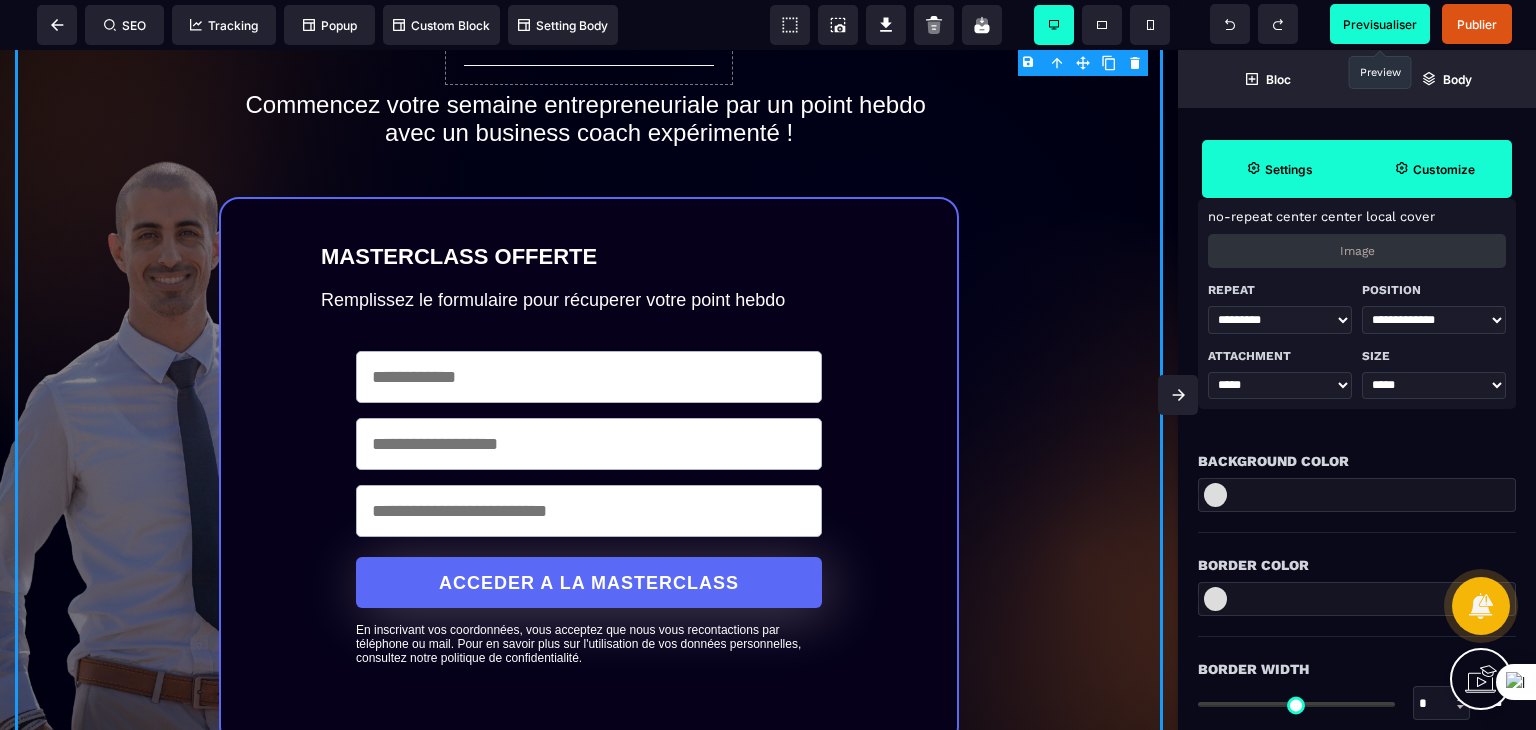 click on "**********" at bounding box center (1434, 320) 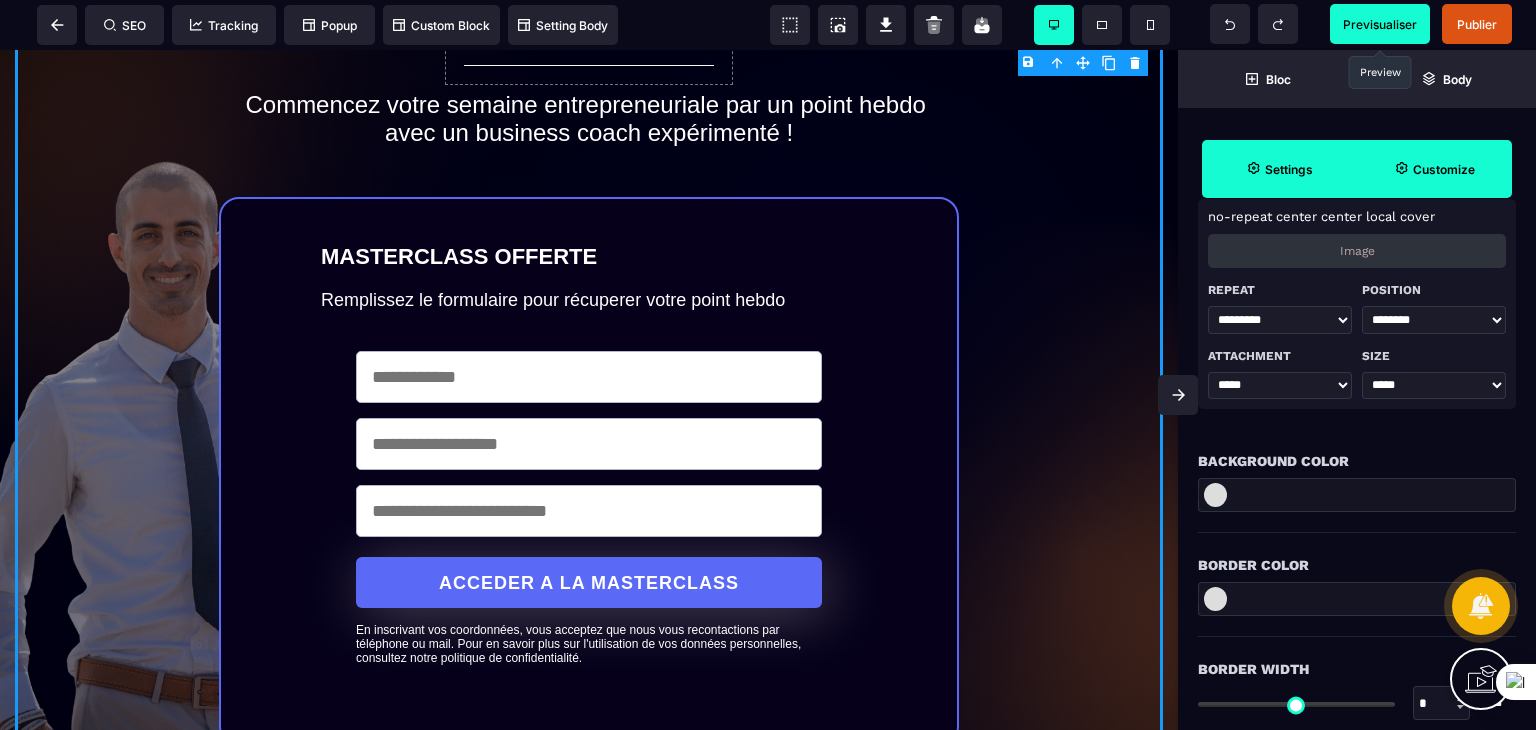 click on "**********" at bounding box center (1434, 320) 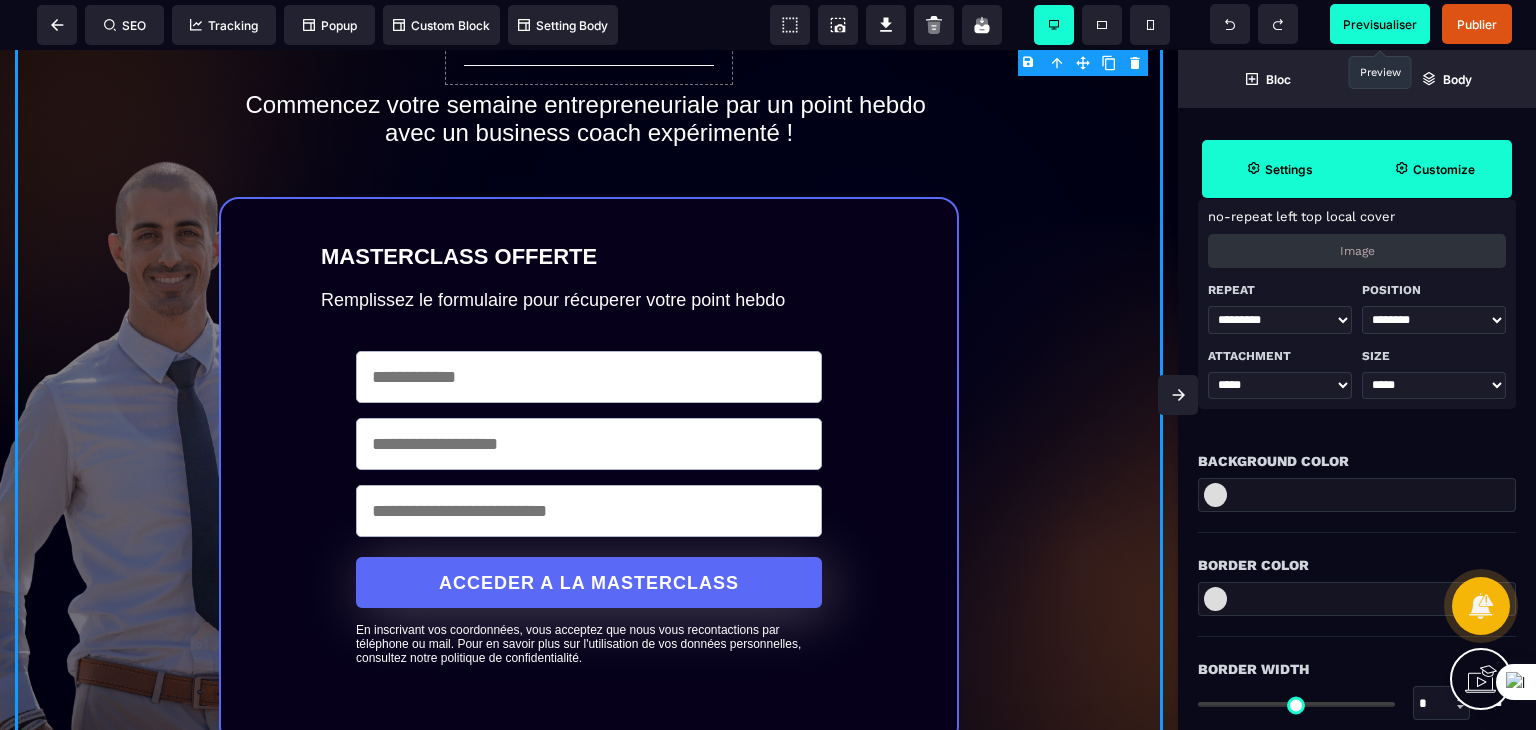 click on "**********" at bounding box center (1434, 320) 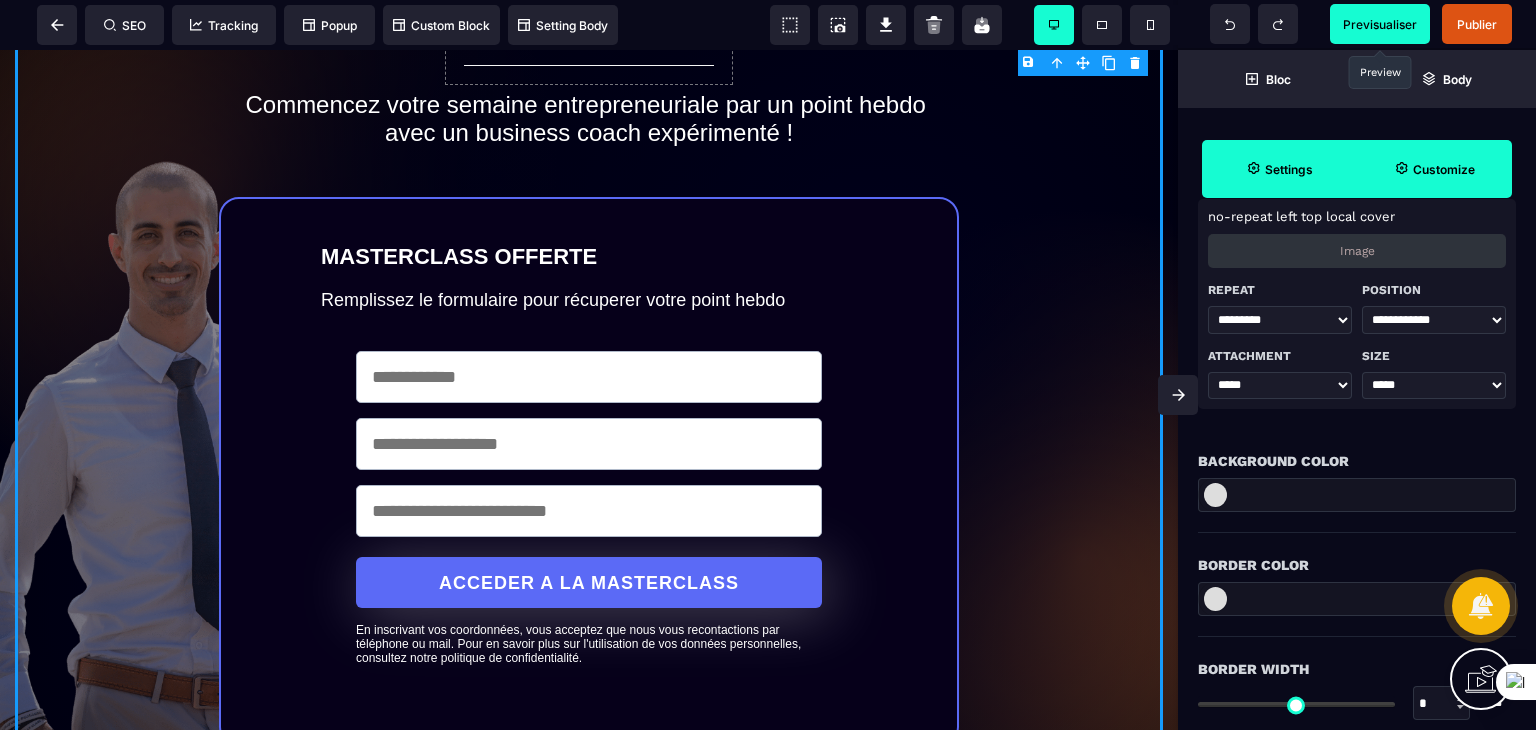 click on "**********" at bounding box center [1434, 320] 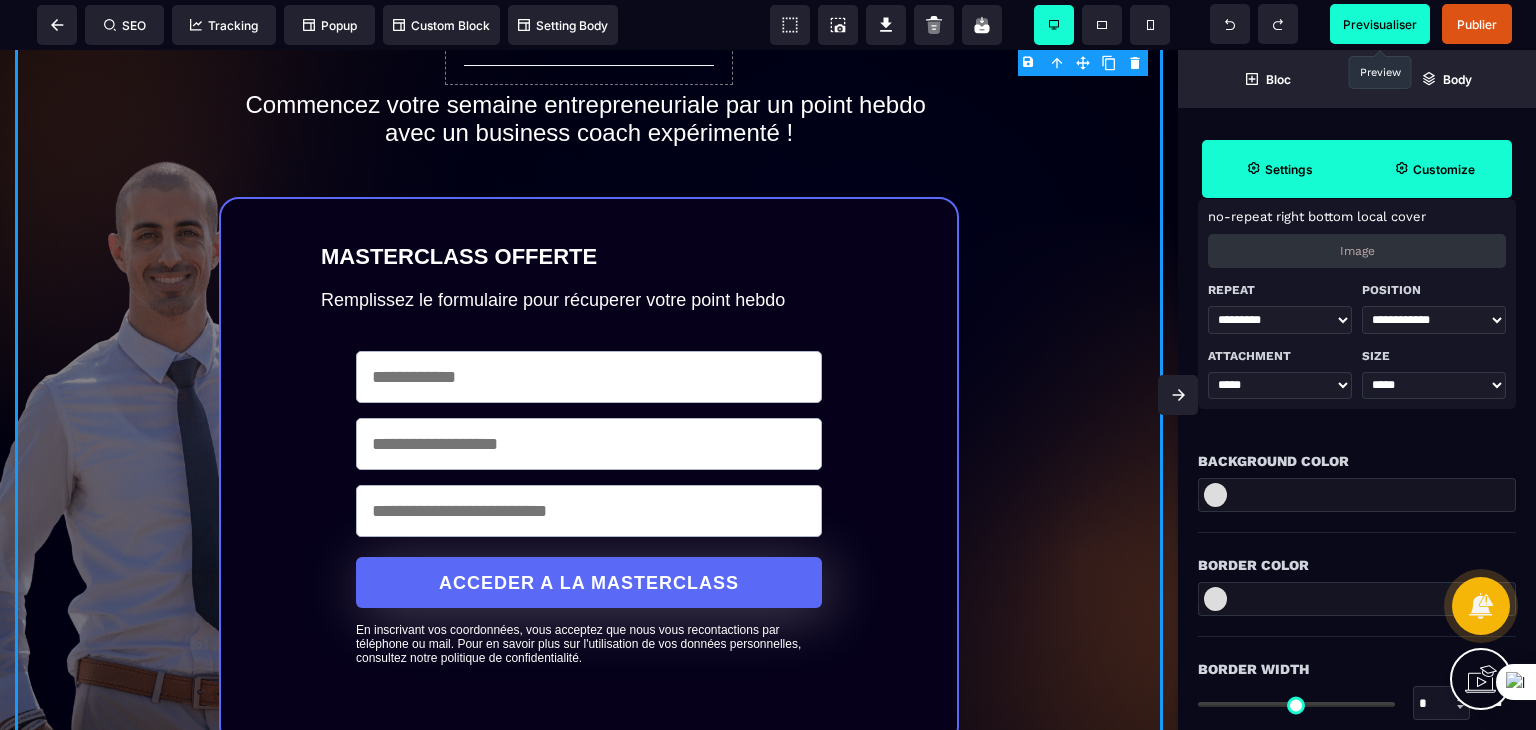 click on "Image" at bounding box center [1357, 251] 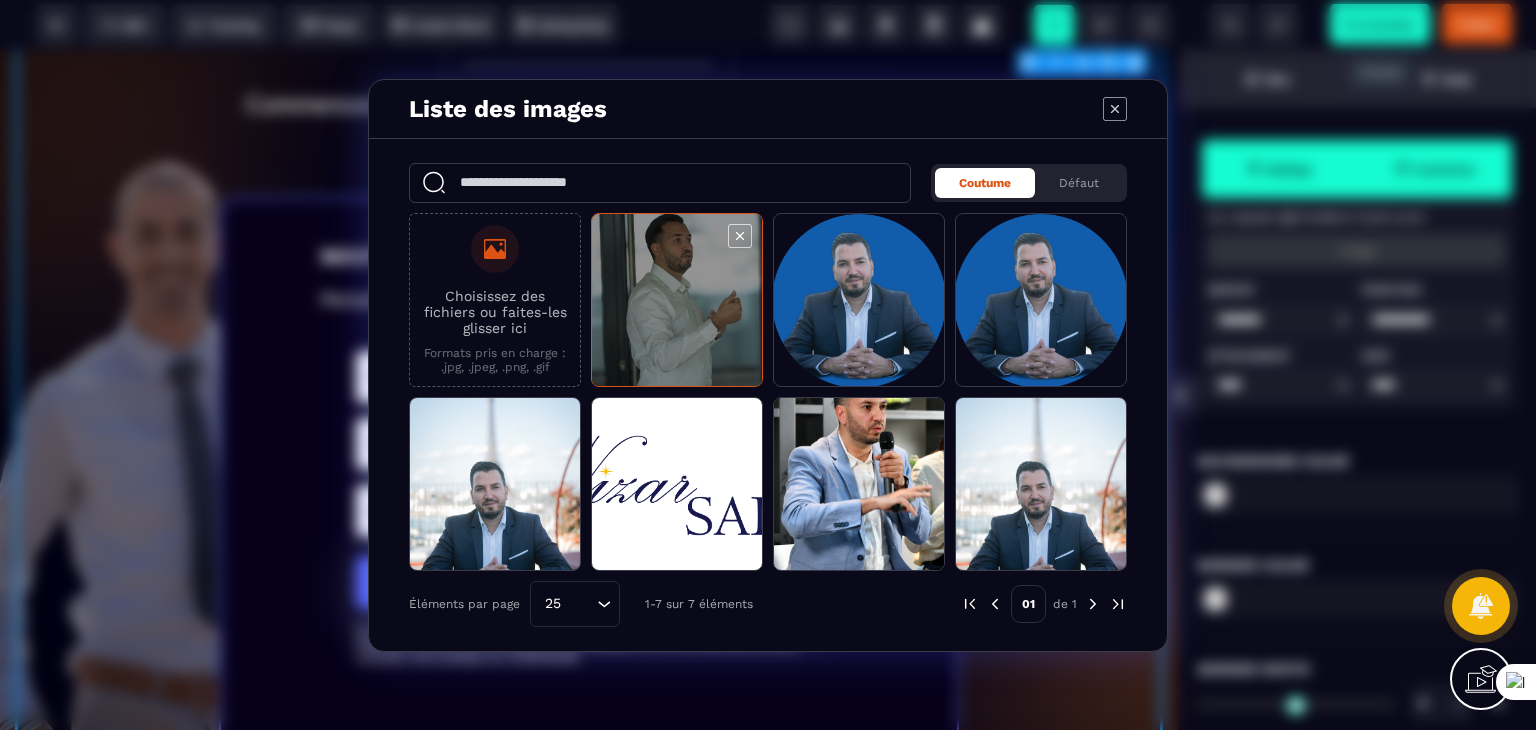 click at bounding box center (677, 301) 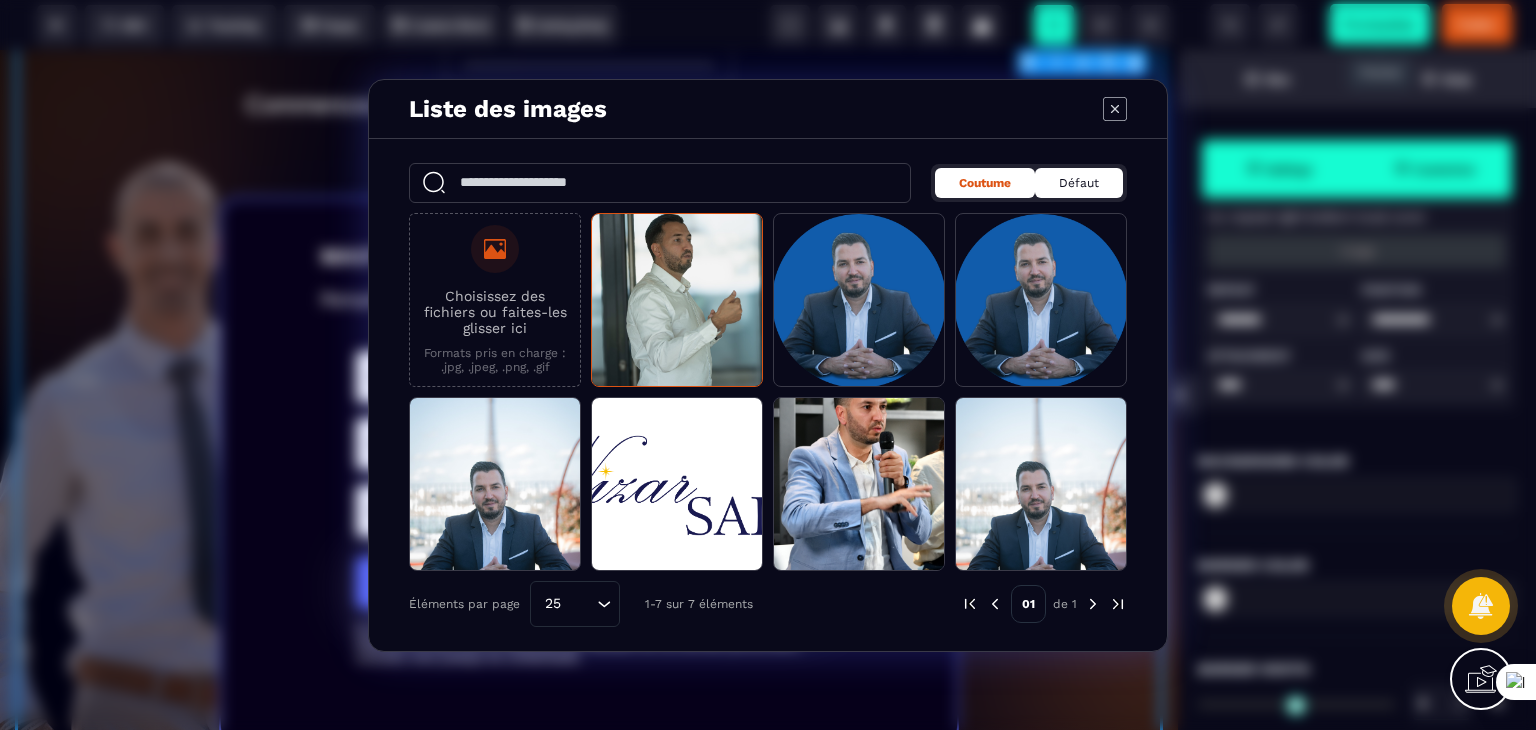 click on "Défaut" at bounding box center (1079, 183) 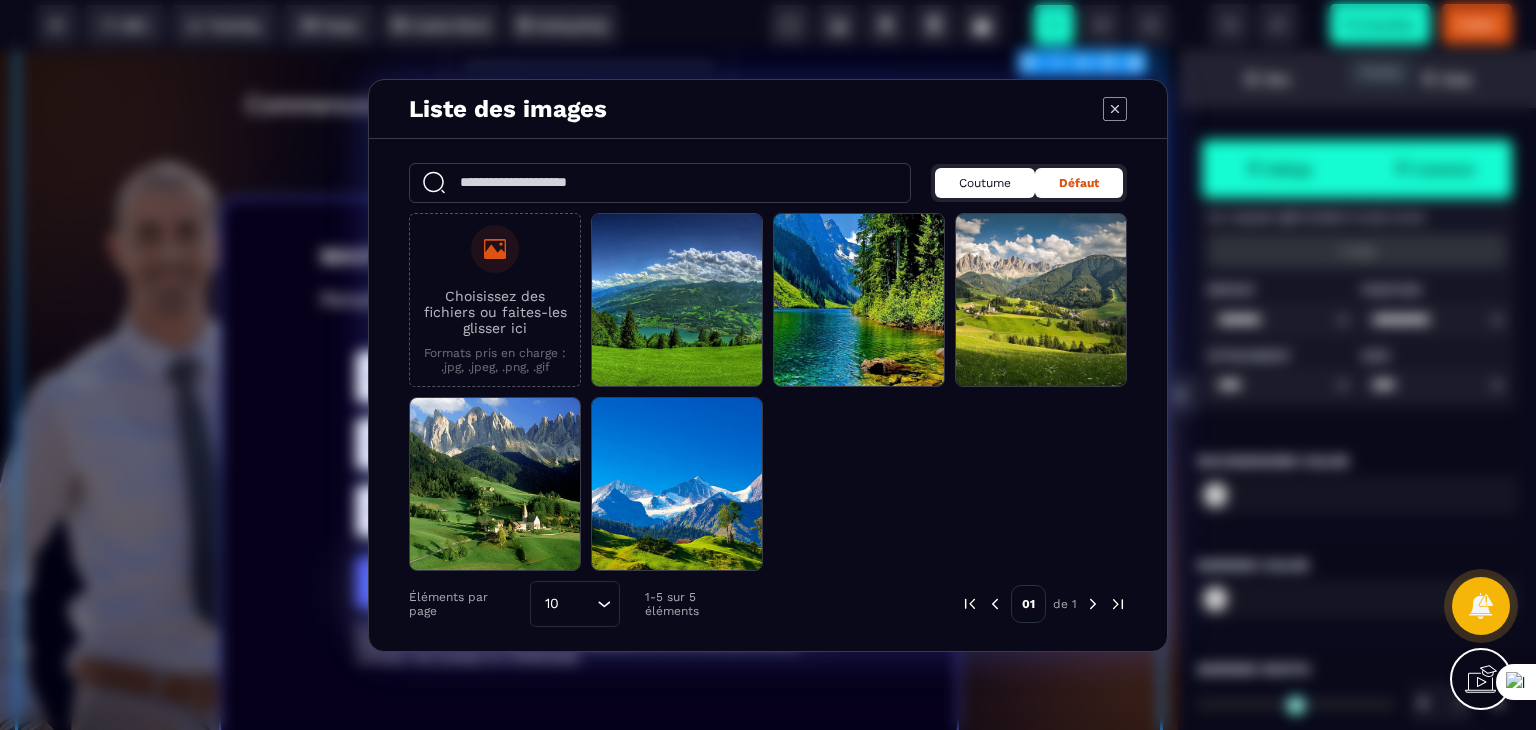 click on "Coutume" at bounding box center [985, 183] 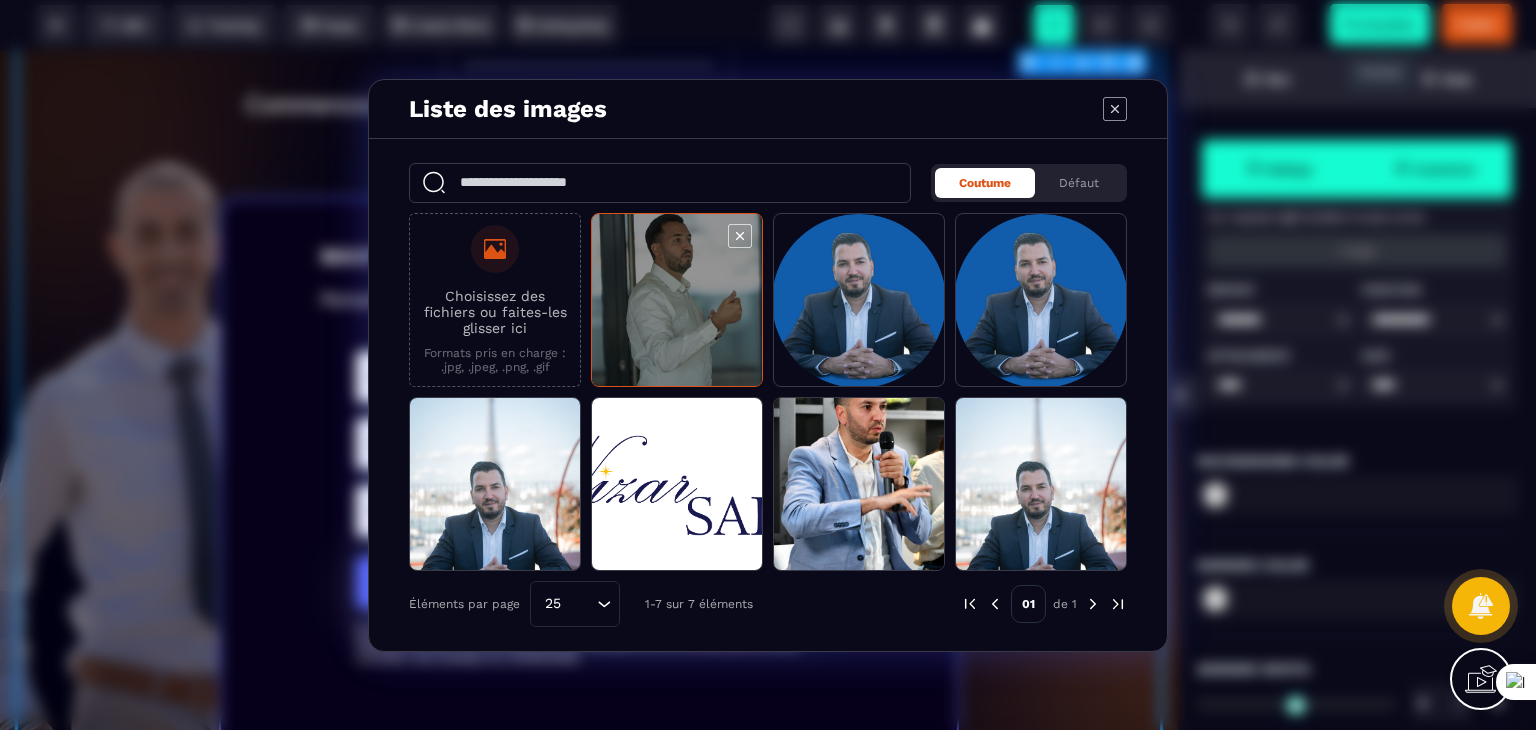 click at bounding box center (677, 301) 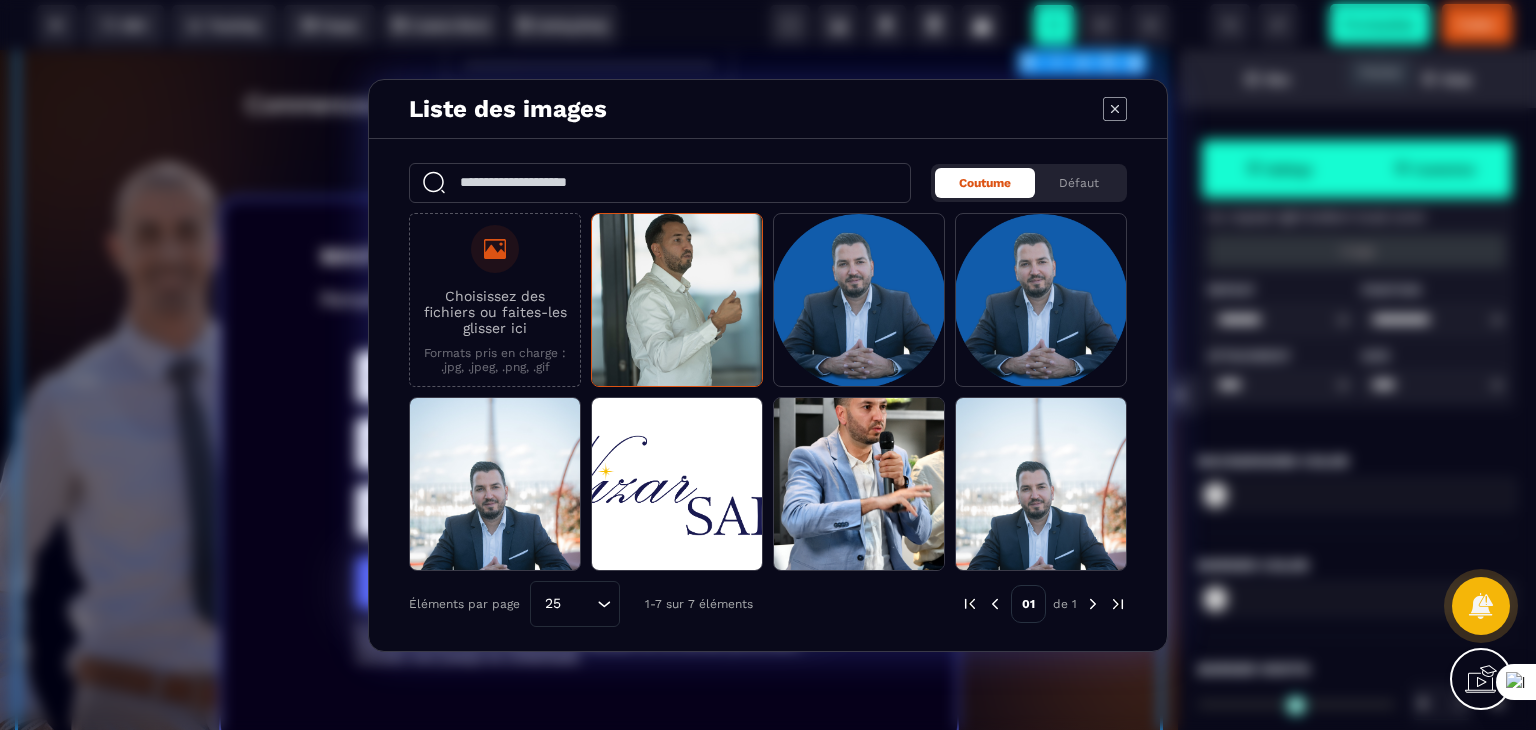 click on "Liste des images" at bounding box center [768, 109] 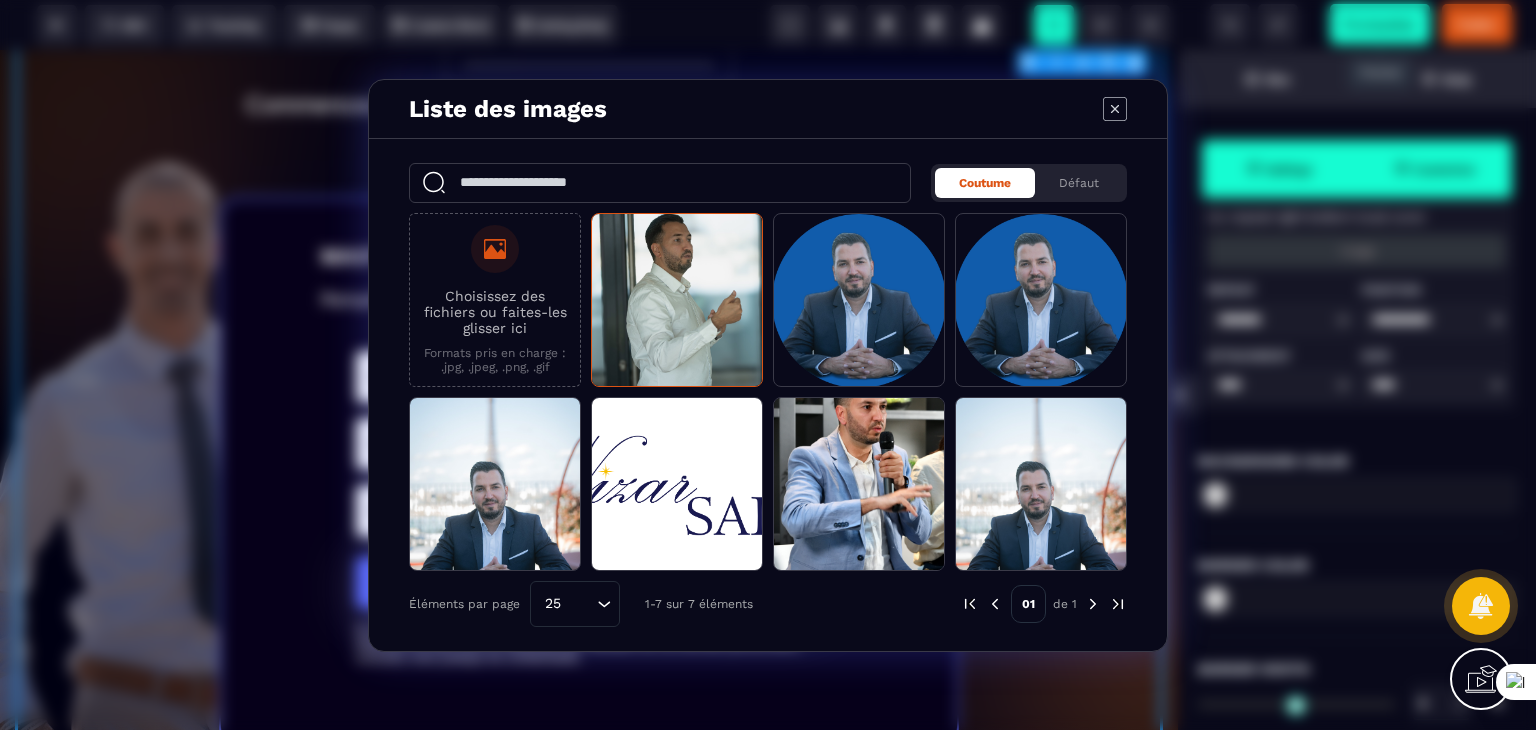 click 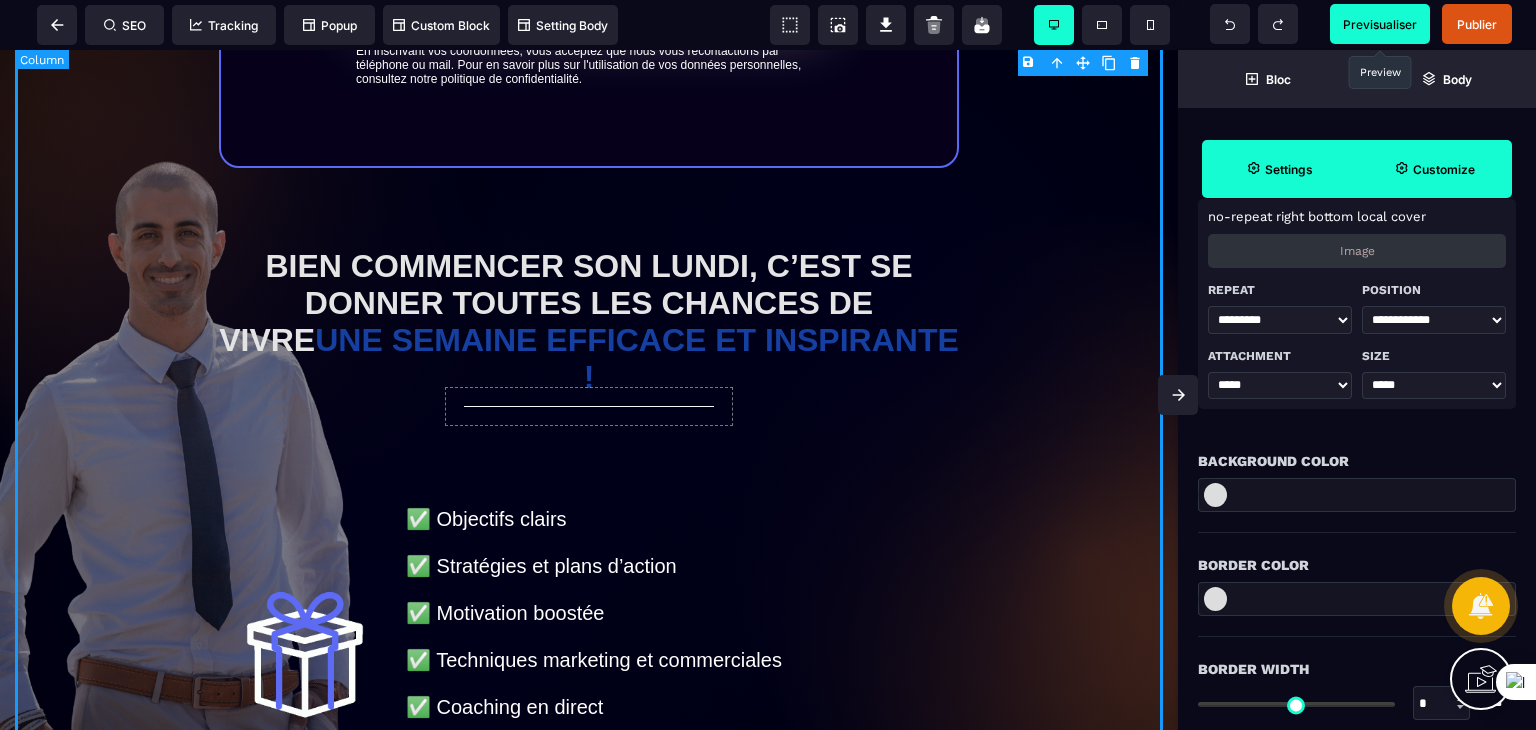 scroll, scrollTop: 900, scrollLeft: 0, axis: vertical 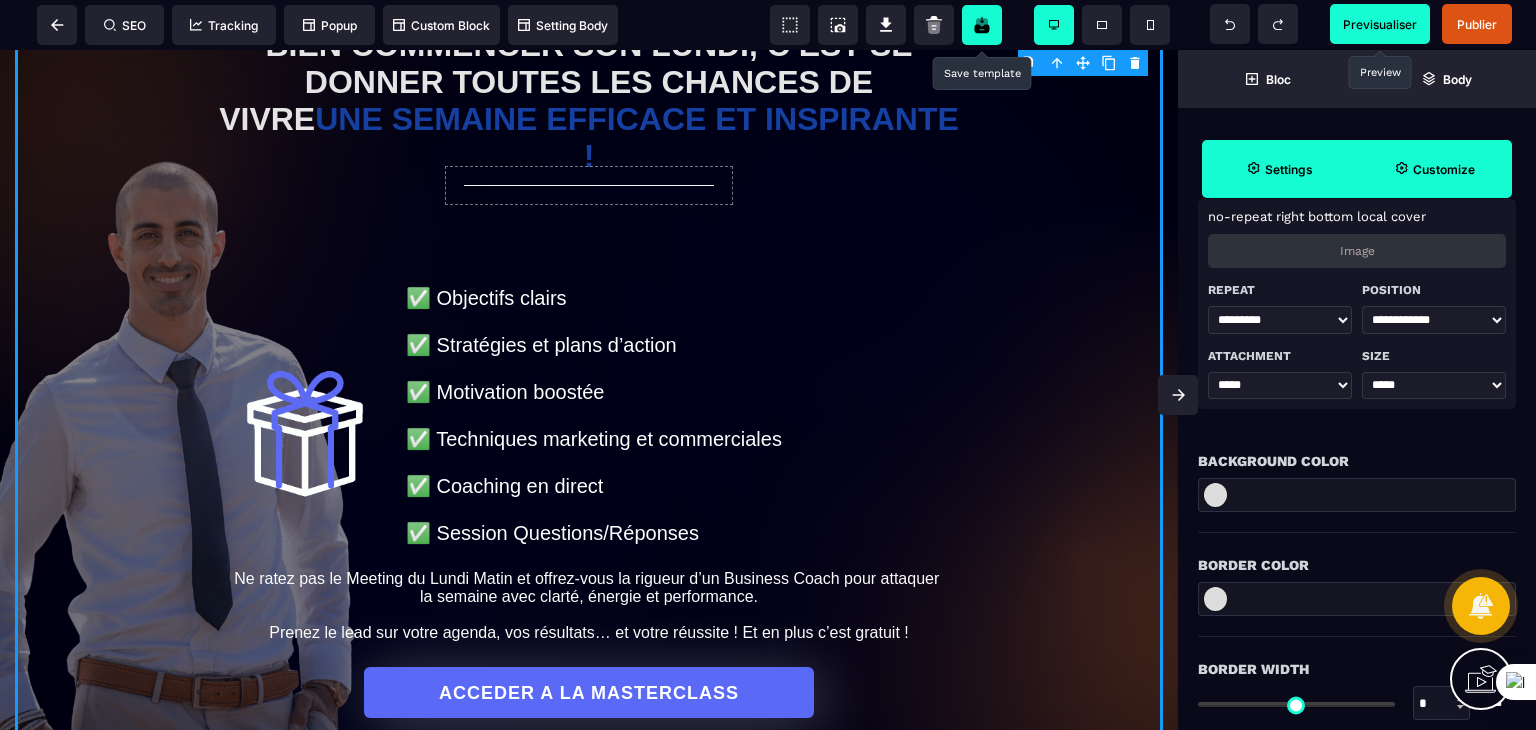 click 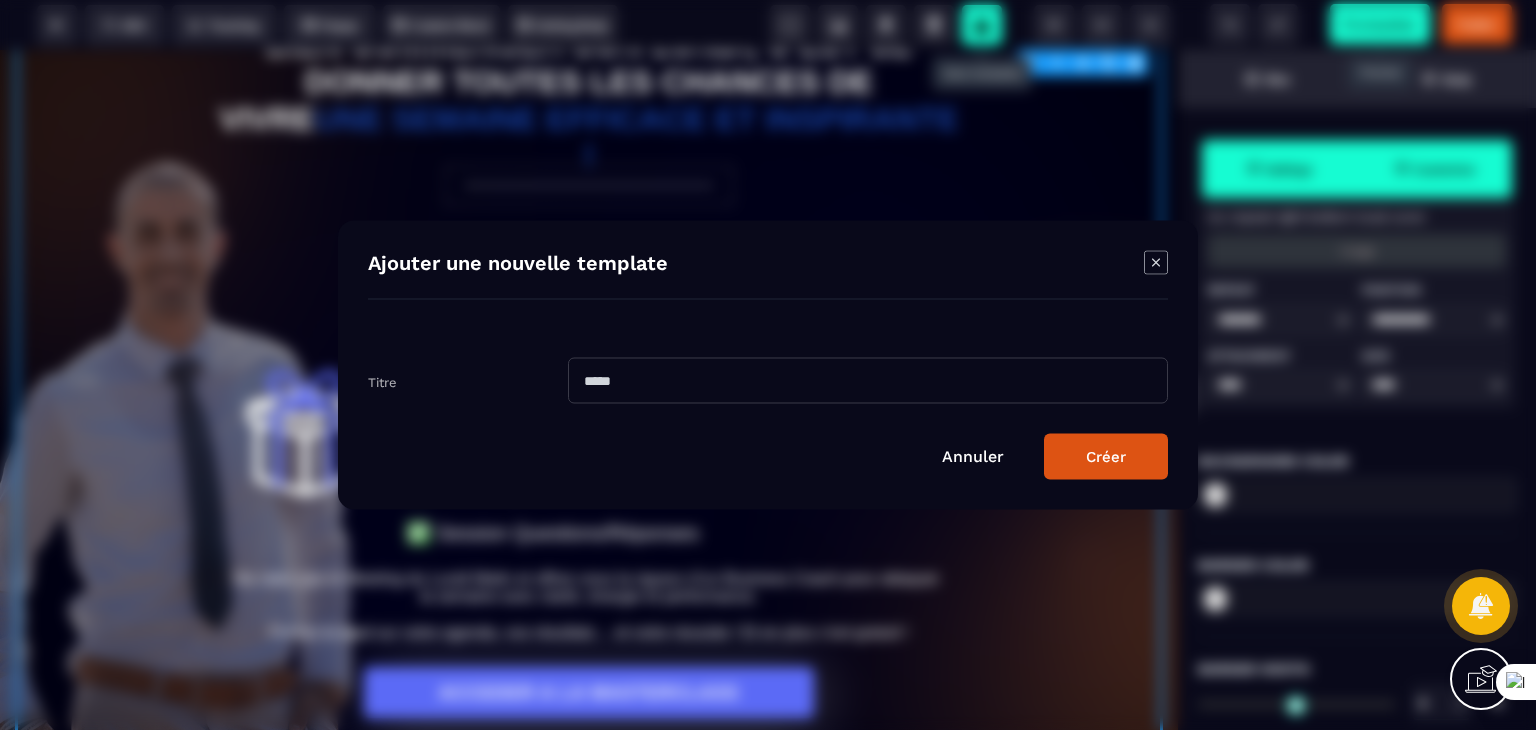 click at bounding box center [868, 381] 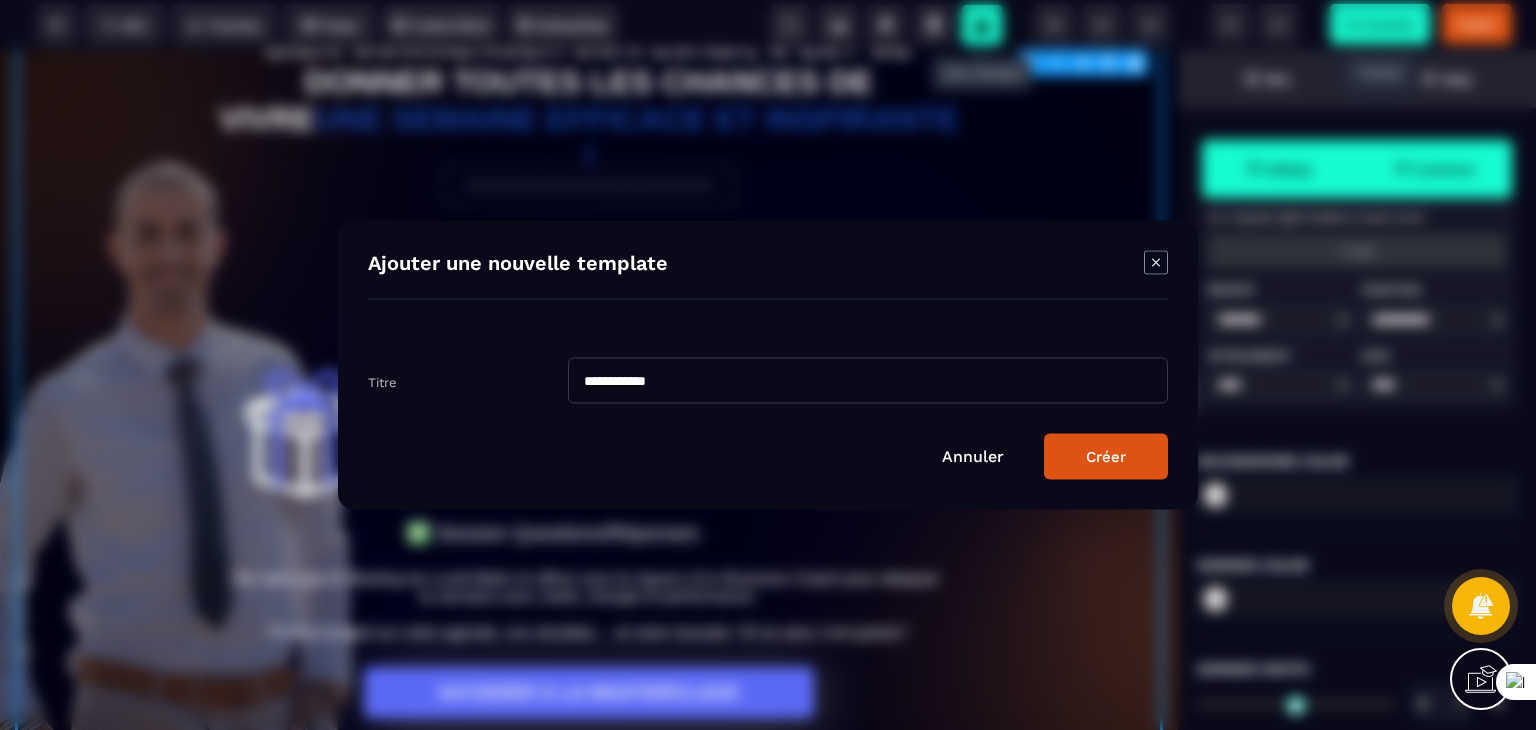 click on "Créer" at bounding box center (1106, 457) 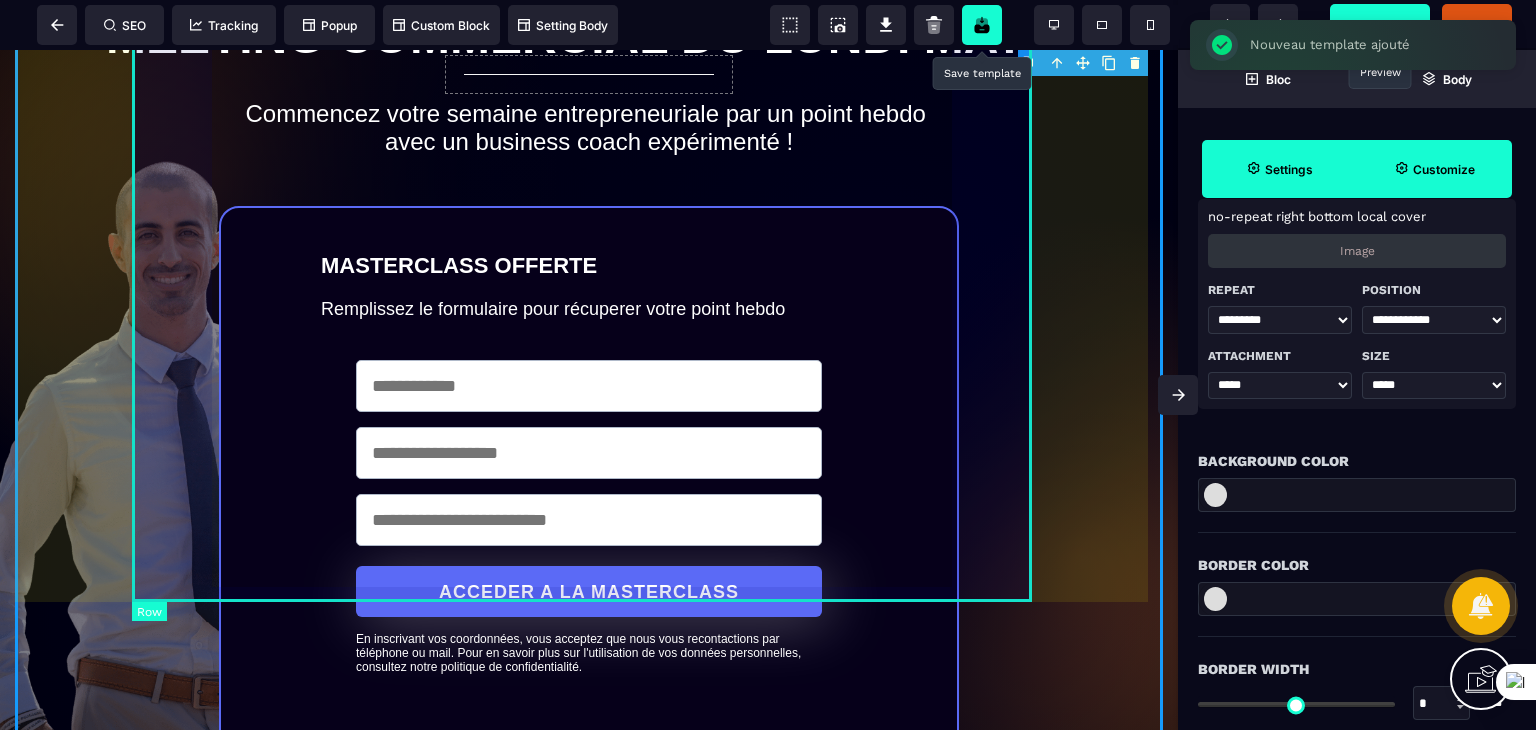 scroll, scrollTop: 0, scrollLeft: 0, axis: both 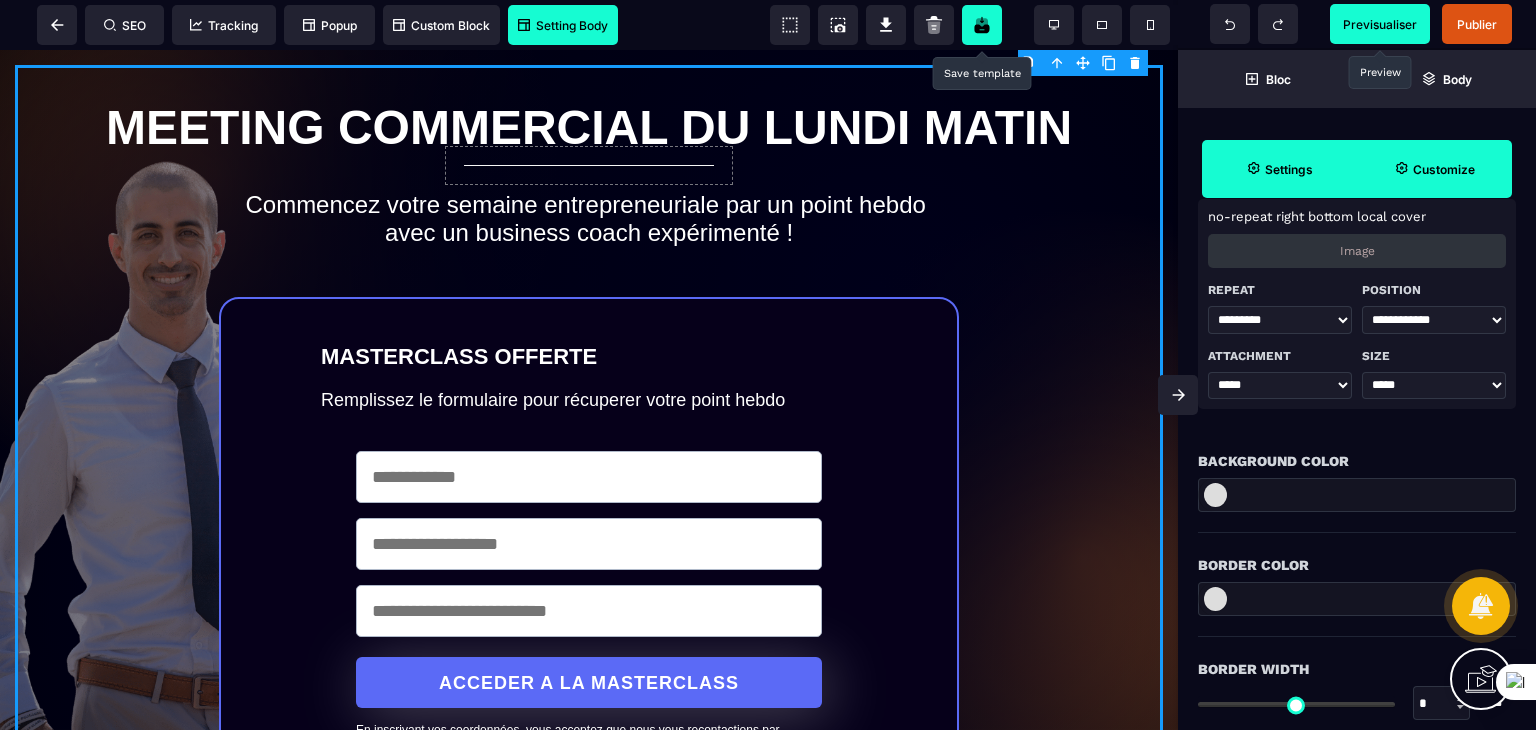 click on "Setting Body" at bounding box center (563, 25) 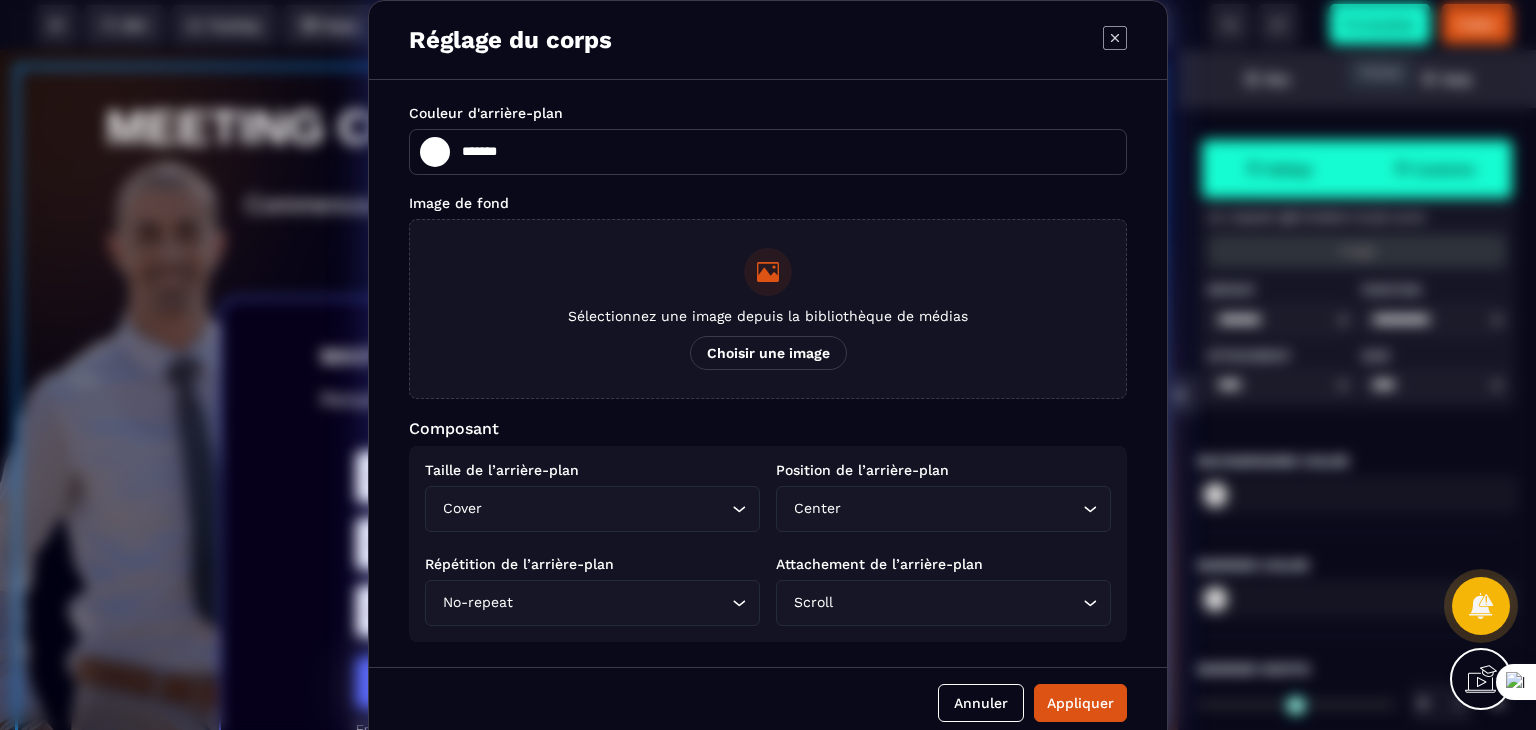 click on "Choisir une image" at bounding box center [768, 353] 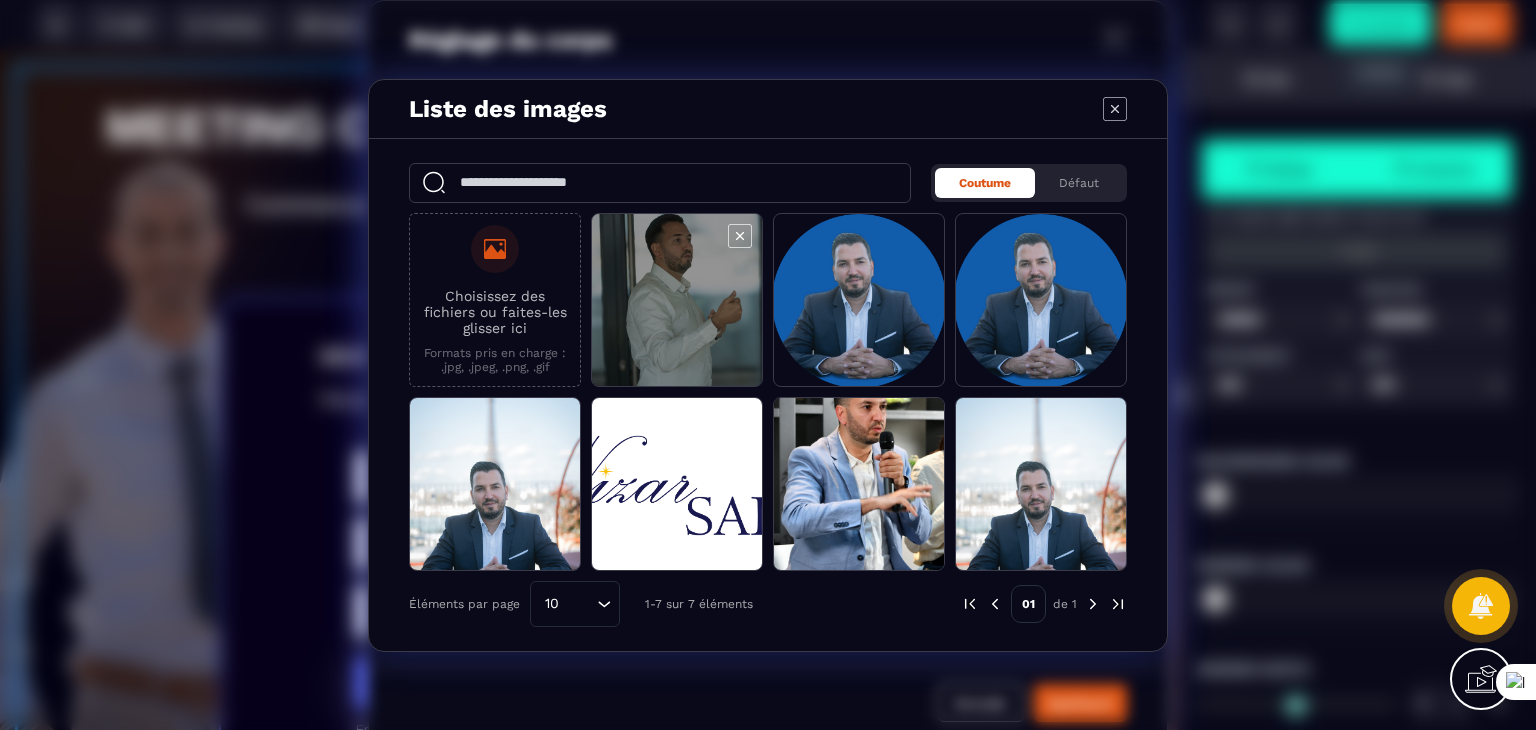 click at bounding box center [677, 301] 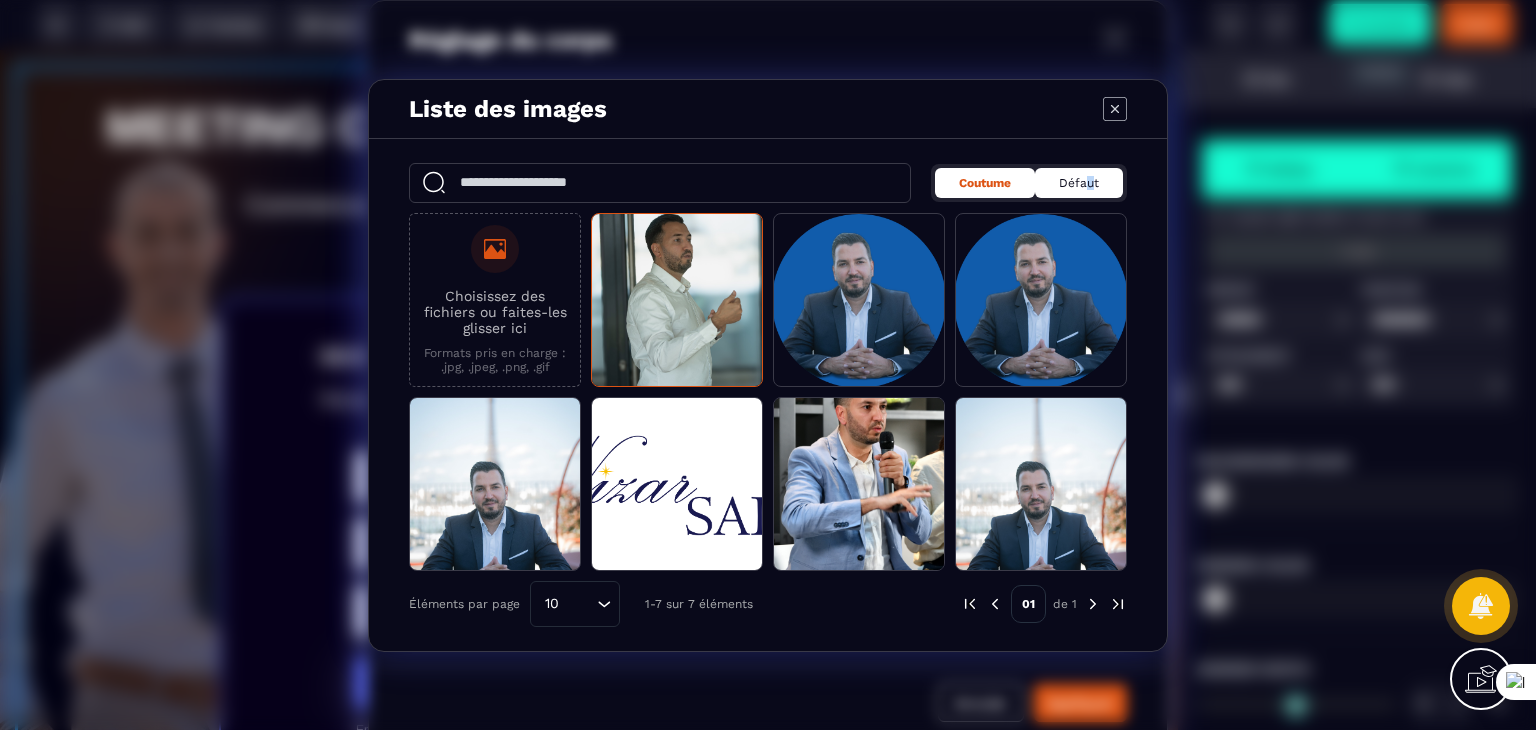 click on "Défaut" at bounding box center (1079, 183) 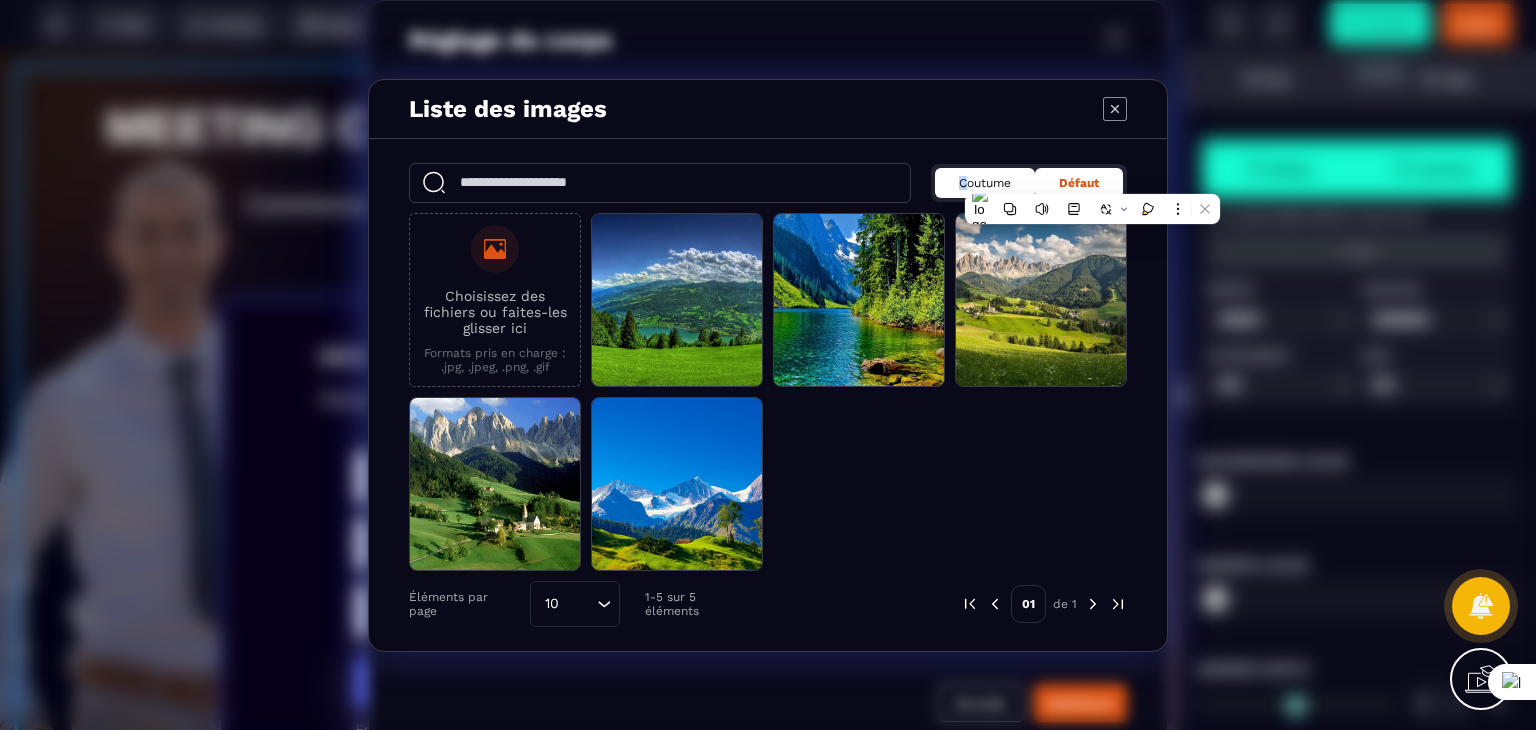click on "Coutume" at bounding box center (985, 183) 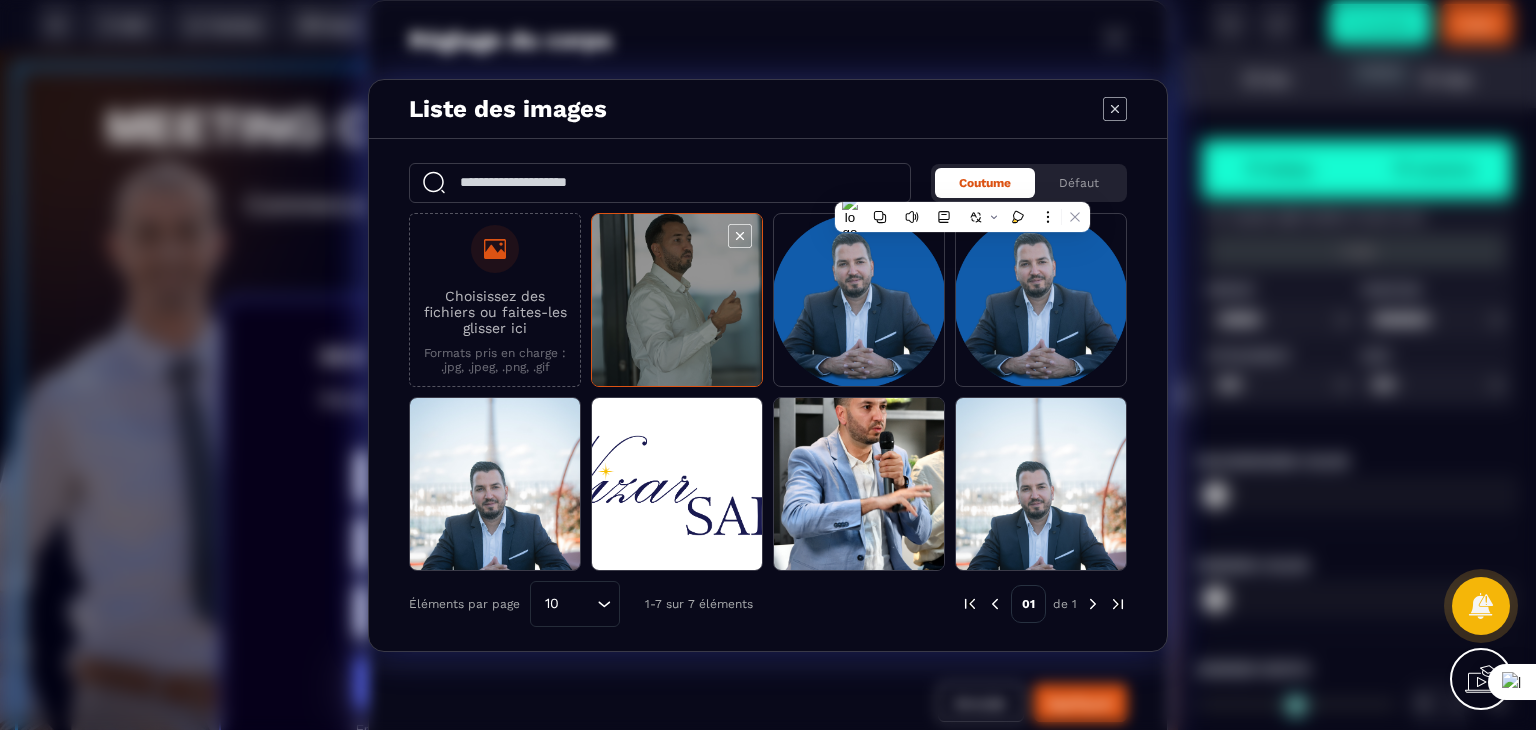 click at bounding box center (677, 301) 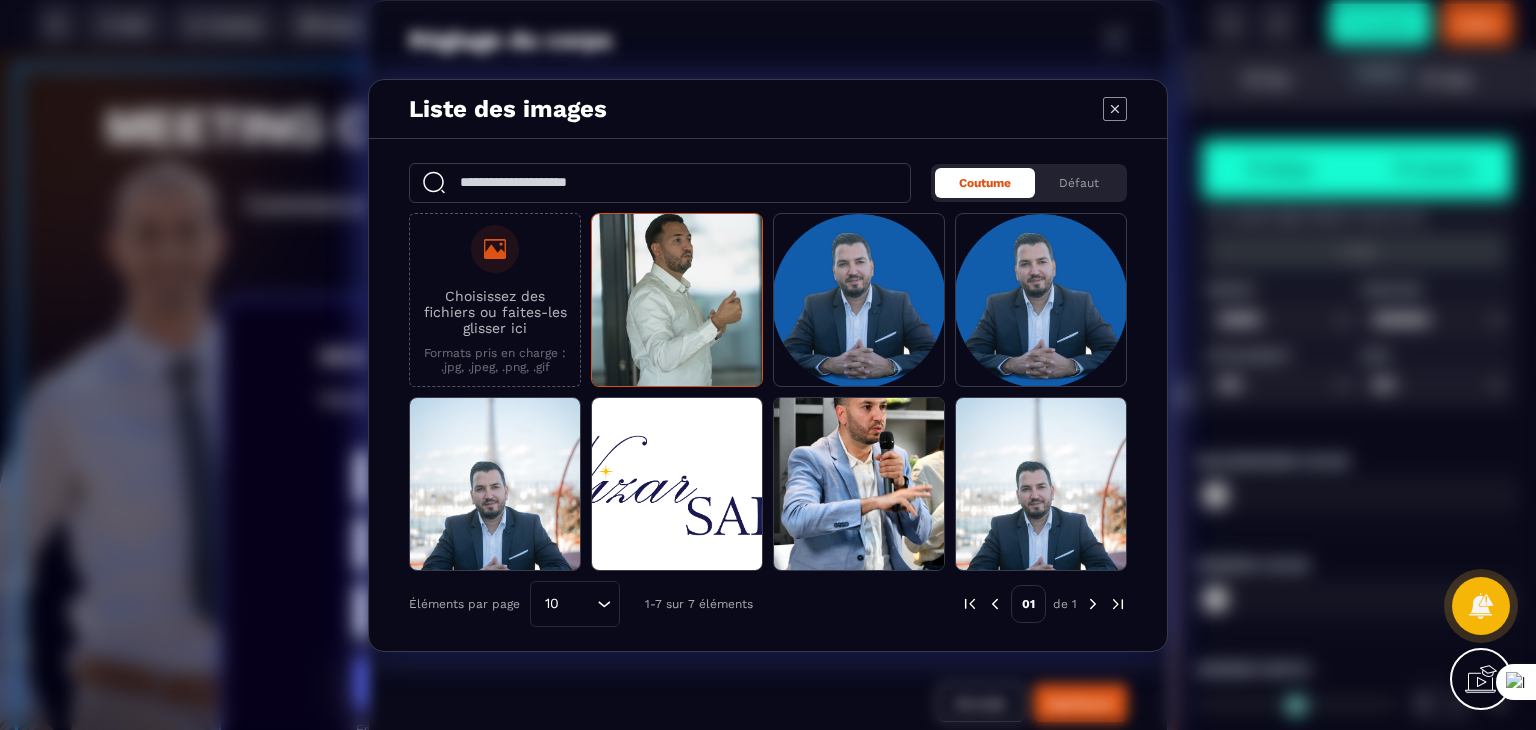 click 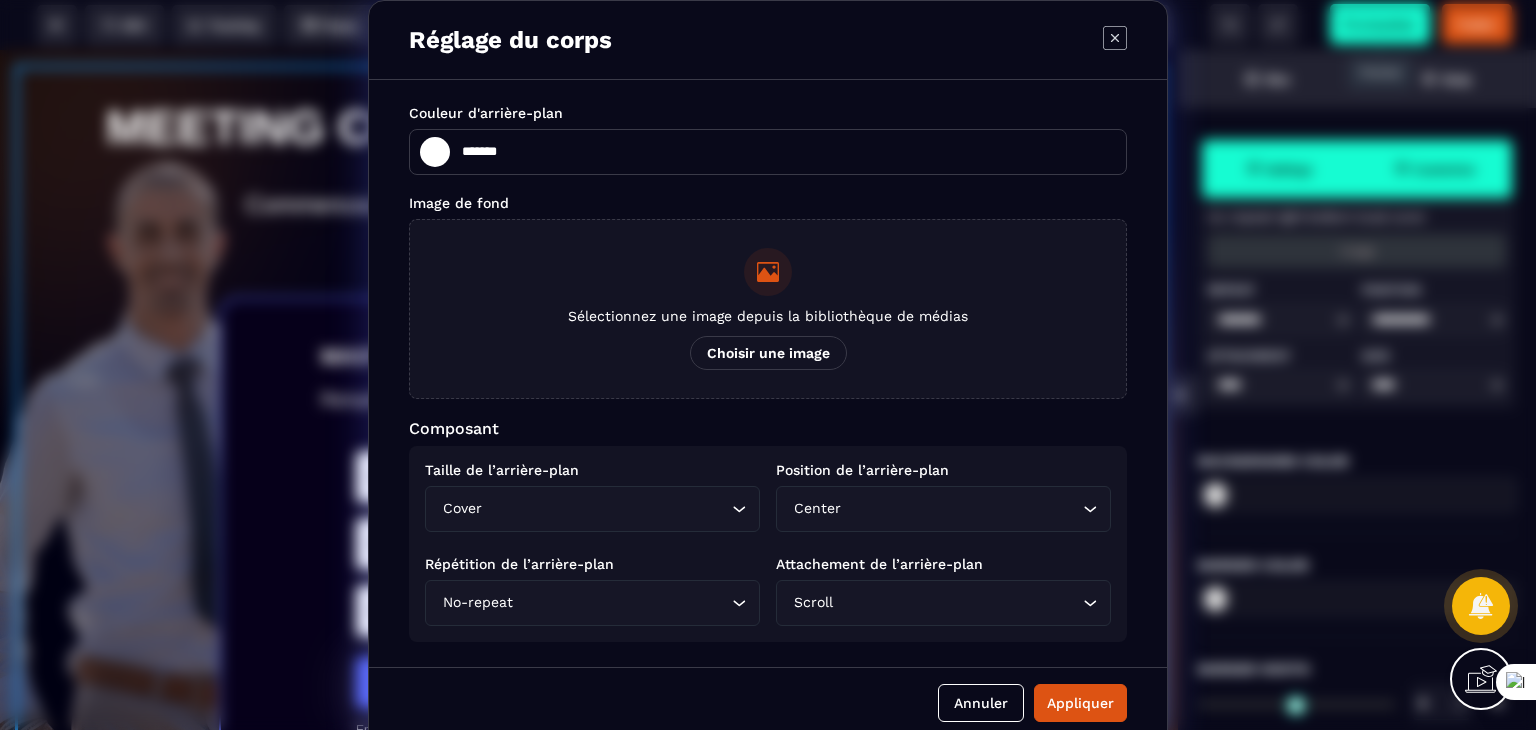 click on "Choisir une image" at bounding box center [768, 353] 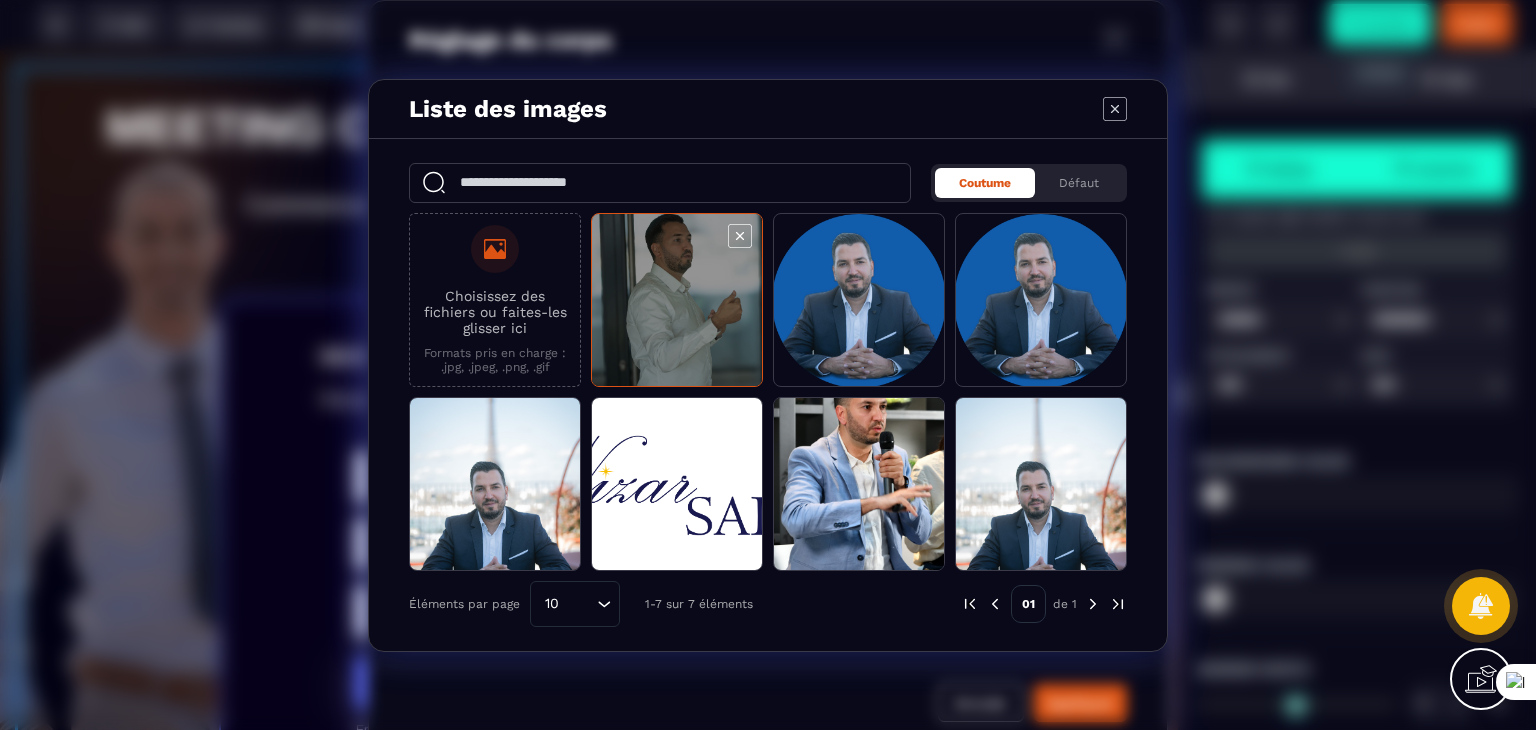 click at bounding box center (677, 301) 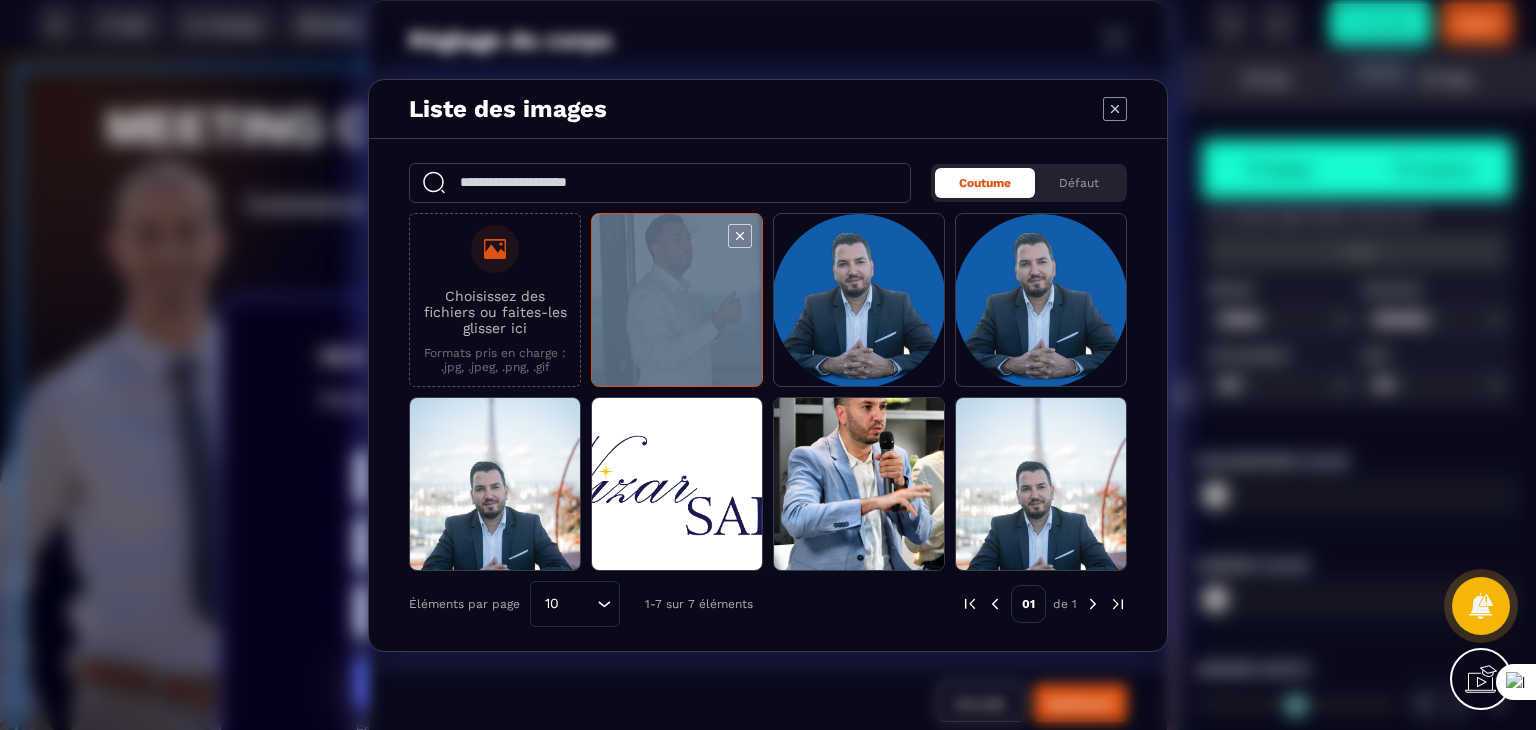 click at bounding box center [677, 301] 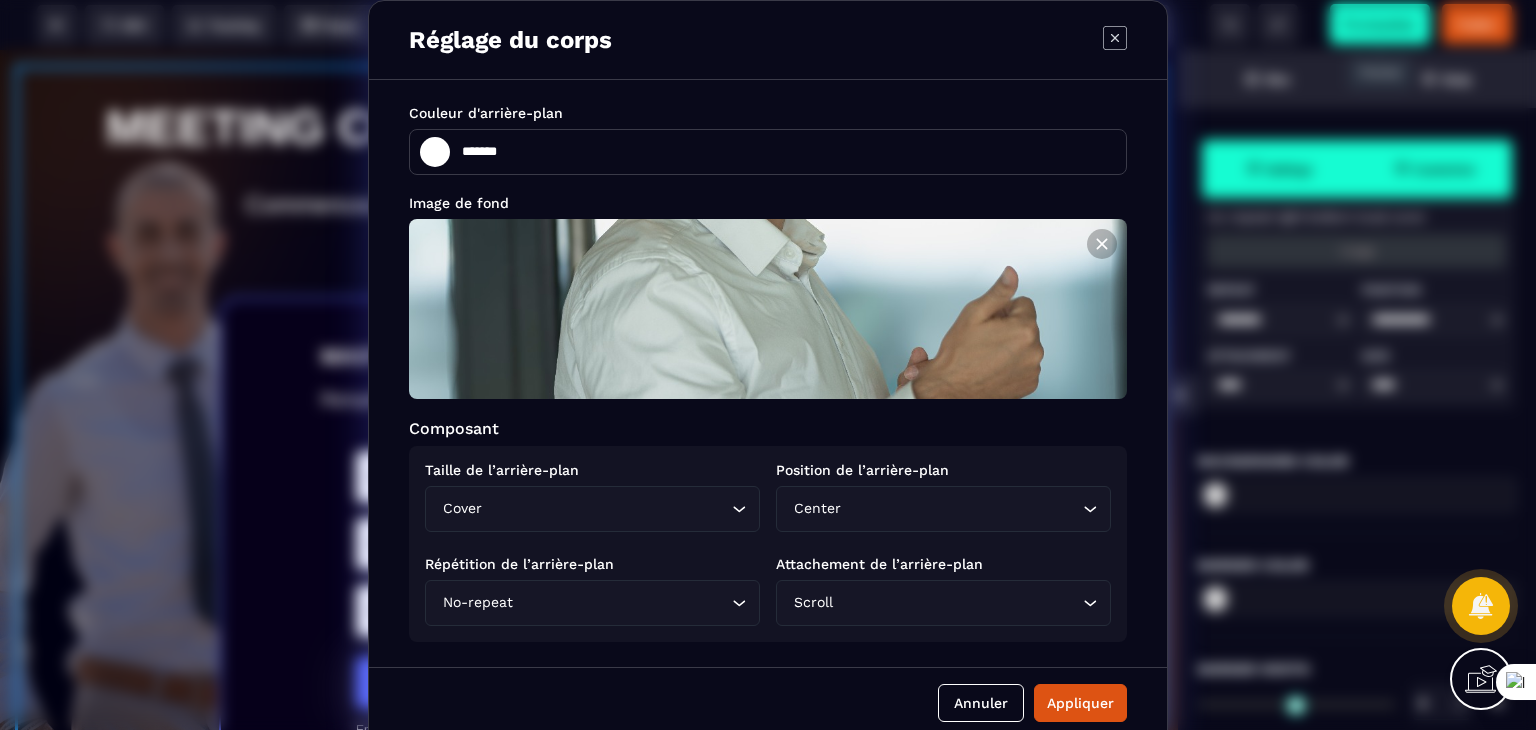 click at bounding box center [677, 385] 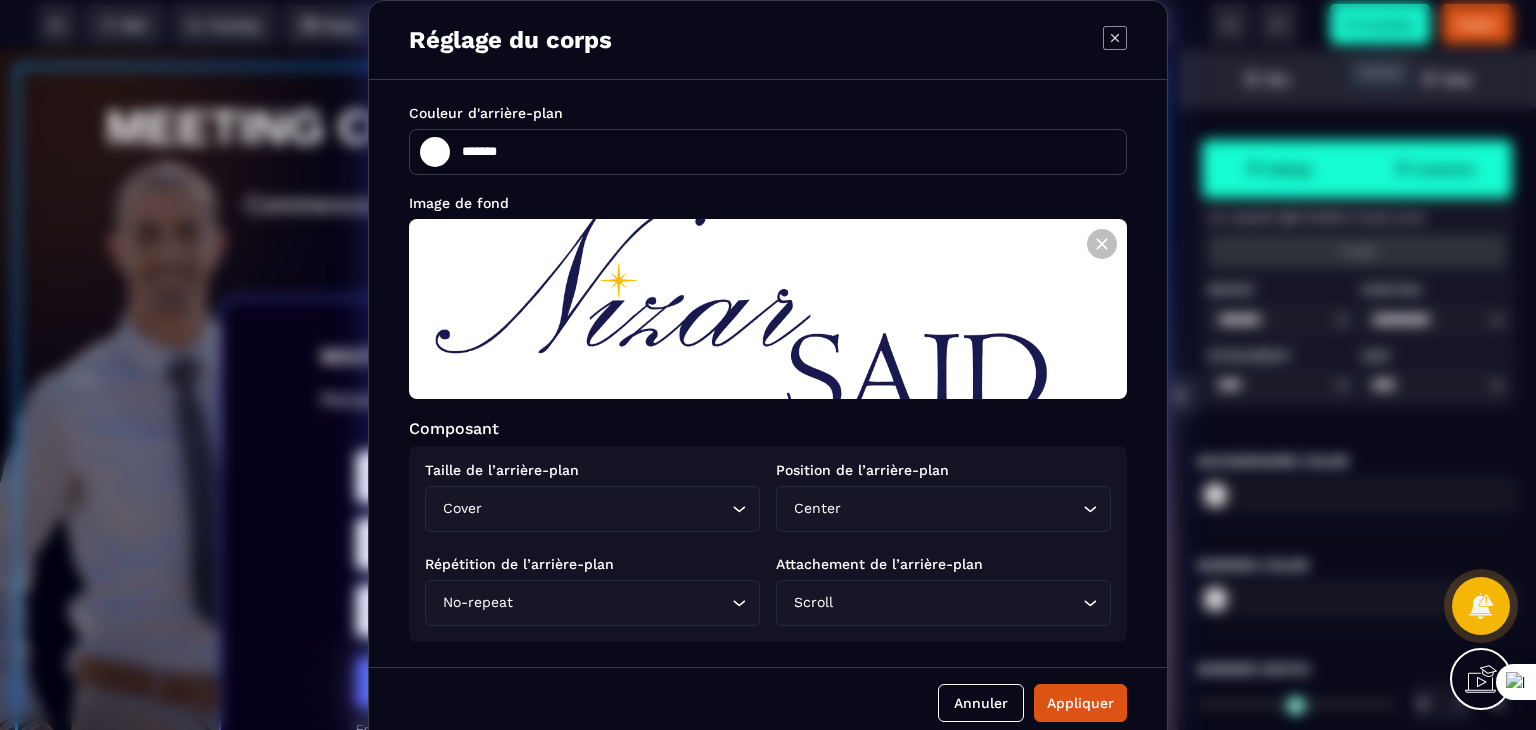 click 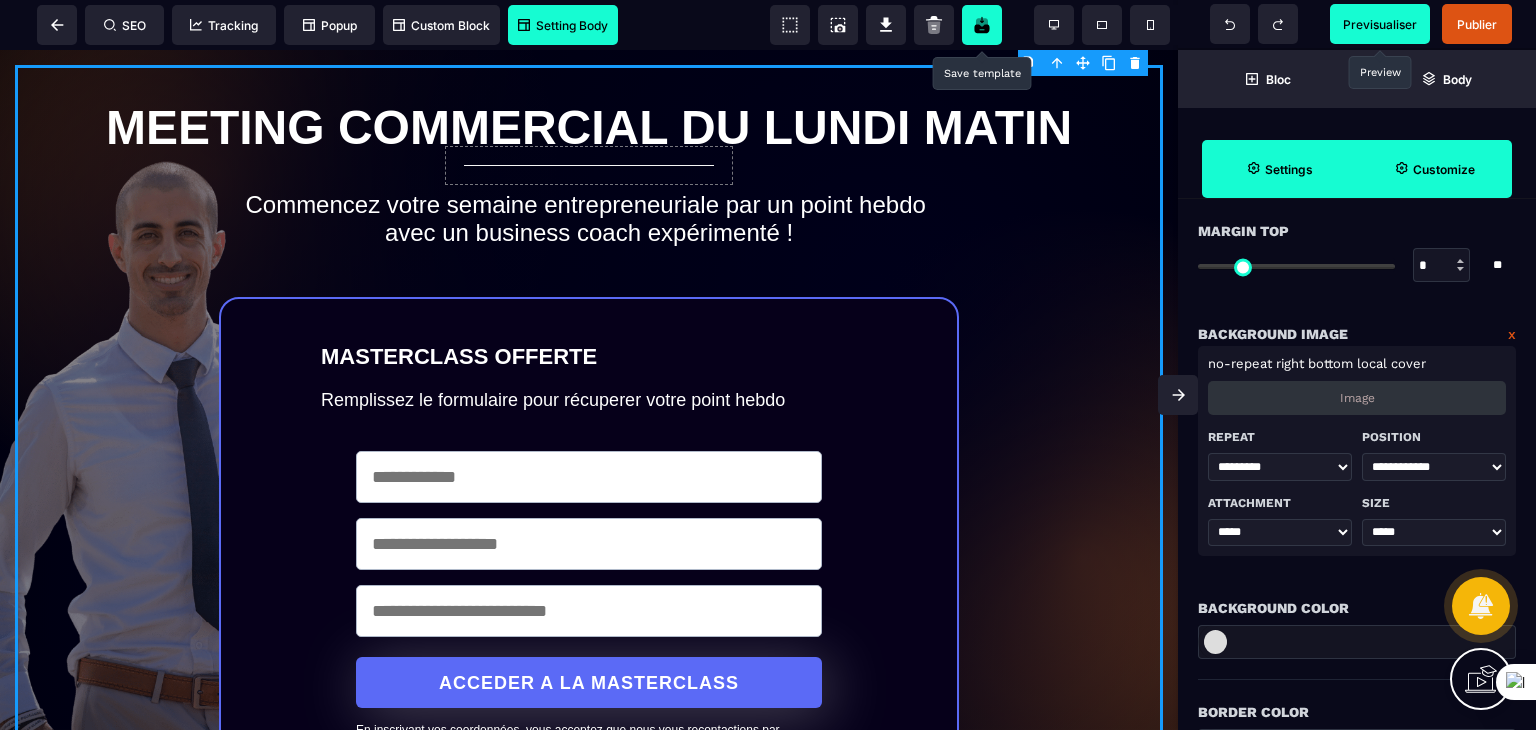 scroll, scrollTop: 0, scrollLeft: 0, axis: both 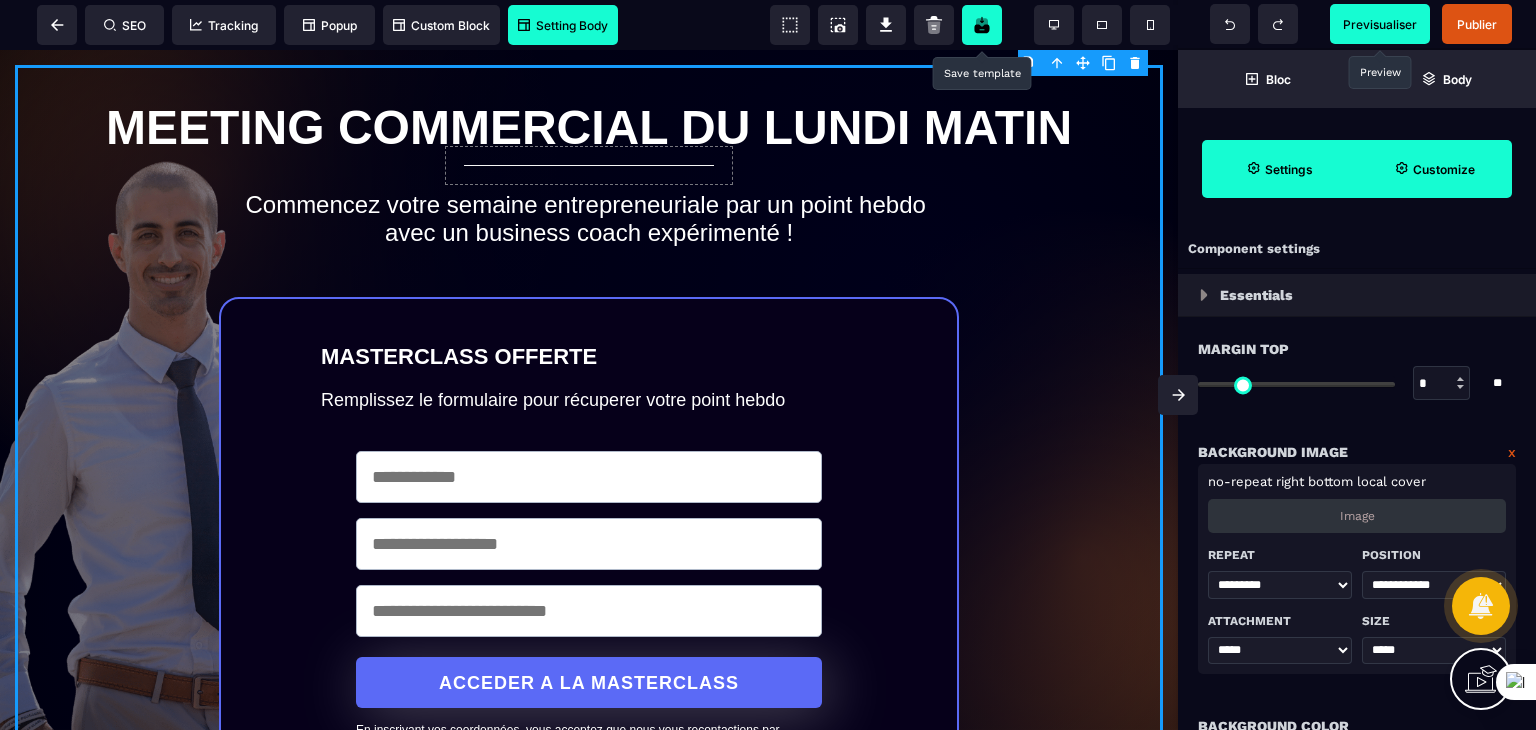 click on "Image" at bounding box center [1357, 516] 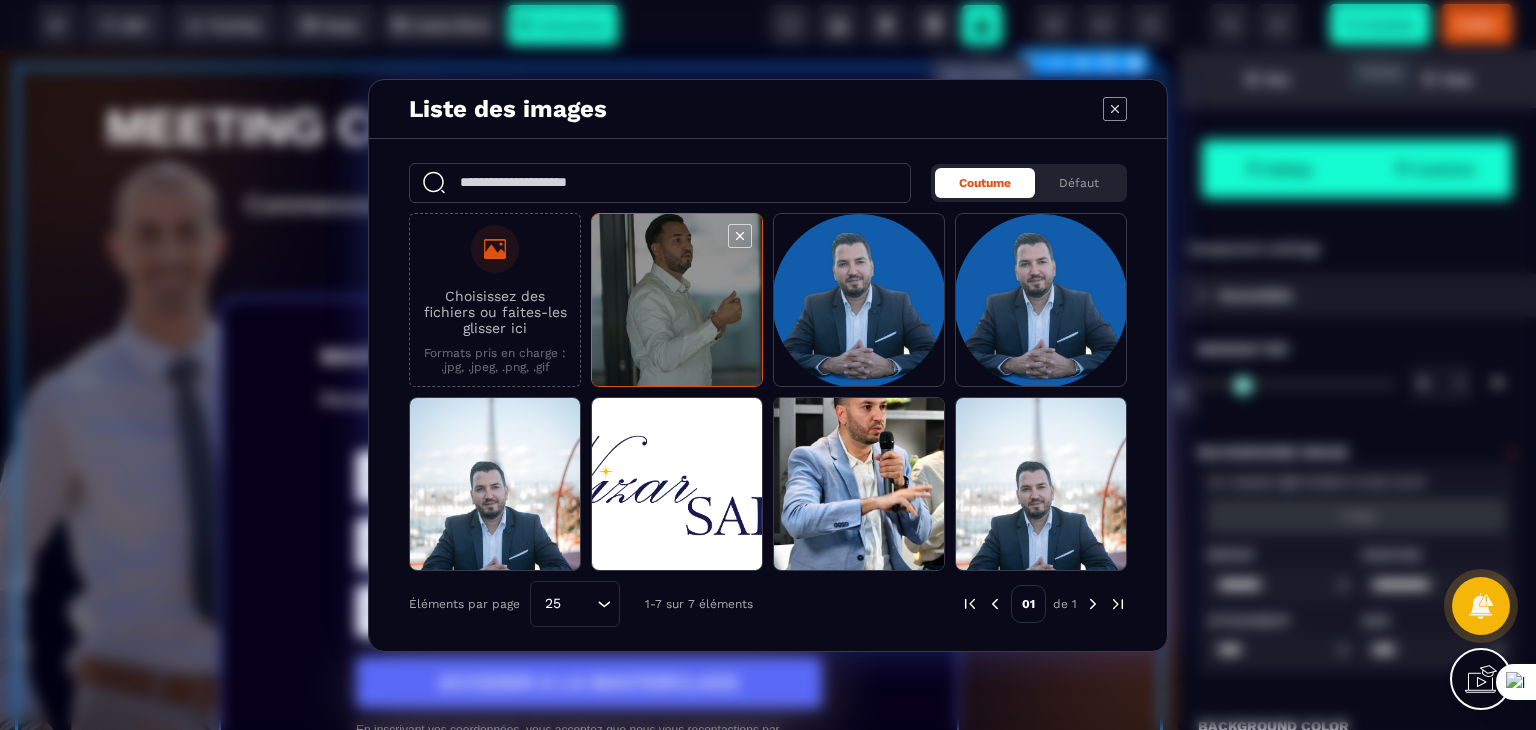 click at bounding box center [677, 301] 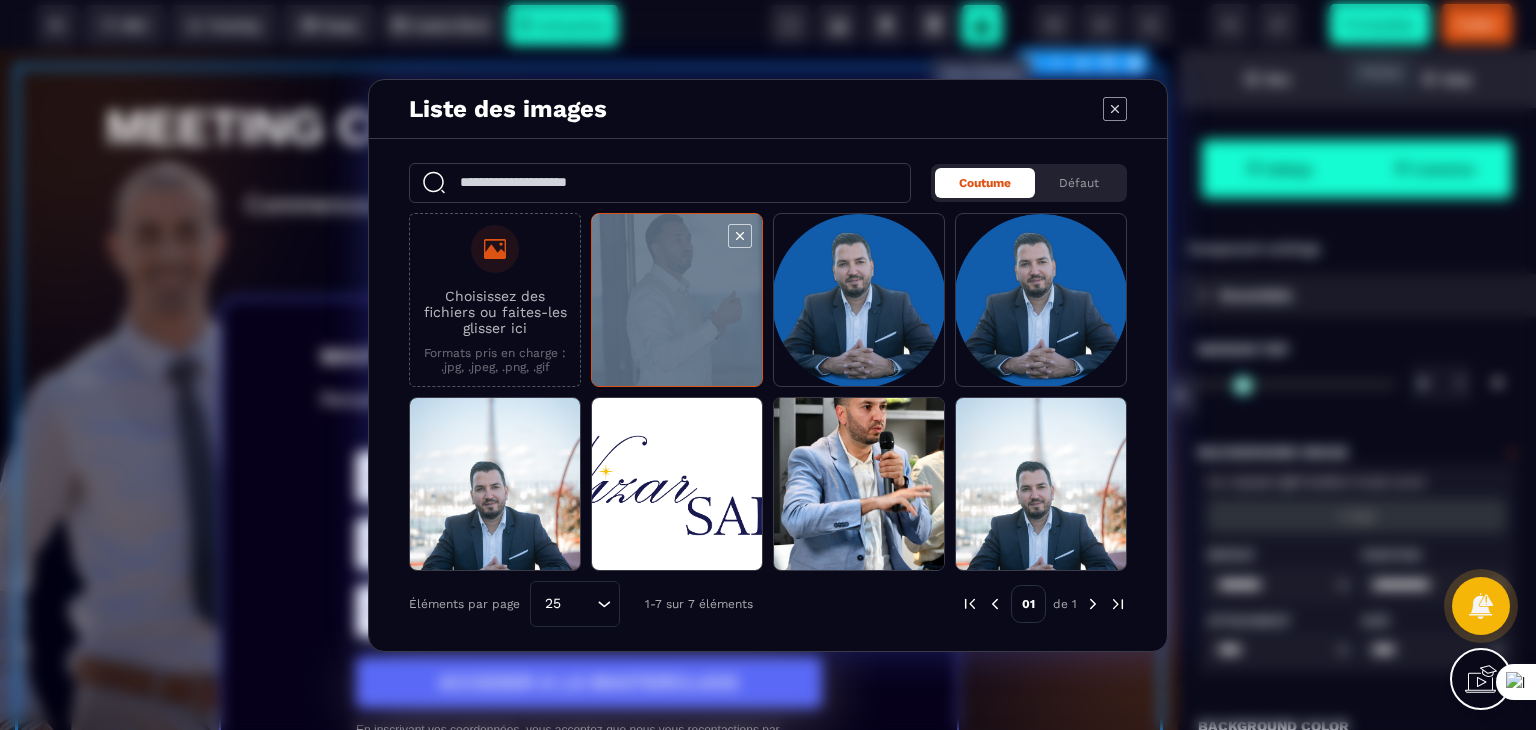 click at bounding box center (677, 301) 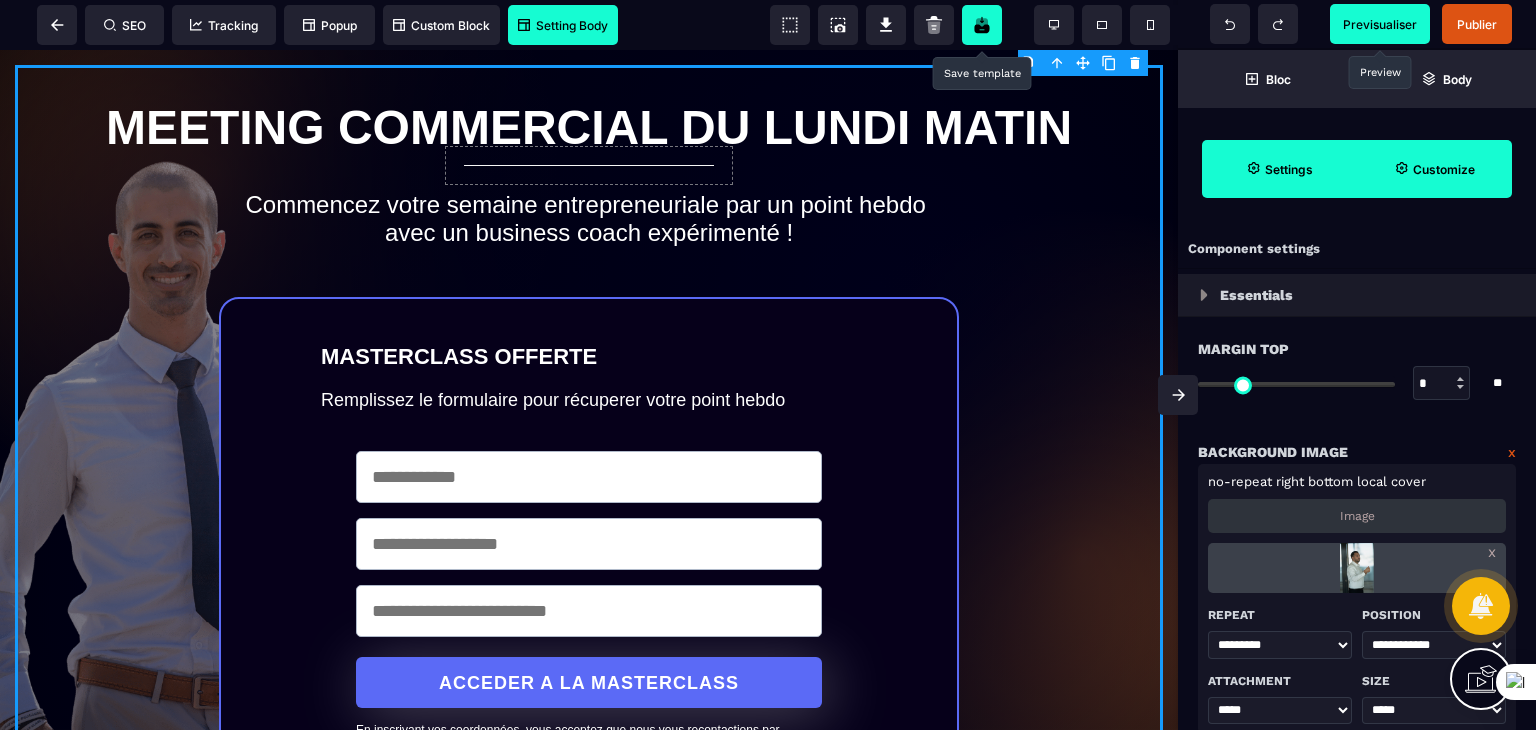 click at bounding box center (677, 201) 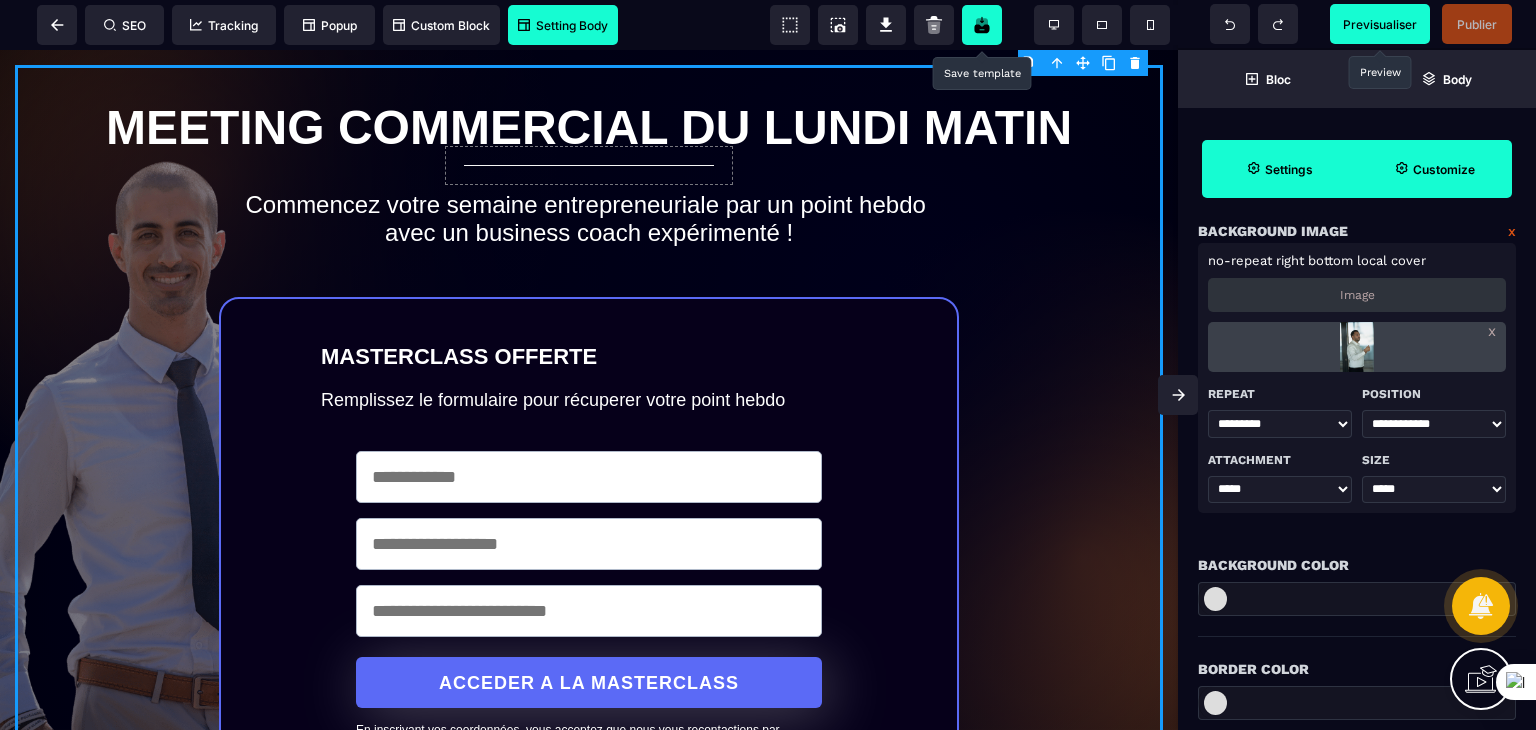 scroll, scrollTop: 100, scrollLeft: 0, axis: vertical 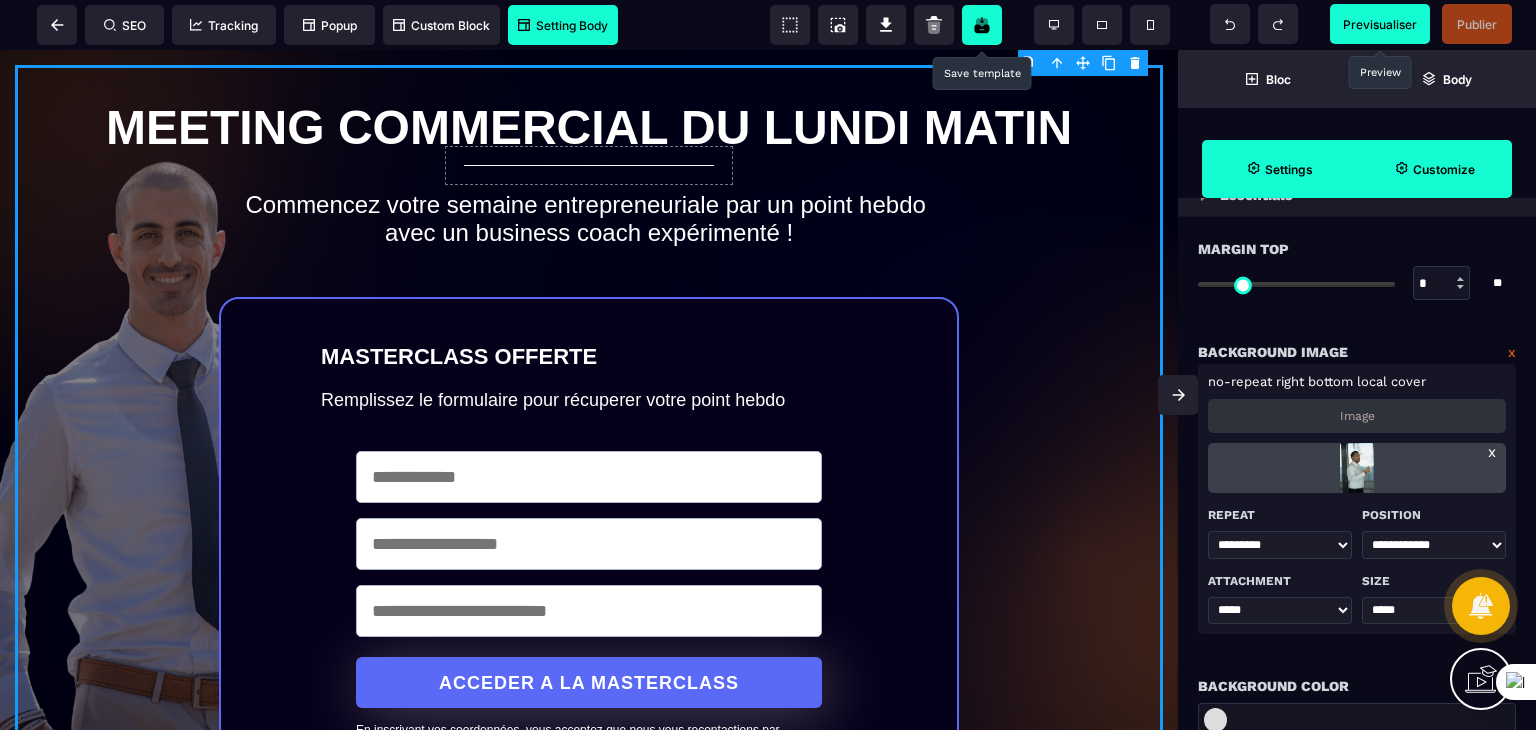 click on "x" at bounding box center (1492, 452) 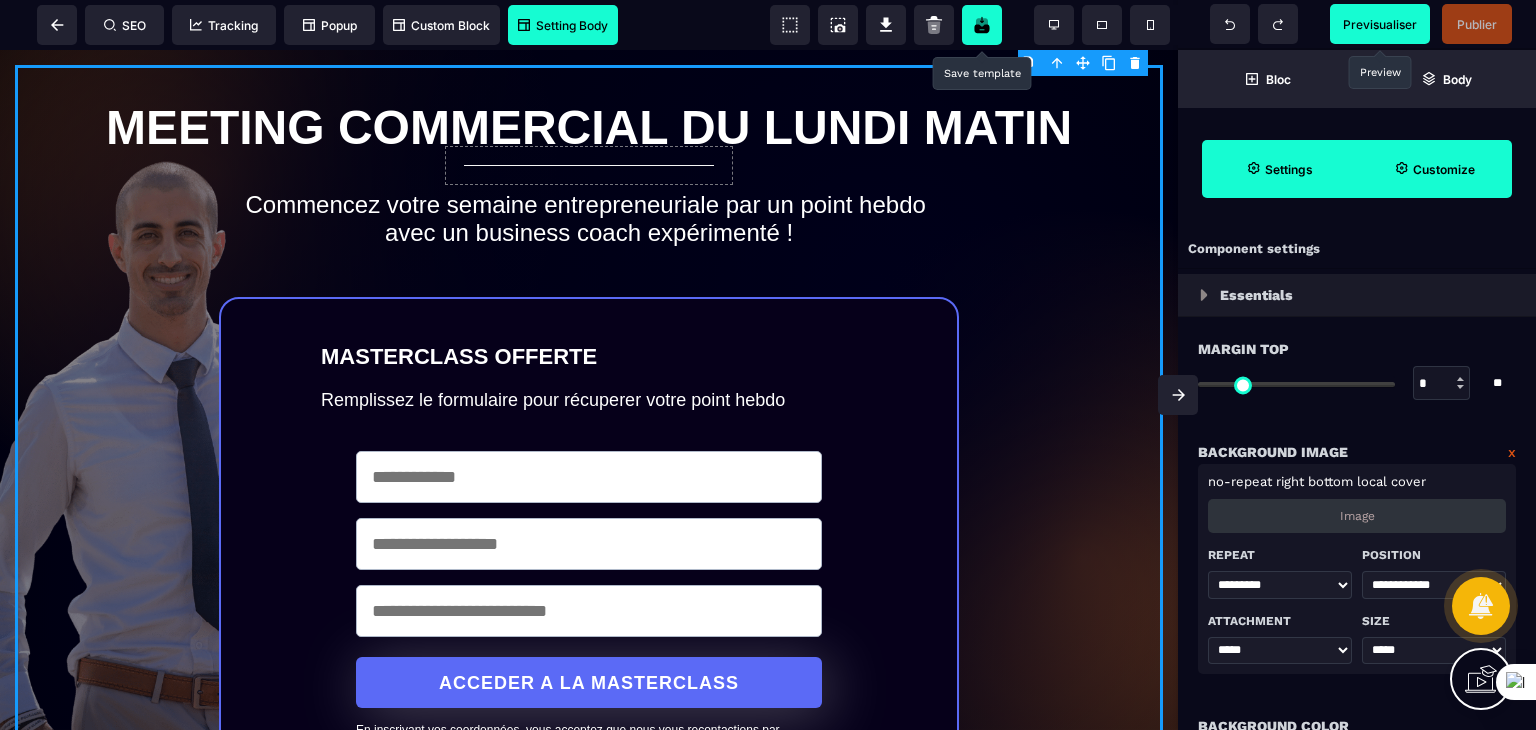 scroll, scrollTop: 0, scrollLeft: 0, axis: both 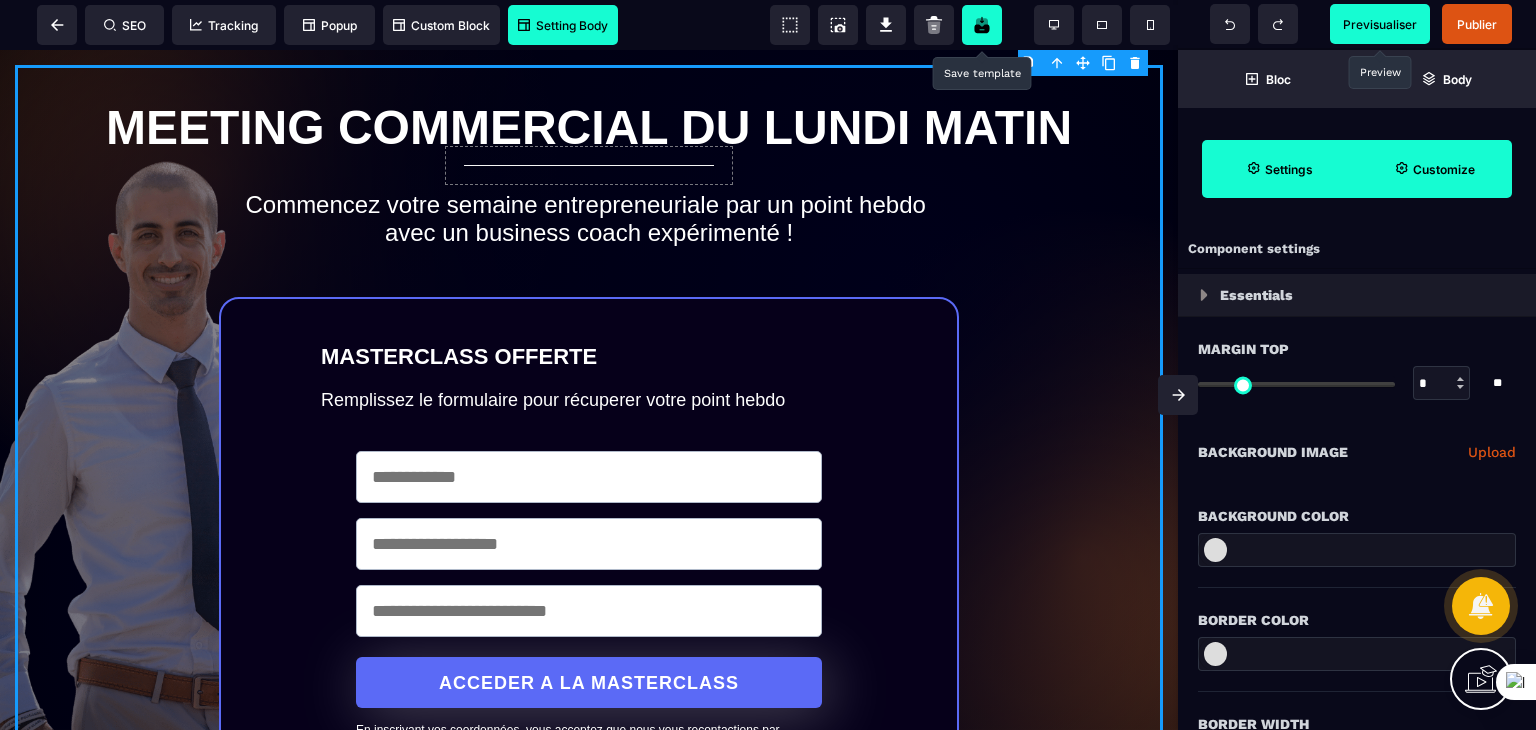 click at bounding box center (1215, 550) 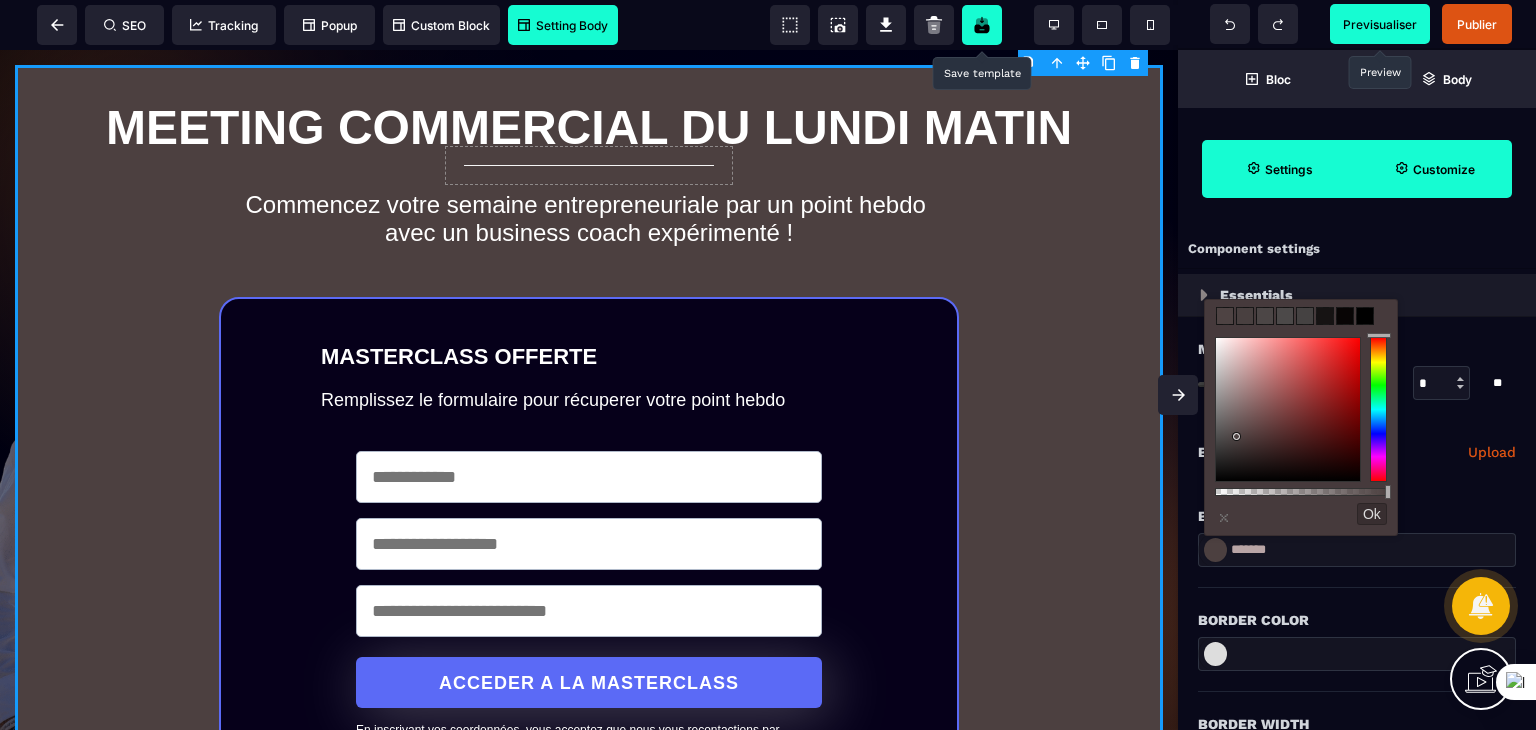 drag, startPoint x: 1314, startPoint y: 399, endPoint x: 1254, endPoint y: 439, distance: 72.11102 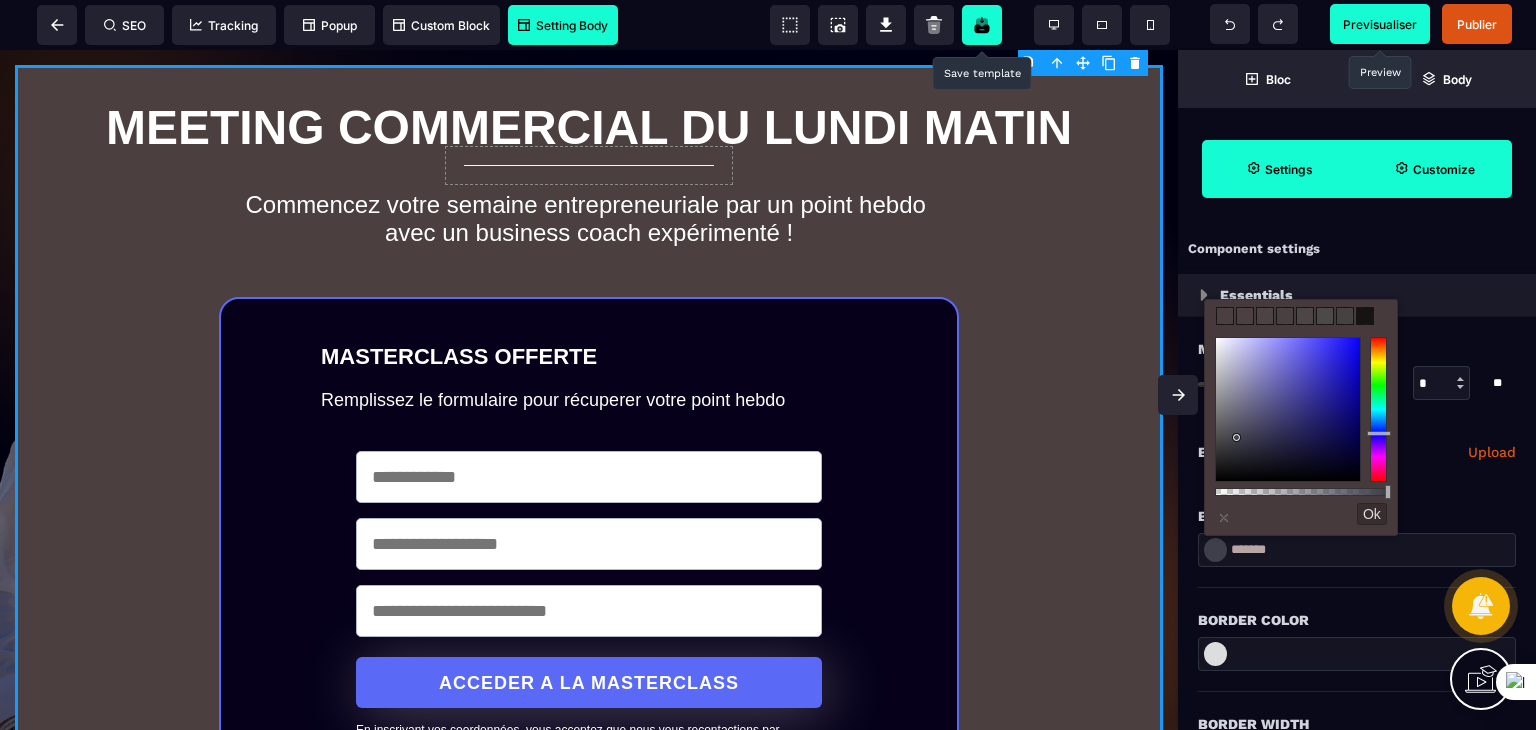 click at bounding box center [1378, 410] 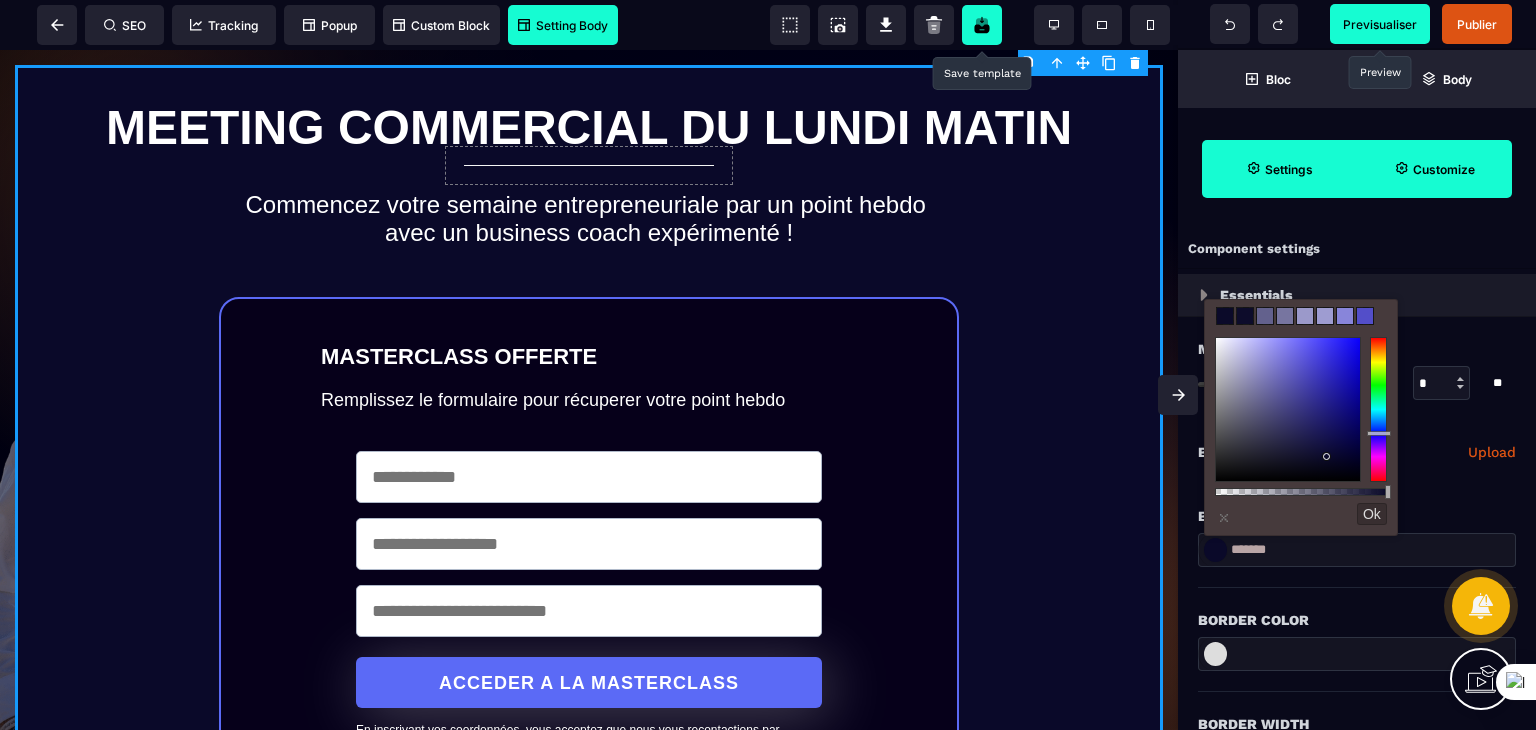 drag, startPoint x: 1252, startPoint y: 431, endPoint x: 1328, endPoint y: 458, distance: 80.65358 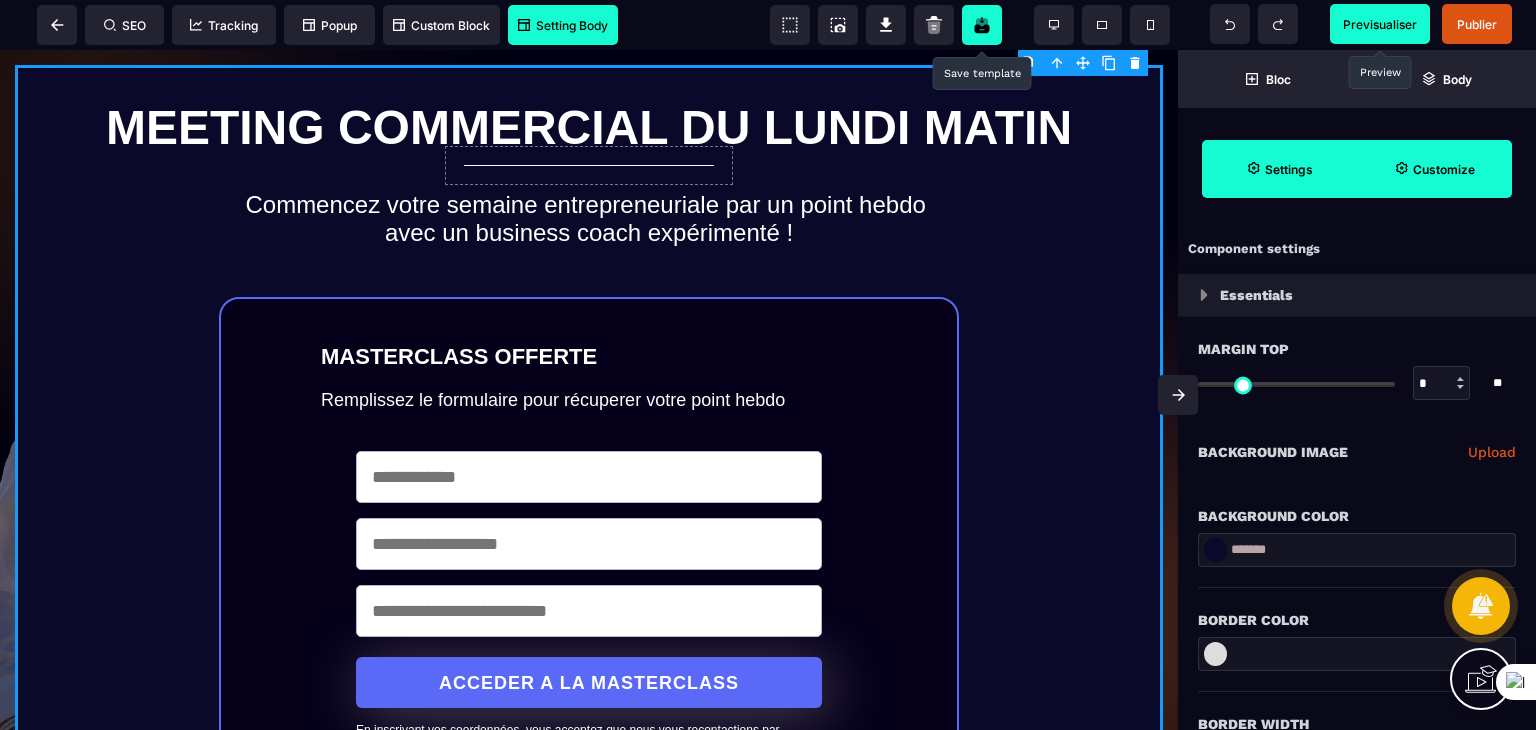 click 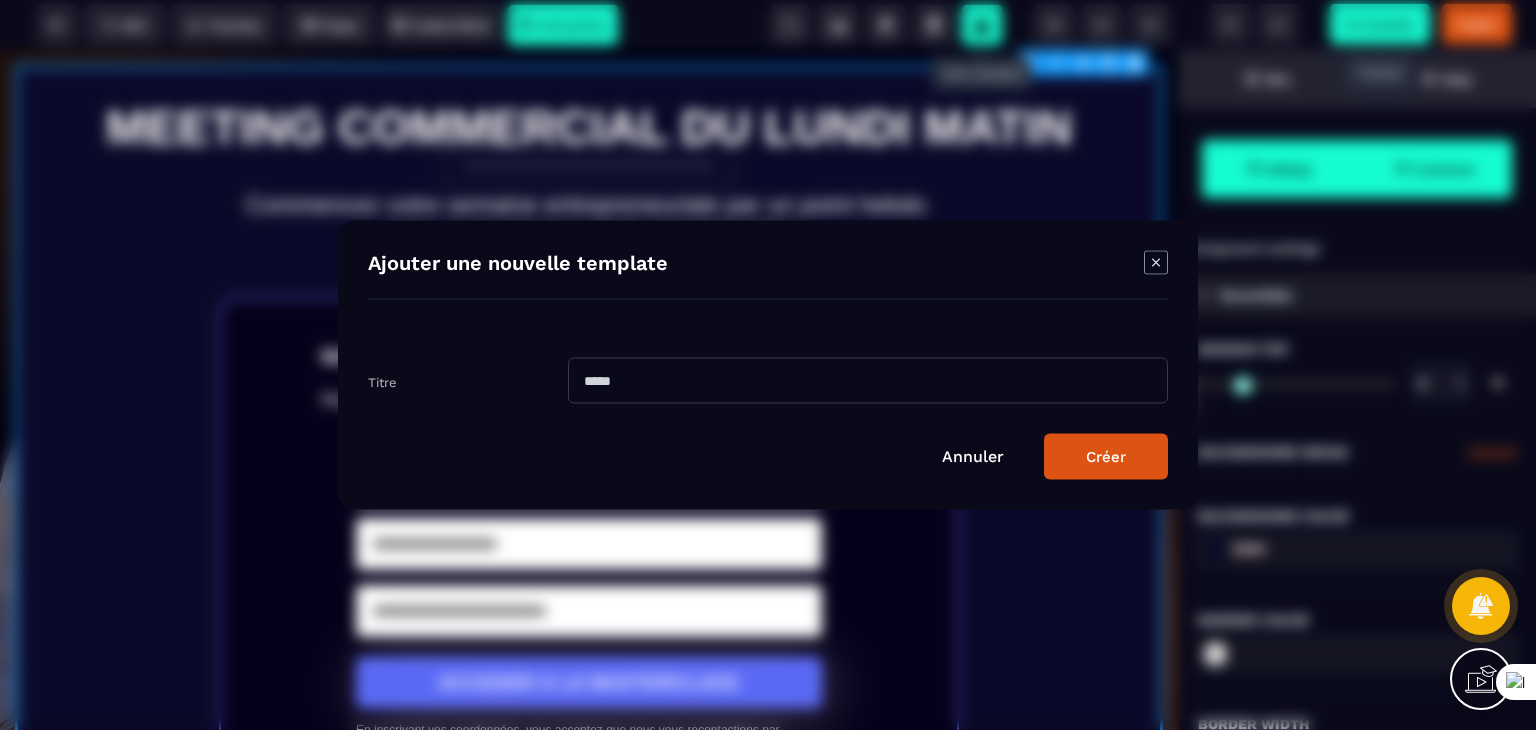 click 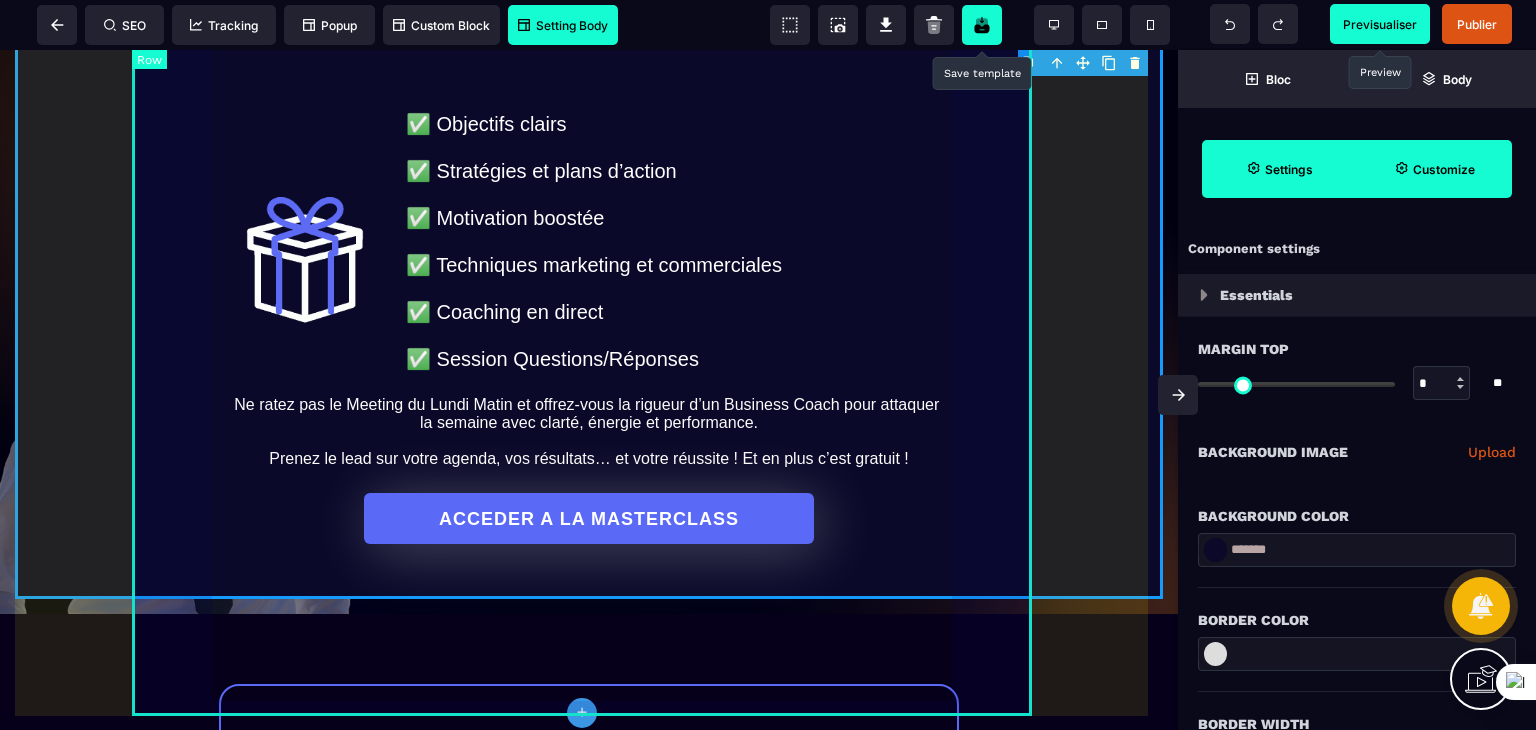 scroll, scrollTop: 1100, scrollLeft: 0, axis: vertical 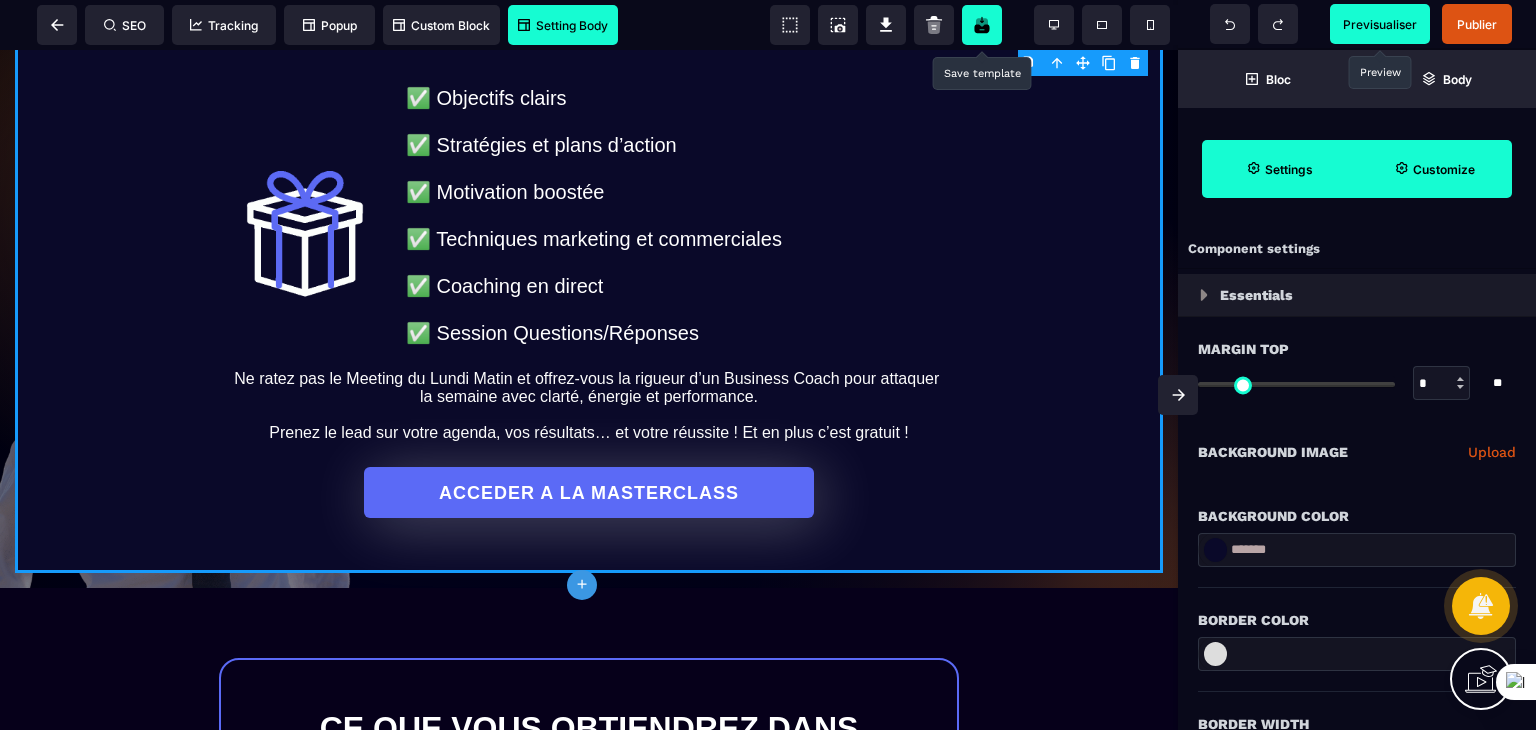 click on "Previsualiser" at bounding box center (1380, 24) 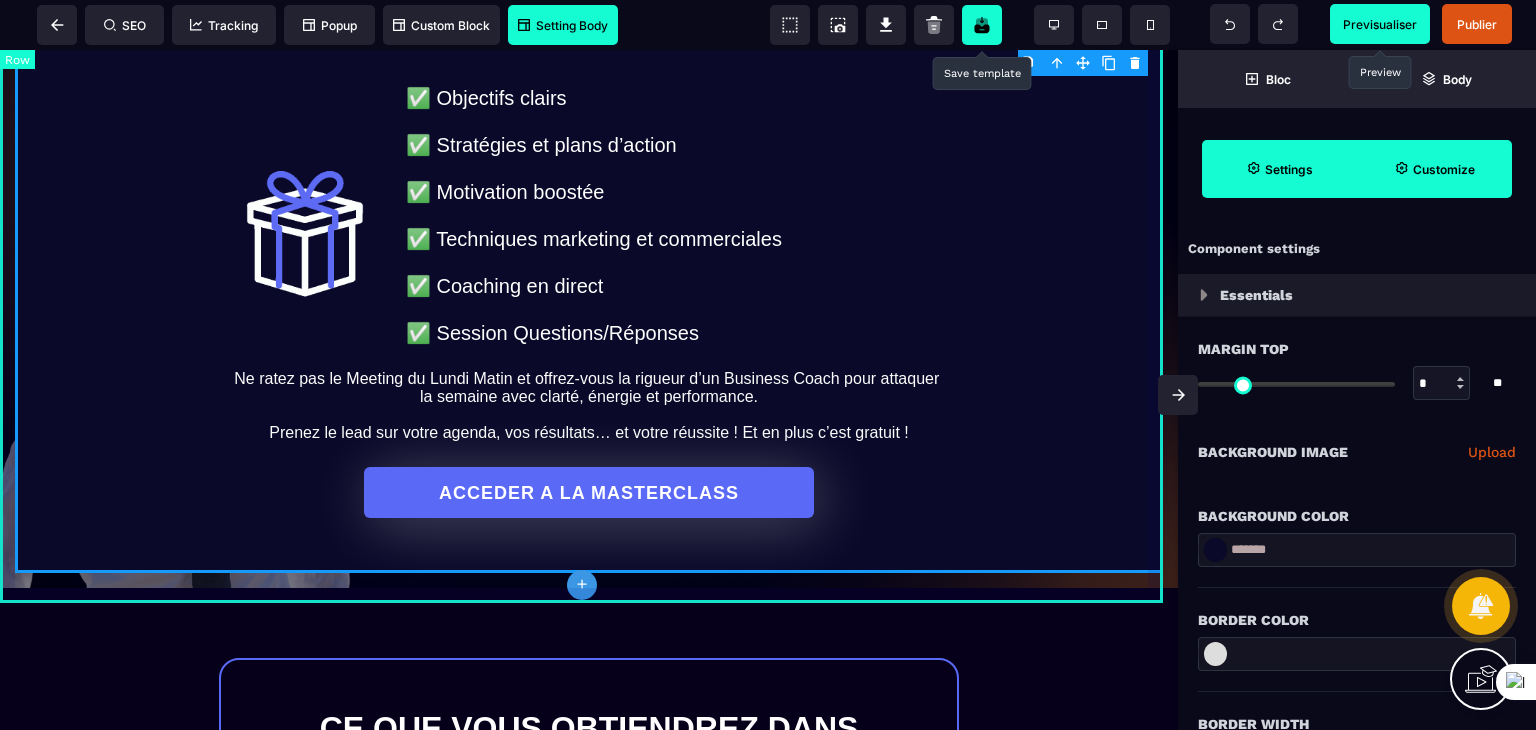 click on "MEETING COMMERCIAL DU LUNDI MATIN  Commencez votre semaine entrepreneuriale par un point hebdo
avec un business coach expérimenté ! MASTERCLASS OFFERTE Remplissez le formulaire pour récuperer votre point hebdo ACCEDER A LA MASTERCLASS En inscrivant vos coordonnées, vous acceptez que nous vous recontactions par téléphone ou mail. Pour en savoir plus sur l'utilisation de vos données personnelles, consultez notre politique de confidentialité. BIEN COMMENCER SON LUNDI, C’EST SE DONNER TOUTES LES CHANCES DE VIVRE  UNE SEMAINE EFFICACE ET INSPIRANTE ! ✅ Objectifs clairs ✅ Stratégies et plans d’action ✅ Motivation boostée ✅ Techniques marketing et commerciales ✅ Coaching en direct ✅ Session Questions/Réponses Ne ratez pas le Meeting du Lundi Matin et offrez-vous la rigueur d’un Business Coach pour attaquer
la semaine avec clarté, énergie et performance. Prenez le lead sur votre agenda, vos résultats… et votre réussite ! Et en plus c’est gratuit !  ACCEDER A LA MASTERCLASS" at bounding box center [589, -231] 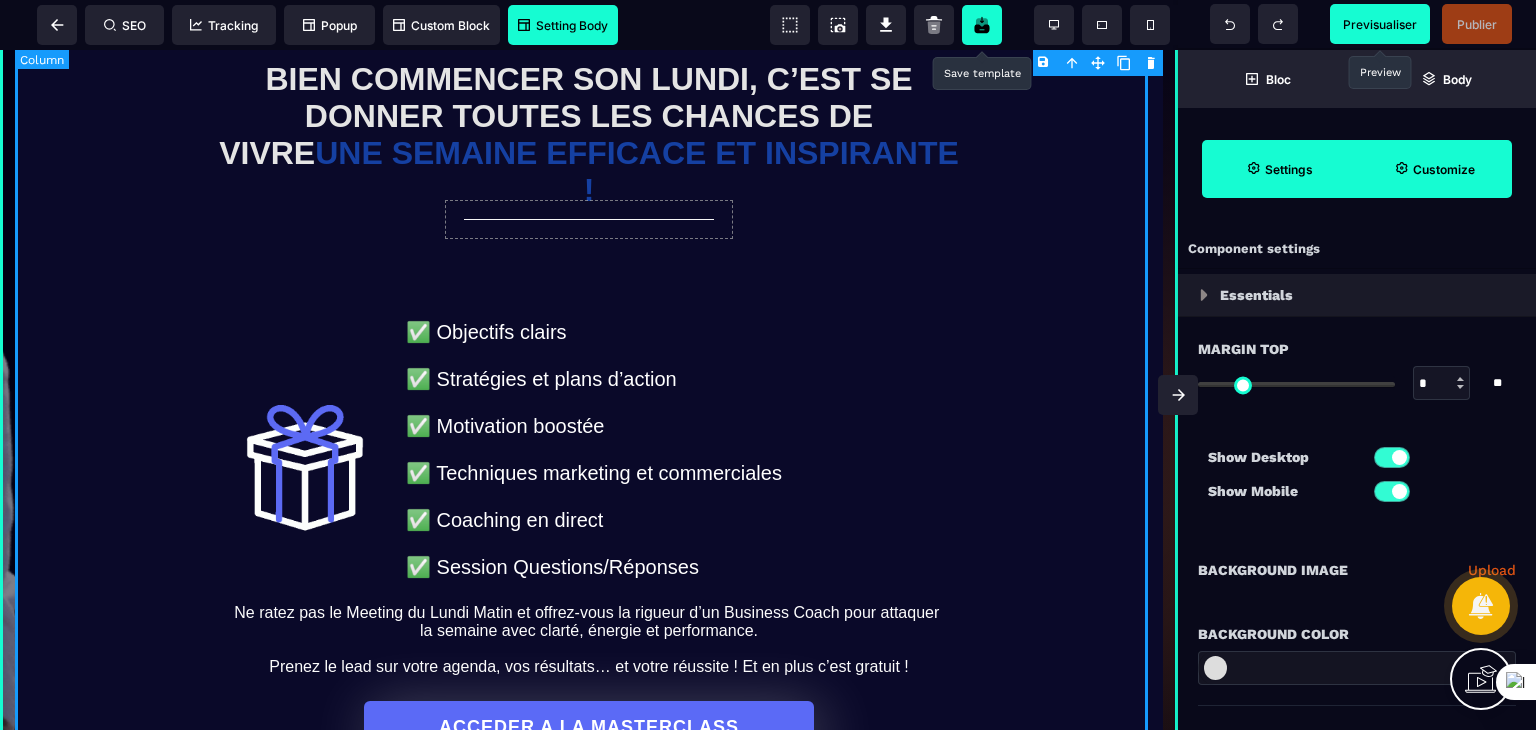 scroll, scrollTop: 1166, scrollLeft: 0, axis: vertical 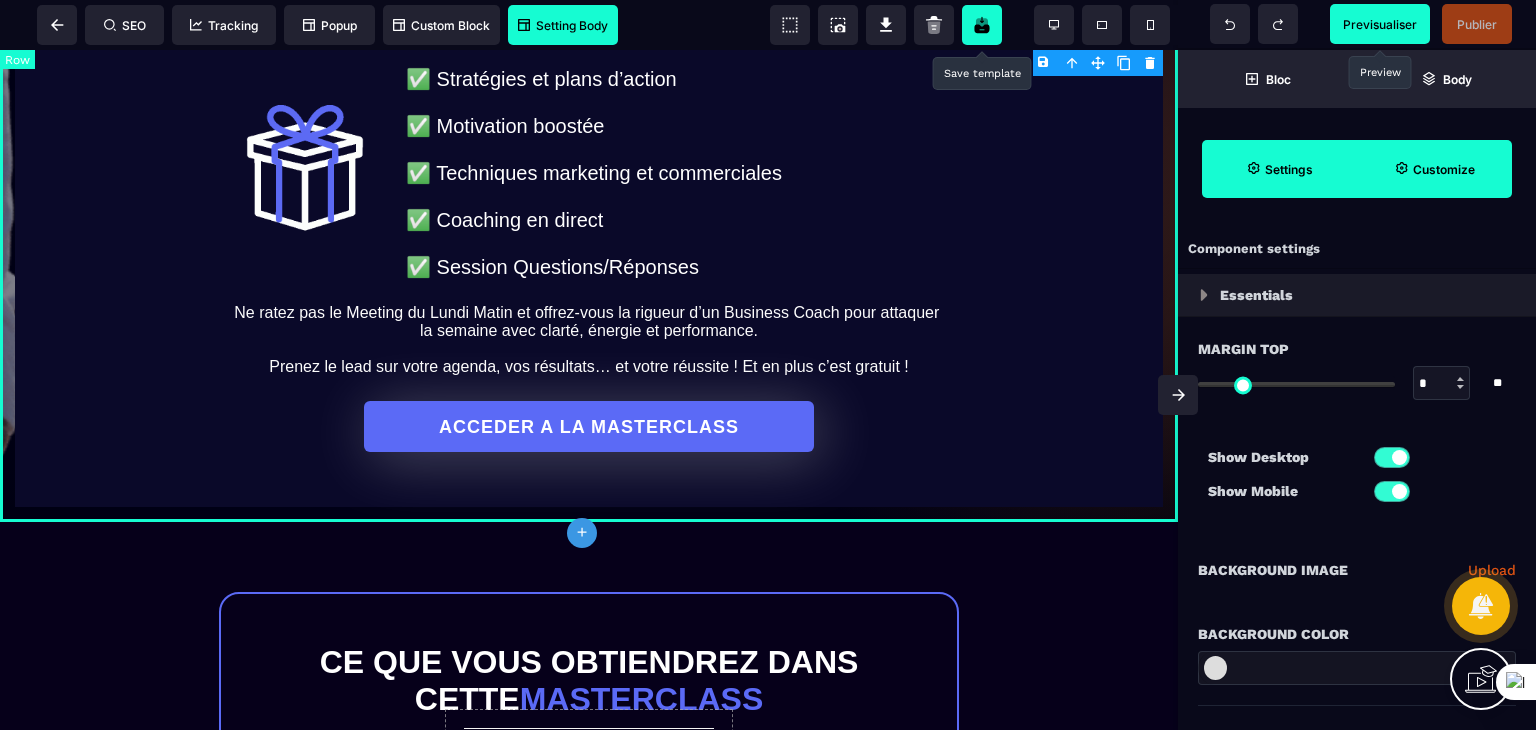 click on "MEETING COMMERCIAL DU LUNDI MATIN  Commencez votre semaine entrepreneuriale par un point hebdo
avec un business coach expérimenté ! MASTERCLASS OFFERTE Remplissez le formulaire pour récuperer votre point hebdo ACCEDER A LA MASTERCLASS En inscrivant vos coordonnées, vous acceptez que nous vous recontactions par téléphone ou mail. Pour en savoir plus sur l'utilisation de vos données personnelles, consultez notre politique de confidentialité. BIEN COMMENCER SON LUNDI, C’EST SE DONNER TOUTES LES CHANCES DE VIVRE  UNE SEMAINE EFFICACE ET INSPIRANTE ! ✅ Objectifs clairs ✅ Stratégies et plans d’action ✅ Motivation boostée ✅ Techniques marketing et commerciales ✅ Coaching en direct ✅ Session Questions/Réponses Ne ratez pas le Meeting du Lundi Matin et offrez-vous la rigueur d’un Business Coach pour attaquer
la semaine avec clarté, énergie et performance. Prenez le lead sur votre agenda, vos résultats… et votre réussite ! Et en plus c’est gratuit !  ACCEDER A LA MASTERCLASS" at bounding box center [589, -297] 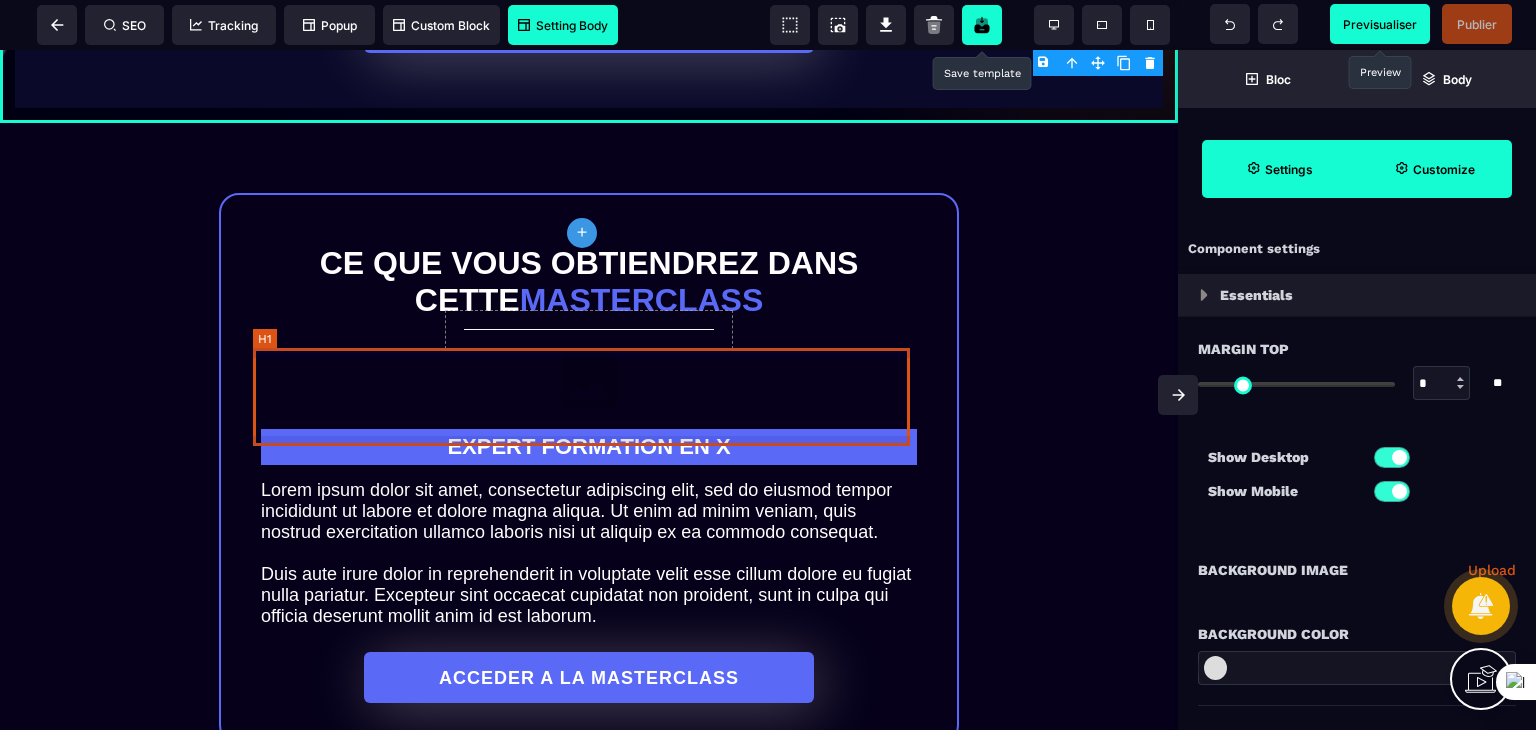 scroll, scrollTop: 1666, scrollLeft: 0, axis: vertical 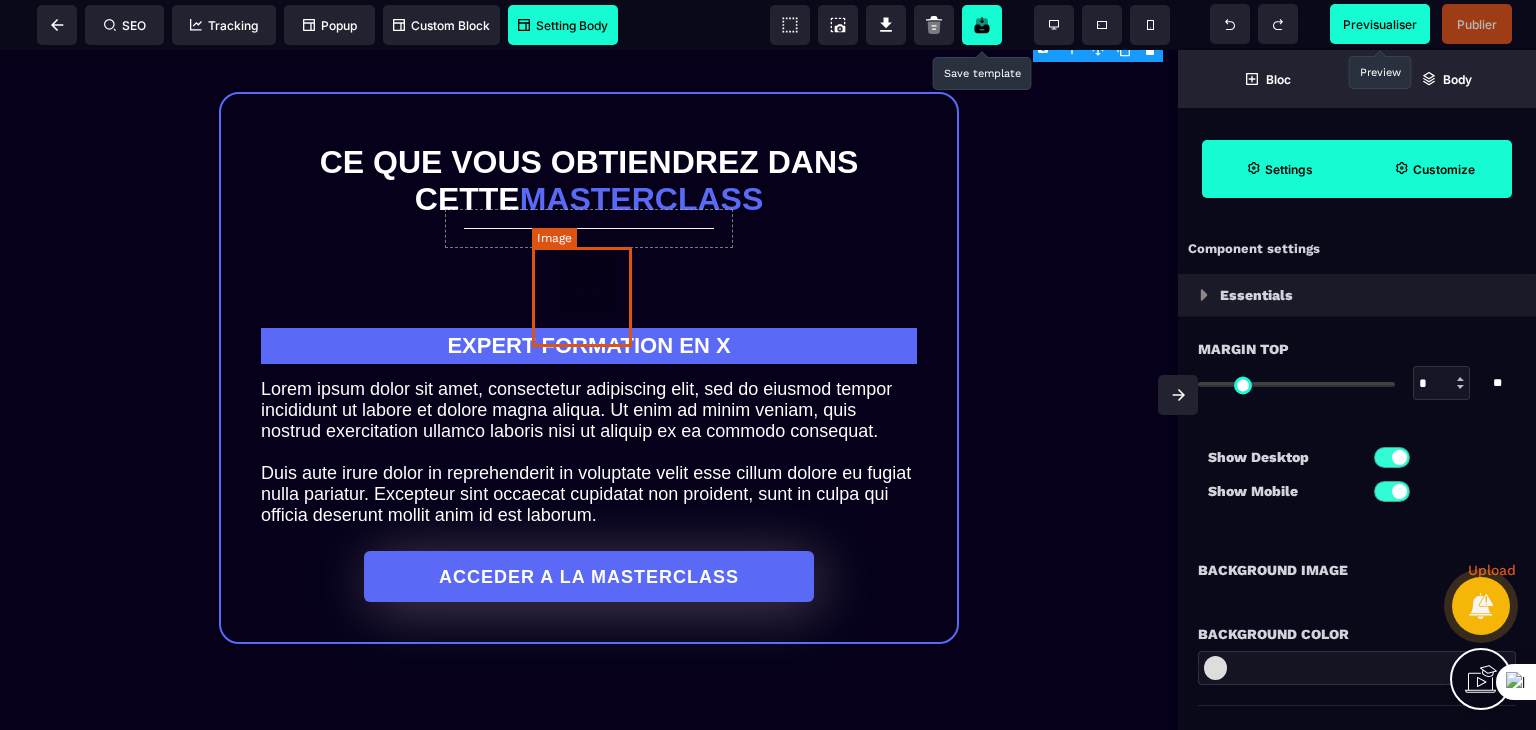click at bounding box center [589, 279] 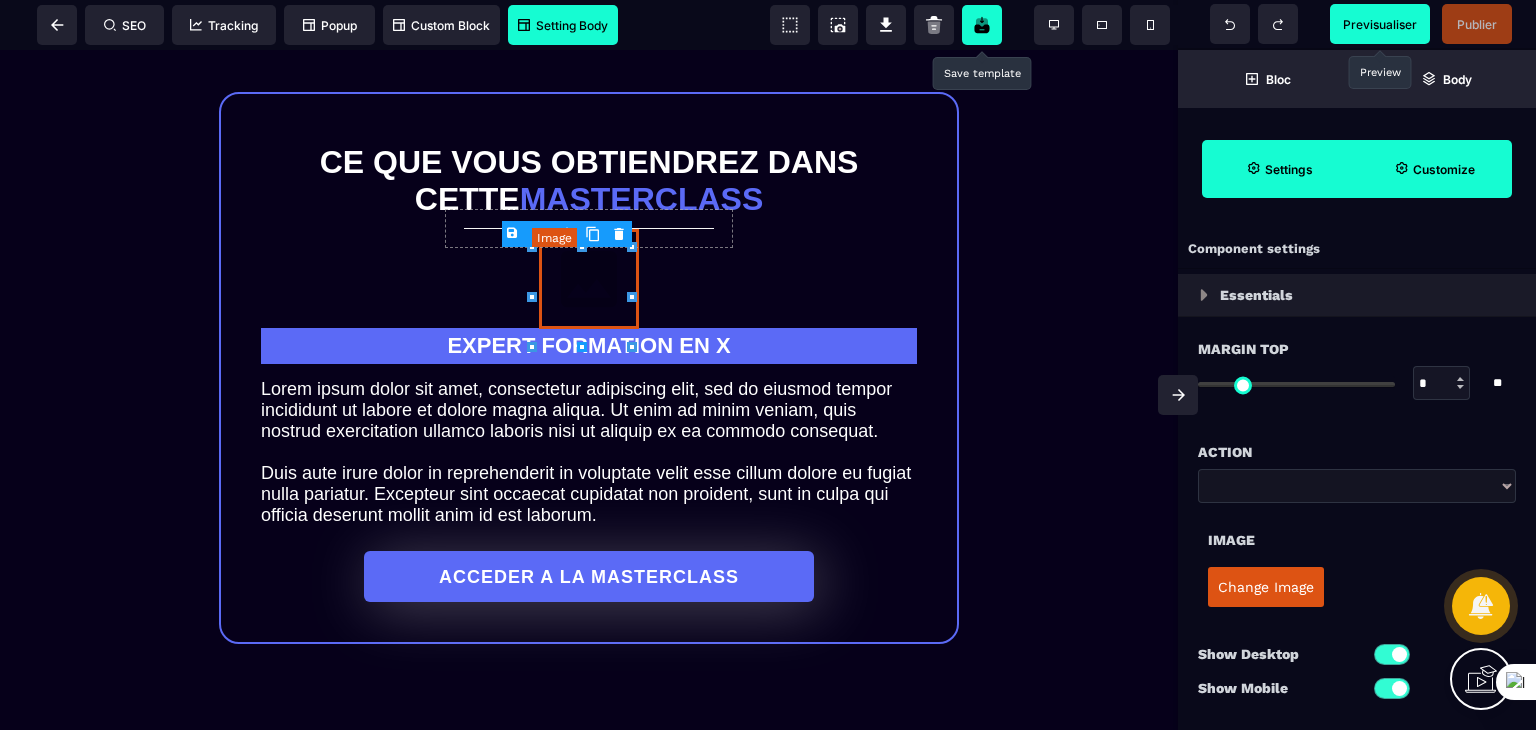 click at bounding box center [589, 279] 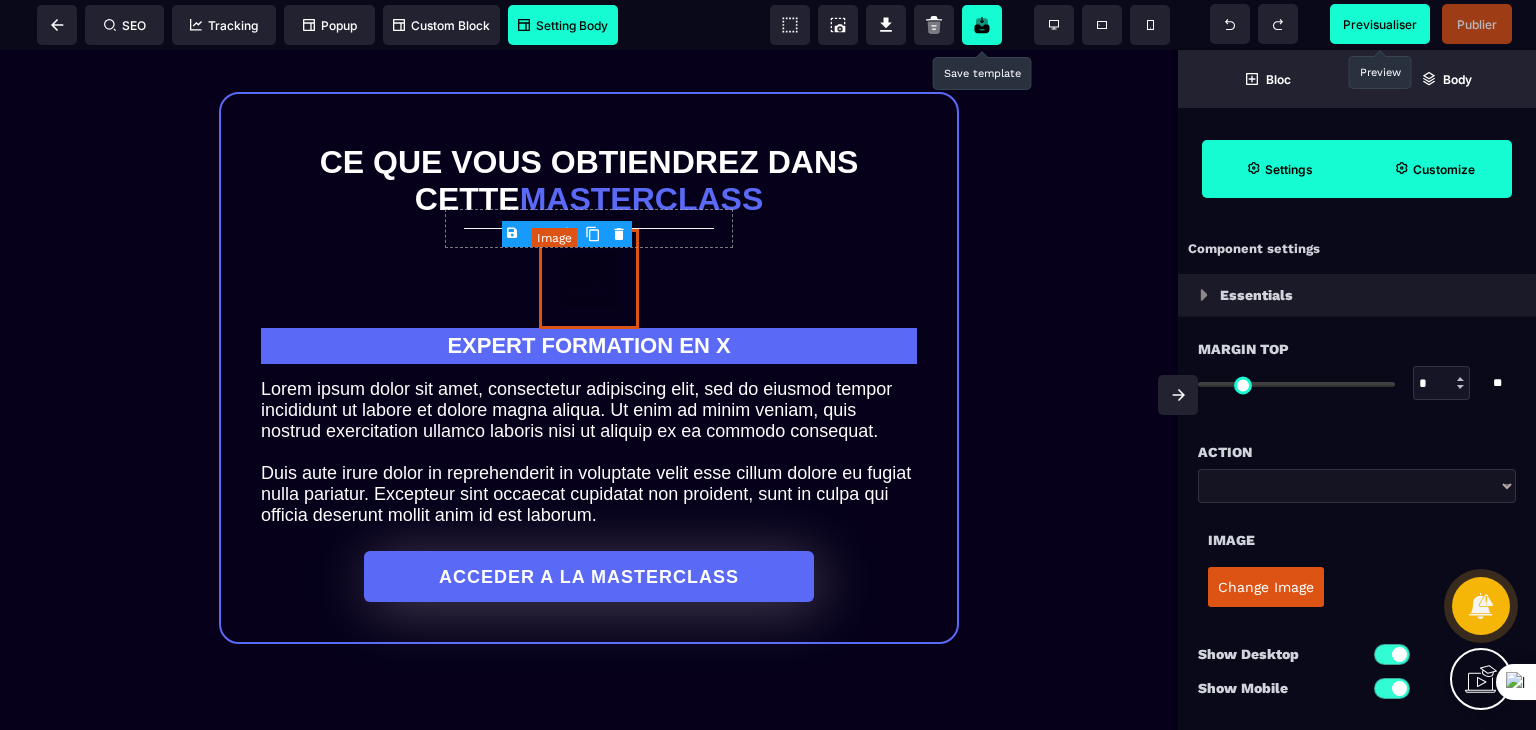 click at bounding box center [589, 279] 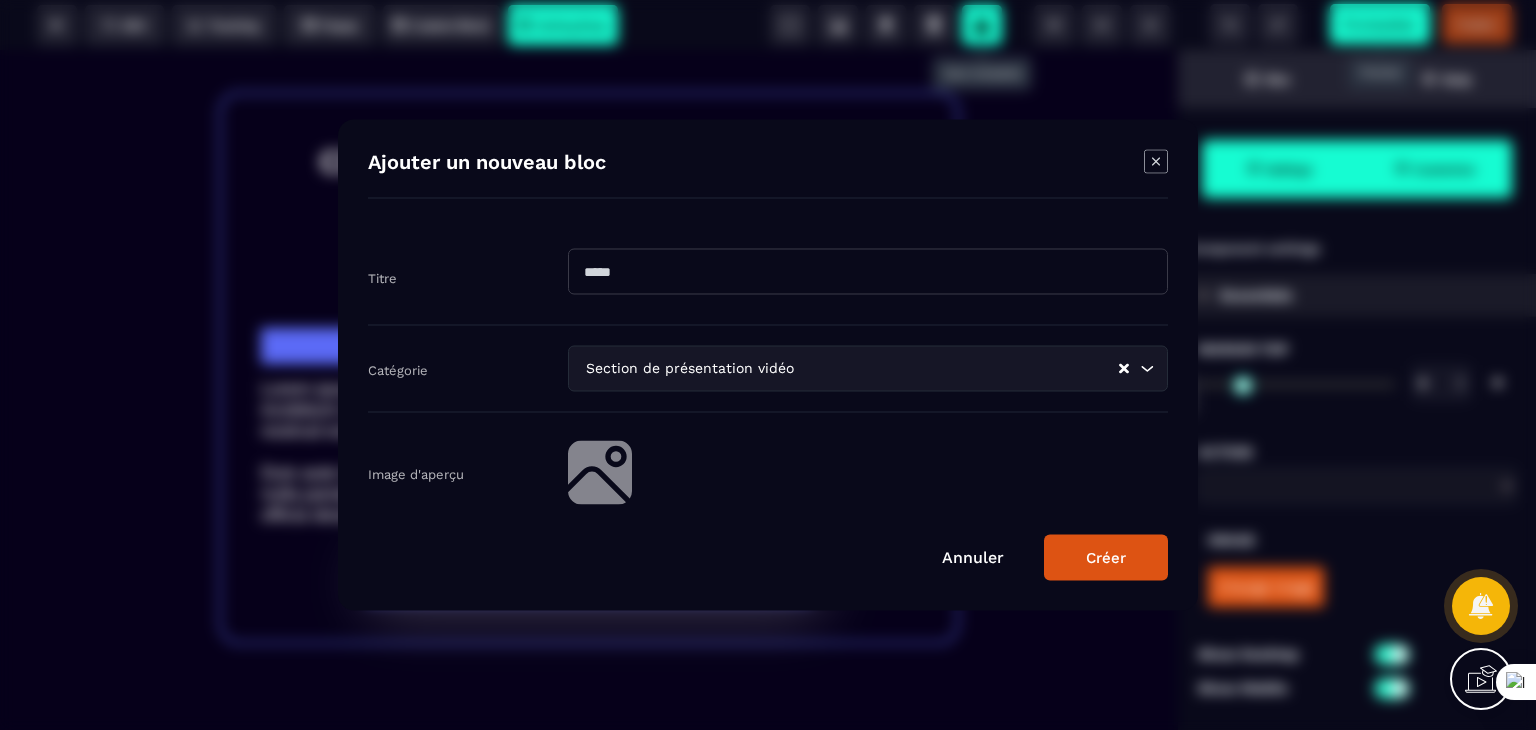 click on "B I U S
A *******
Hr
SEO
Tracking
Popup" at bounding box center [768, 365] 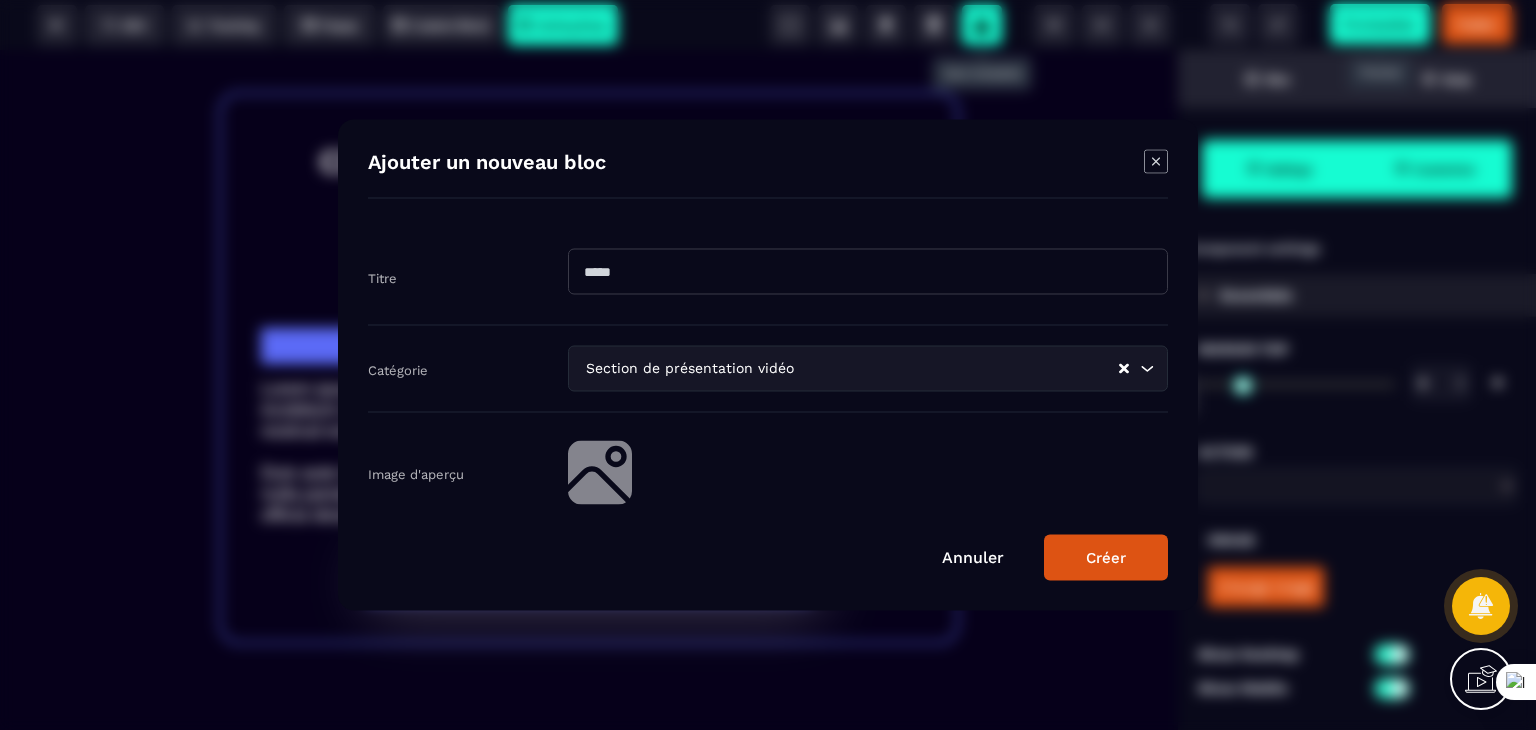 click 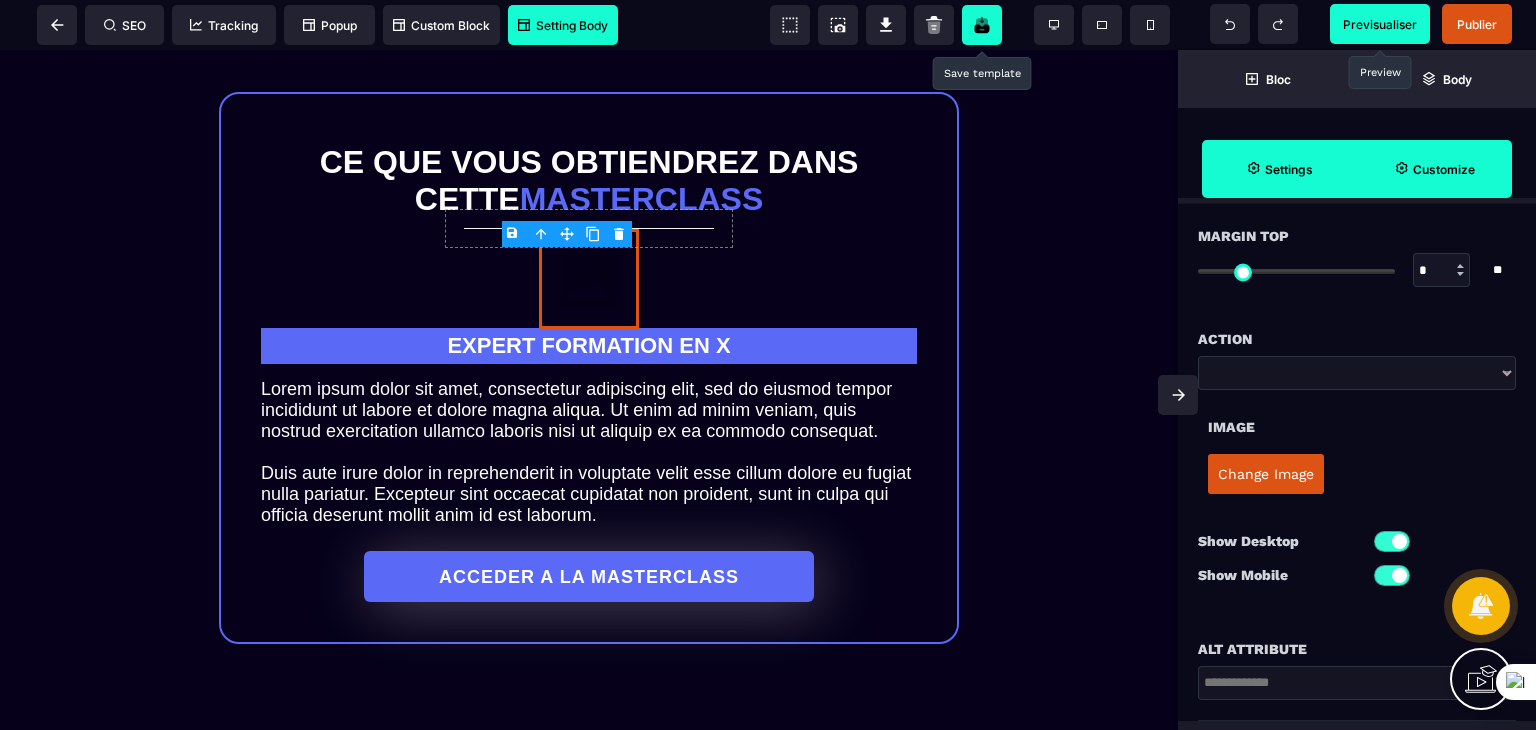 scroll, scrollTop: 200, scrollLeft: 0, axis: vertical 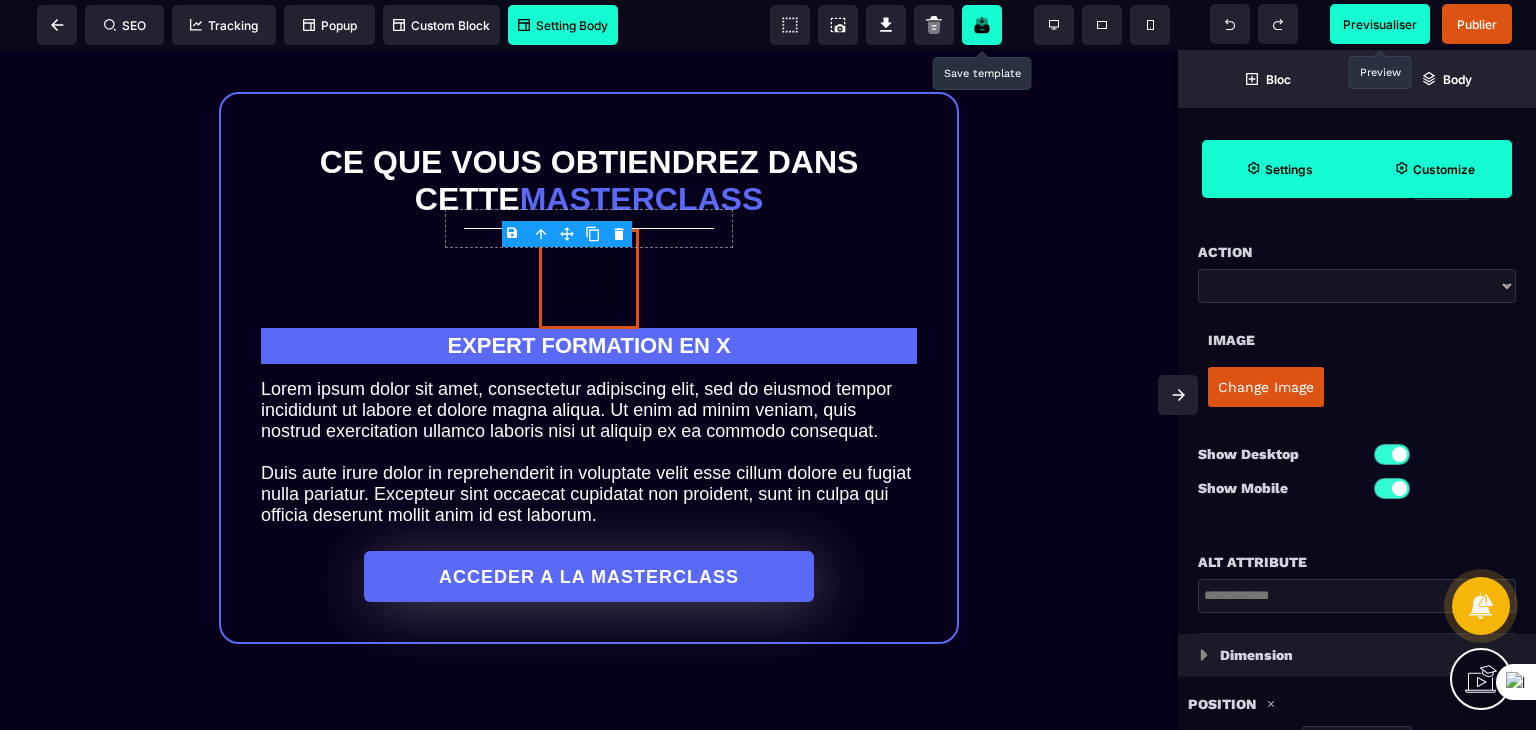 click on "Change Image" at bounding box center (1266, 387) 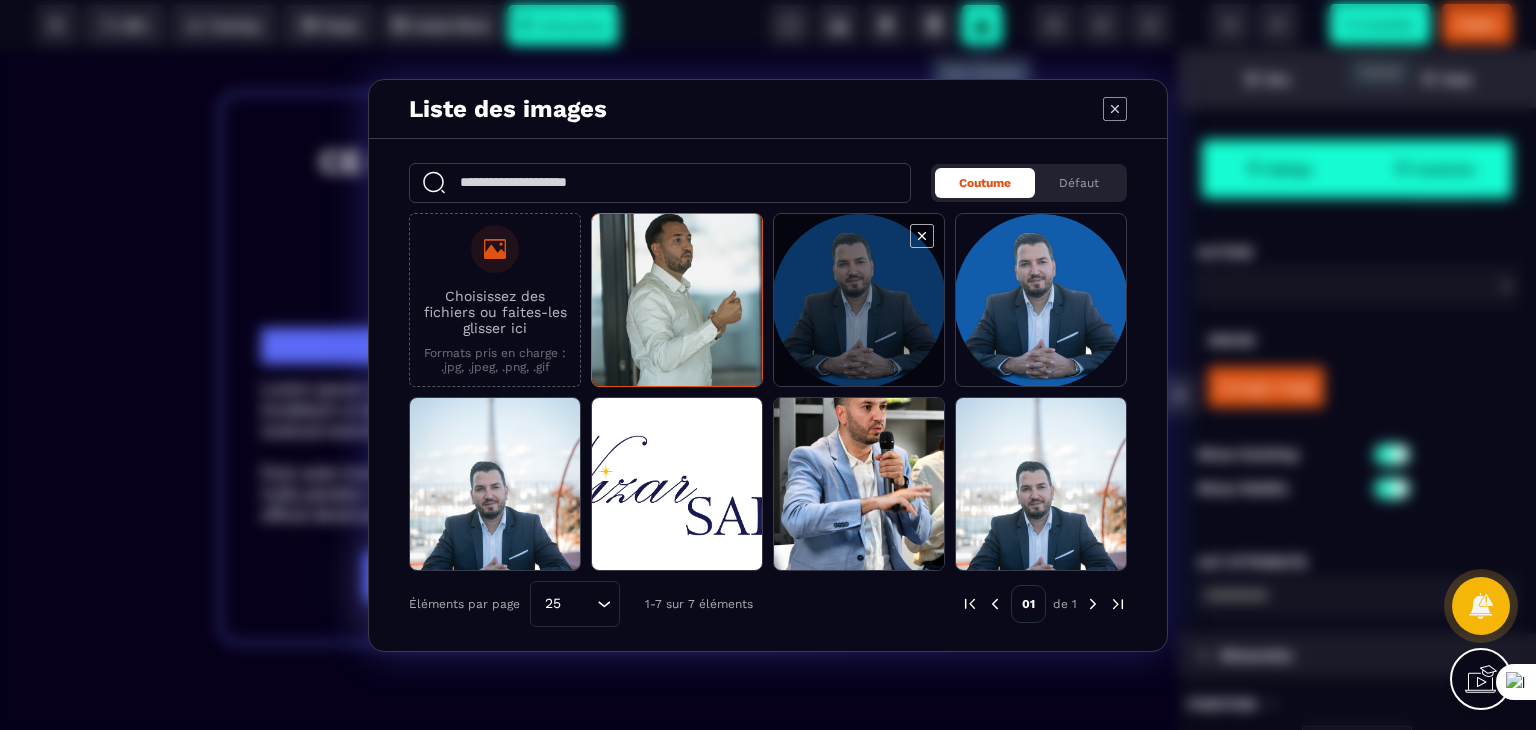 click at bounding box center [859, 301] 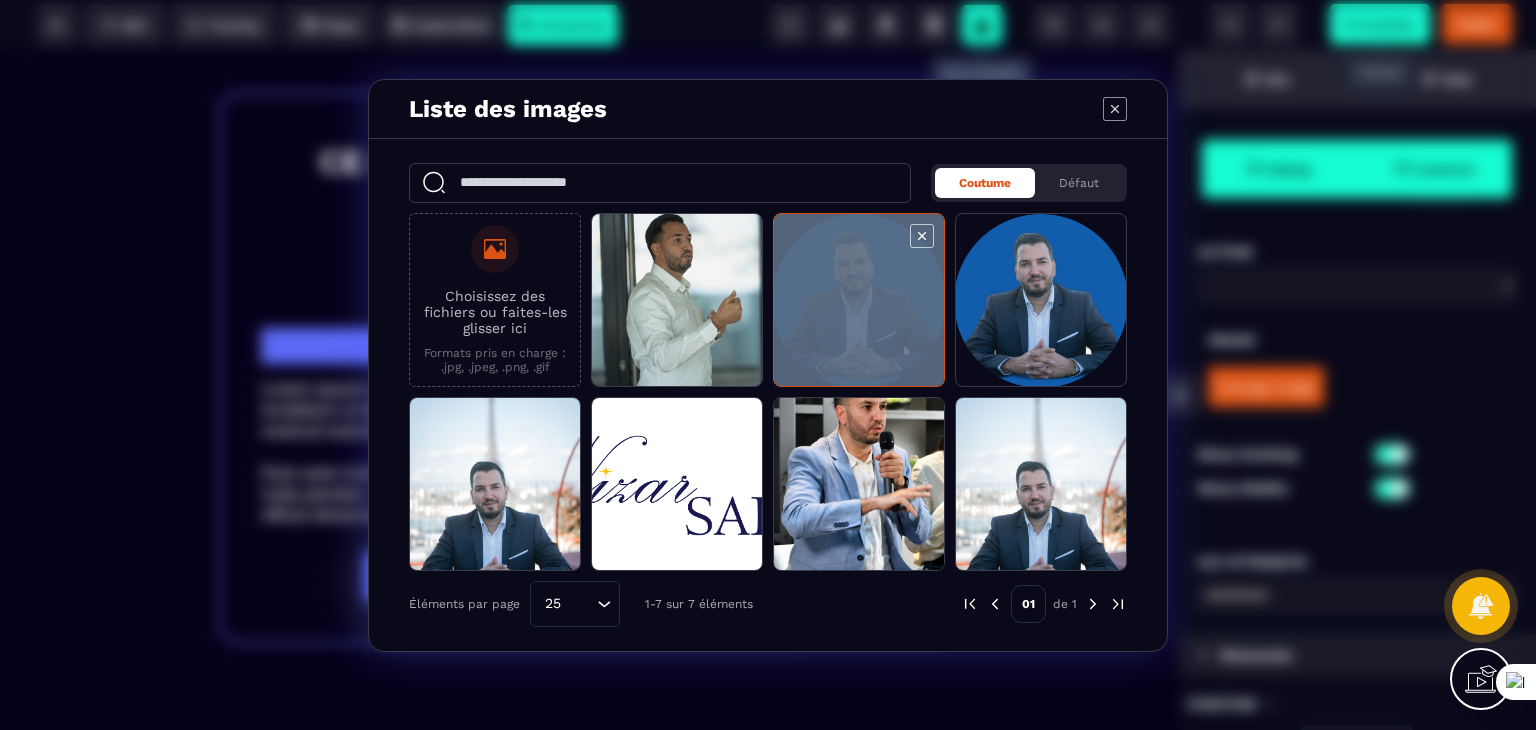 click at bounding box center [859, 301] 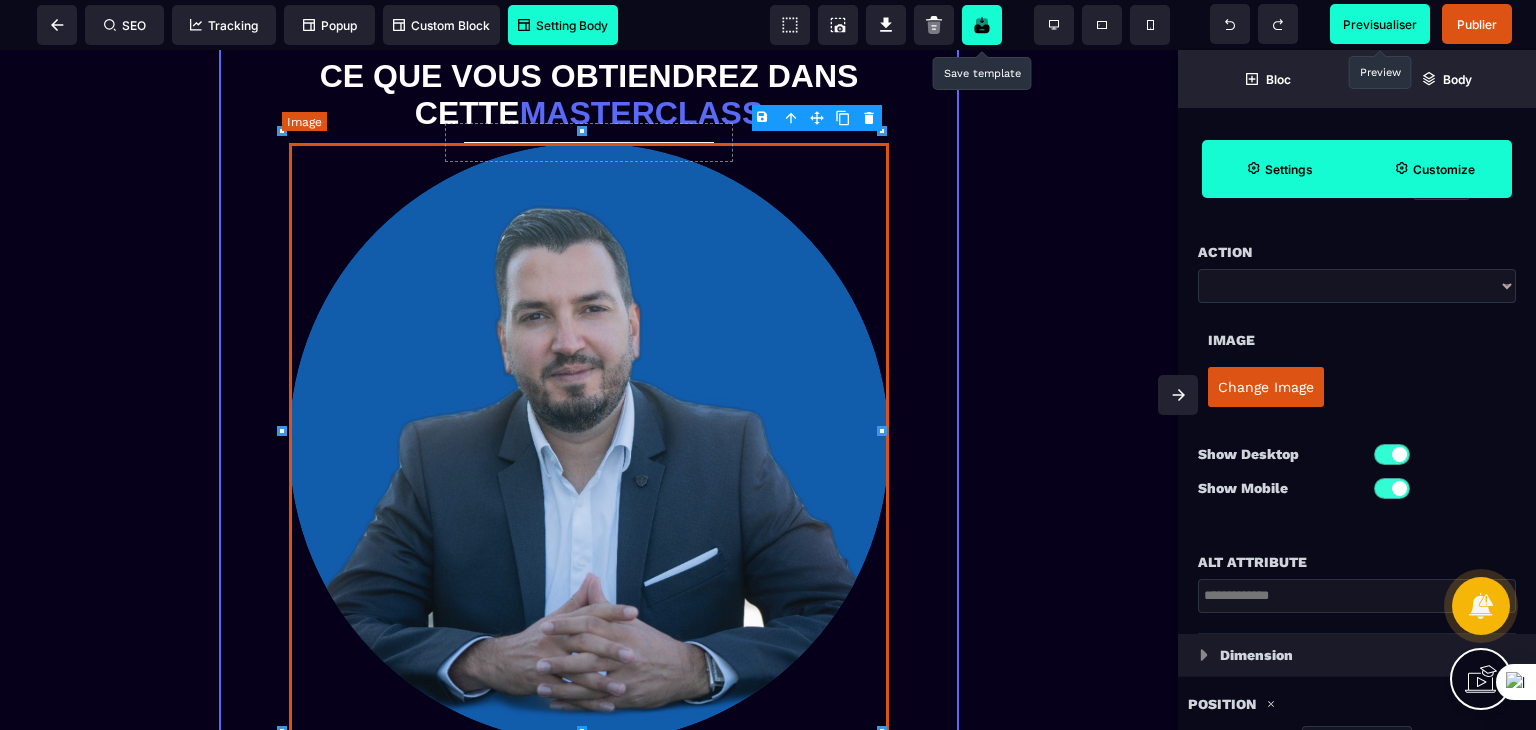 scroll, scrollTop: 1666, scrollLeft: 0, axis: vertical 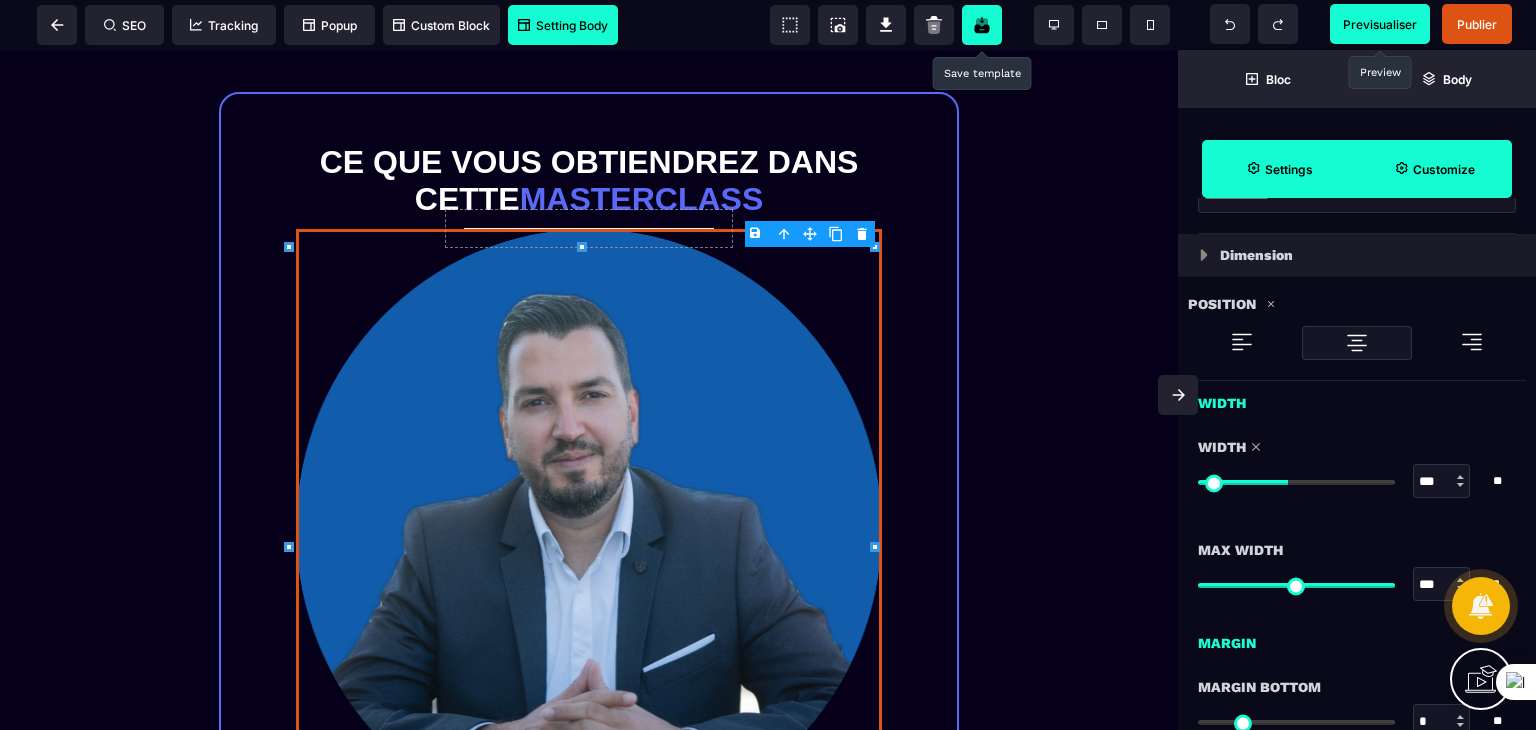 drag, startPoint x: 1298, startPoint y: 483, endPoint x: 1288, endPoint y: 482, distance: 10.049875 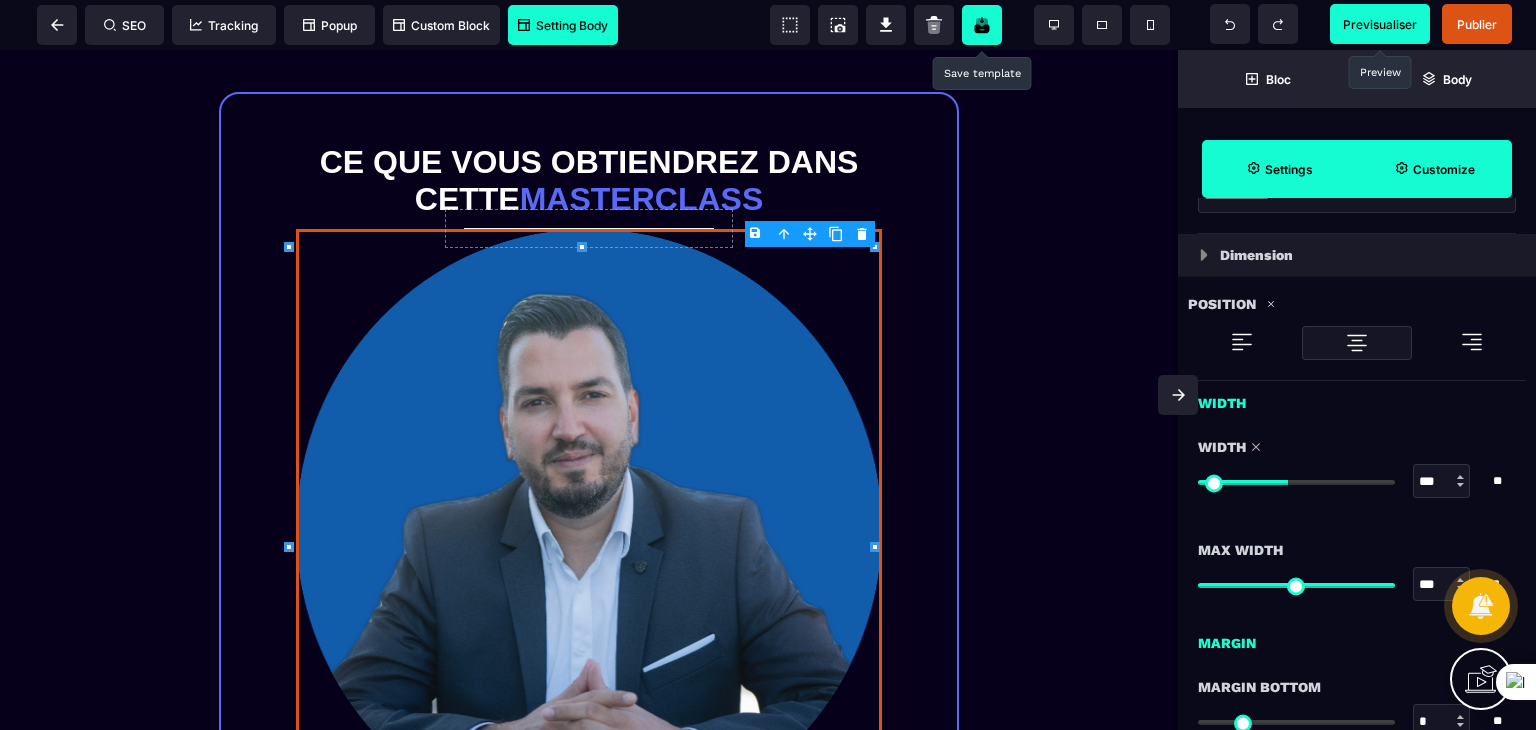 click at bounding box center [1296, 482] 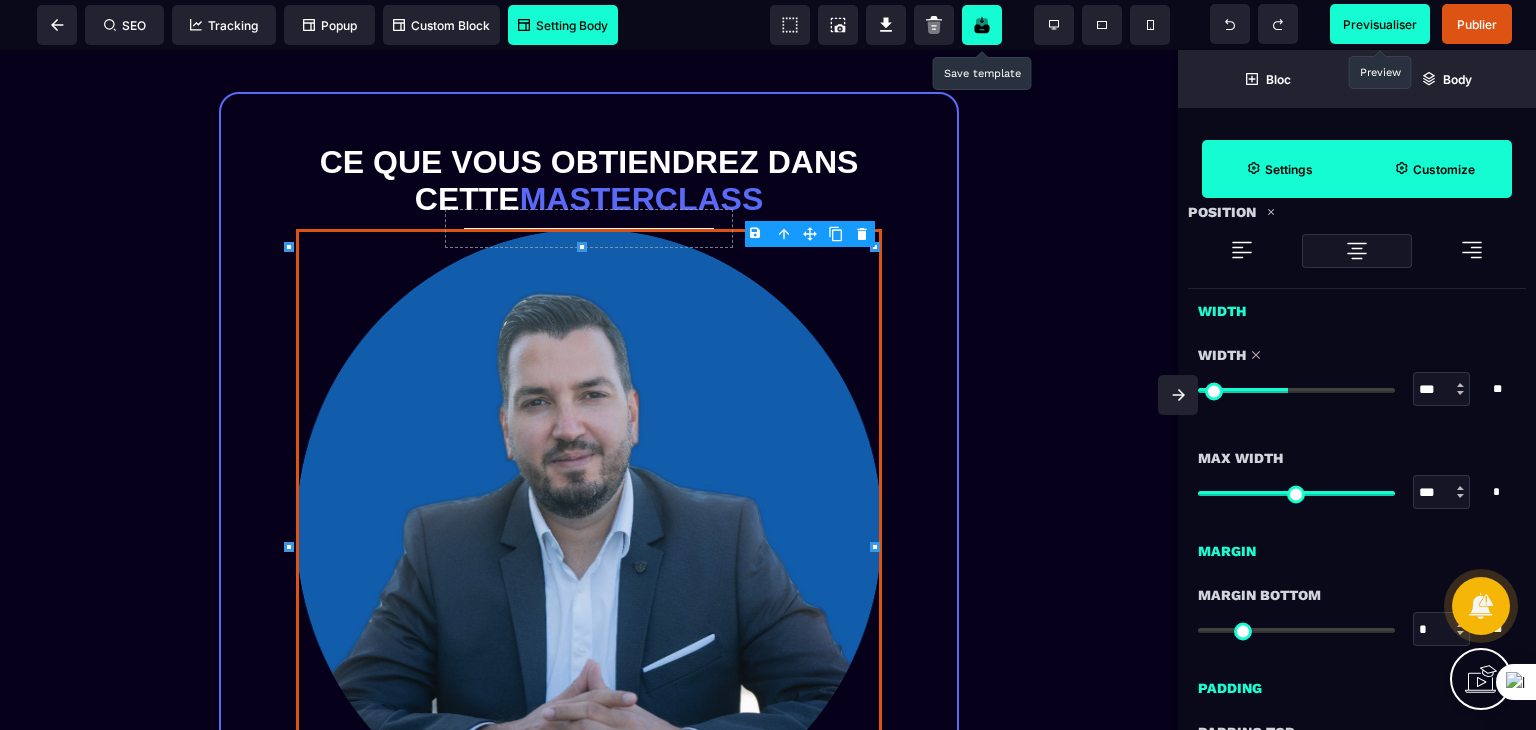 scroll, scrollTop: 800, scrollLeft: 0, axis: vertical 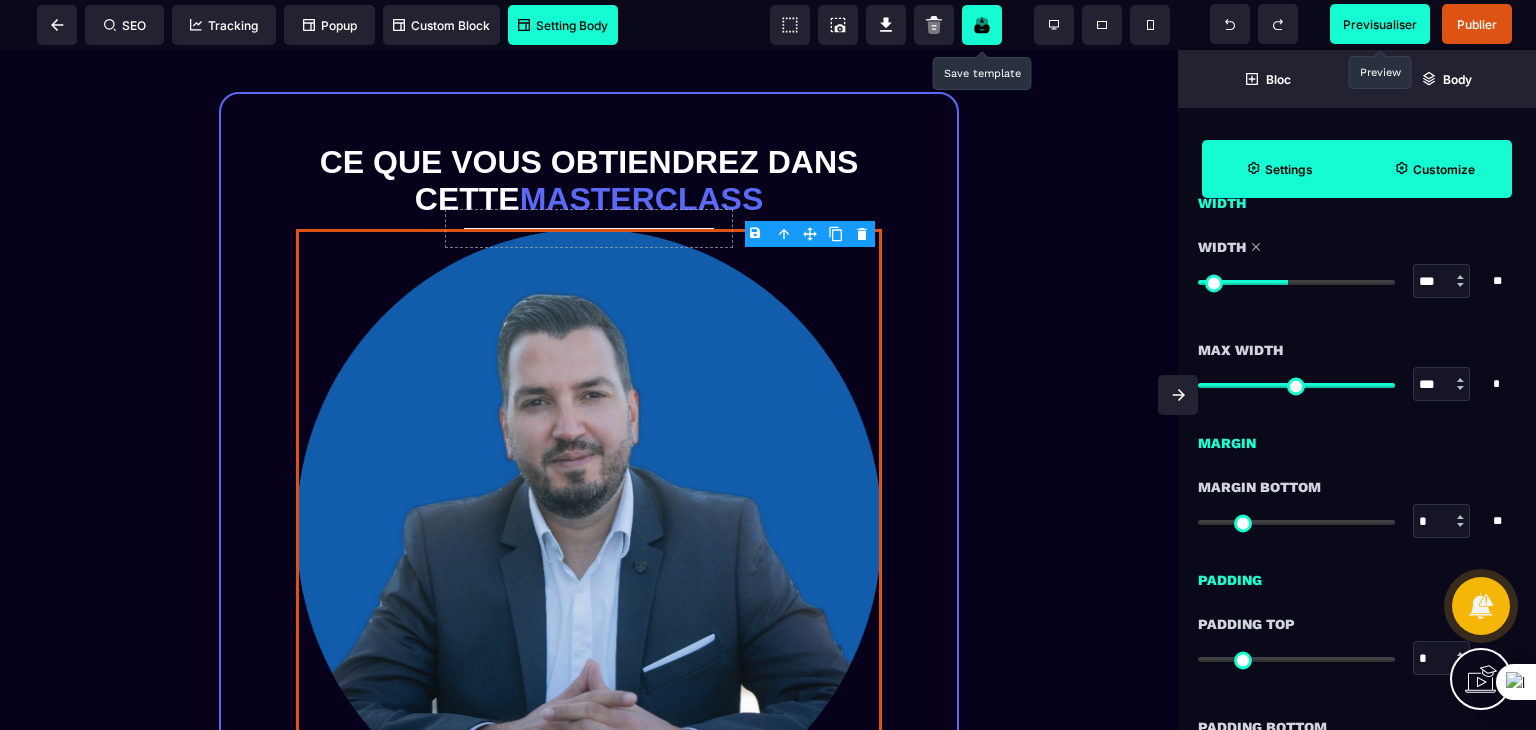 drag, startPoint x: 1385, startPoint y: 396, endPoint x: 1355, endPoint y: 401, distance: 30.413813 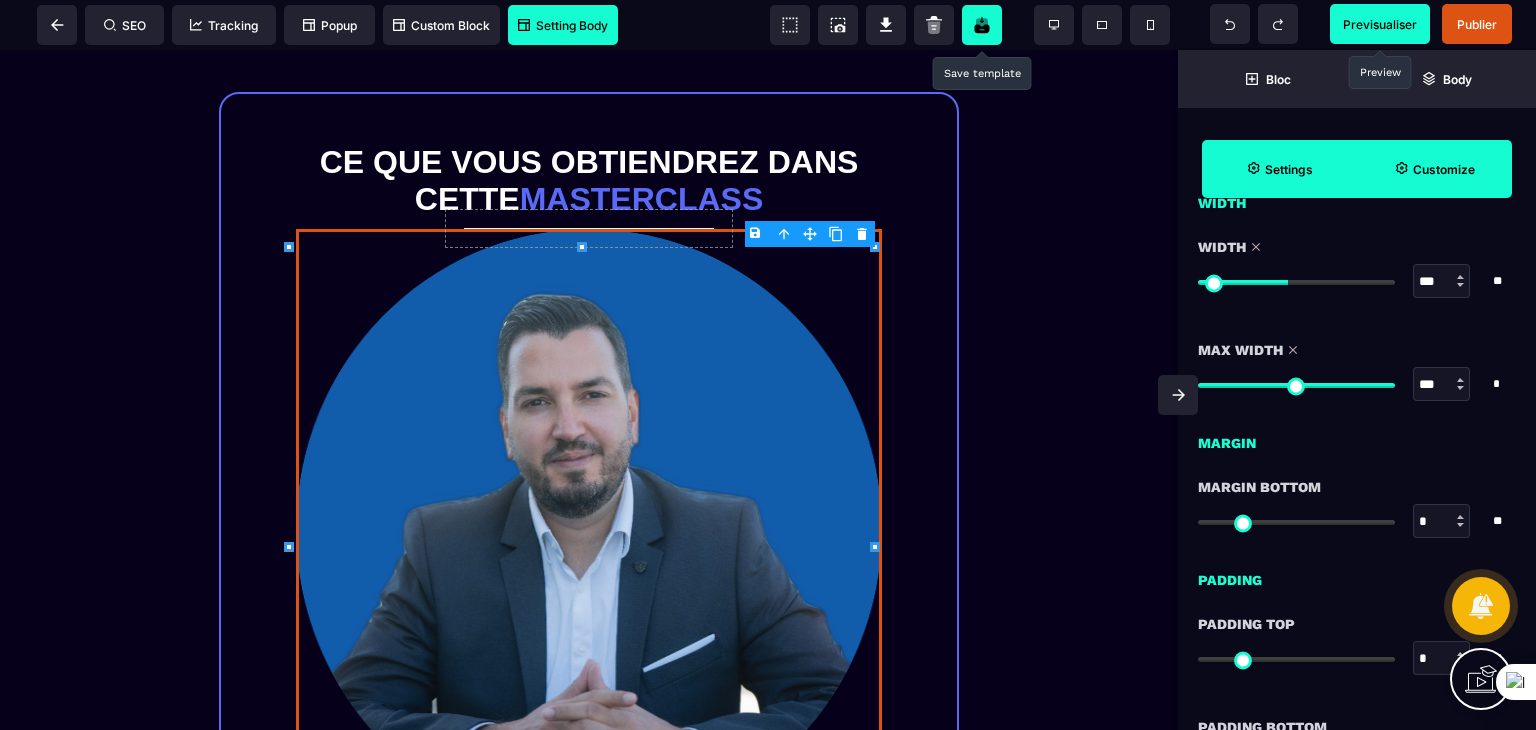 drag, startPoint x: 1384, startPoint y: 387, endPoint x: 1408, endPoint y: 388, distance: 24.020824 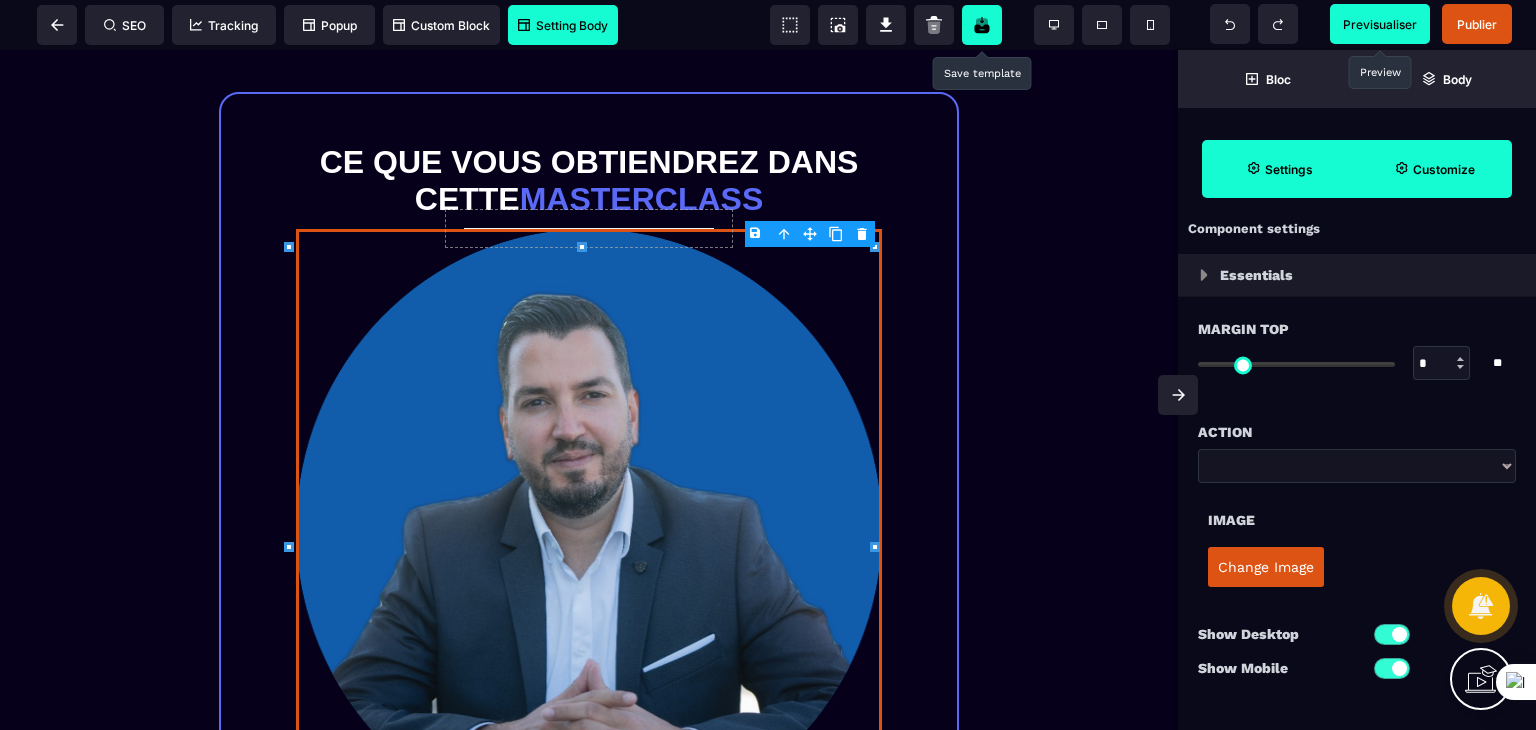 scroll, scrollTop: 0, scrollLeft: 0, axis: both 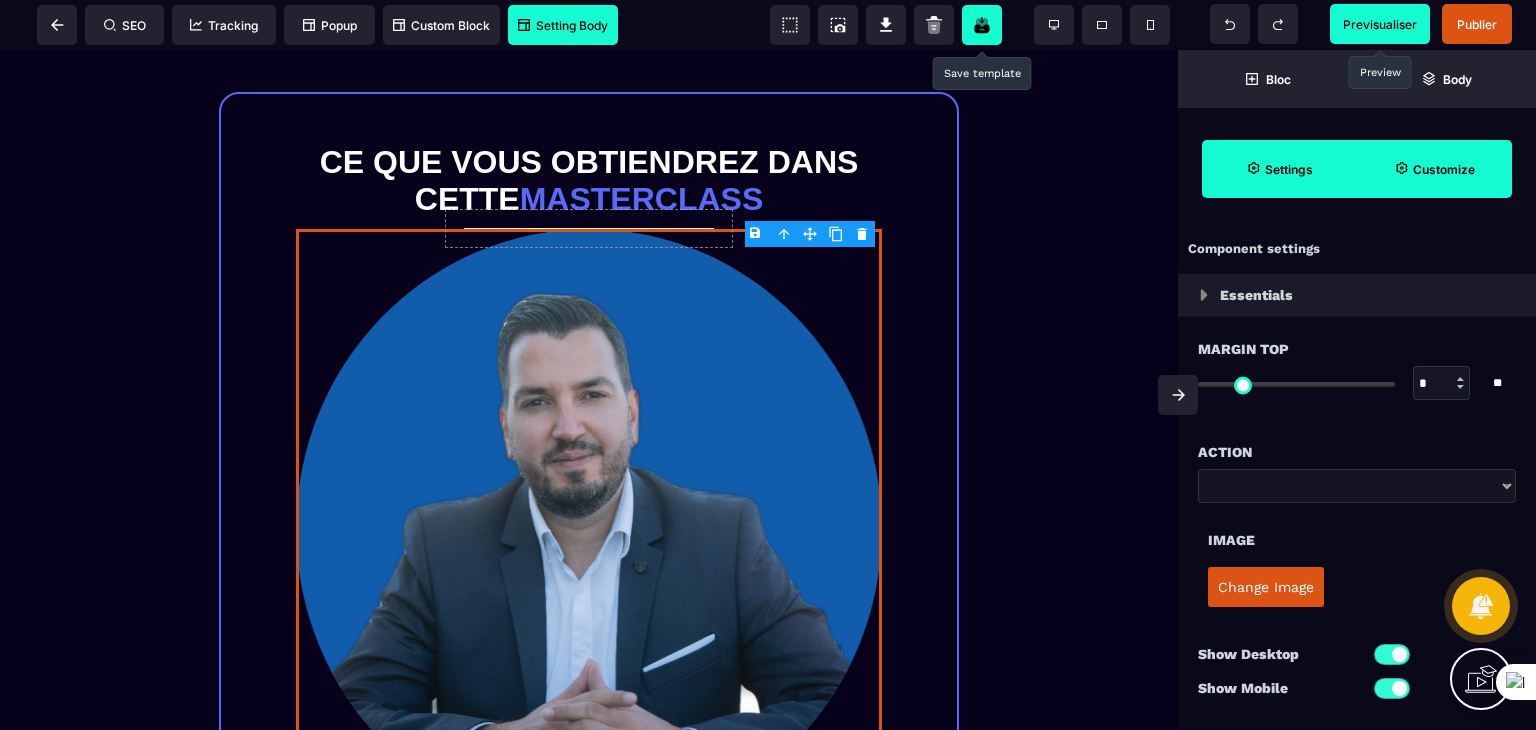 drag, startPoint x: 1213, startPoint y: 374, endPoint x: 1247, endPoint y: 384, distance: 35.44009 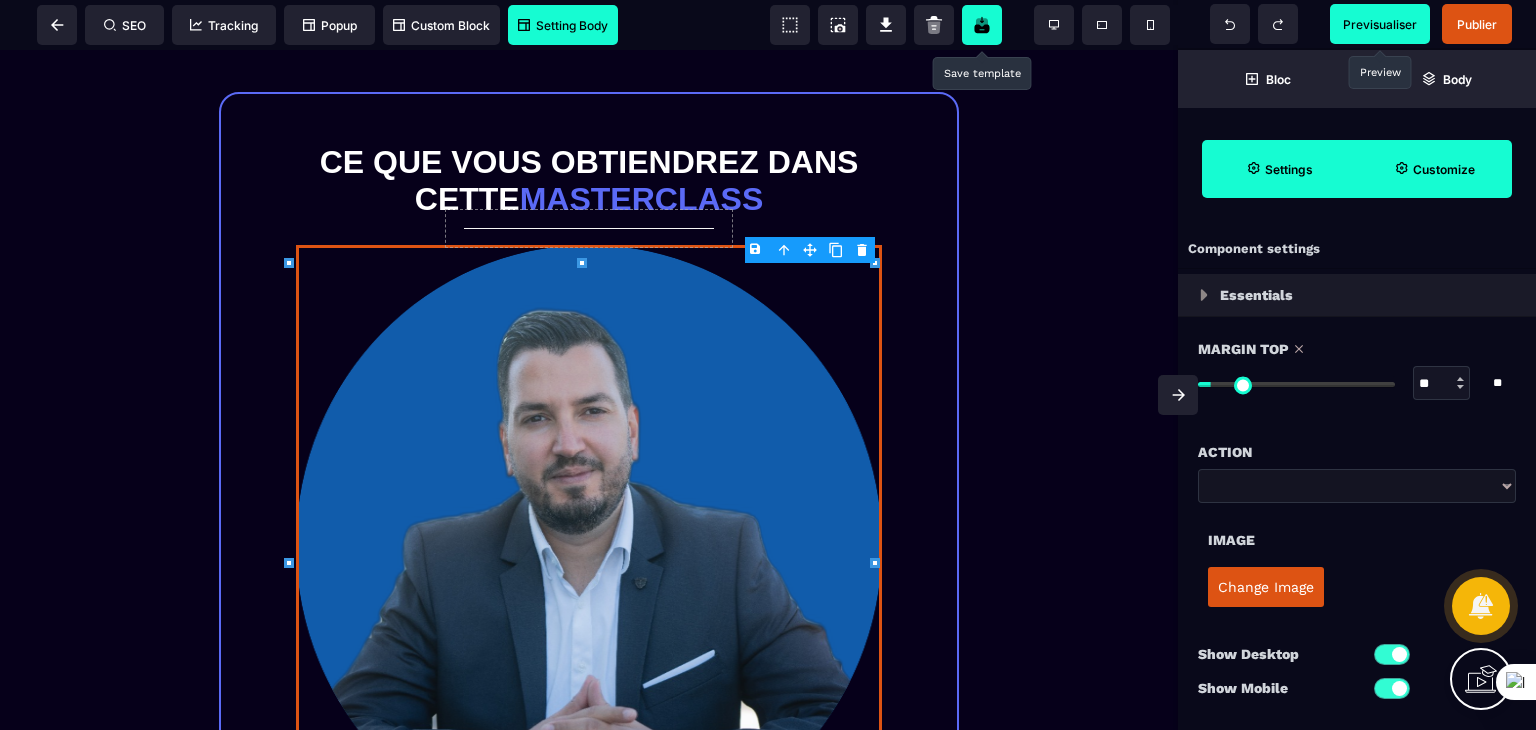 drag, startPoint x: 1245, startPoint y: 386, endPoint x: 1218, endPoint y: 388, distance: 27.073973 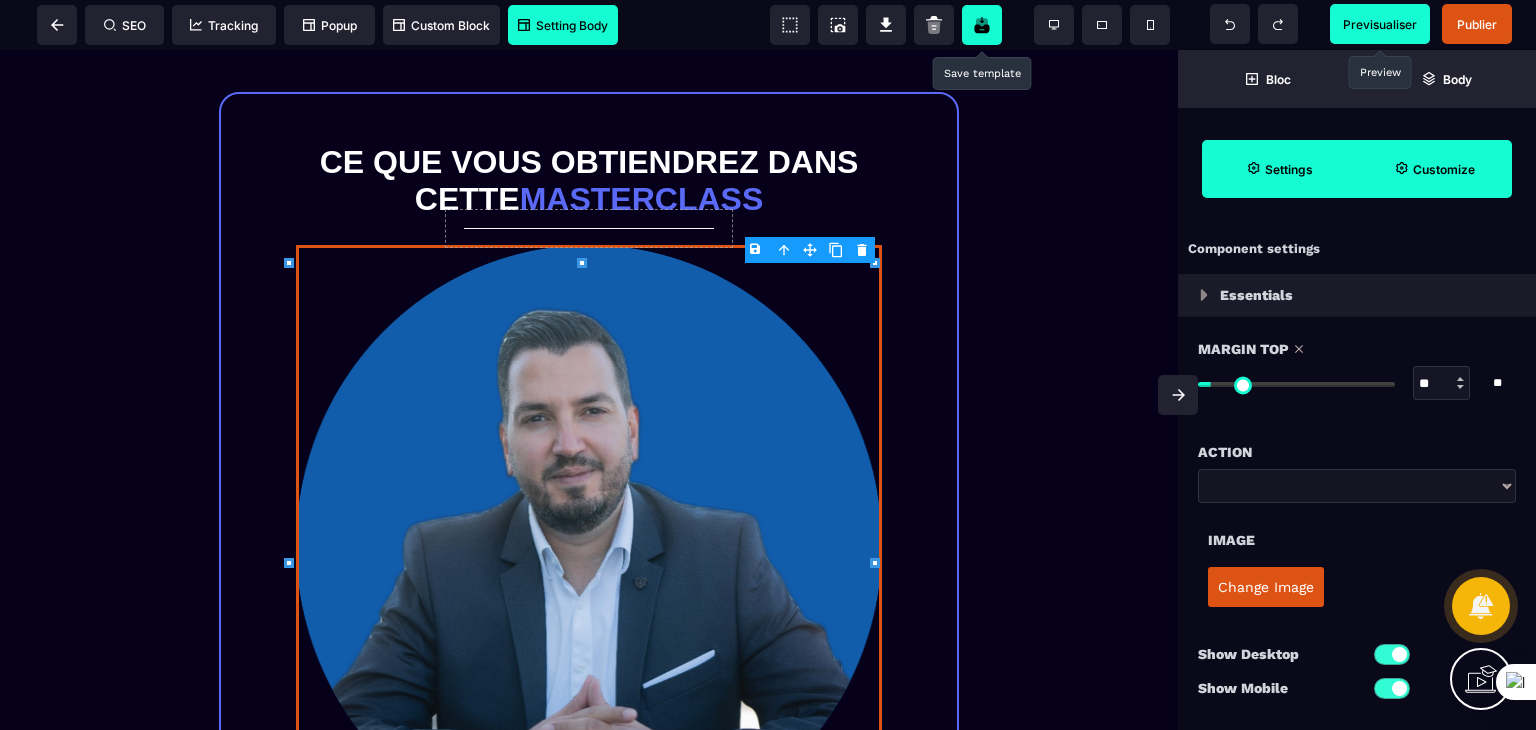 click at bounding box center [1296, 384] 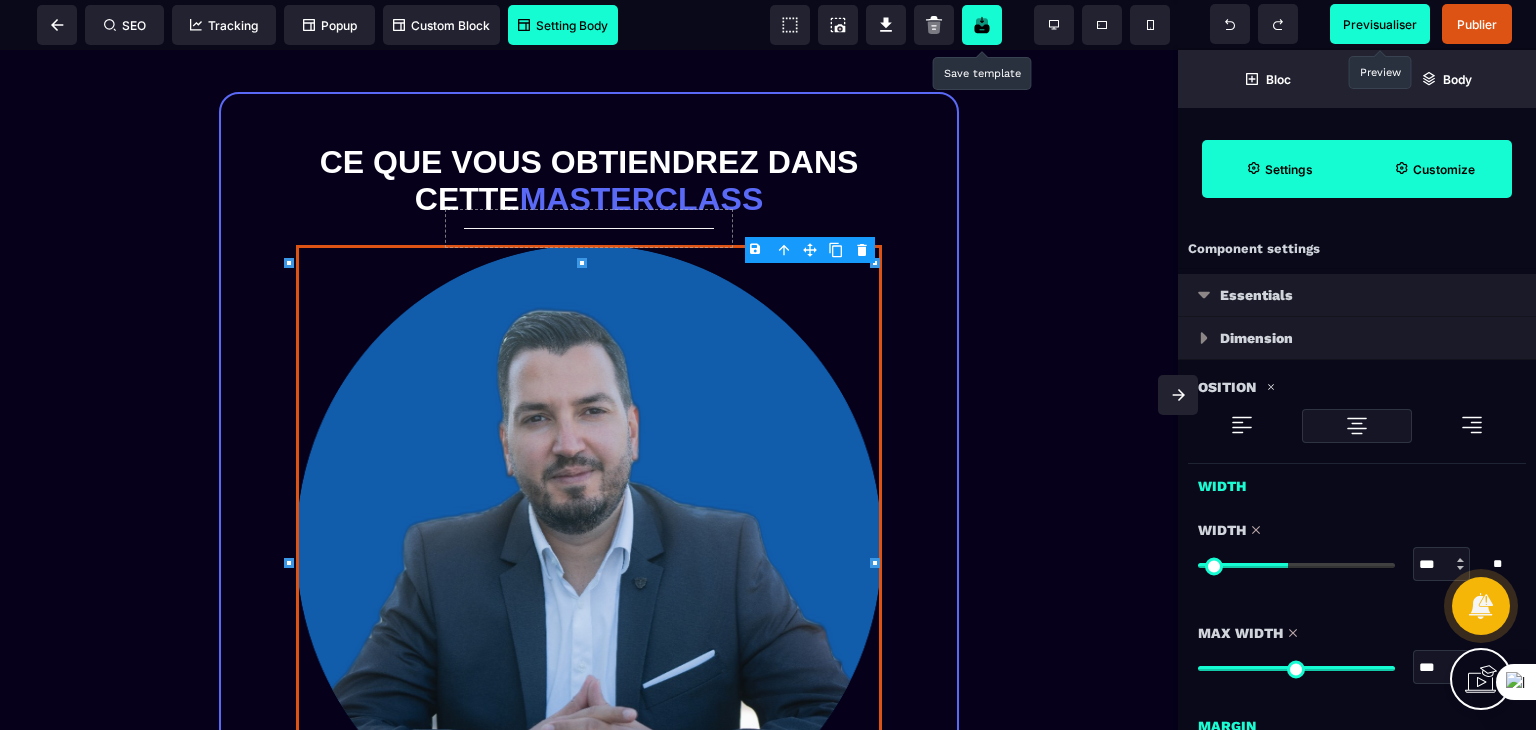 scroll, scrollTop: 100, scrollLeft: 0, axis: vertical 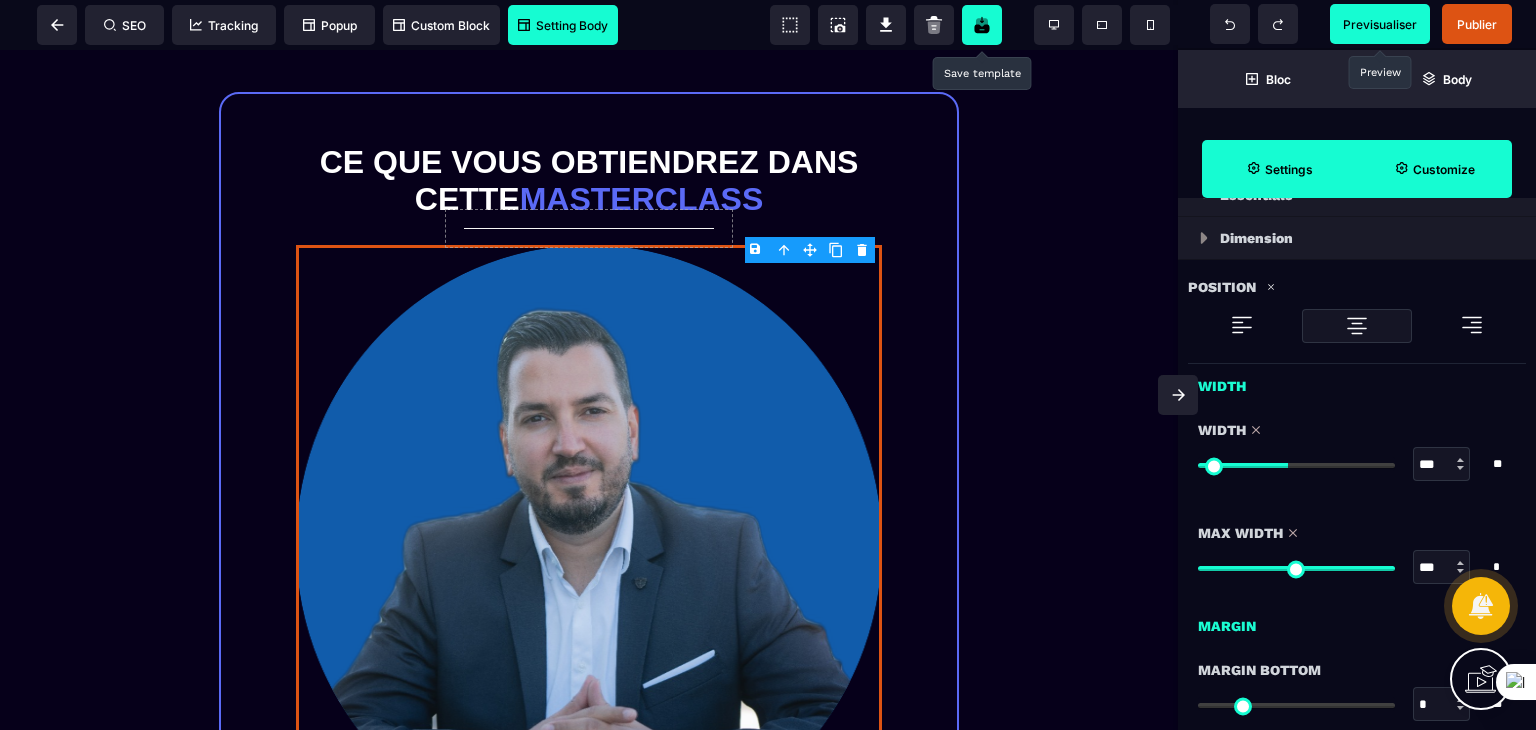 click on "***" at bounding box center [1442, 465] 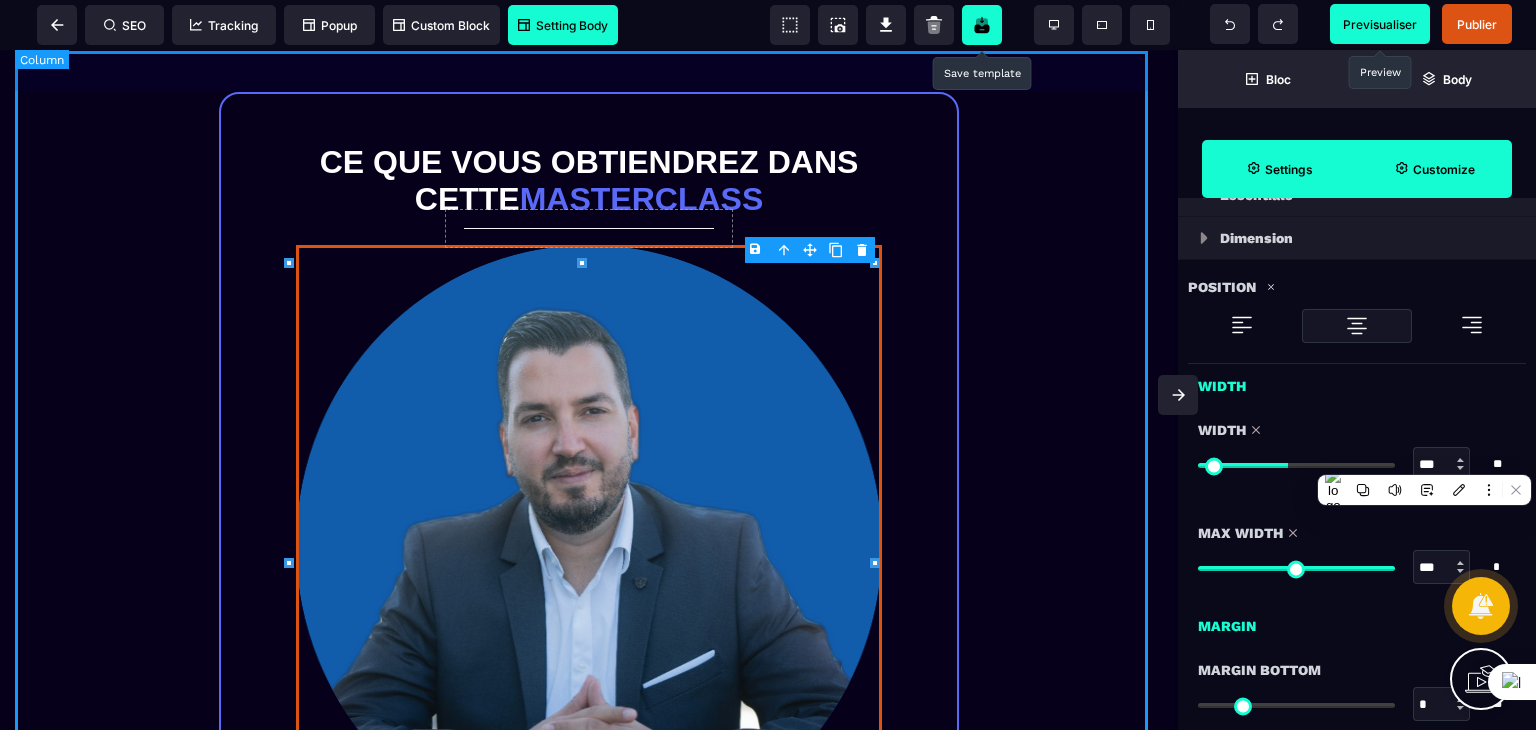 click on "Ce que vous obtiendrez dans cette  masterclass EXPERT FORMATION EN X Lorem ipsum dolor sit amet, consectetur adipiscing elit, sed do eiusmod tempor incididunt ut labore et dolore magna aliqua. Ut enim ad minim veniam, quis nostrud exercitation ullamco laboris nisi ut aliquip ex ea commodo consequat.  Duis aute irure dolor in reprehenderit in voluptate velit esse cillum dolore eu fugiat nulla pariatur. Excepteur sint occaecat cupidatat non proident, sunt in culpa qui officia deserunt mollit anim id est laborum.
ACCEDER A LA MASTERCLASS Ce site ne fait pas partie du site YouTube™, Google™, Facebook™, Google  Inc. ou Facebook Inc. De plus, ce site n’est PAS approuvé par YouTube™,  Google™ ou Facebook™ en aucune façon. FACEBOOK™ est une marque de  commerce de FACEBOOK, Inc. GOOGLE™ et YOUTUBE™ sont des marques de  commerce de GOOGLE Inc. Mentions légales |  Politique de confidentialité | CGV" at bounding box center [589, 712] 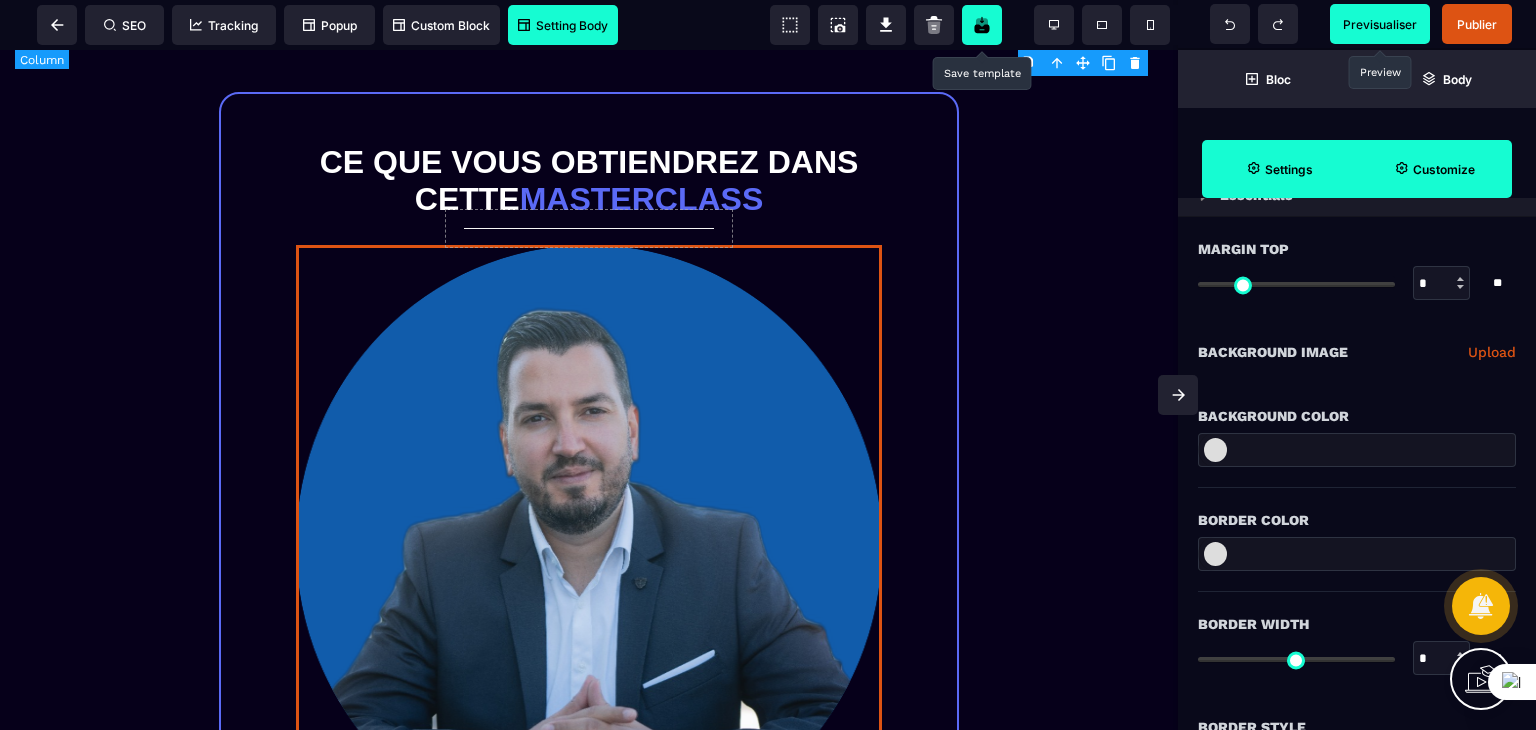 scroll, scrollTop: 0, scrollLeft: 0, axis: both 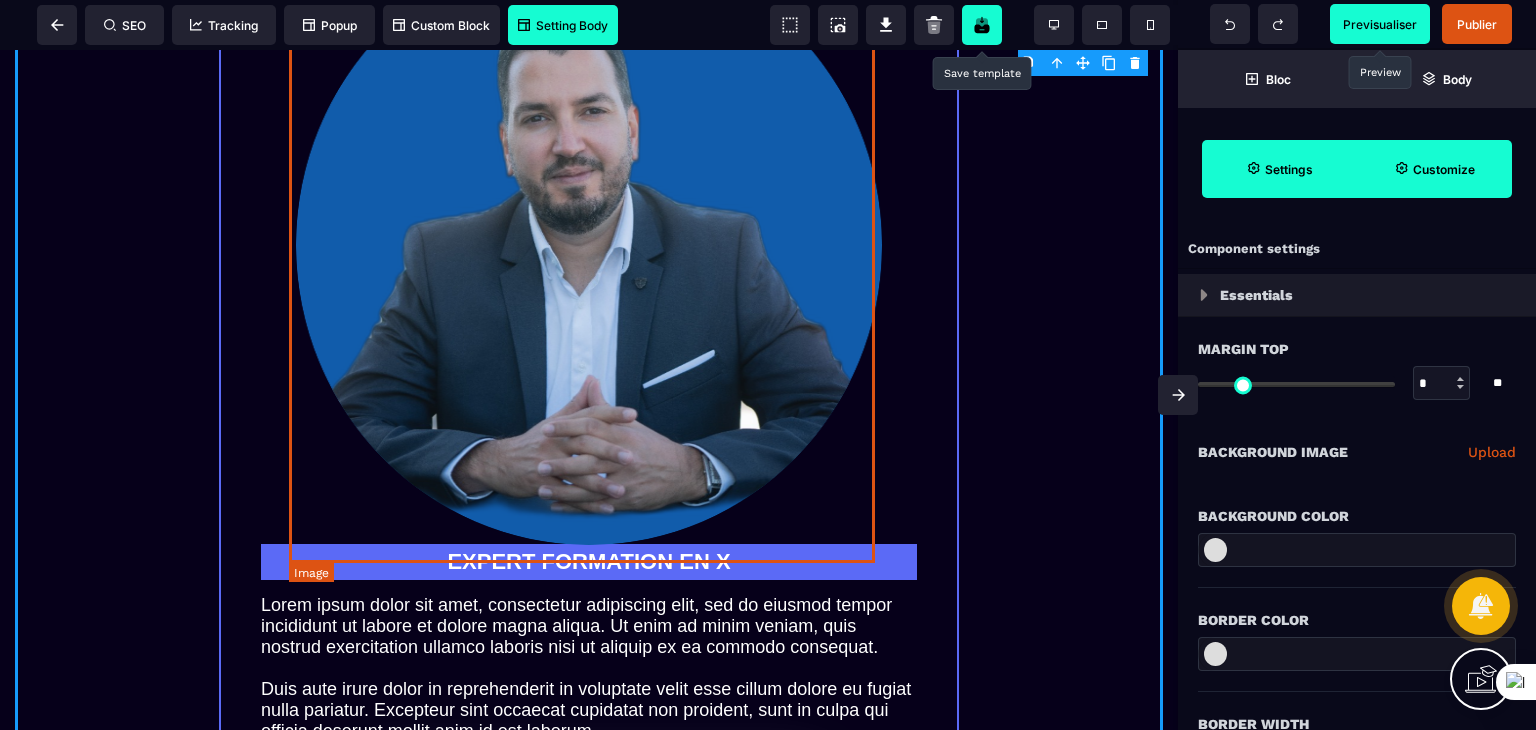 click at bounding box center (589, 245) 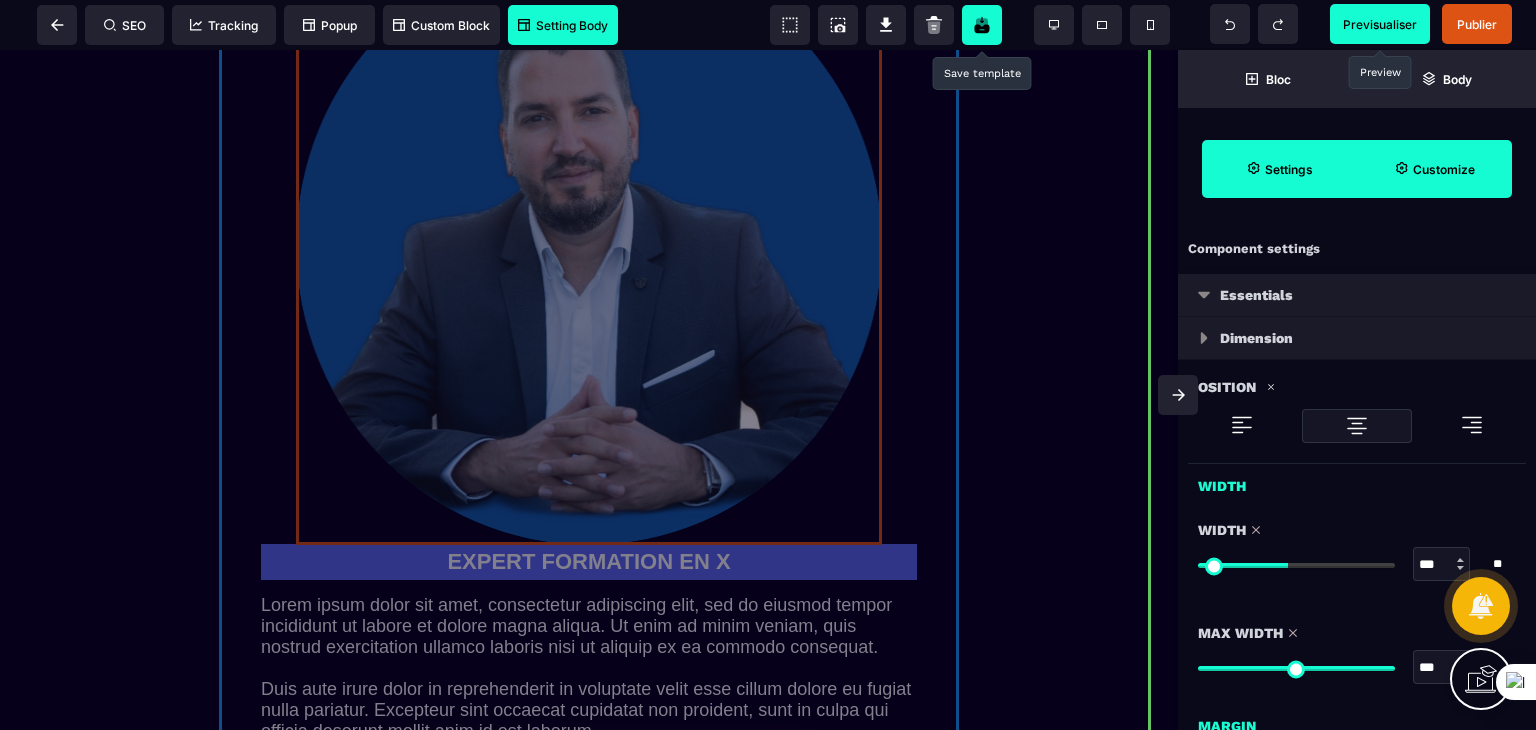 drag, startPoint x: 874, startPoint y: 556, endPoint x: 797, endPoint y: 453, distance: 128.60016 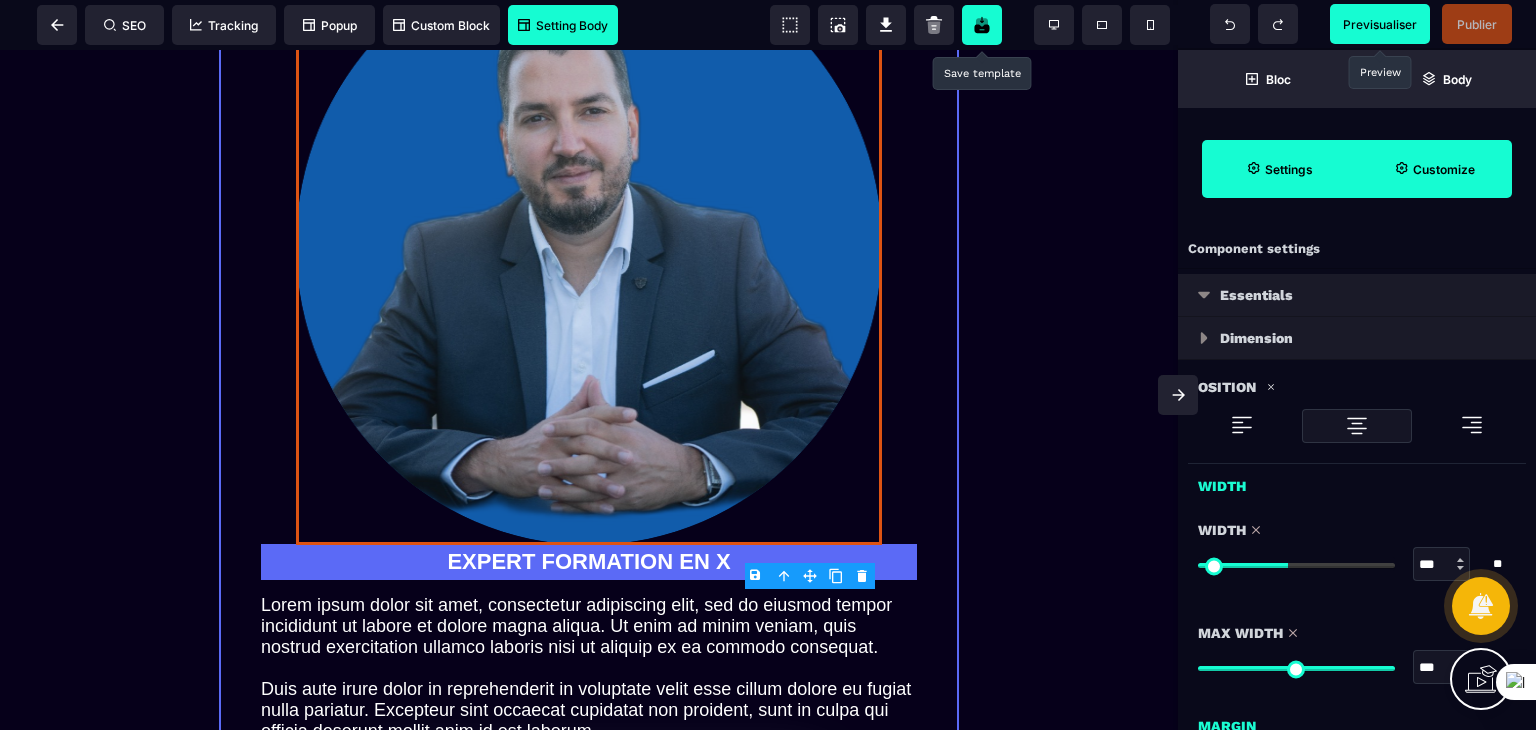 click on "Ce que vous obtiendrez dans cette  masterclass EXPERT FORMATION EN X Lorem ipsum dolor sit amet, consectetur adipiscing elit, sed do eiusmod tempor incididunt ut labore et dolore magna aliqua. Ut enim ad minim veniam, quis nostrud exercitation ullamco laboris nisi ut aliquip ex ea commodo consequat.  Duis aute irure dolor in reprehenderit in voluptate velit esse cillum dolore eu fugiat nulla pariatur. Excepteur sint occaecat cupidatat non proident, sunt in culpa qui officia deserunt mollit anim id est laborum.
ACCEDER A LA MASTERCLASS" at bounding box center (589, 326) 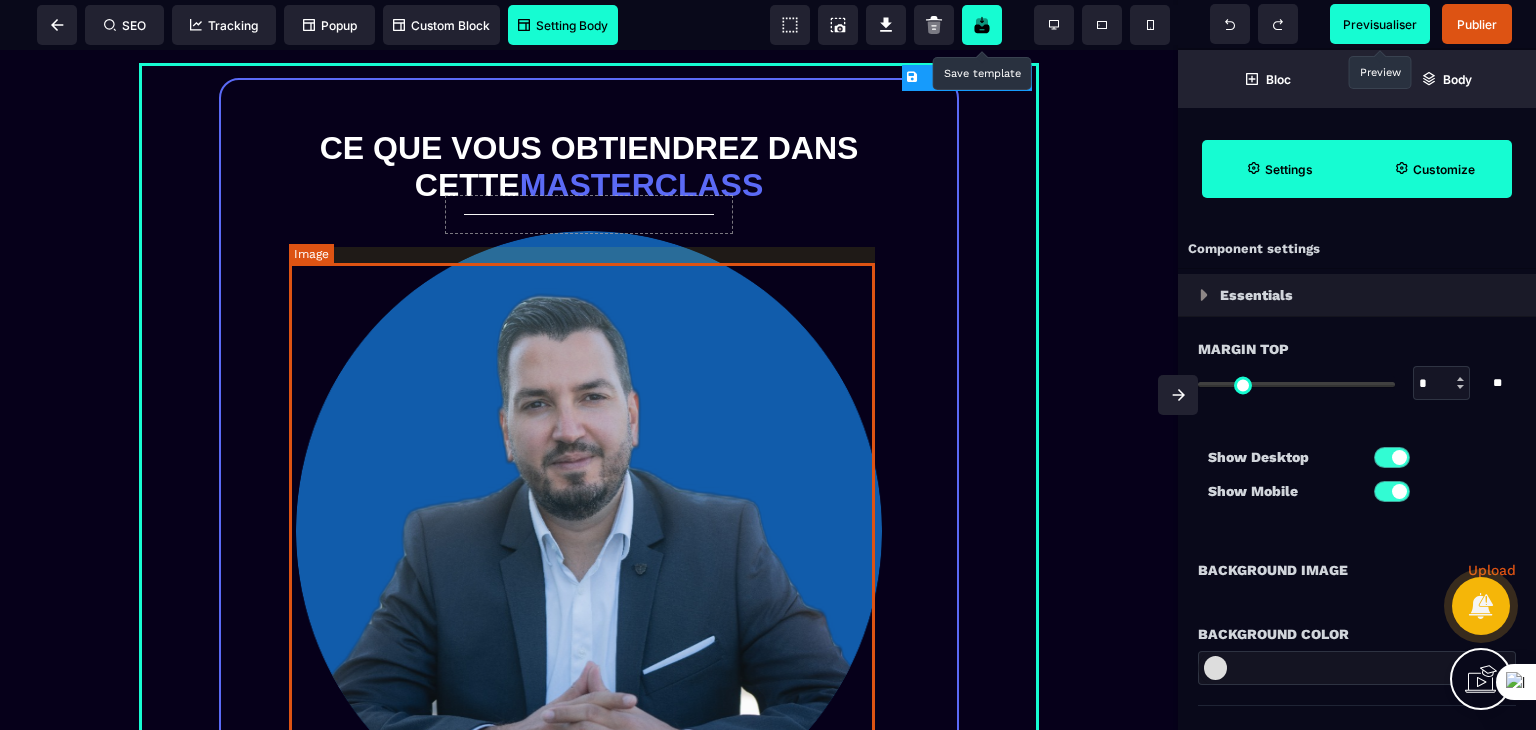 scroll, scrollTop: 1666, scrollLeft: 0, axis: vertical 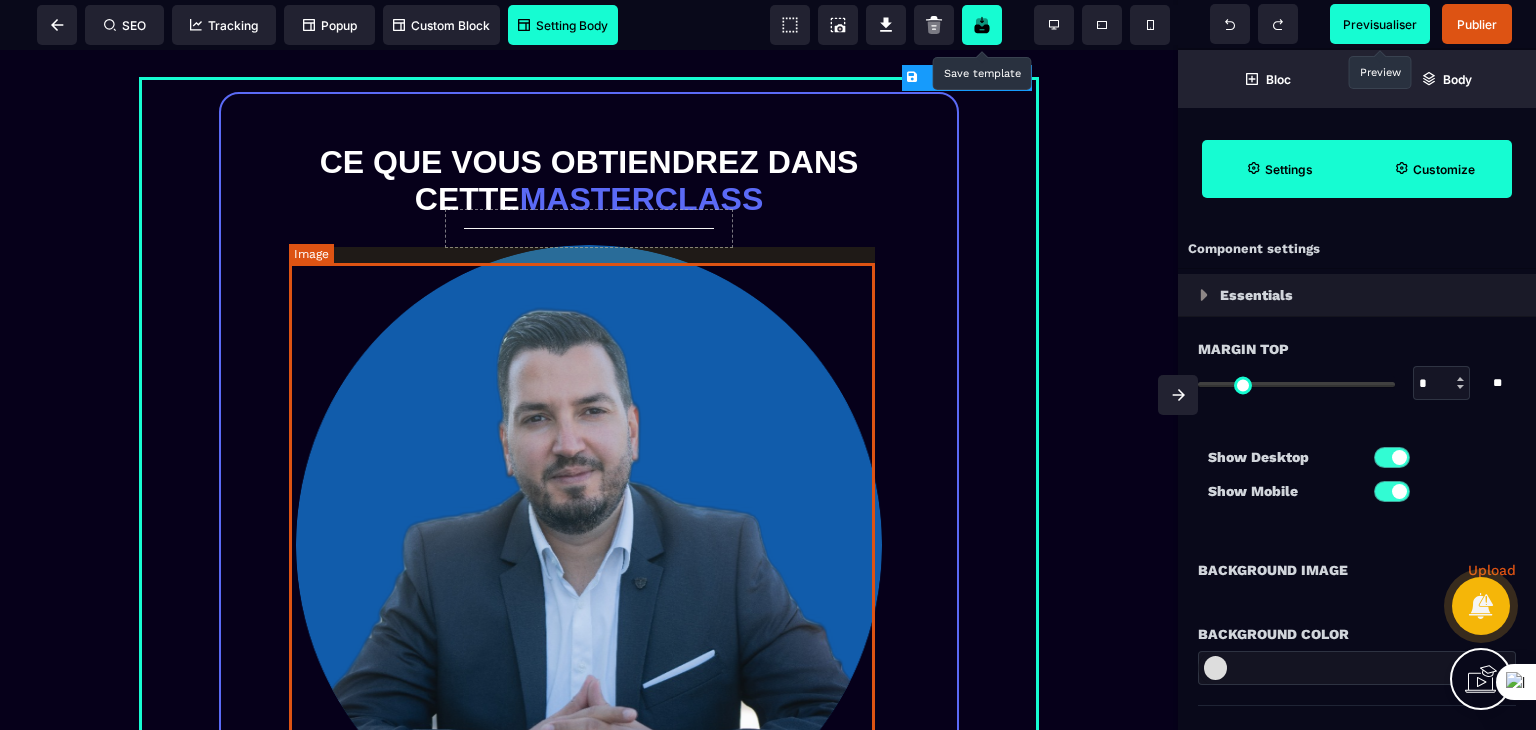click at bounding box center [589, 545] 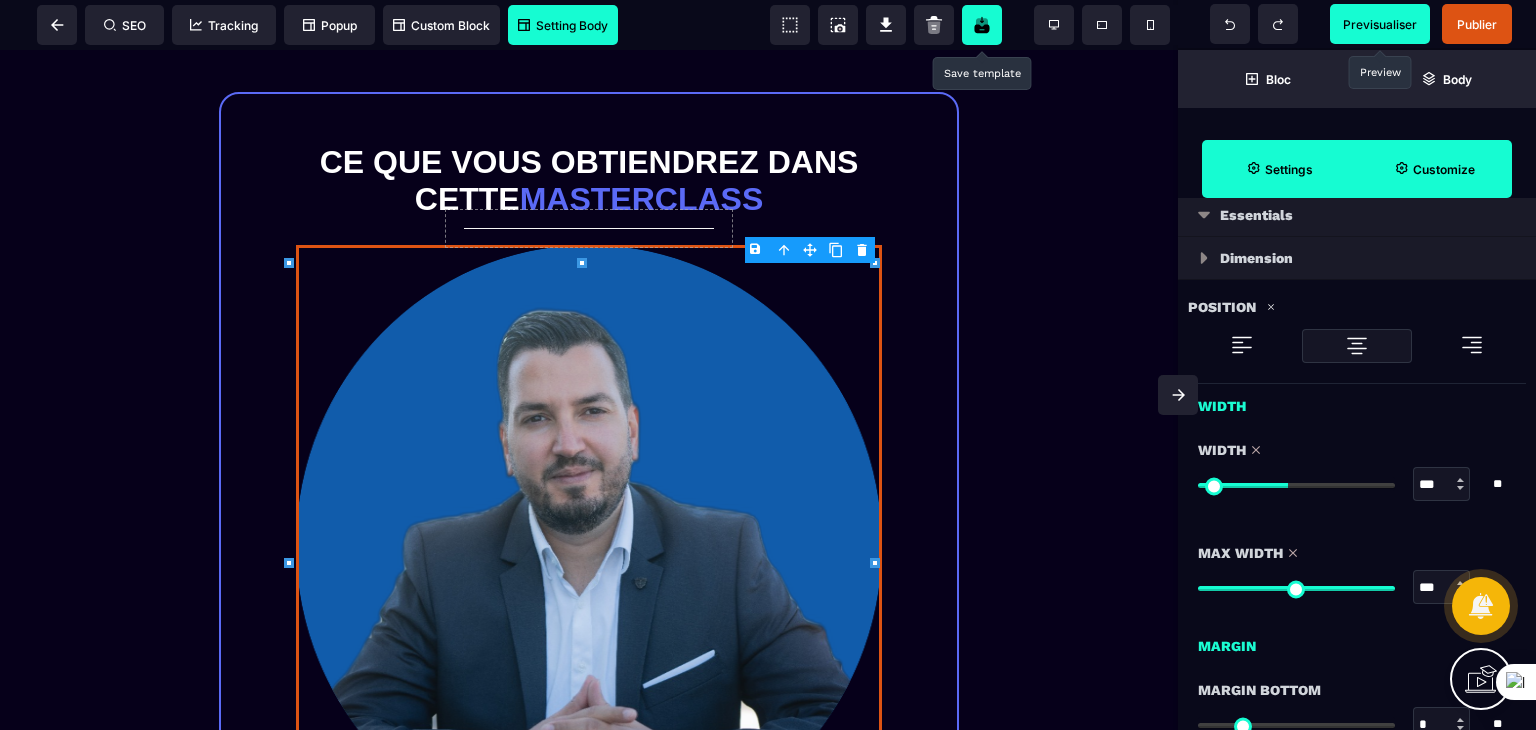 scroll, scrollTop: 0, scrollLeft: 0, axis: both 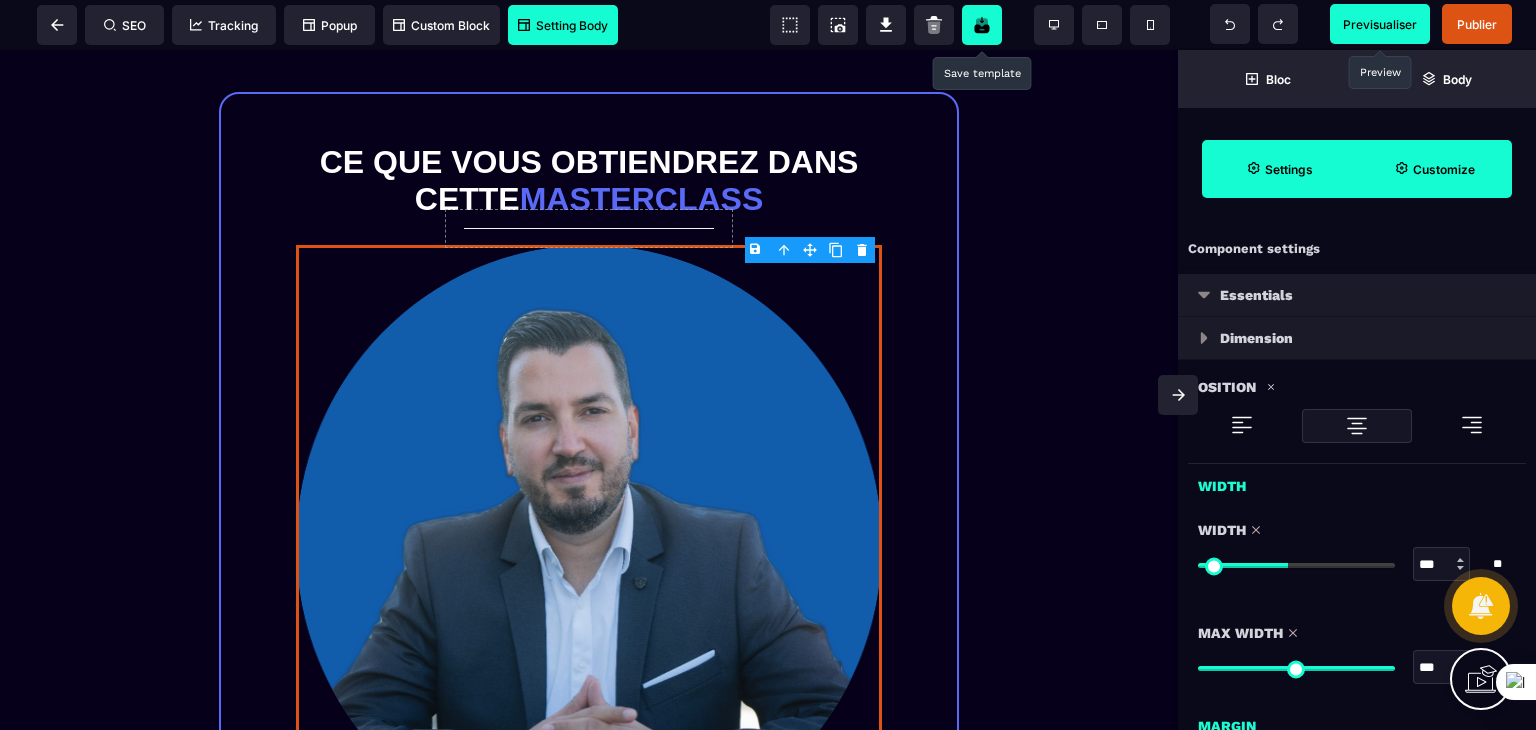 click on "Customize" at bounding box center [1434, 169] 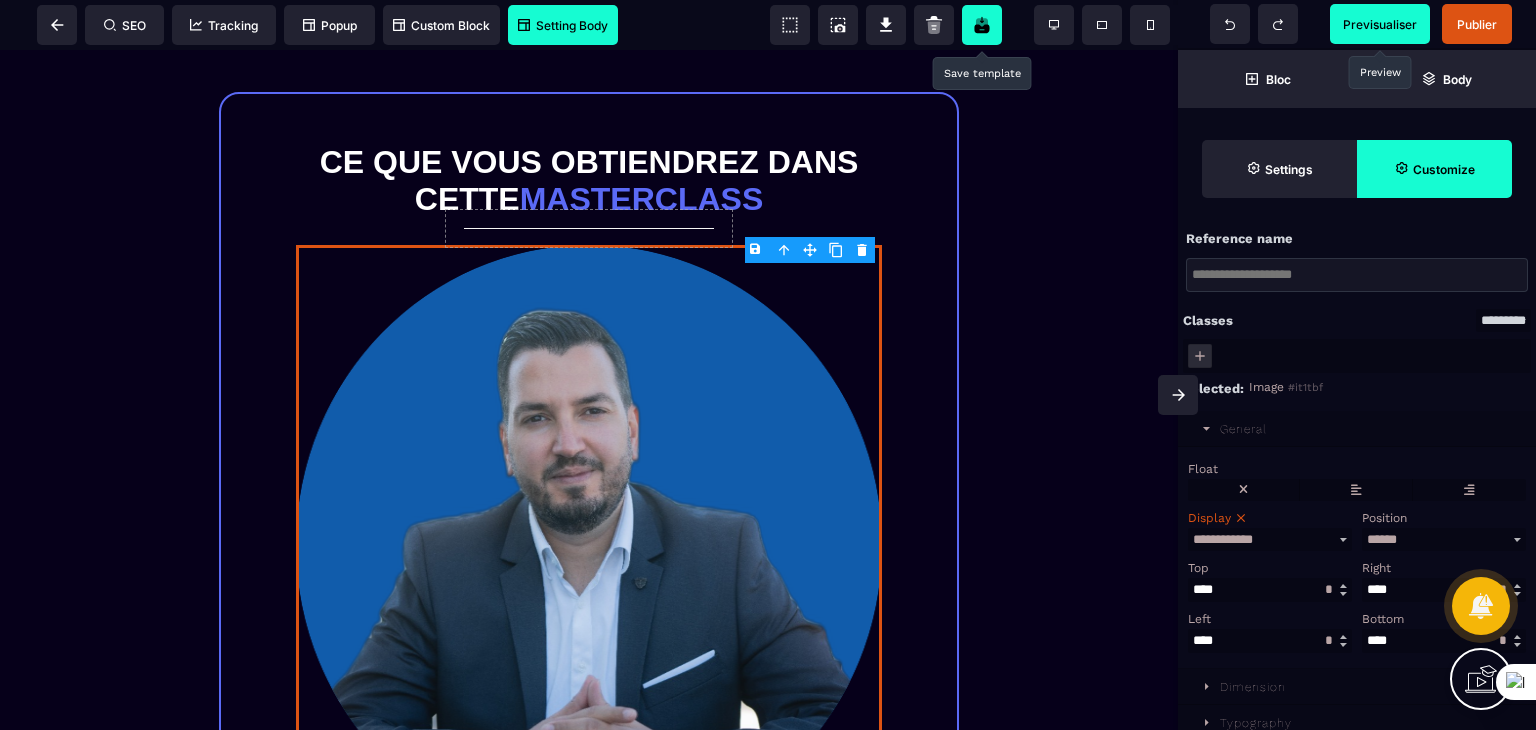 click on "********* ***** ***** ********" at bounding box center [1503, 320] 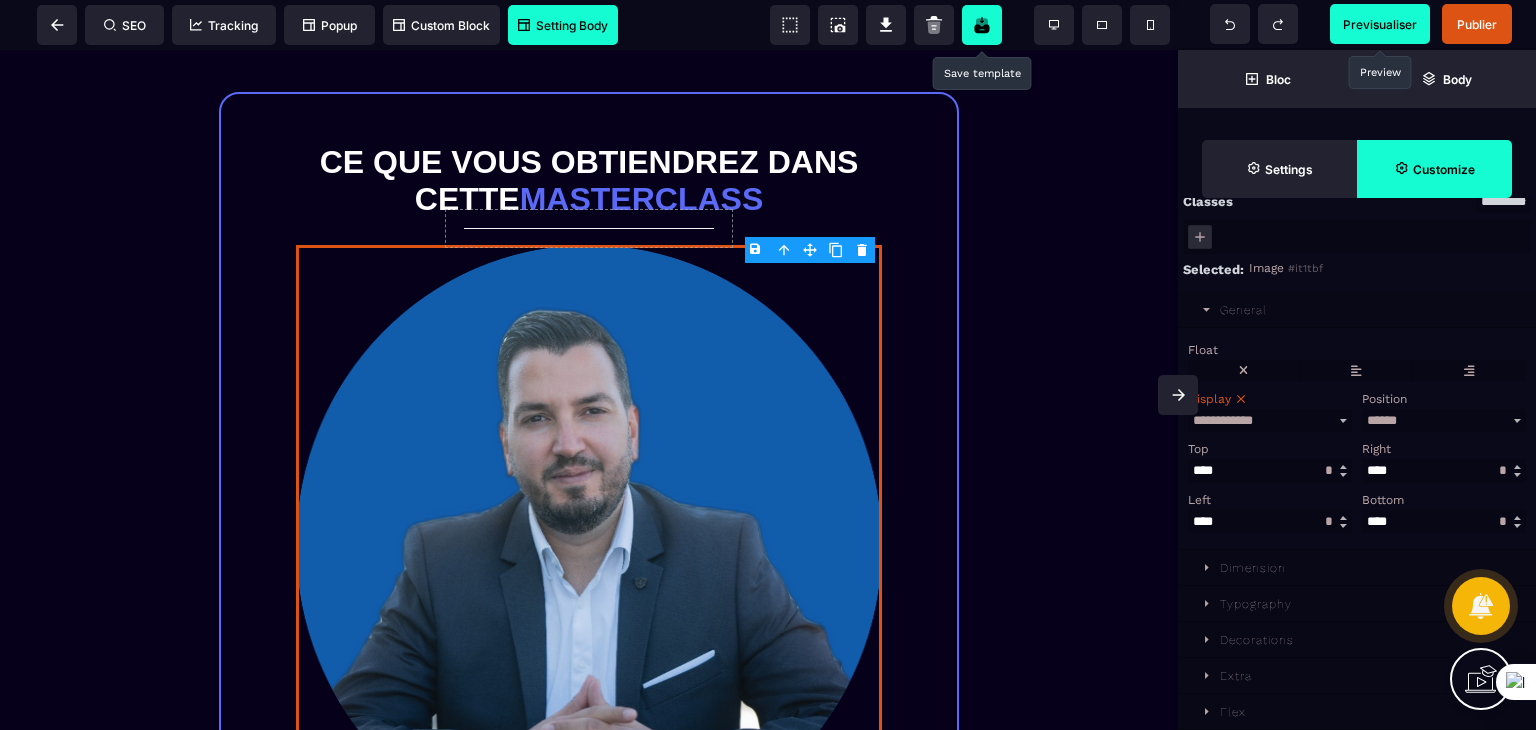 scroll, scrollTop: 0, scrollLeft: 0, axis: both 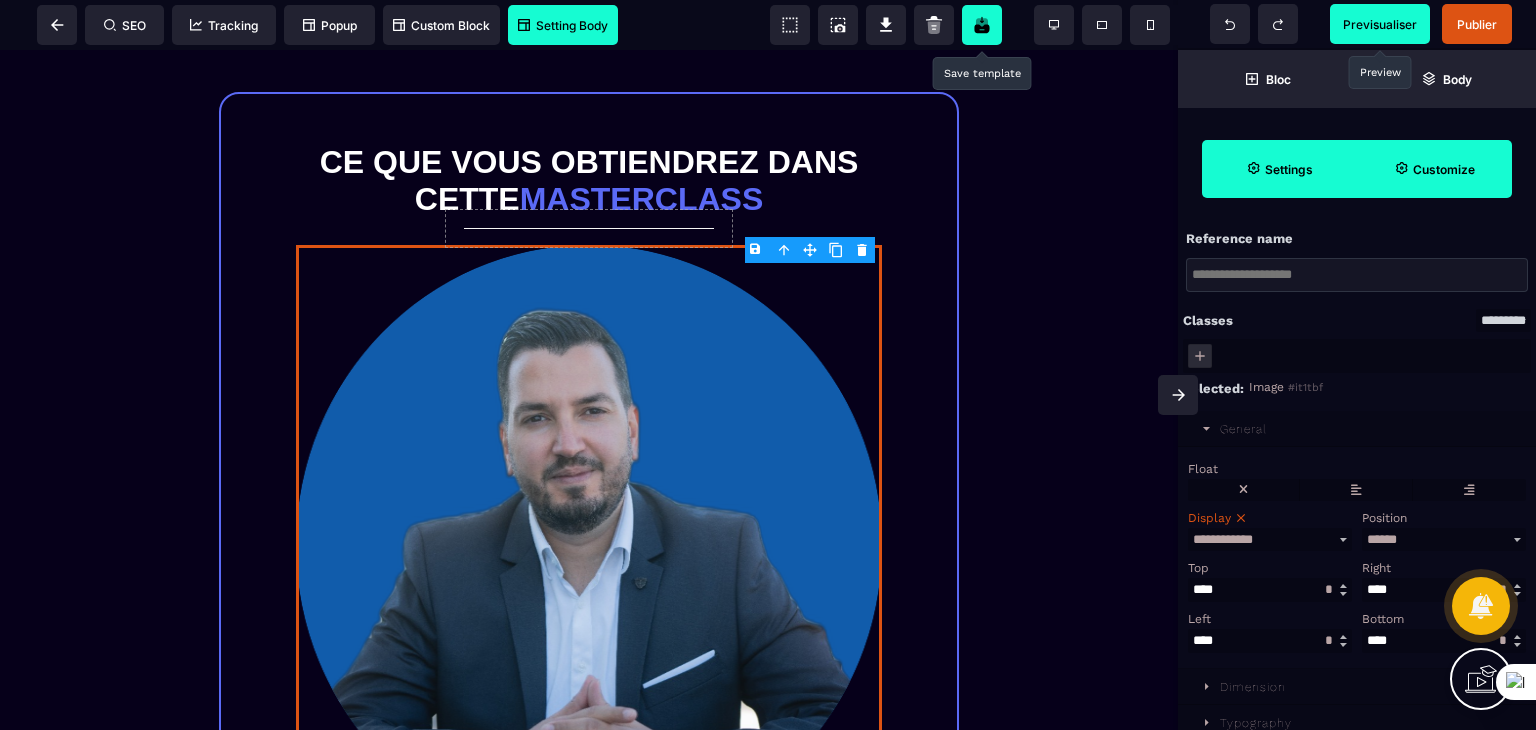 click on "Settings" at bounding box center [1279, 169] 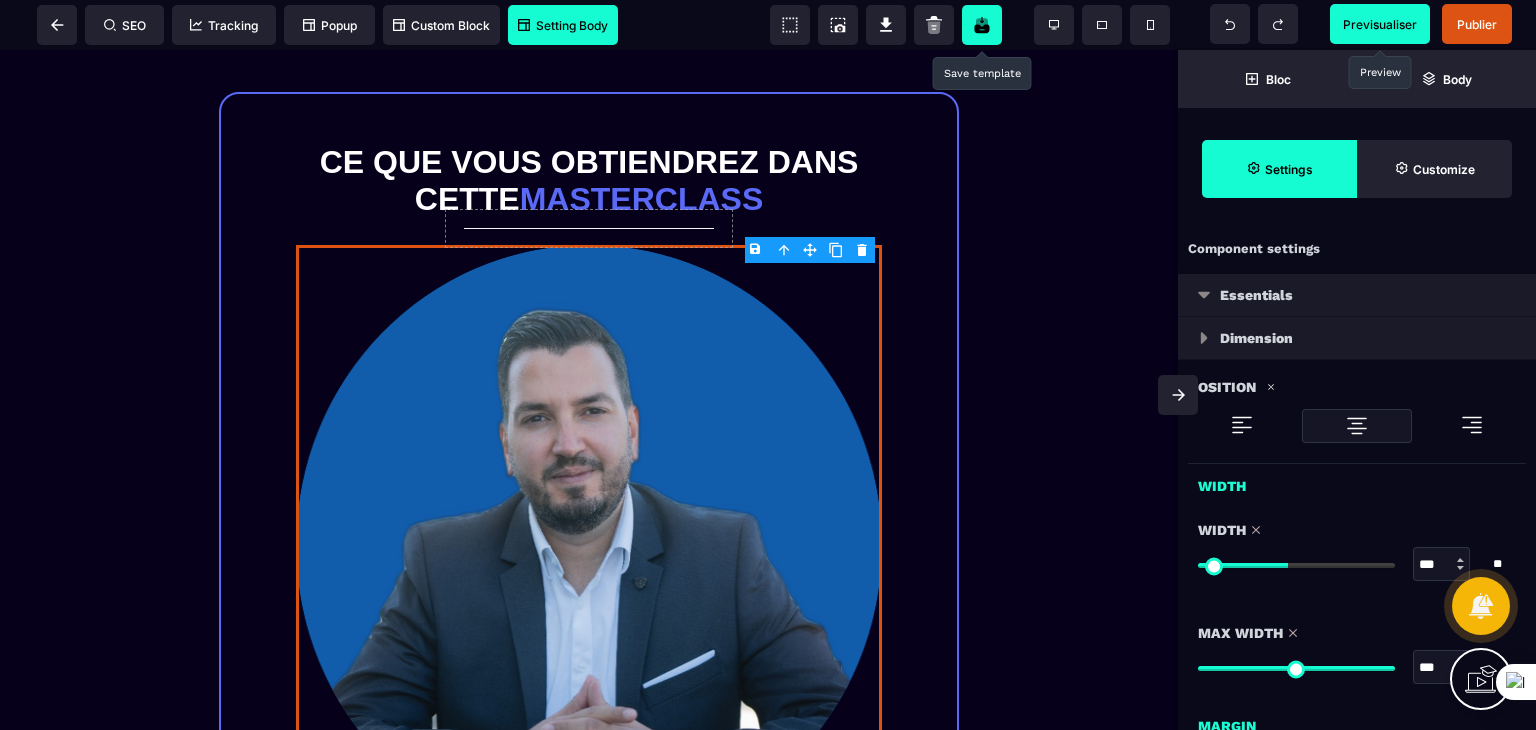 click on "Essentials" at bounding box center (1256, 295) 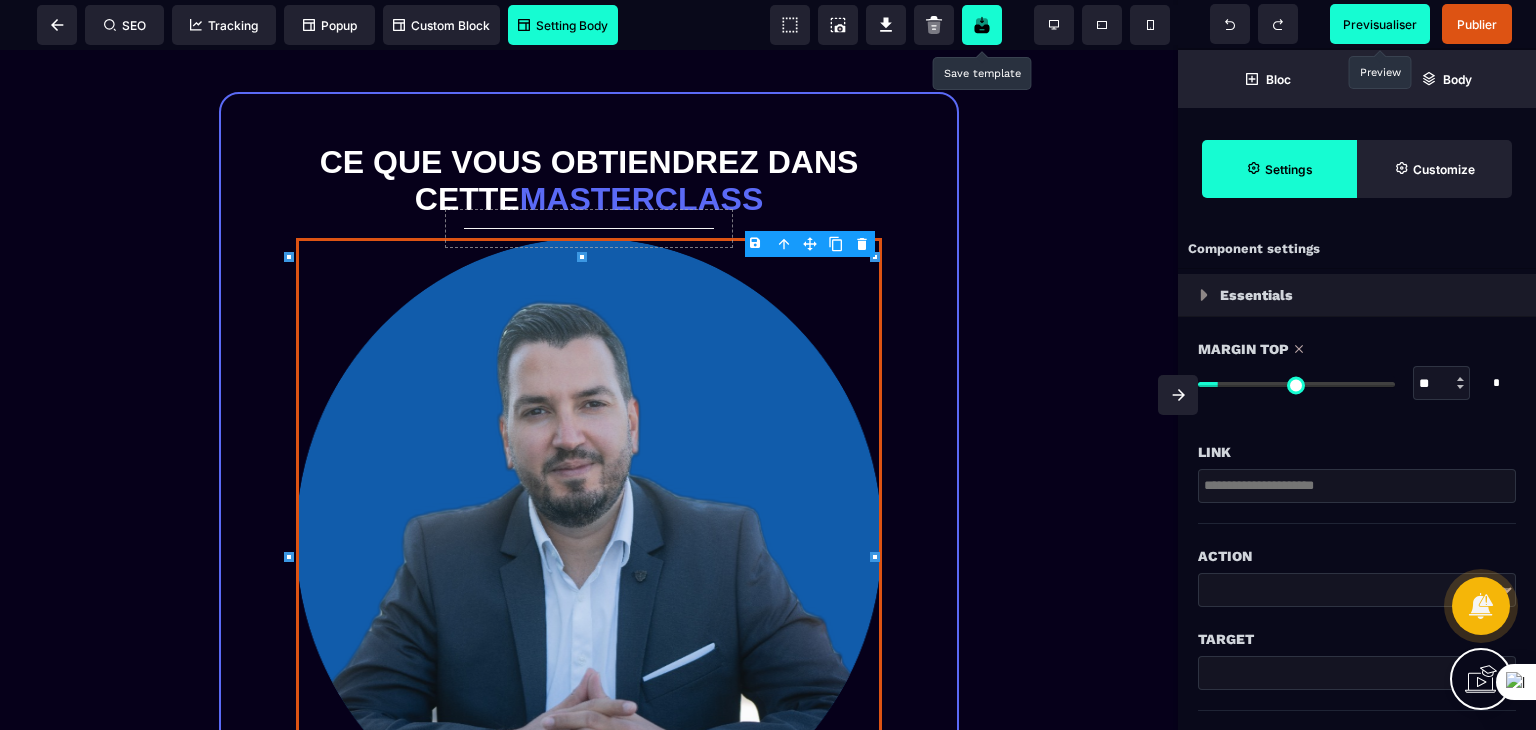 drag, startPoint x: 1234, startPoint y: 386, endPoint x: 1224, endPoint y: 378, distance: 12.806249 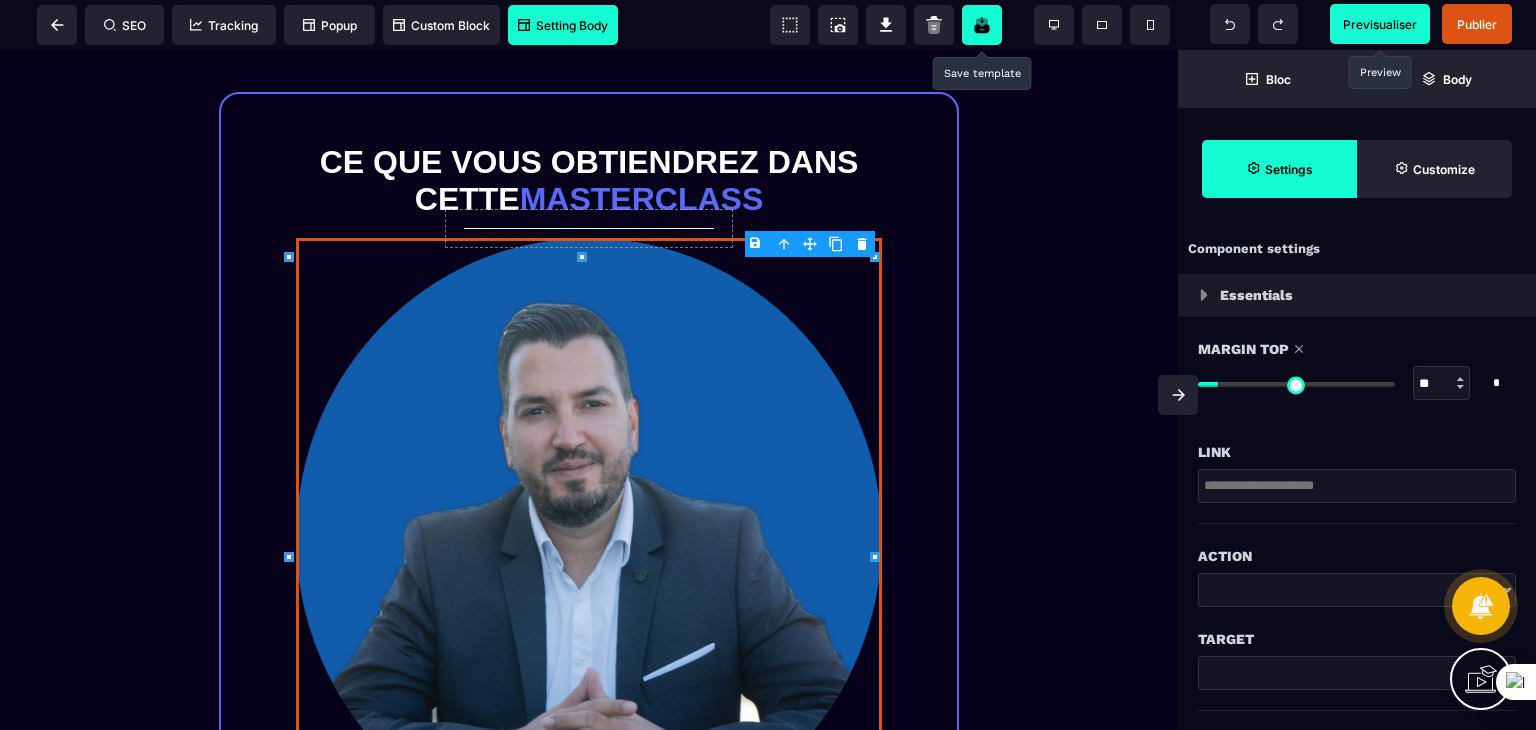 click at bounding box center (1296, 384) 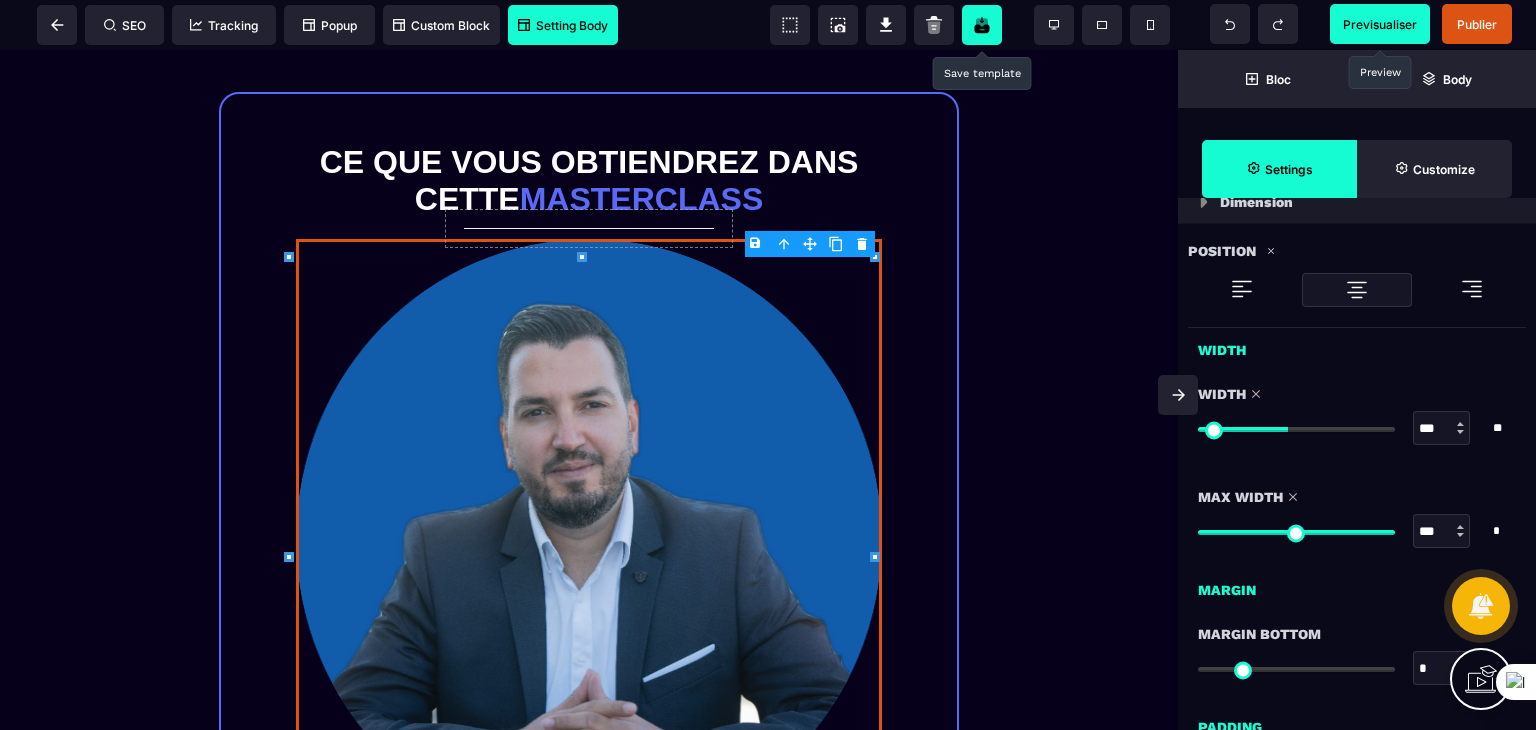 scroll, scrollTop: 1000, scrollLeft: 0, axis: vertical 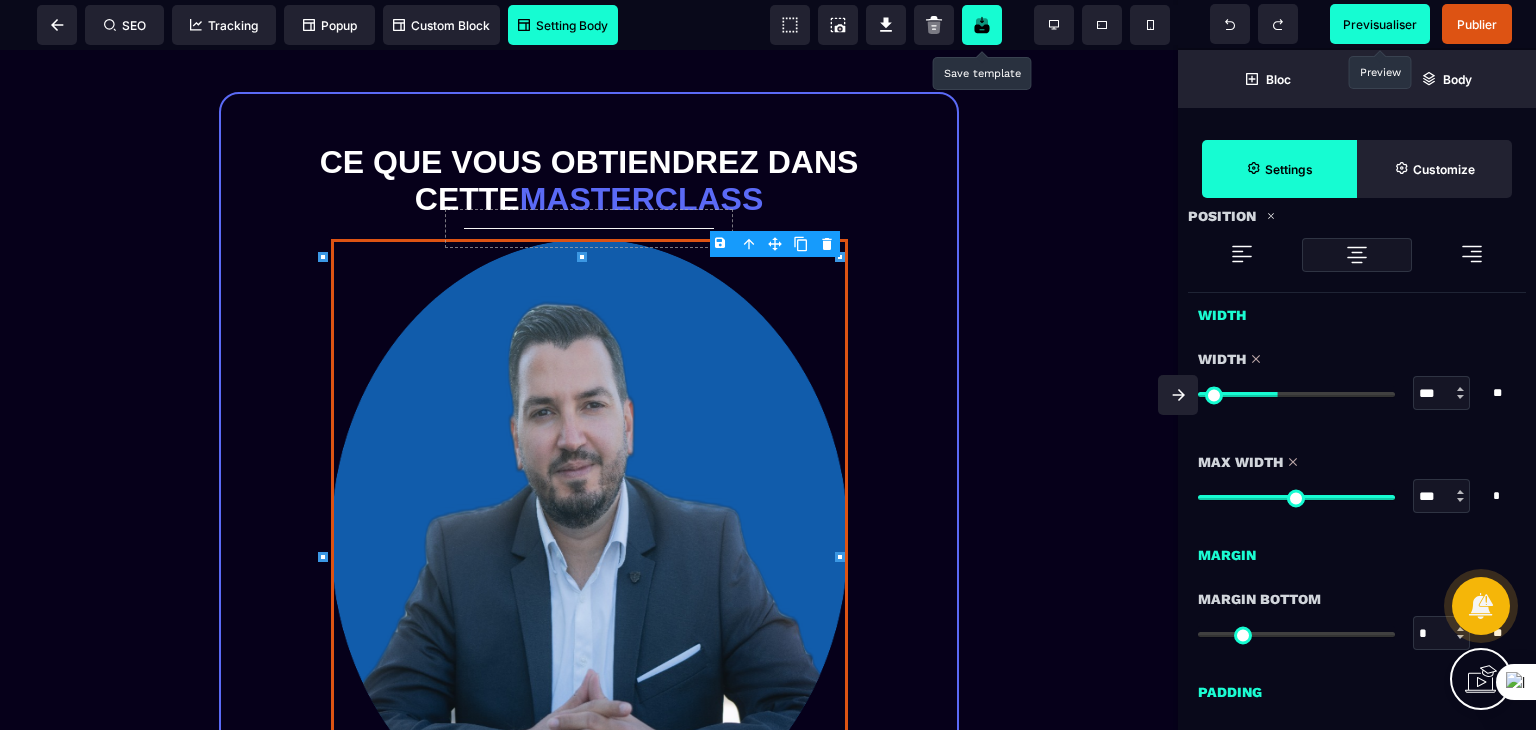 click at bounding box center [1296, 394] 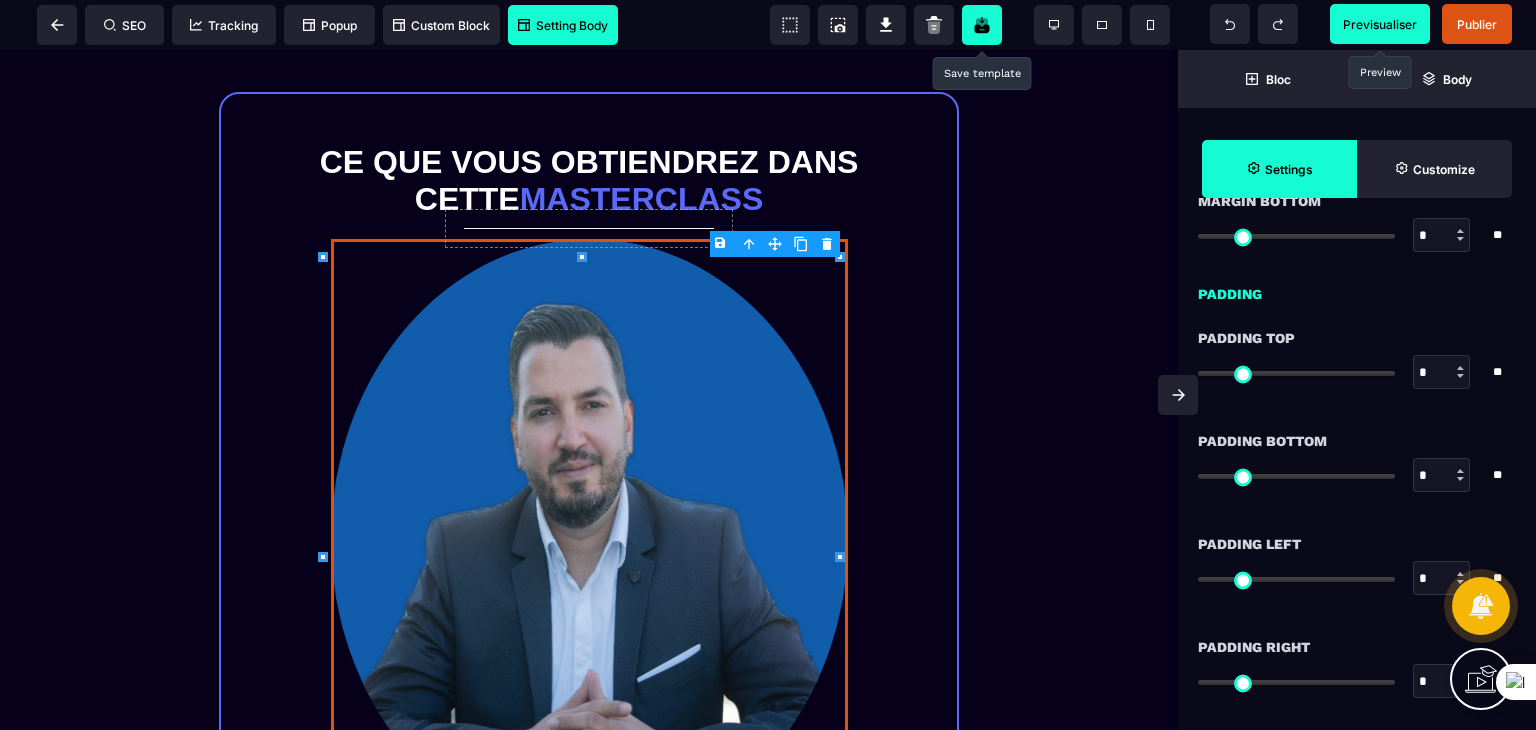 scroll, scrollTop: 1400, scrollLeft: 0, axis: vertical 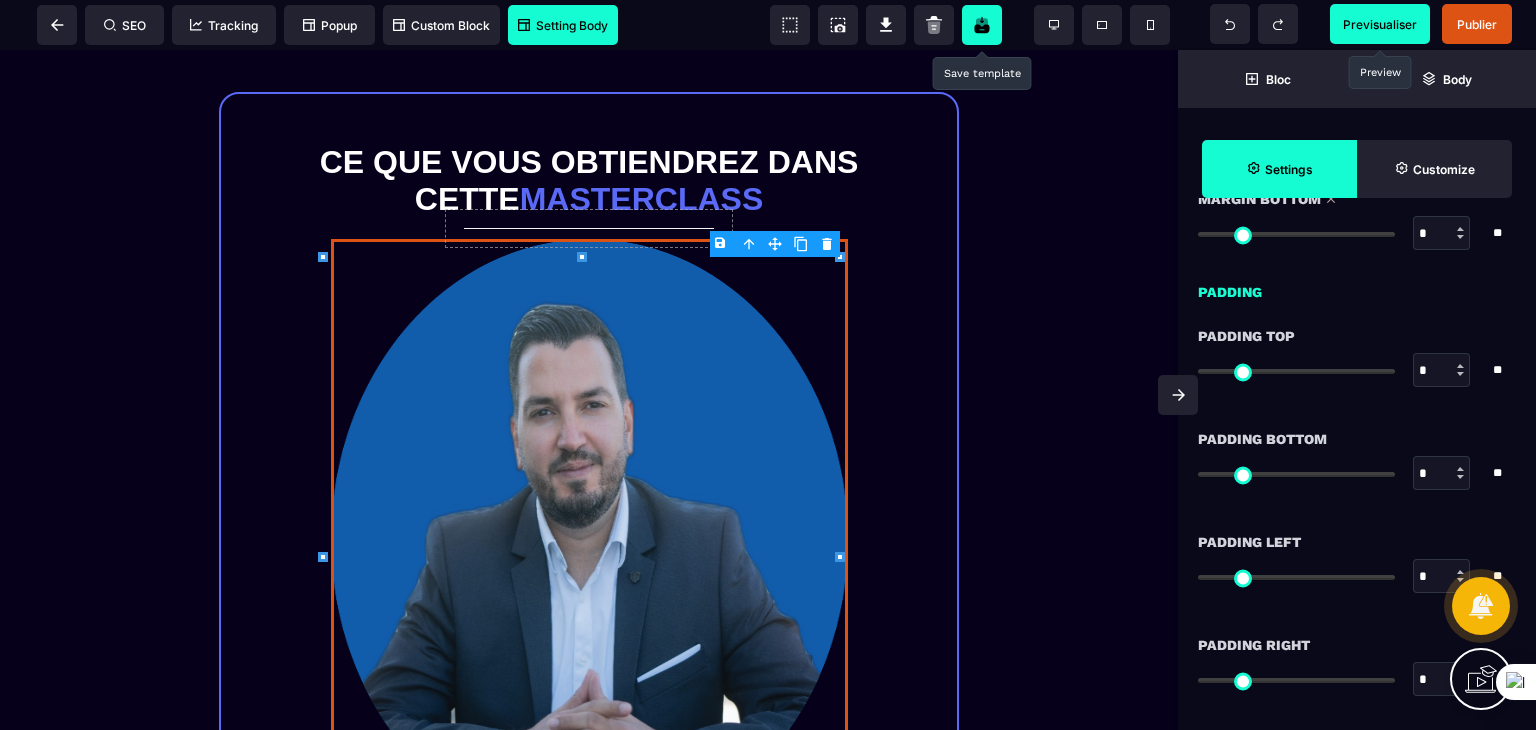 drag, startPoint x: 1208, startPoint y: 232, endPoint x: 1194, endPoint y: 251, distance: 23.600847 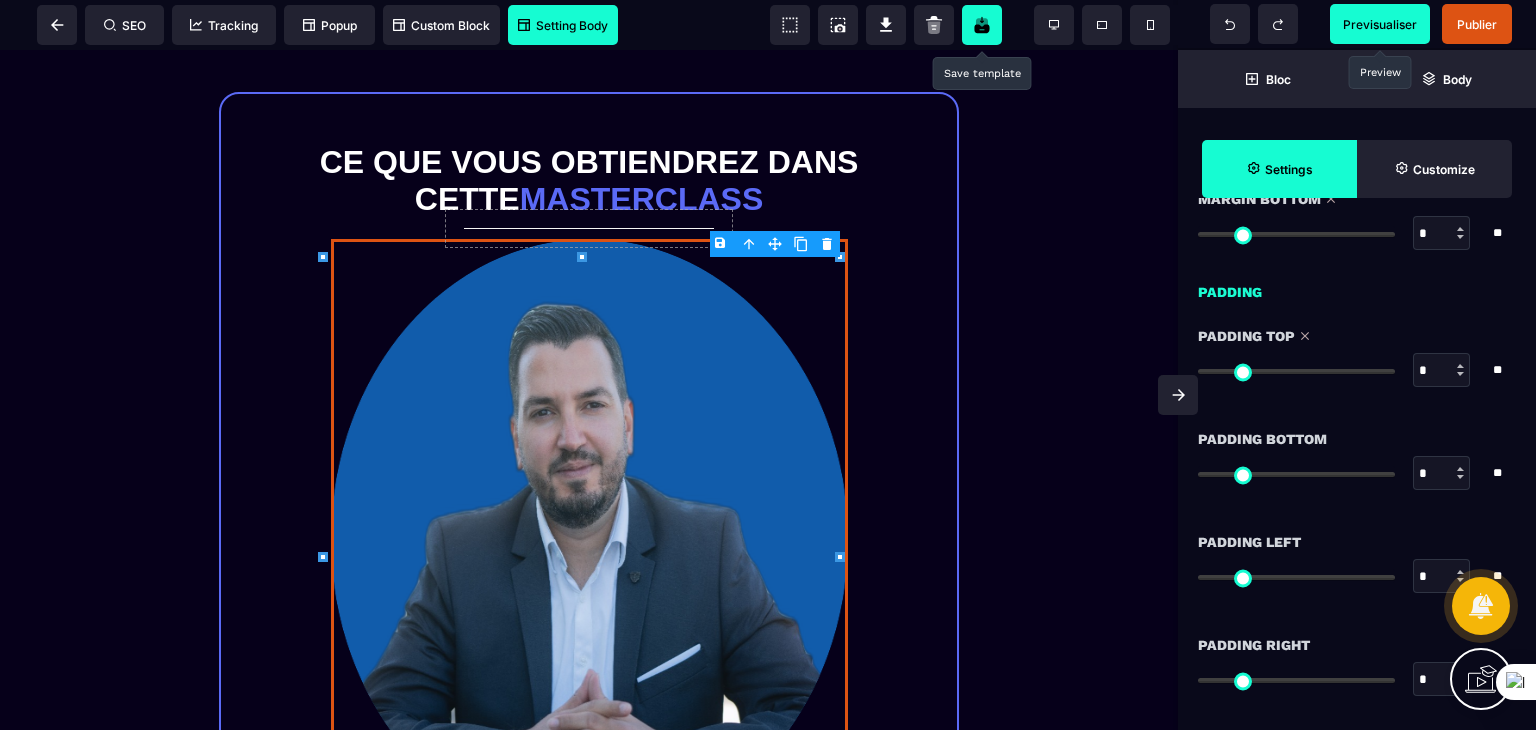 drag, startPoint x: 1212, startPoint y: 375, endPoint x: 1177, endPoint y: 362, distance: 37.336308 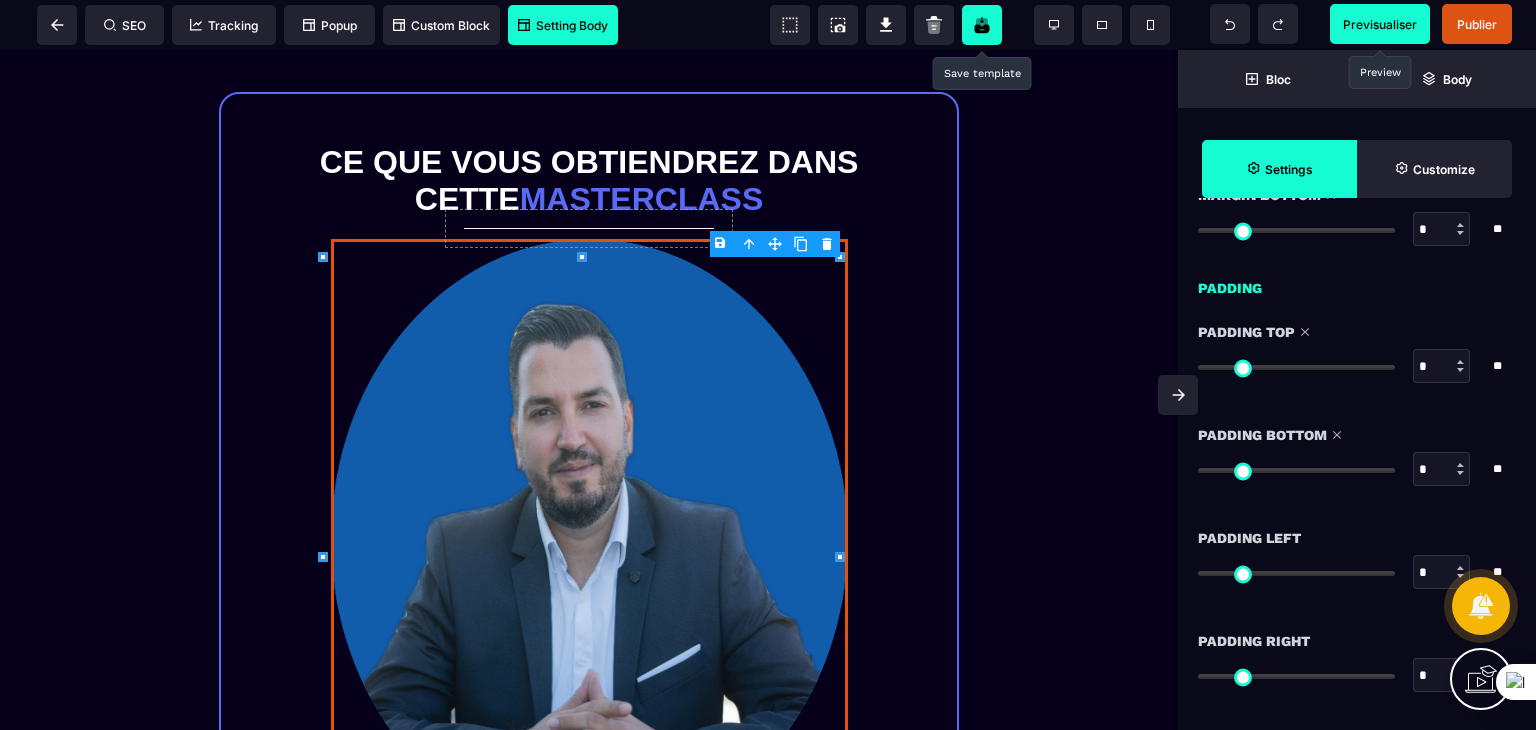 drag, startPoint x: 1208, startPoint y: 474, endPoint x: 1160, endPoint y: 444, distance: 56.603886 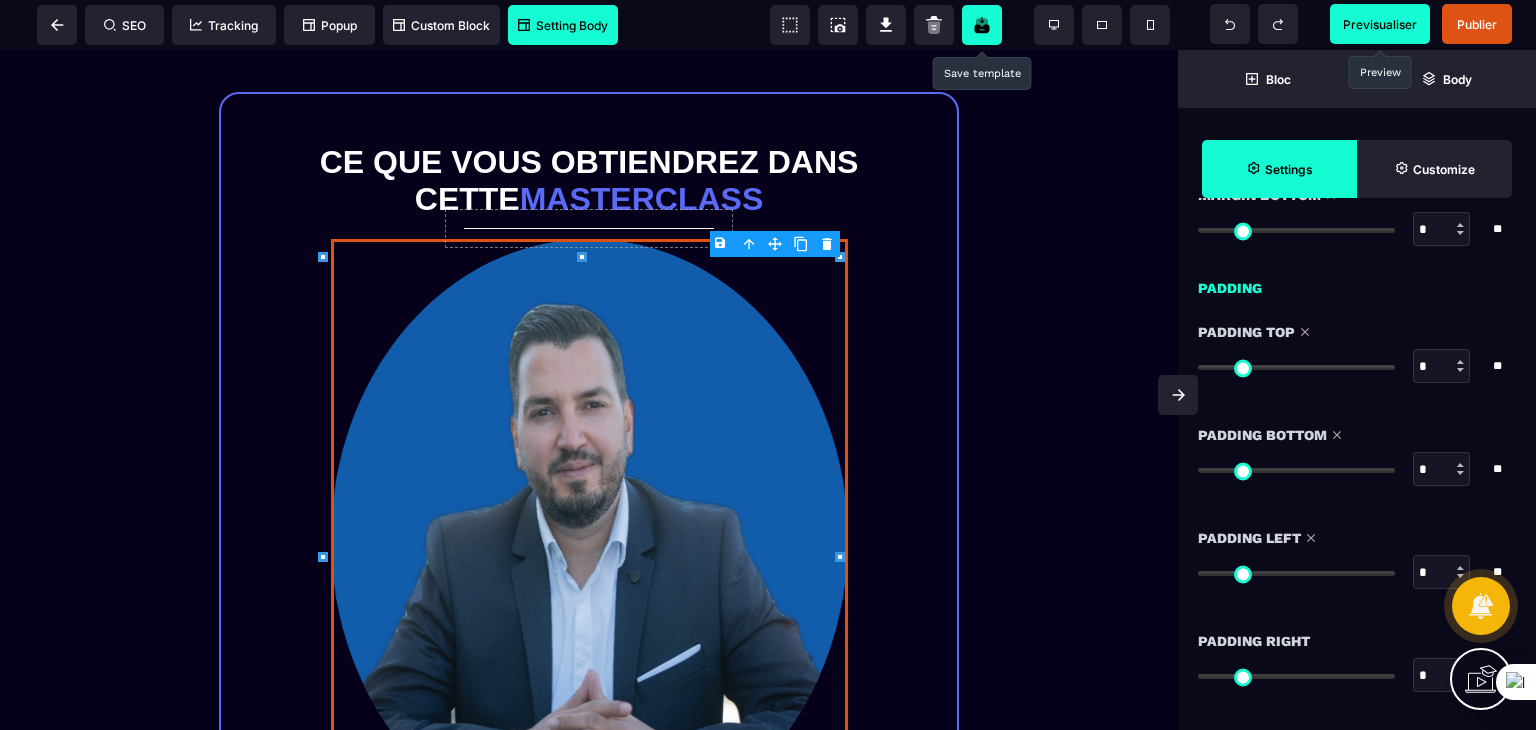 drag, startPoint x: 1204, startPoint y: 572, endPoint x: 1218, endPoint y: 585, distance: 19.104973 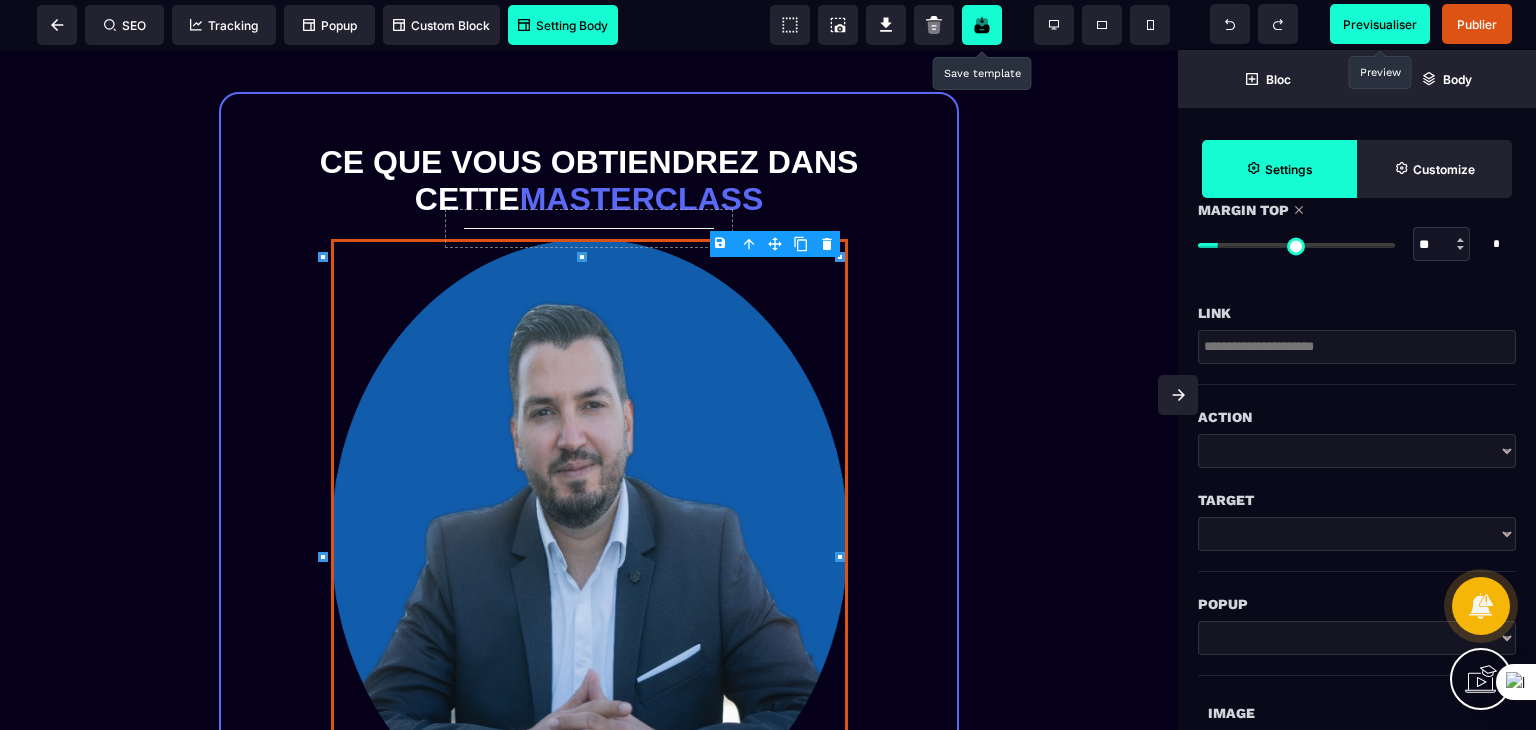 scroll, scrollTop: 0, scrollLeft: 0, axis: both 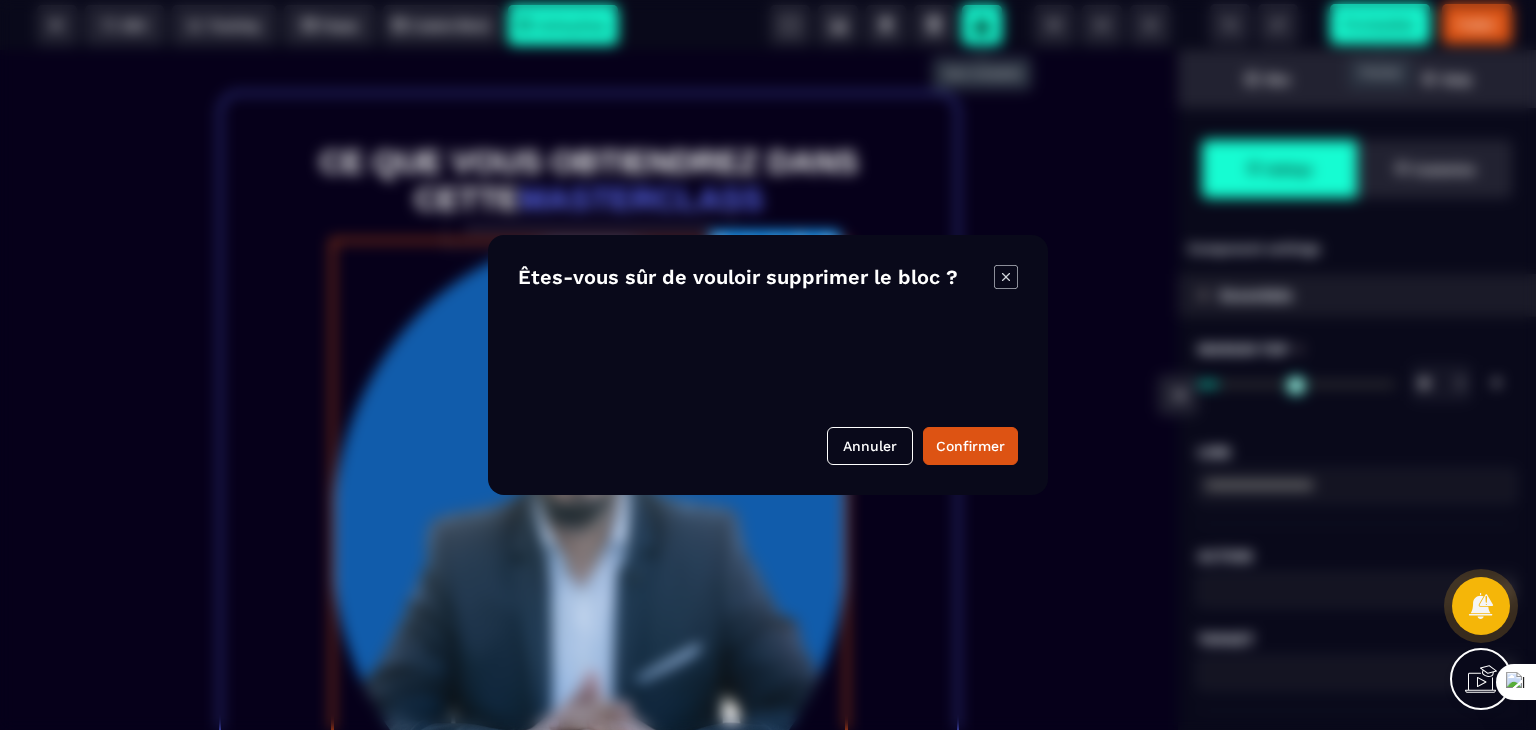 click on "B I U S
A *******
Column
SEO
Tracking" at bounding box center [768, 365] 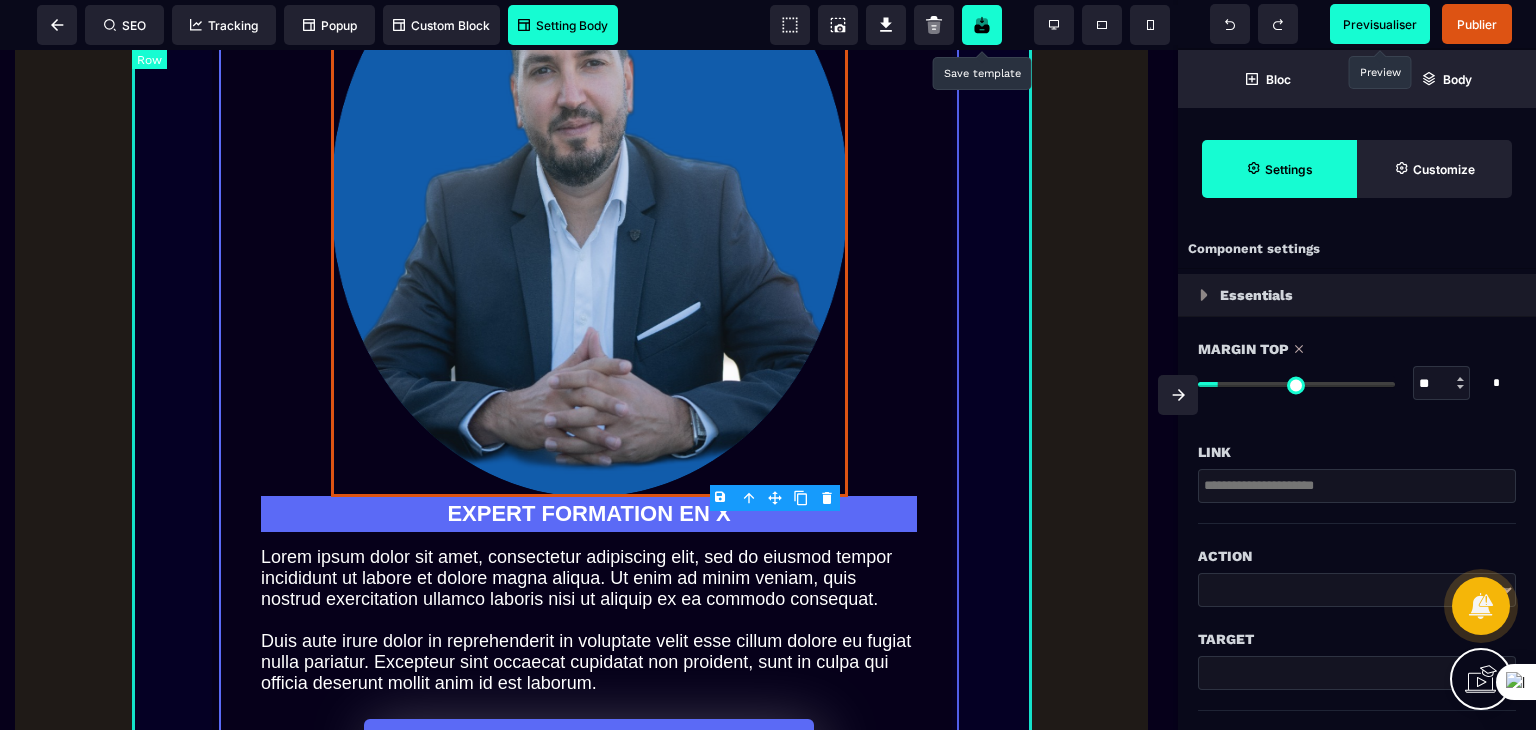 scroll, scrollTop: 2066, scrollLeft: 0, axis: vertical 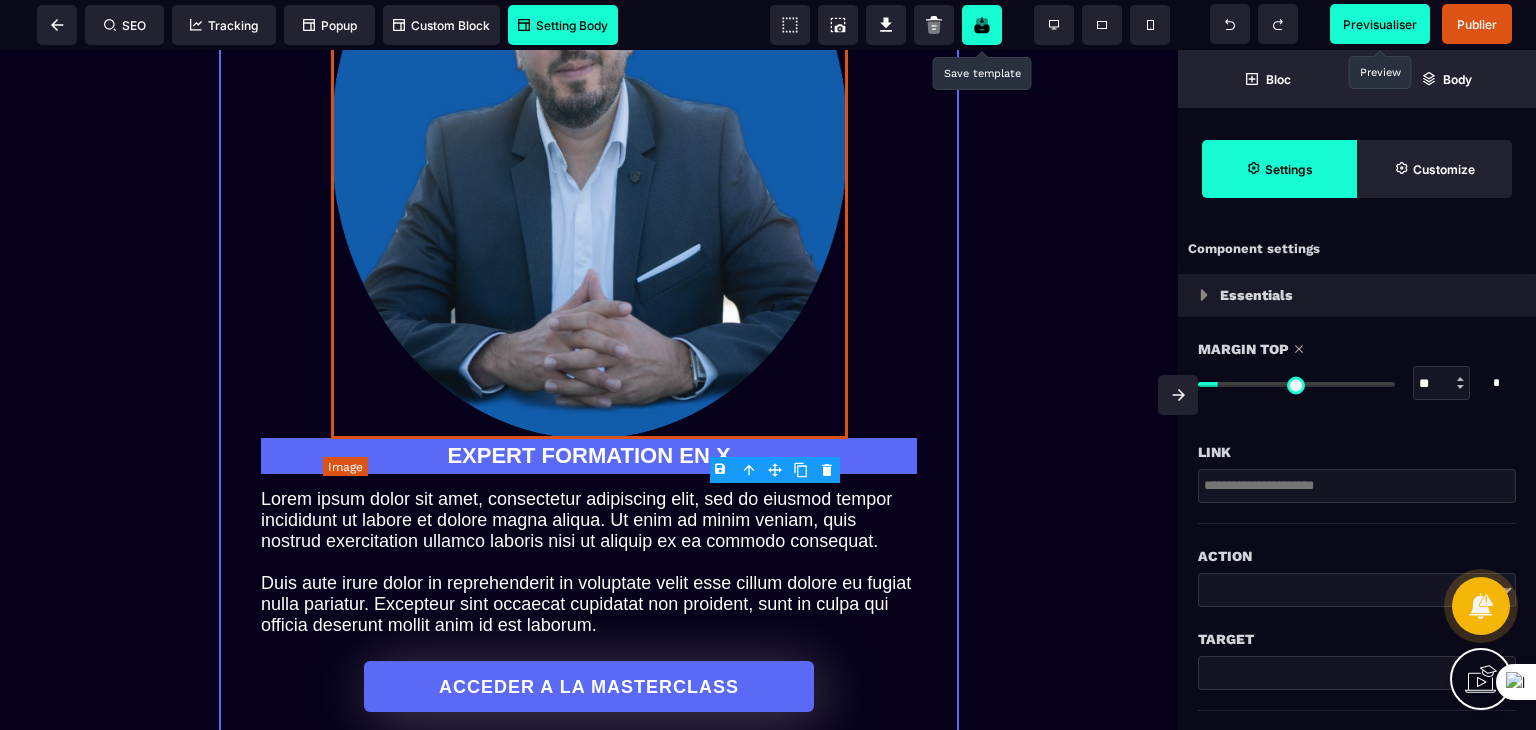 drag, startPoint x: 754, startPoint y: 204, endPoint x: 1004, endPoint y: 147, distance: 256.41568 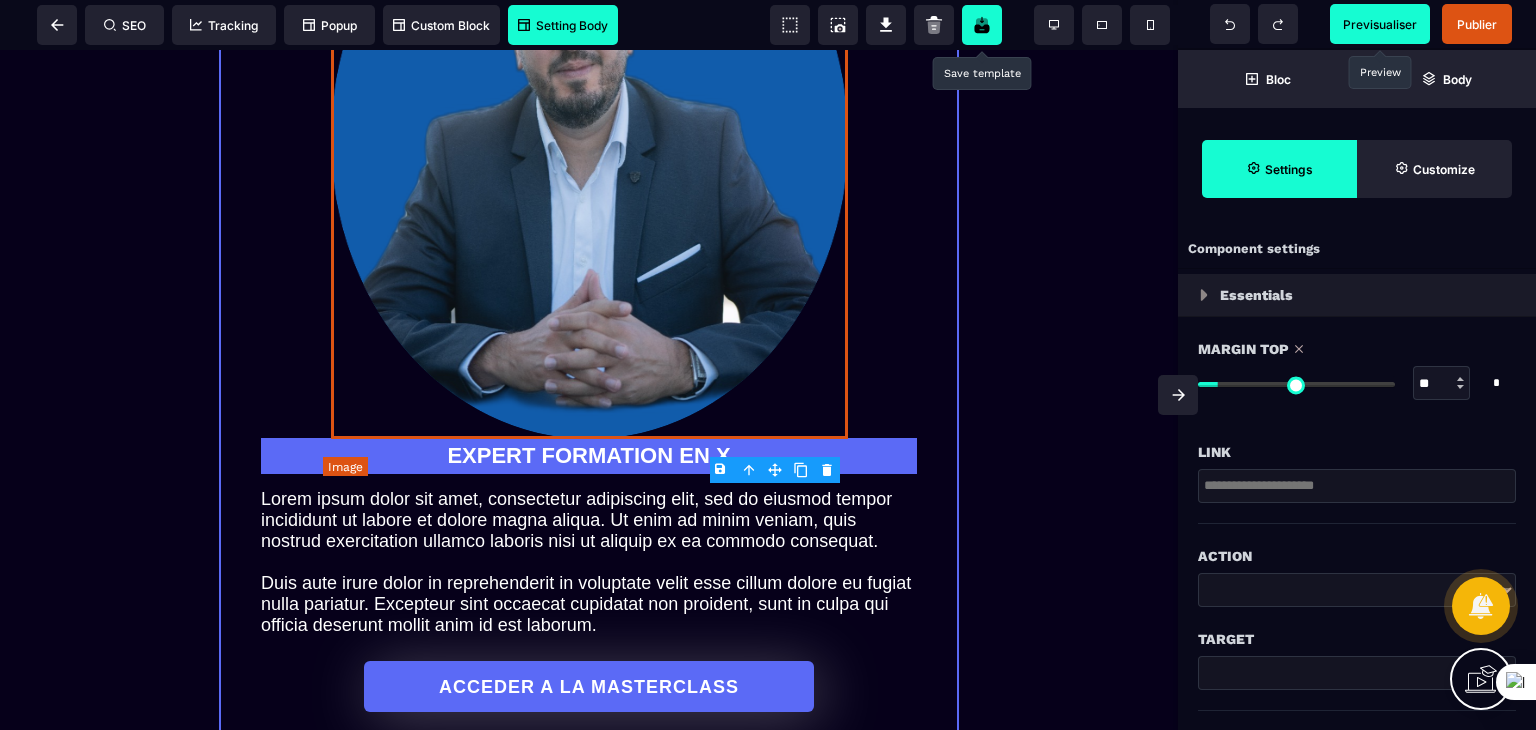 click on "Ce que vous obtiendrez dans cette  masterclass EXPERT FORMATION EN X Lorem ipsum dolor sit amet, consectetur adipiscing elit, sed do eiusmod tempor incididunt ut labore et dolore magna aliqua. Ut enim ad minim veniam, quis nostrud exercitation ullamco laboris nisi ut aliquip ex ea commodo consequat.  Duis aute irure dolor in reprehenderit in voluptate velit esse cillum dolore eu fugiat nulla pariatur. Excepteur sint occaecat cupidatat non proident, sunt in culpa qui officia deserunt mollit anim id est laborum.
ACCEDER A LA MASTERCLASS" at bounding box center (589, 223) 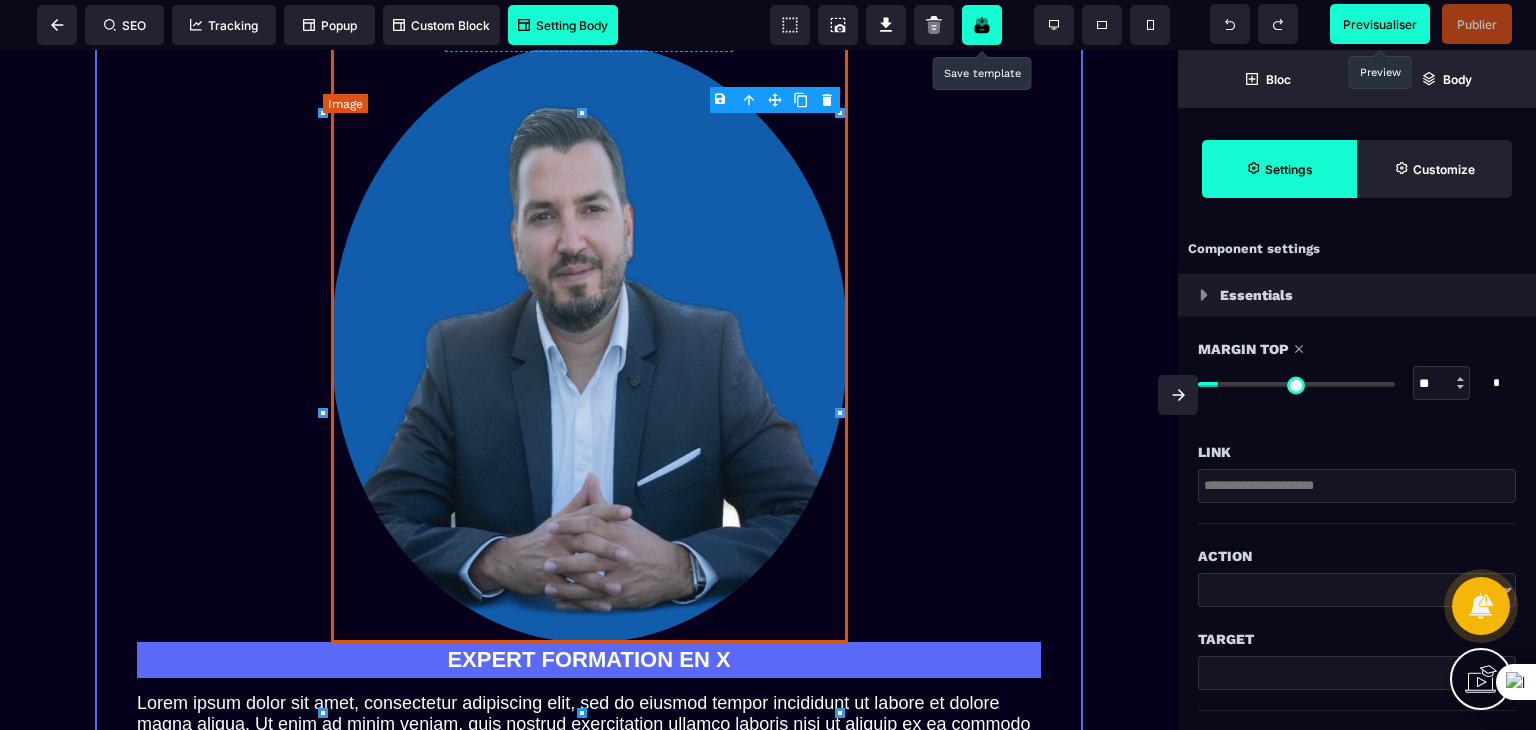scroll, scrollTop: 1766, scrollLeft: 0, axis: vertical 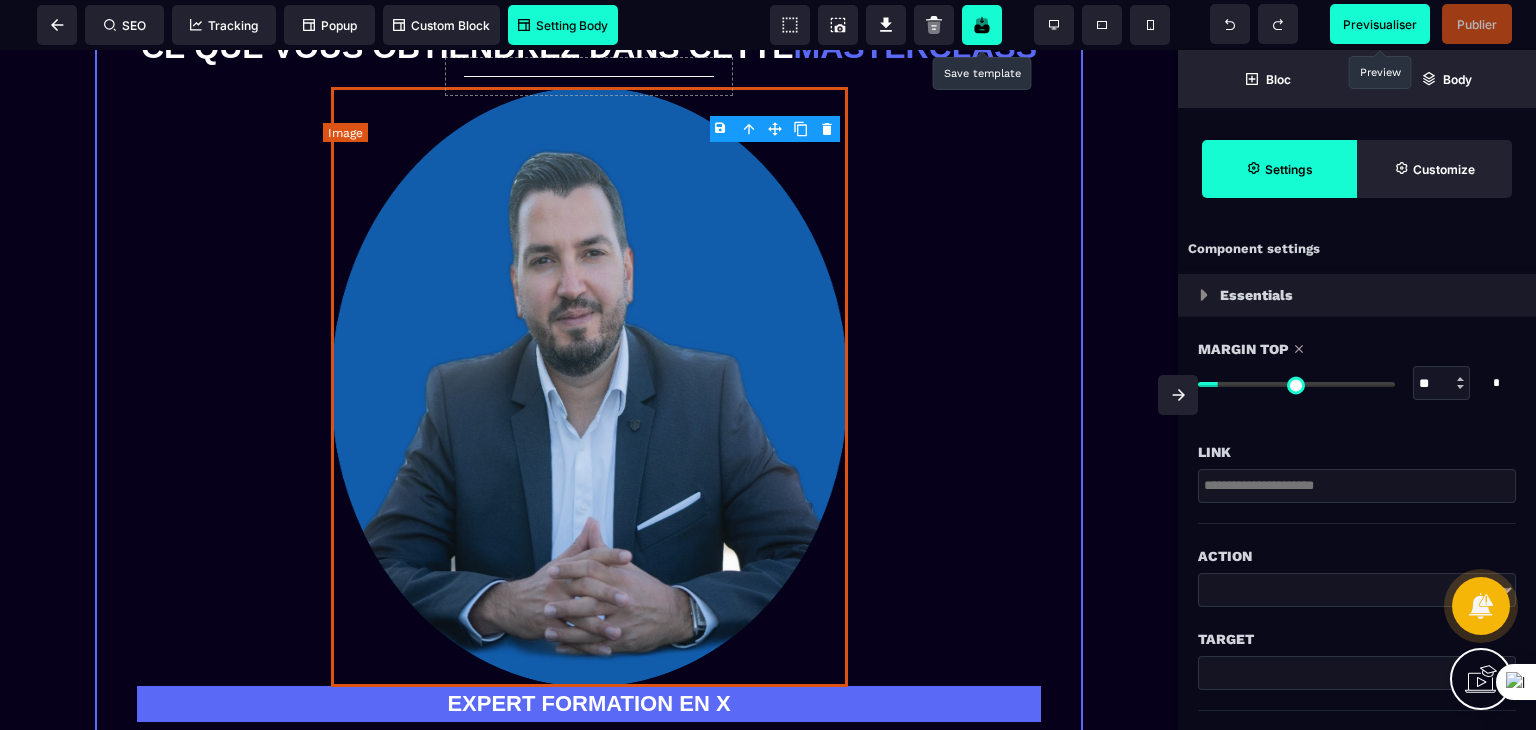 click at bounding box center (589, 387) 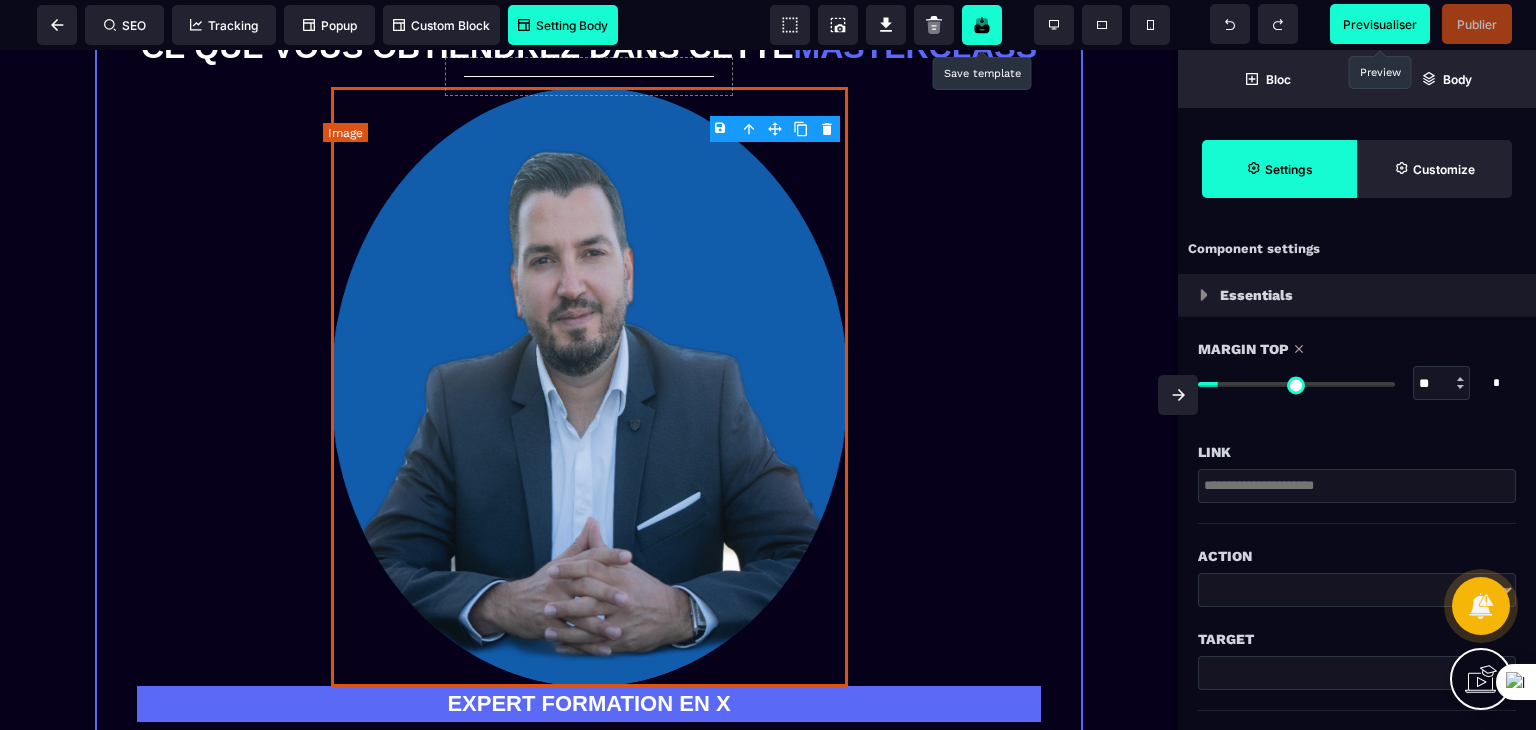 click at bounding box center (589, 387) 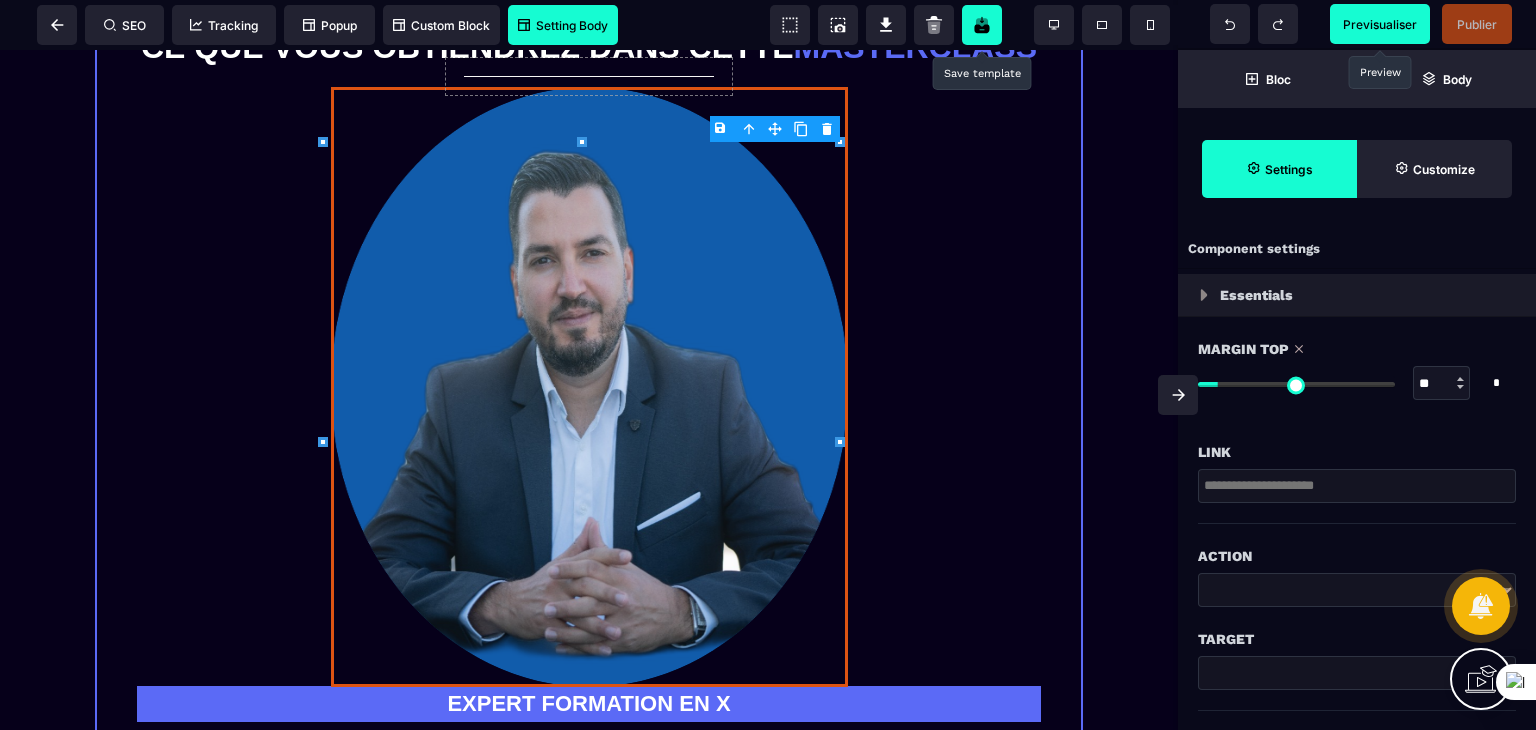 click on "Essentials" at bounding box center (1357, 295) 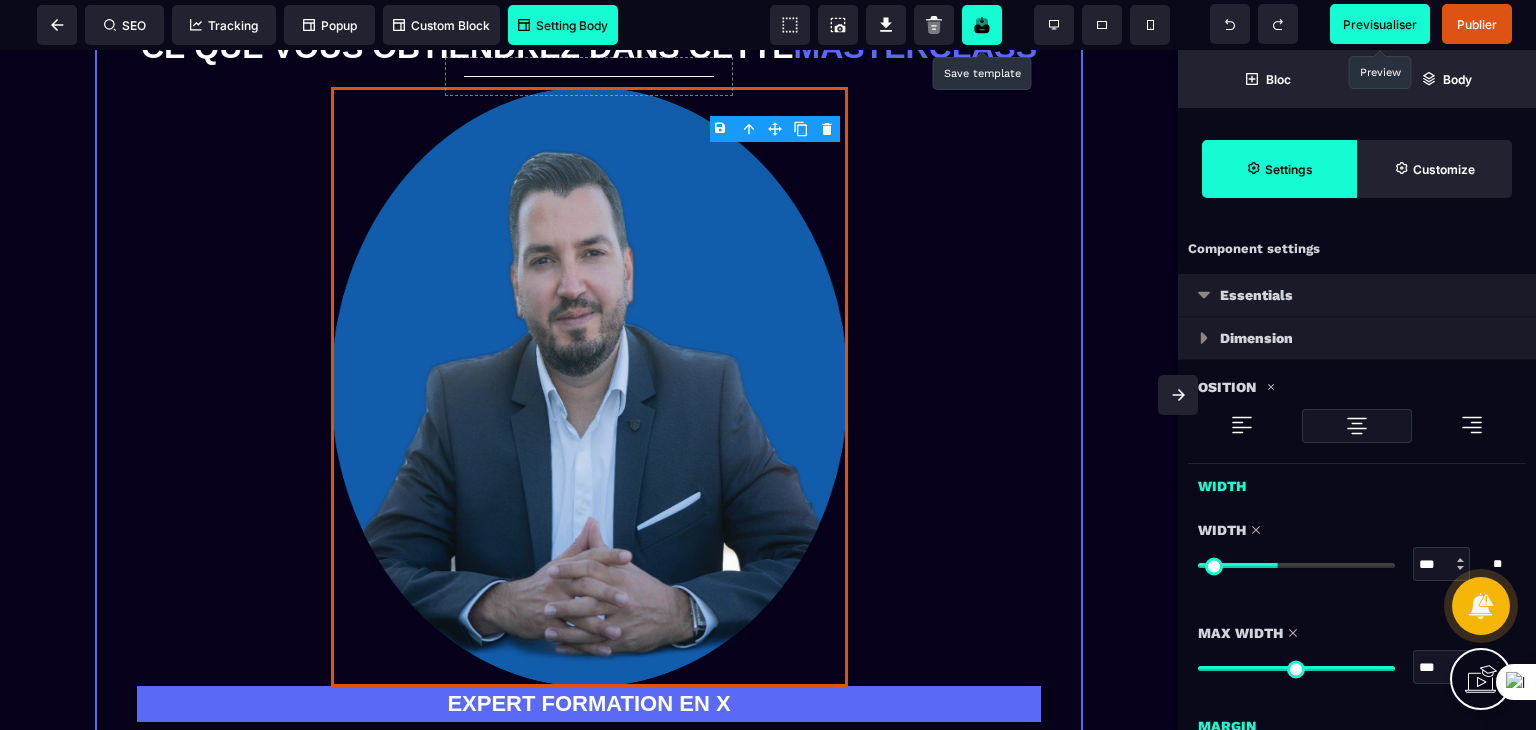 click on "Essentials" at bounding box center [1357, 295] 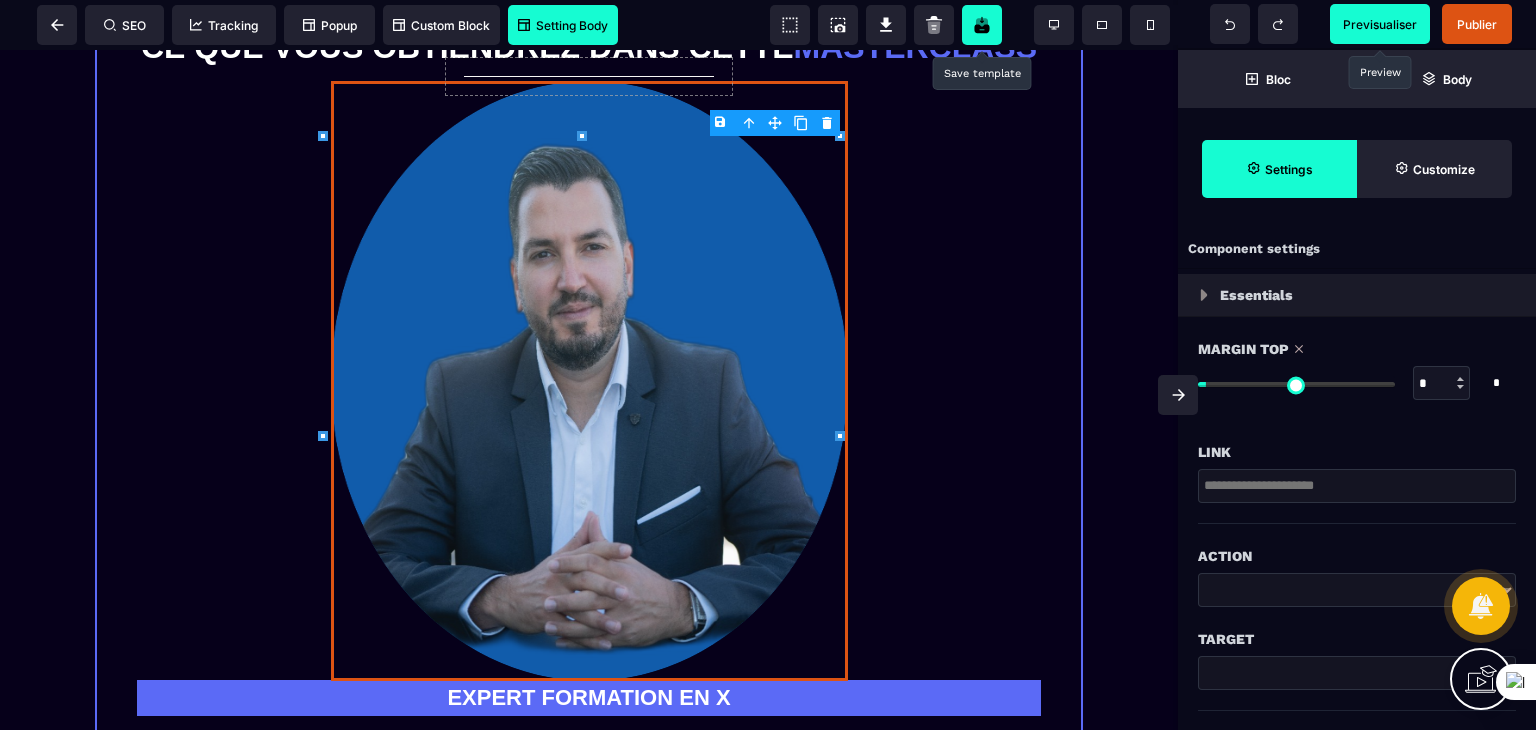 drag, startPoint x: 1223, startPoint y: 378, endPoint x: 1214, endPoint y: 372, distance: 10.816654 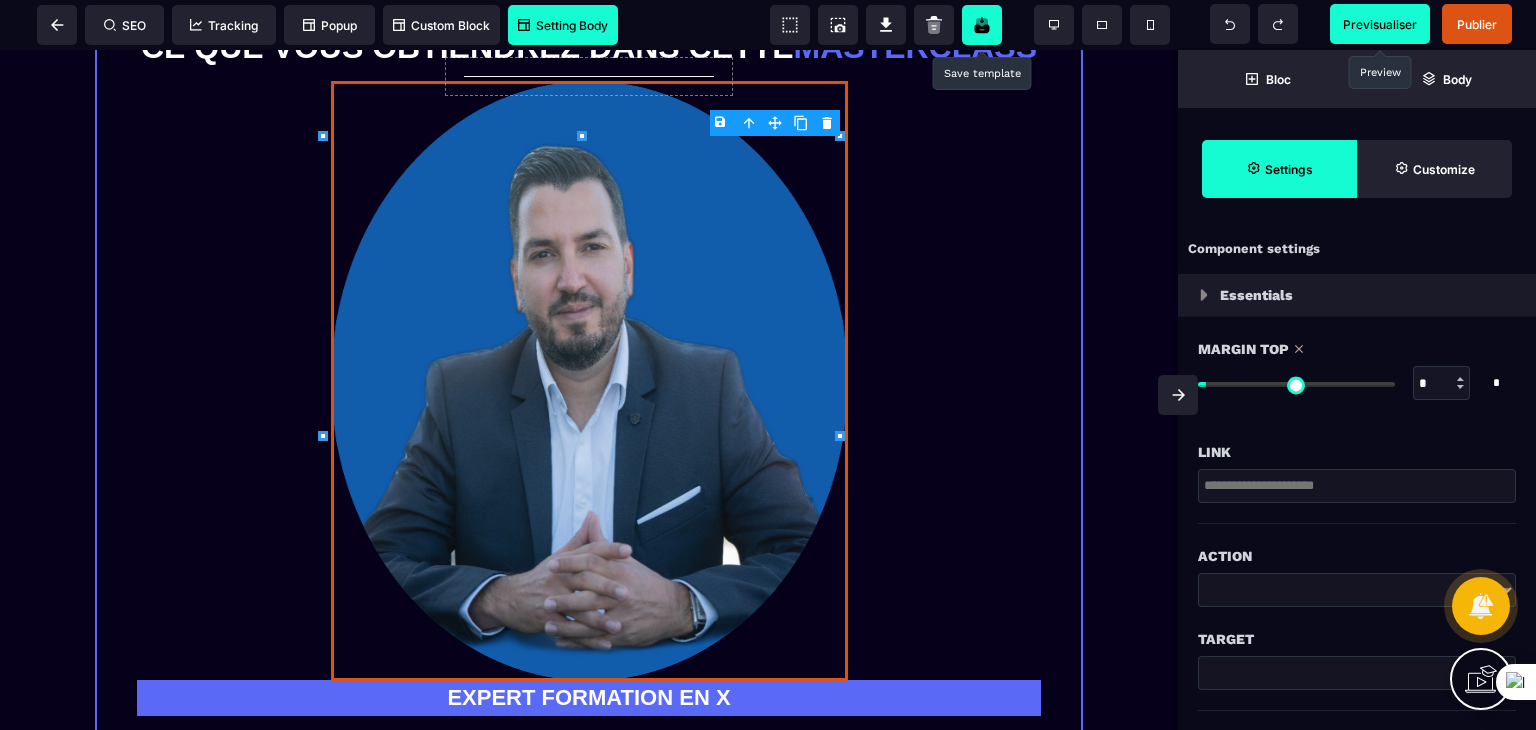 click at bounding box center (1296, 384) 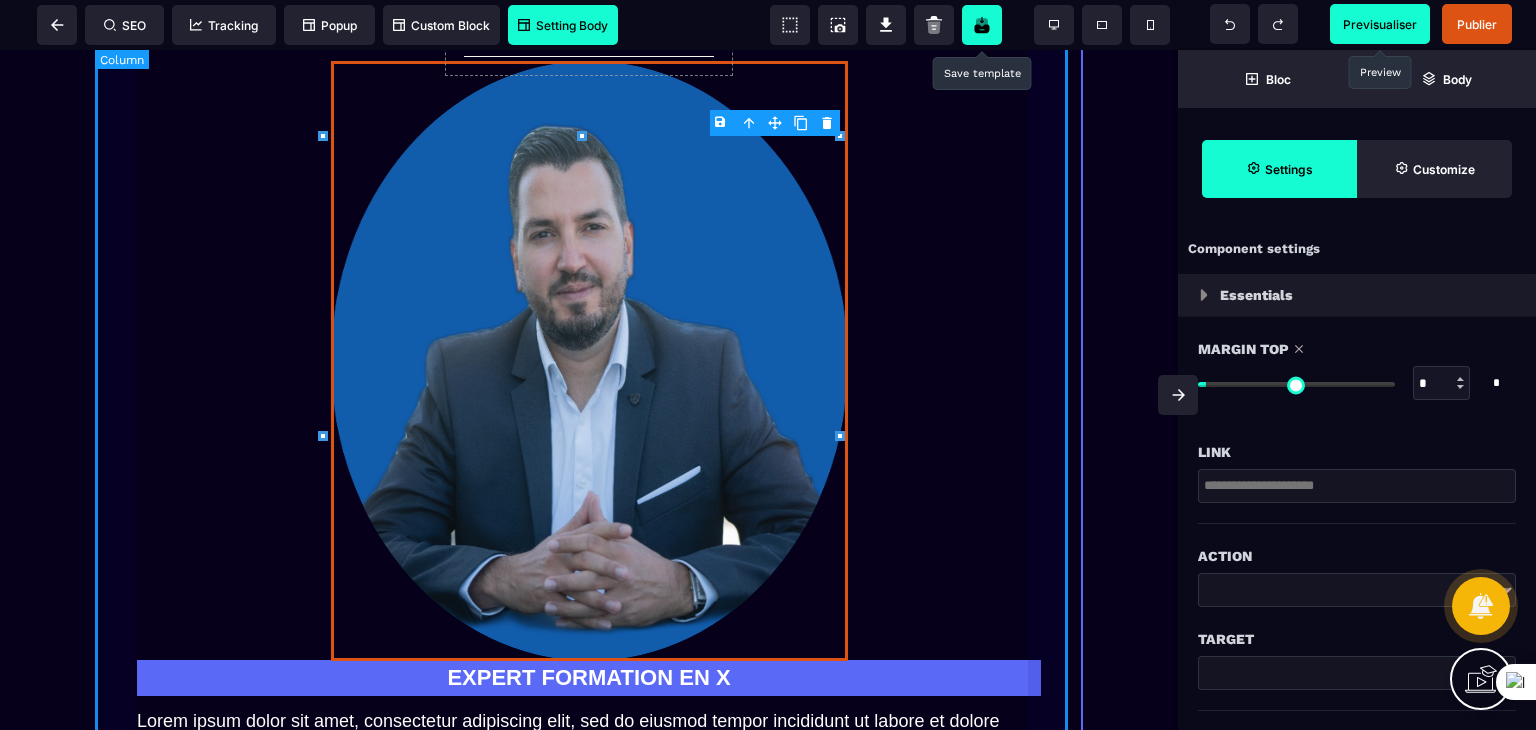 scroll, scrollTop: 1766, scrollLeft: 0, axis: vertical 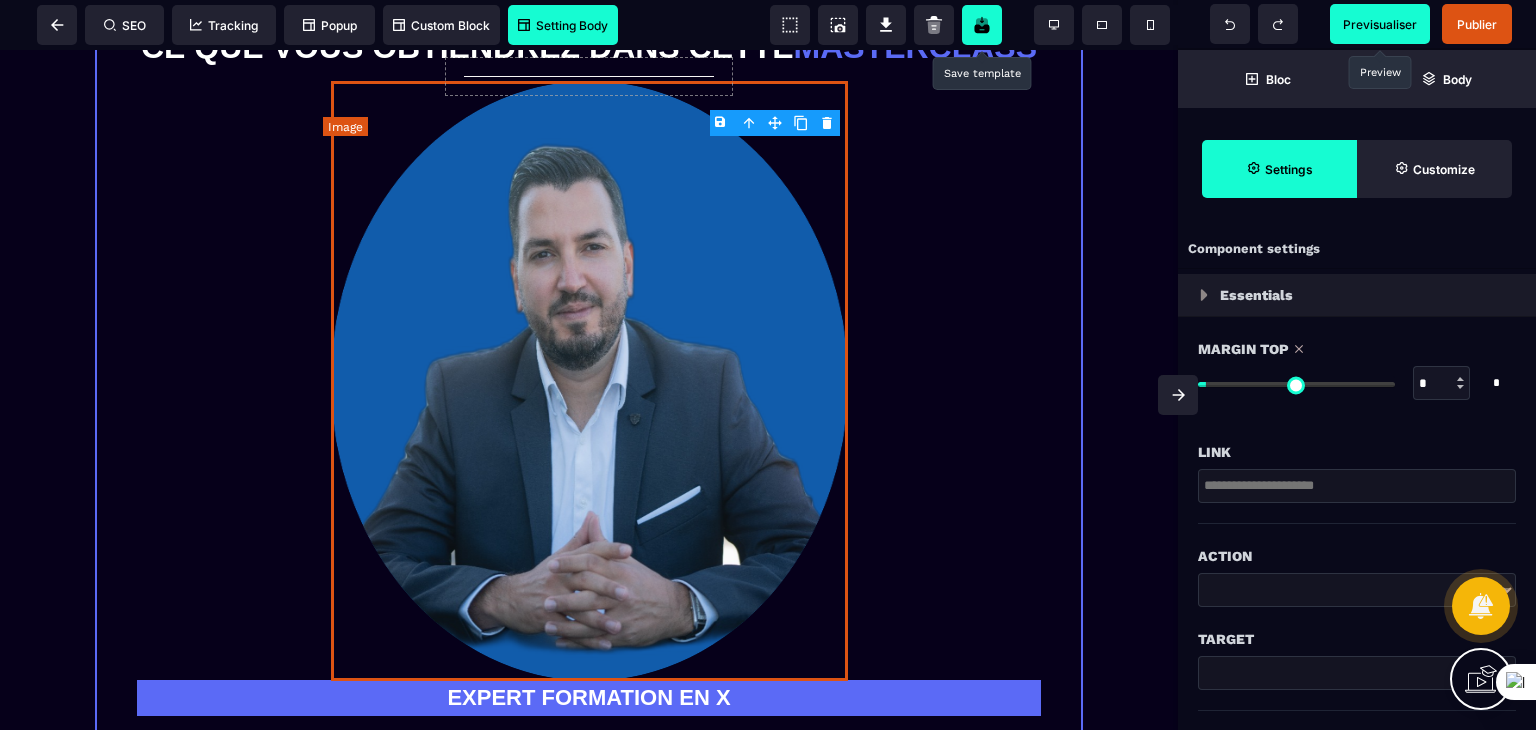click on "B I U S
A *******
Image
SEO
Tracking
Popup" at bounding box center (768, 365) 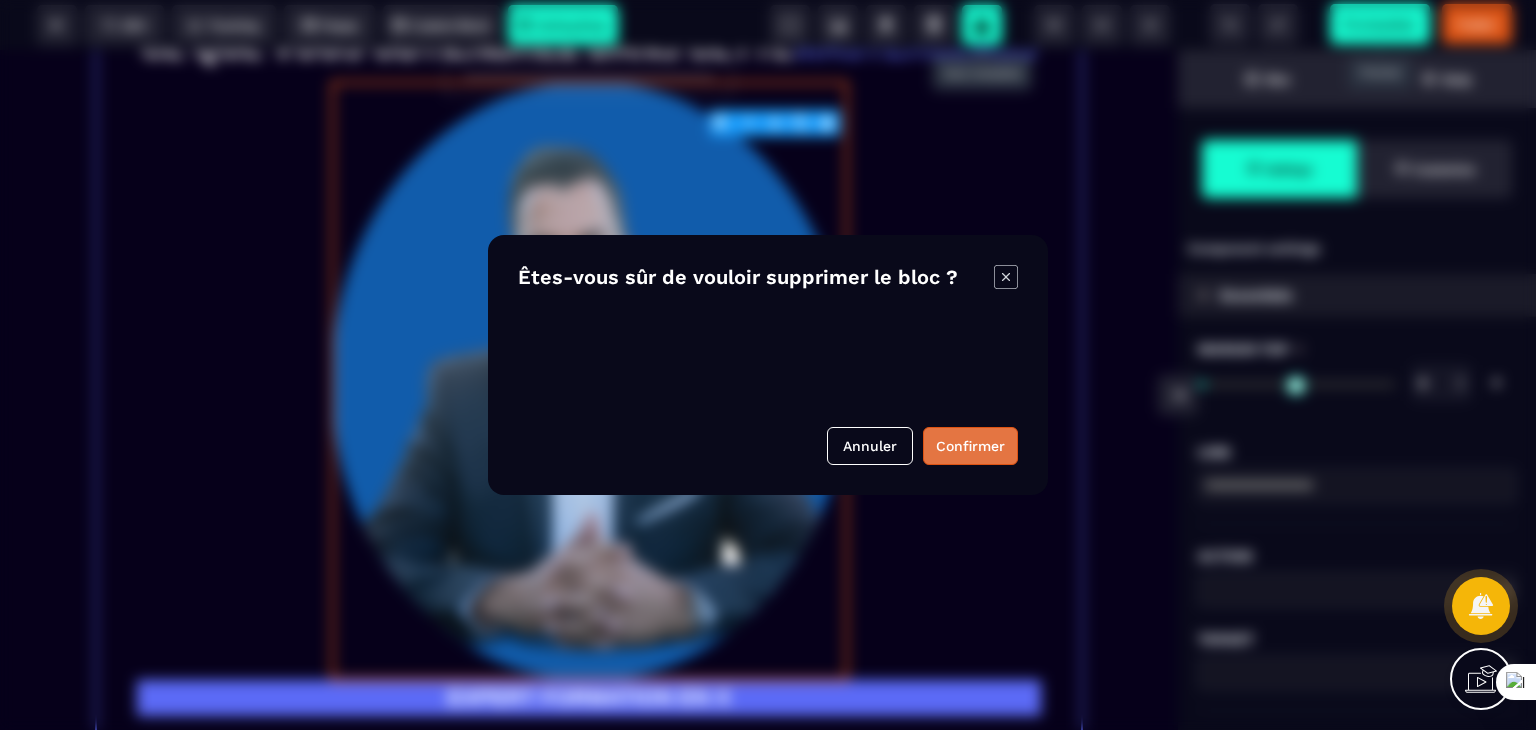 click on "Confirmer" at bounding box center (970, 446) 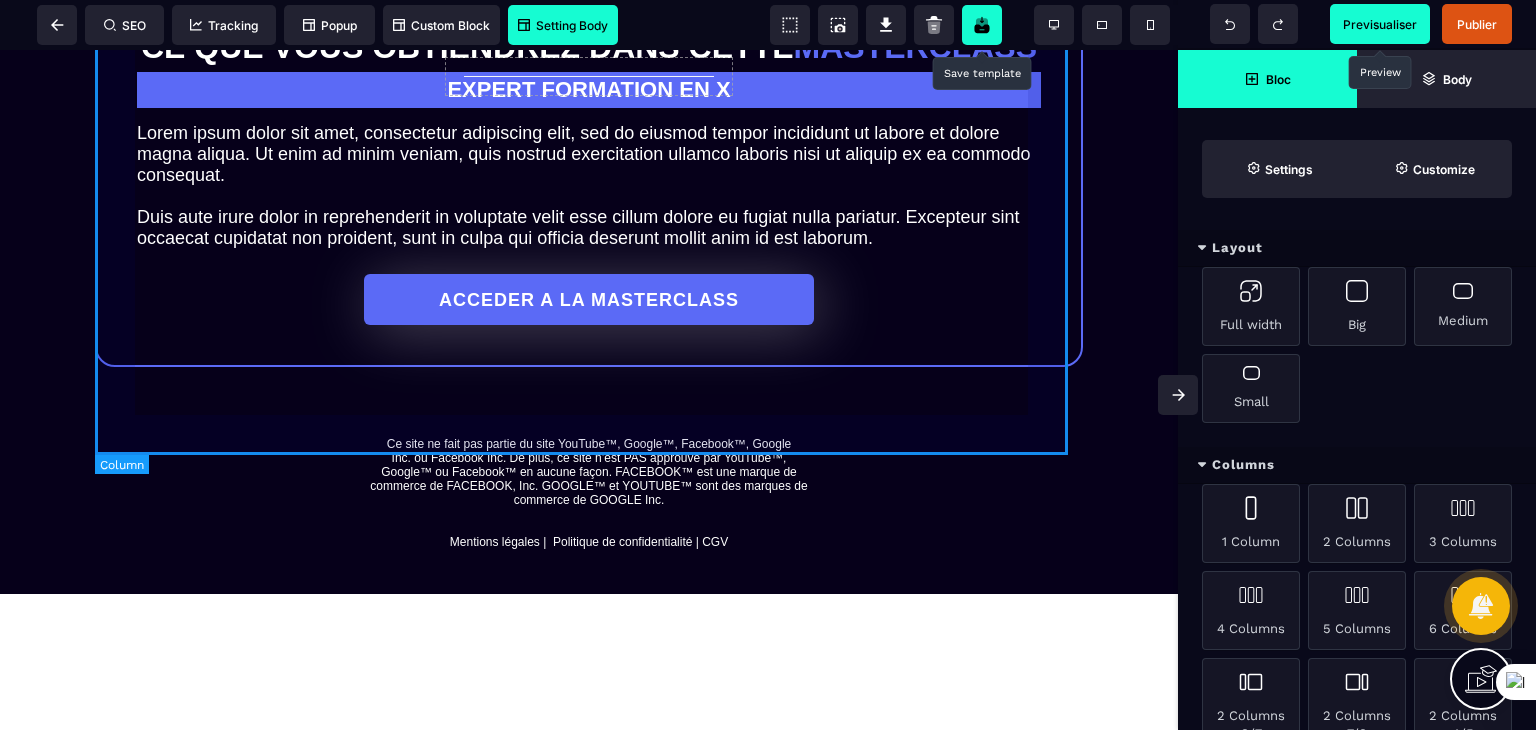 scroll, scrollTop: 1566, scrollLeft: 0, axis: vertical 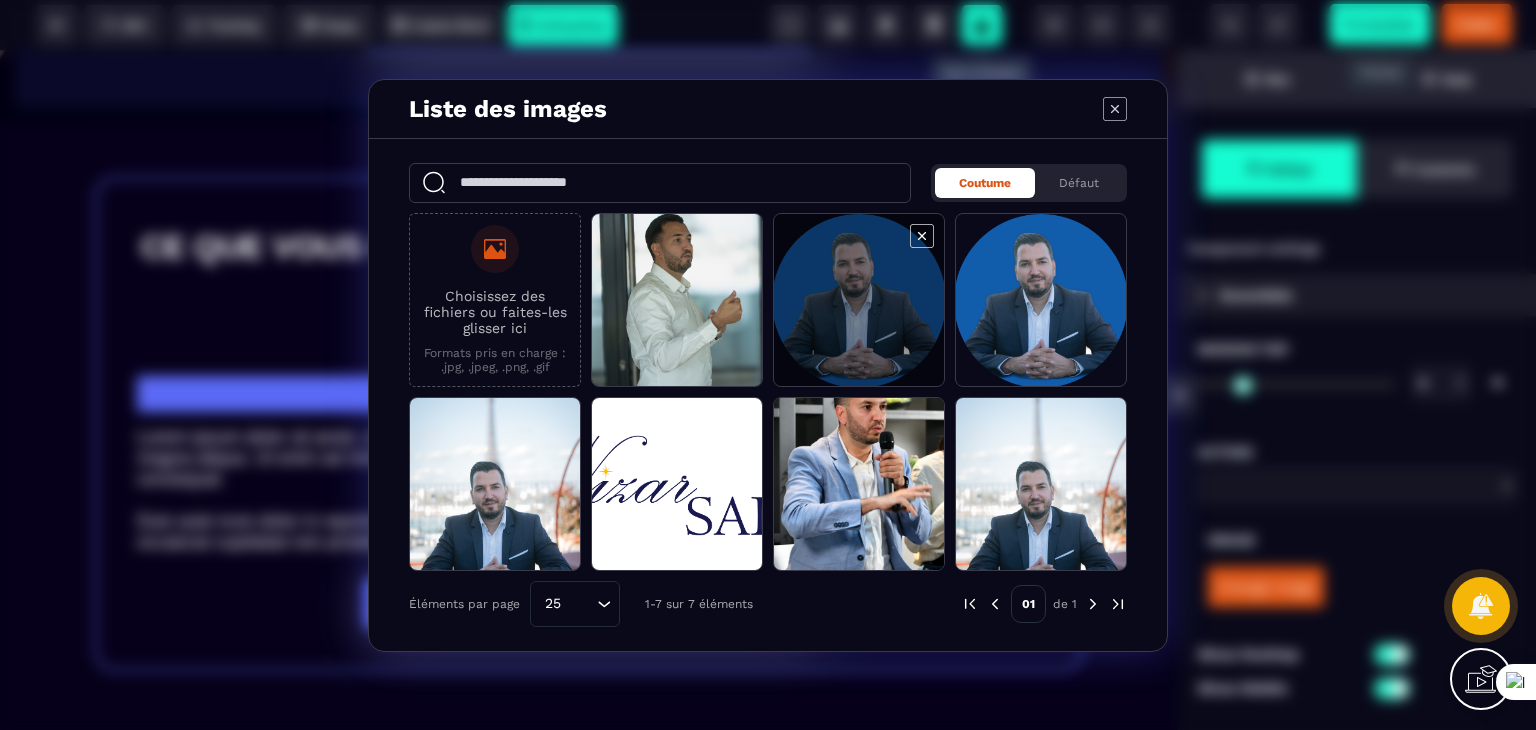 click at bounding box center (859, 301) 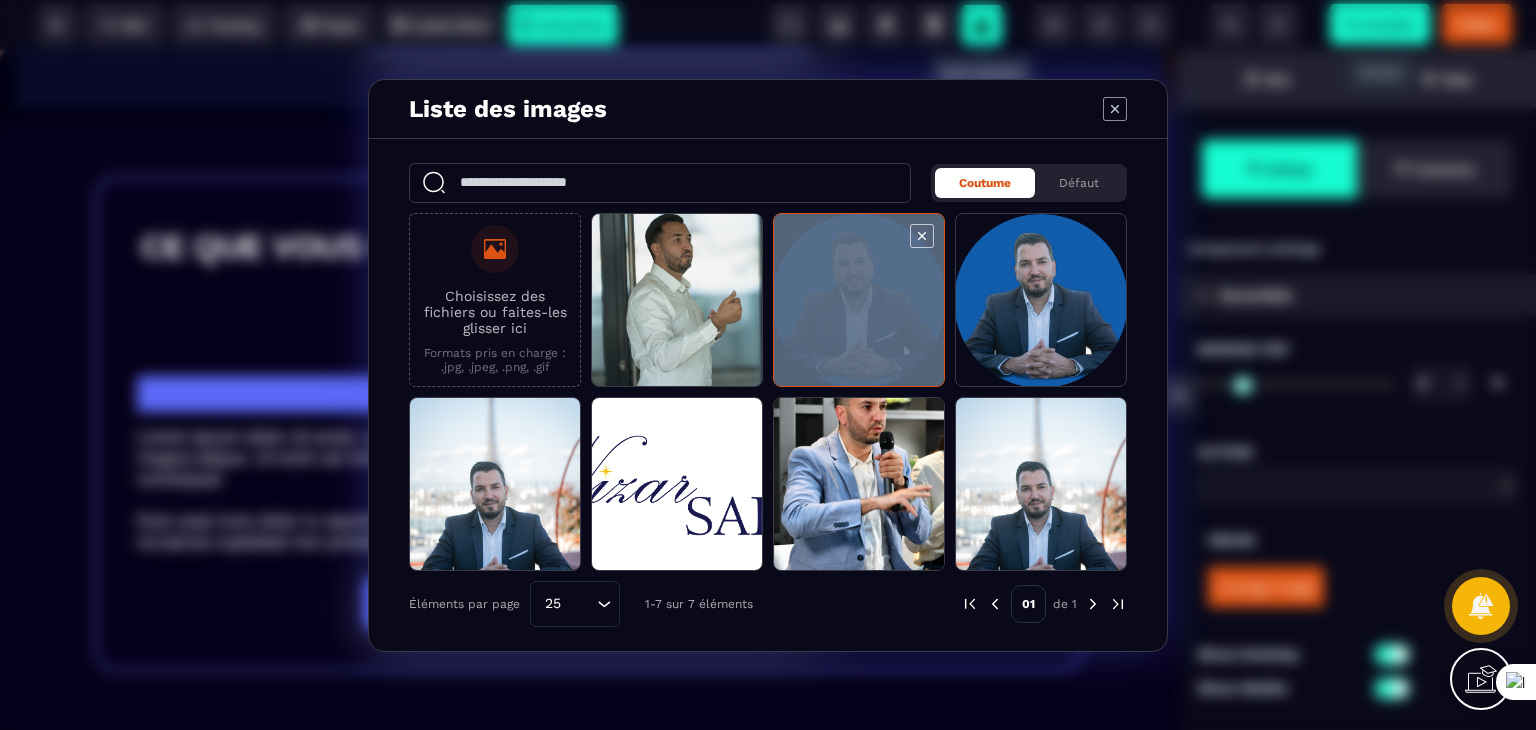 click at bounding box center [859, 301] 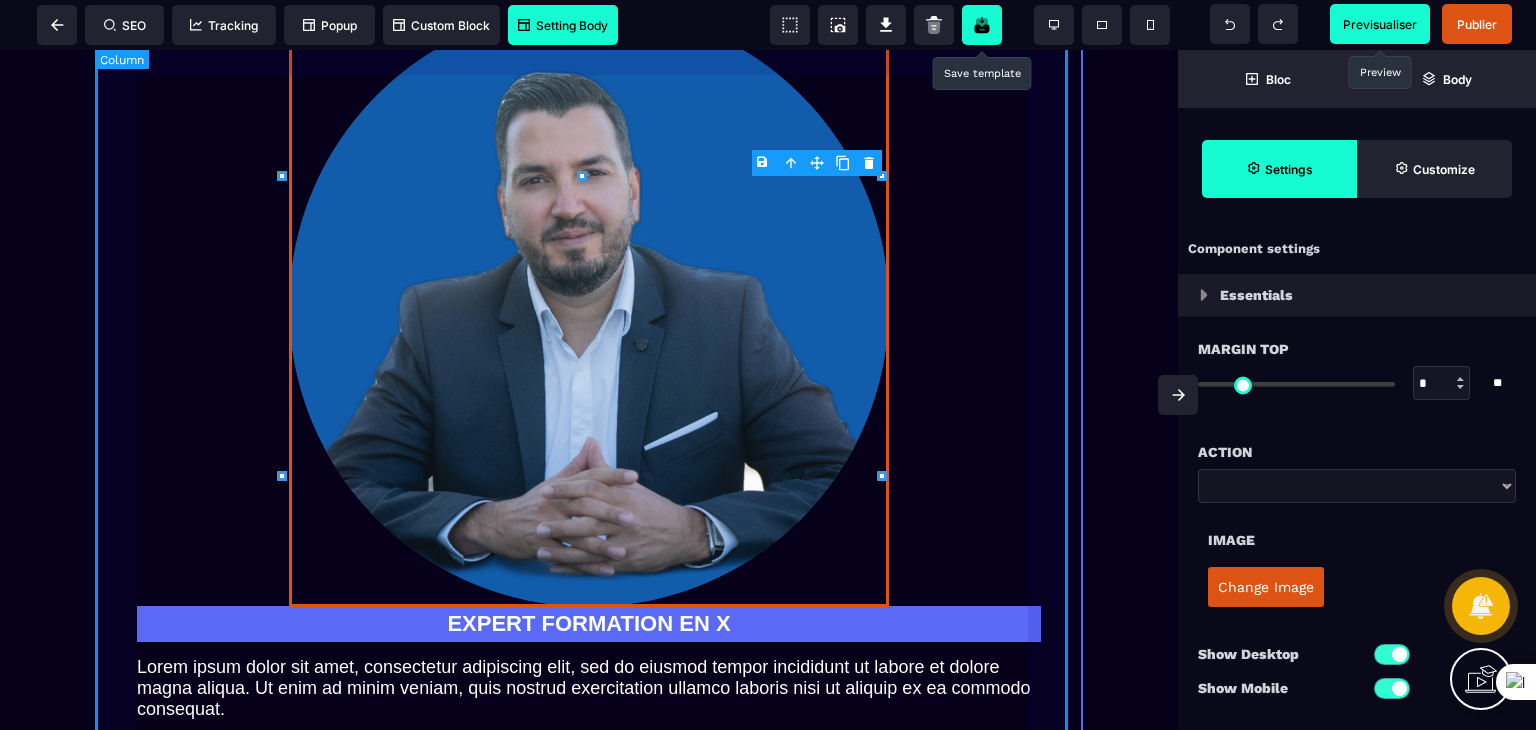 scroll, scrollTop: 1866, scrollLeft: 0, axis: vertical 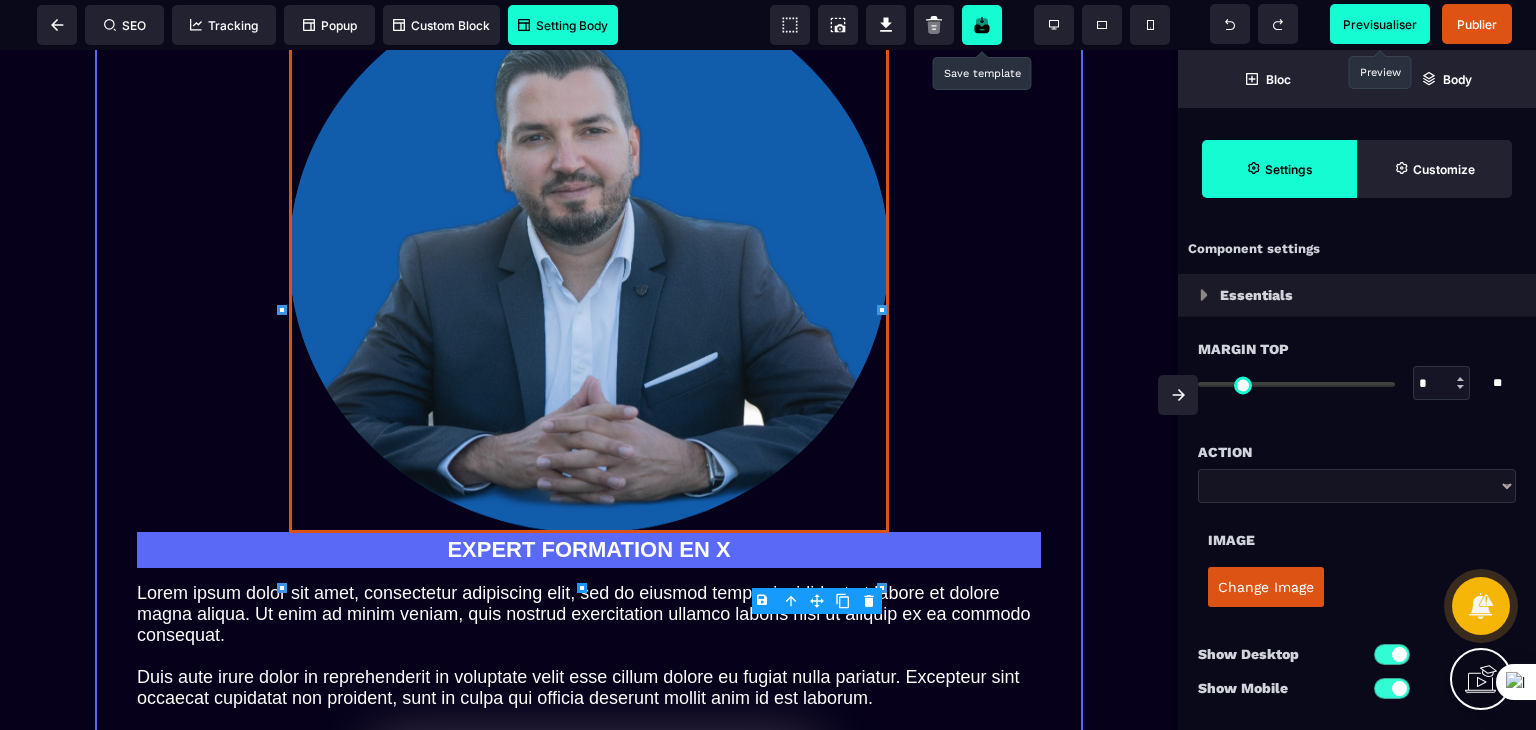 click at bounding box center [582, 588] 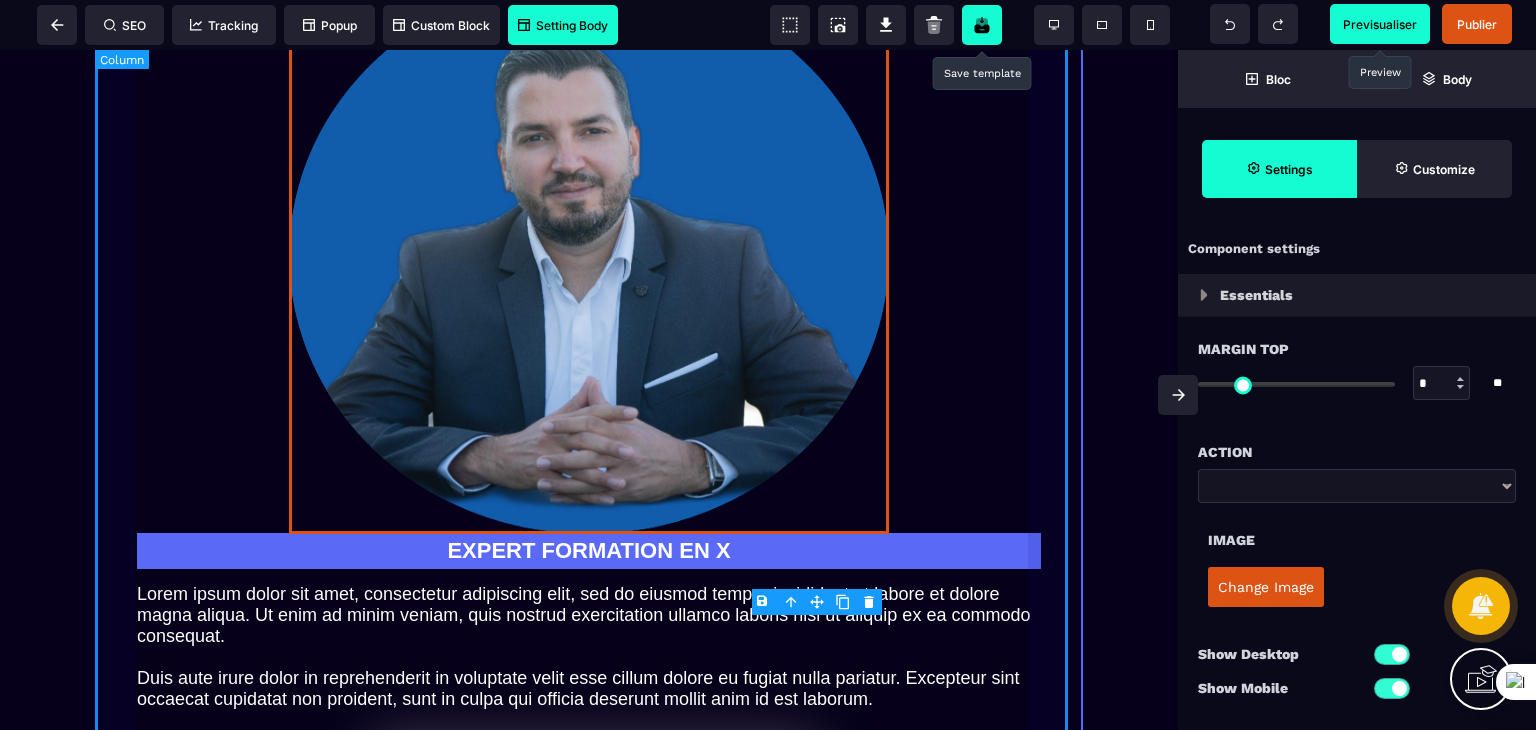 drag, startPoint x: 572, startPoint y: 265, endPoint x: 900, endPoint y: 173, distance: 340.65817 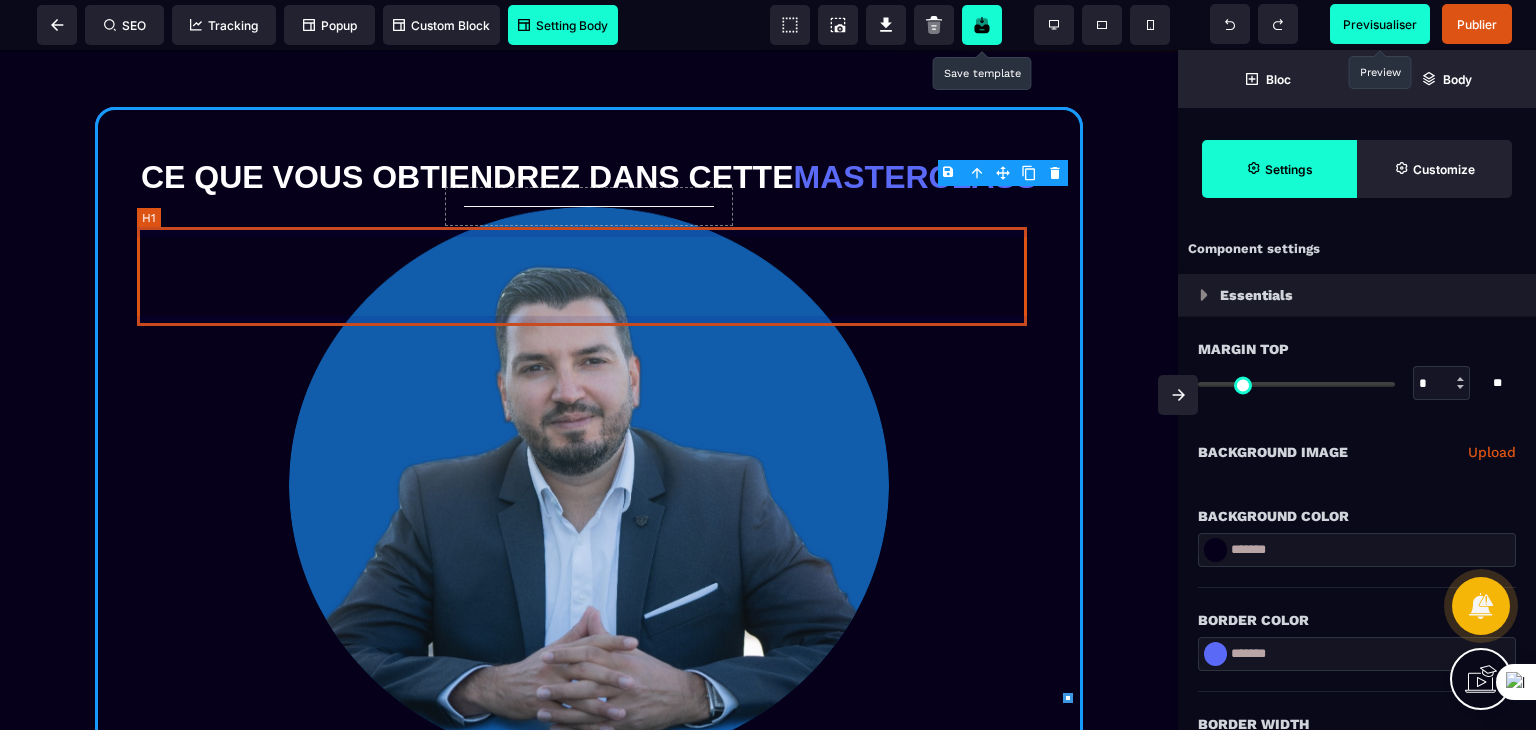 scroll, scrollTop: 1566, scrollLeft: 0, axis: vertical 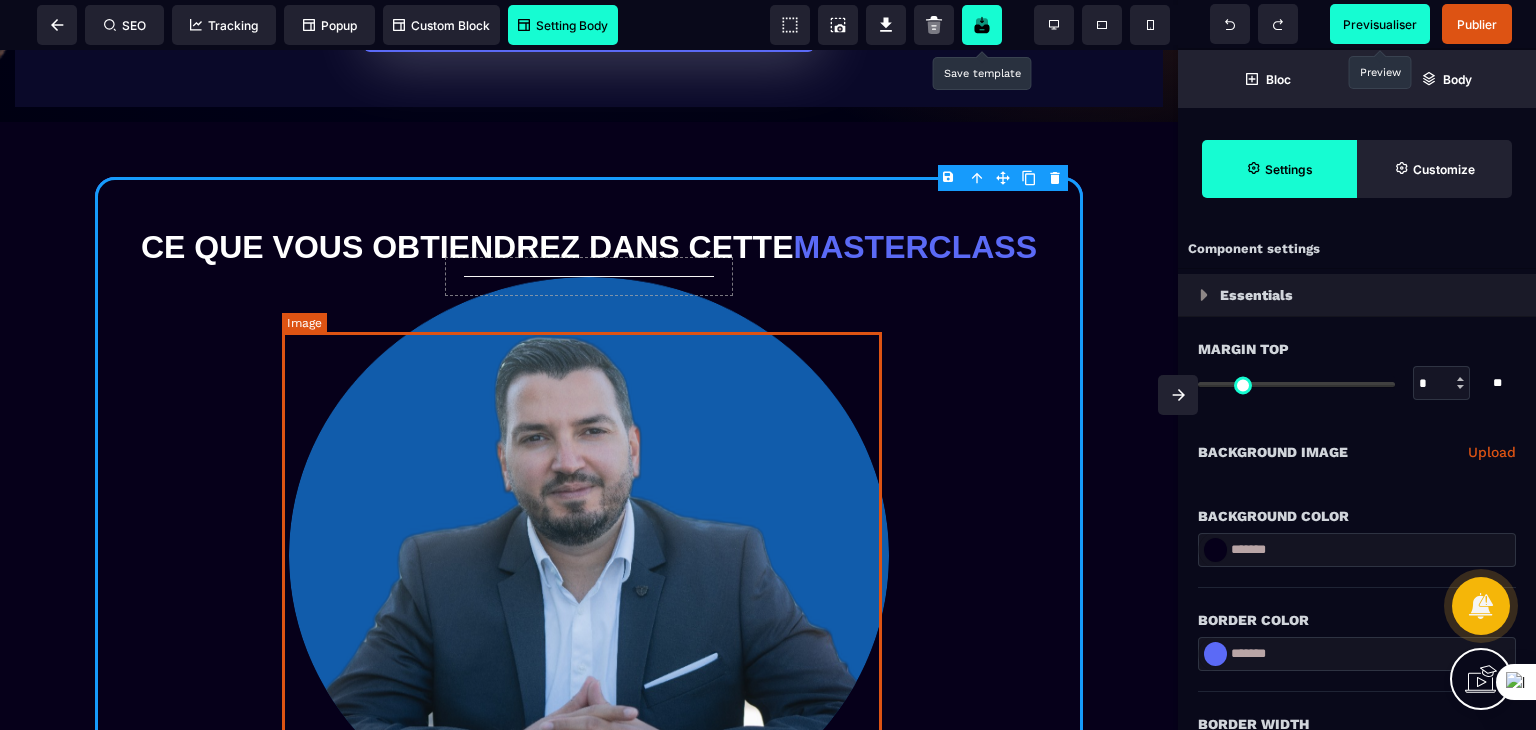 click at bounding box center (589, 555) 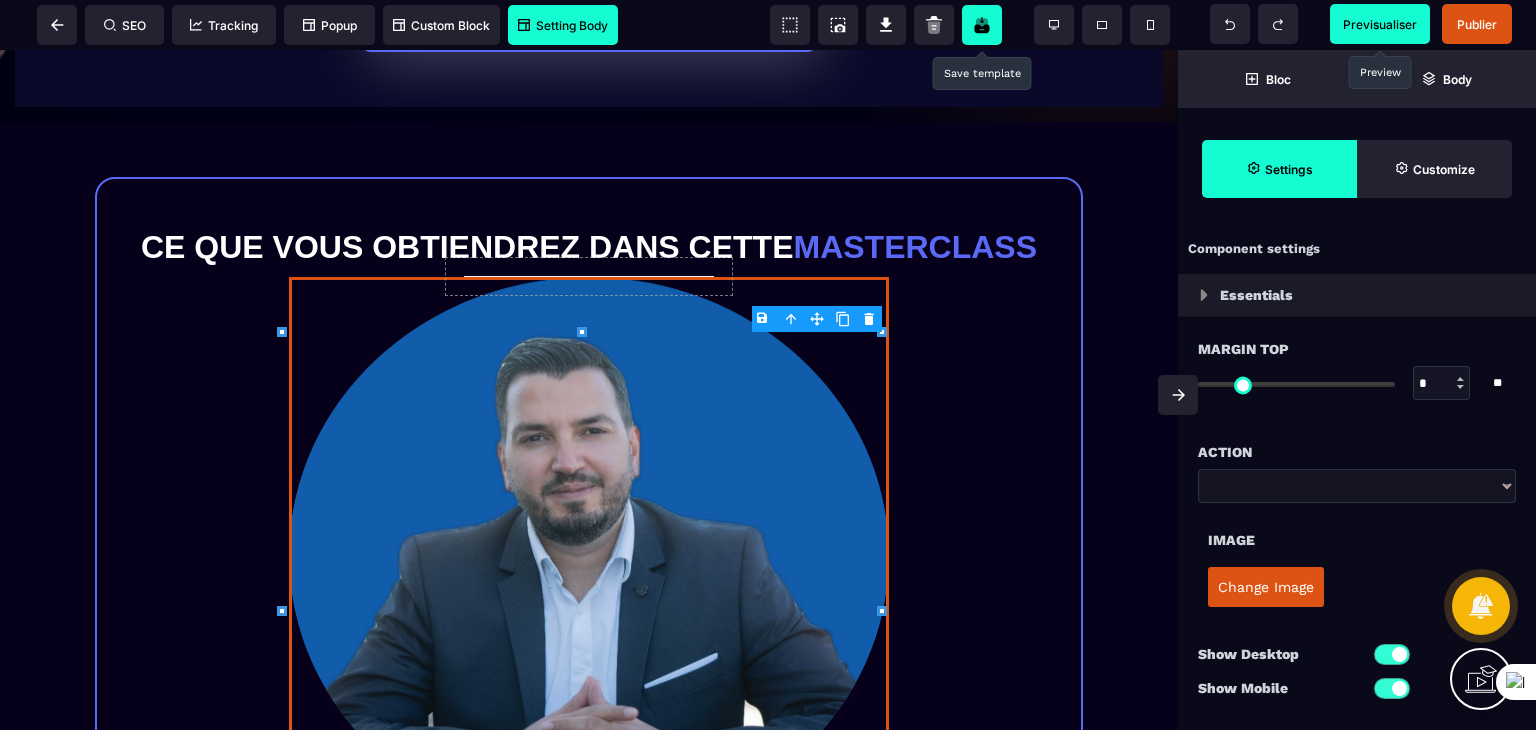 click on "B I U S
A *******
Image
SEO
Tracking
Popup" at bounding box center (768, 365) 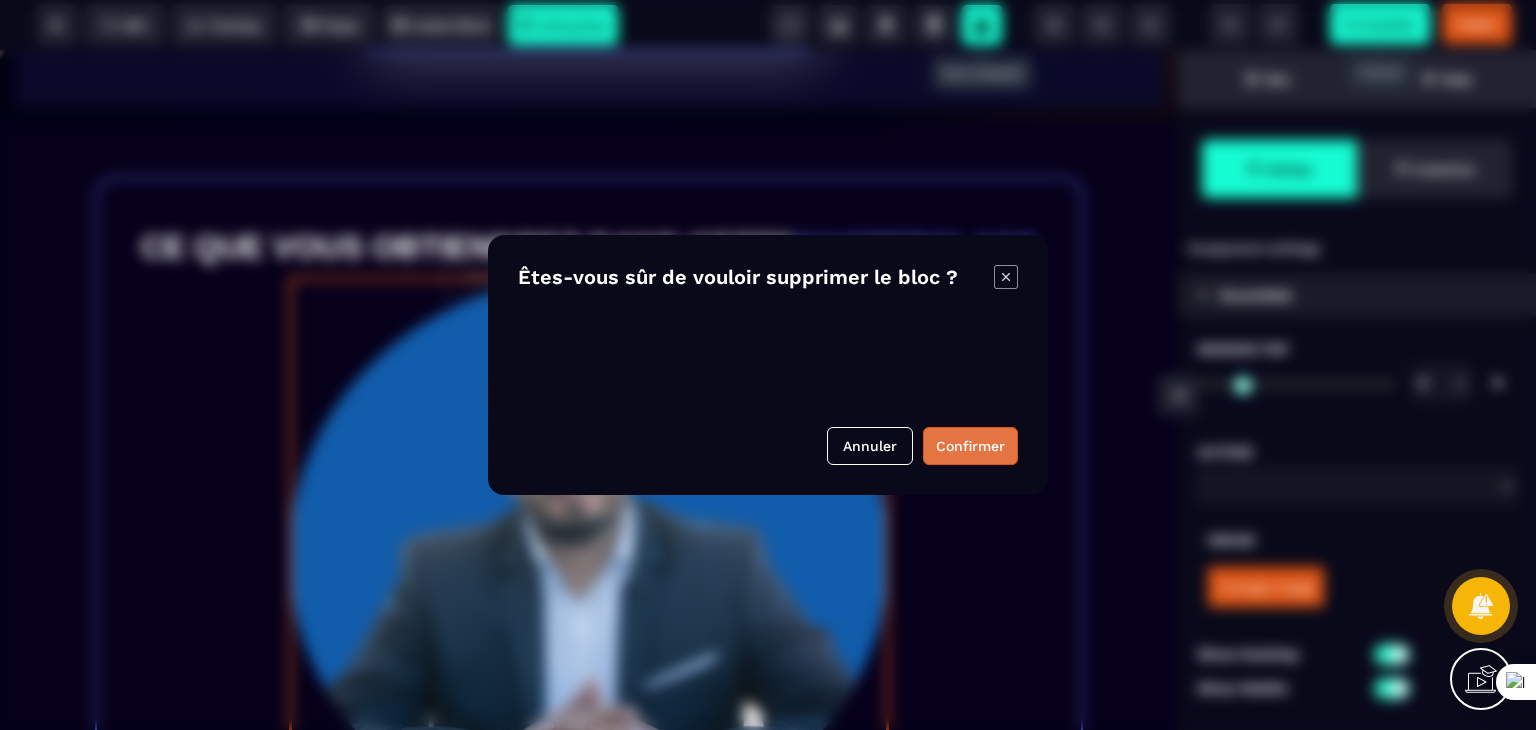 click on "Confirmer" at bounding box center (970, 446) 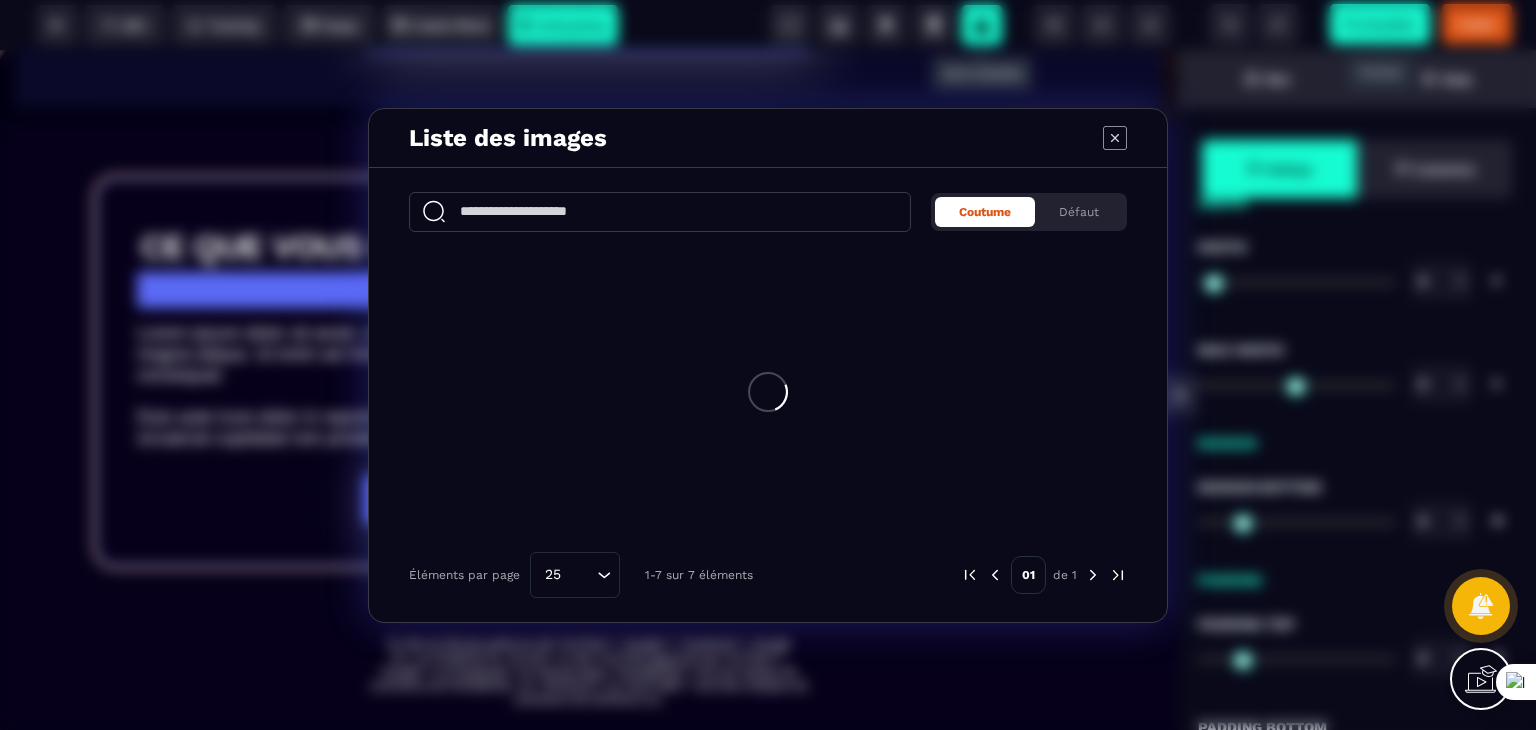 scroll, scrollTop: 0, scrollLeft: 0, axis: both 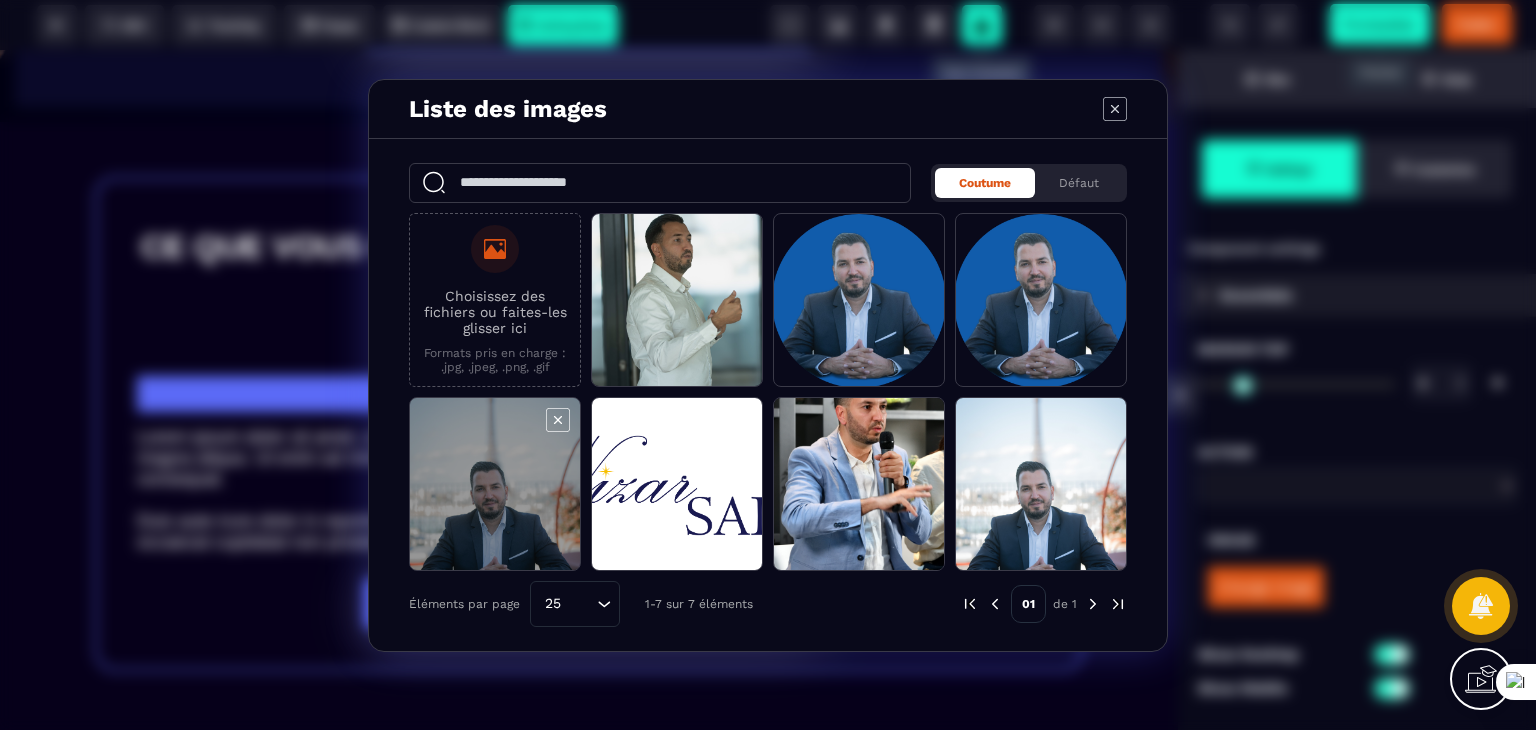 click at bounding box center [495, 485] 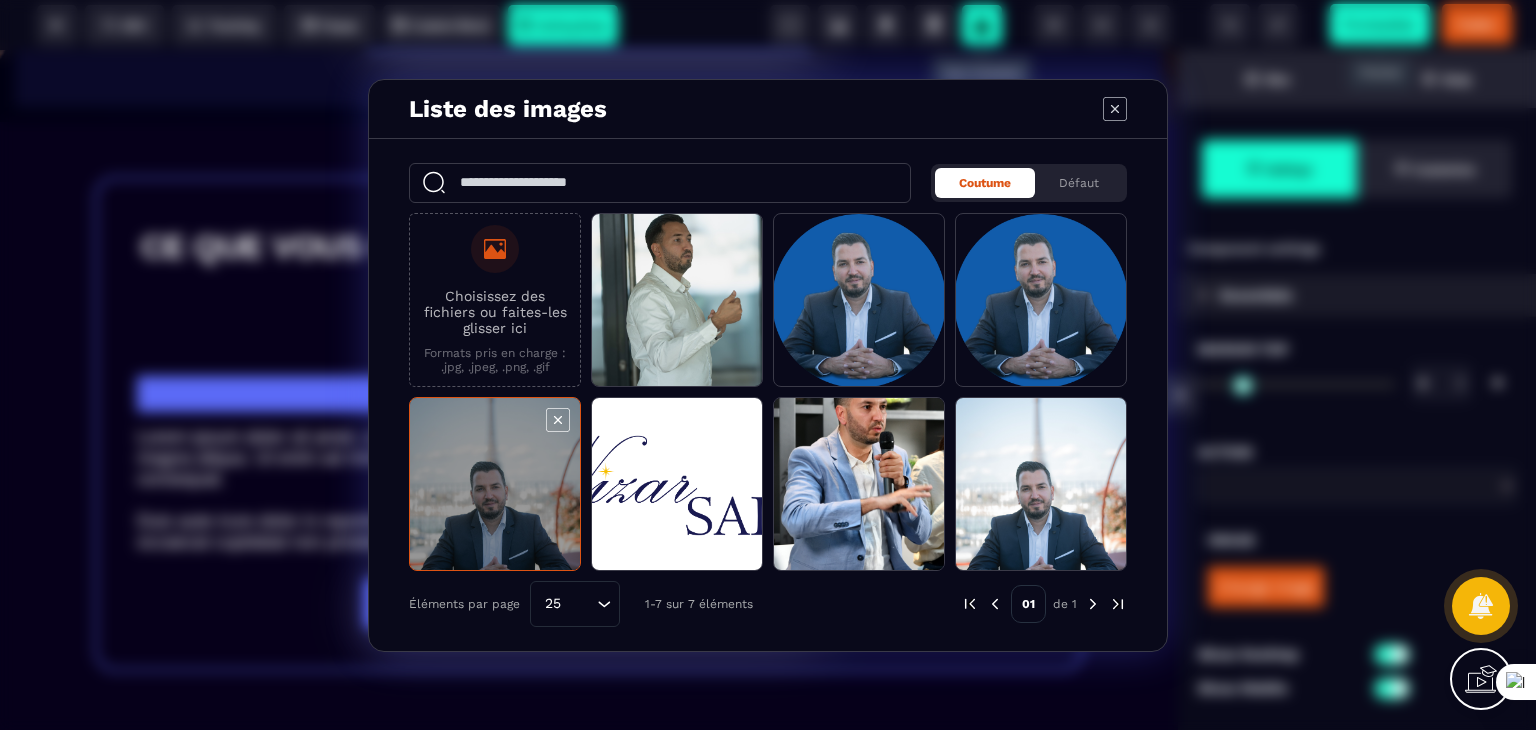 click at bounding box center (495, 485) 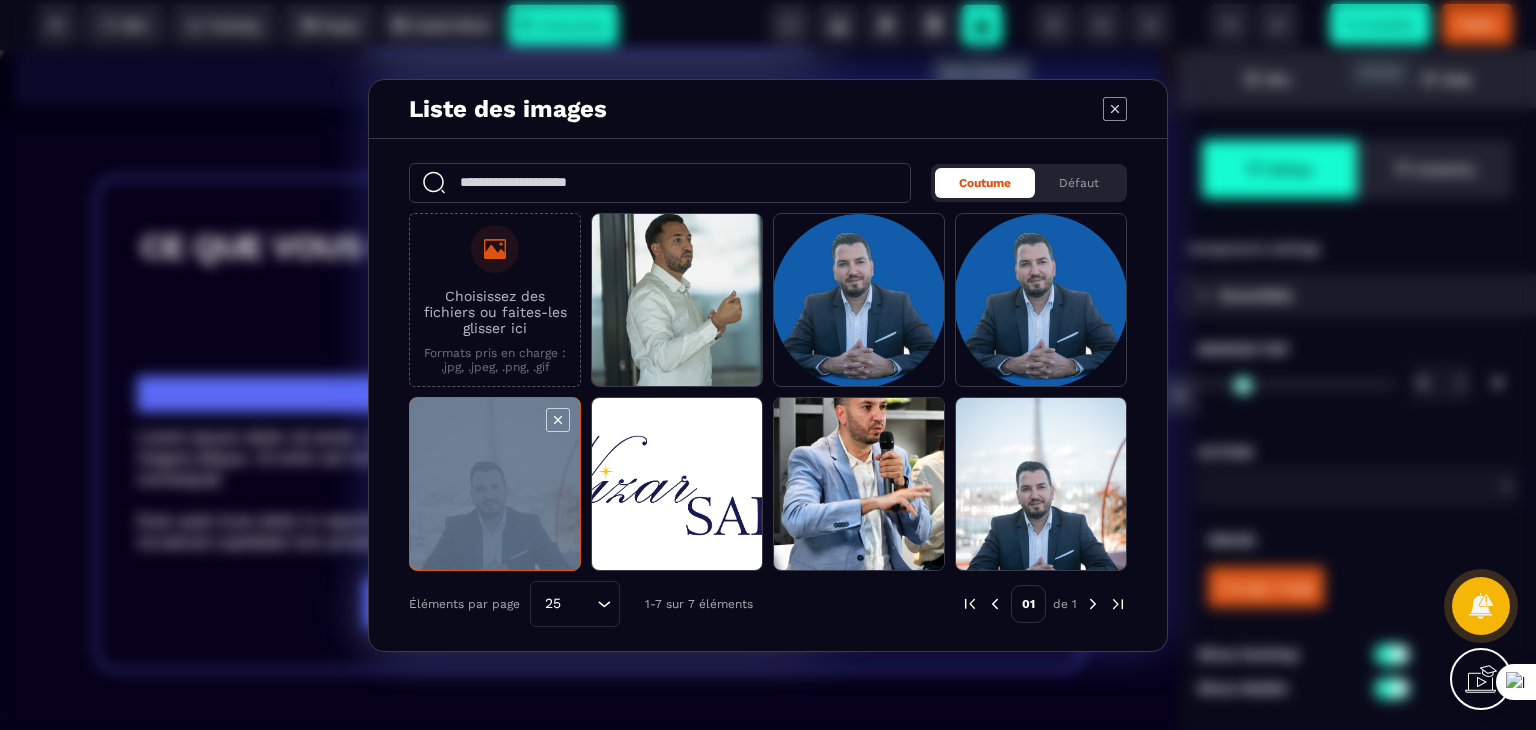 click at bounding box center (495, 485) 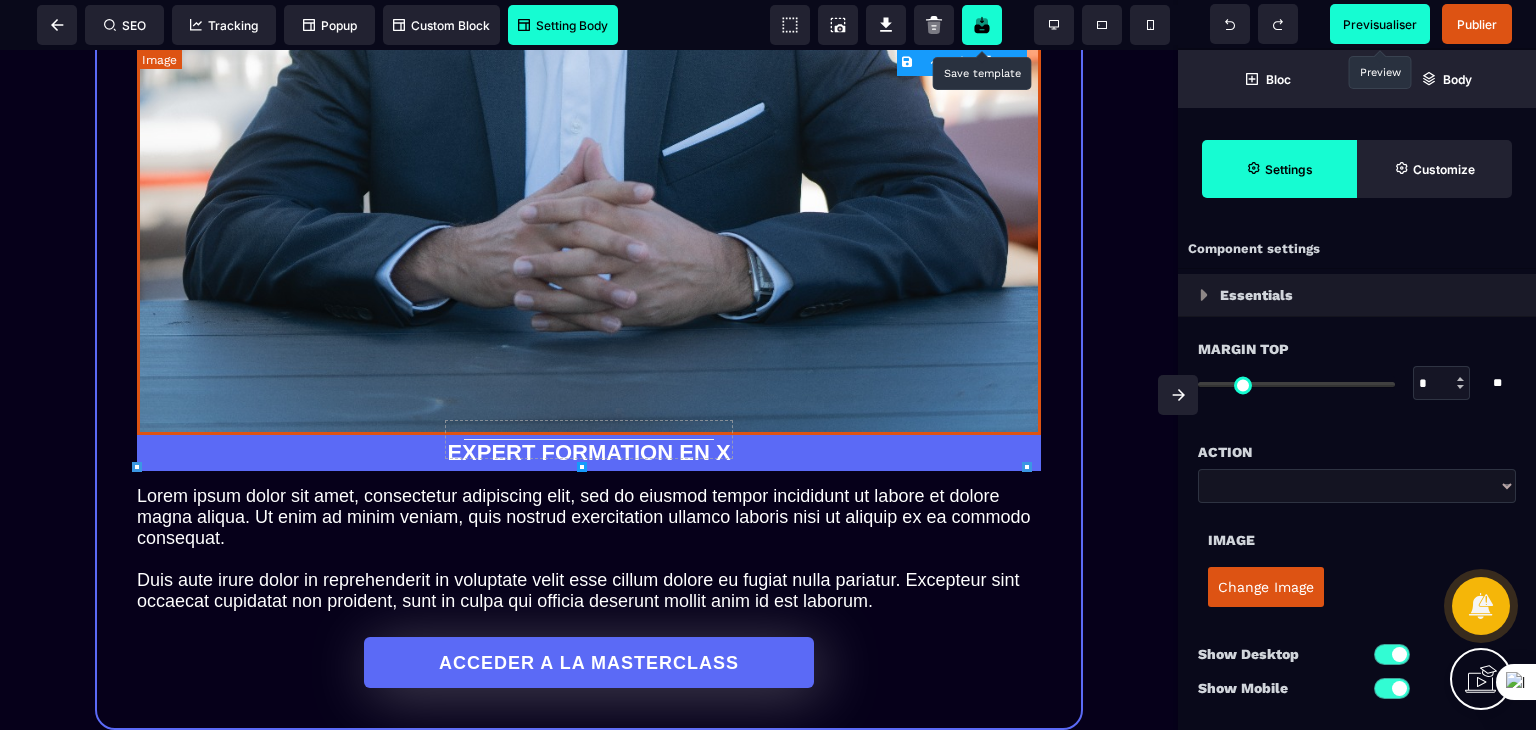 scroll, scrollTop: 2766, scrollLeft: 0, axis: vertical 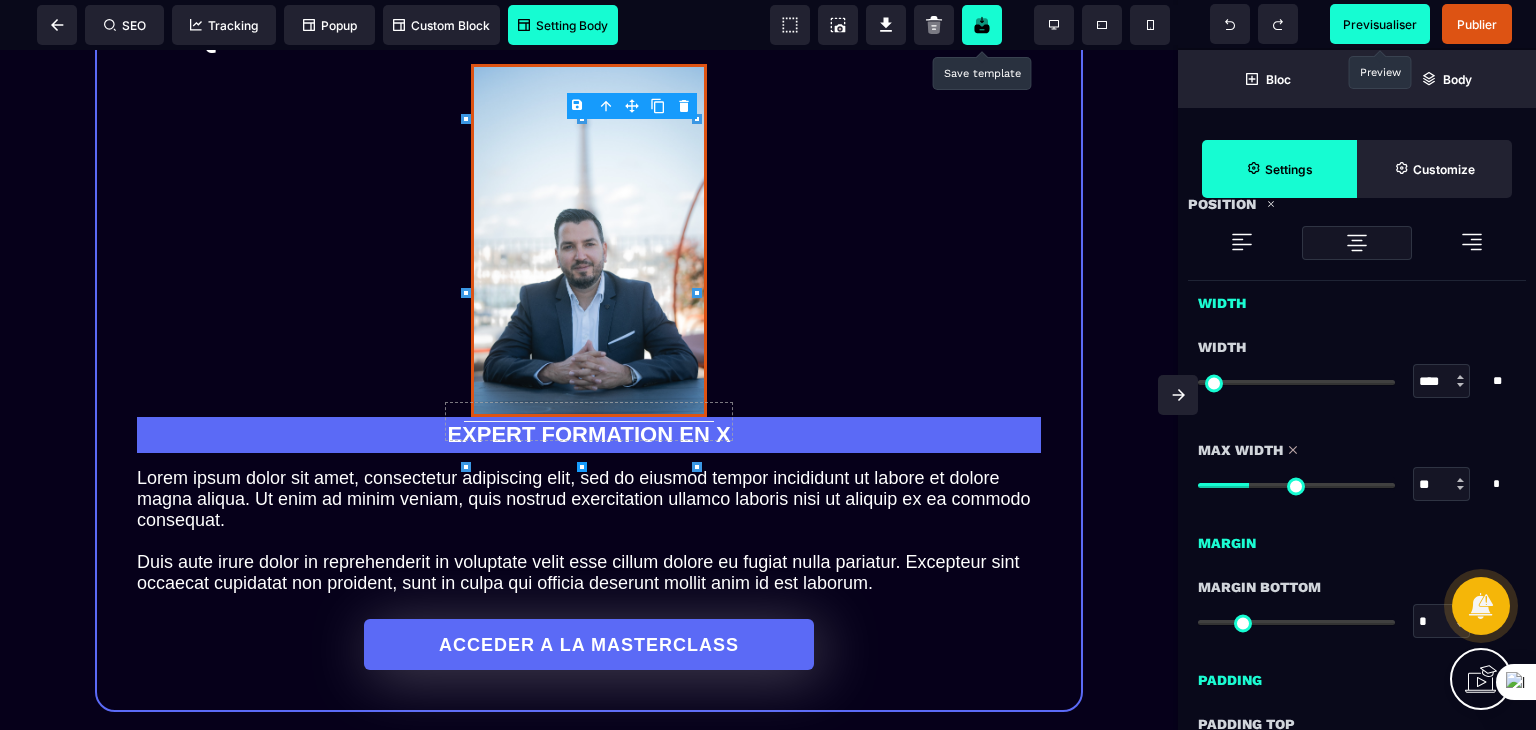 drag, startPoint x: 1390, startPoint y: 489, endPoint x: 1253, endPoint y: 482, distance: 137.17871 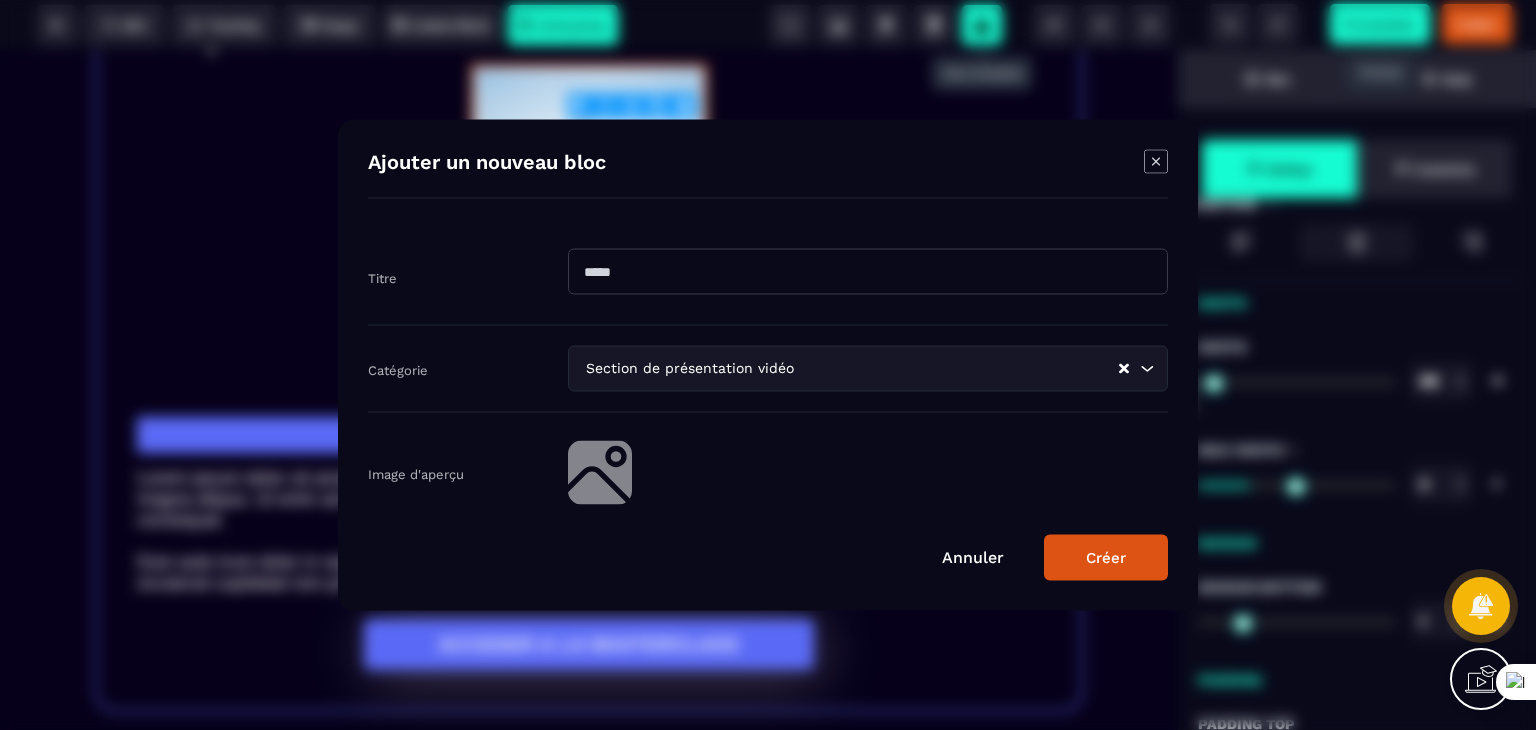 click 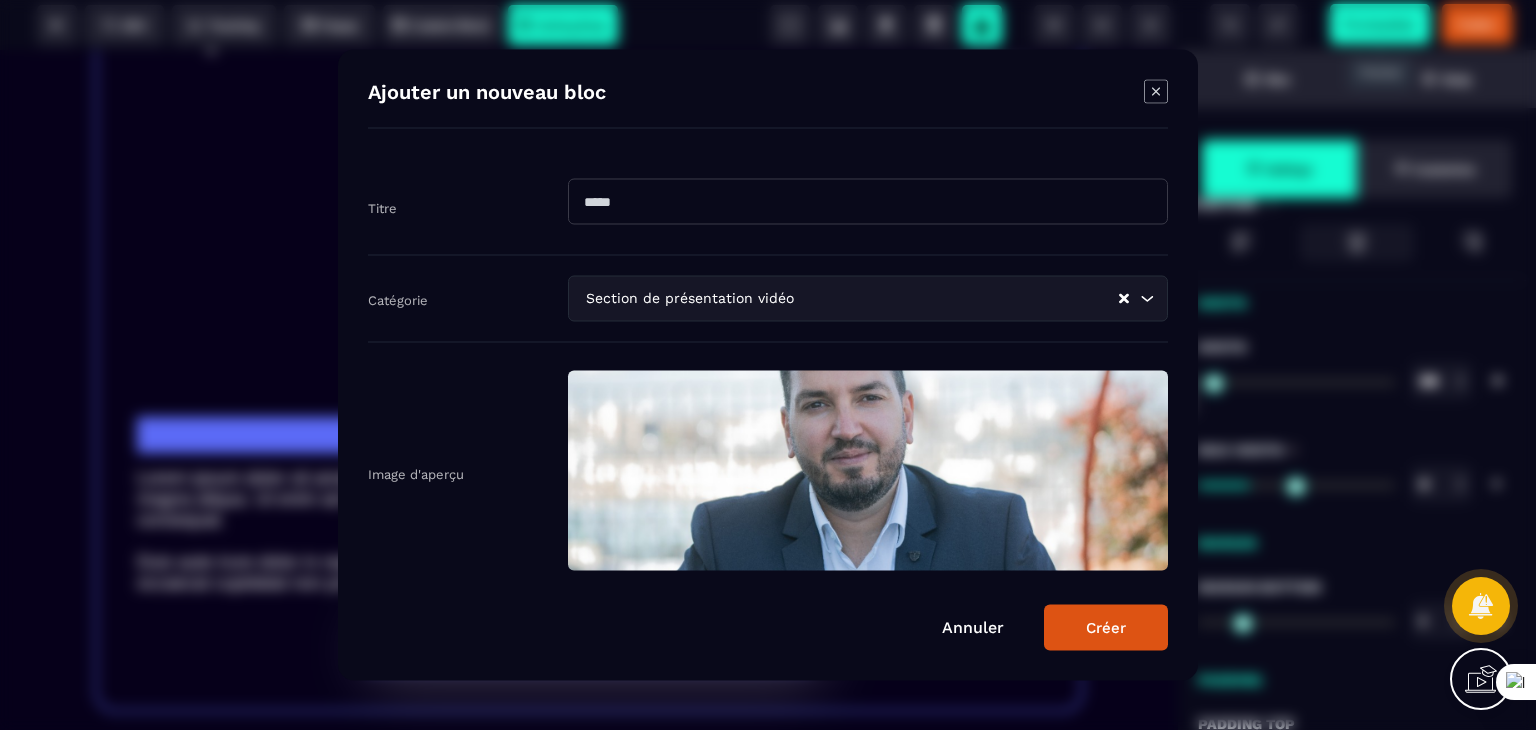click on "Créer" at bounding box center (1106, 628) 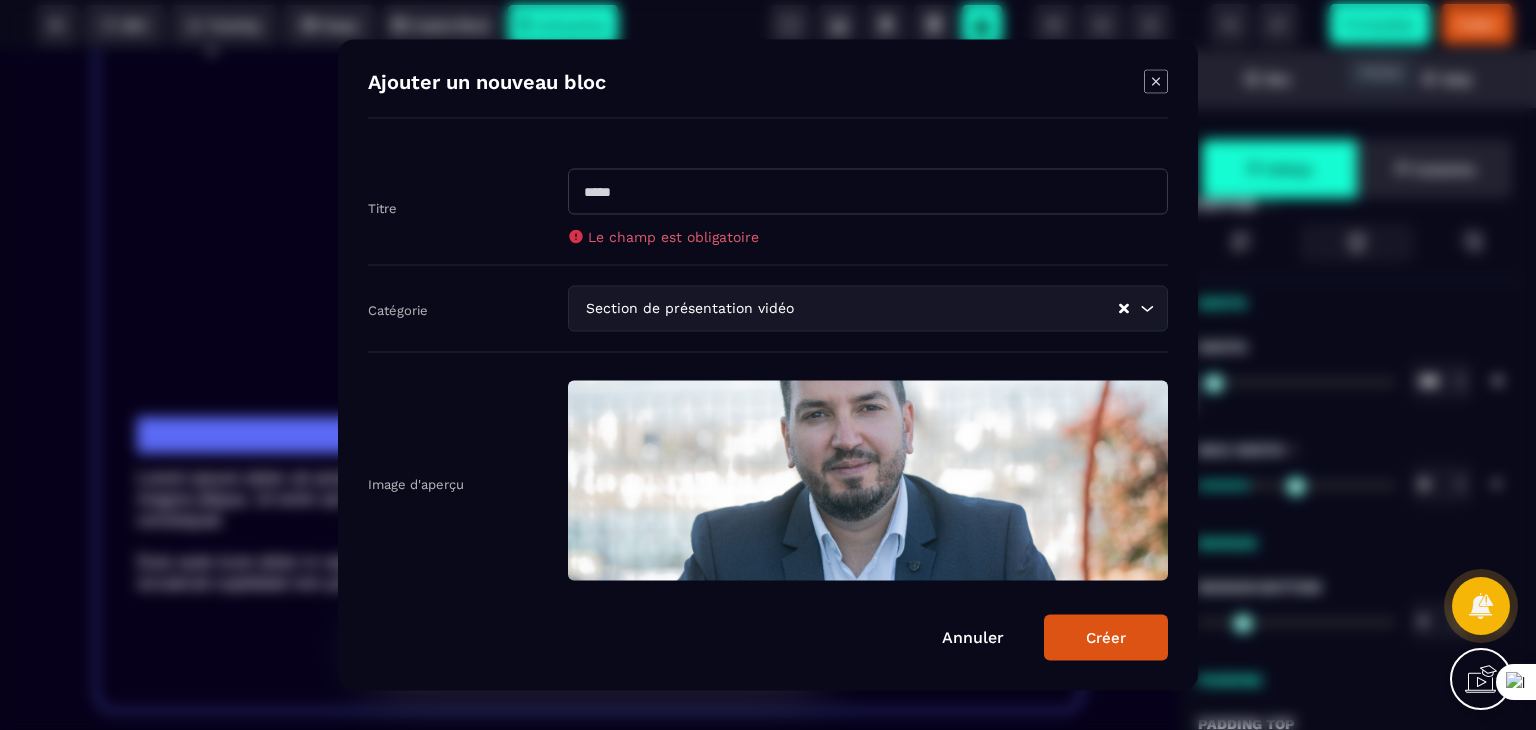 click at bounding box center [868, 192] 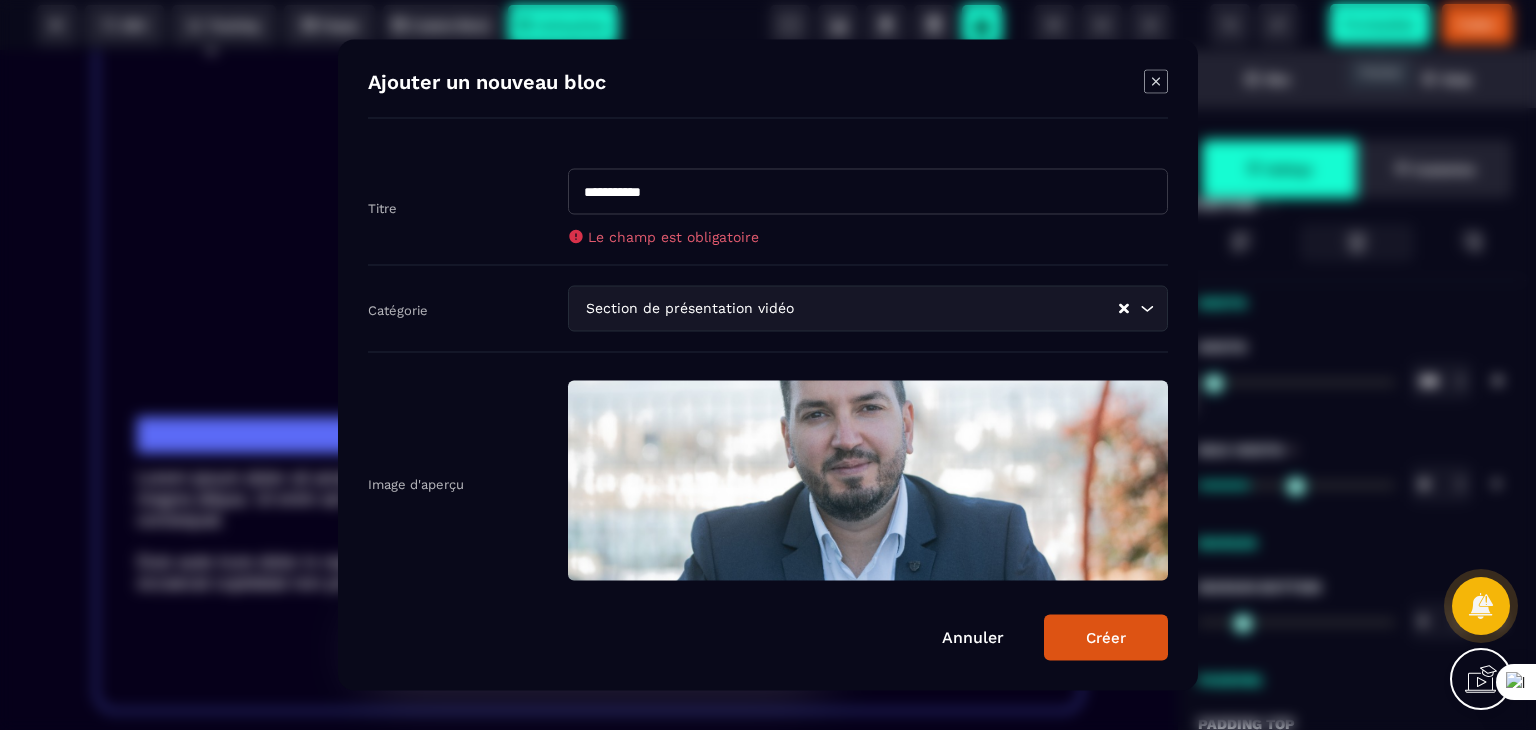 click on "Créer" at bounding box center [1106, 638] 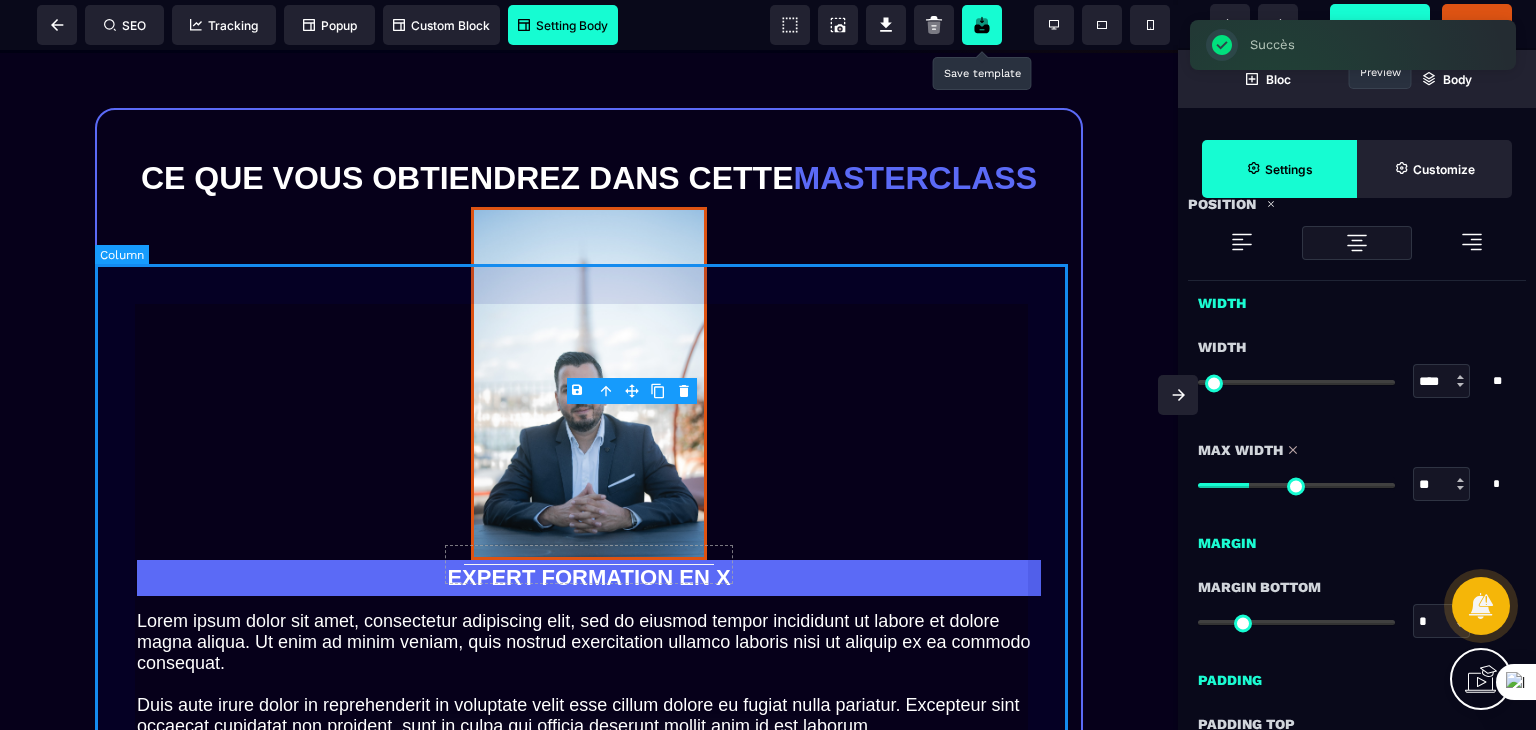 scroll, scrollTop: 1778, scrollLeft: 0, axis: vertical 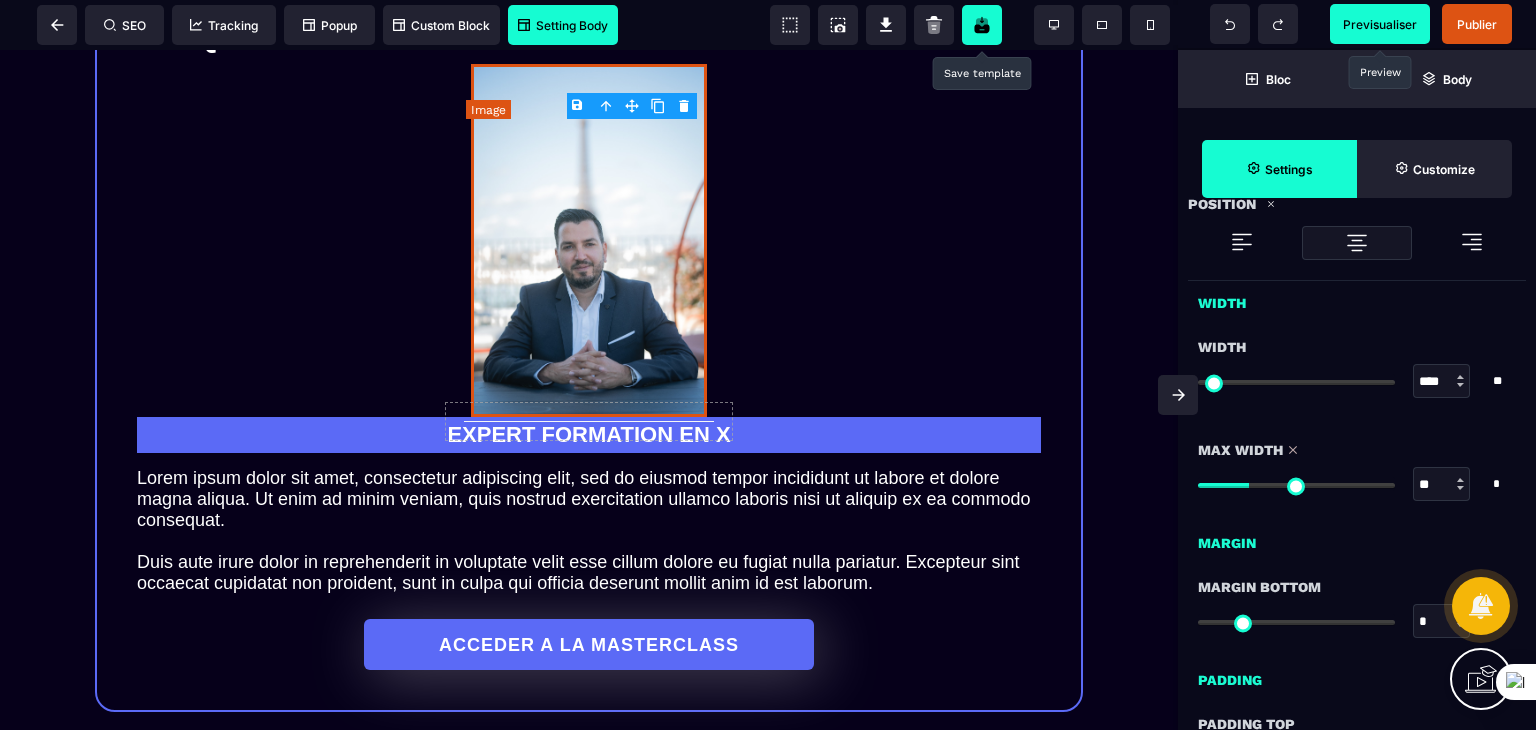 drag, startPoint x: 628, startPoint y: 169, endPoint x: 553, endPoint y: 174, distance: 75.16648 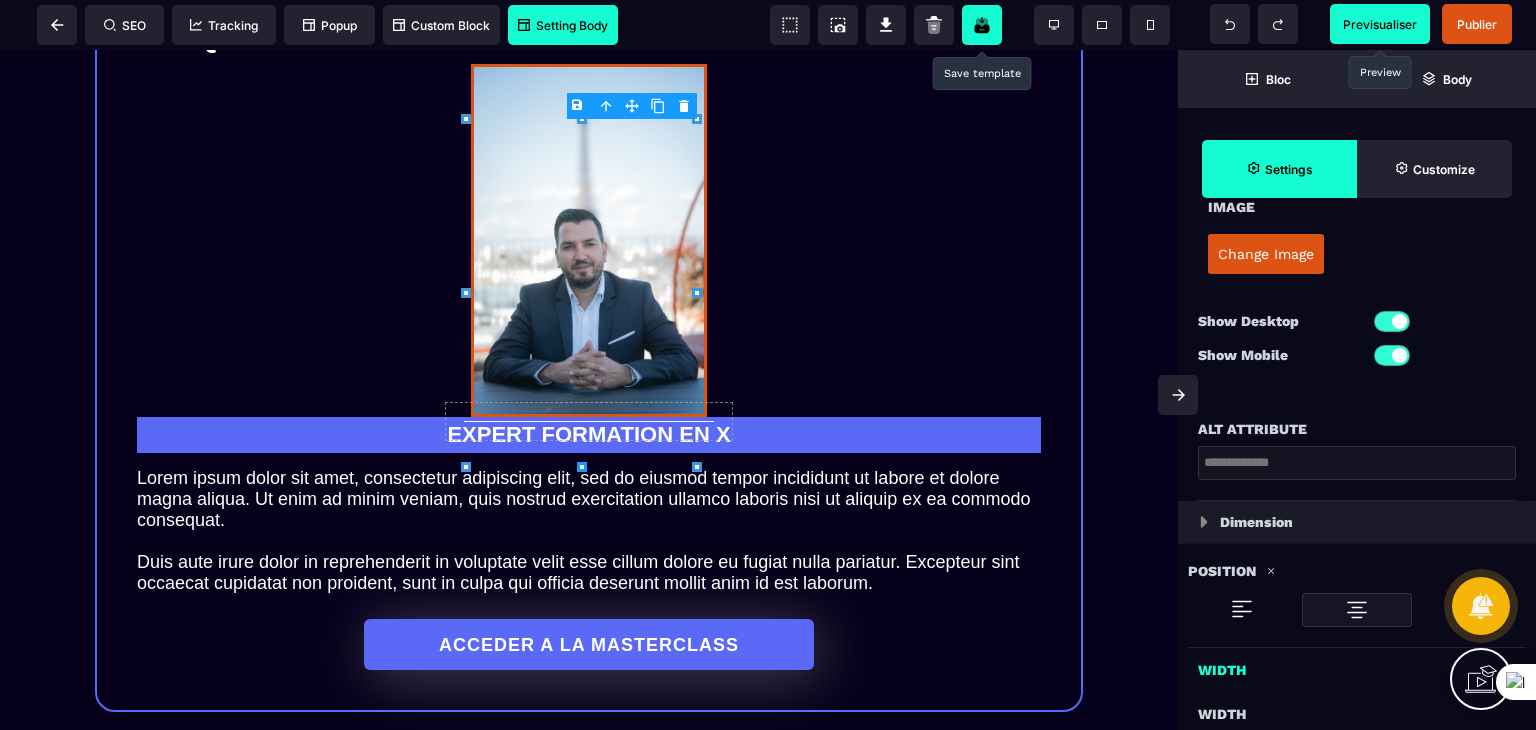scroll, scrollTop: 292, scrollLeft: 0, axis: vertical 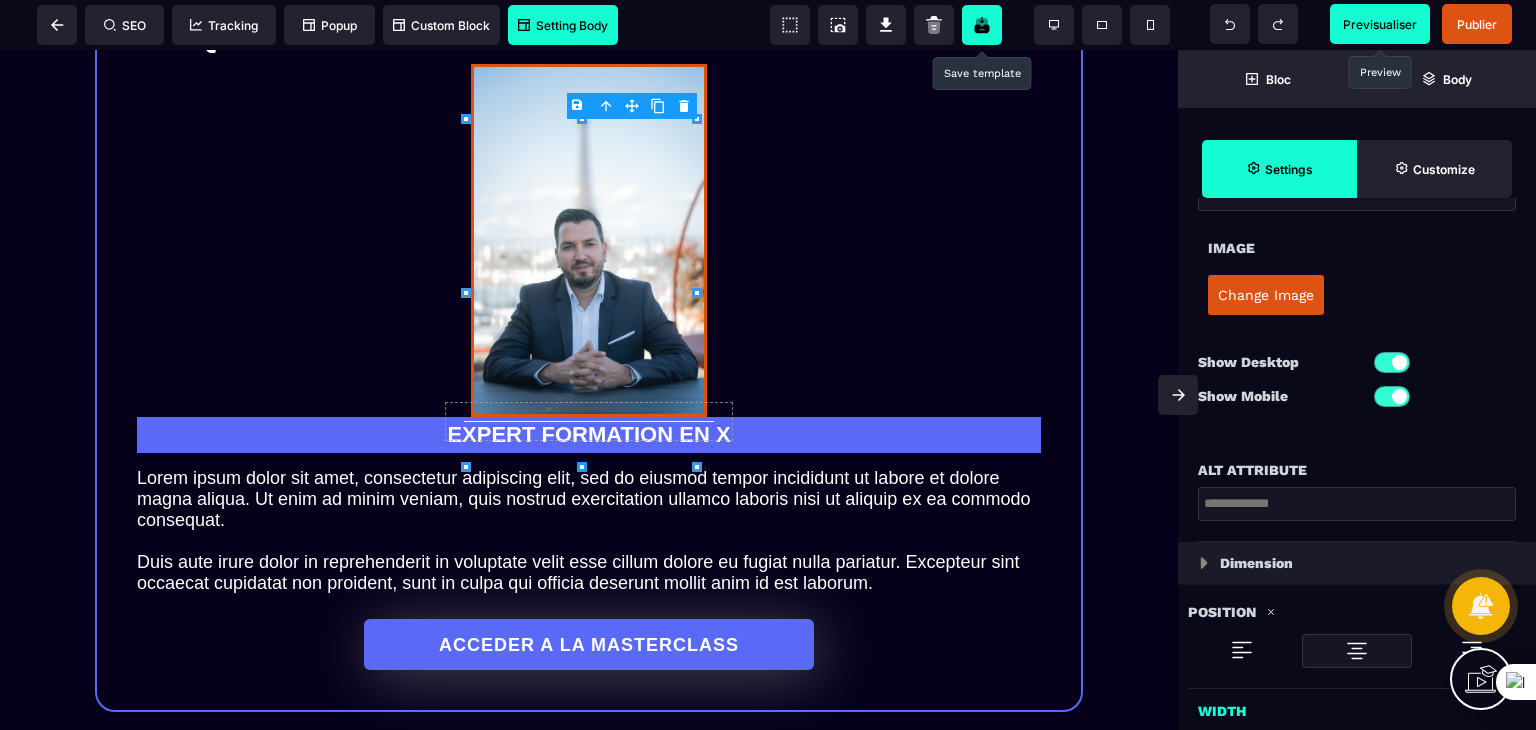 click on "Change Image" at bounding box center (1266, 295) 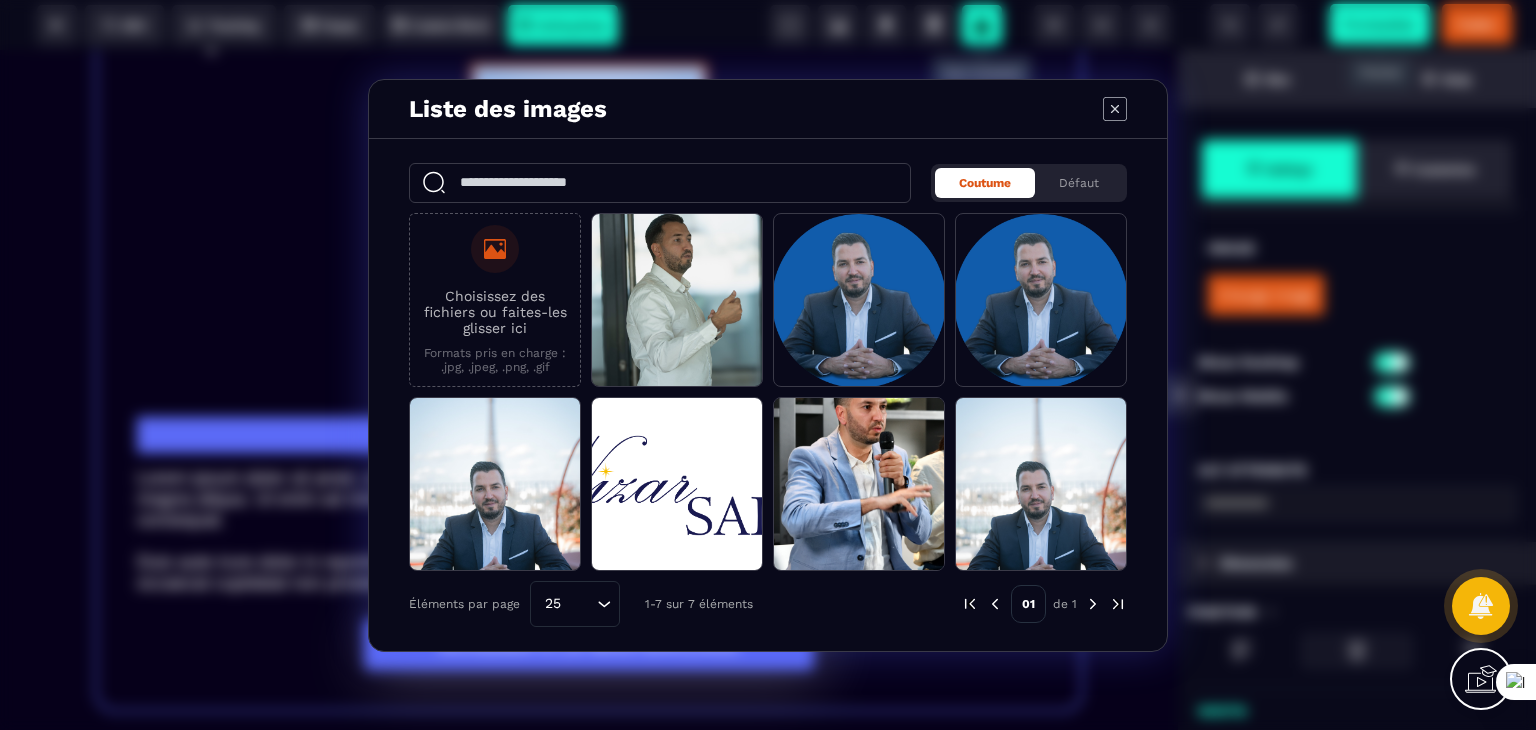 click on "Choisissez des fichiers ou faites-les glisser ici" at bounding box center [495, 312] 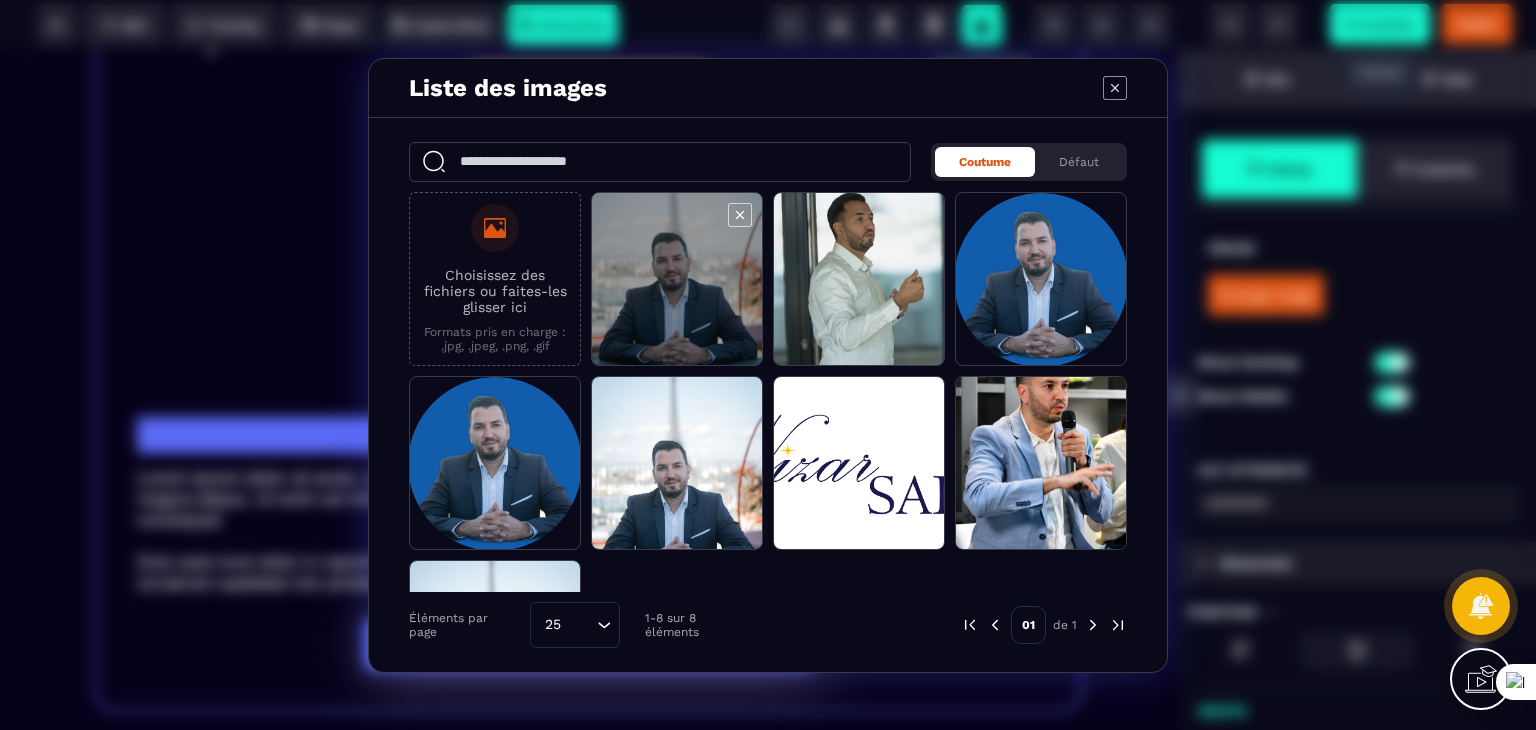 click at bounding box center (677, 280) 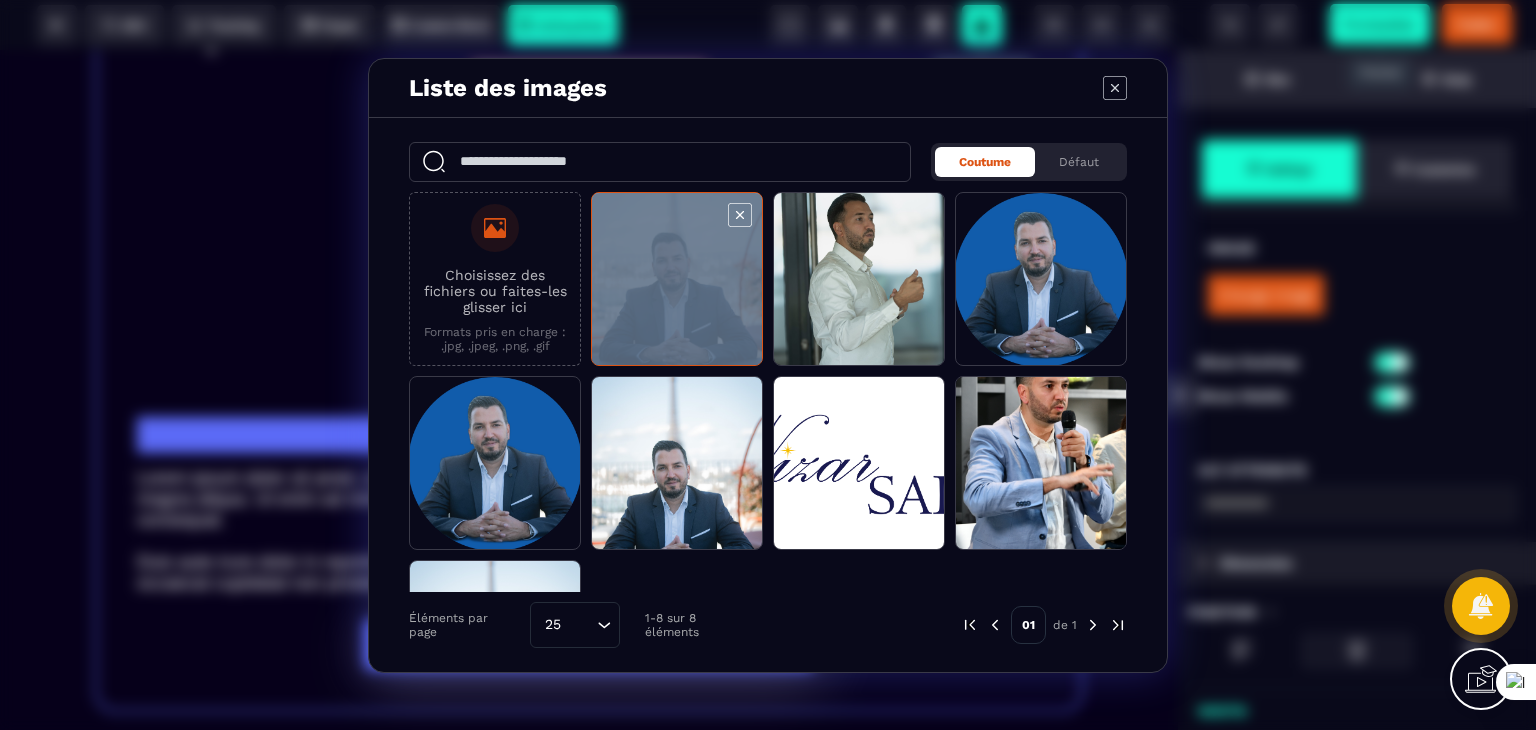 click at bounding box center [677, 280] 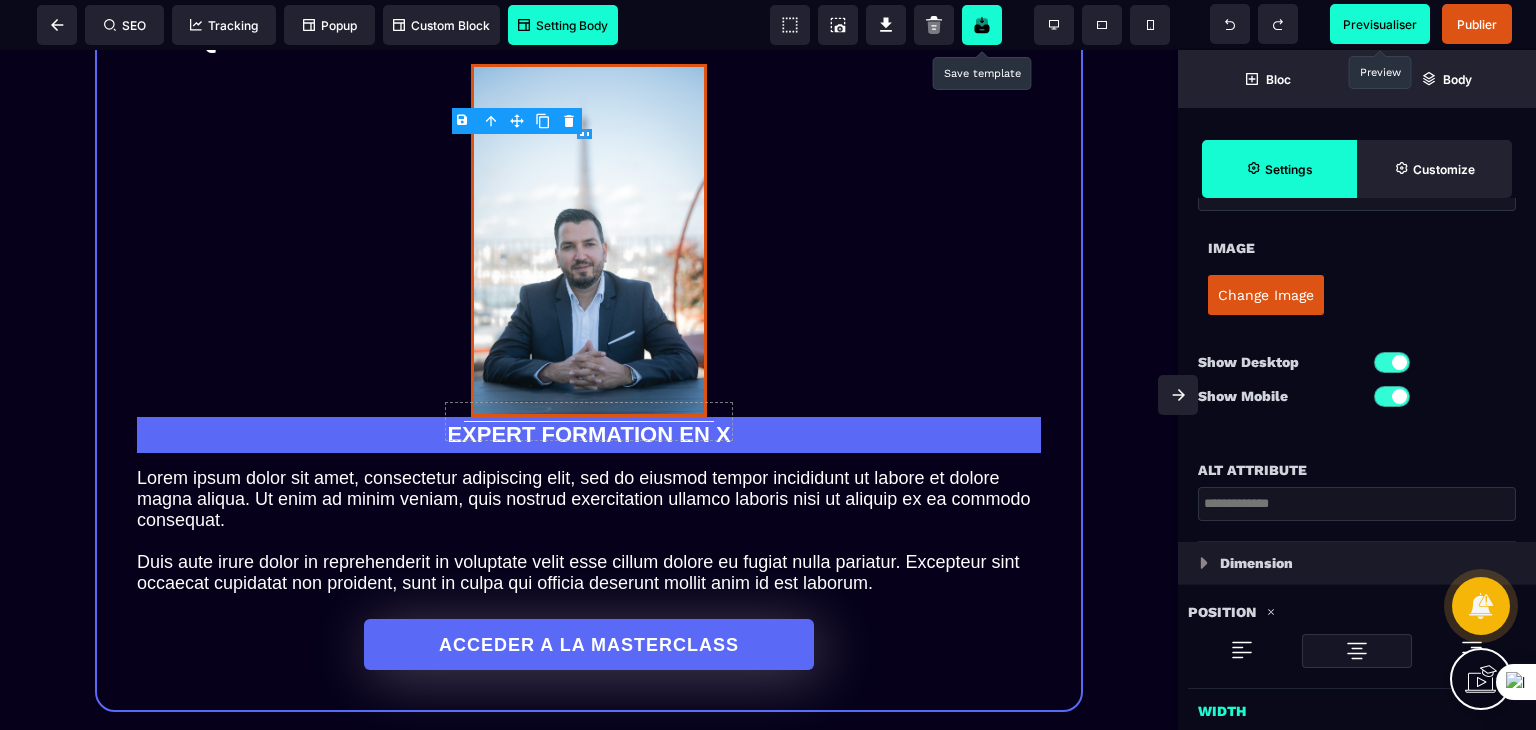 click at bounding box center [677, 180] 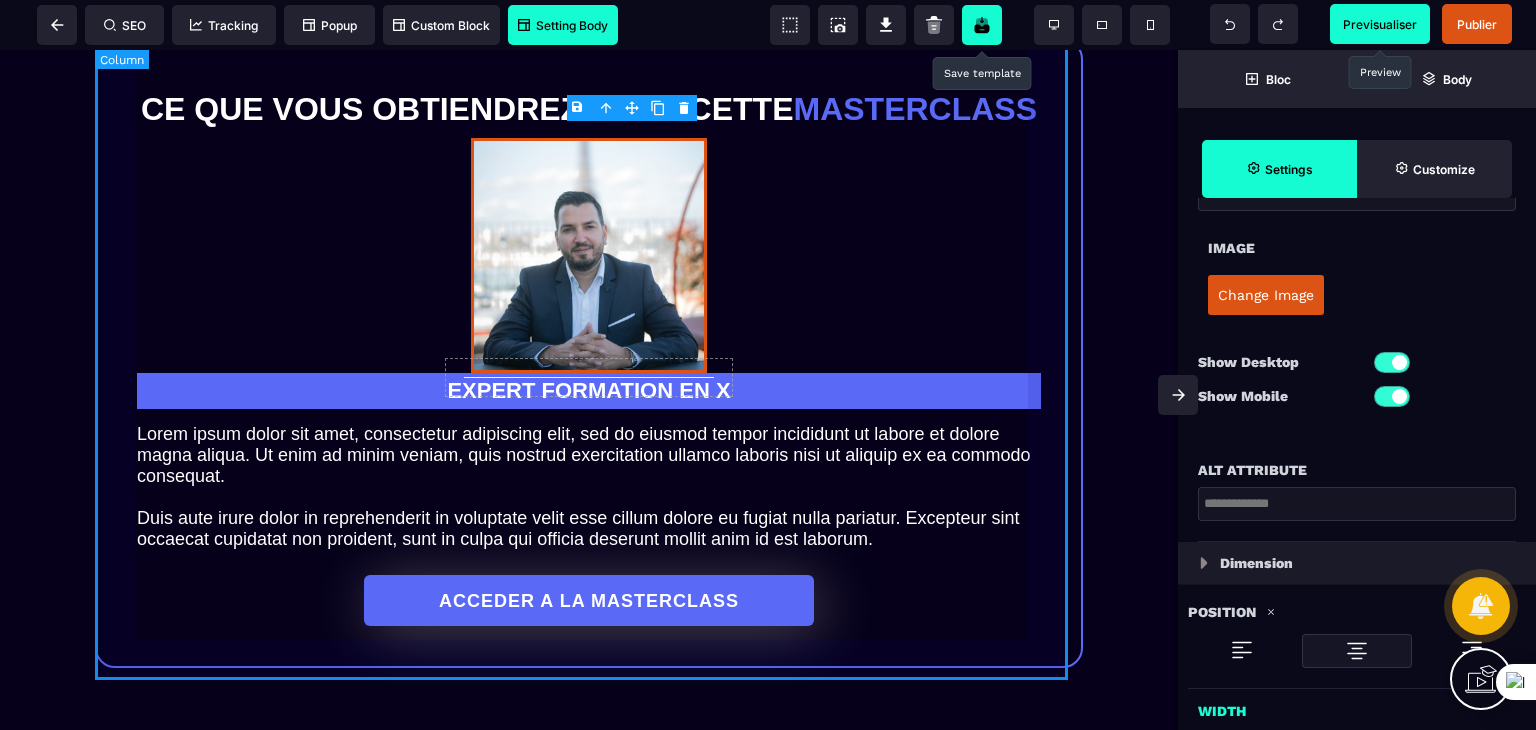 scroll, scrollTop: 1678, scrollLeft: 0, axis: vertical 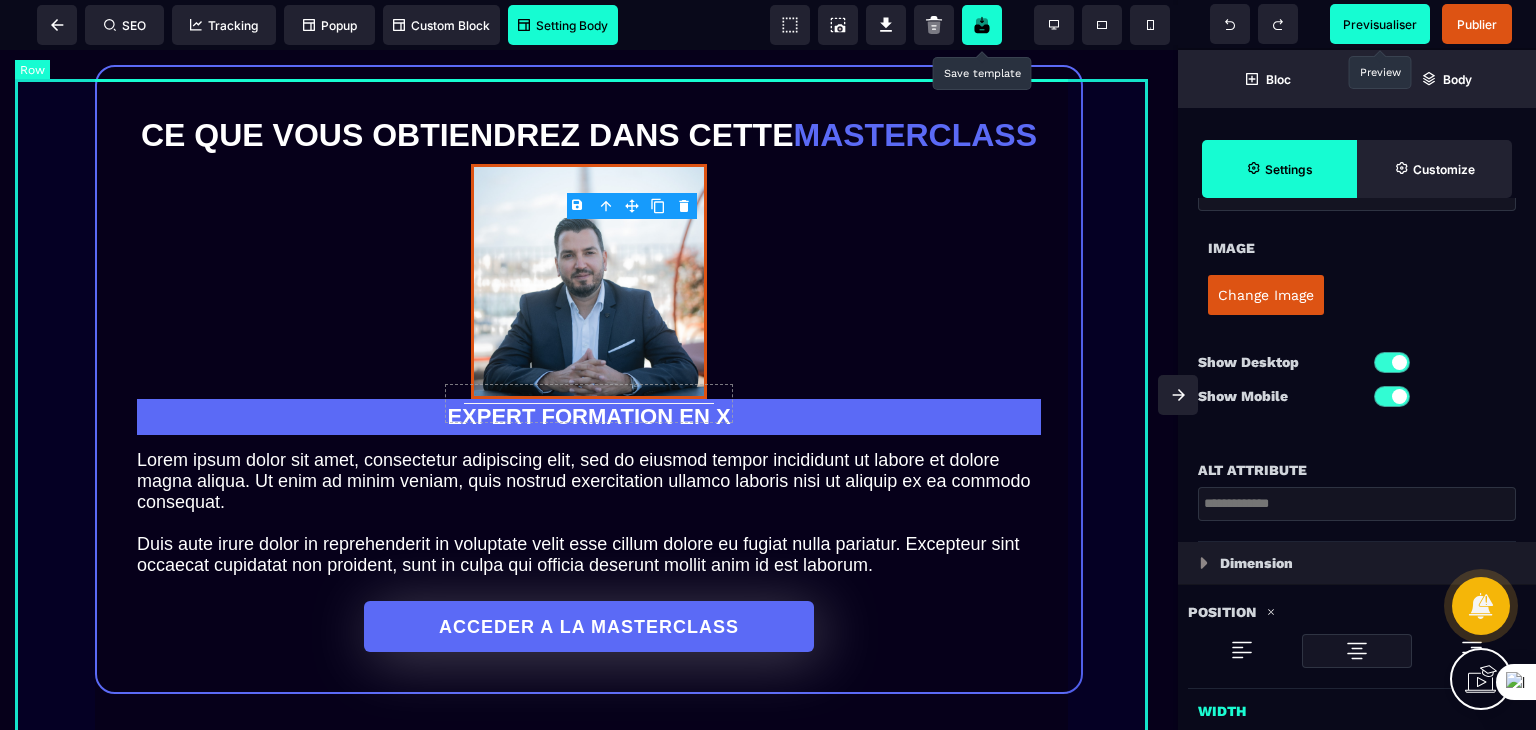 click on "Ce que vous obtiendrez dans cette  masterclass EXPERT FORMATION EN X Lorem ipsum dolor sit amet, consectetur adipiscing elit, sed do eiusmod tempor incididunt ut labore et dolore magna aliqua. Ut enim ad minim veniam, quis nostrud exercitation ullamco laboris nisi ut aliquip ex ea commodo consequat.  Duis aute irure dolor in reprehenderit in voluptate velit esse cillum dolore eu fugiat nulla pariatur. Excepteur sint occaecat cupidatat non proident, sunt in culpa qui officia deserunt mollit anim id est laborum.
ACCEDER A LA MASTERCLASS" at bounding box center [589, 379] 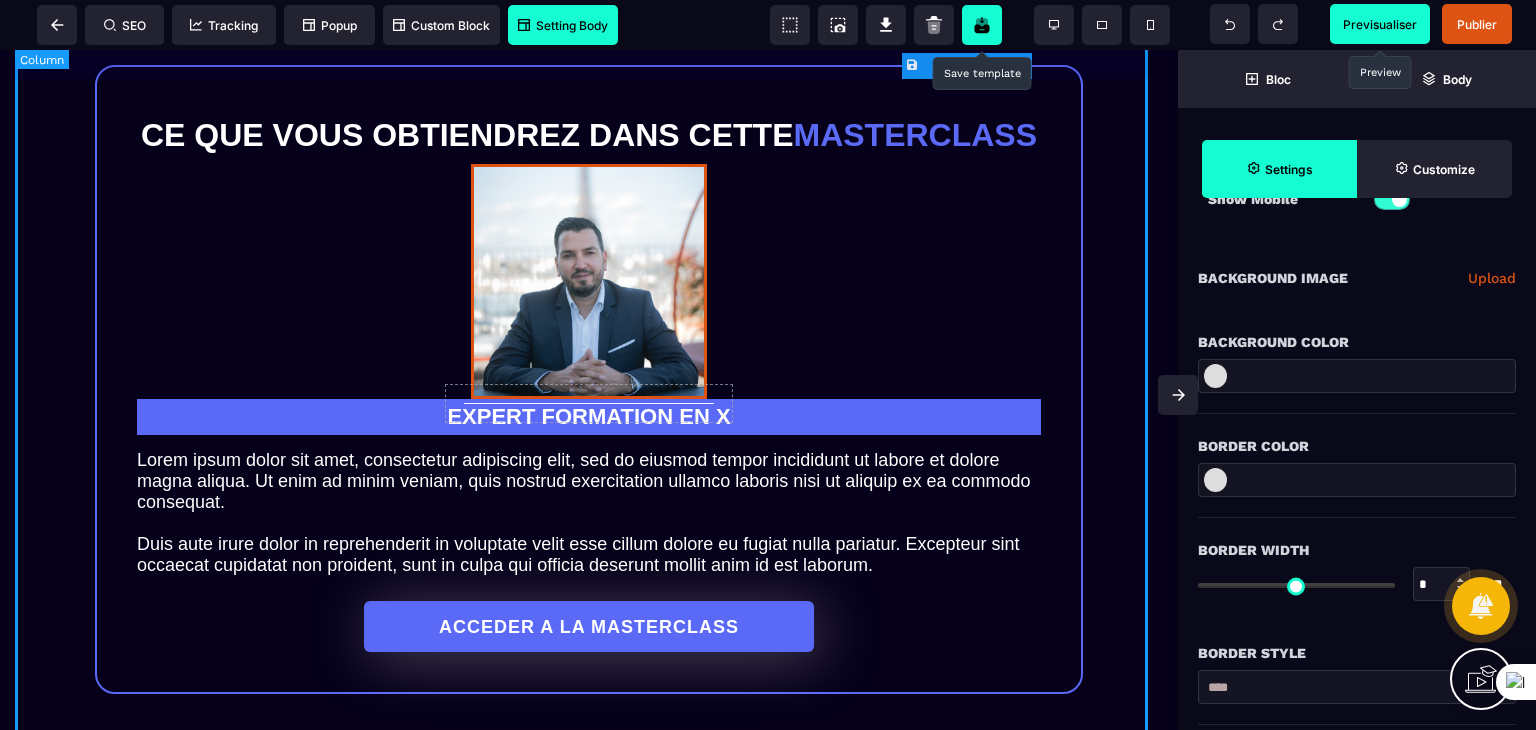scroll, scrollTop: 0, scrollLeft: 0, axis: both 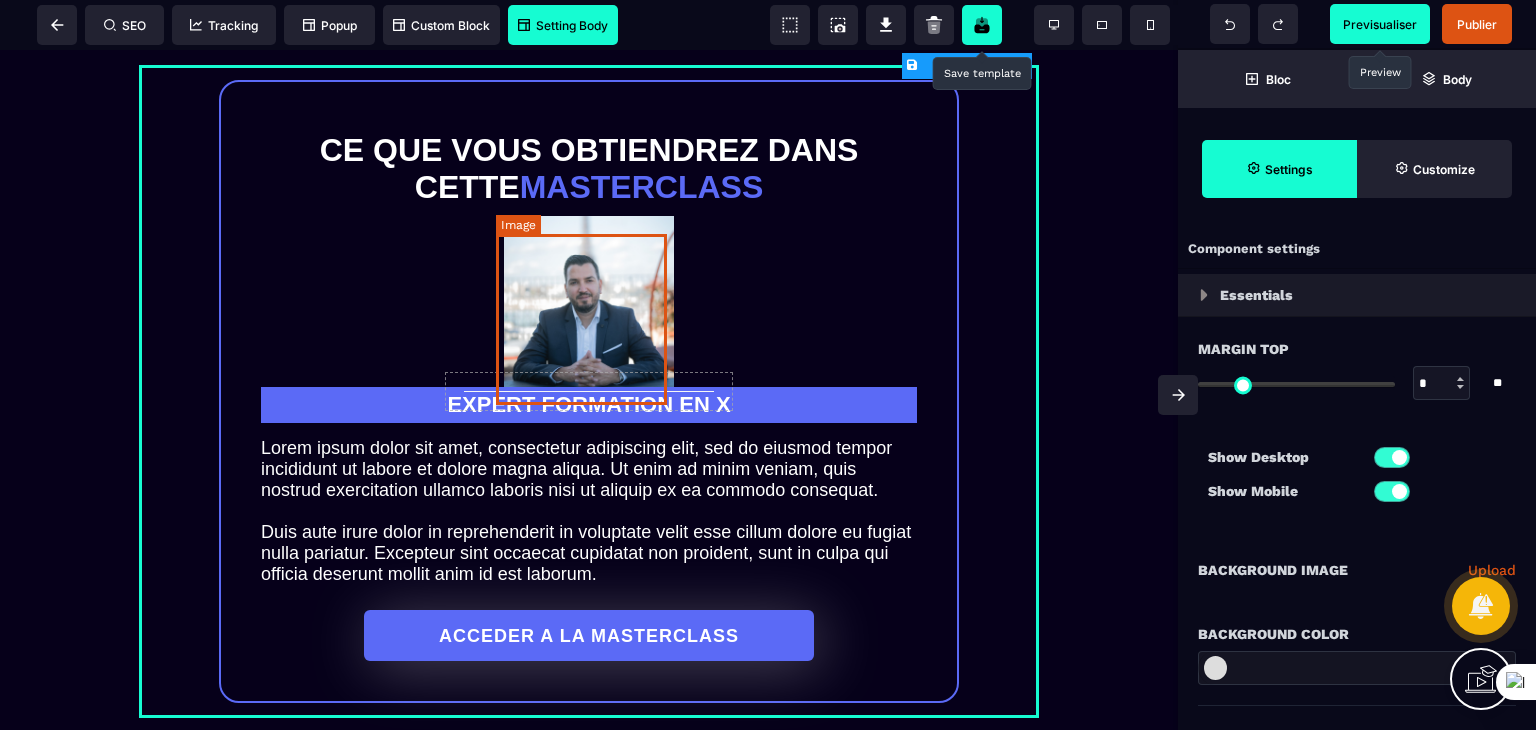 click at bounding box center [589, 301] 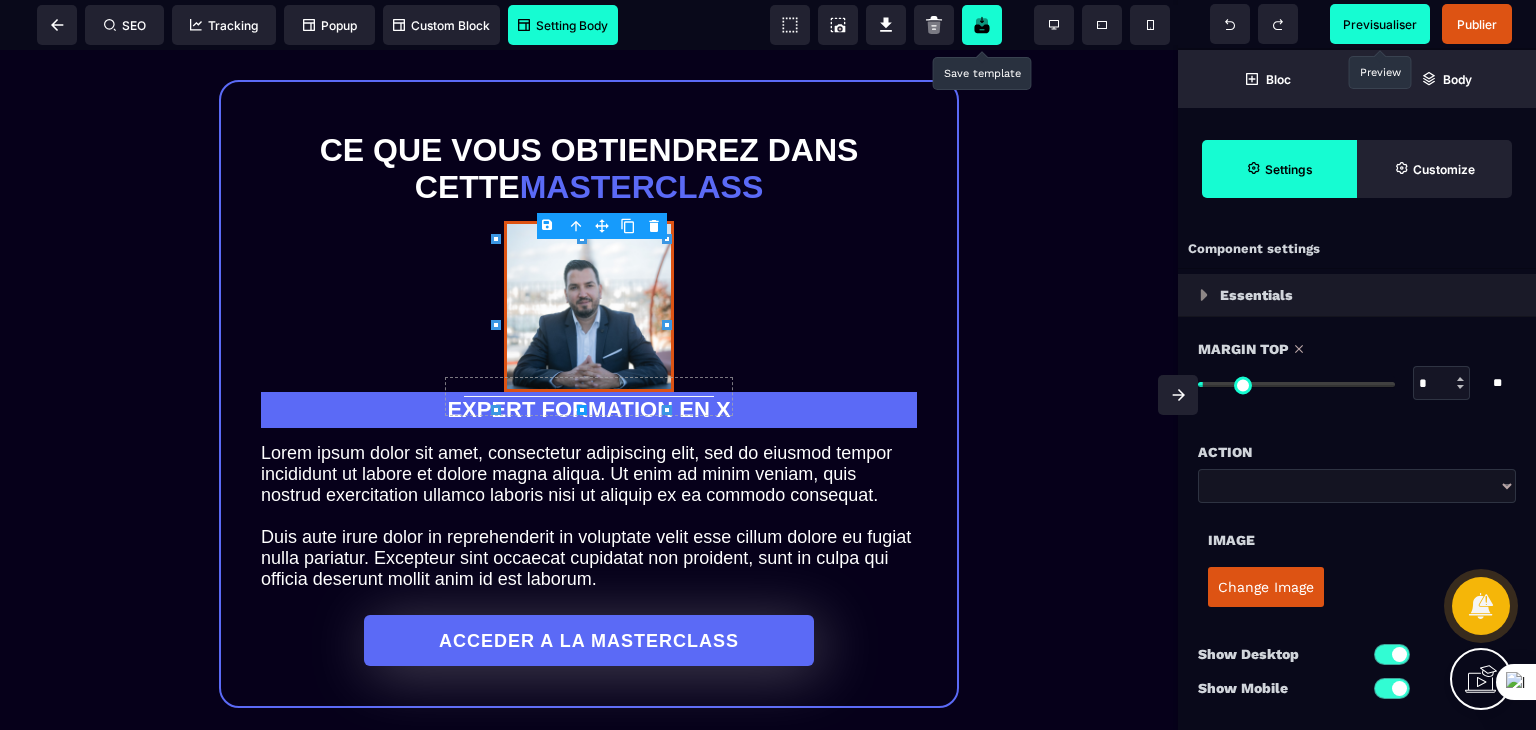 click at bounding box center [1296, 384] 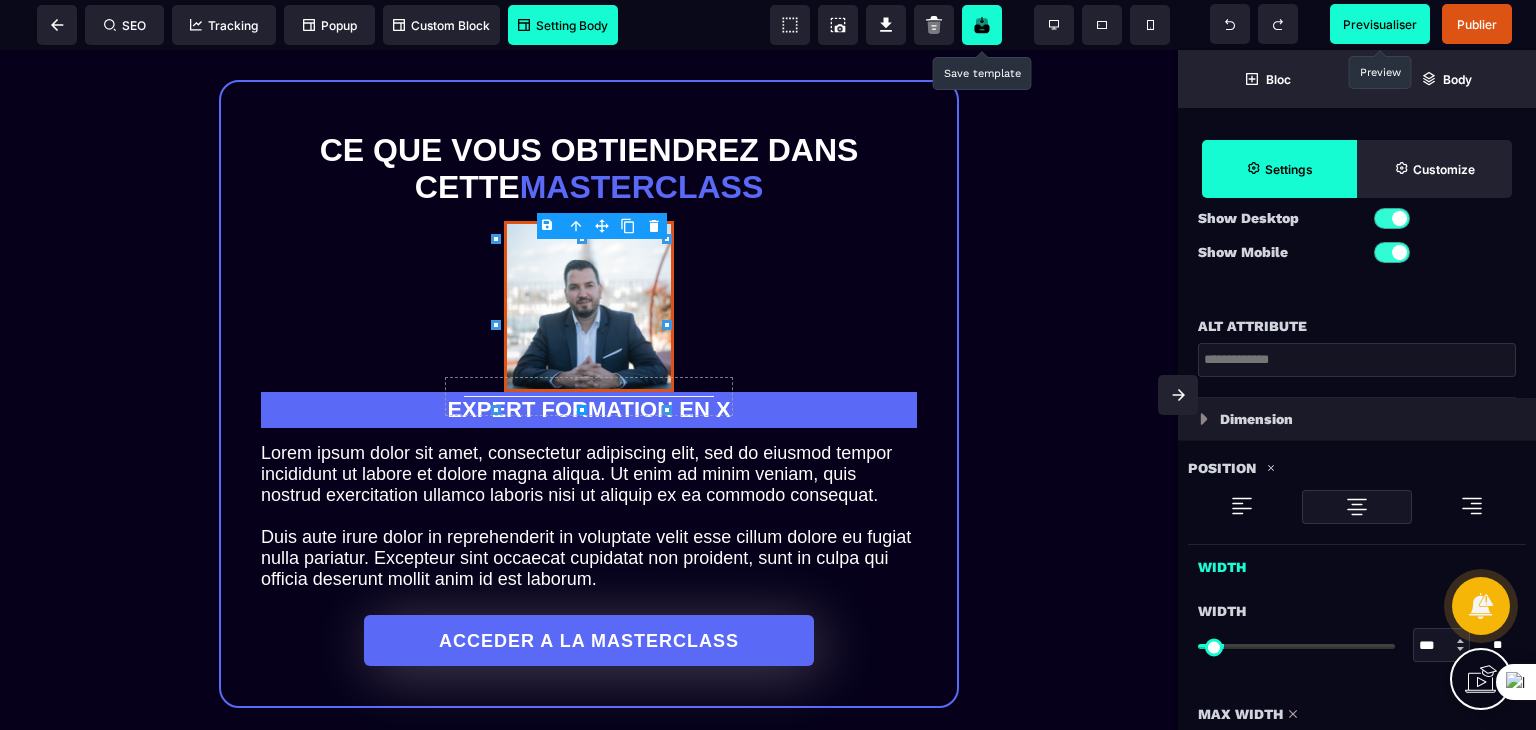 scroll, scrollTop: 600, scrollLeft: 0, axis: vertical 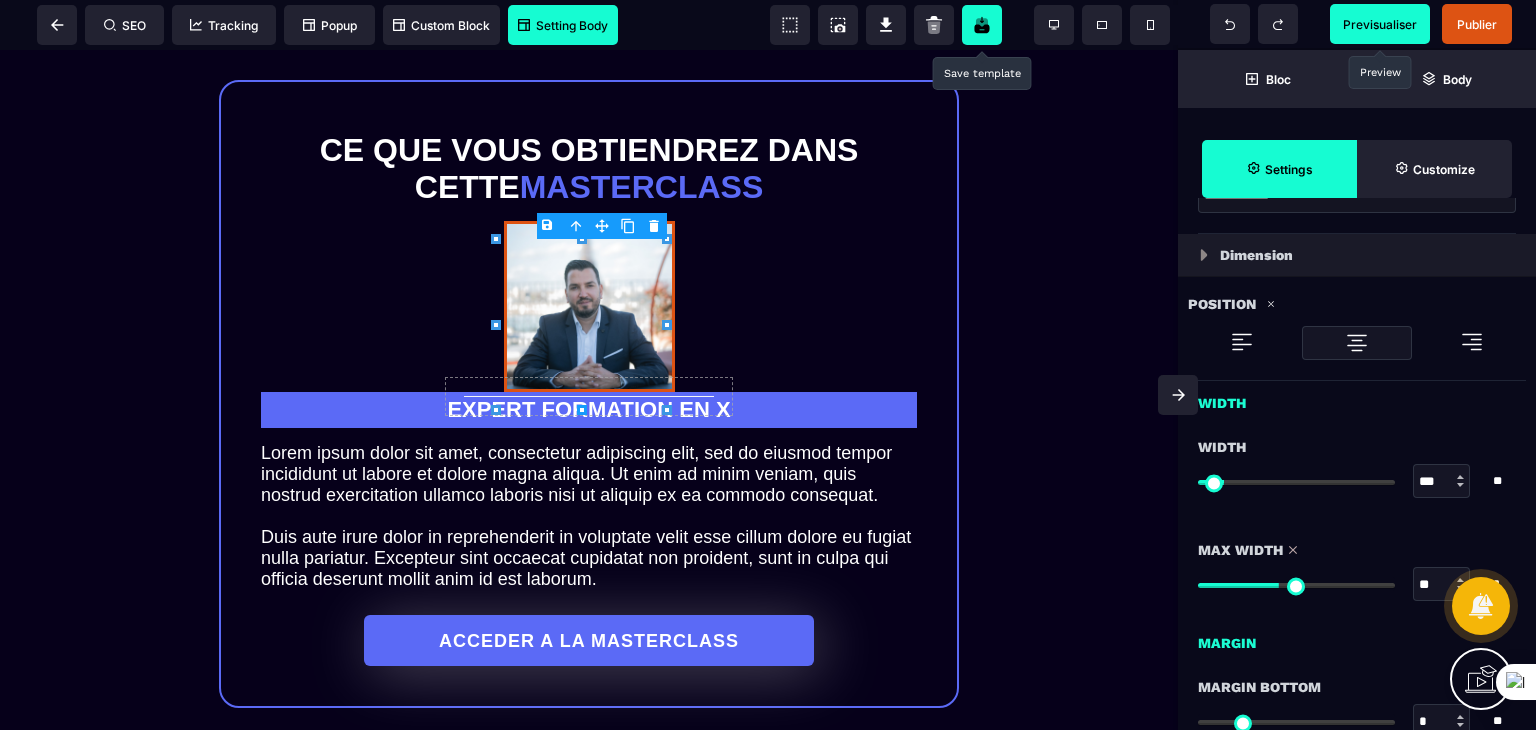 drag, startPoint x: 1257, startPoint y: 584, endPoint x: 1280, endPoint y: 585, distance: 23.021729 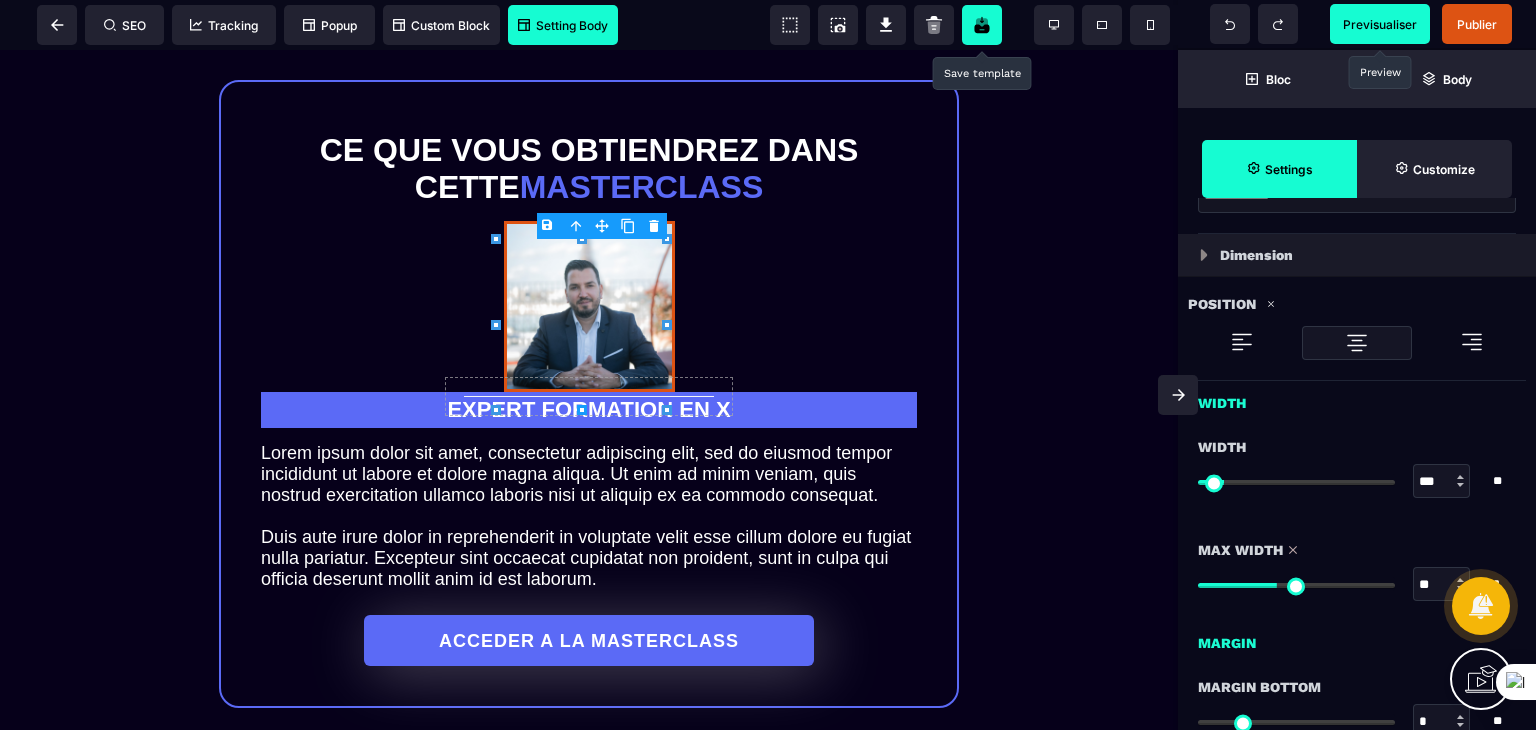 click at bounding box center (1296, 585) 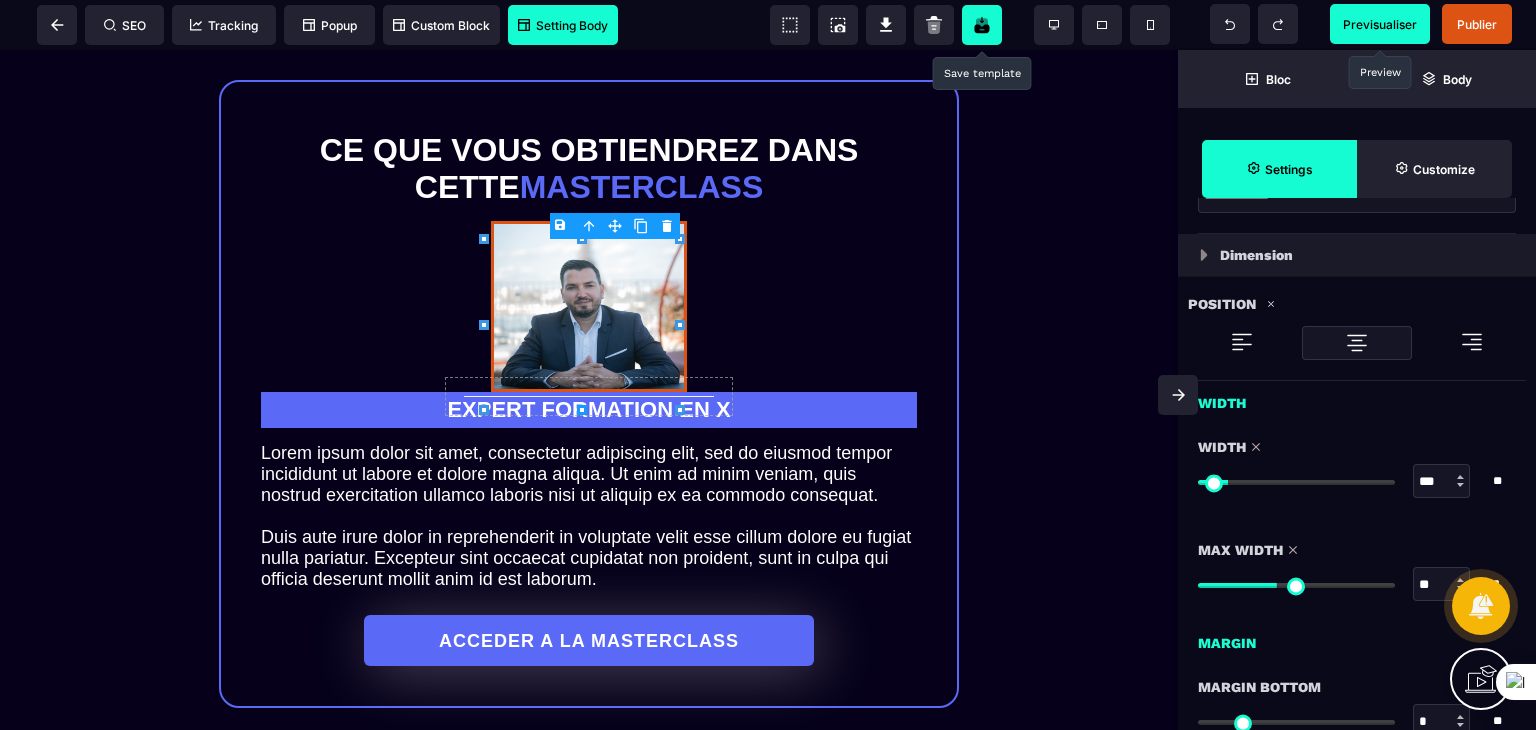 drag, startPoint x: 1229, startPoint y: 484, endPoint x: 1234, endPoint y: 493, distance: 10.29563 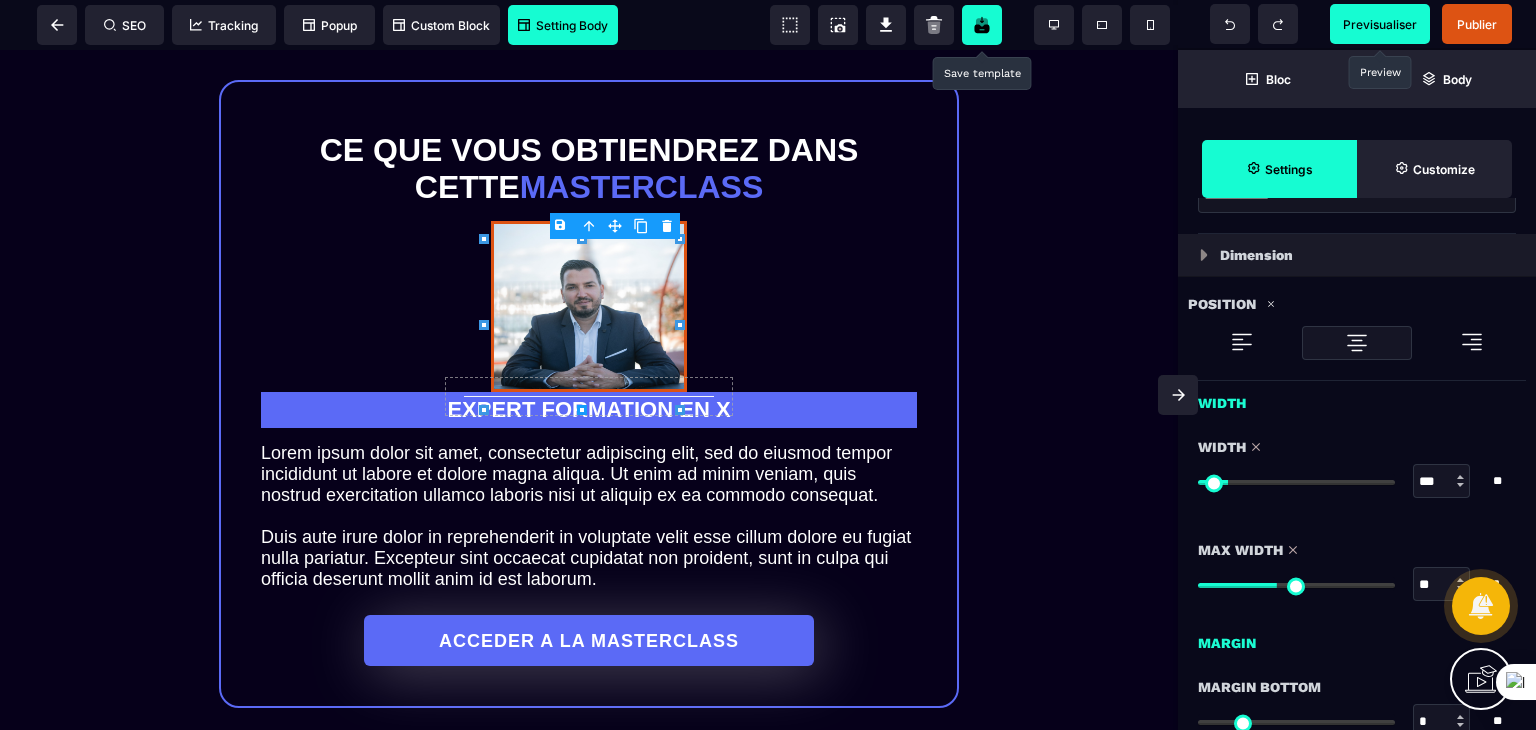 click at bounding box center (1296, 482) 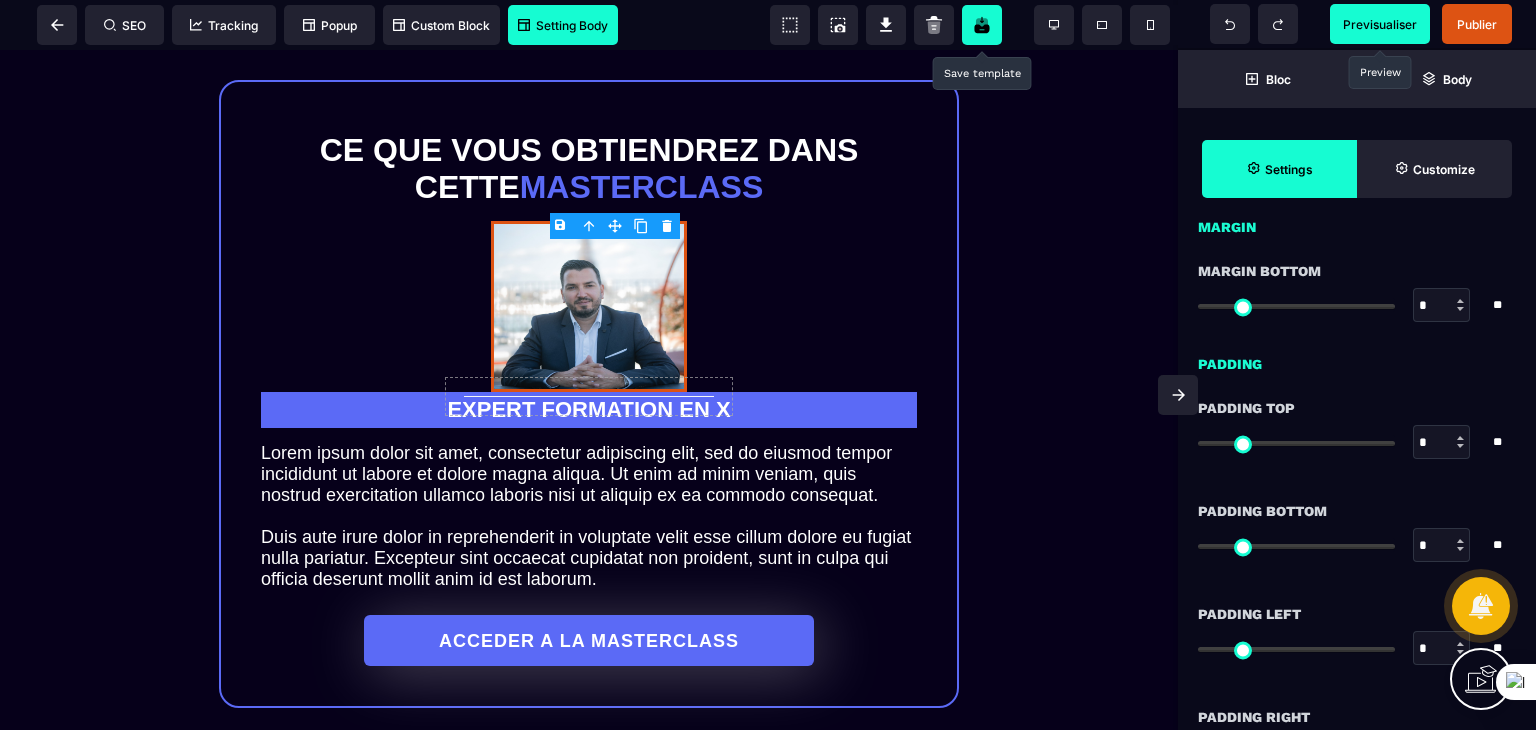 scroll, scrollTop: 1092, scrollLeft: 0, axis: vertical 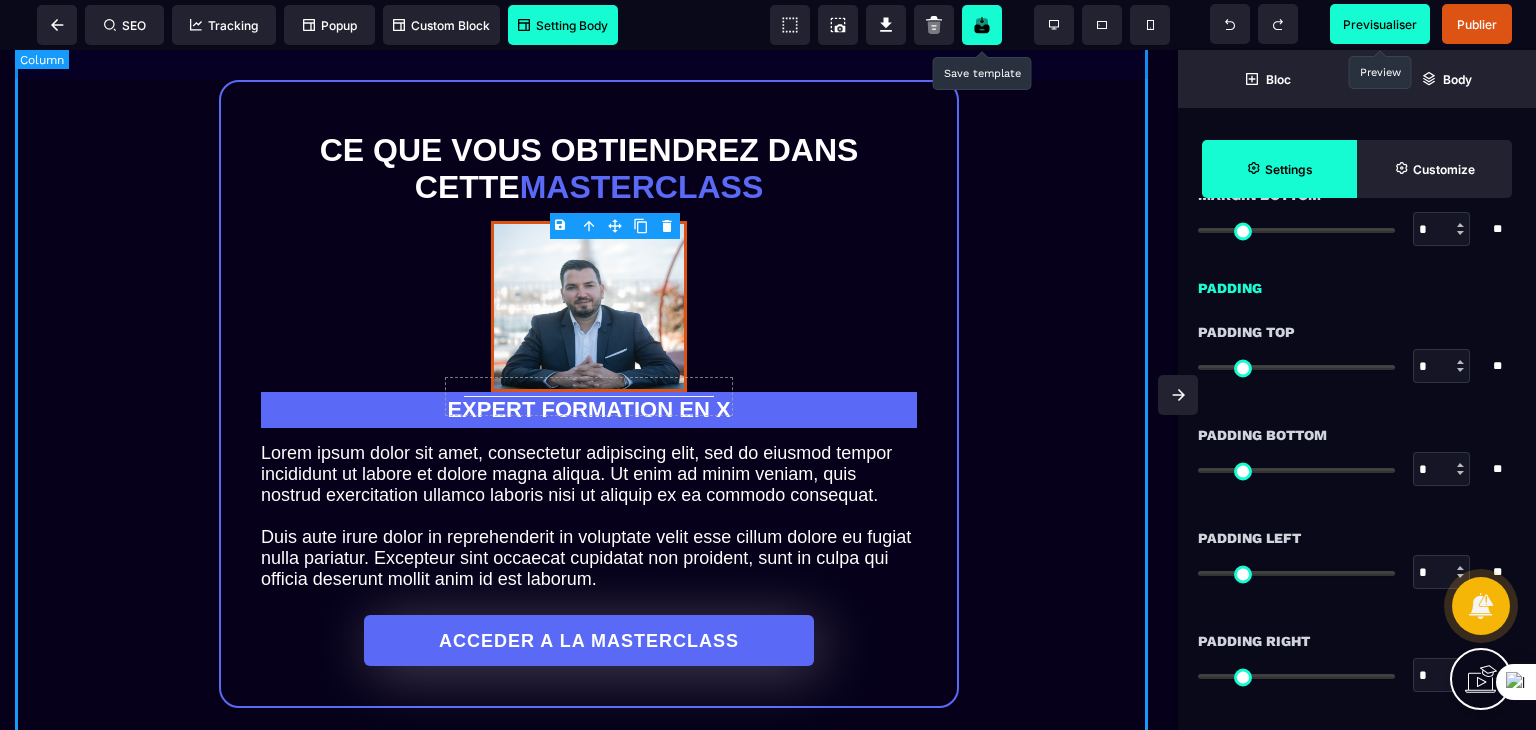 click on "Ce que vous obtiendrez dans cette  masterclass EXPERT FORMATION EN X Lorem ipsum dolor sit amet, consectetur adipiscing elit, sed do eiusmod tempor incididunt ut labore et dolore magna aliqua. Ut enim ad minim veniam, quis nostrud exercitation ullamco laboris nisi ut aliquip ex ea commodo consequat.  Duis aute irure dolor in reprehenderit in voluptate velit esse cillum dolore eu fugiat nulla pariatur. Excepteur sint occaecat cupidatat non proident, sunt in culpa qui officia deserunt mollit anim id est laborum.
ACCEDER A LA MASTERCLASS Ce site ne fait pas partie du site YouTube™, Google™, Facebook™, Google  Inc. ou Facebook Inc. De plus, ce site n’est PAS approuvé par YouTube™,  Google™ ou Facebook™ en aucune façon. FACEBOOK™ est une marque de  commerce de FACEBOOK, Inc. GOOGLE™ et YOUTUBE™ sont des marques de  commerce de GOOGLE Inc. Mentions légales |  Politique de confidentialité | CGV" at bounding box center (589, 480) 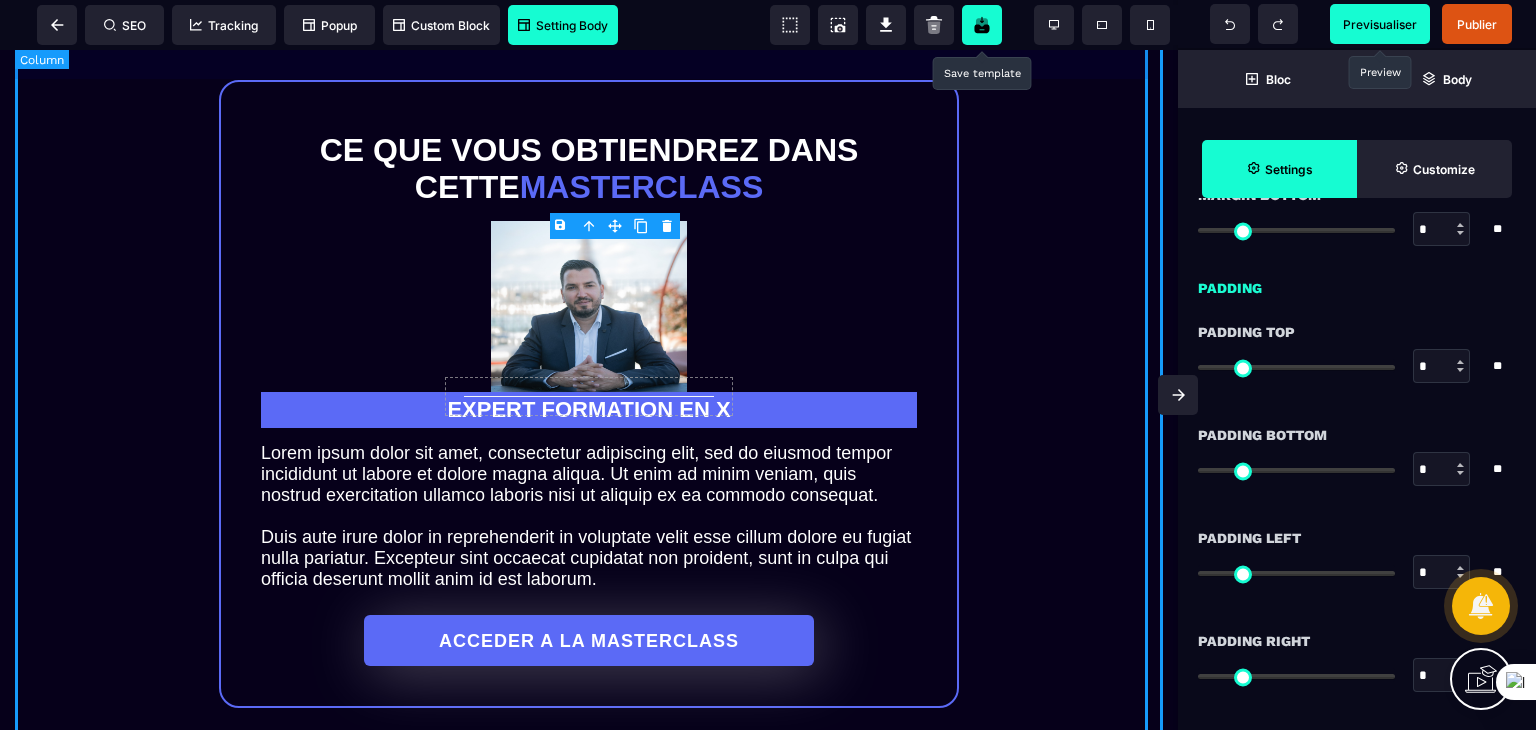 scroll, scrollTop: 0, scrollLeft: 0, axis: both 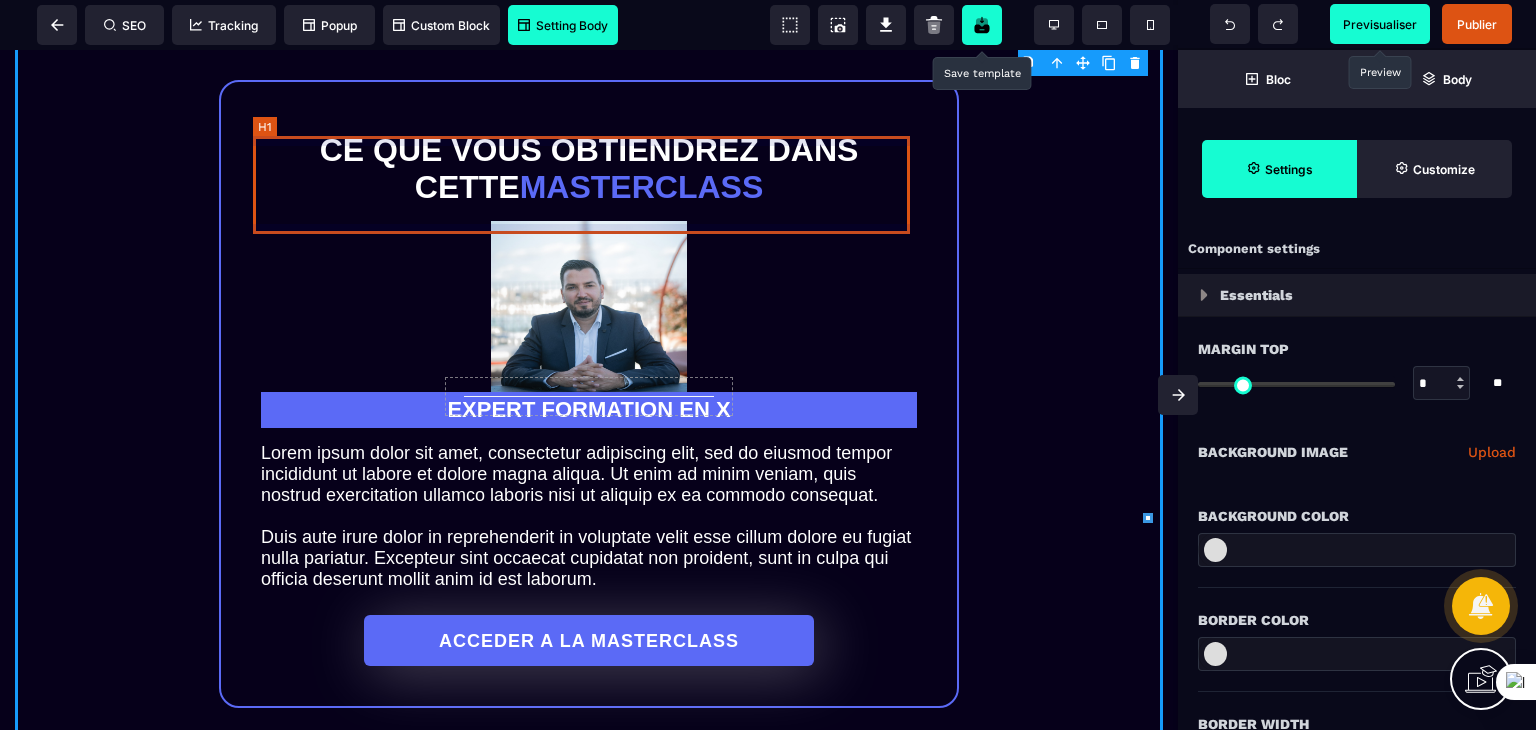 click on "Ce que vous obtiendrez dans cette  masterclass" at bounding box center (589, 169) 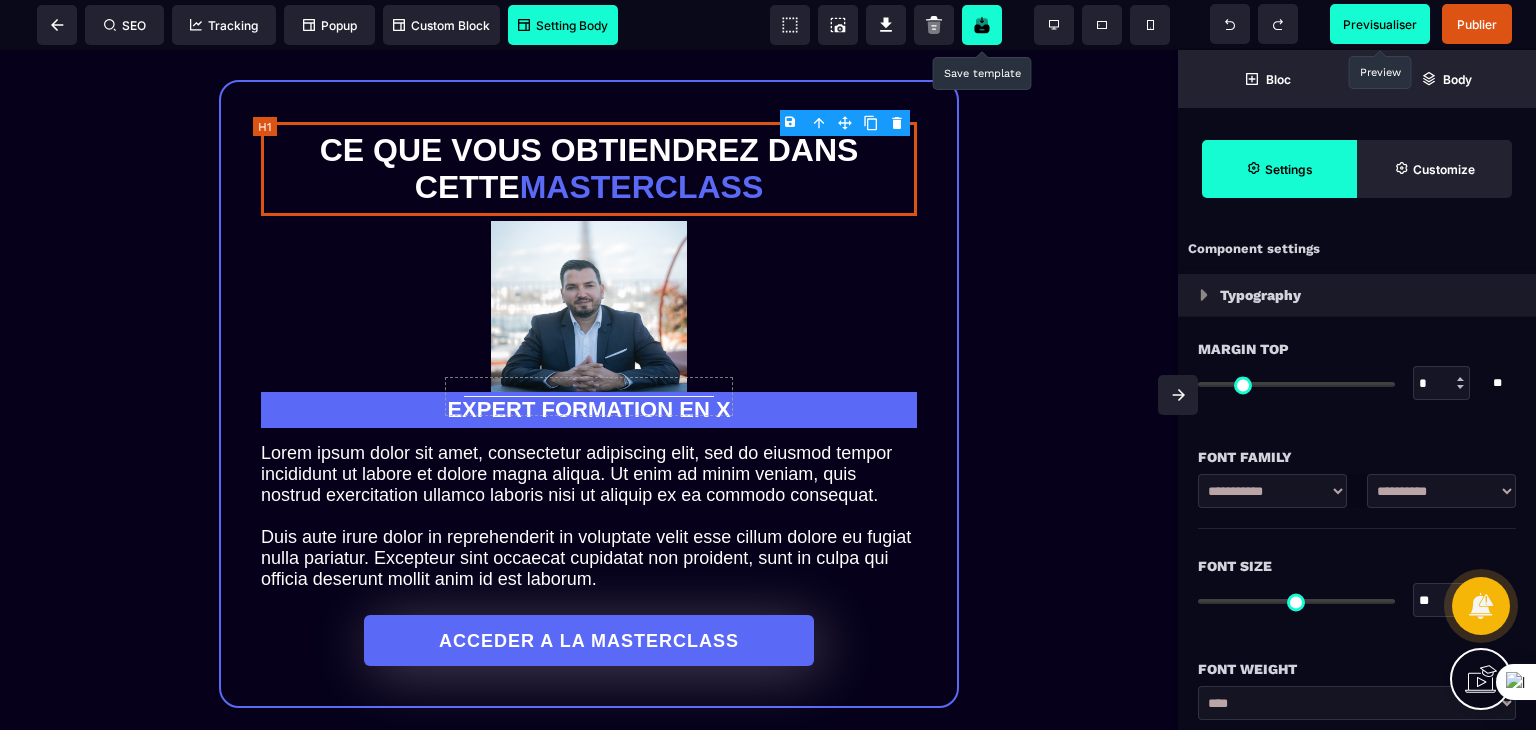 click on "Ce que vous obtiendrez dans cette  masterclass" at bounding box center (589, 169) 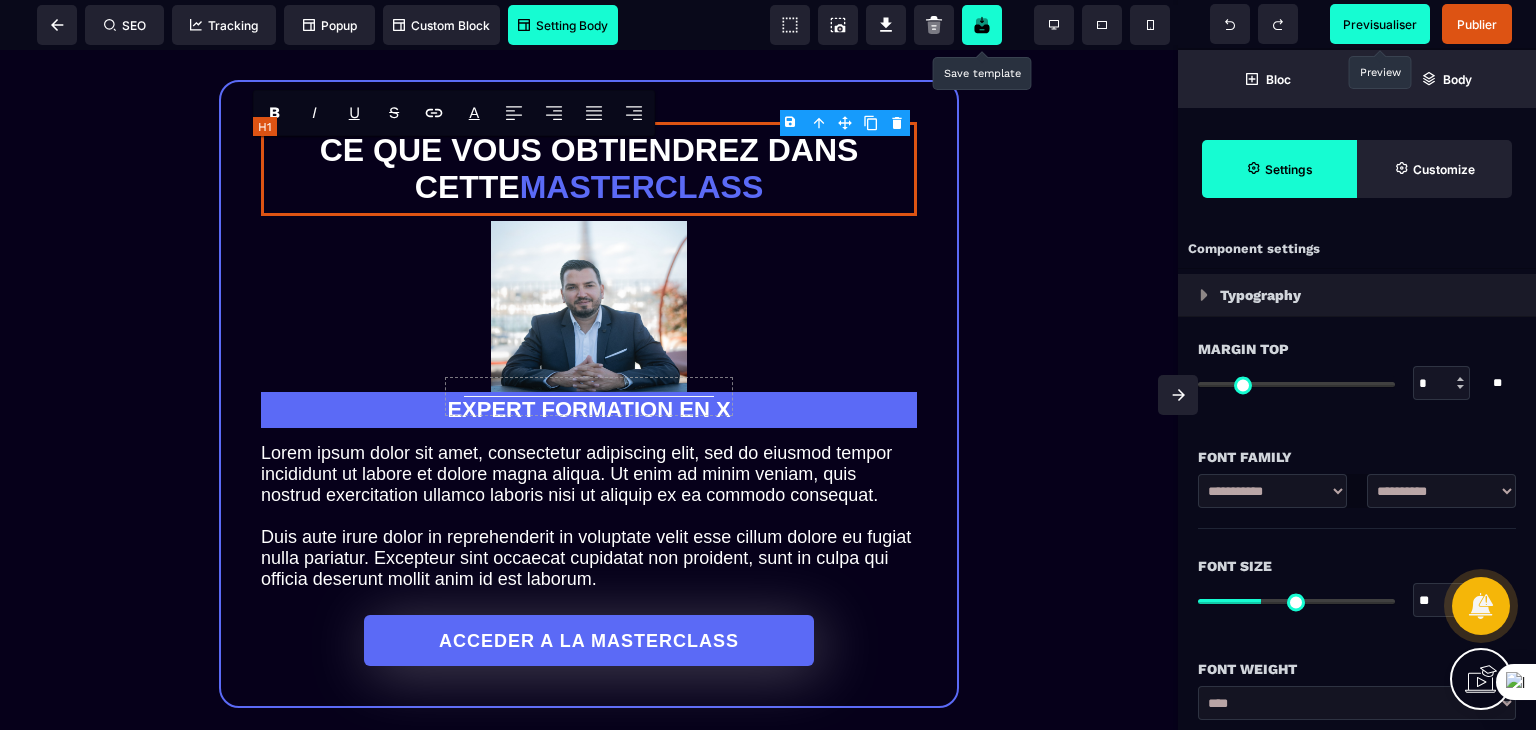 click on "Ce que vous obtiendrez dans cette  masterclass" at bounding box center [589, 169] 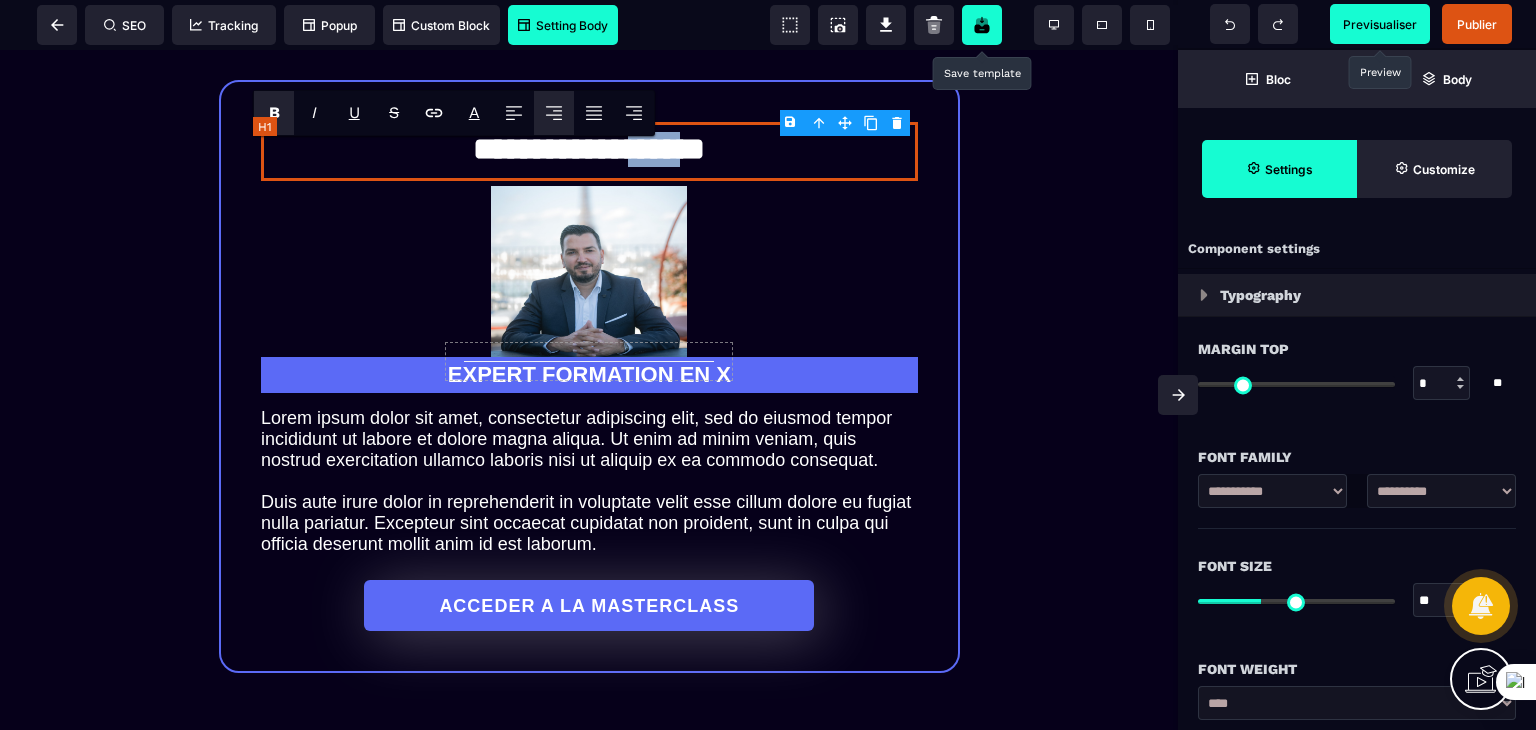 drag, startPoint x: 636, startPoint y: 169, endPoint x: 706, endPoint y: 177, distance: 70.45566 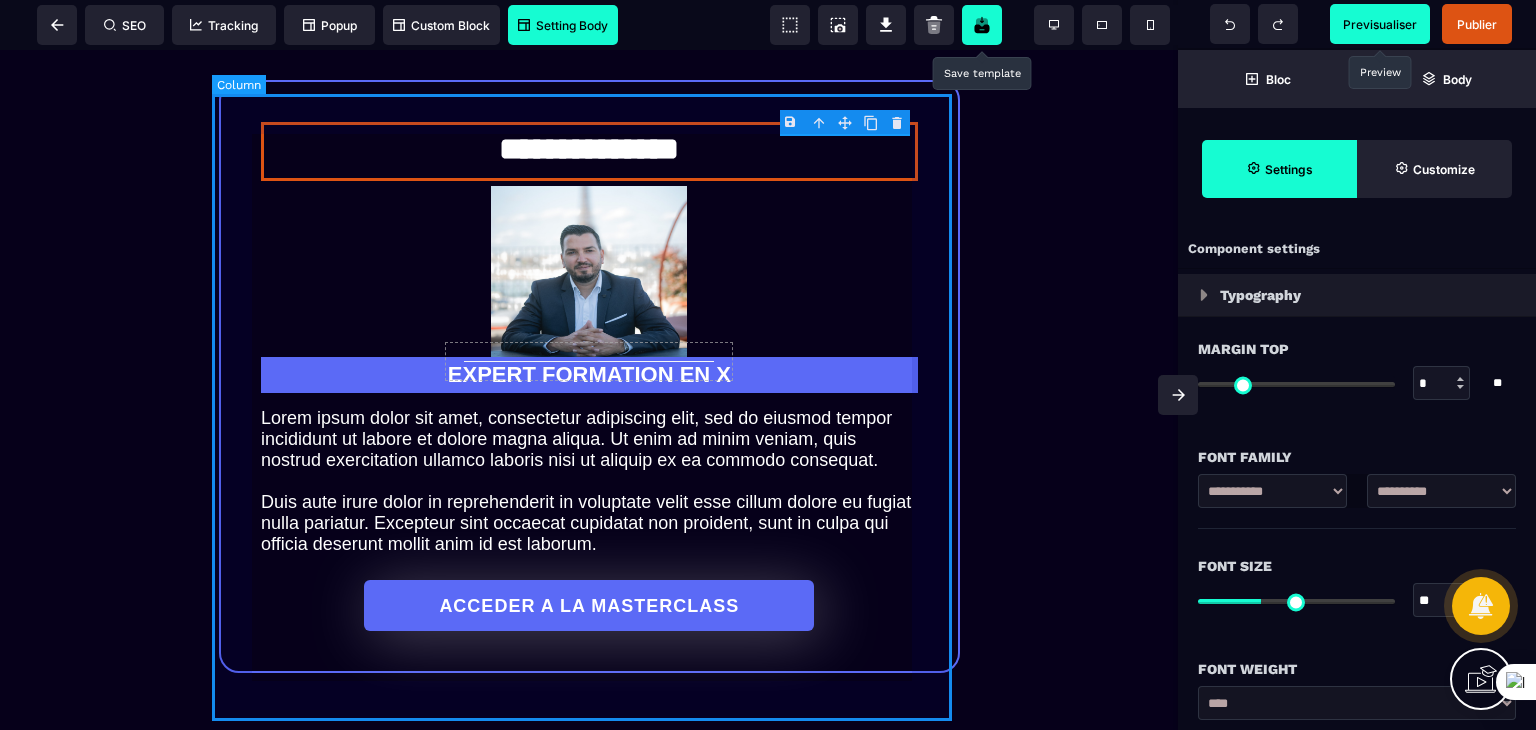 click on "**********" at bounding box center (589, 376) 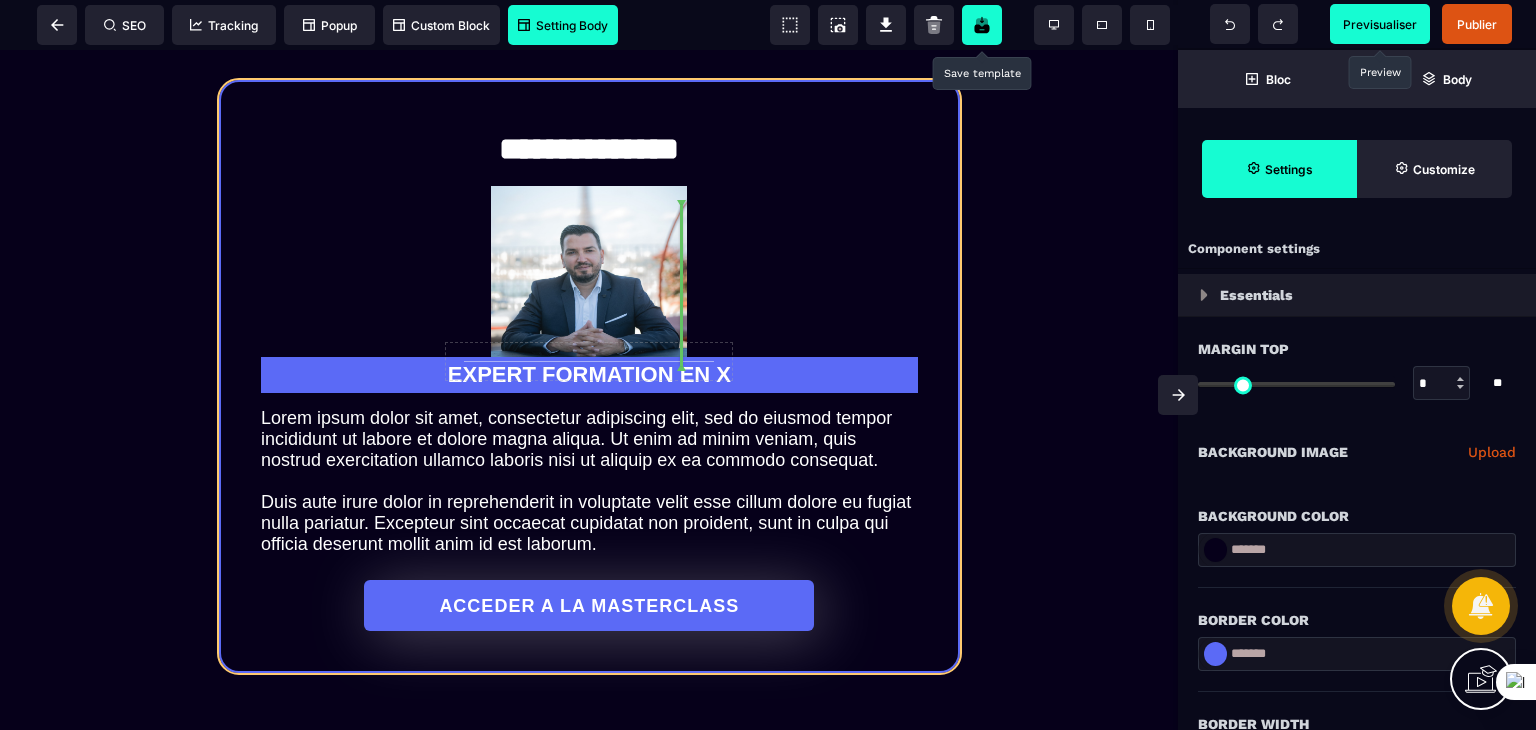 drag, startPoint x: 609, startPoint y: 373, endPoint x: 620, endPoint y: 211, distance: 162.37303 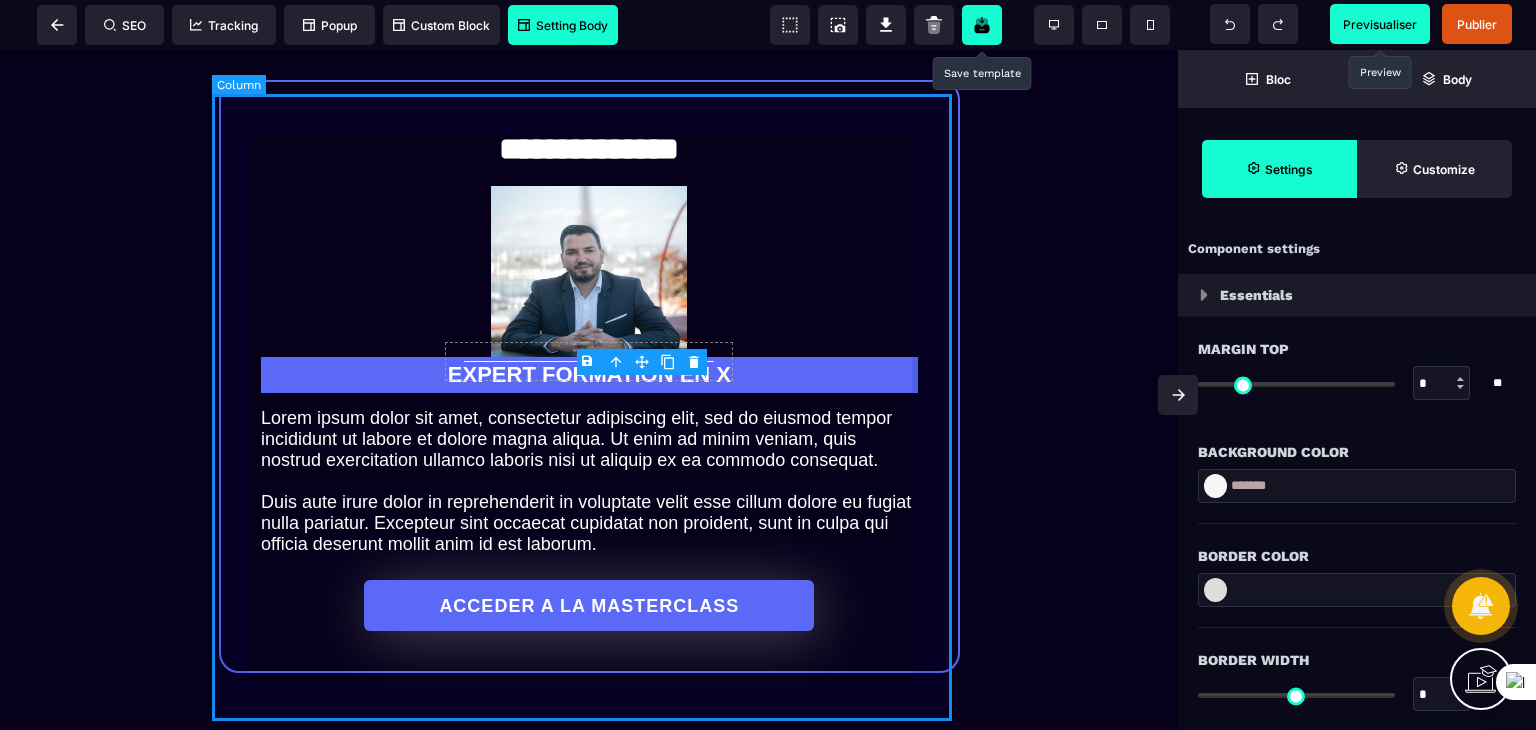 click on "**********" at bounding box center [589, 376] 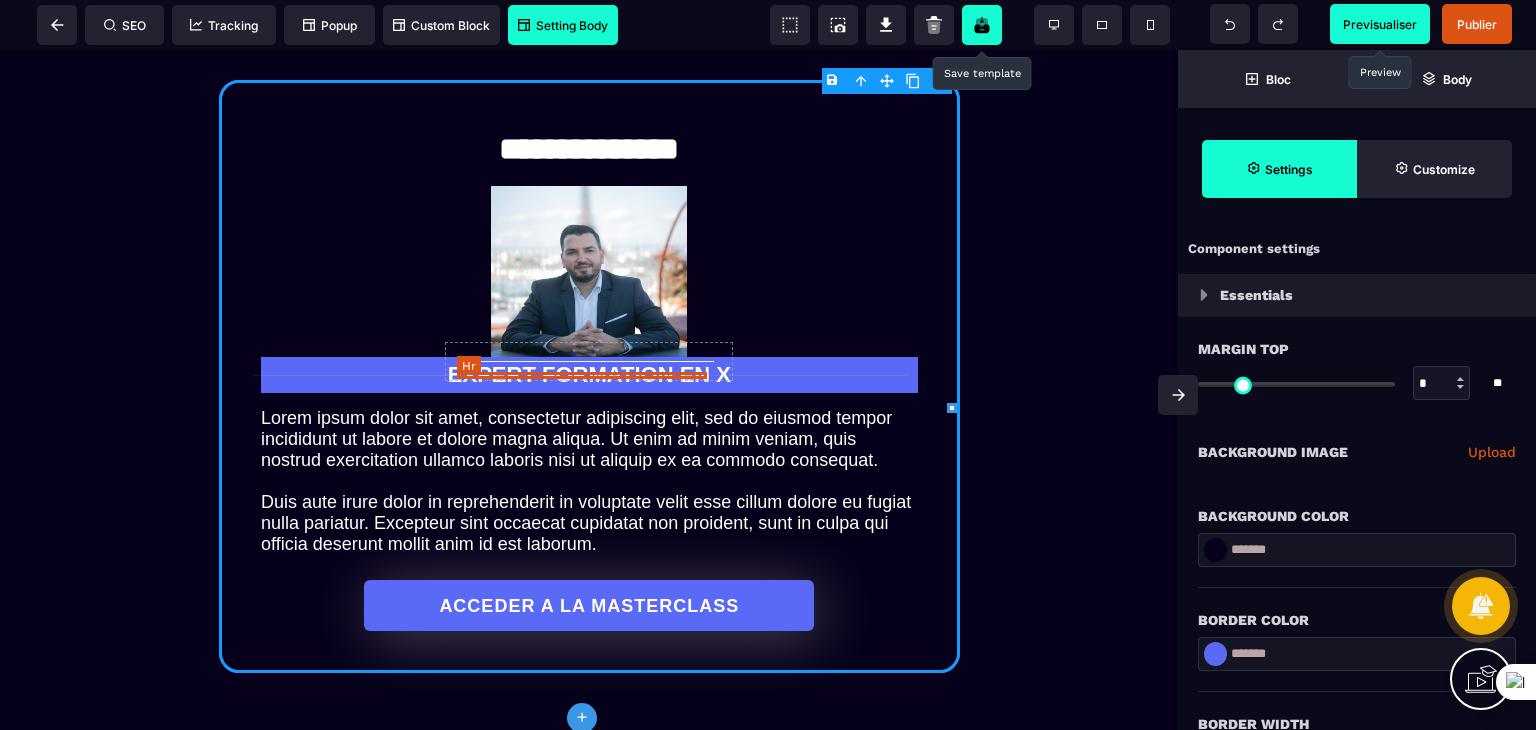 click at bounding box center (589, 361) 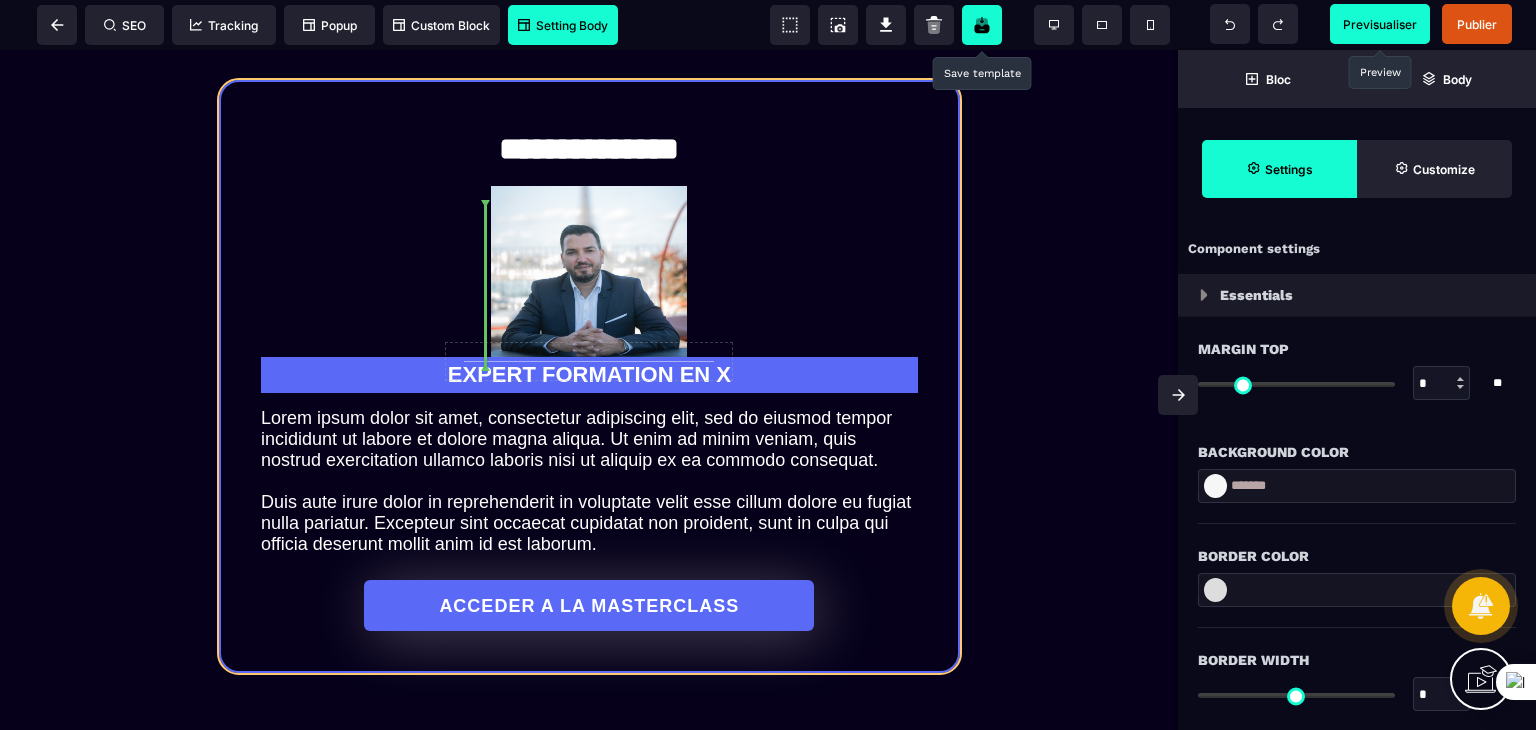 drag, startPoint x: 441, startPoint y: 367, endPoint x: 450, endPoint y: 304, distance: 63.63961 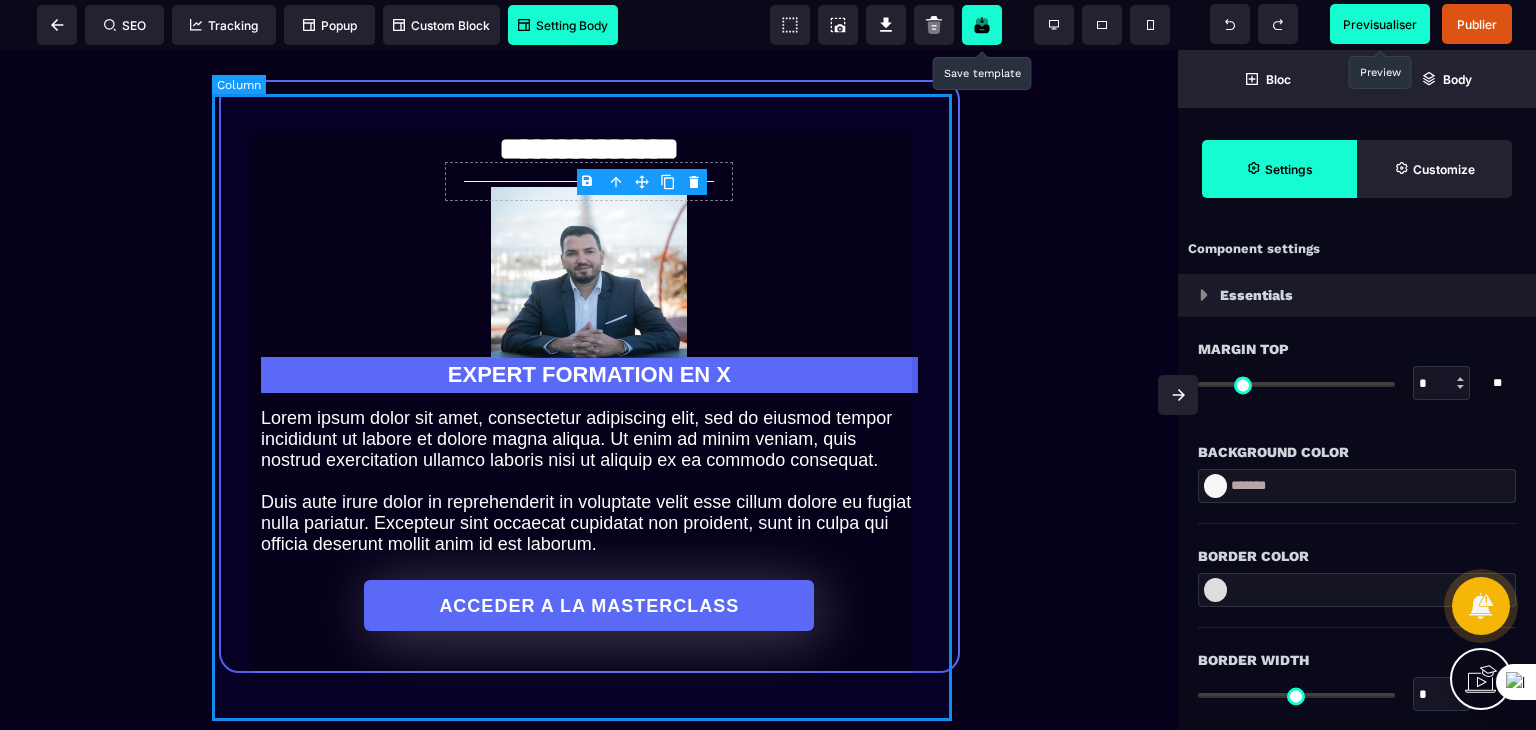 click on "**********" at bounding box center [589, 376] 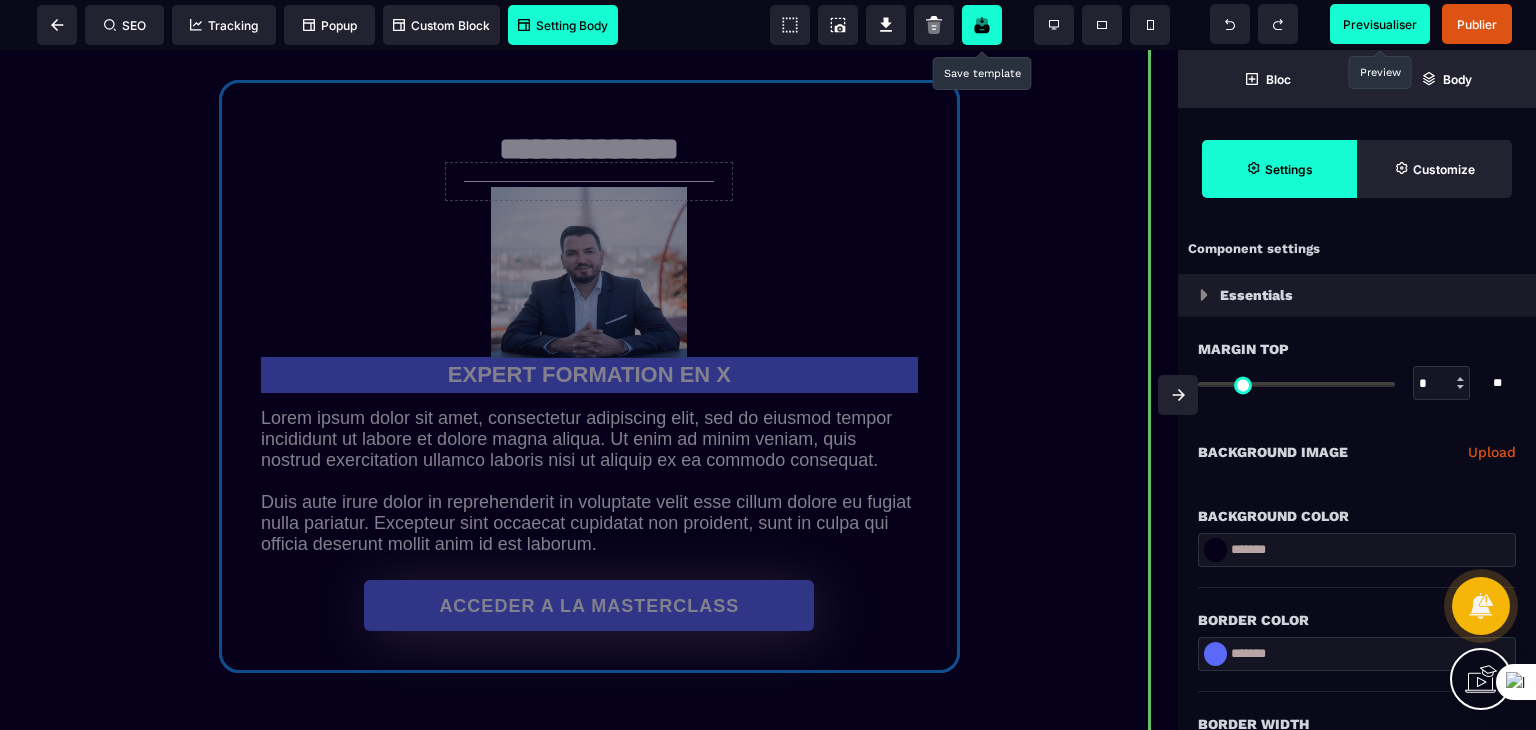 drag, startPoint x: 597, startPoint y: 156, endPoint x: 599, endPoint y: 133, distance: 23.086792 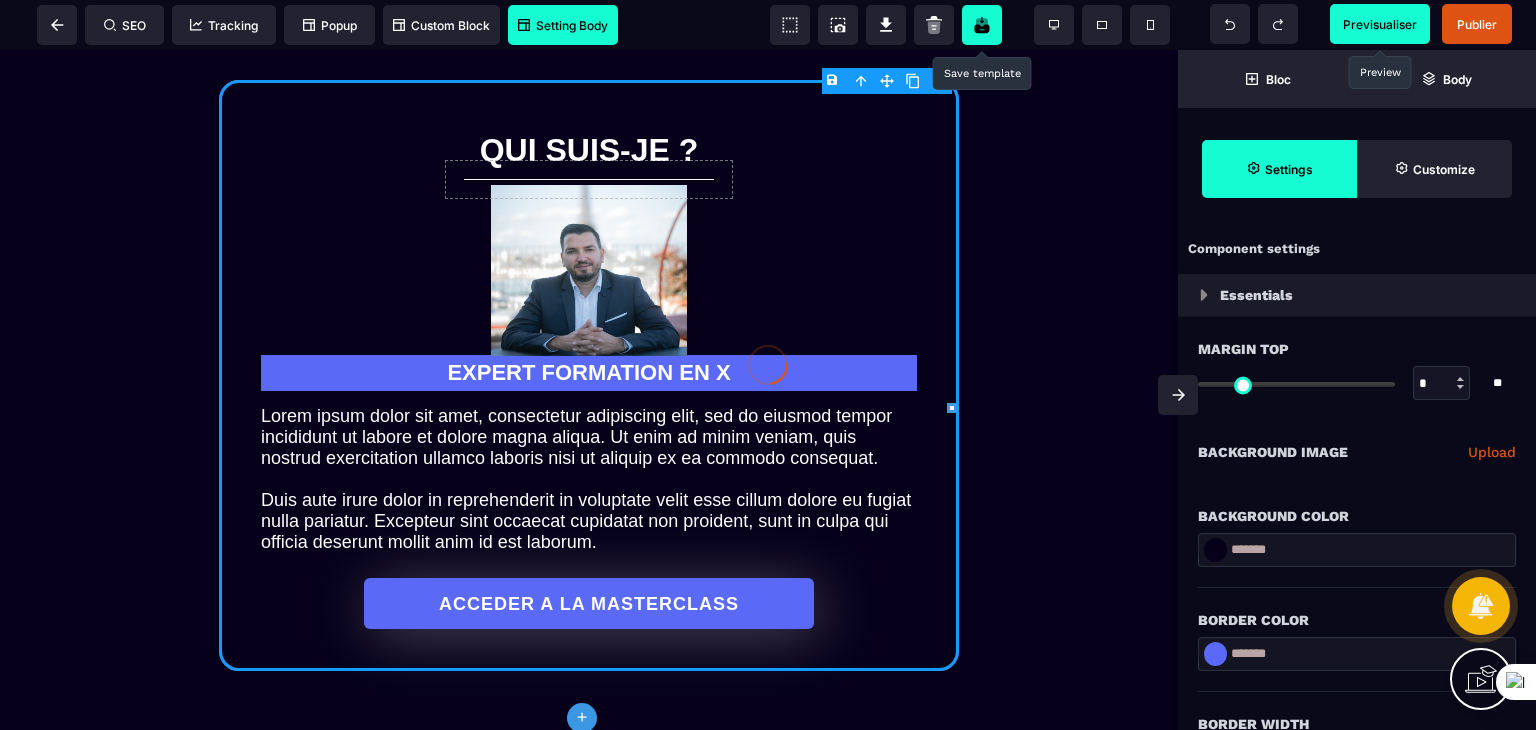 click 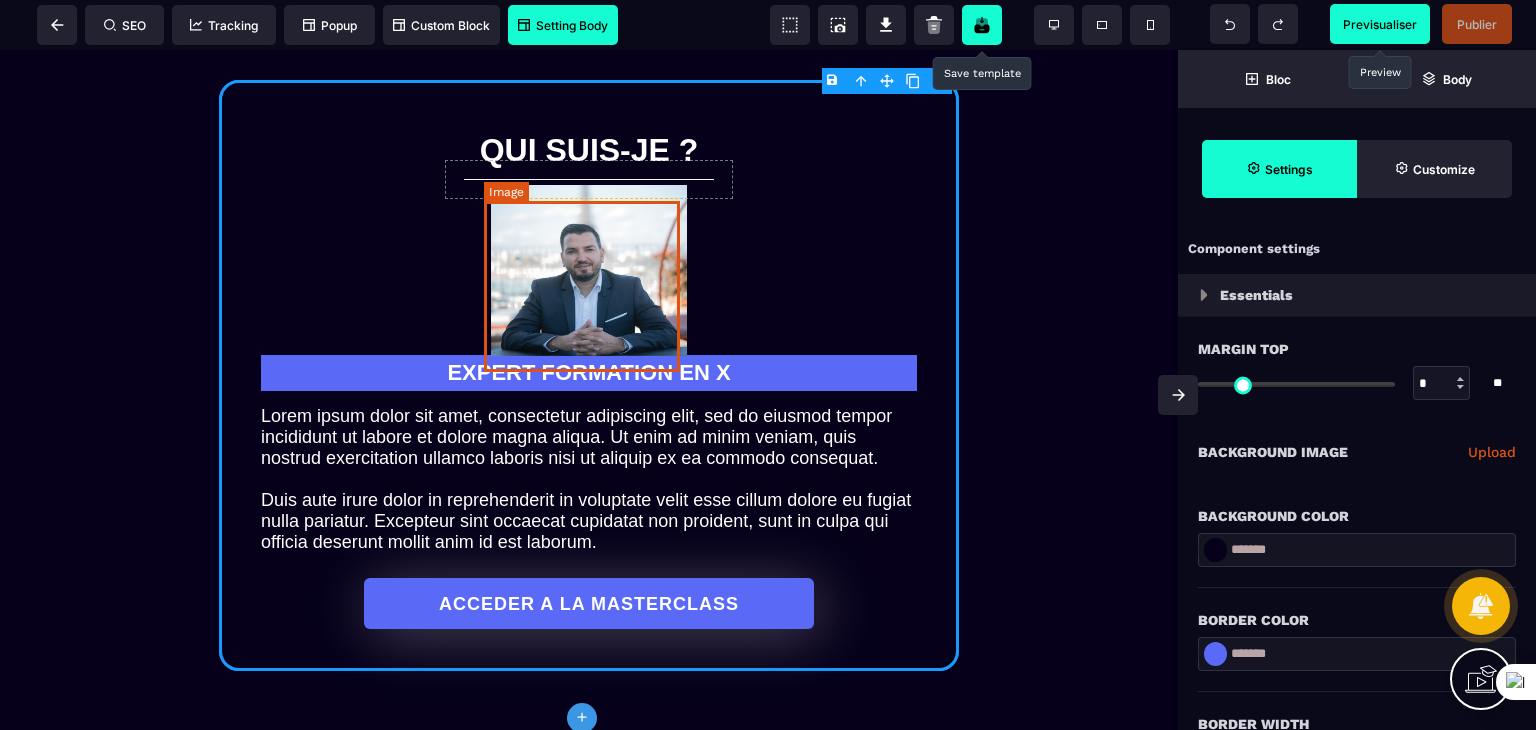 click at bounding box center (589, 270) 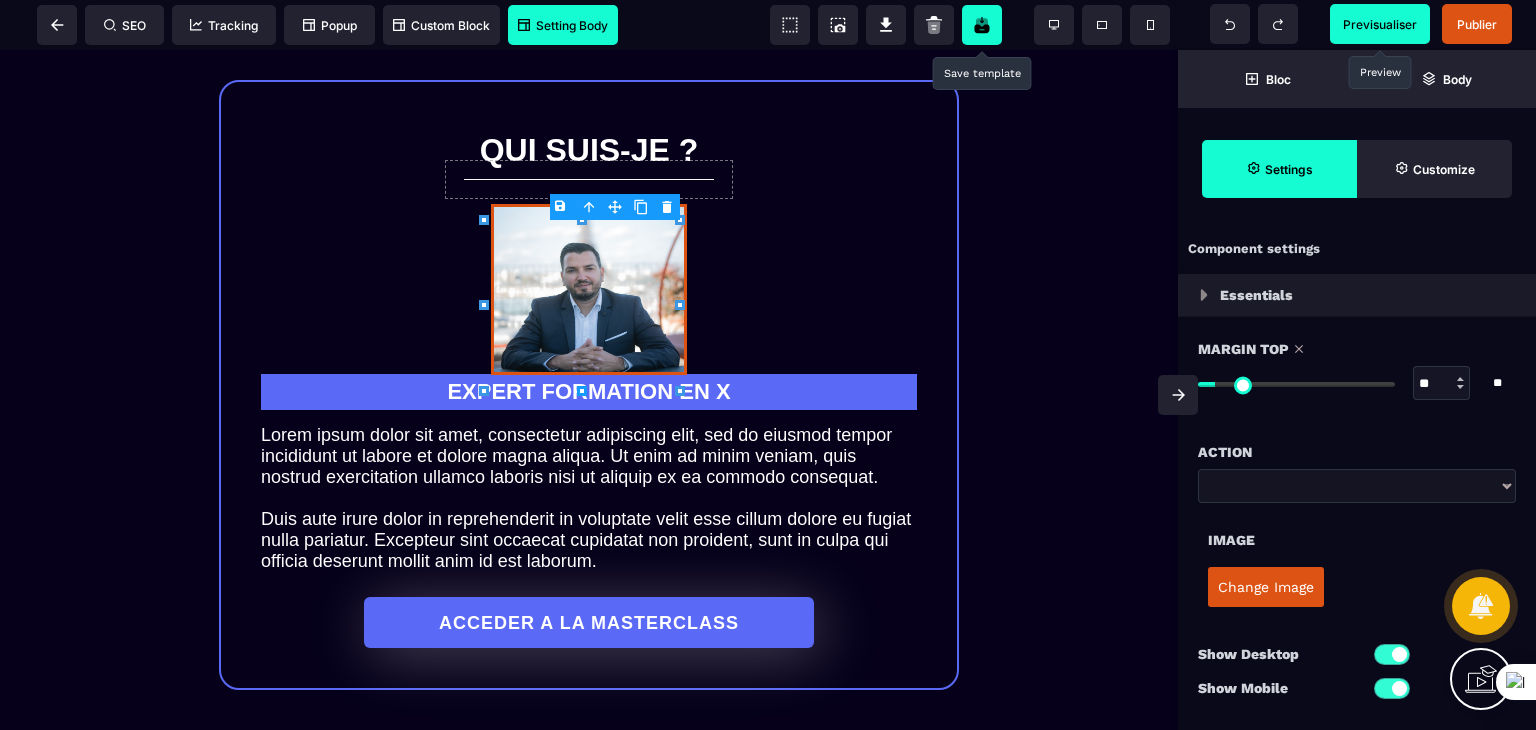drag, startPoint x: 1214, startPoint y: 383, endPoint x: 1224, endPoint y: 381, distance: 10.198039 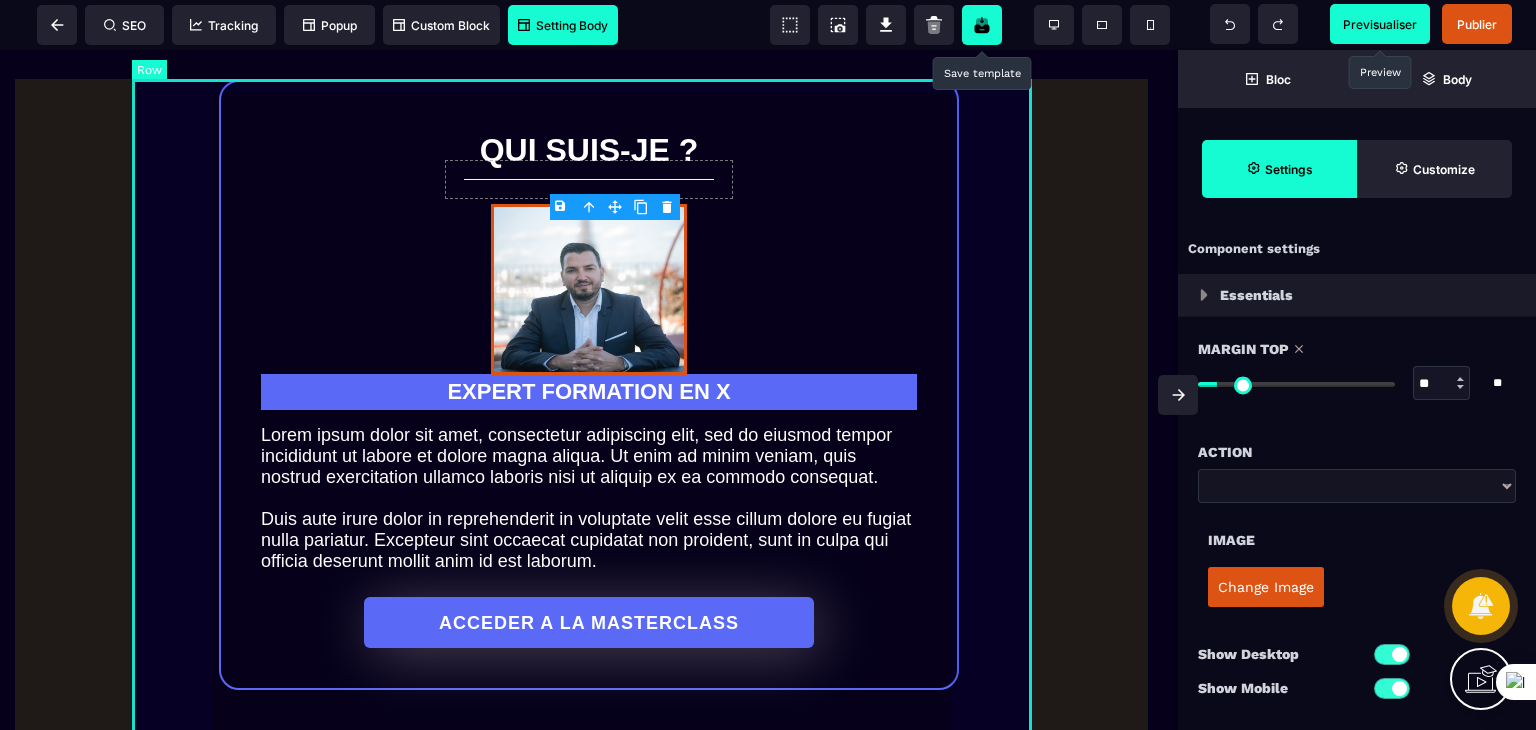 click on "QUI SUIS-JE ?  EXPERT FORMATION EN X Lorem ipsum dolor sit amet, consectetur adipiscing elit, sed do eiusmod tempor incididunt ut labore et dolore magna aliqua. Ut enim ad minim veniam, quis nostrud exercitation ullamco laboris nisi ut aliquip ex ea commodo consequat.  Duis aute irure dolor in reprehenderit in voluptate velit esse cillum dolore eu fugiat nulla pariatur. Excepteur sint occaecat cupidatat non proident, sunt in culpa qui officia deserunt mollit anim id est laborum.
ACCEDER A LA MASTERCLASS" at bounding box center (589, 385) 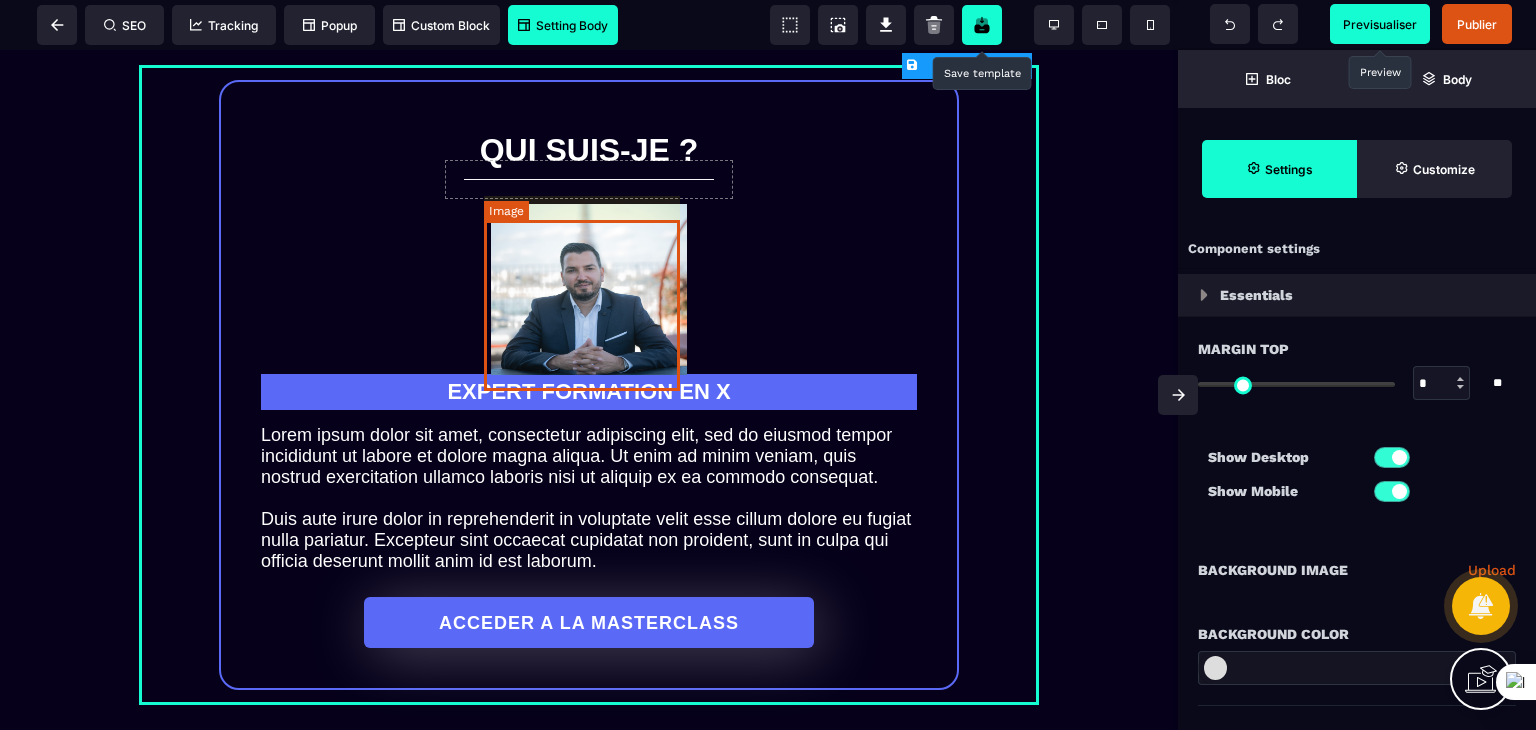 click at bounding box center (589, 289) 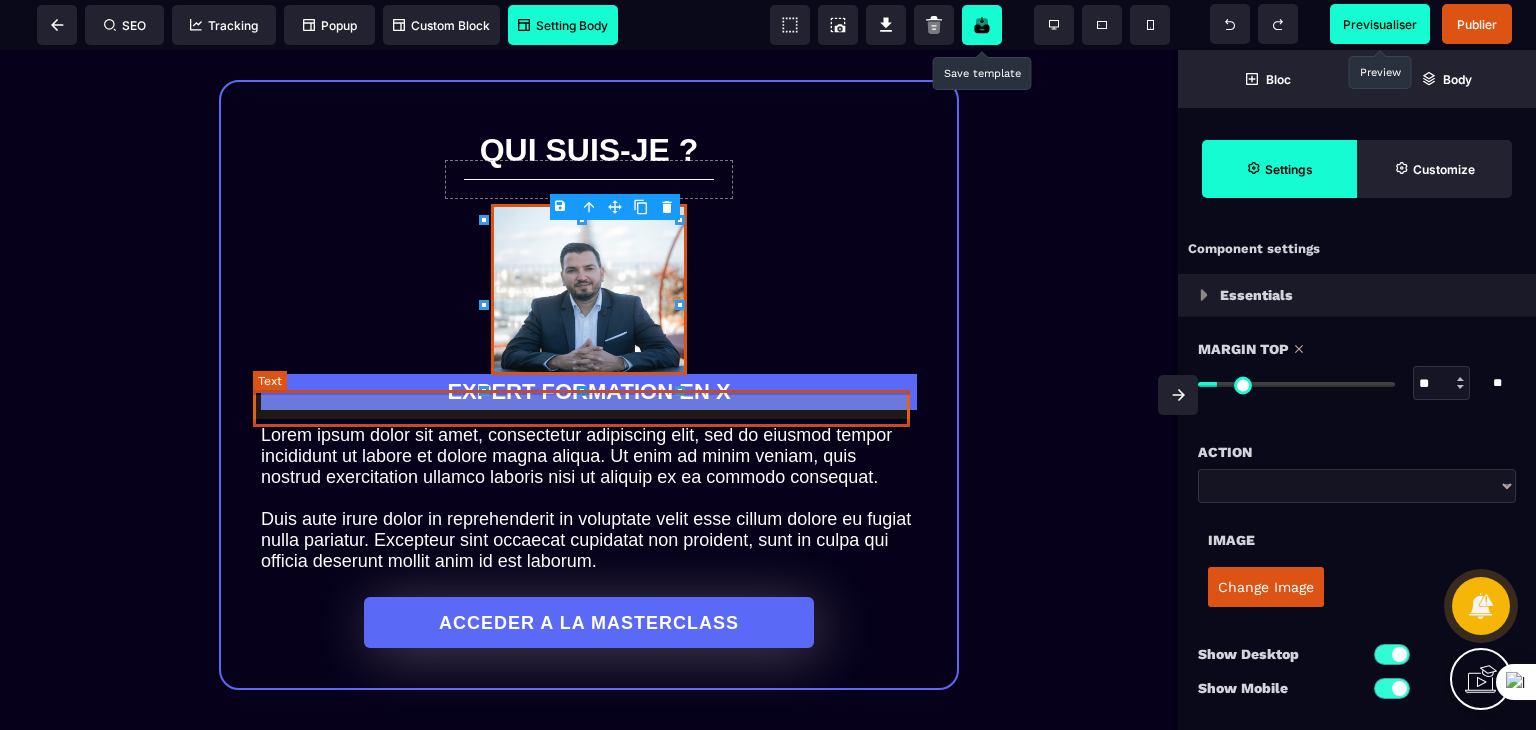 click on "EXPERT FORMATION EN X" at bounding box center (589, 392) 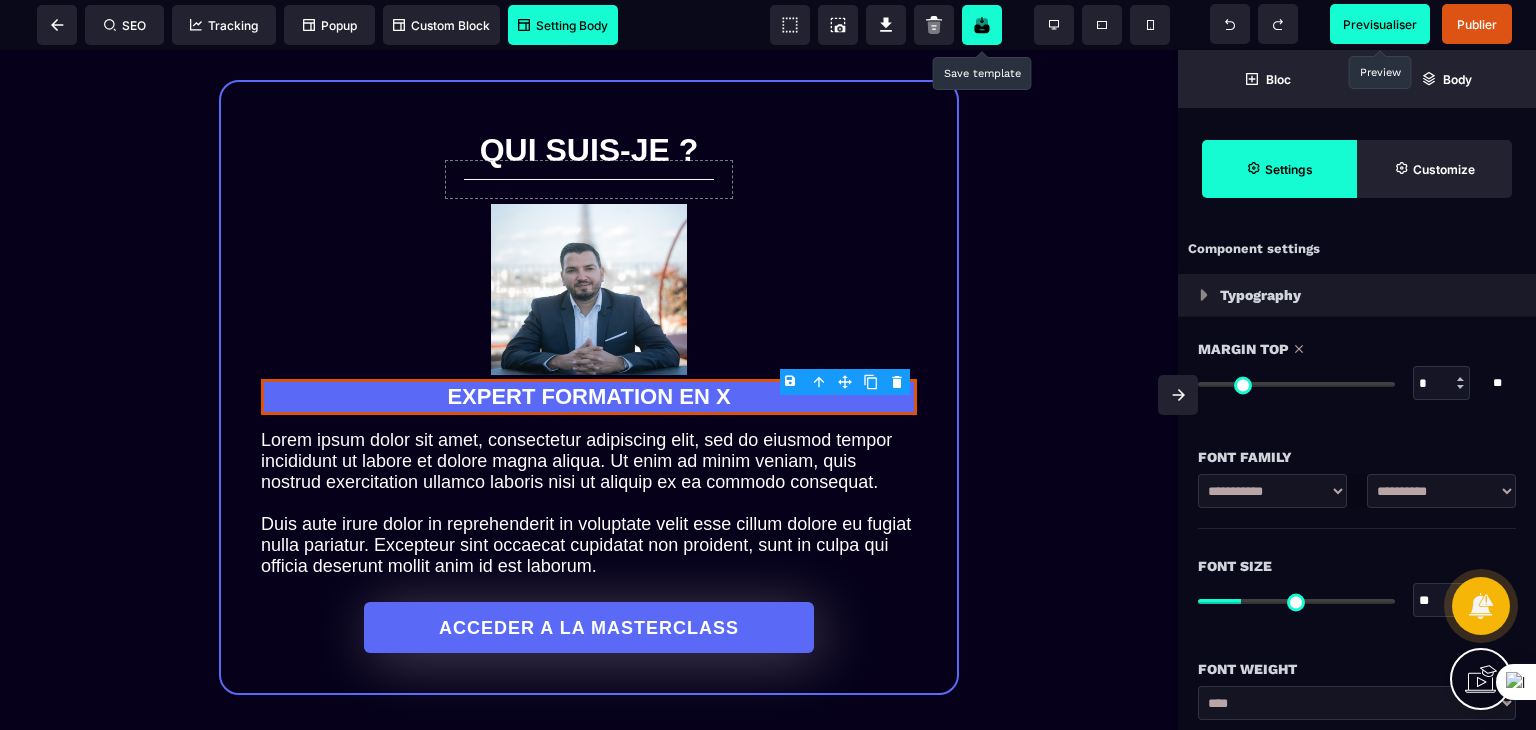 click at bounding box center [1296, 384] 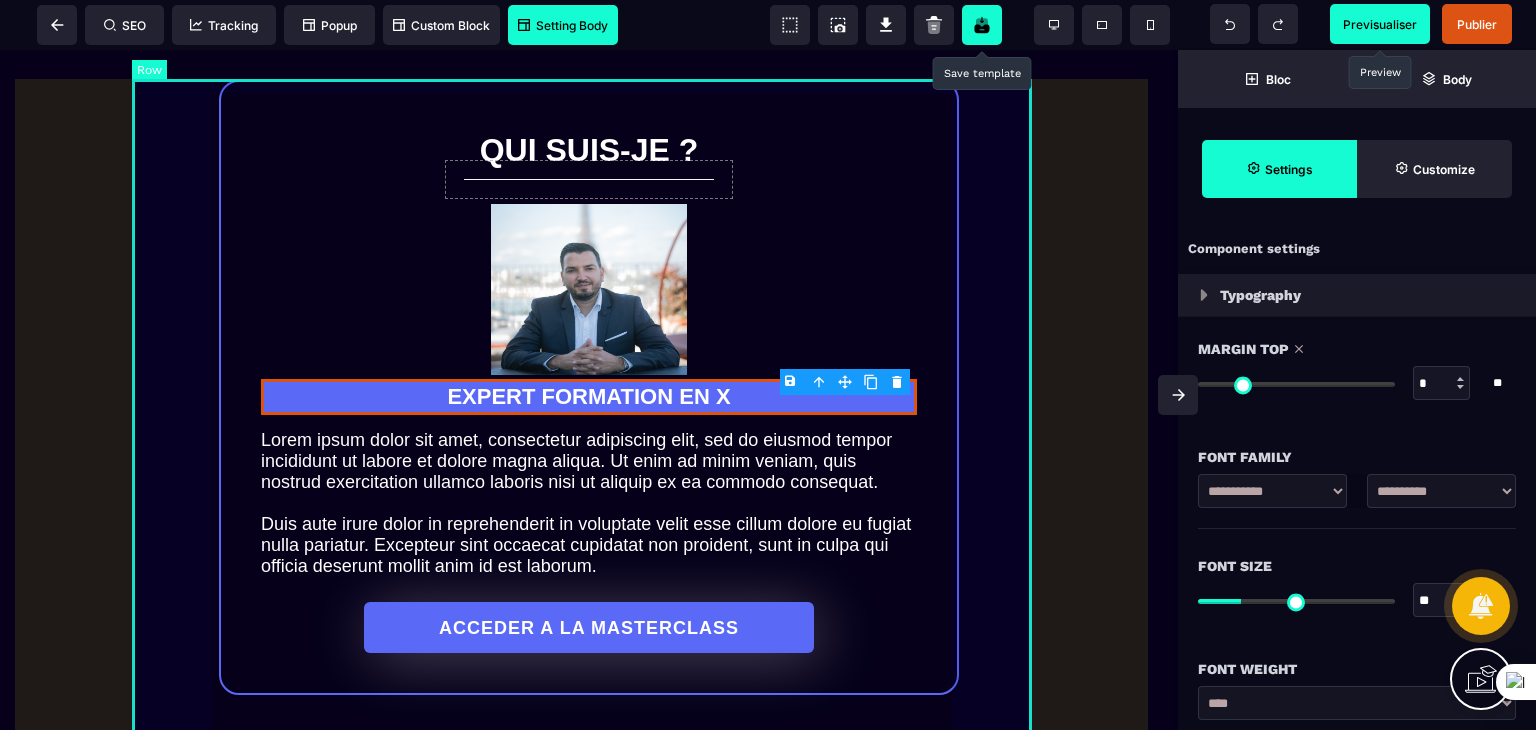 click on "QUI SUIS-JE ?  EXPERT FORMATION EN X Lorem ipsum dolor sit amet, consectetur adipiscing elit, sed do eiusmod tempor incididunt ut labore et dolore magna aliqua. Ut enim ad minim veniam, quis nostrud exercitation ullamco laboris nisi ut aliquip ex ea commodo consequat.  Duis aute irure dolor in reprehenderit in voluptate velit esse cillum dolore eu fugiat nulla pariatur. Excepteur sint occaecat cupidatat non proident, sunt in culpa qui officia deserunt mollit anim id est laborum.
ACCEDER A LA MASTERCLASS" at bounding box center [589, 387] 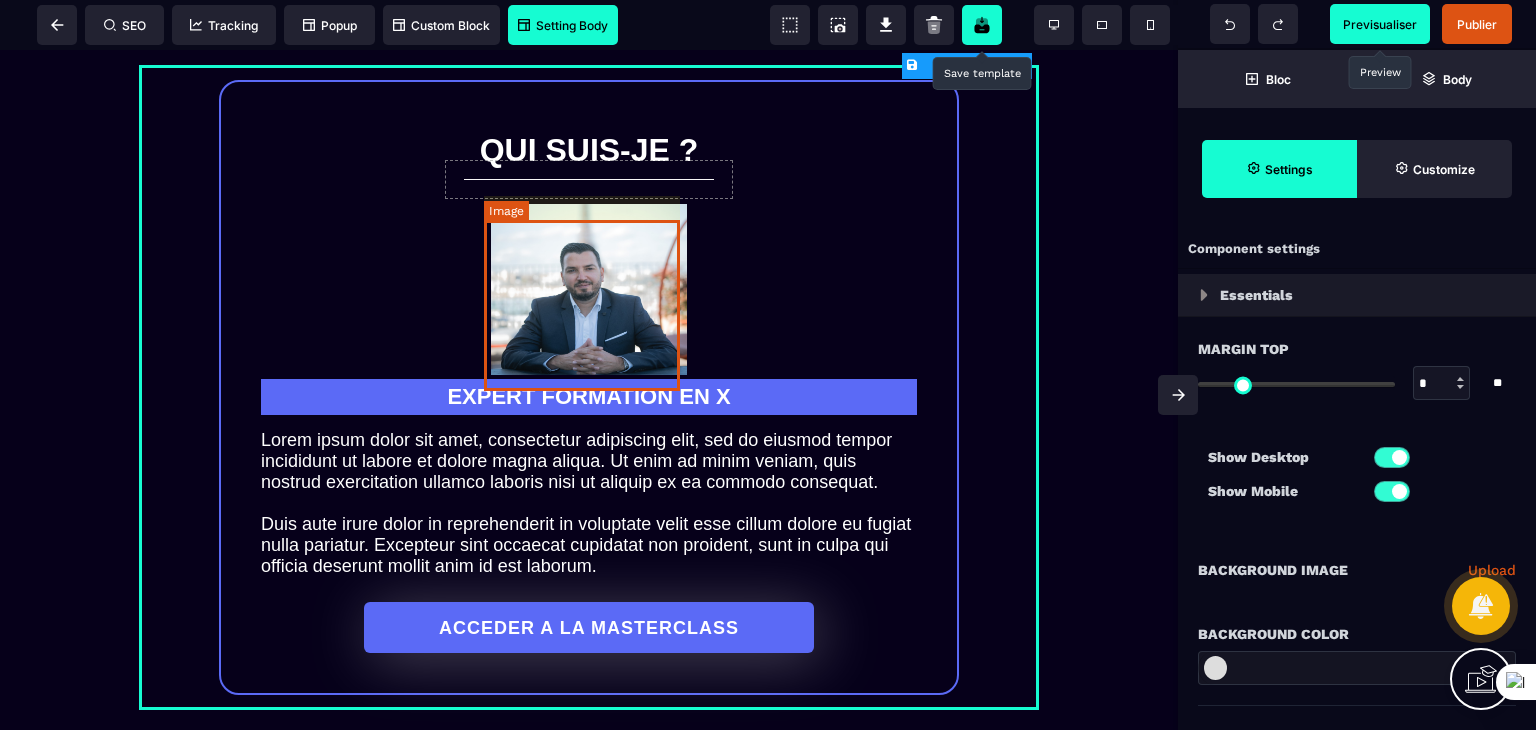 click at bounding box center (589, 289) 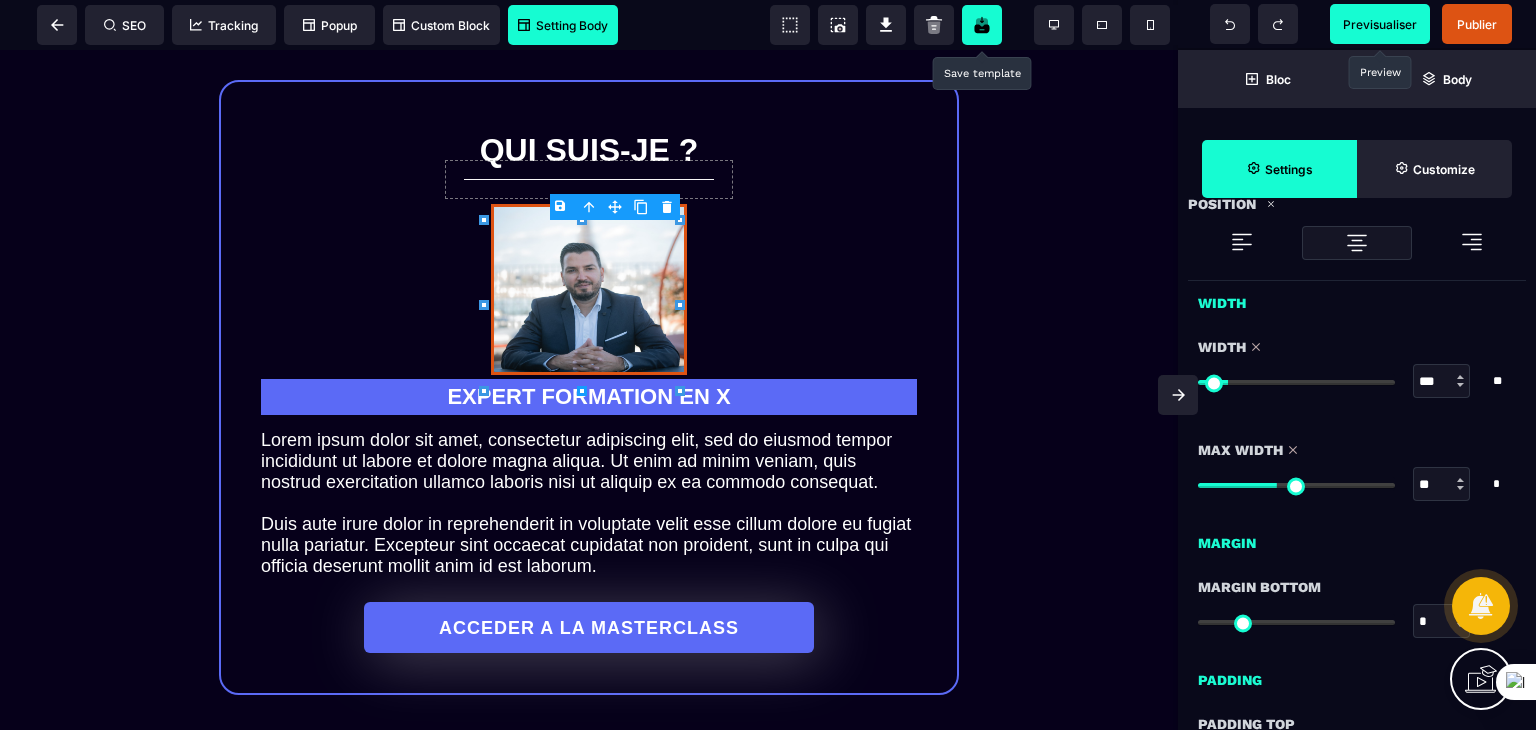 scroll, scrollTop: 1092, scrollLeft: 0, axis: vertical 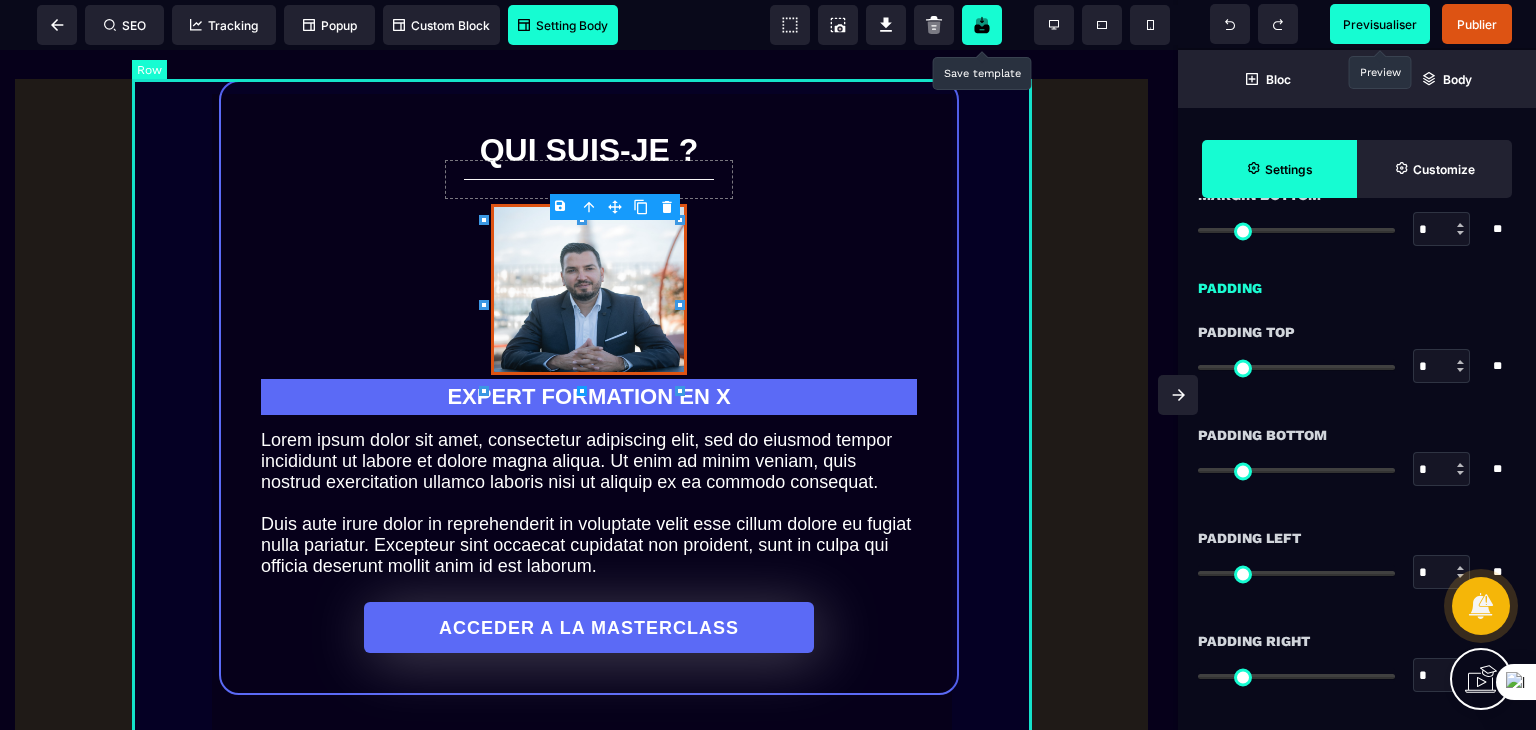 click on "QUI SUIS-JE ?  EXPERT FORMATION EN X Lorem ipsum dolor sit amet, consectetur adipiscing elit, sed do eiusmod tempor incididunt ut labore et dolore magna aliqua. Ut enim ad minim veniam, quis nostrud exercitation ullamco laboris nisi ut aliquip ex ea commodo consequat.  Duis aute irure dolor in reprehenderit in voluptate velit esse cillum dolore eu fugiat nulla pariatur. Excepteur sint occaecat cupidatat non proident, sunt in culpa qui officia deserunt mollit anim id est laborum.
ACCEDER A LA MASTERCLASS" at bounding box center (589, 387) 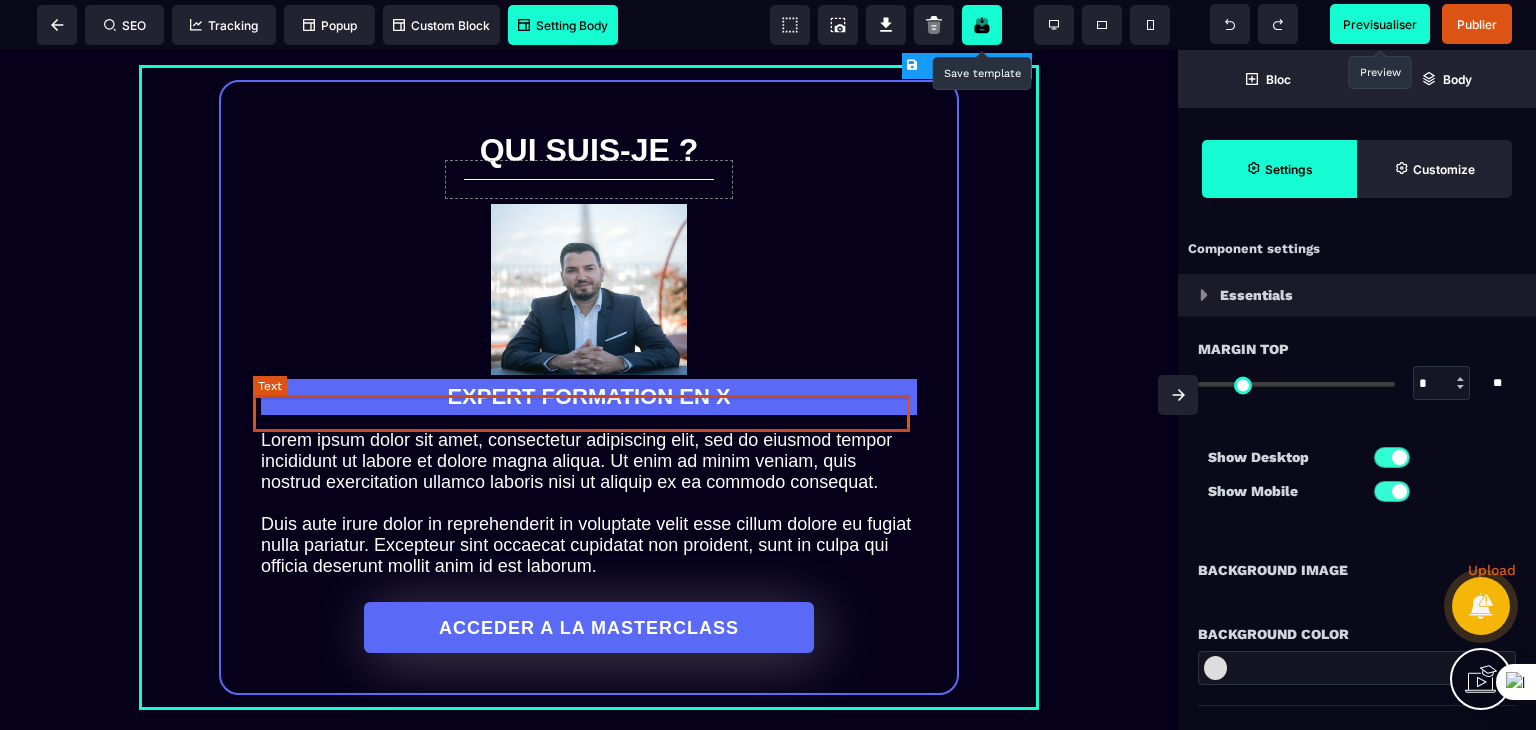 click on "EXPERT FORMATION EN X" at bounding box center [589, 397] 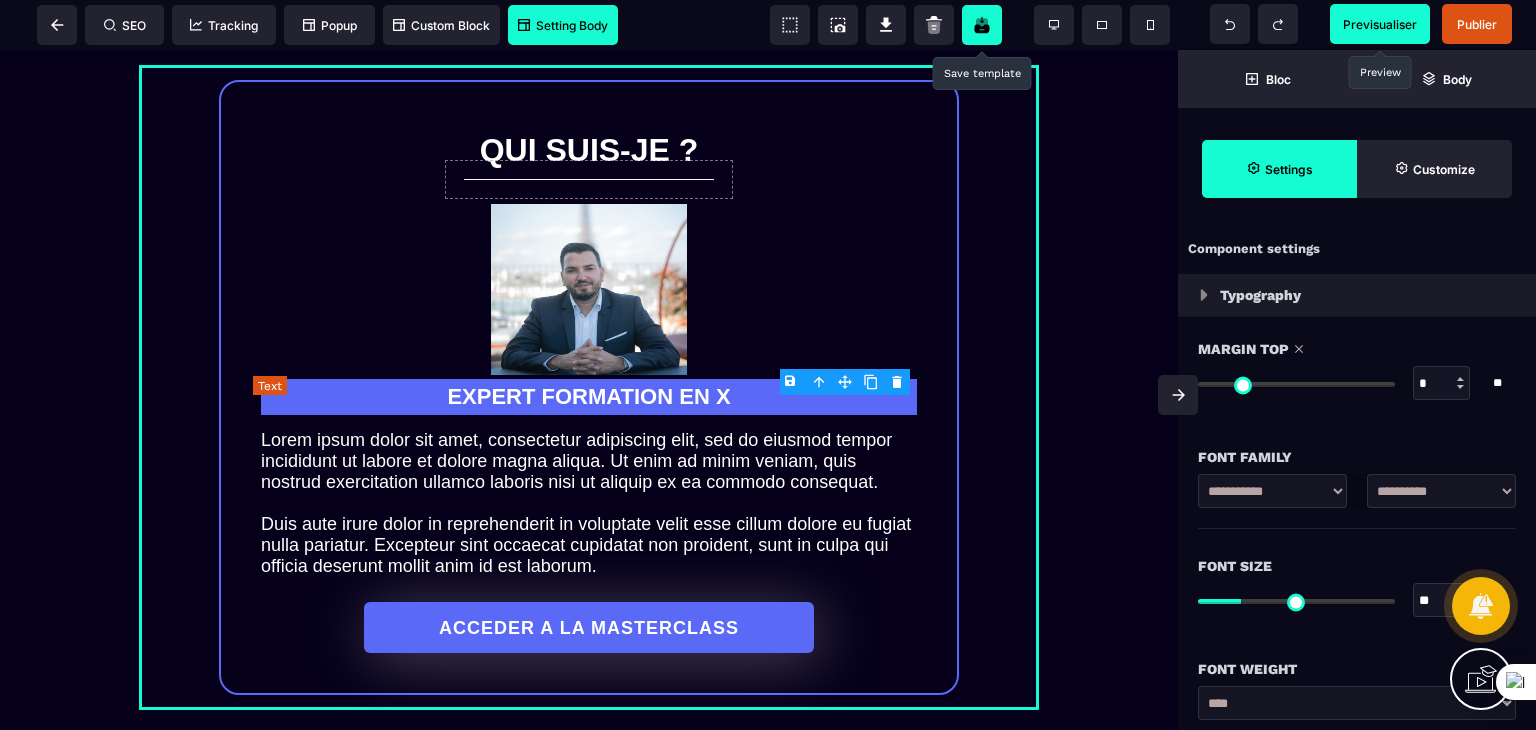 click on "EXPERT FORMATION EN X" at bounding box center [589, 397] 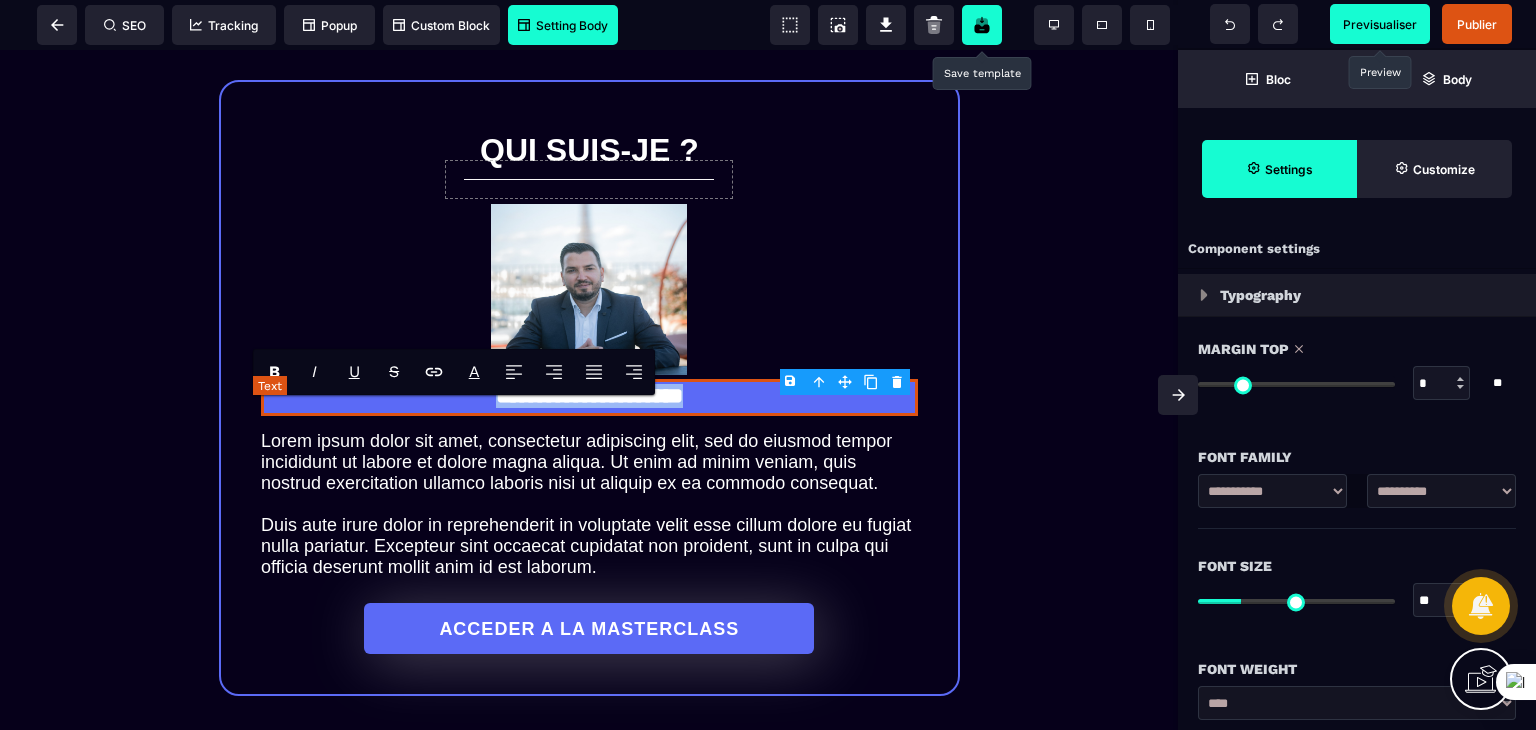 click on "**********" at bounding box center [589, 397] 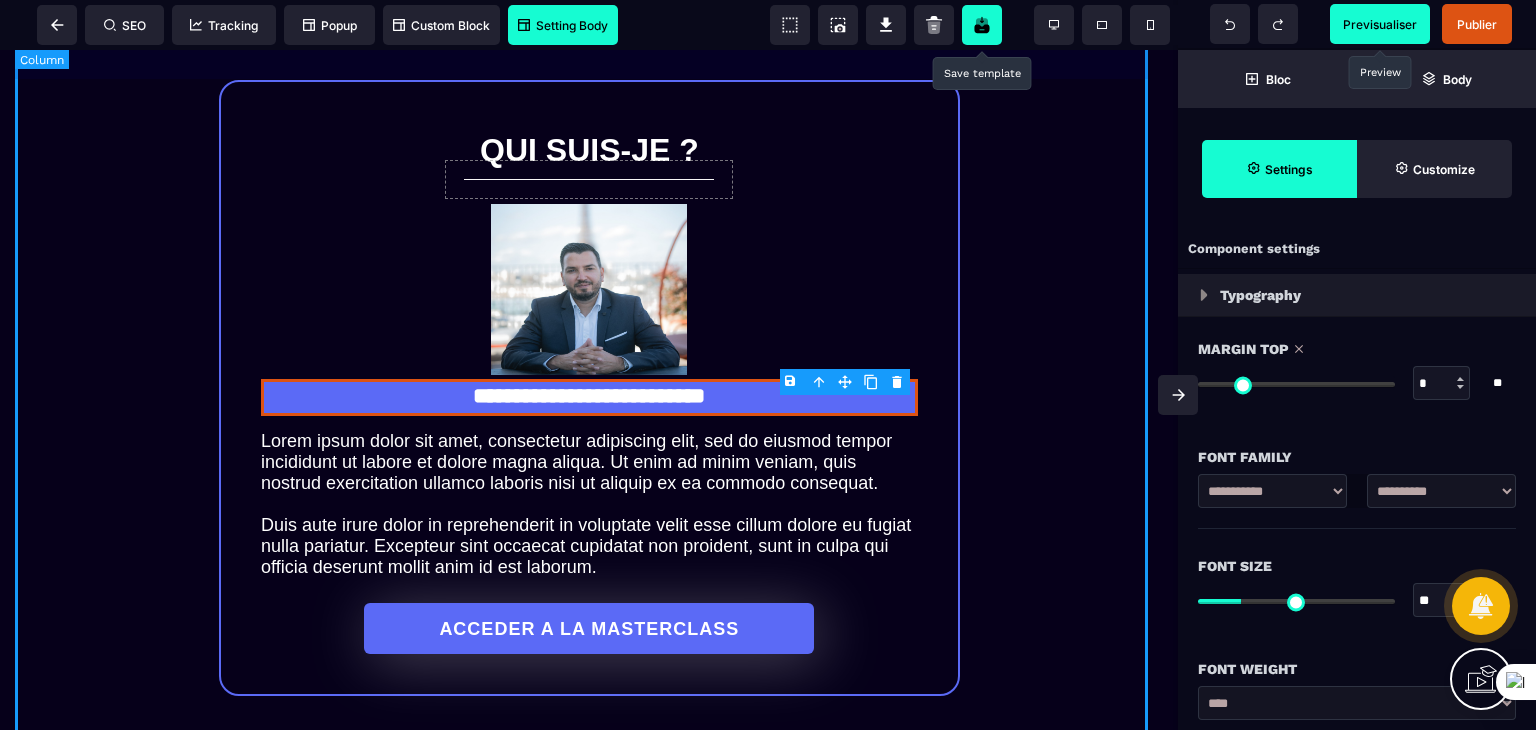 click on "**********" at bounding box center (589, 474) 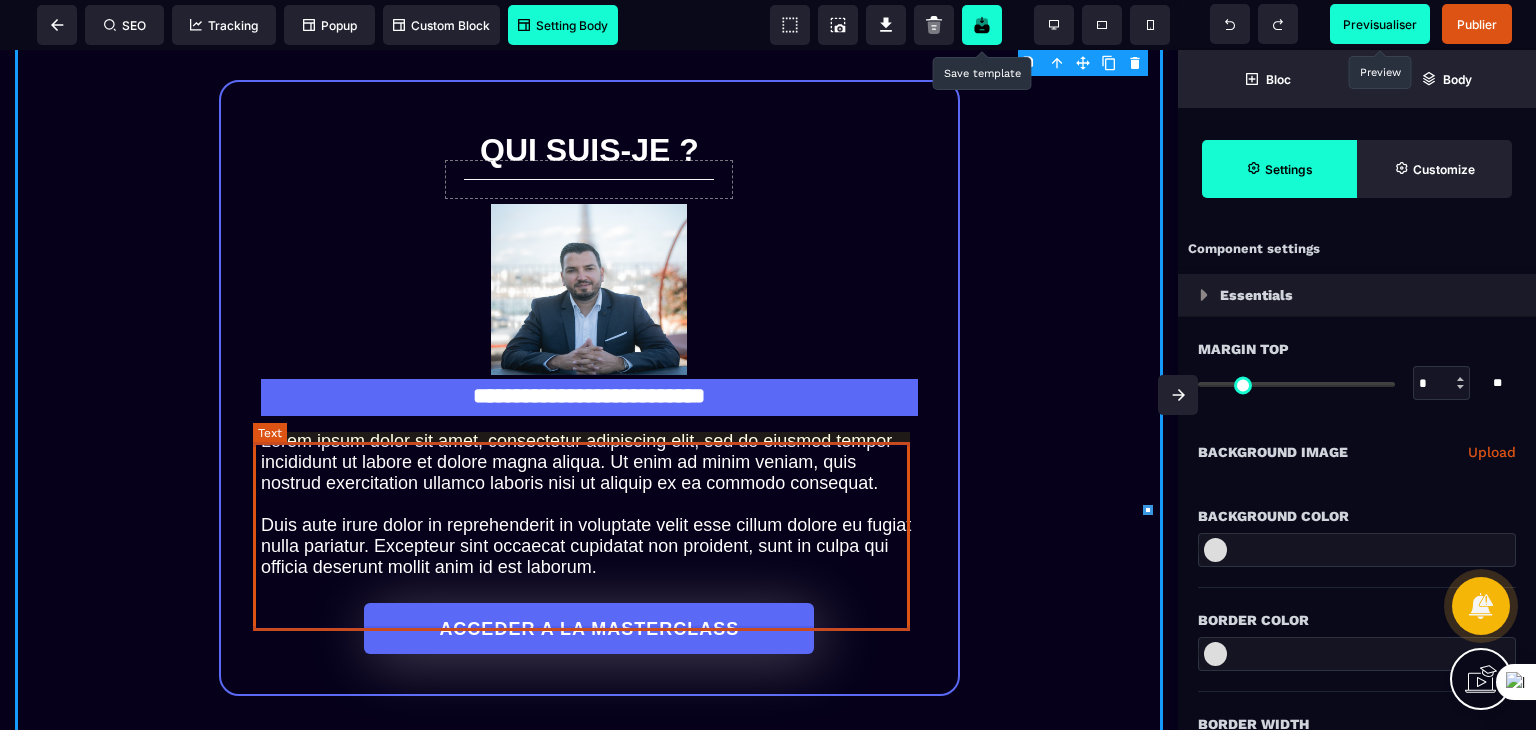 click on "Lorem ipsum dolor sit amet, consectetur adipiscing elit, sed do eiusmod tempor incididunt ut labore et dolore magna aliqua. Ut enim ad minim veniam, quis nostrud exercitation ullamco laboris nisi ut aliquip ex ea commodo consequat.  Duis aute irure dolor in reprehenderit in voluptate velit esse cillum dolore eu fugiat nulla pariatur. Excepteur sint occaecat cupidatat non proident, sunt in culpa qui officia deserunt mollit anim id est laborum." at bounding box center (589, 504) 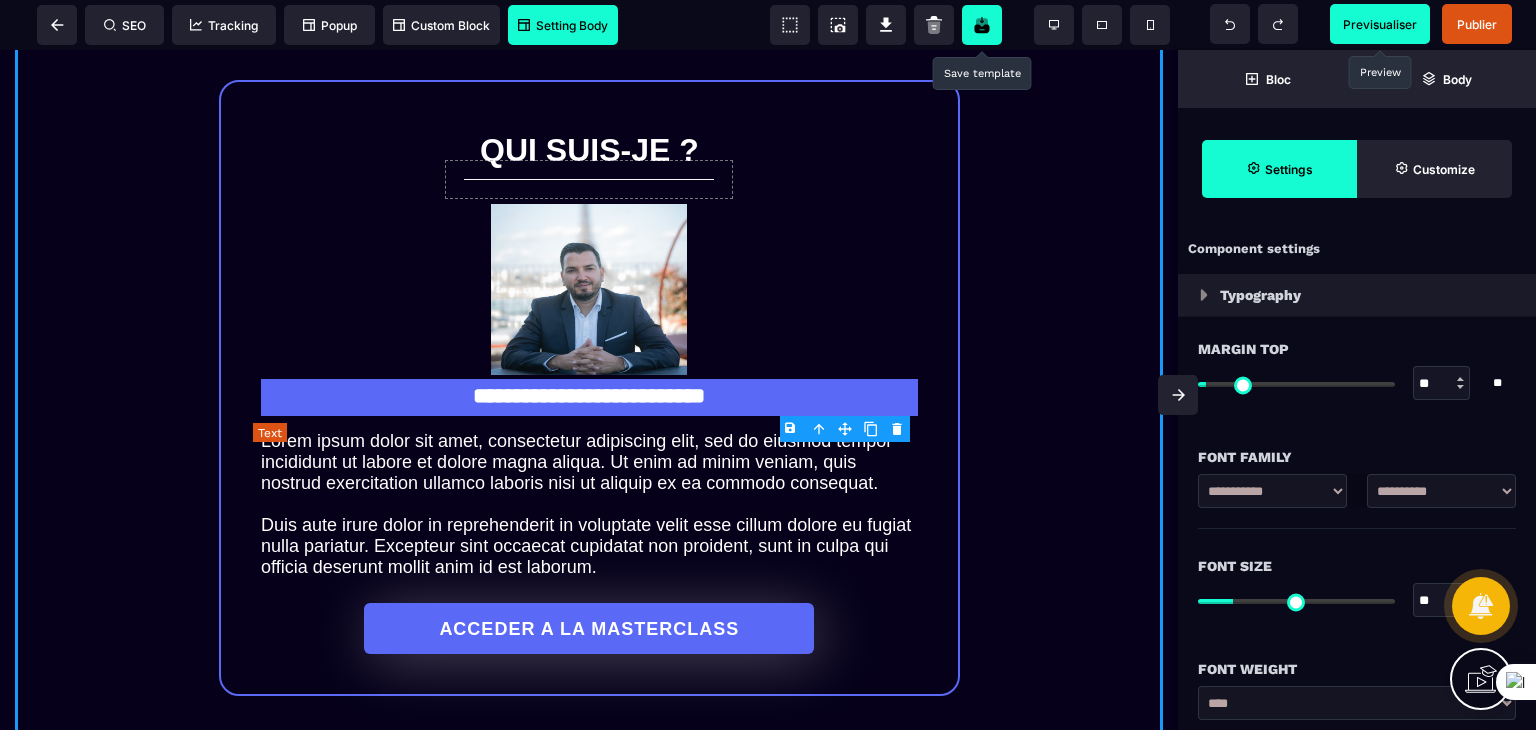 click on "Lorem ipsum dolor sit amet, consectetur adipiscing elit, sed do eiusmod tempor incididunt ut labore et dolore magna aliqua. Ut enim ad minim veniam, quis nostrud exercitation ullamco laboris nisi ut aliquip ex ea commodo consequat.  Duis aute irure dolor in reprehenderit in voluptate velit esse cillum dolore eu fugiat nulla pariatur. Excepteur sint occaecat cupidatat non proident, sunt in culpa qui officia deserunt mollit anim id est laborum." at bounding box center [589, 504] 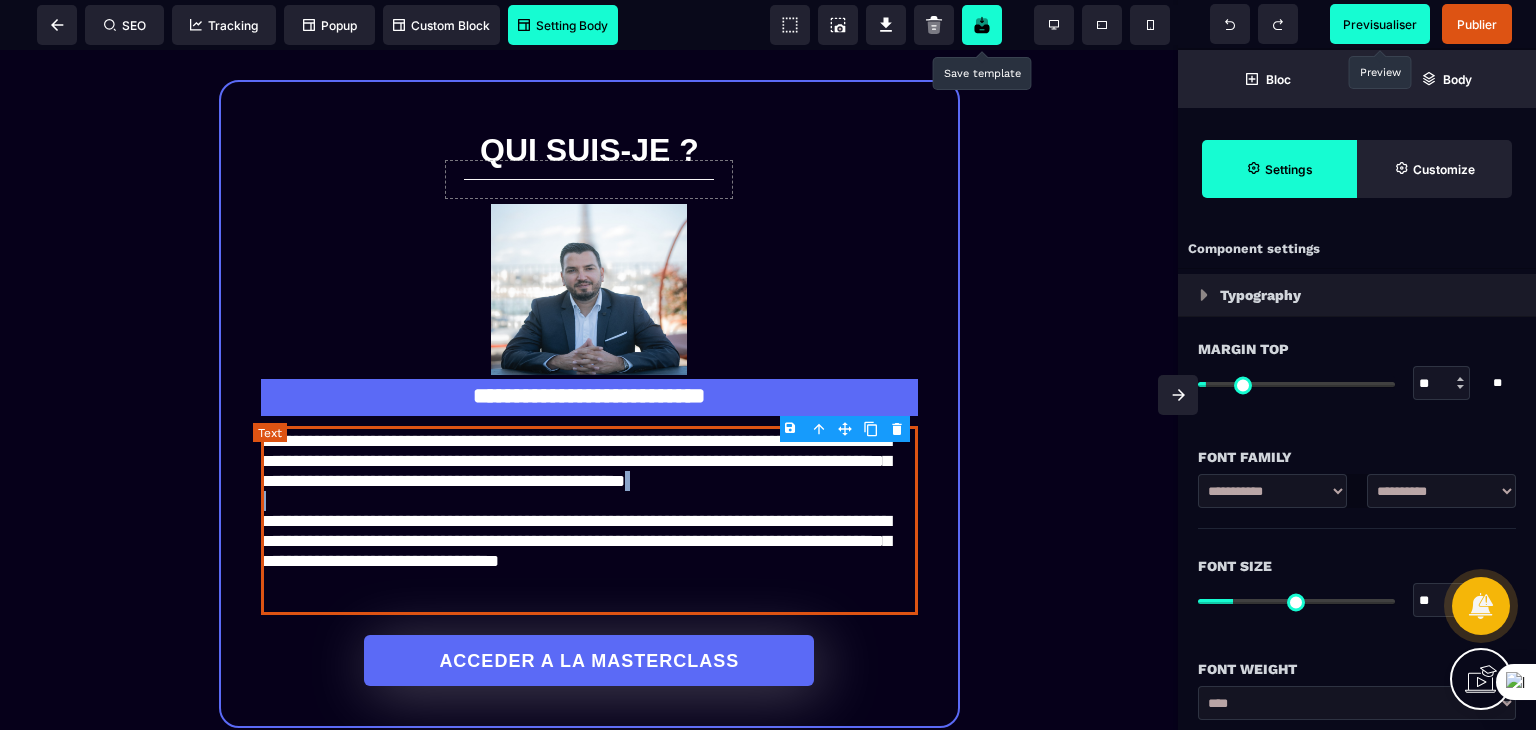 click on "**********" at bounding box center [589, 520] 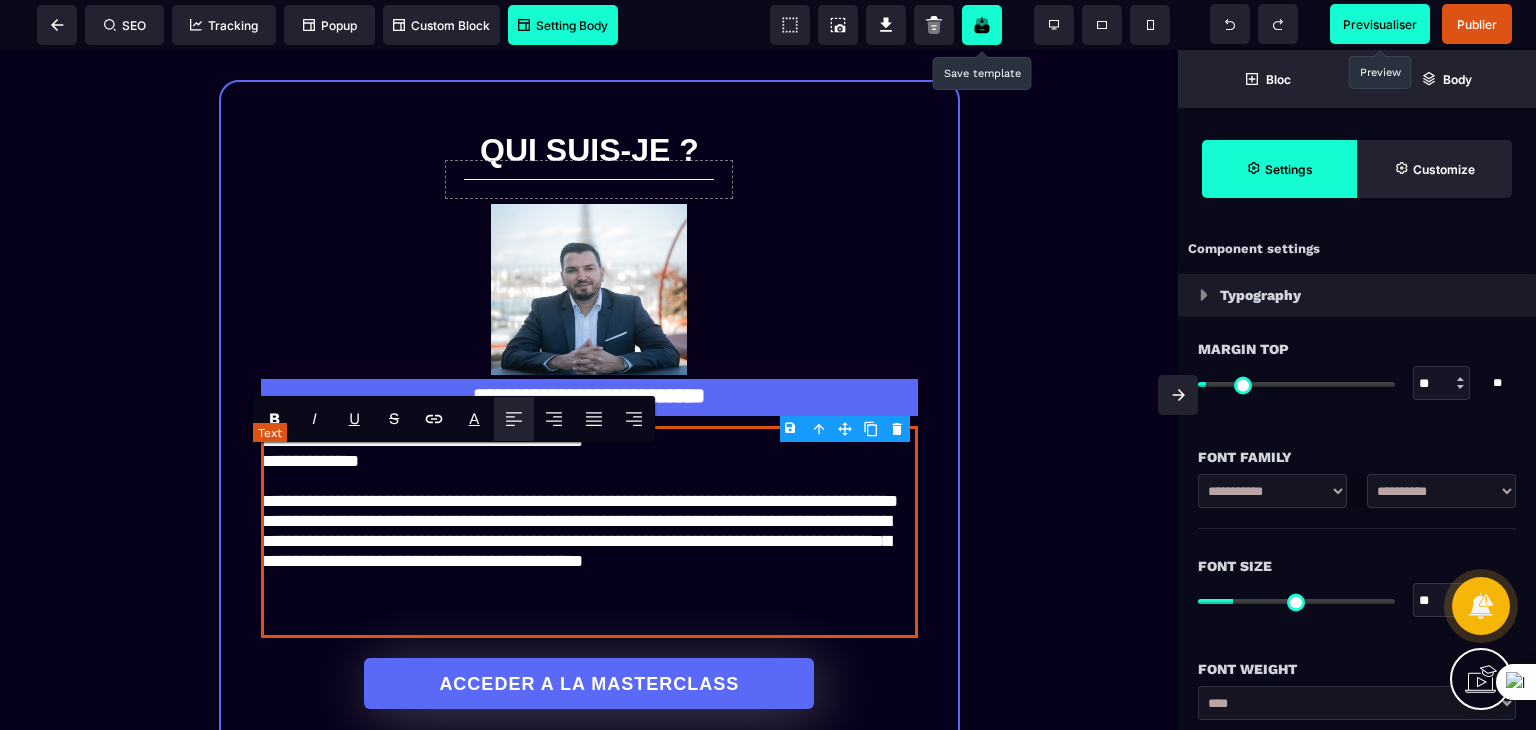 click on "**********" at bounding box center [589, 532] 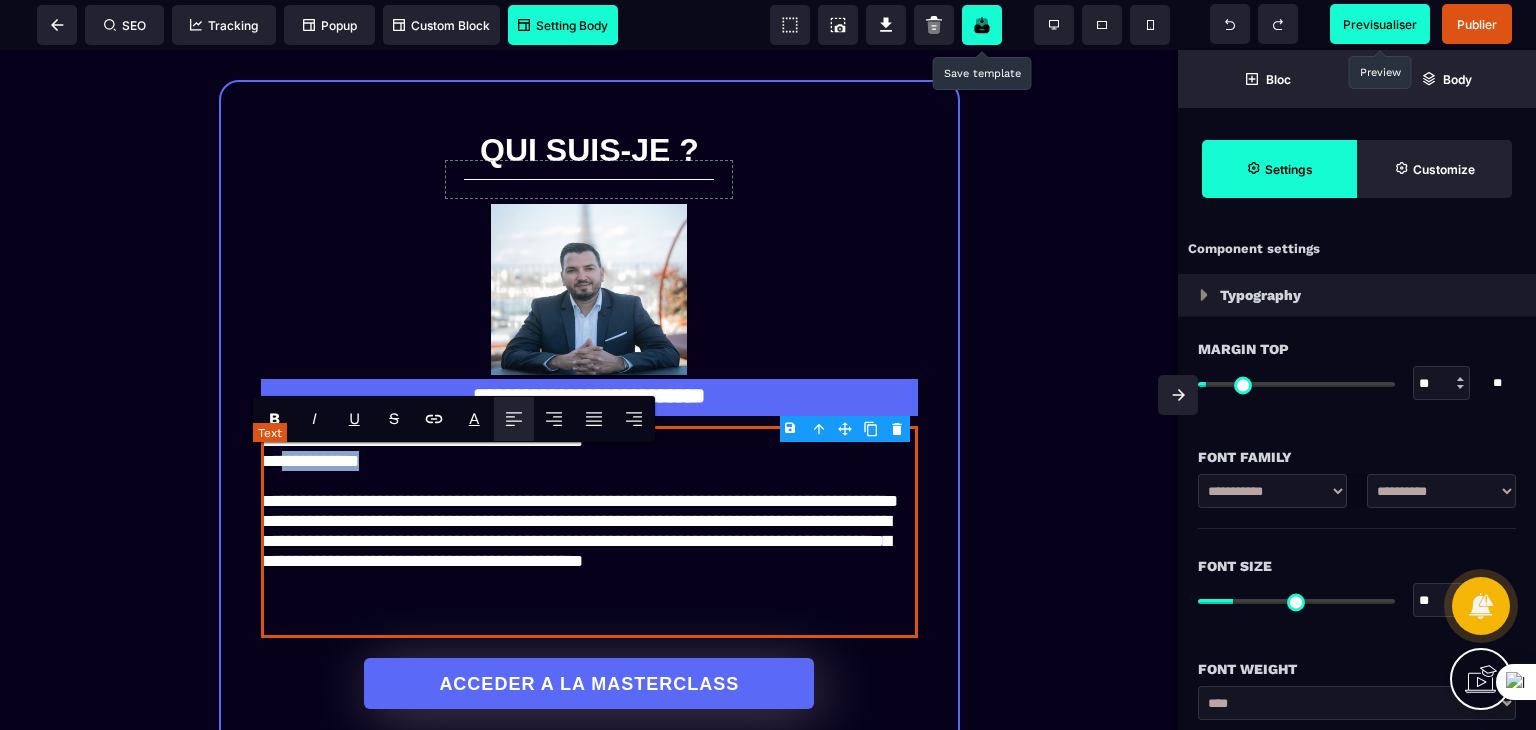 click on "**********" at bounding box center (589, 532) 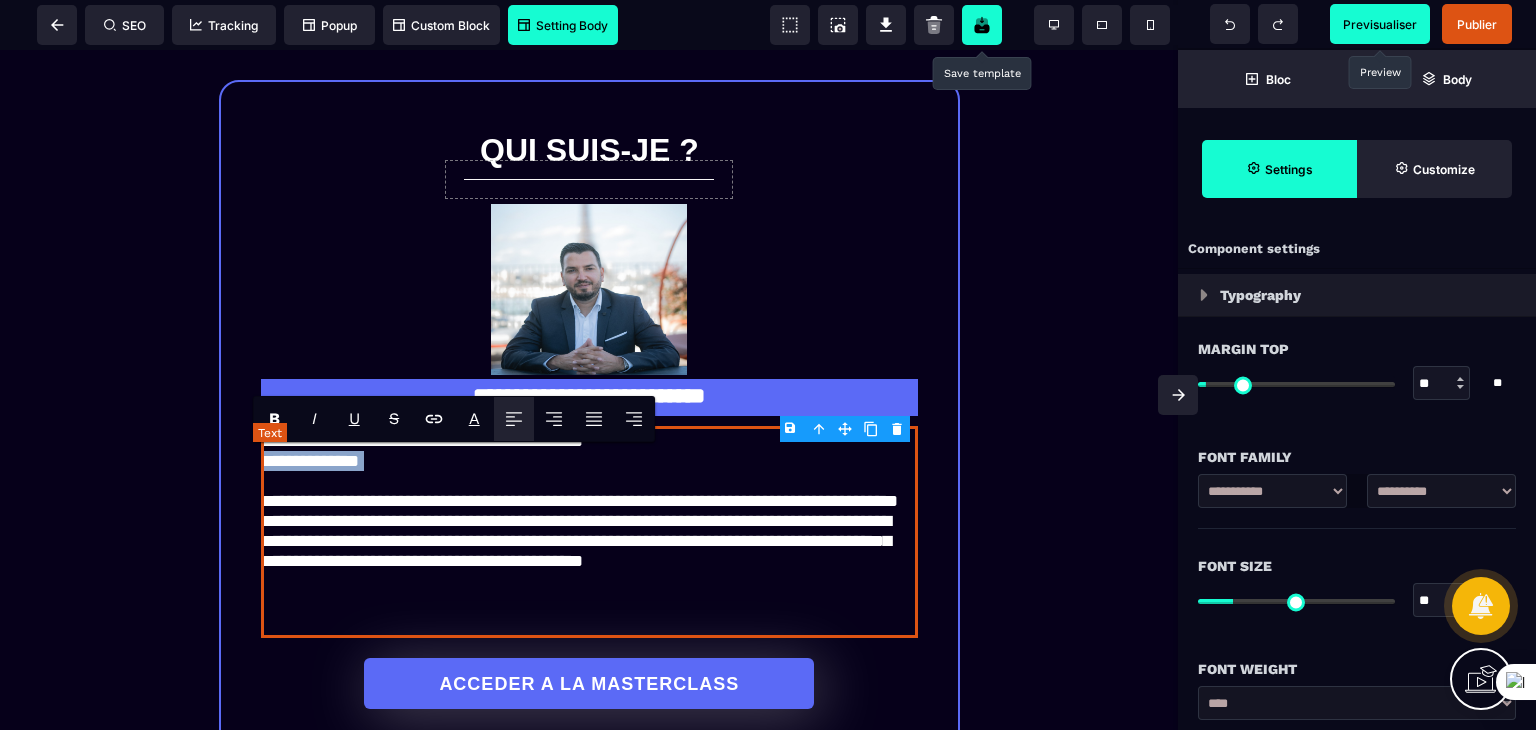click on "**********" at bounding box center [589, 532] 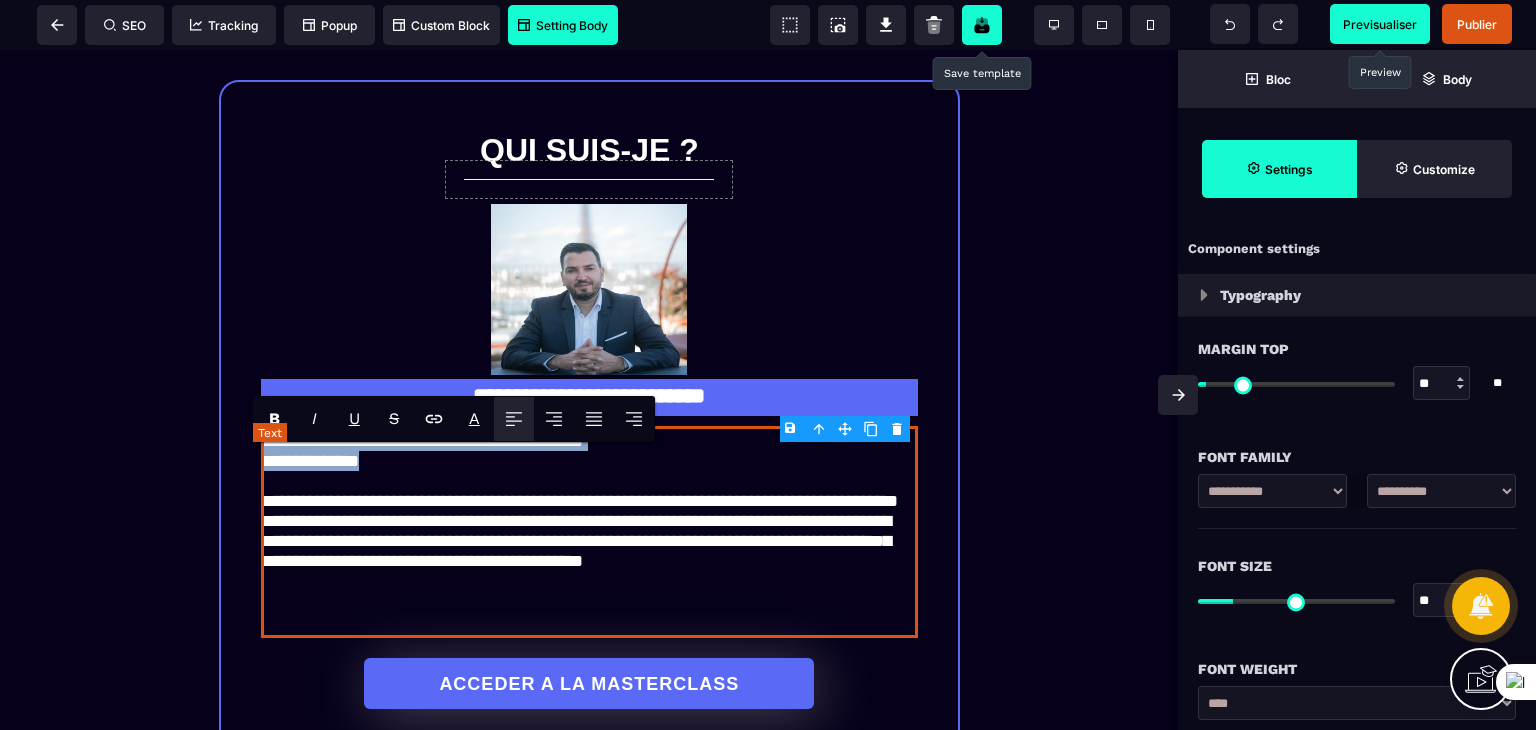 drag, startPoint x: 424, startPoint y: 484, endPoint x: 256, endPoint y: 466, distance: 168.96153 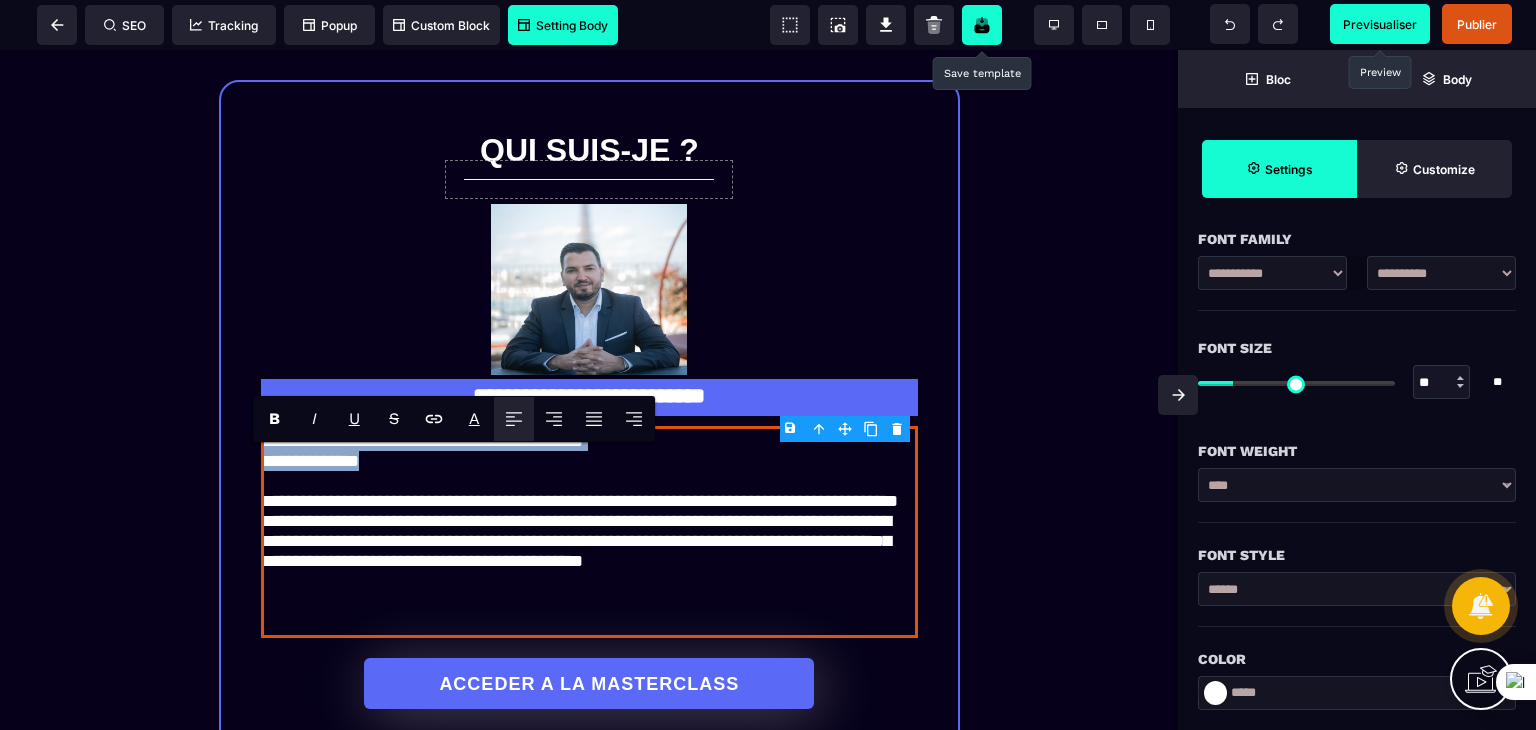 scroll, scrollTop: 300, scrollLeft: 0, axis: vertical 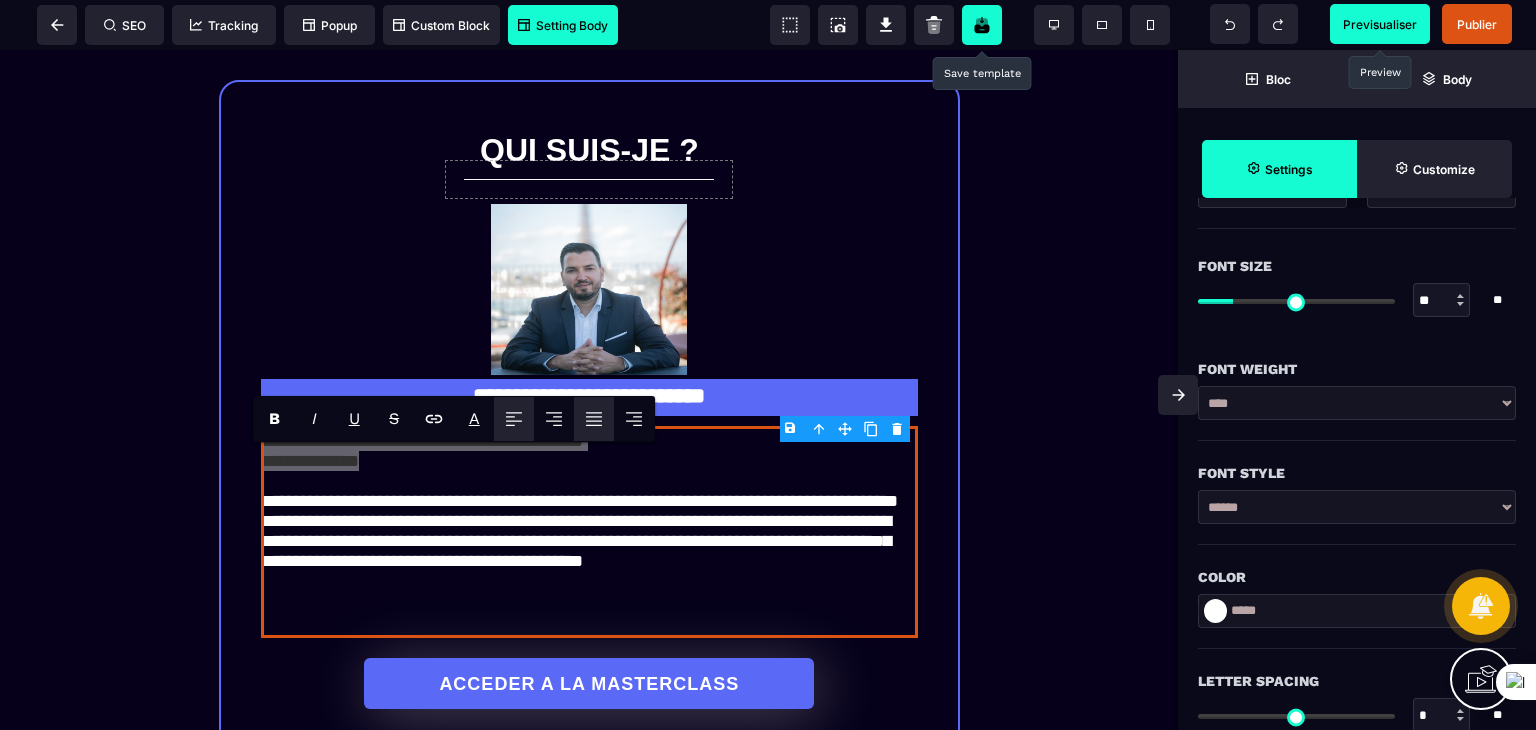 click 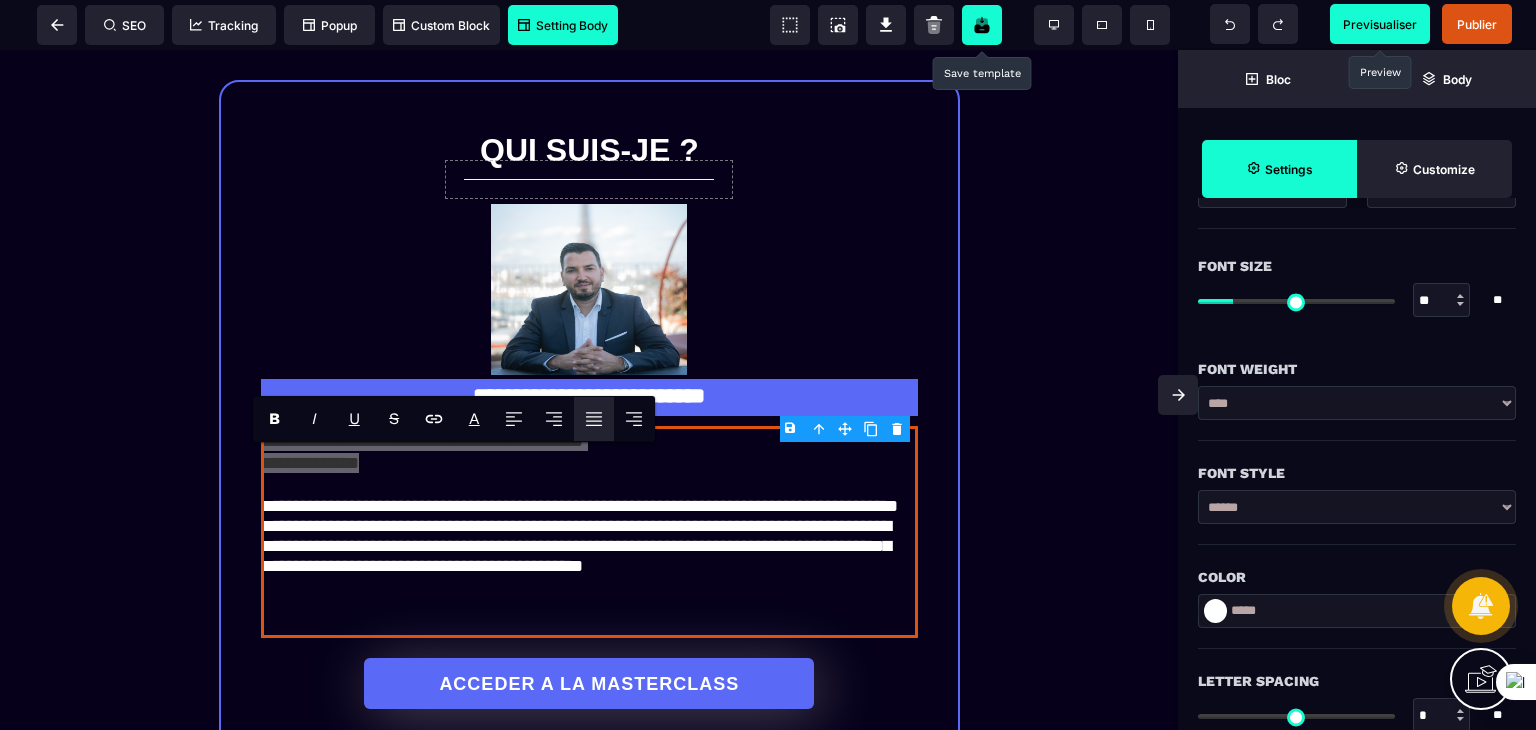 click 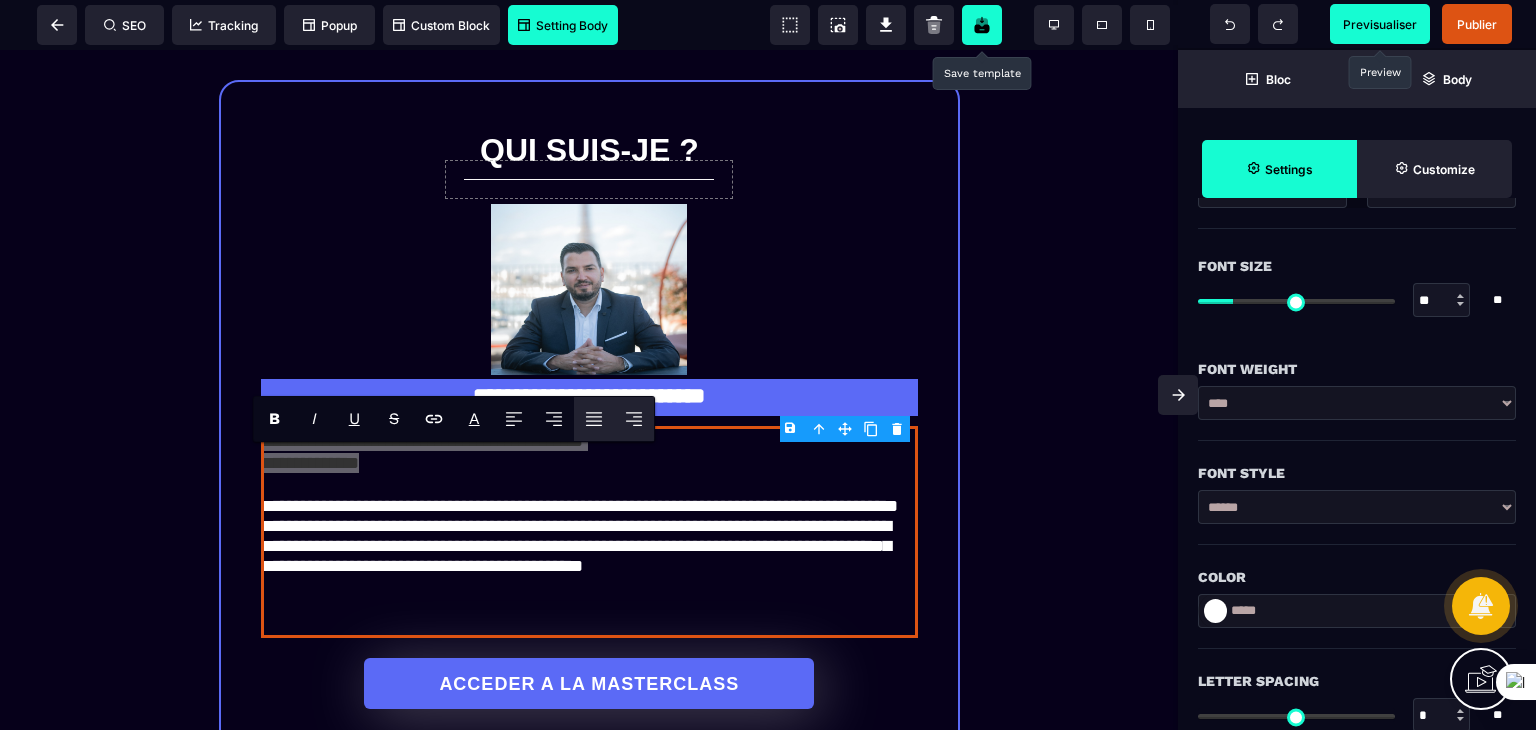 click 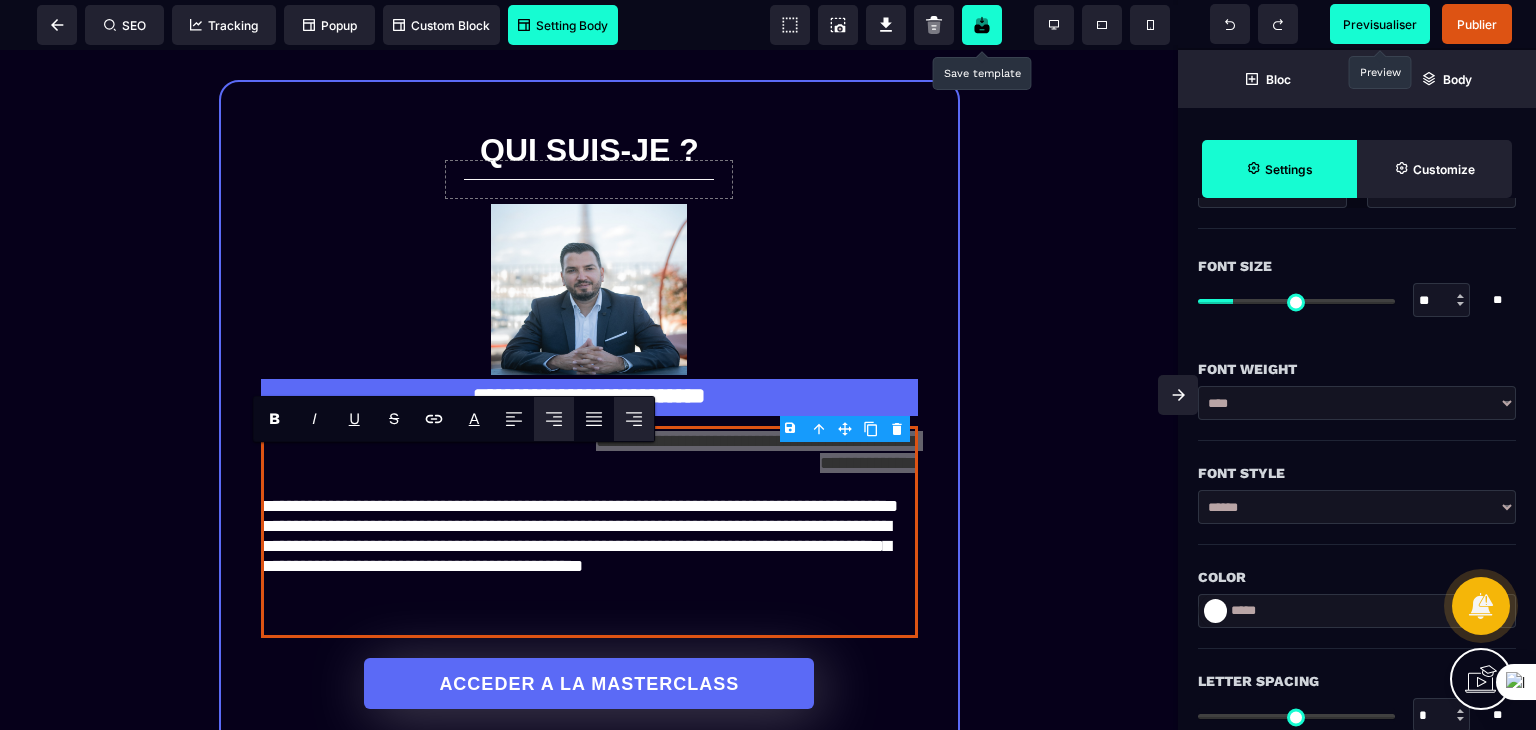 click 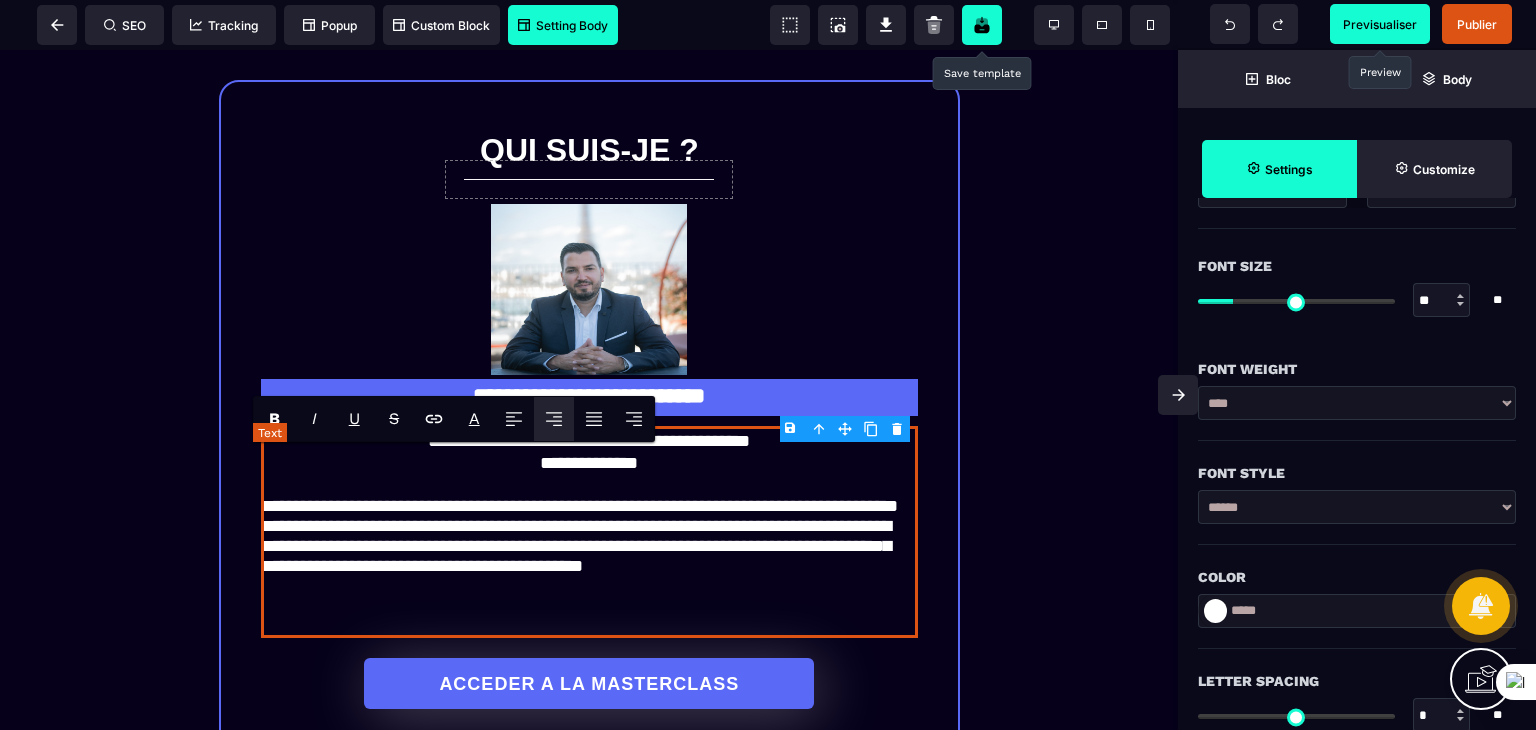 click on "**********" at bounding box center [589, 532] 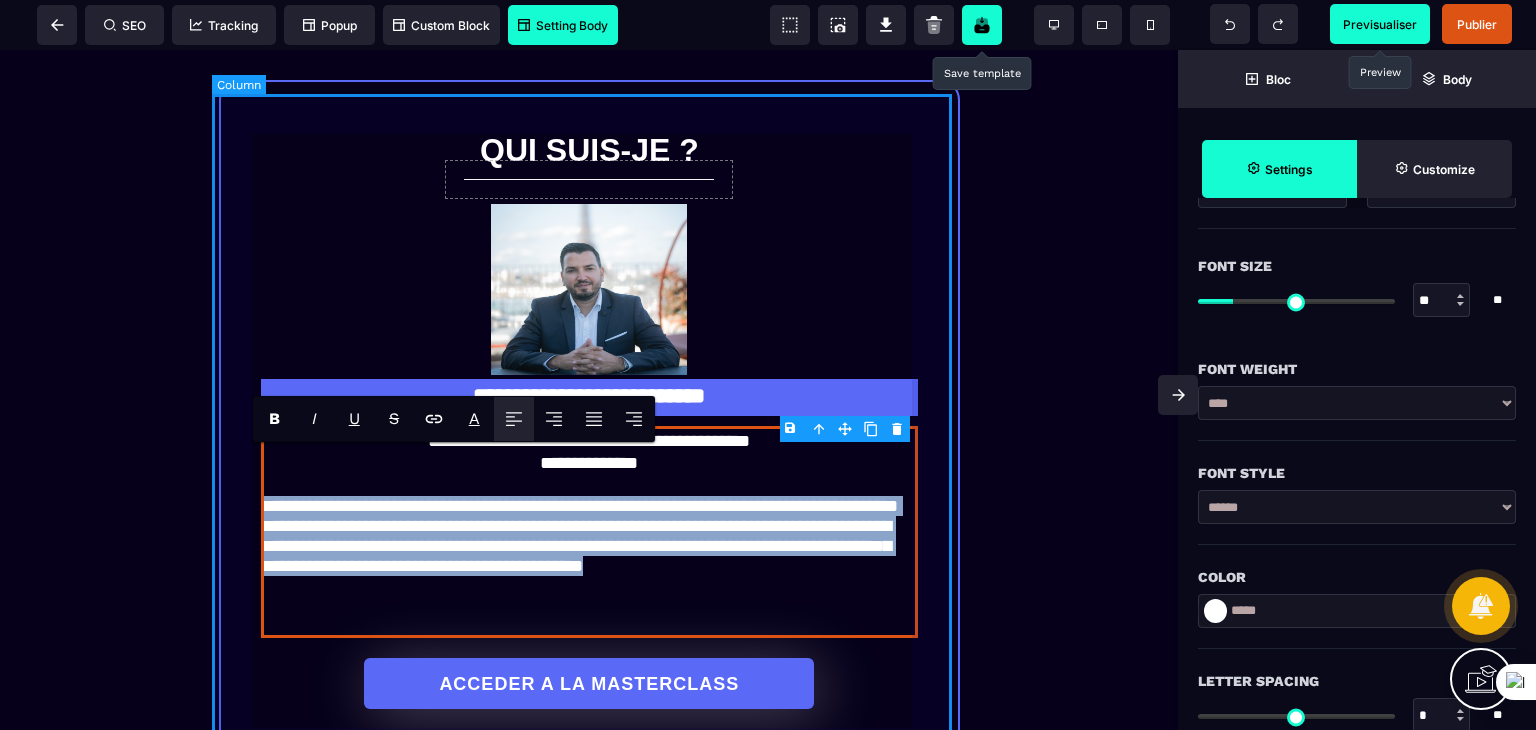drag, startPoint x: 404, startPoint y: 637, endPoint x: 245, endPoint y: 525, distance: 194.4865 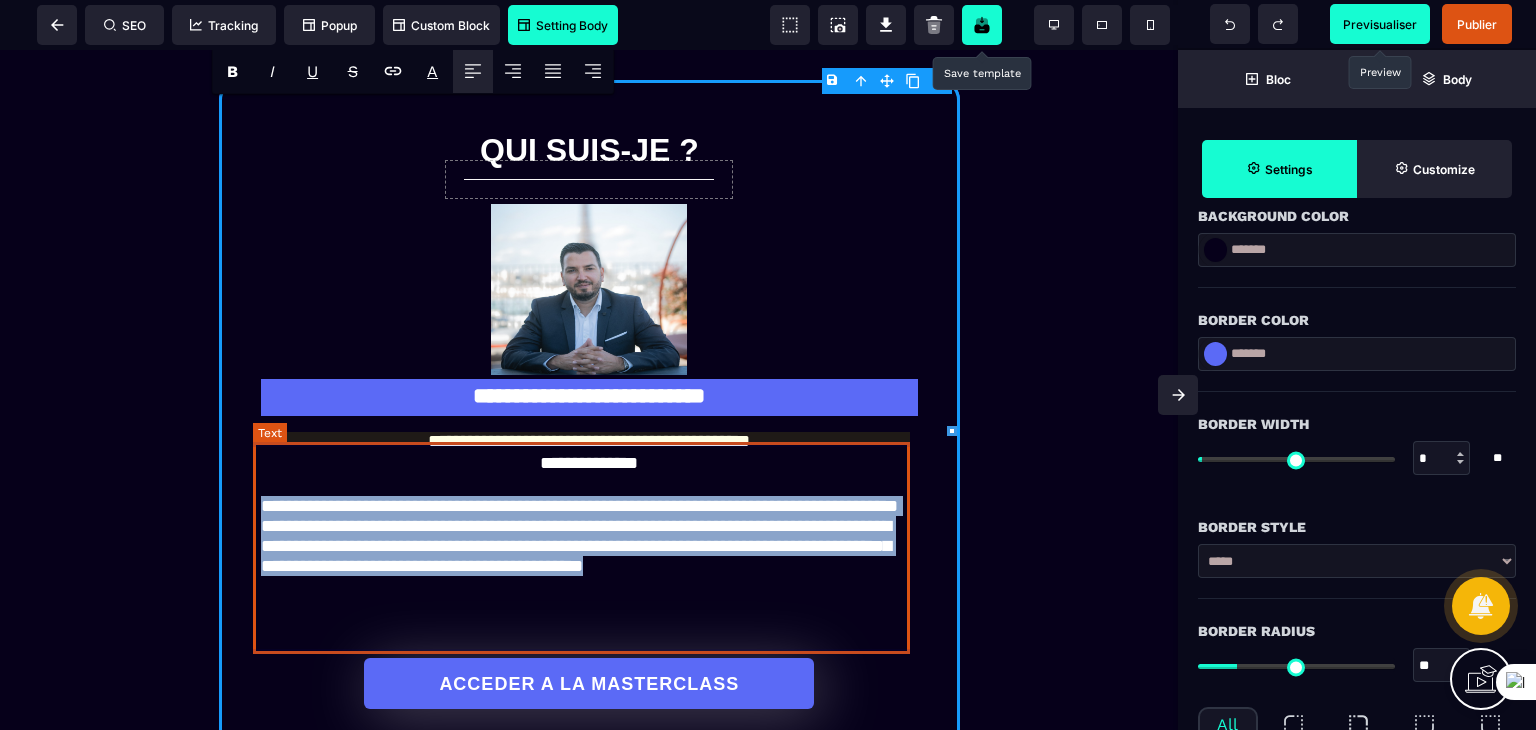 scroll, scrollTop: 0, scrollLeft: 0, axis: both 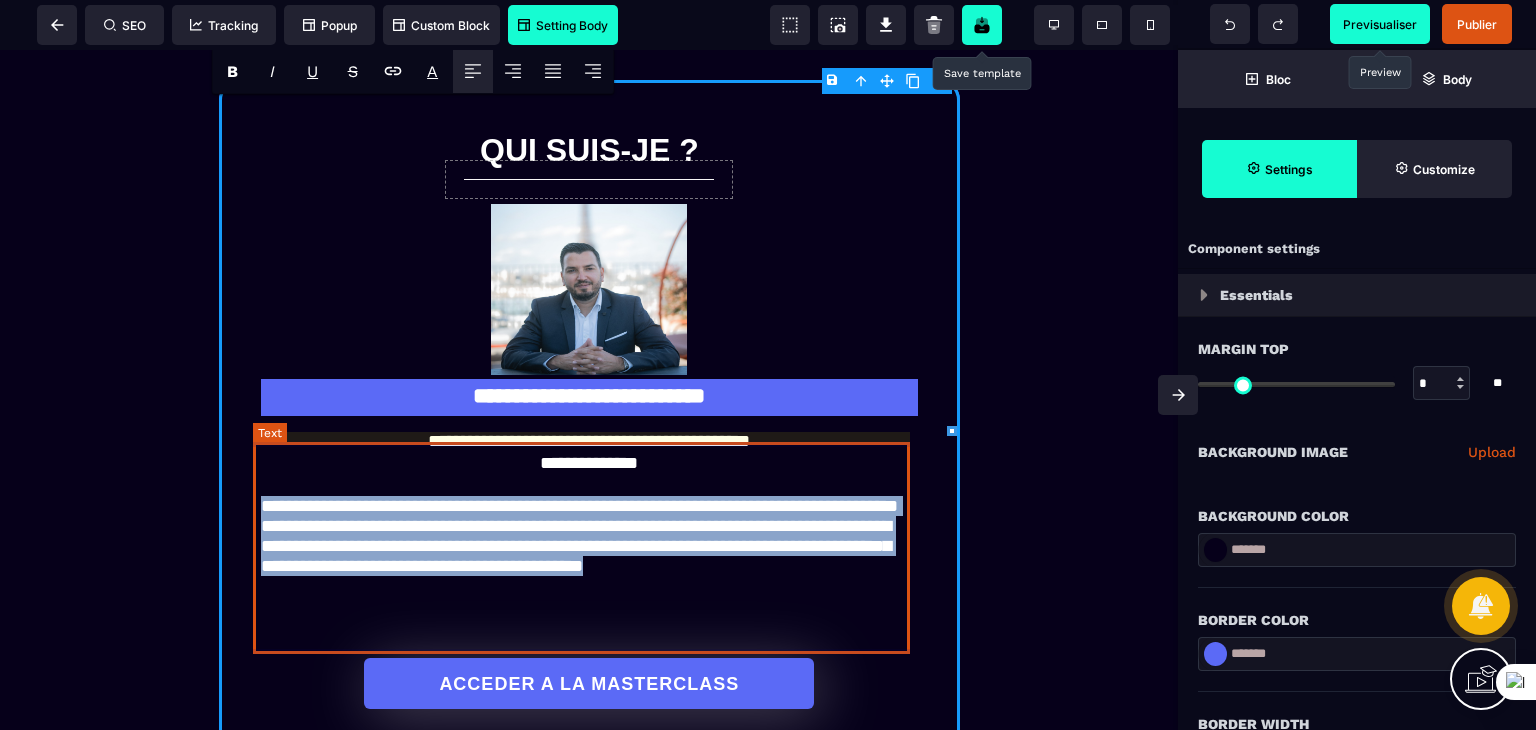 click on "**********" at bounding box center (589, 532) 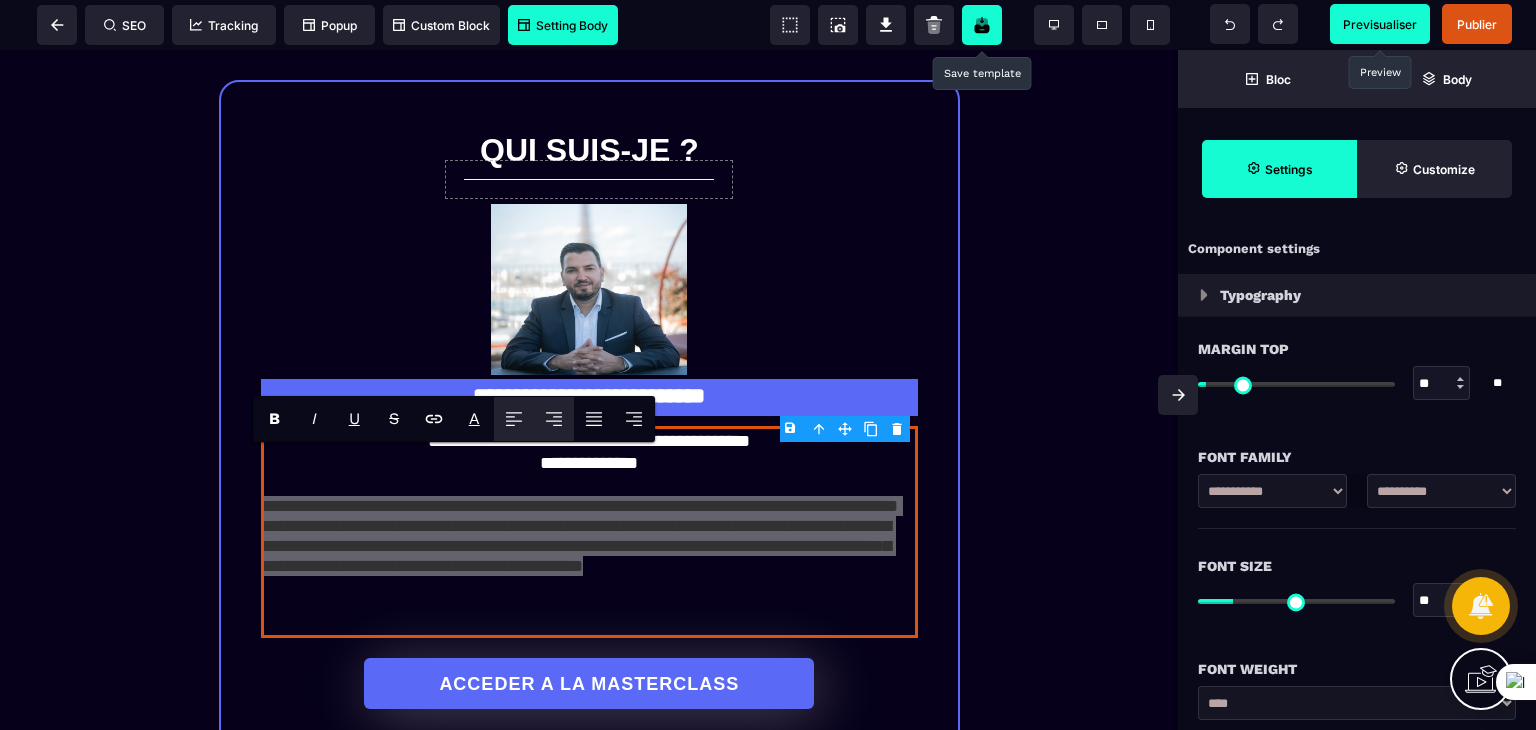 click at bounding box center (554, 419) 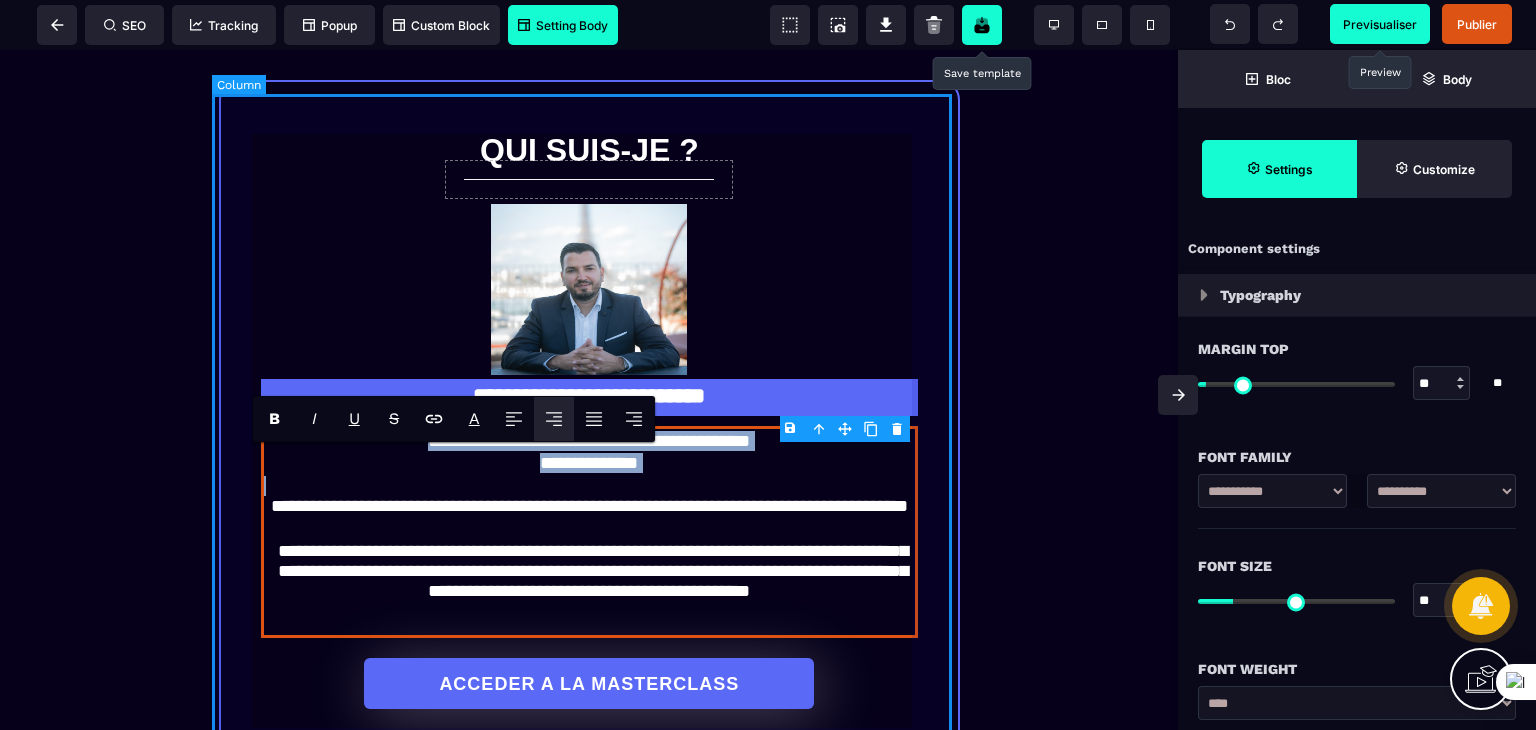 click on "**********" at bounding box center (589, 415) 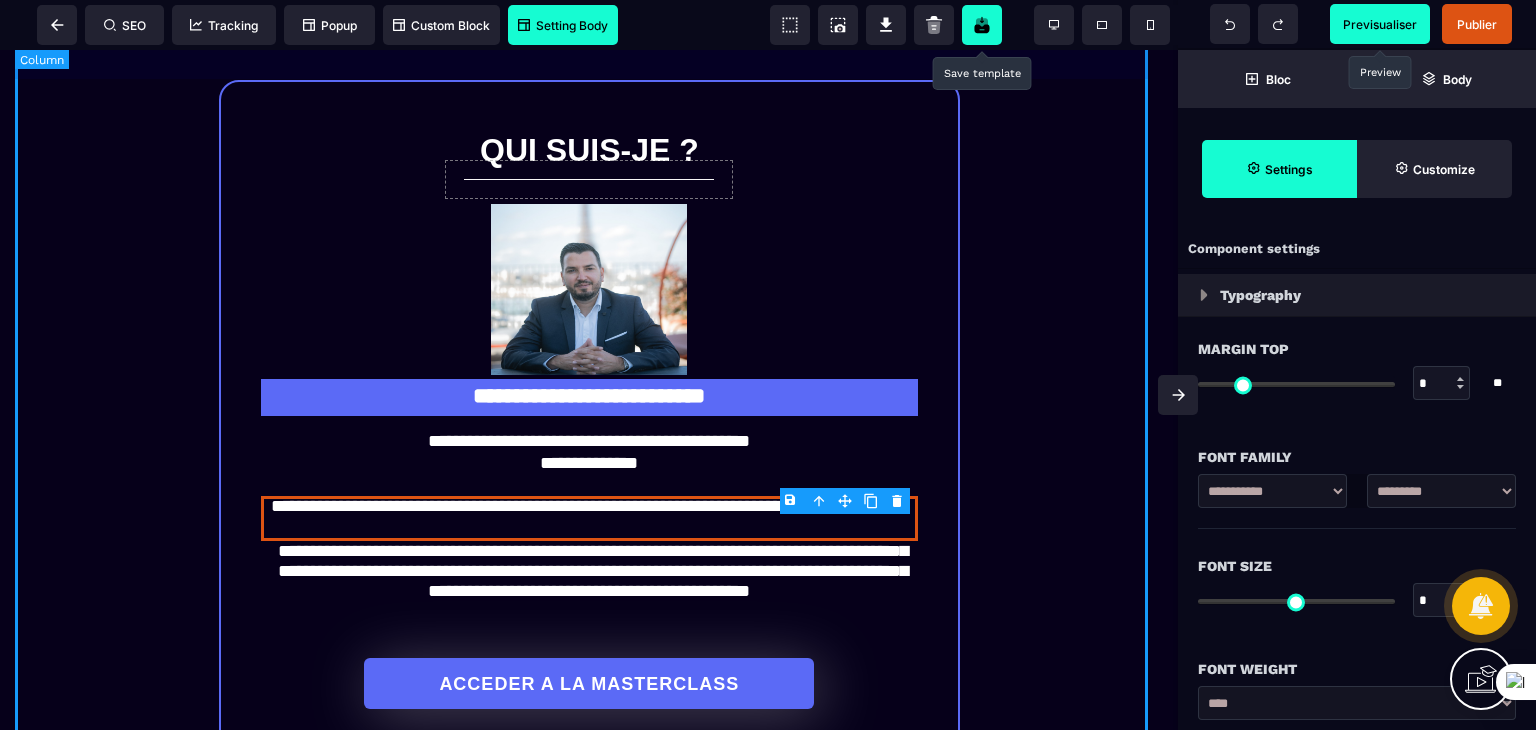 click on "**********" at bounding box center (589, 501) 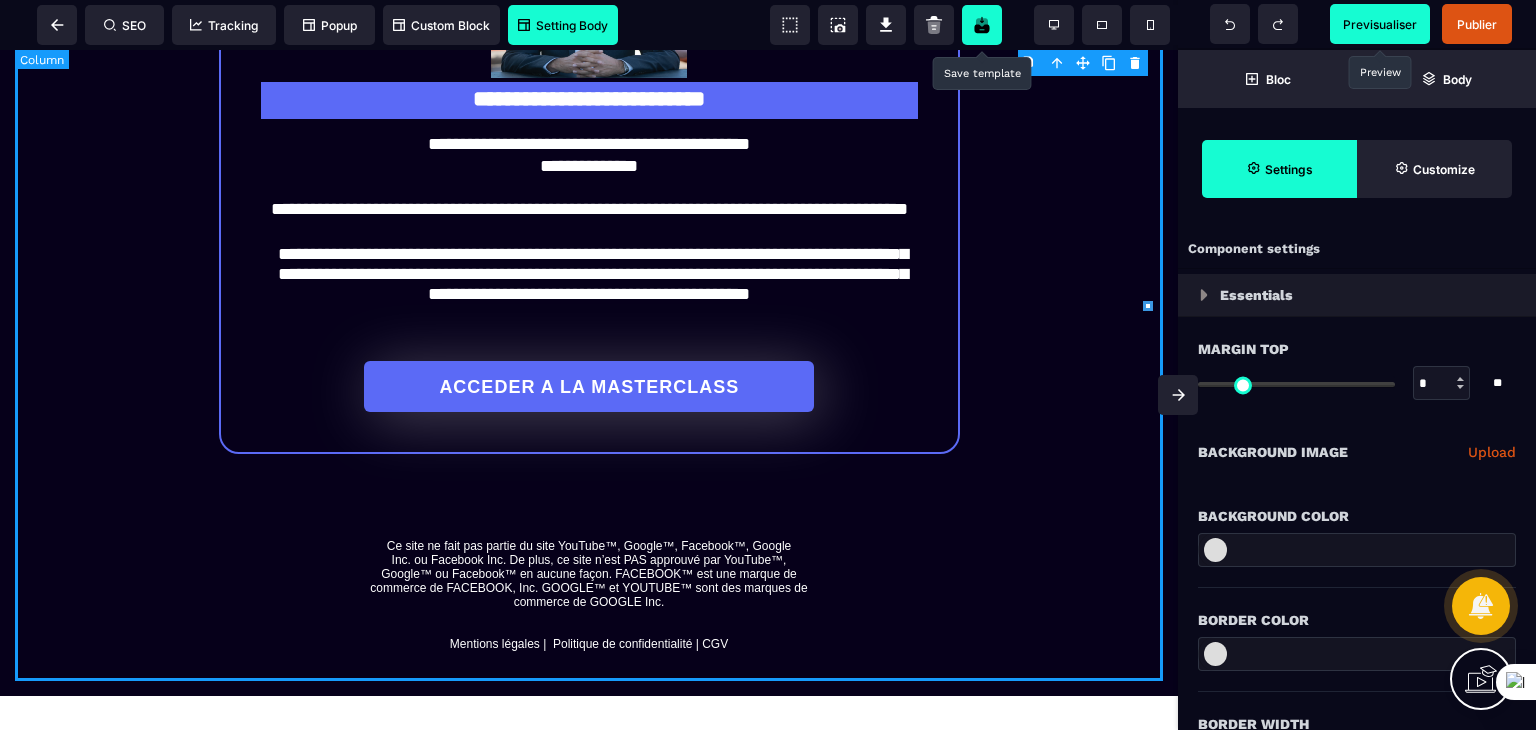 scroll, scrollTop: 2078, scrollLeft: 0, axis: vertical 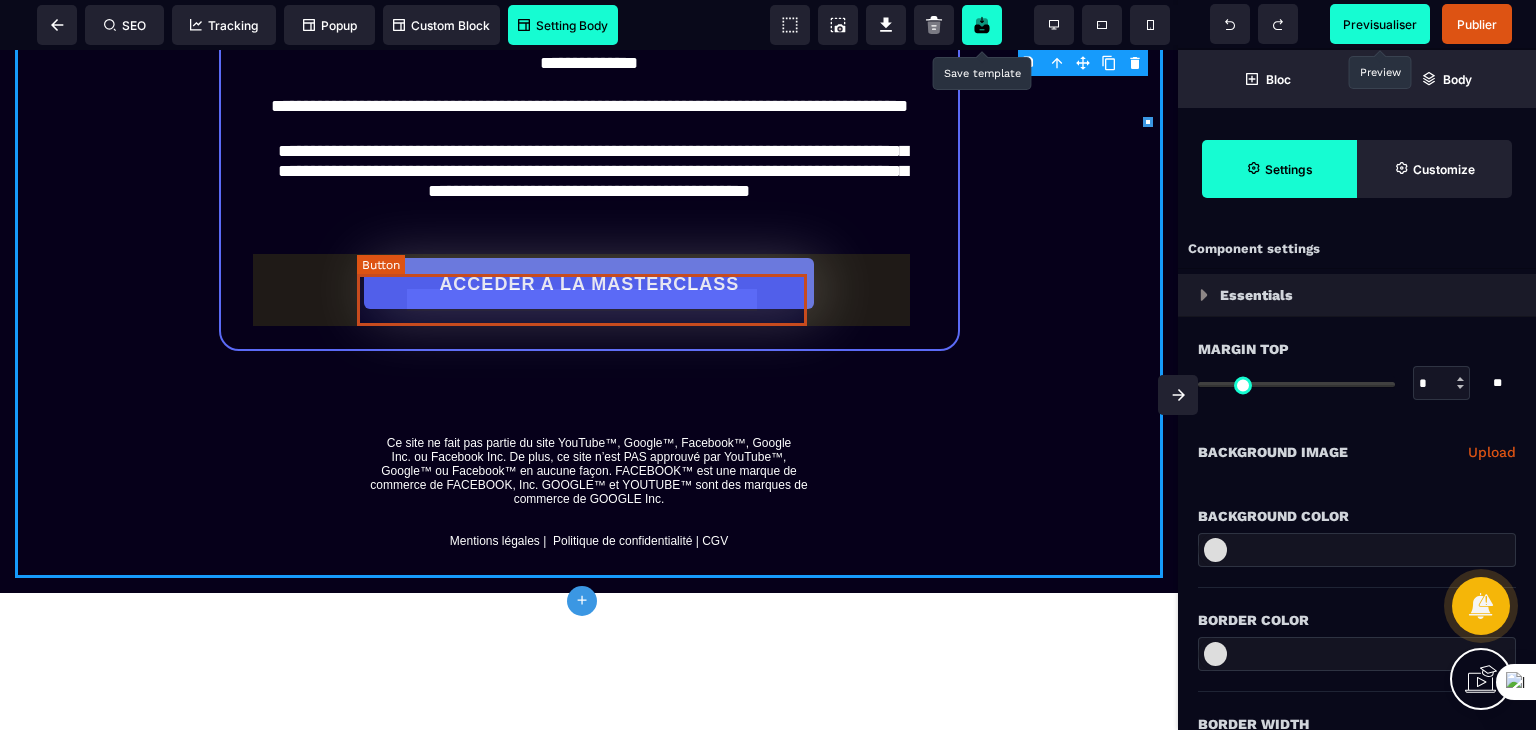 click on "ACCEDER A LA MASTERCLASS" at bounding box center [590, 284] 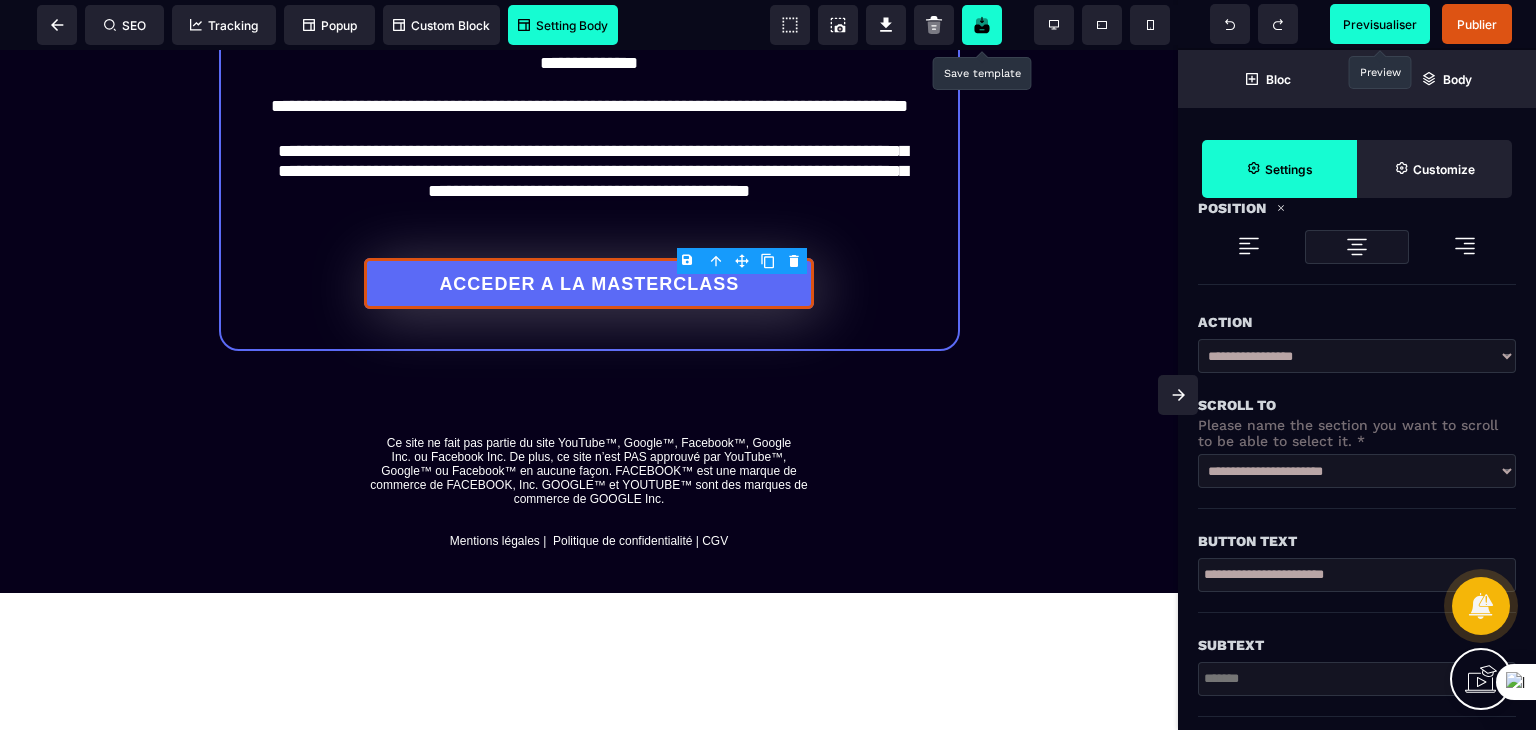 scroll, scrollTop: 300, scrollLeft: 0, axis: vertical 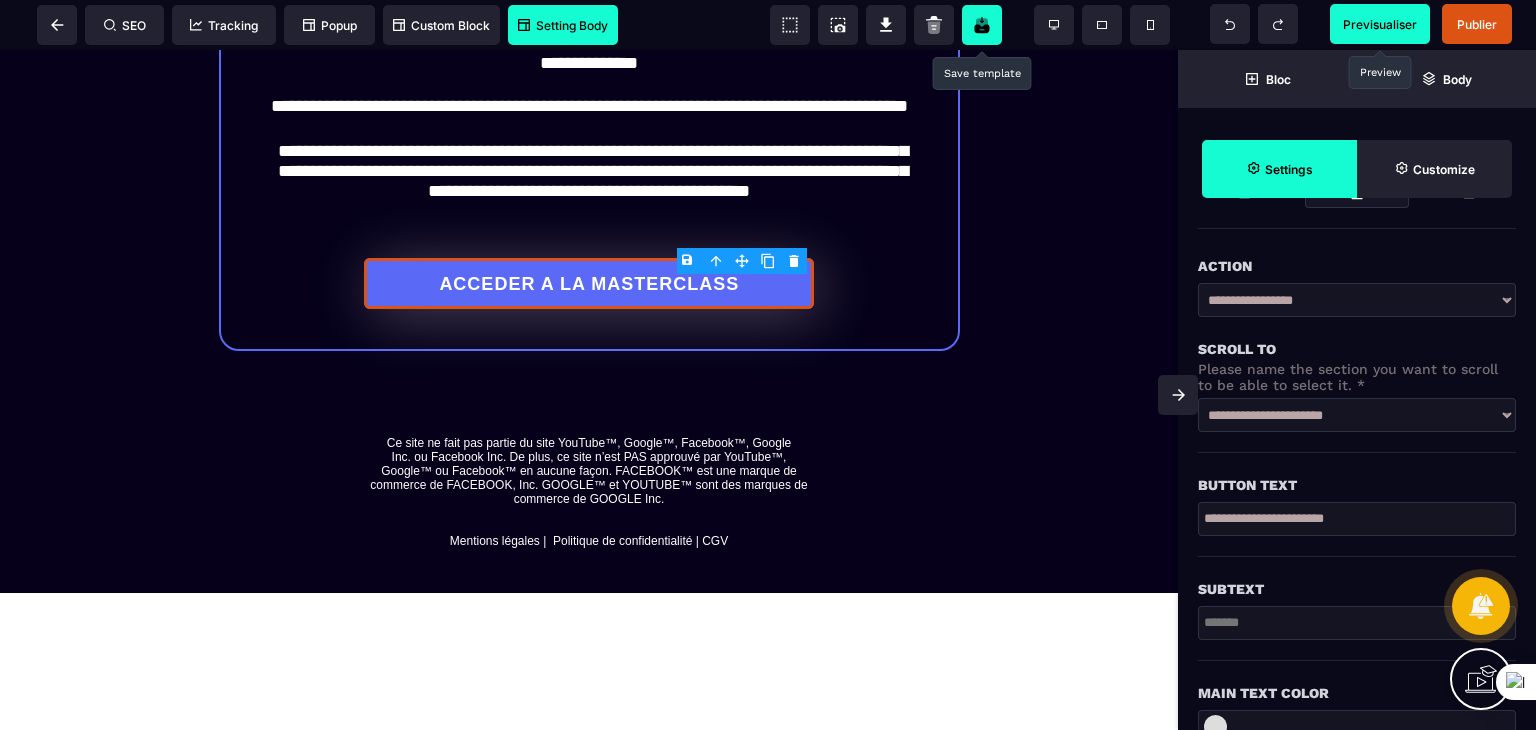 drag, startPoint x: 1408, startPoint y: 509, endPoint x: 1306, endPoint y: 517, distance: 102.31325 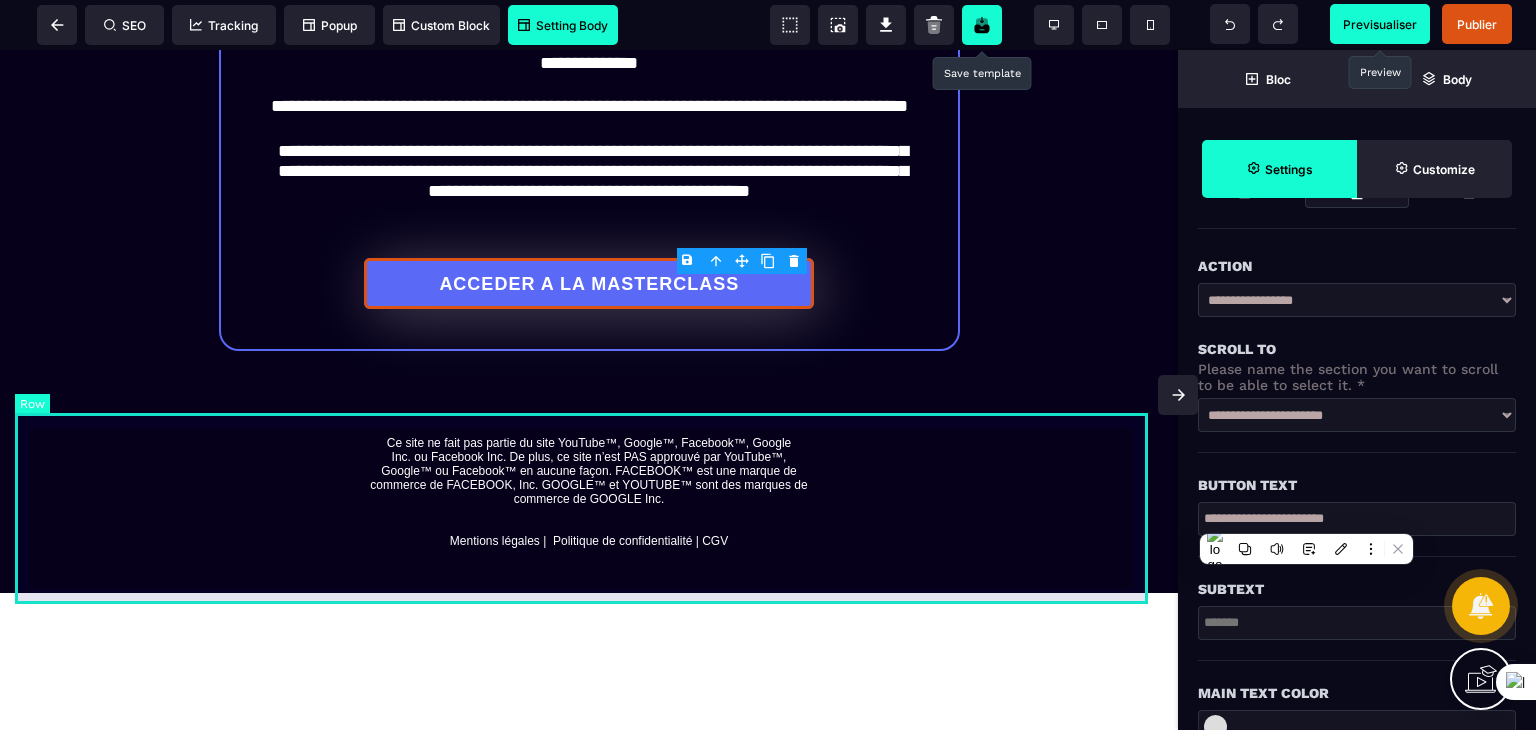 click on "Ce site ne fait pas partie du site YouTube™, Google™, Facebook™, Google  Inc. ou Facebook Inc. De plus, ce site n’est PAS approuvé par YouTube™,  Google™ ou Facebook™ en aucune façon. FACEBOOK™ est une marque de  commerce de FACEBOOK, Inc. GOOGLE™ et YOUTUBE™ sont des marques de  commerce de GOOGLE Inc. Mentions légales |  Politique de confidentialité | CGV" at bounding box center (589, 487) 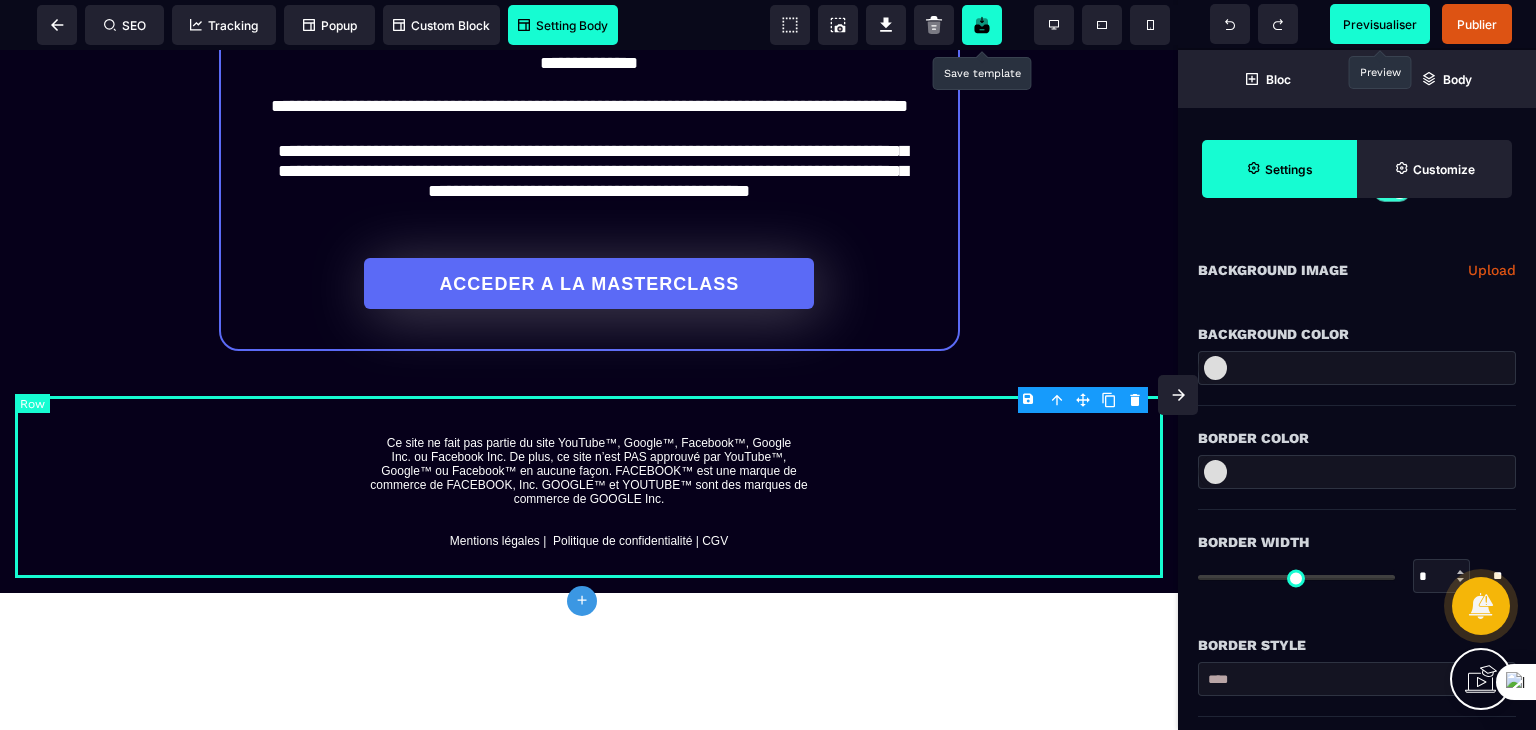 scroll, scrollTop: 0, scrollLeft: 0, axis: both 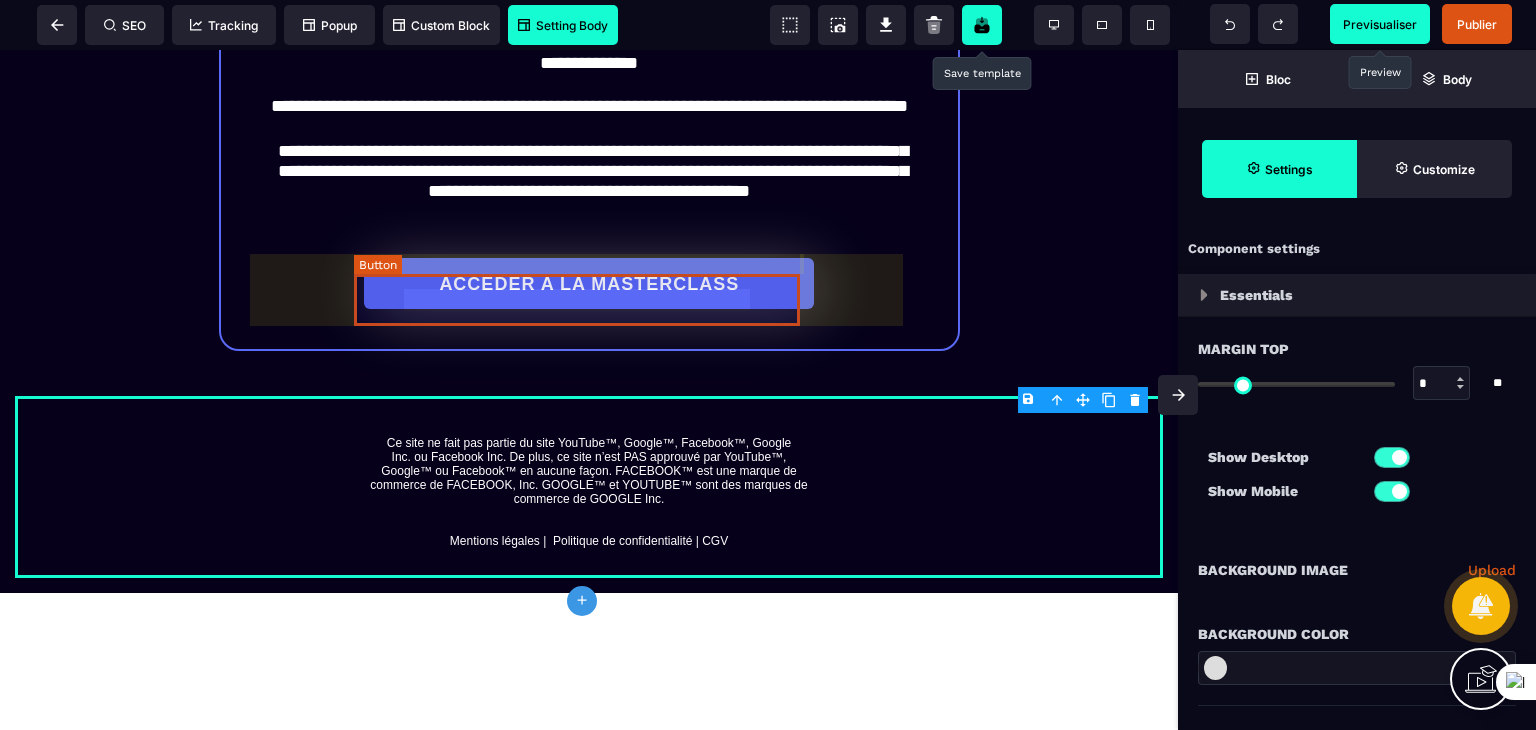 click on "ACCEDER A LA MASTERCLASS" at bounding box center [585, 284] 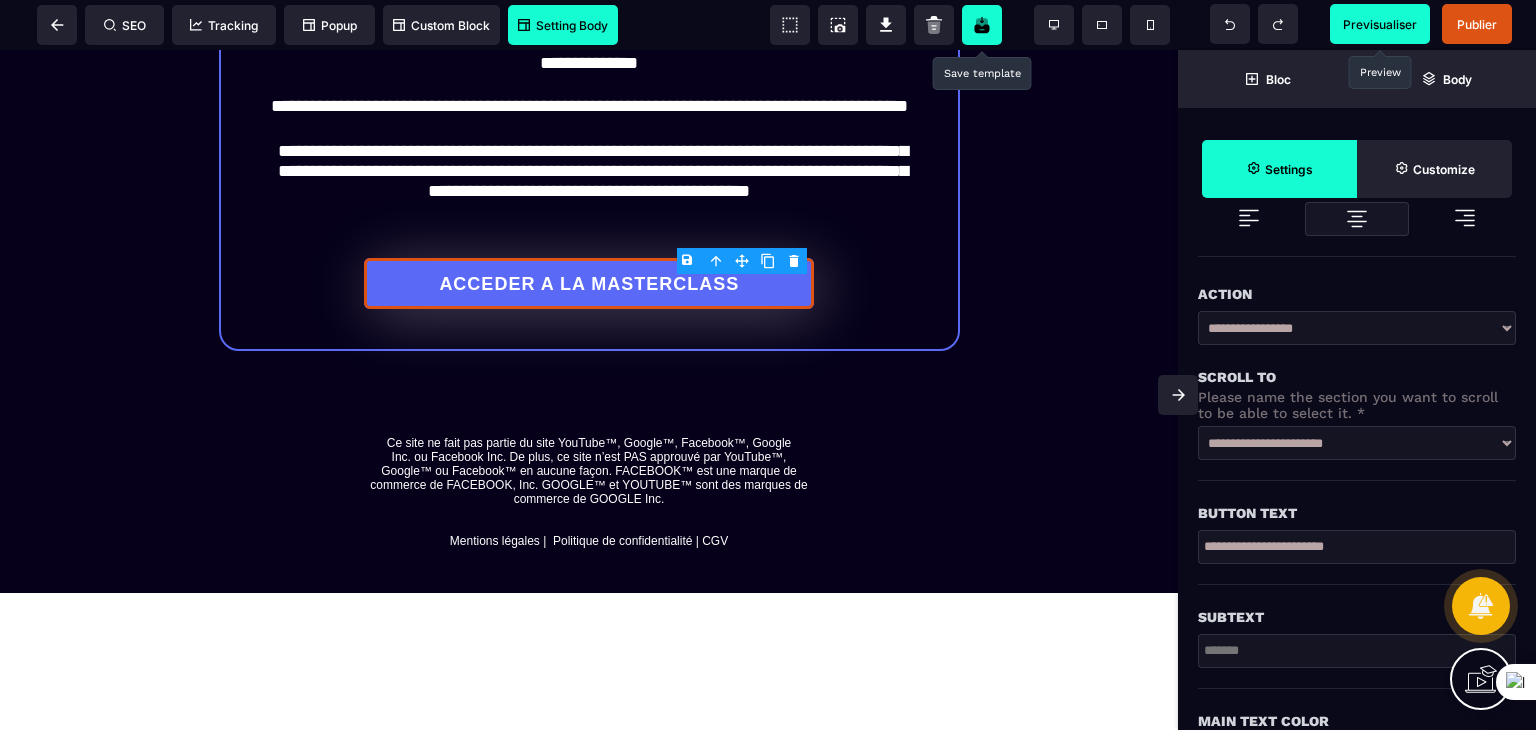 scroll, scrollTop: 300, scrollLeft: 0, axis: vertical 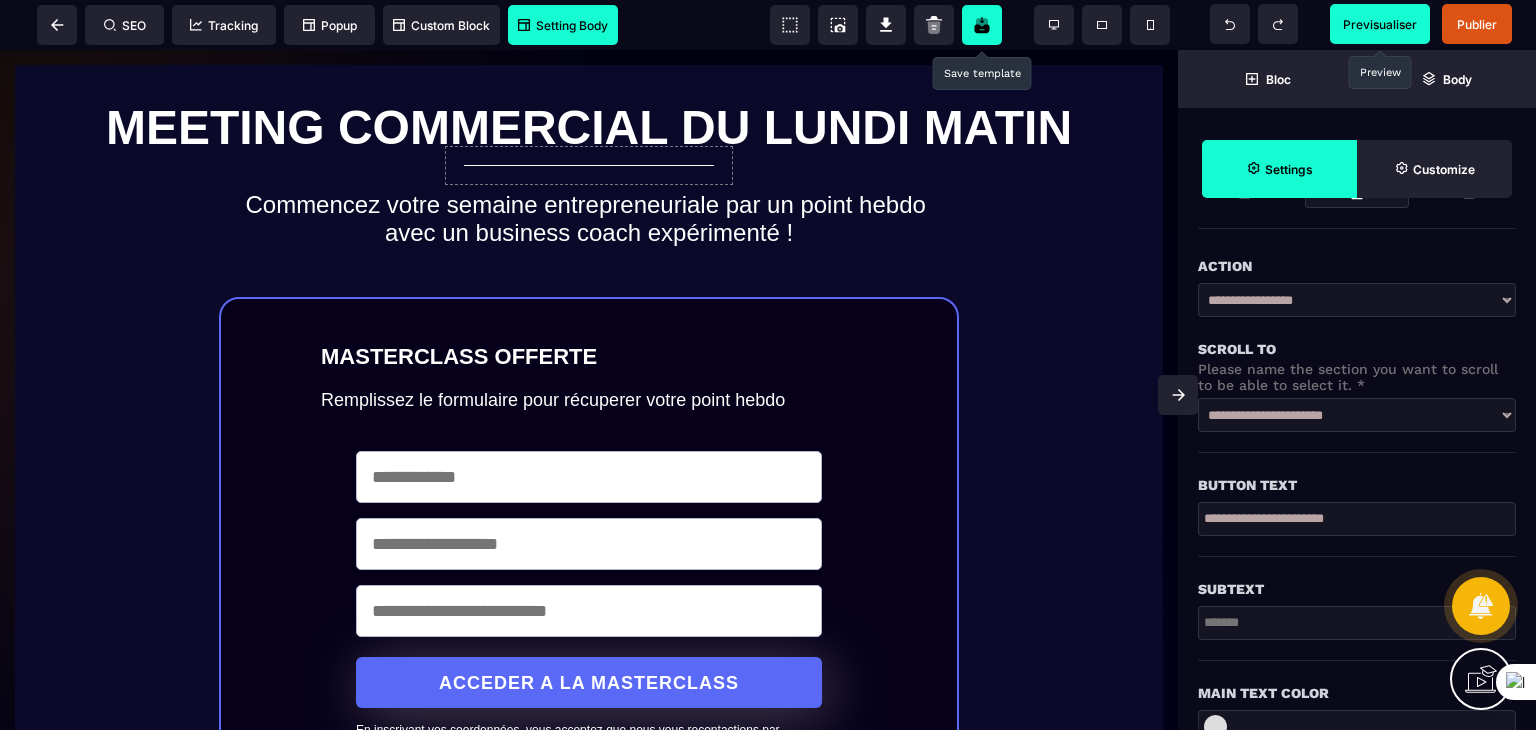 click 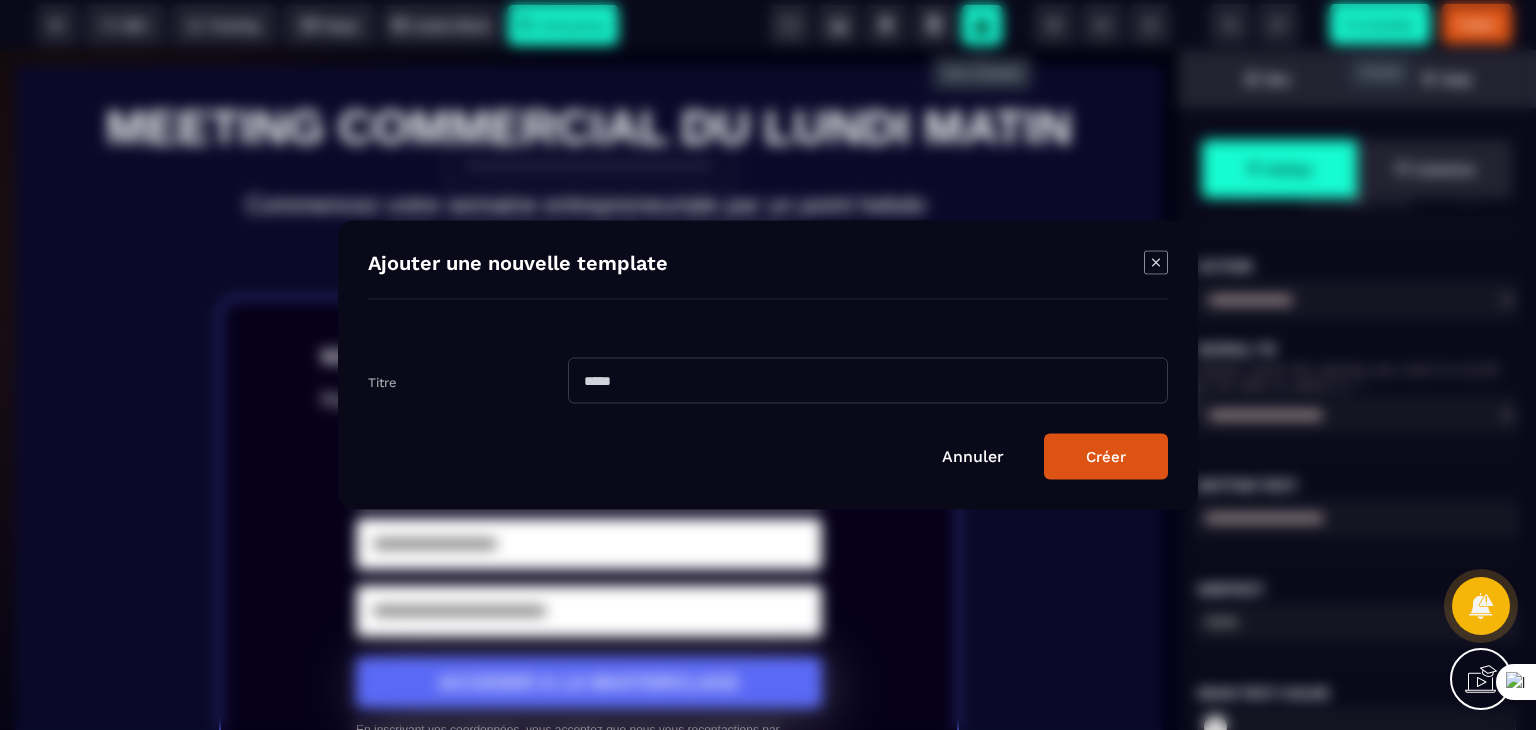 click at bounding box center [868, 381] 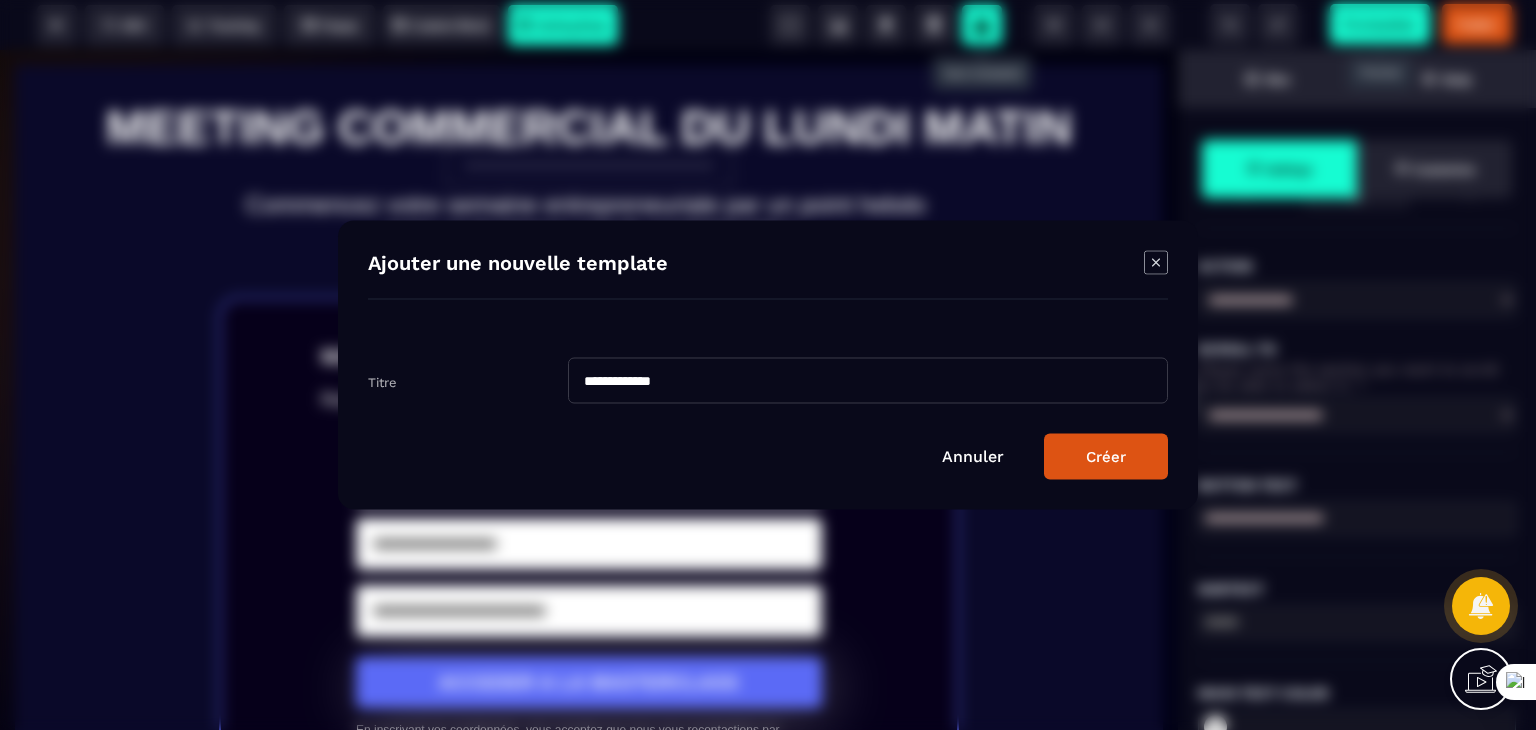 click on "Créer" at bounding box center (1106, 457) 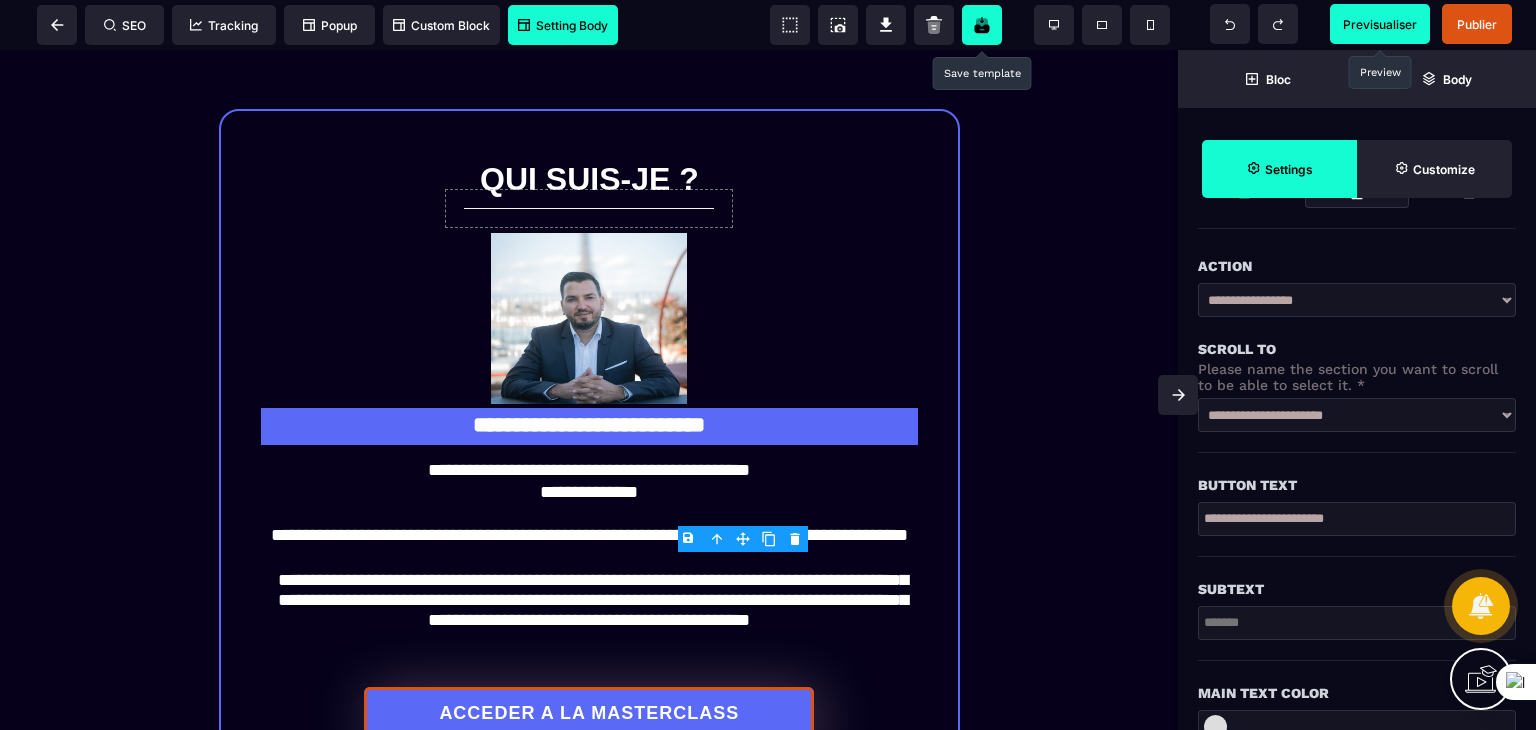scroll, scrollTop: 1800, scrollLeft: 0, axis: vertical 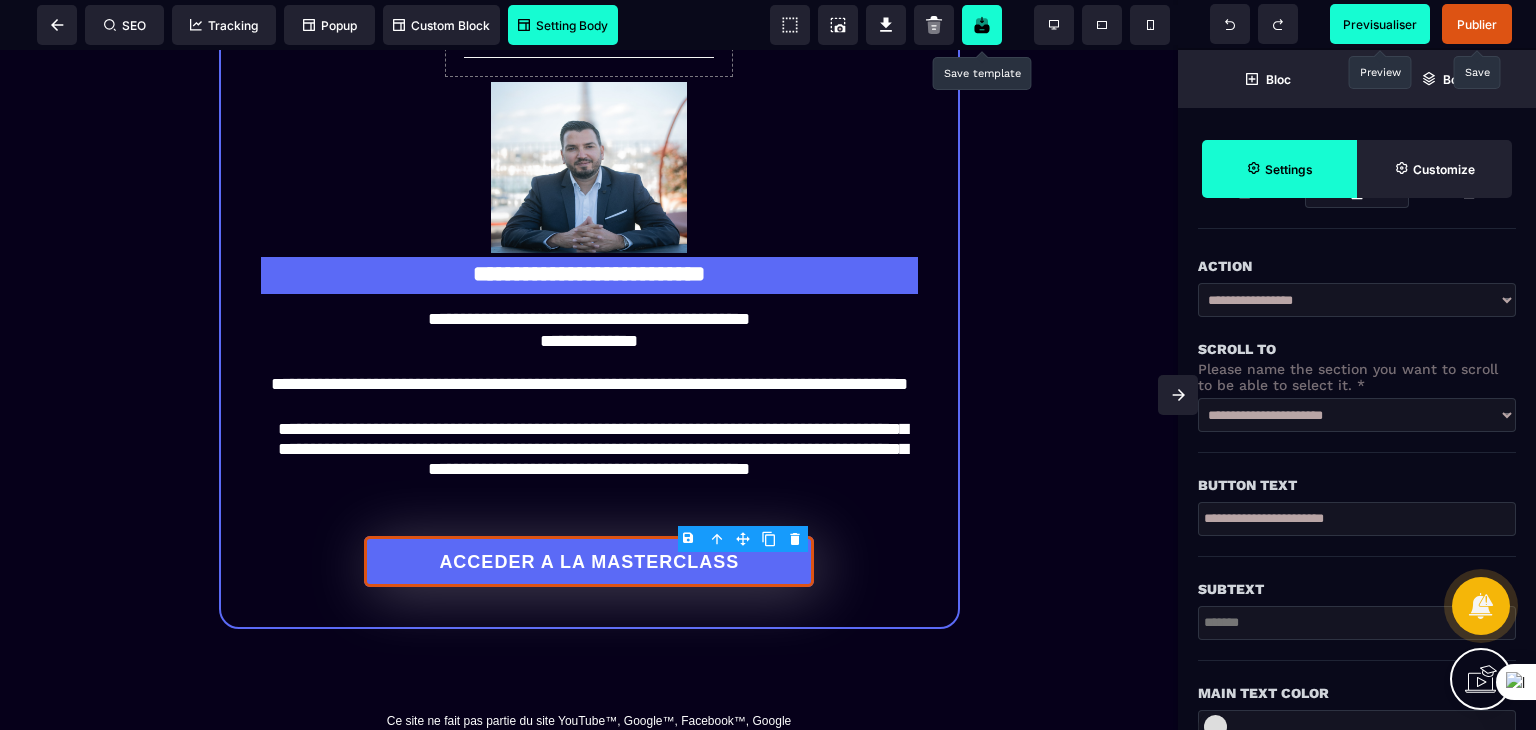 click on "Publier" at bounding box center [1477, 24] 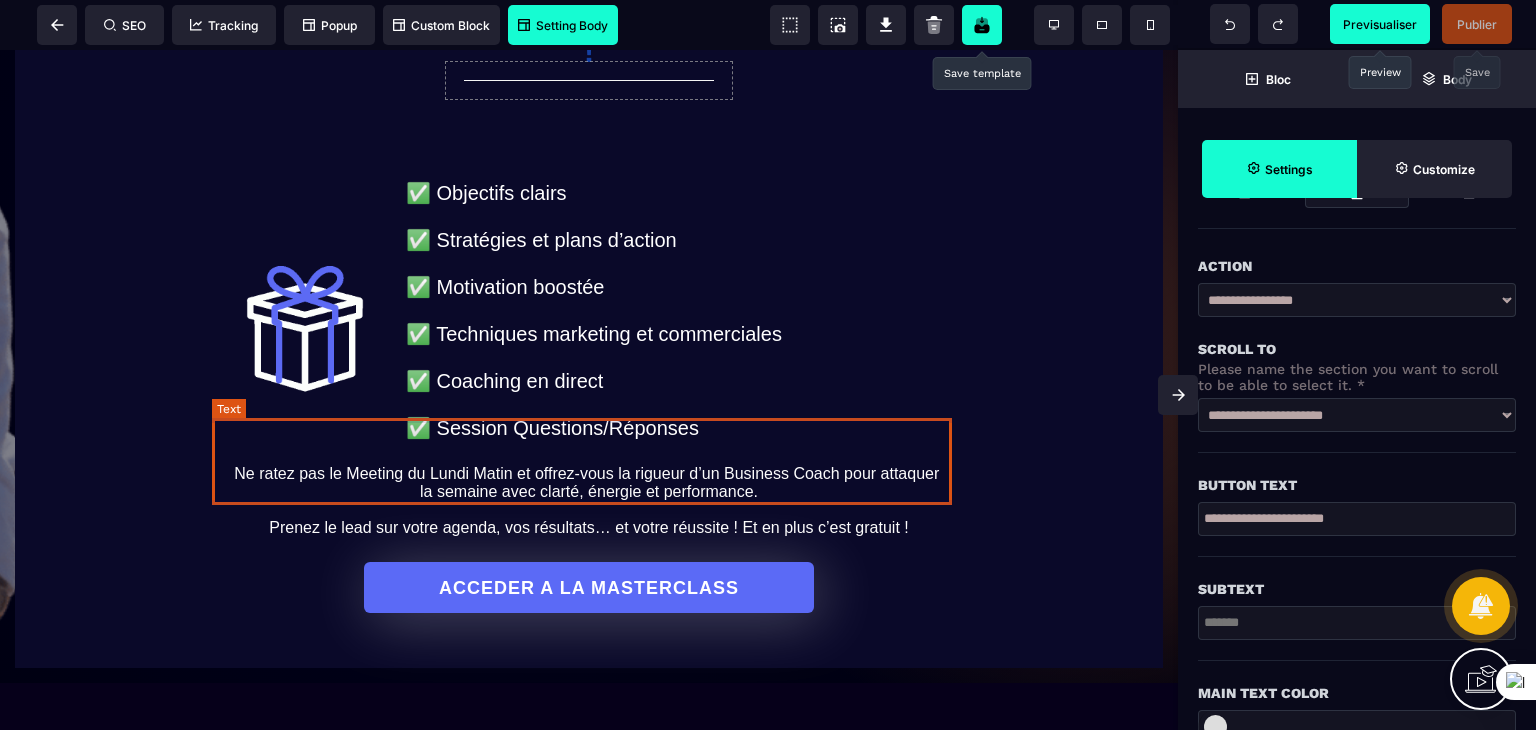 scroll, scrollTop: 800, scrollLeft: 0, axis: vertical 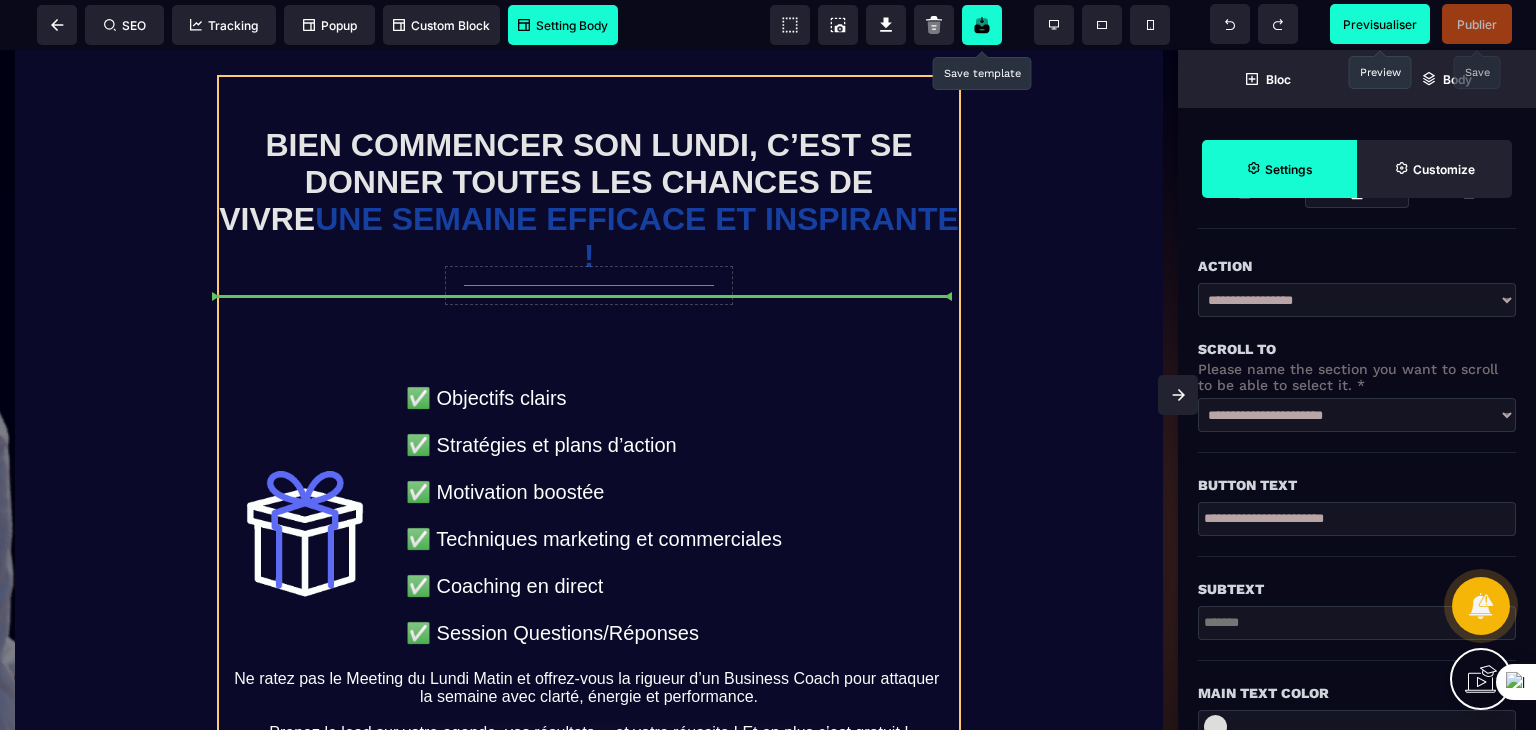 drag, startPoint x: 636, startPoint y: 270, endPoint x: 640, endPoint y: 285, distance: 15.524175 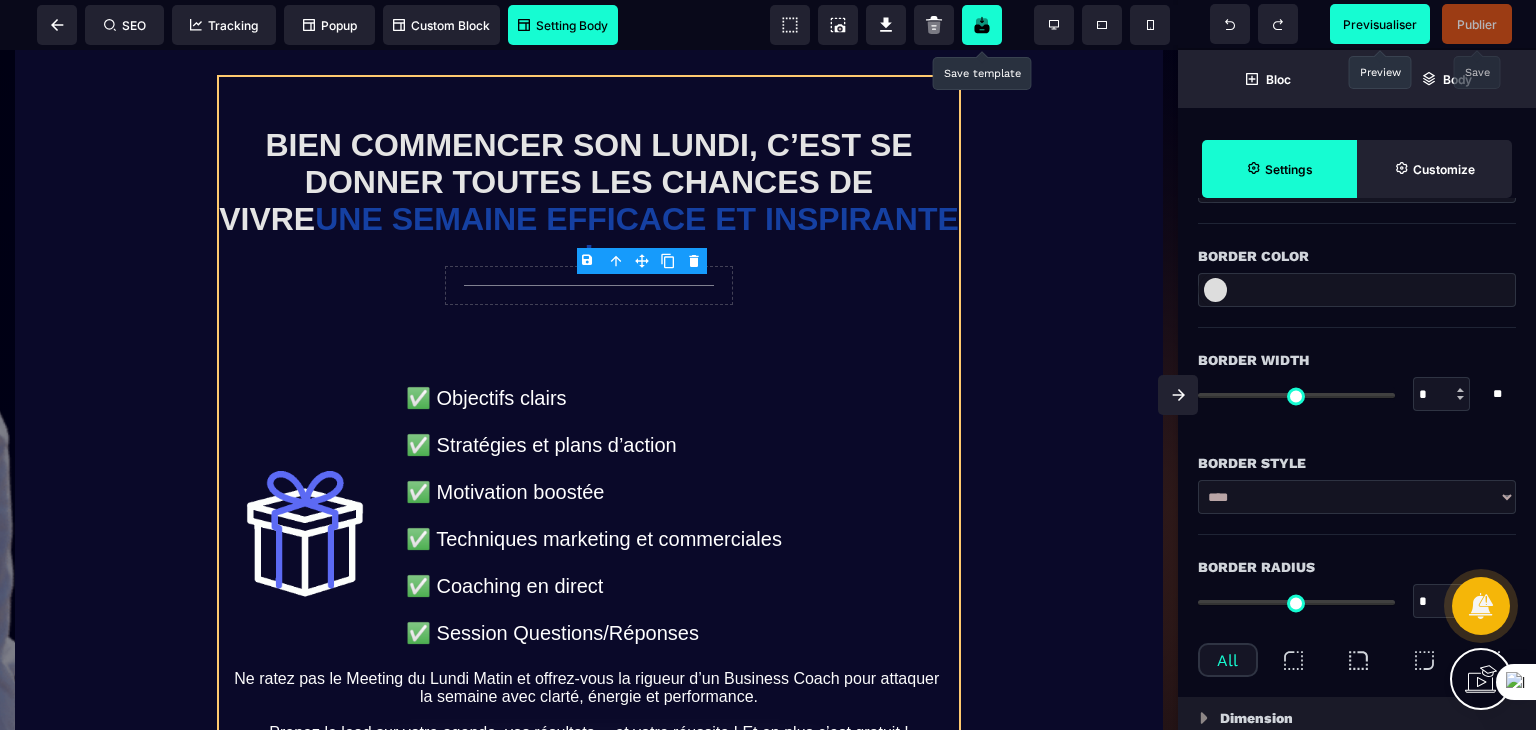 scroll, scrollTop: 0, scrollLeft: 0, axis: both 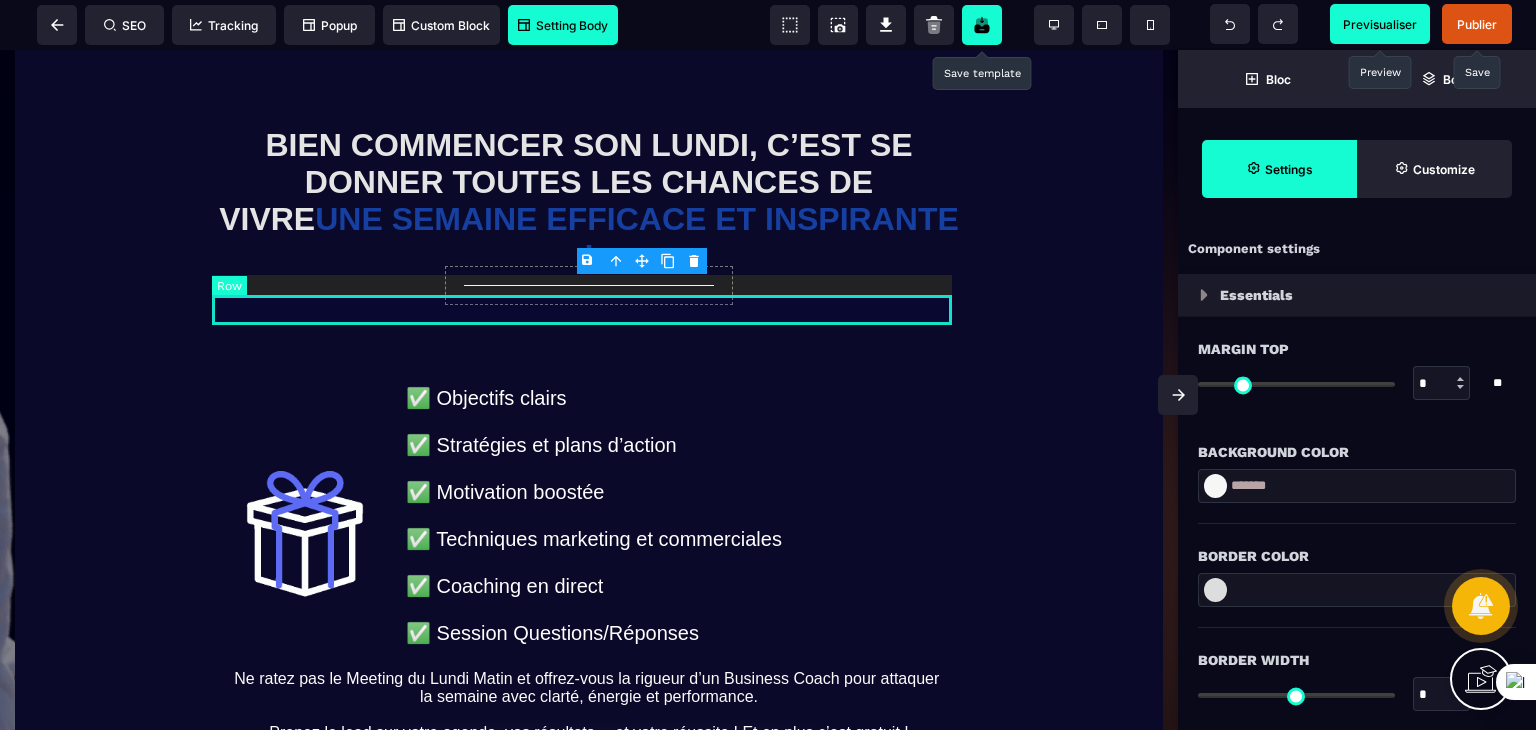 click at bounding box center (589, 321) 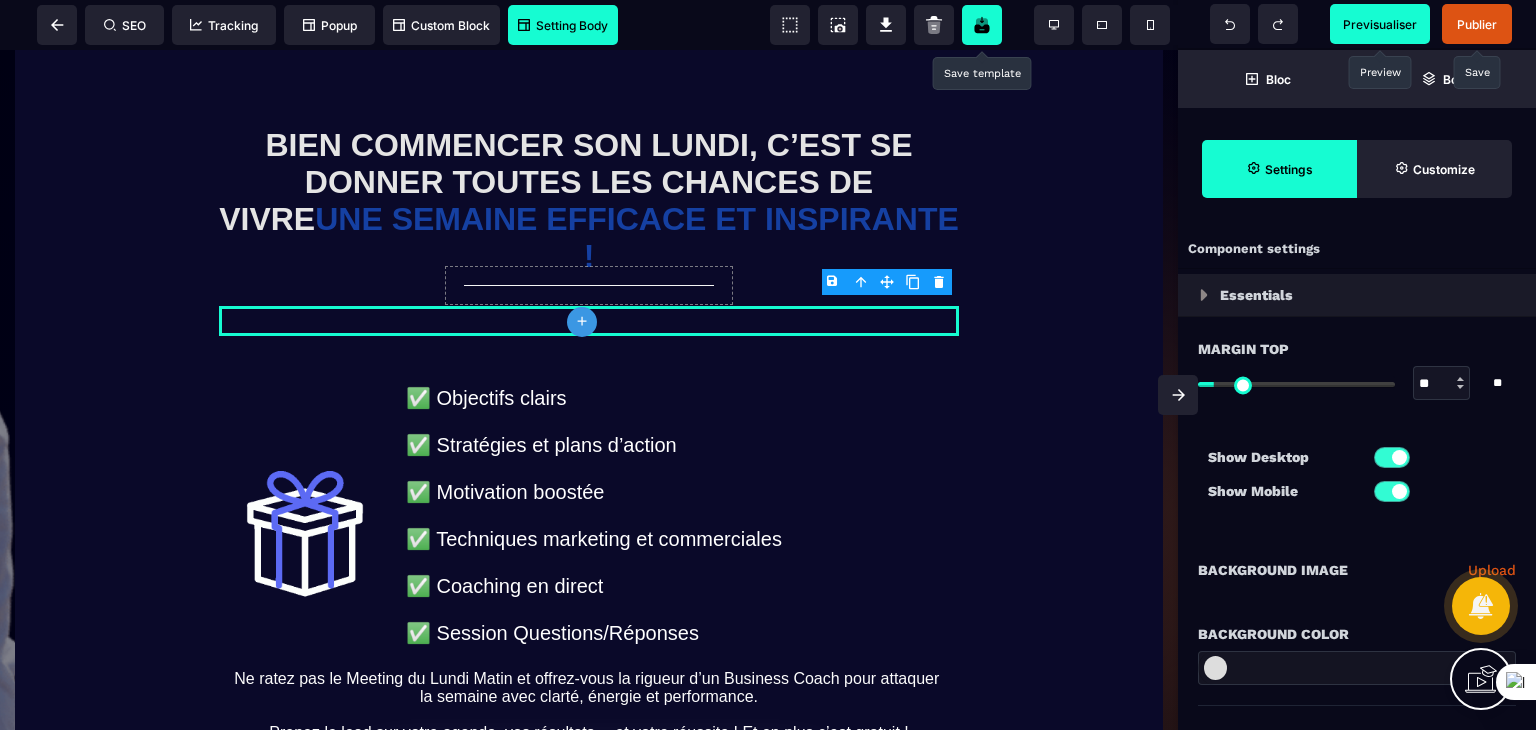 click on "B I U S
A *******
plus
Row
SEO
Big" at bounding box center (768, 365) 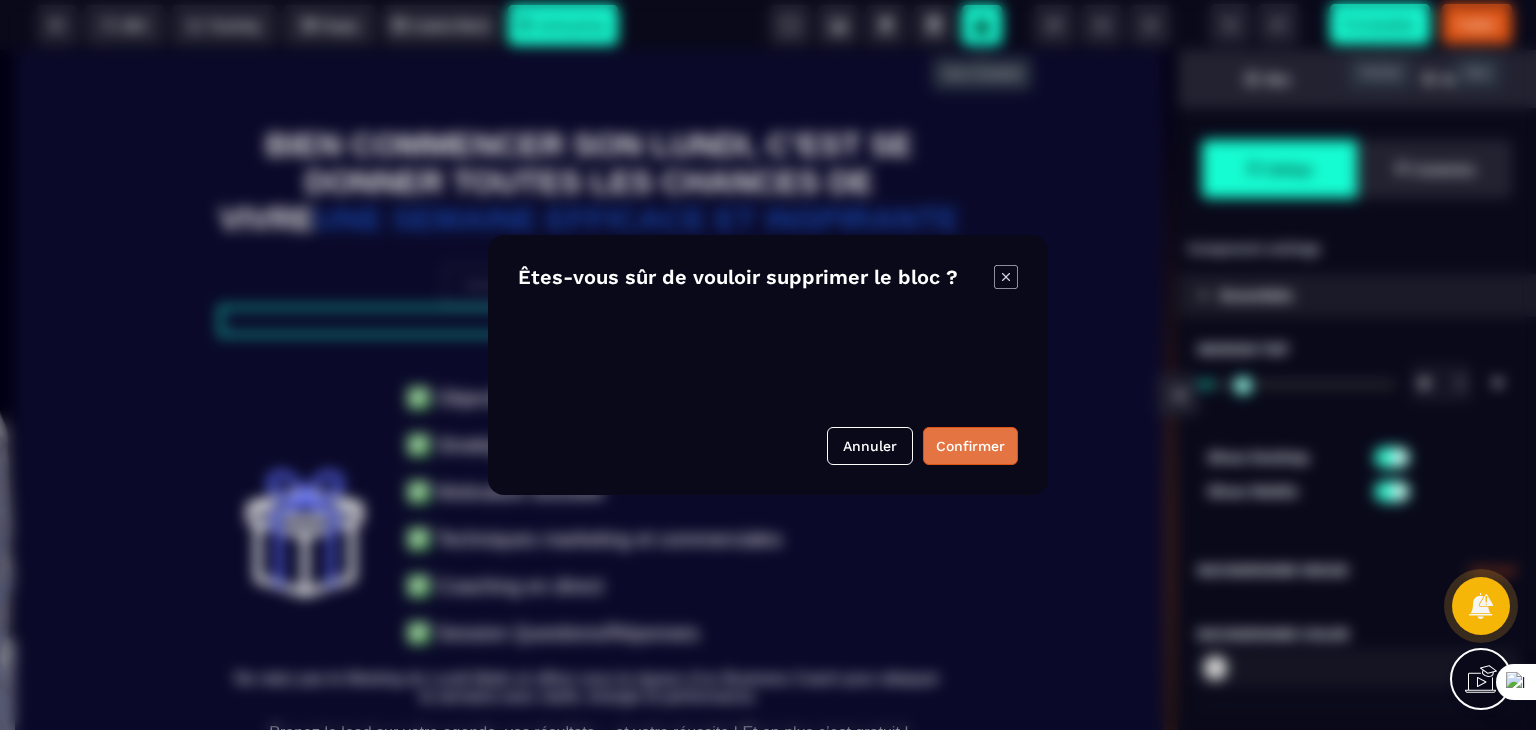 click on "Confirmer" at bounding box center [970, 446] 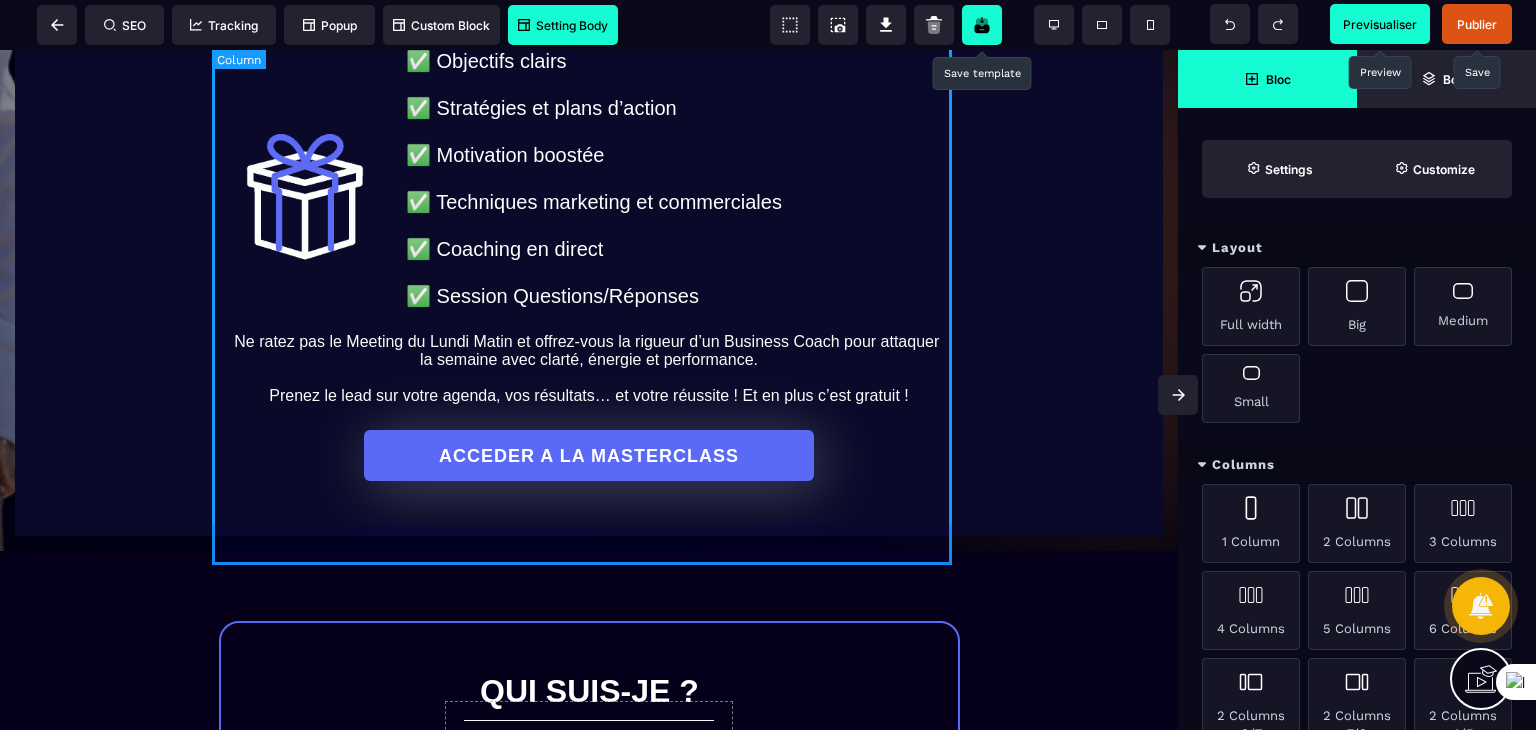 scroll, scrollTop: 1100, scrollLeft: 0, axis: vertical 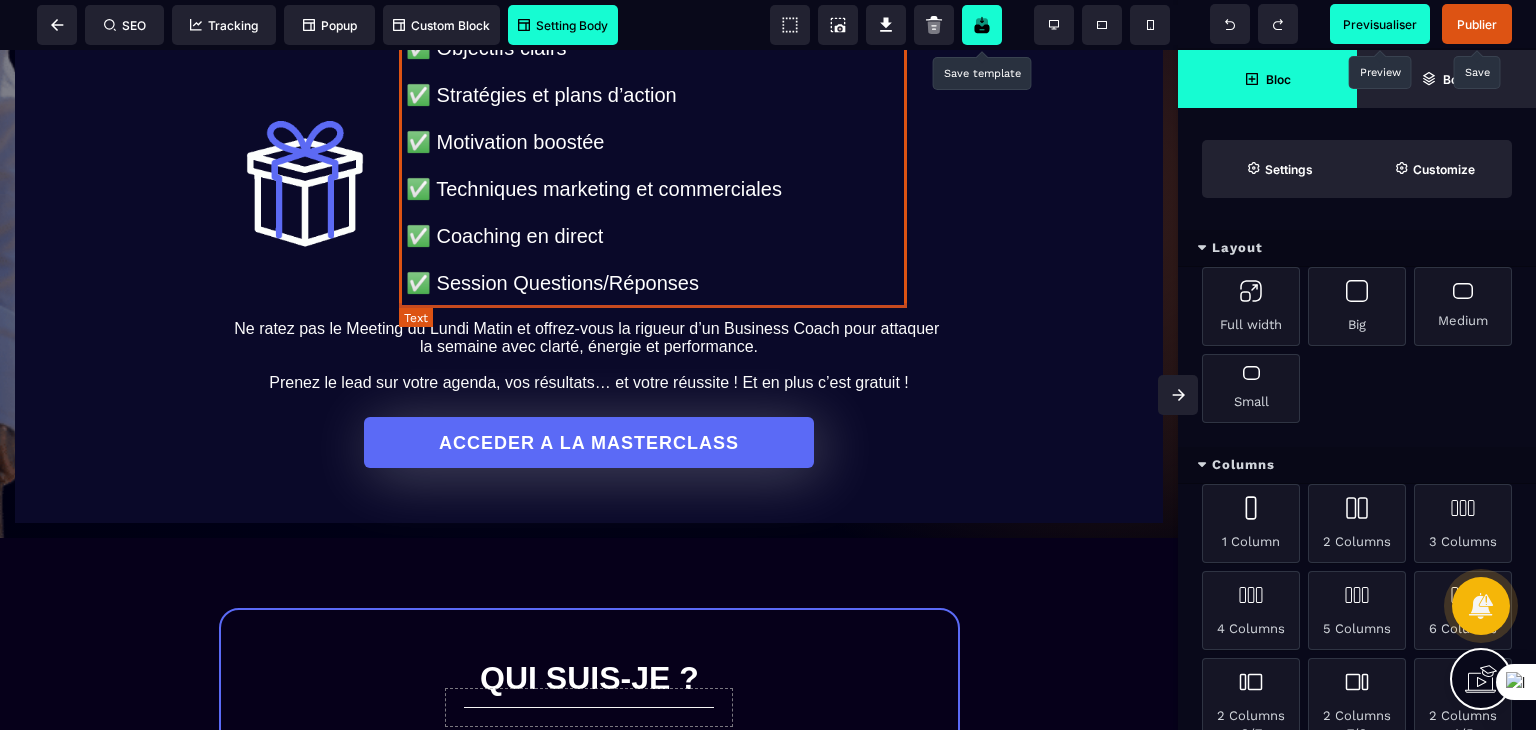 click on "✅ Objectifs clairs ✅ Stratégies et plans d’action ✅ Motivation boostée ✅ Techniques marketing et commerciales ✅ Coaching en direct ✅ Session Questions/Réponses" at bounding box center [660, 165] 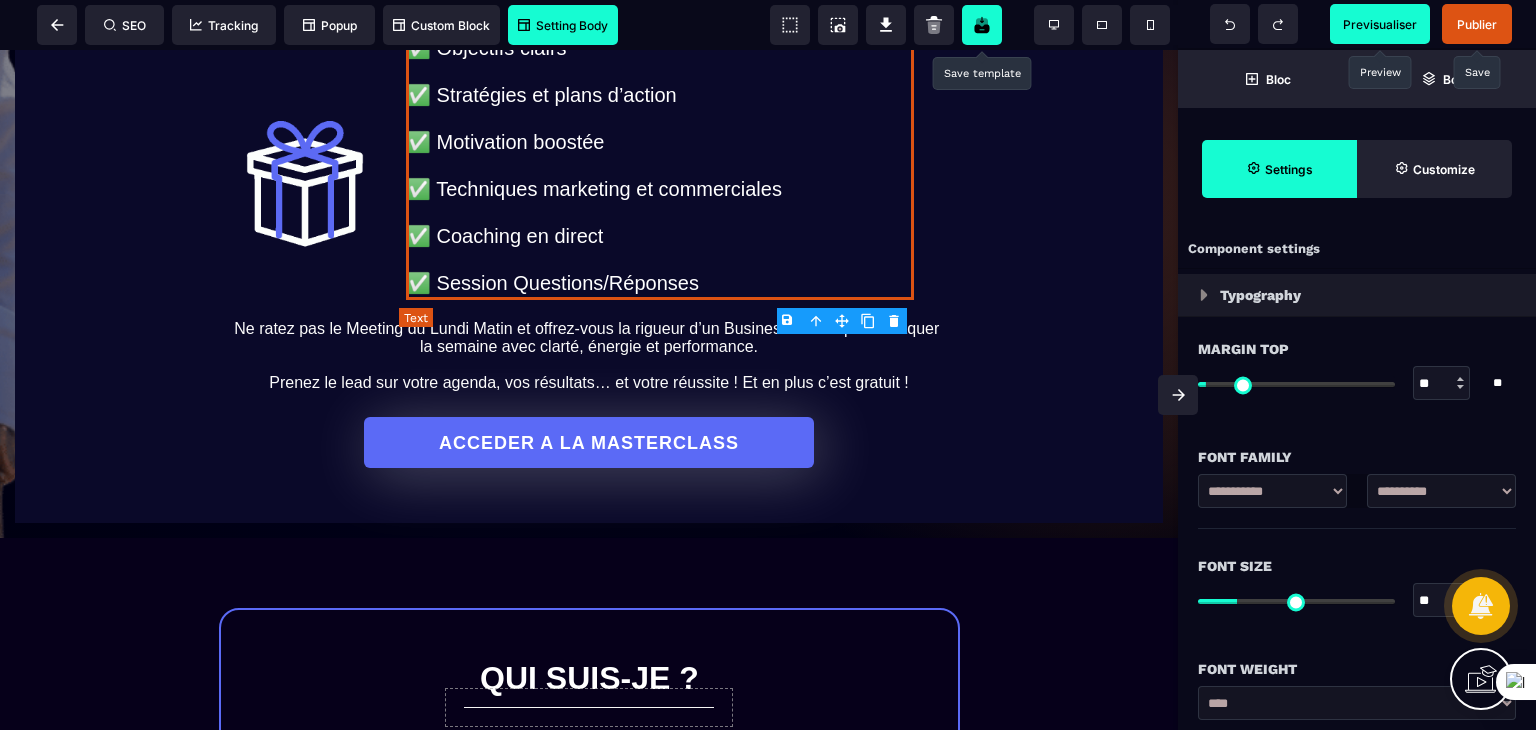 click on "✅ Objectifs clairs ✅ Stratégies et plans d’action ✅ Motivation boostée ✅ Techniques marketing et commerciales ✅ Coaching en direct ✅ Session Questions/Réponses" at bounding box center (660, 165) 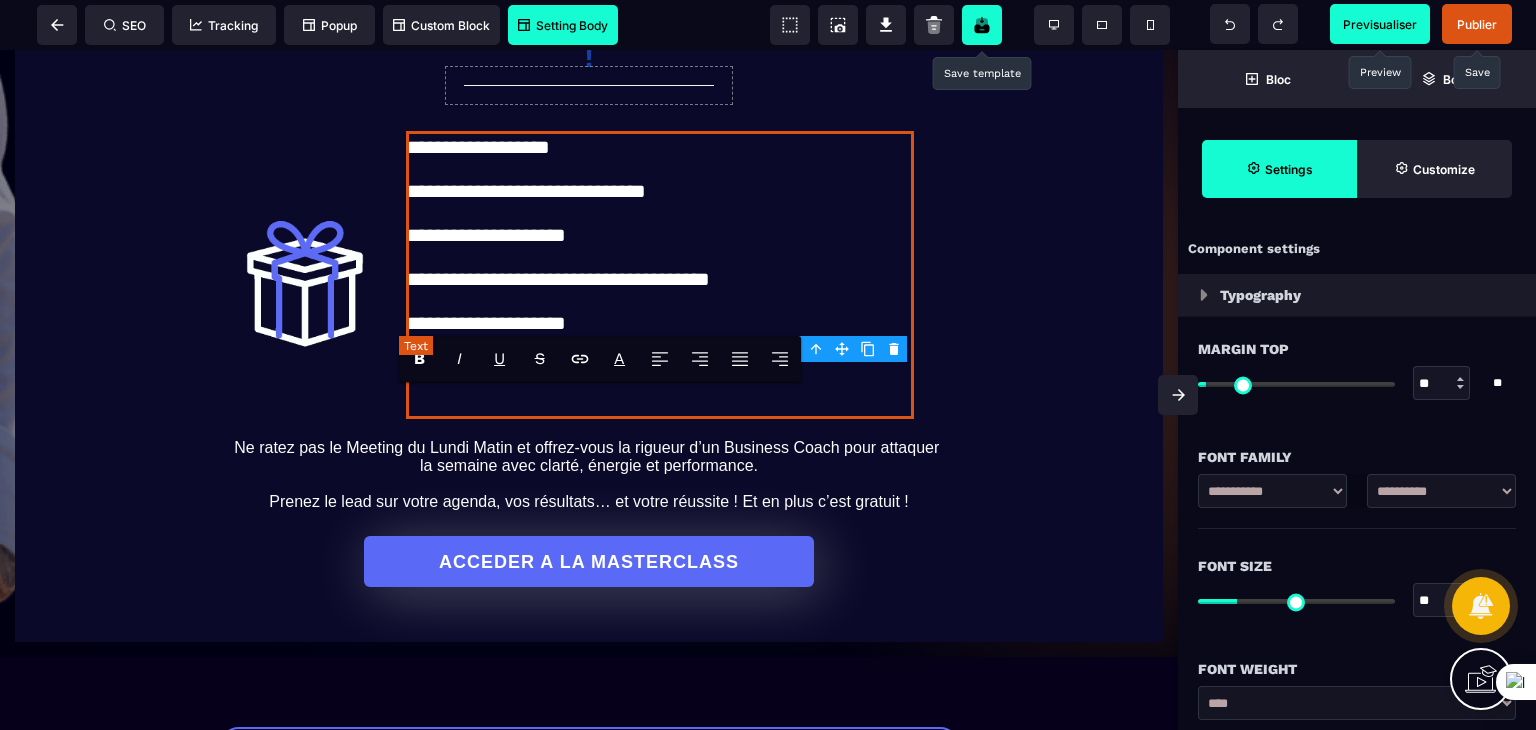 scroll, scrollTop: 900, scrollLeft: 0, axis: vertical 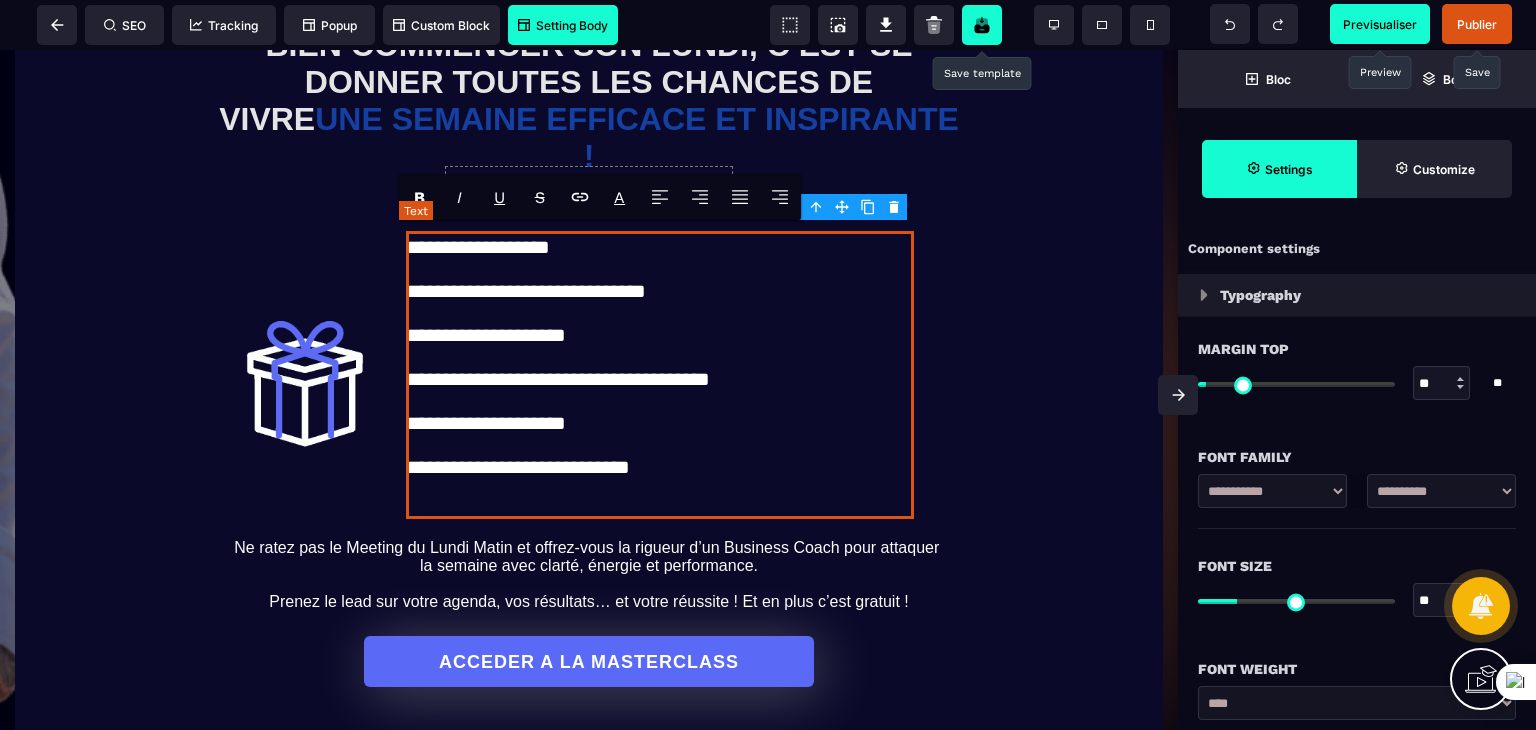 click on "**********" at bounding box center (660, 375) 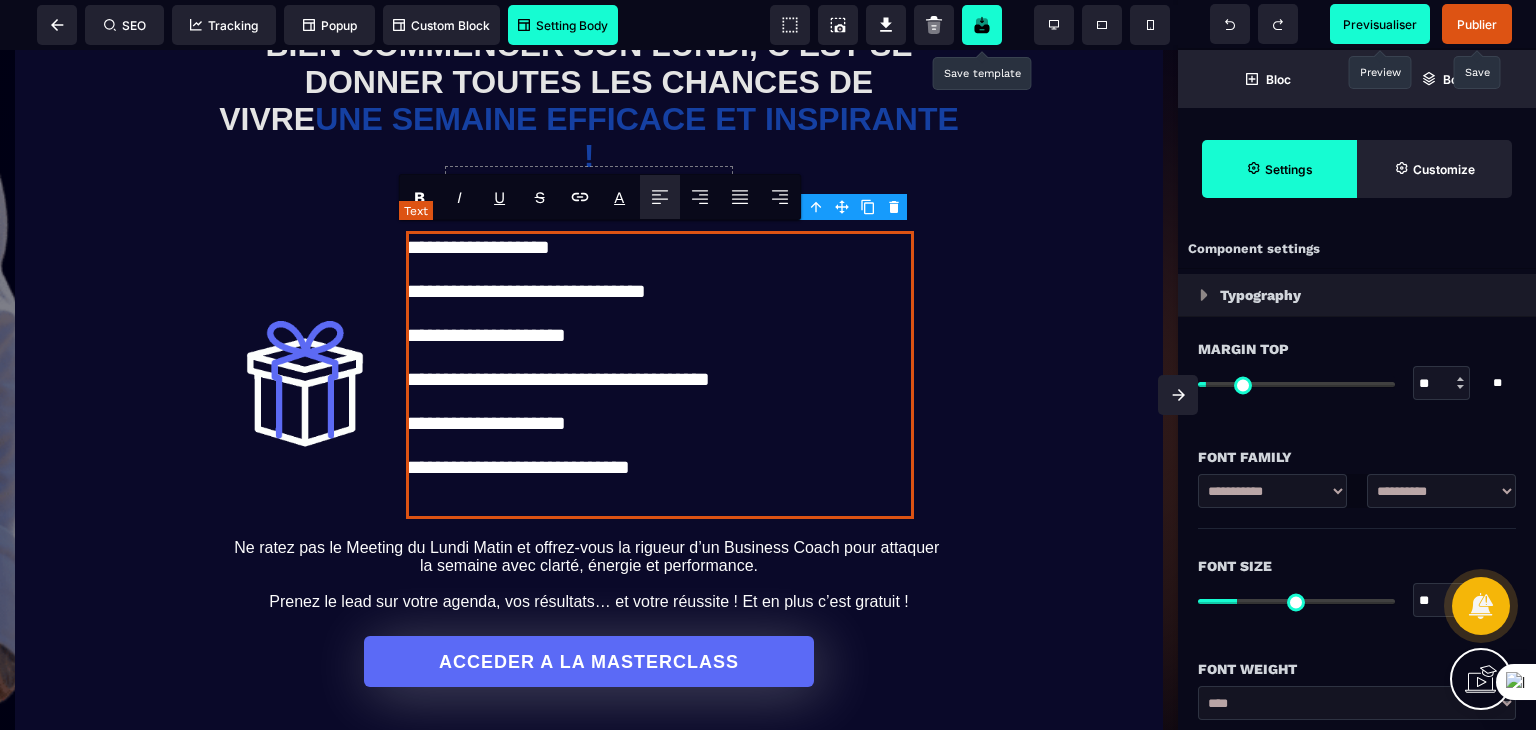 click on "**********" at bounding box center [660, 375] 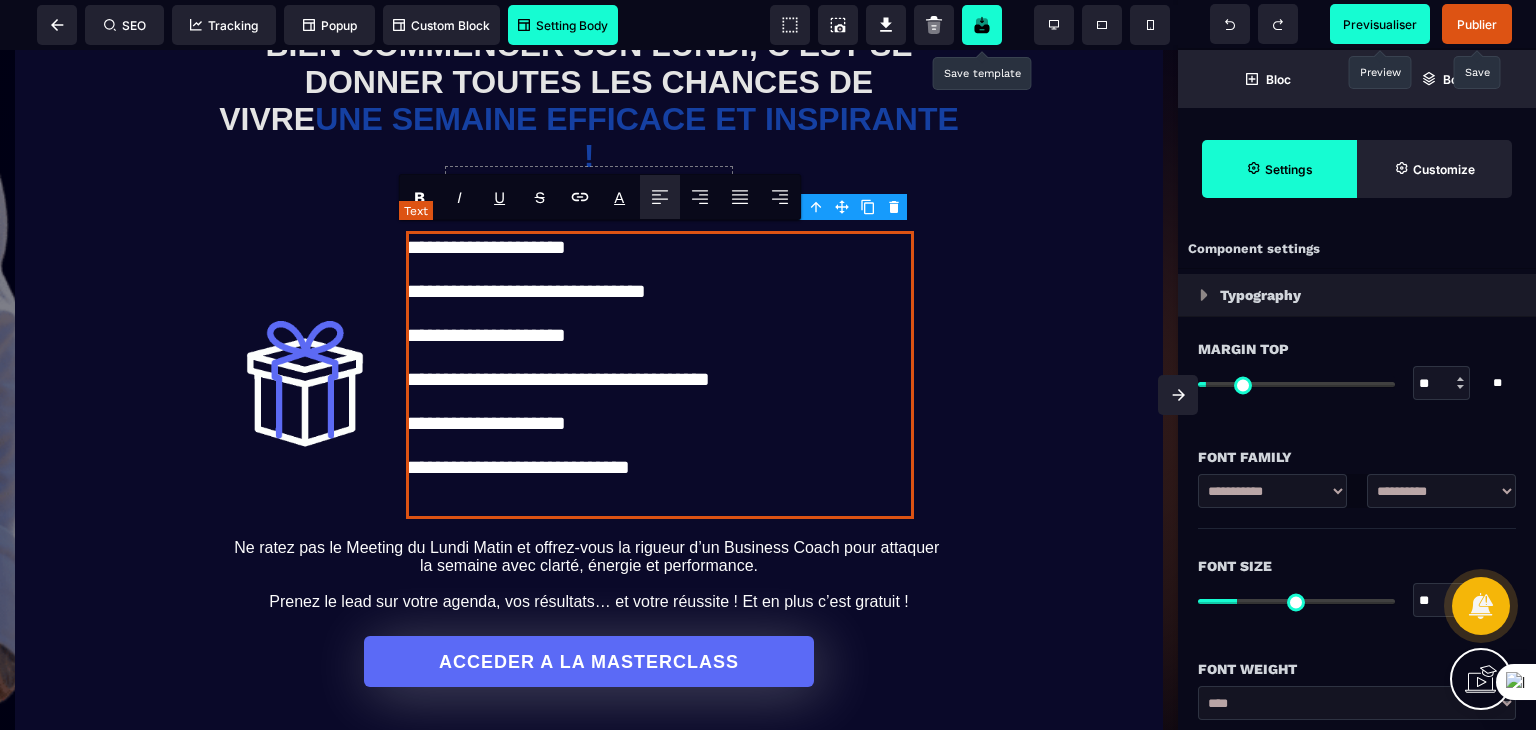 click on "**********" at bounding box center [660, 375] 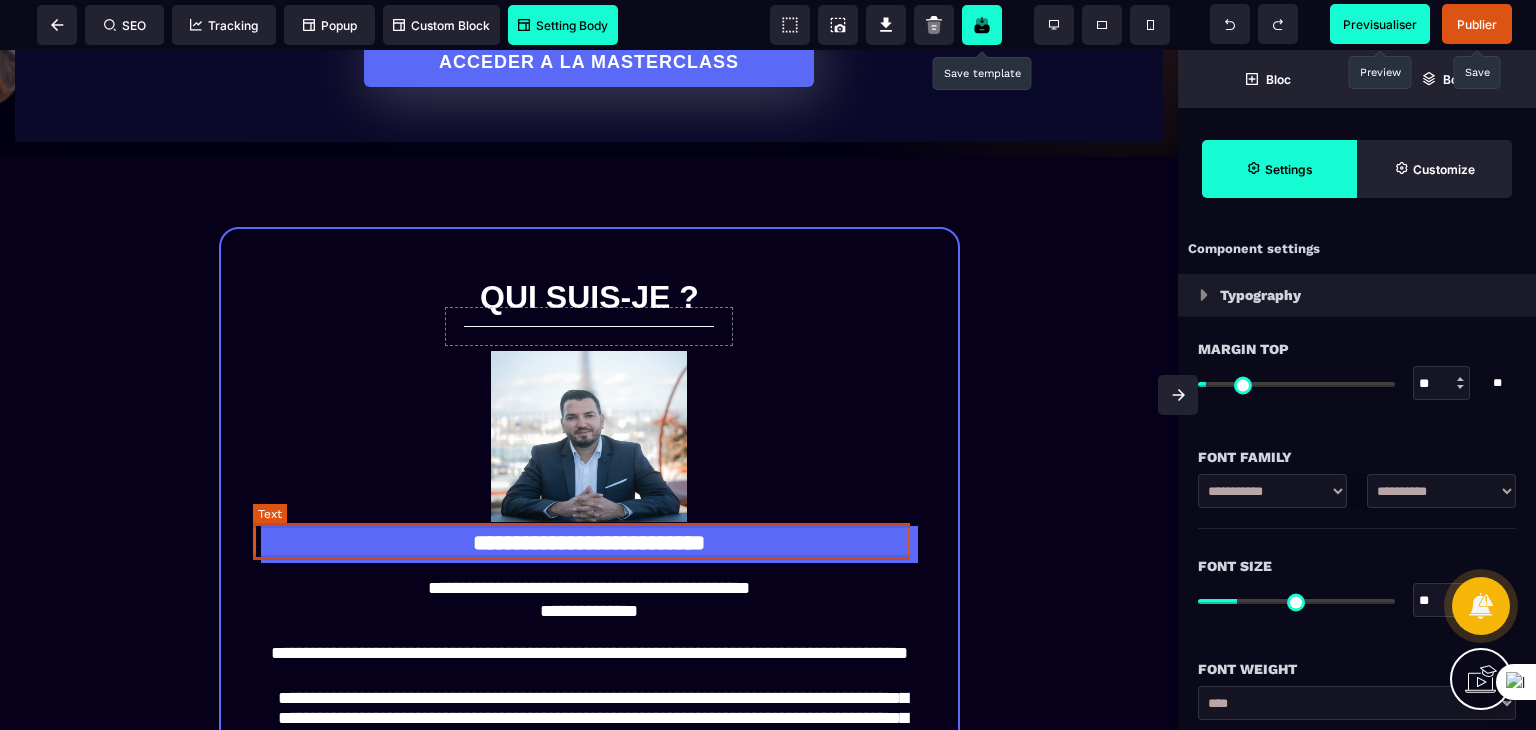 scroll, scrollTop: 1700, scrollLeft: 0, axis: vertical 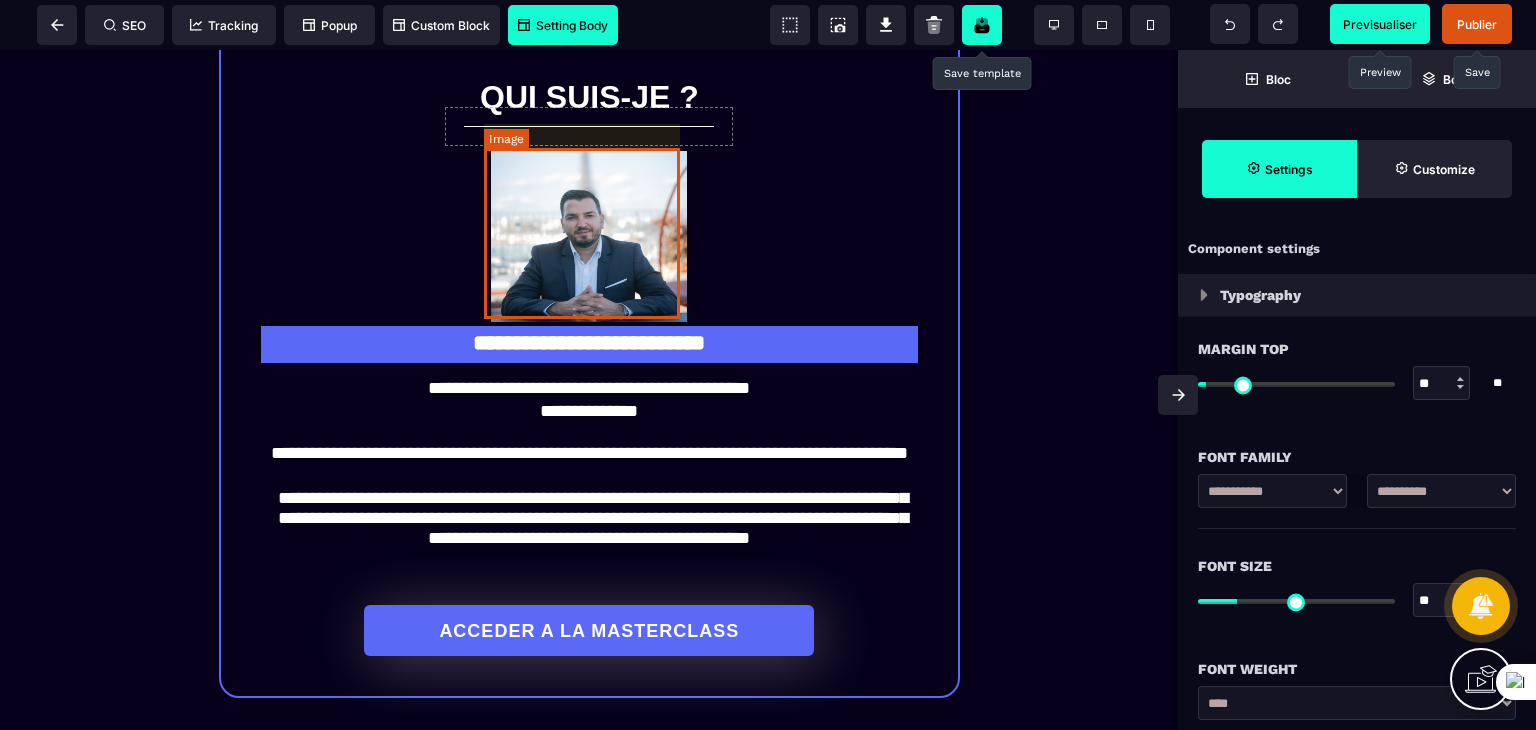 click at bounding box center [589, 236] 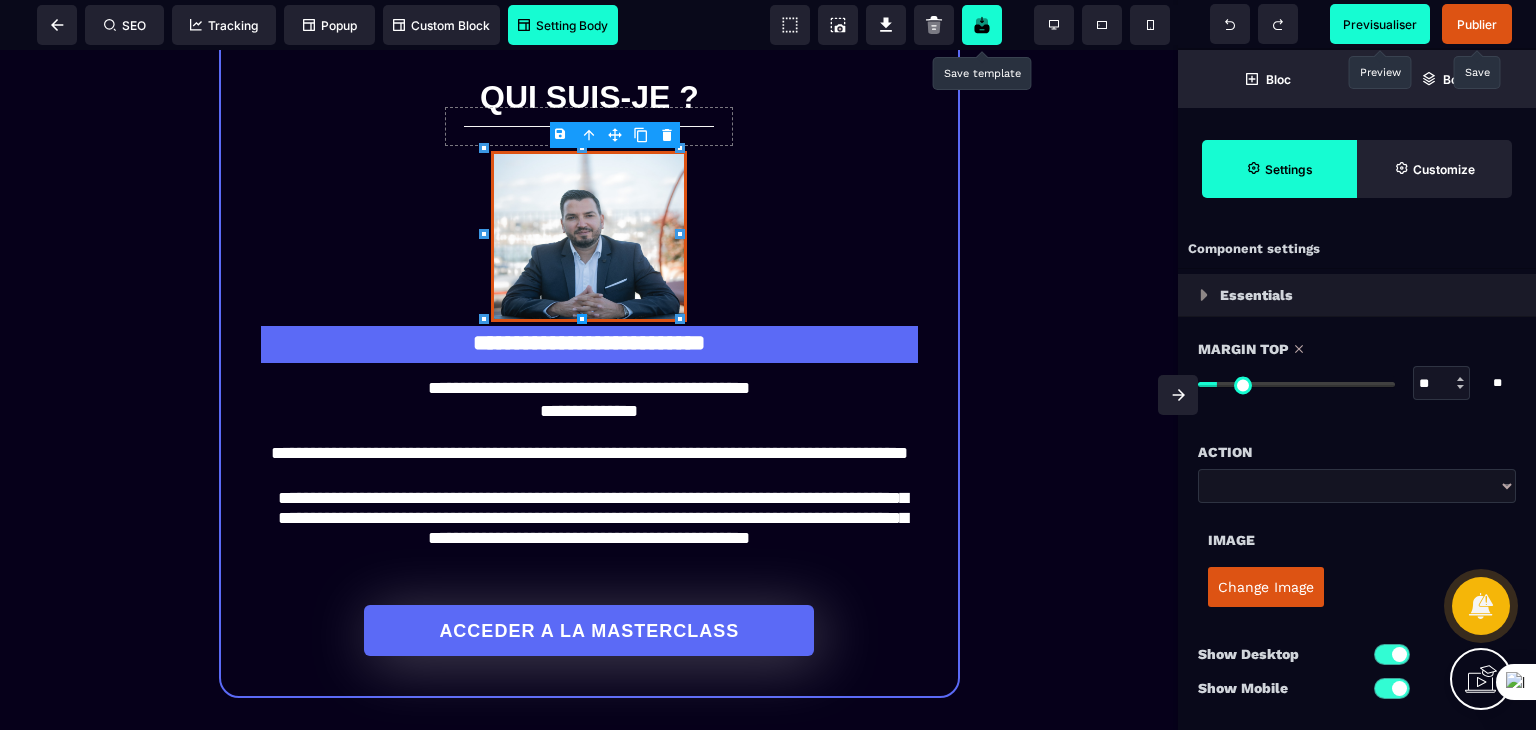 click on "B I U S
A *******
Image
SEO
Tracking
Popup" at bounding box center (768, 365) 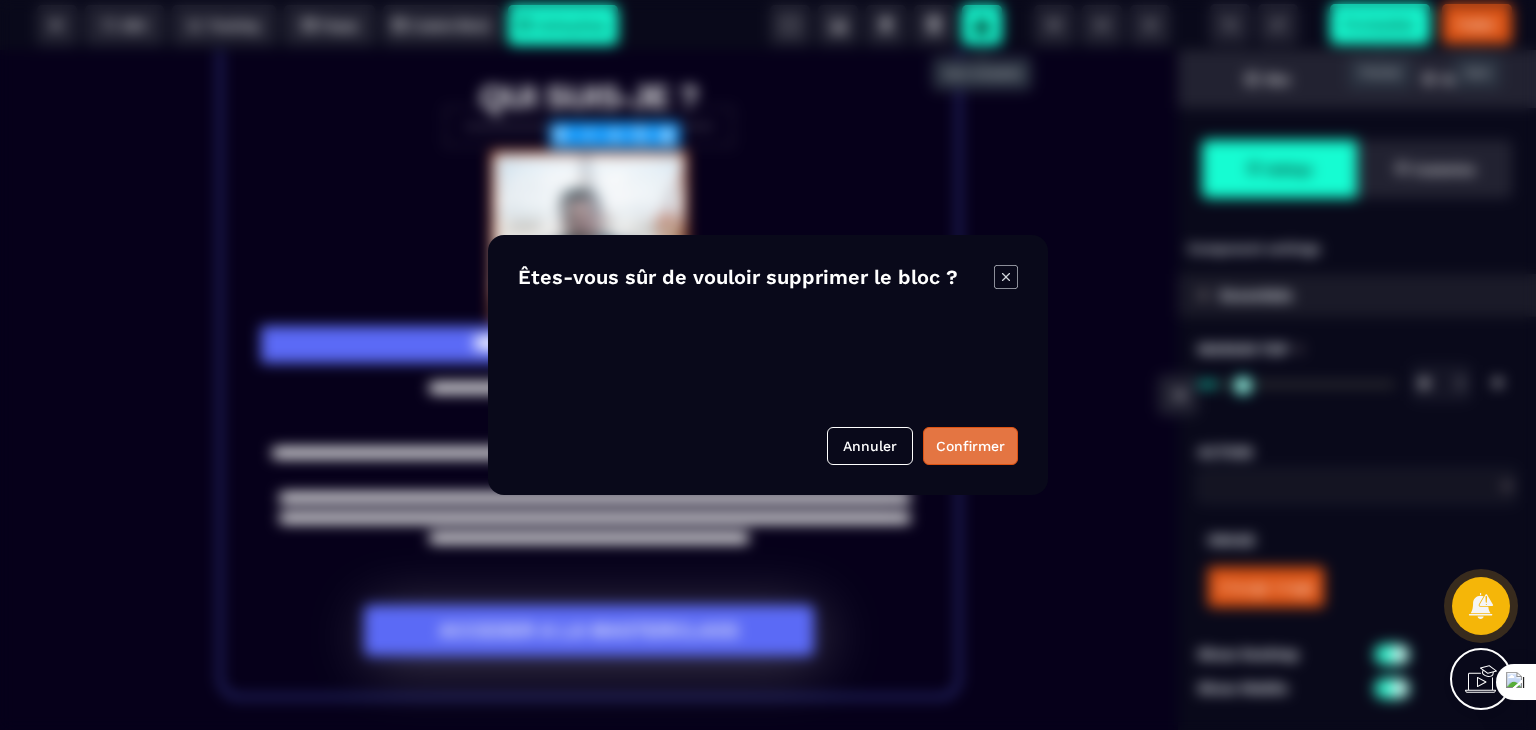 click on "Confirmer" at bounding box center [970, 446] 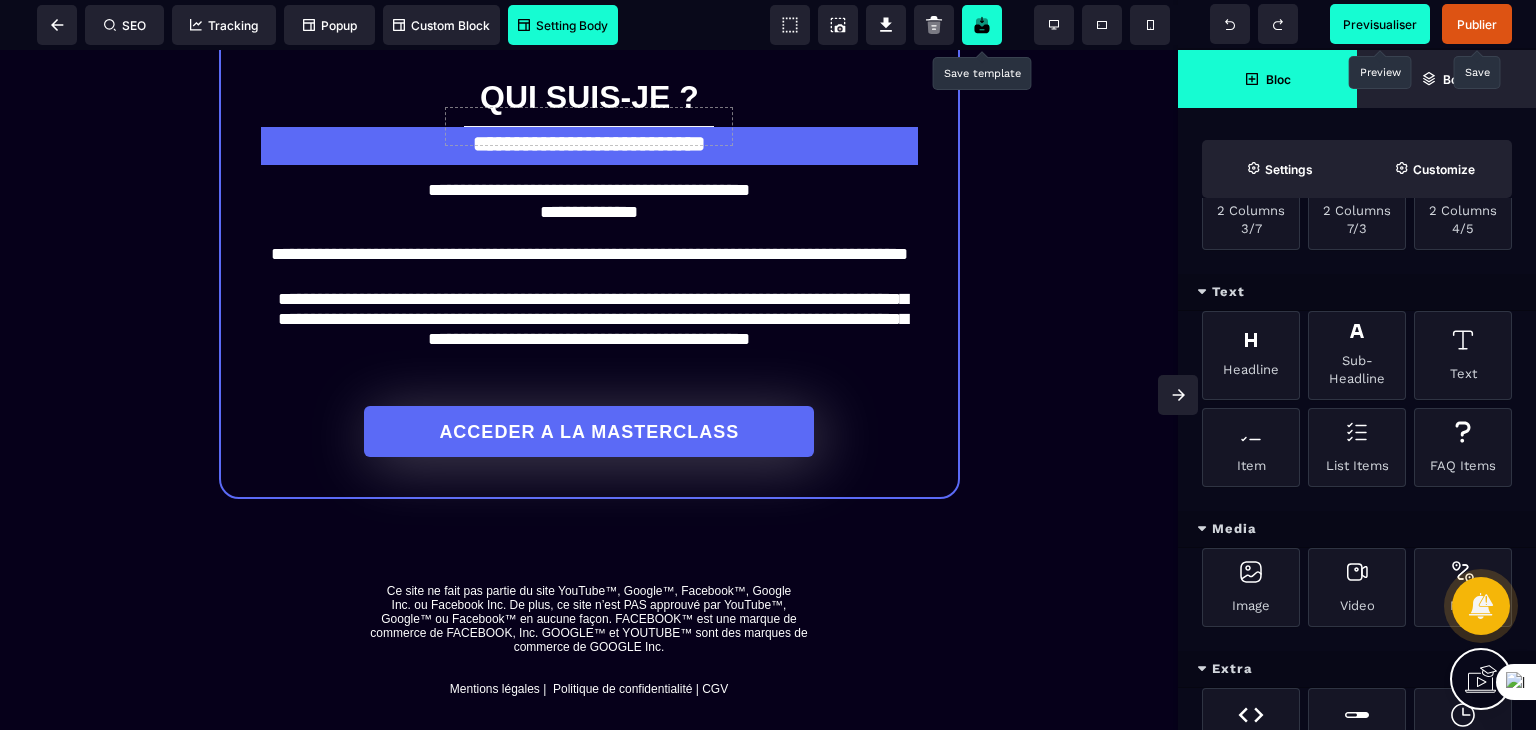 scroll, scrollTop: 600, scrollLeft: 0, axis: vertical 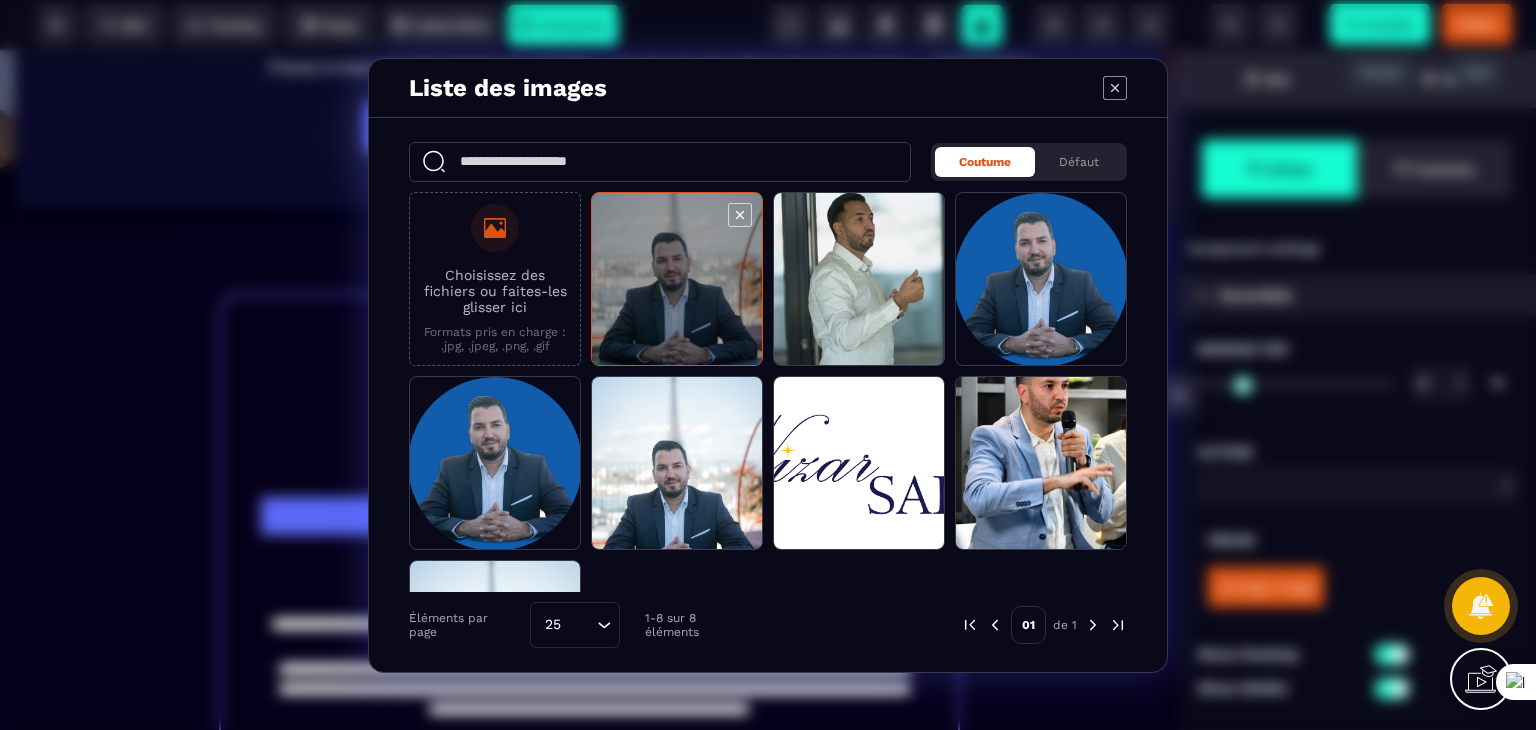 click at bounding box center (677, 280) 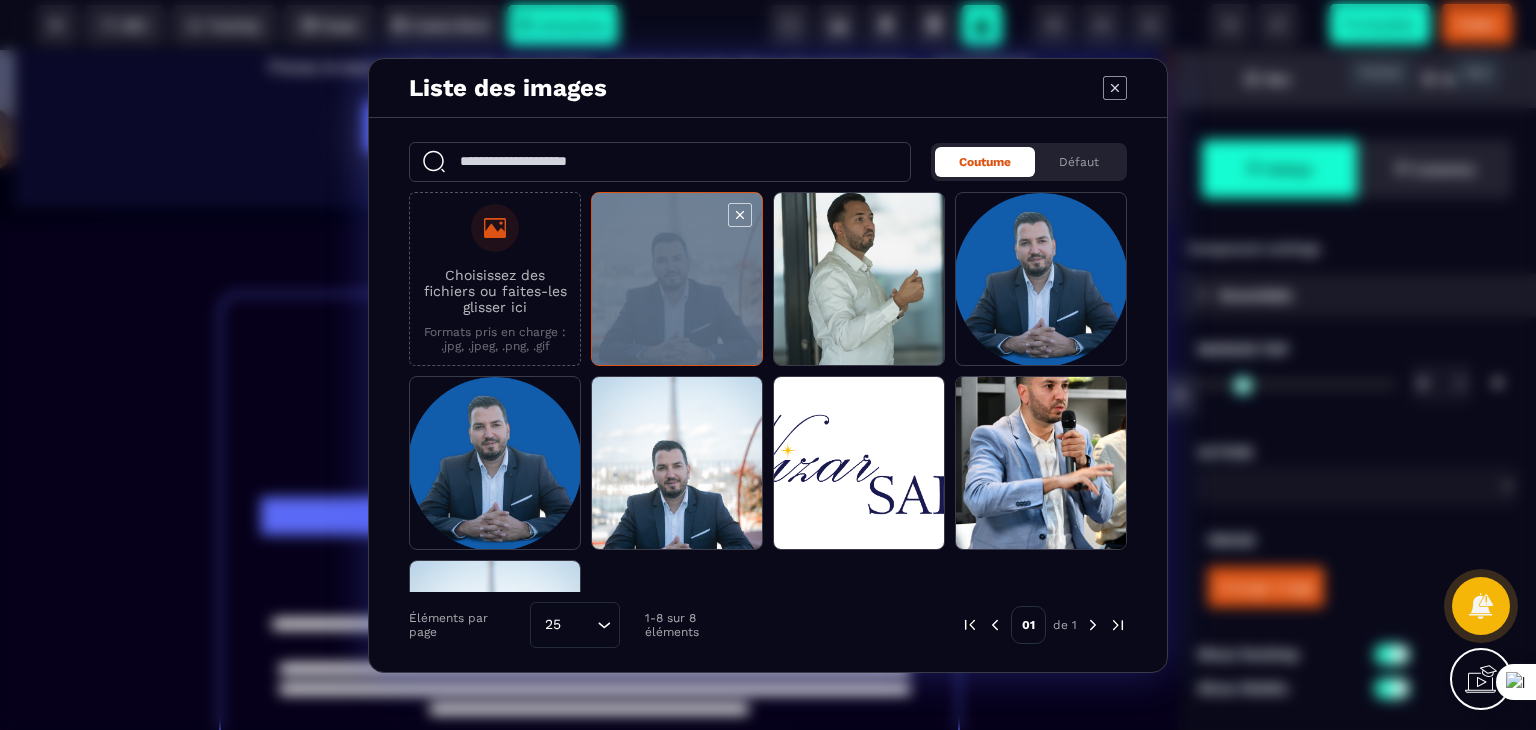 click at bounding box center [677, 280] 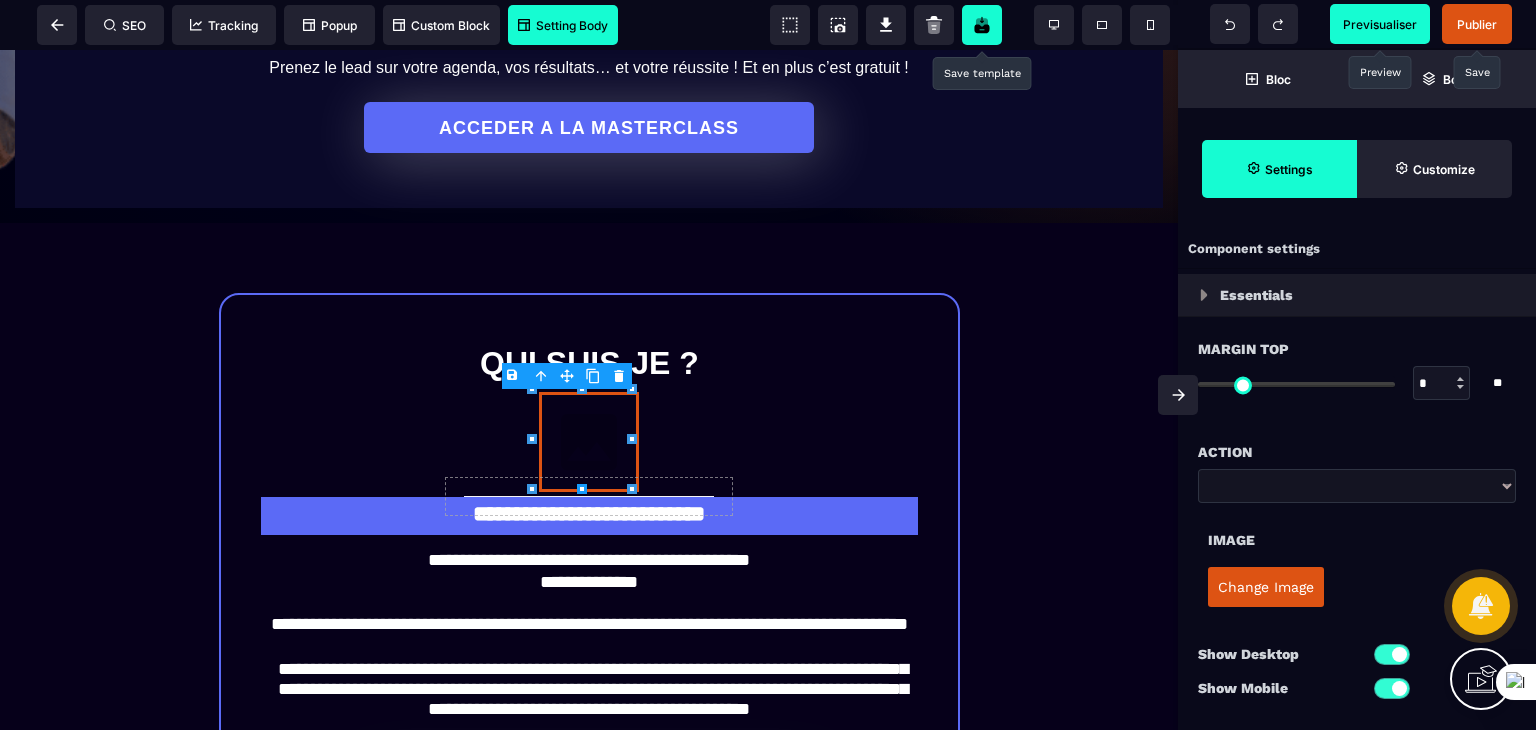 click at bounding box center (677, 180) 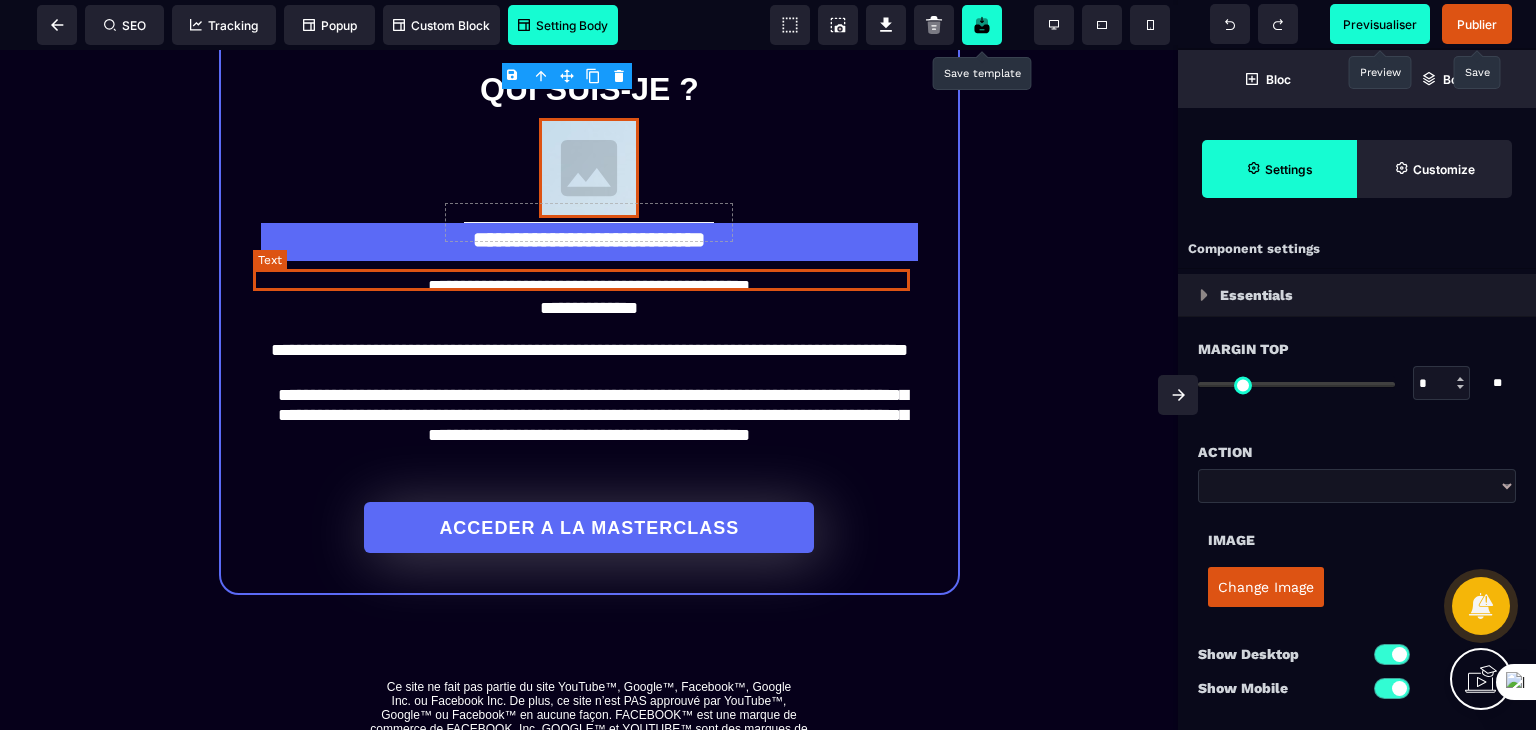 scroll, scrollTop: 1634, scrollLeft: 0, axis: vertical 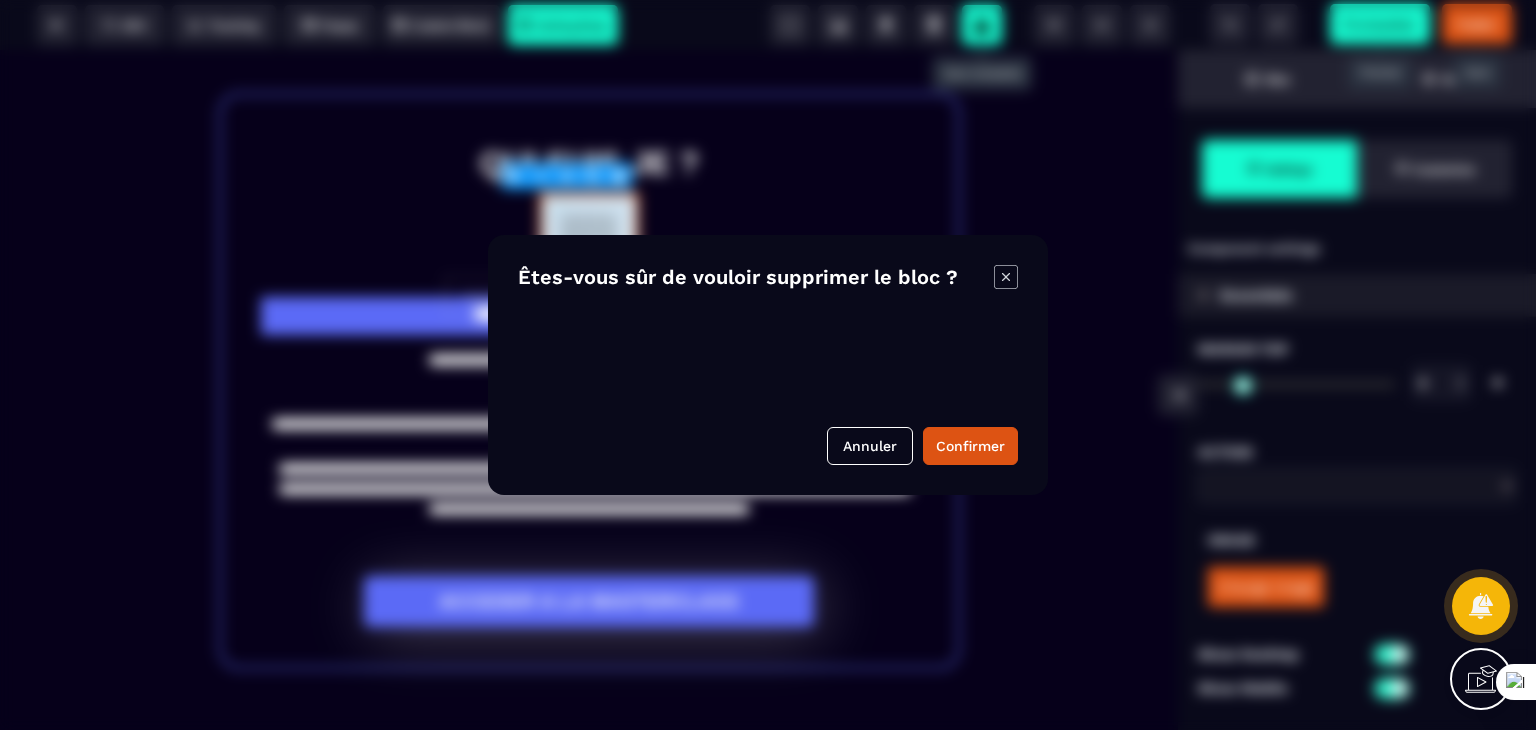 click on "B I U S
A *******
Image
SEO
Tracking
Popup" at bounding box center (768, 365) 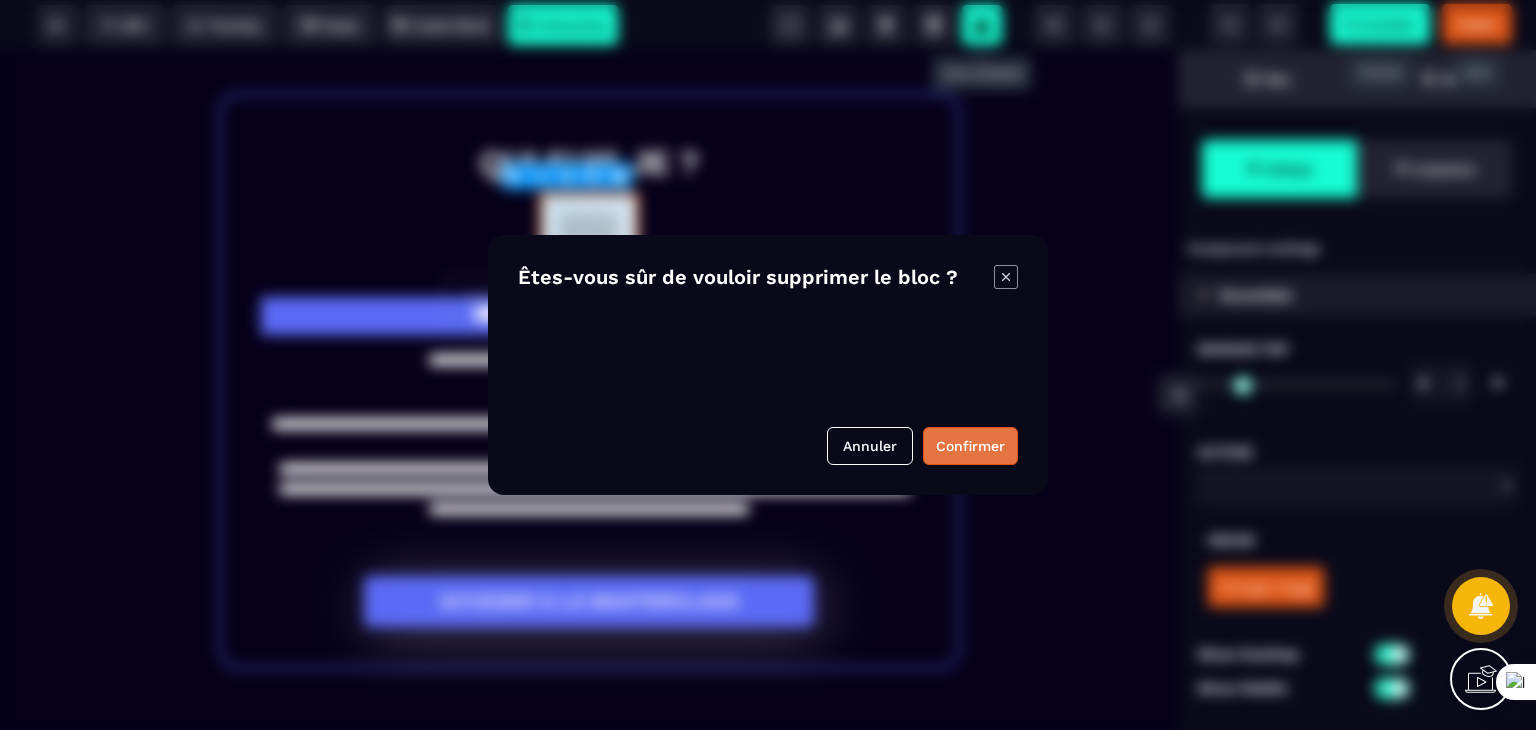 click on "Confirmer" at bounding box center [970, 446] 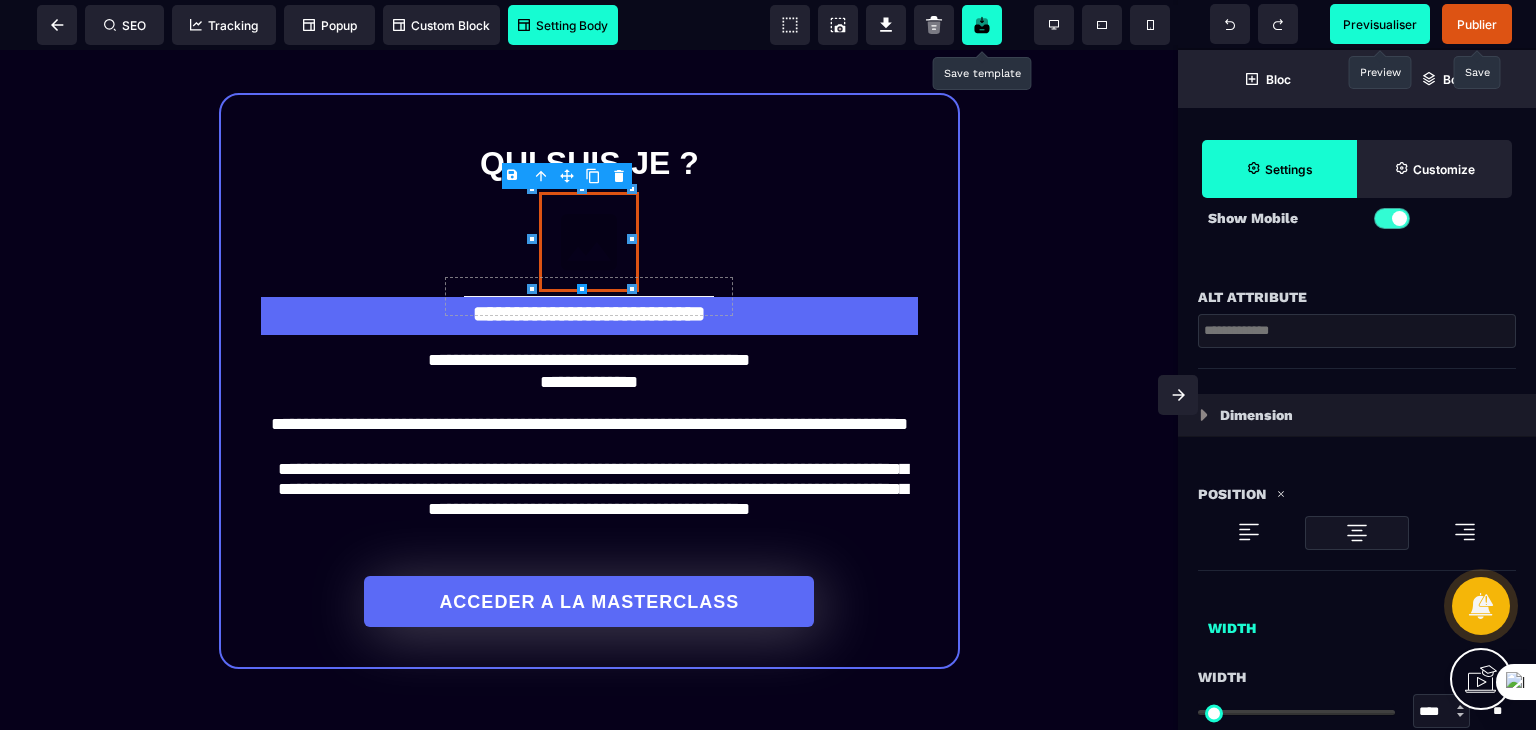 scroll, scrollTop: 0, scrollLeft: 0, axis: both 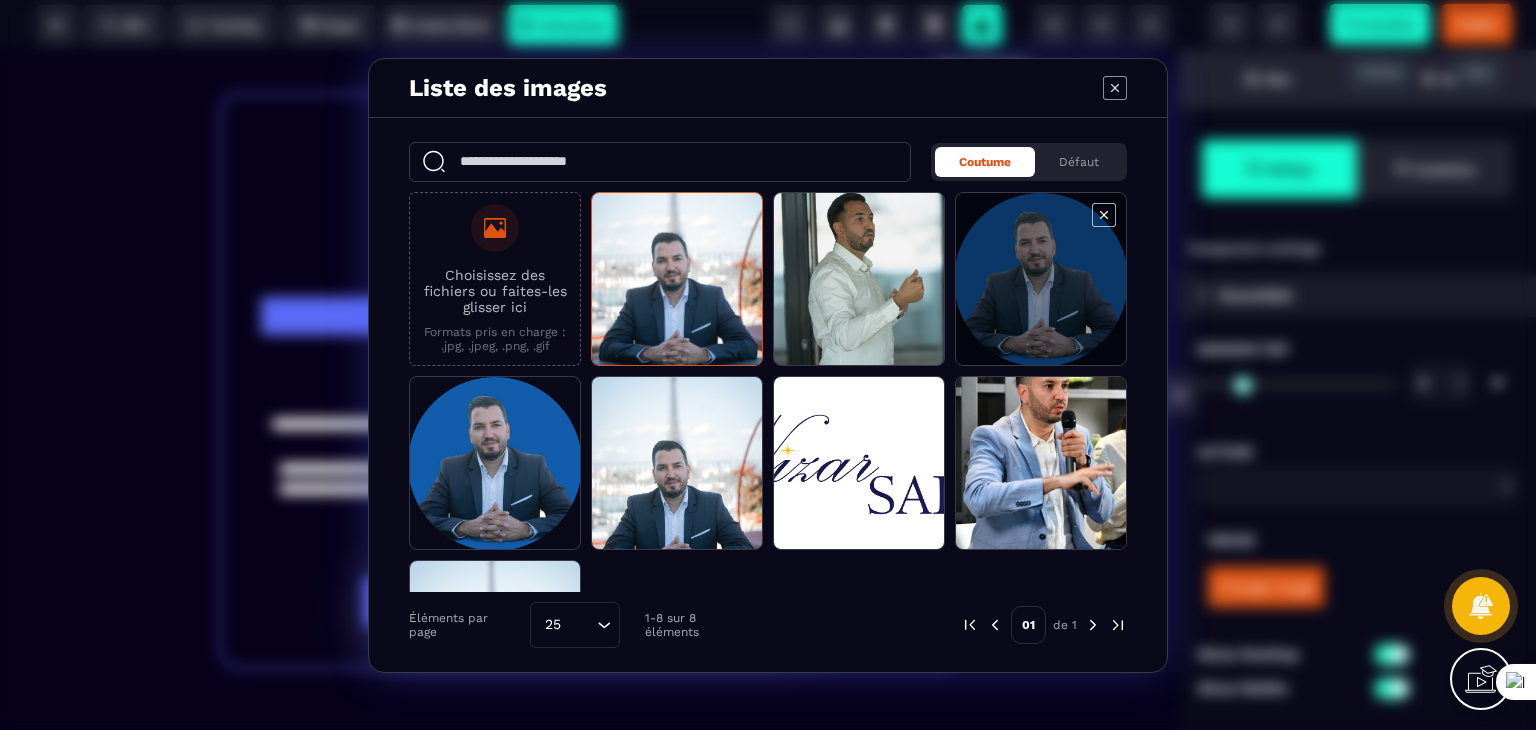 click at bounding box center [1041, 280] 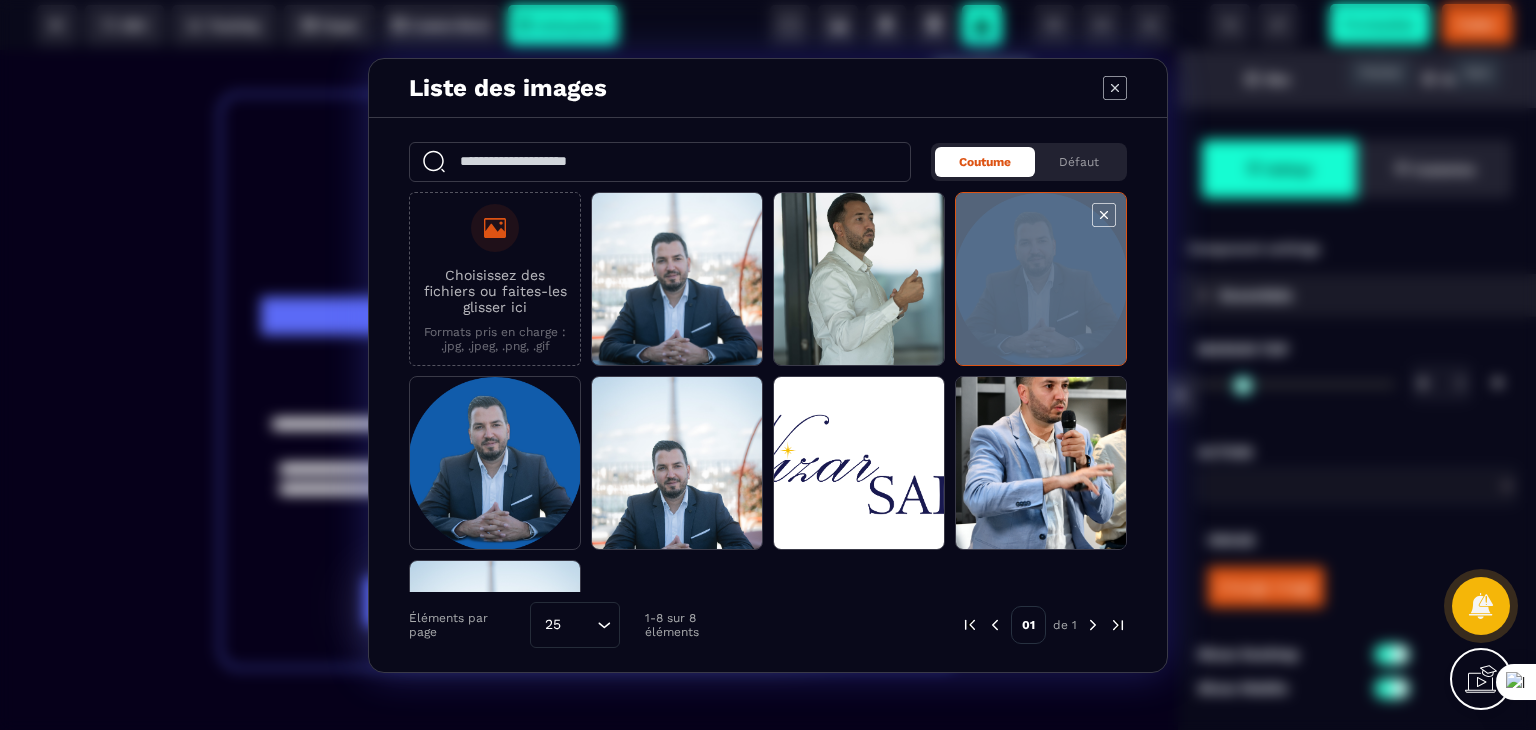 click at bounding box center (1041, 280) 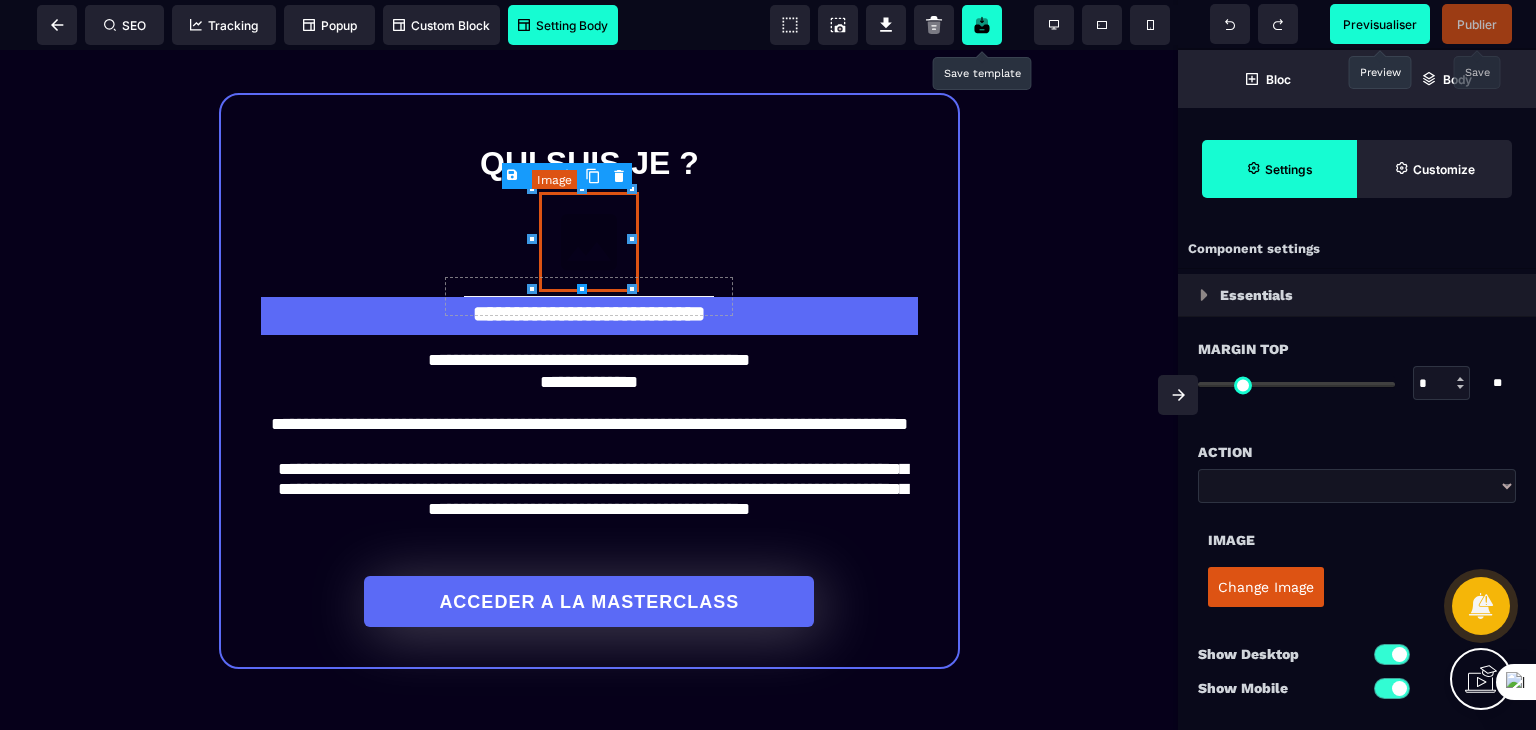 click at bounding box center (589, 242) 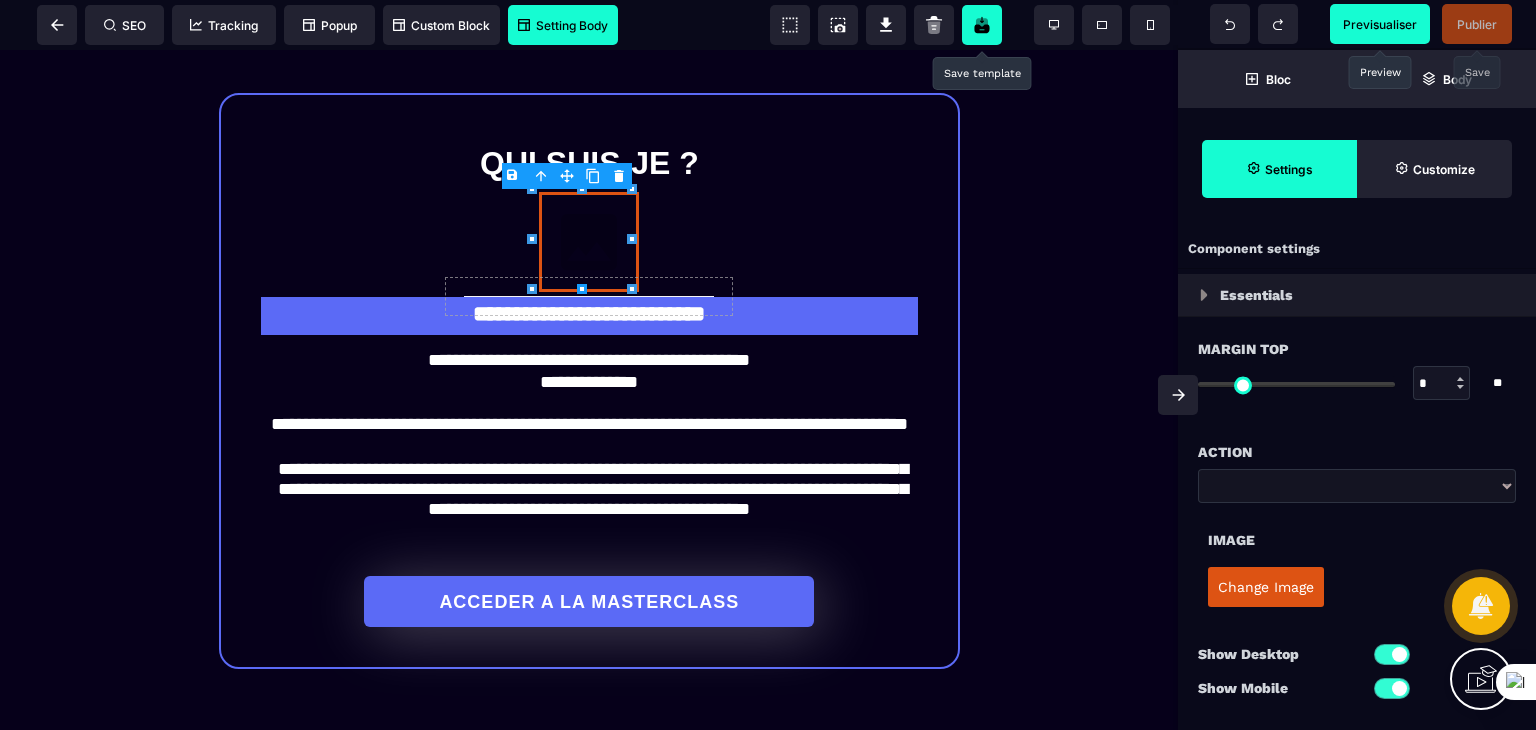click on "Change Image" at bounding box center (1266, 587) 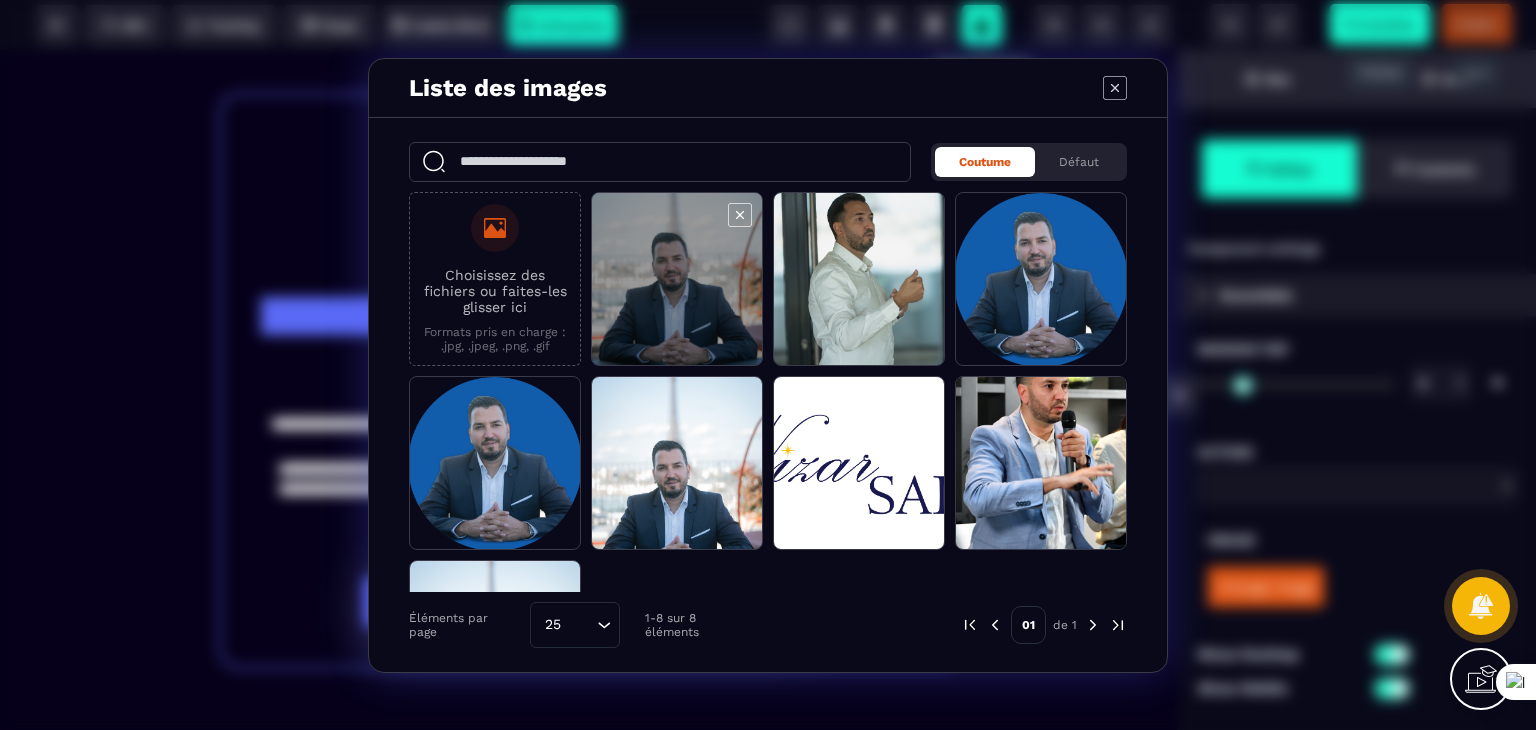 click at bounding box center [677, 280] 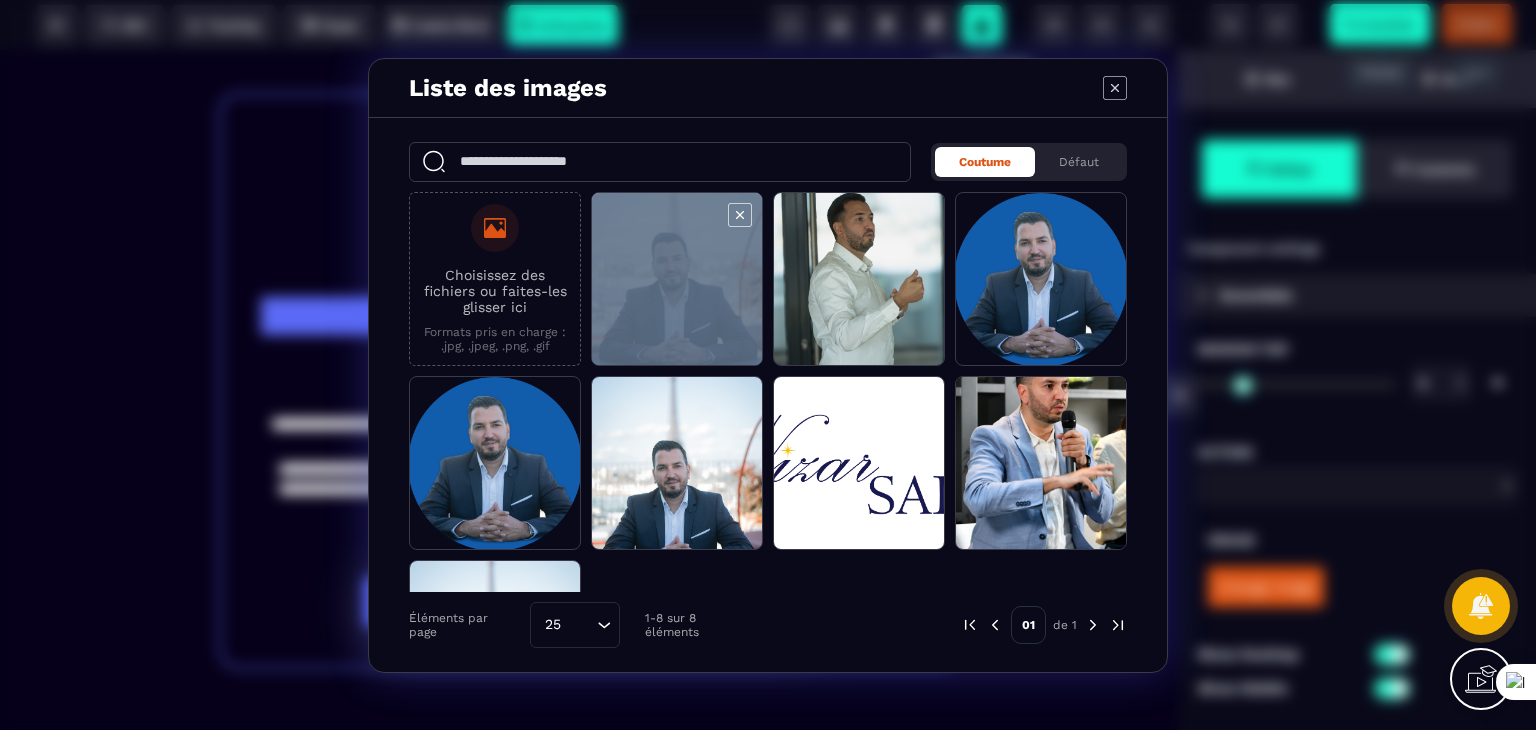 click at bounding box center (677, 280) 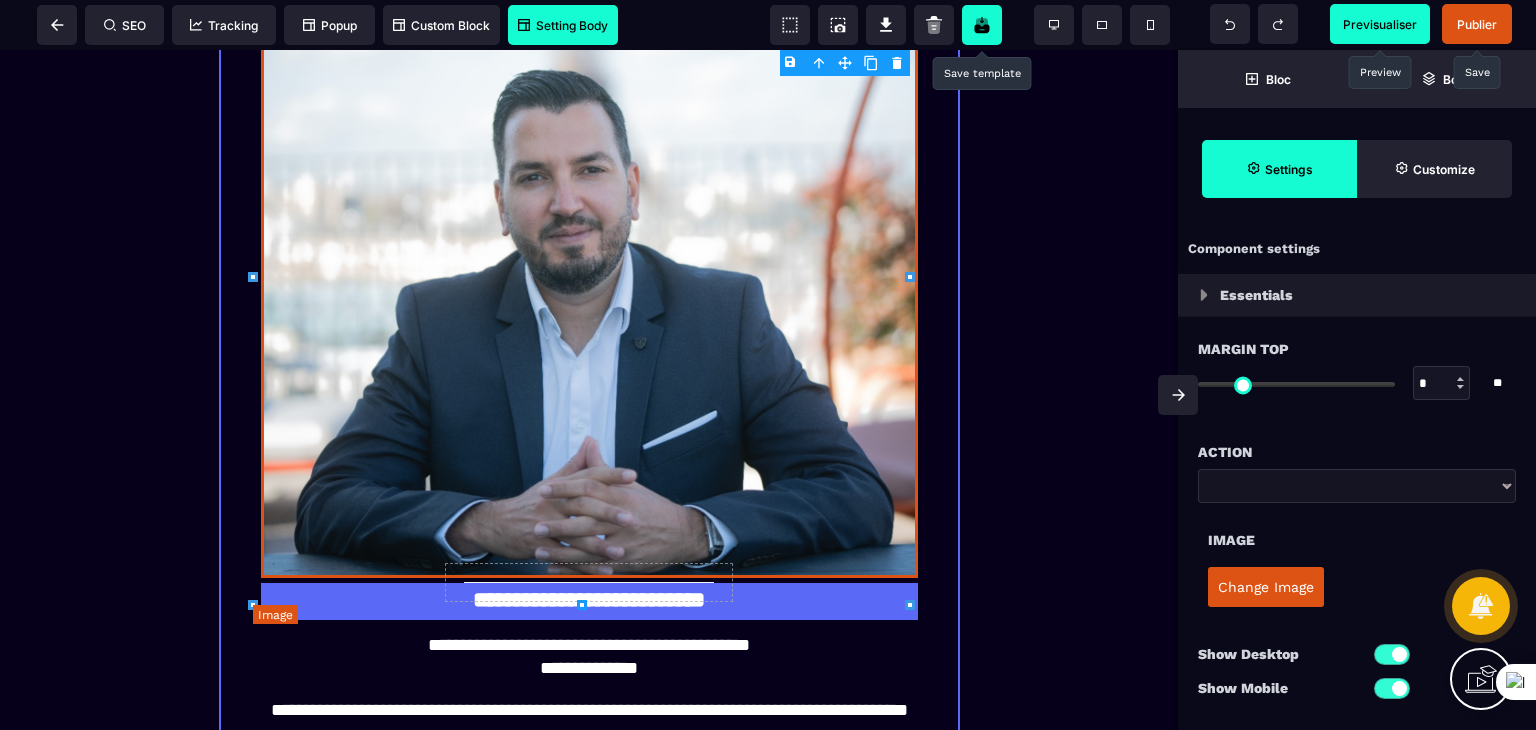 scroll, scrollTop: 1934, scrollLeft: 0, axis: vertical 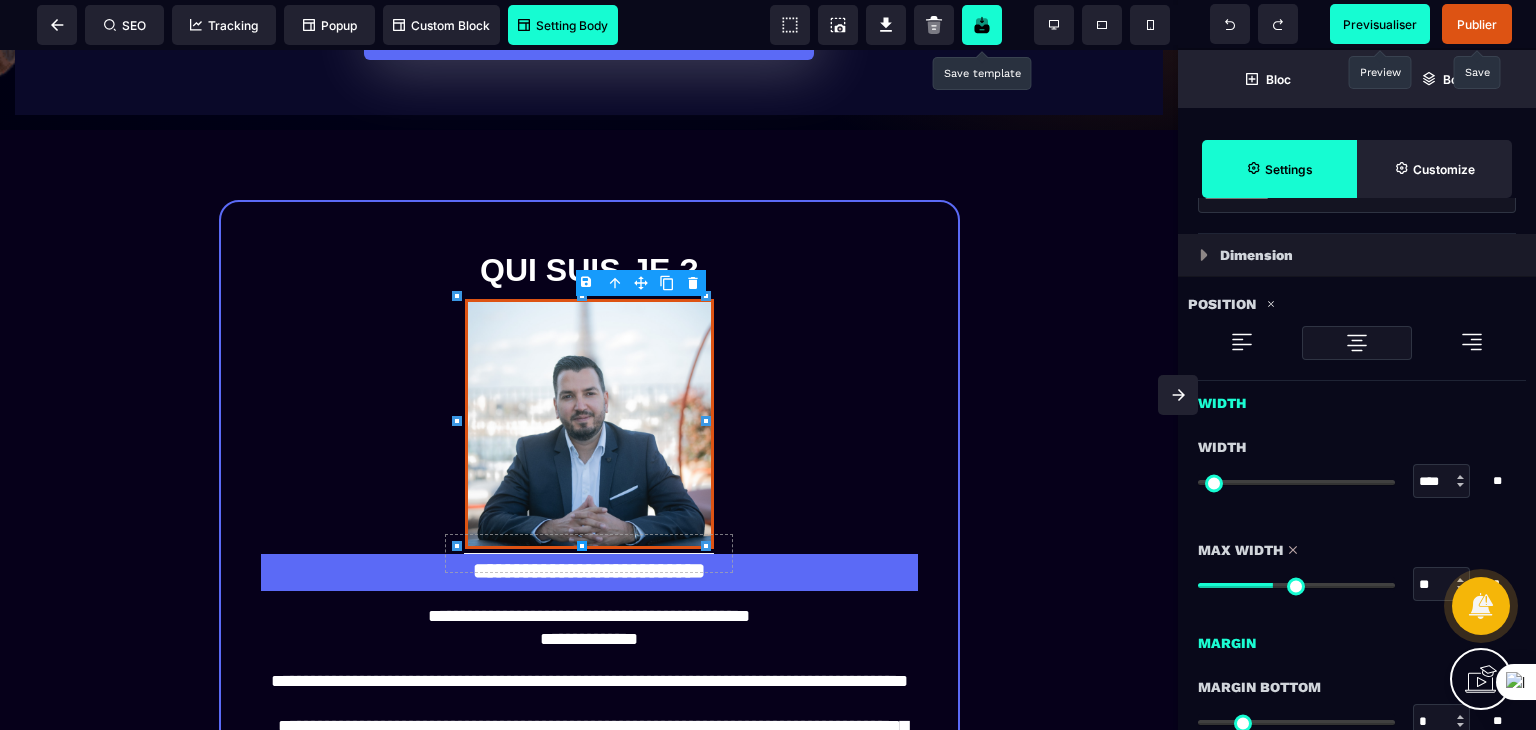 drag, startPoint x: 1388, startPoint y: 581, endPoint x: 1275, endPoint y: 582, distance: 113.004425 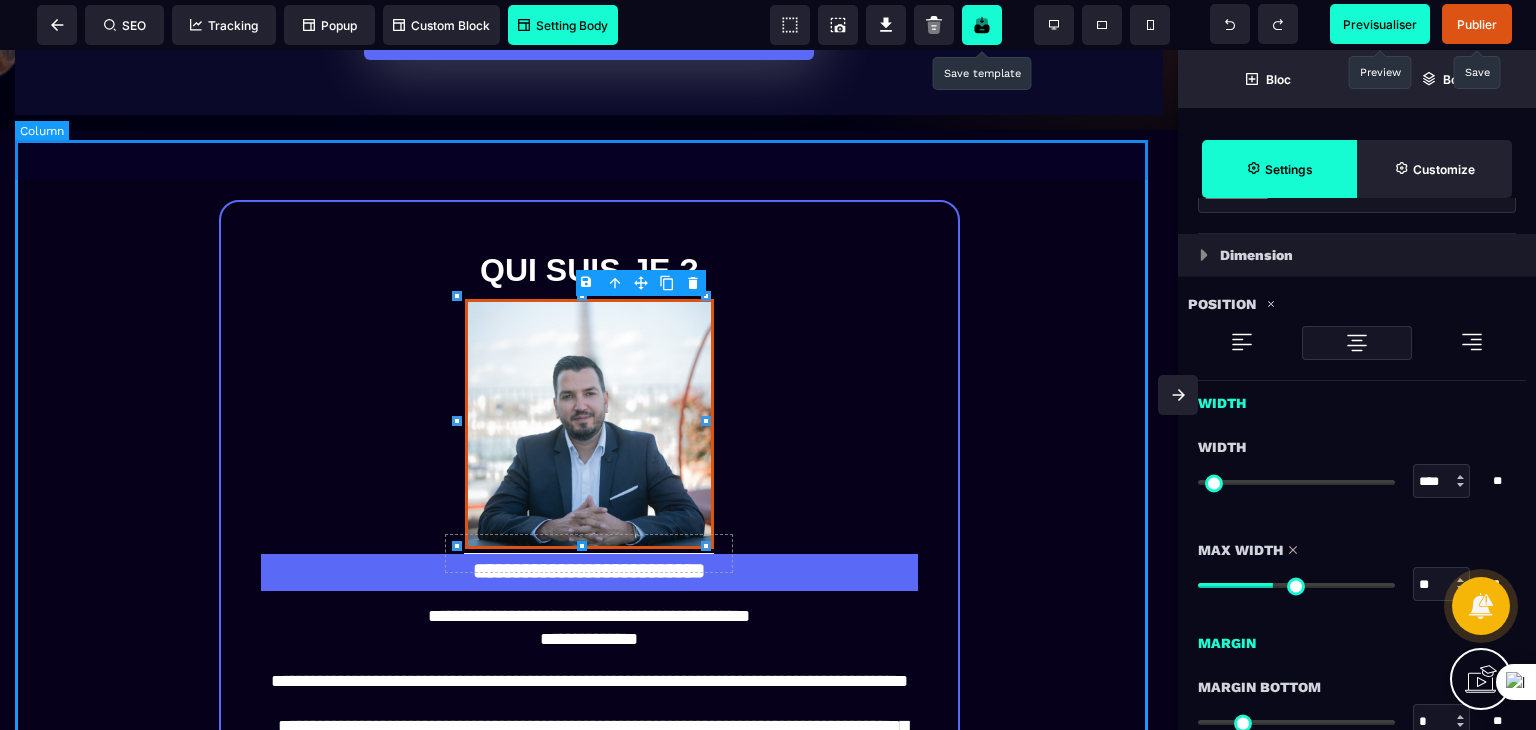 click on "**********" at bounding box center [589, 648] 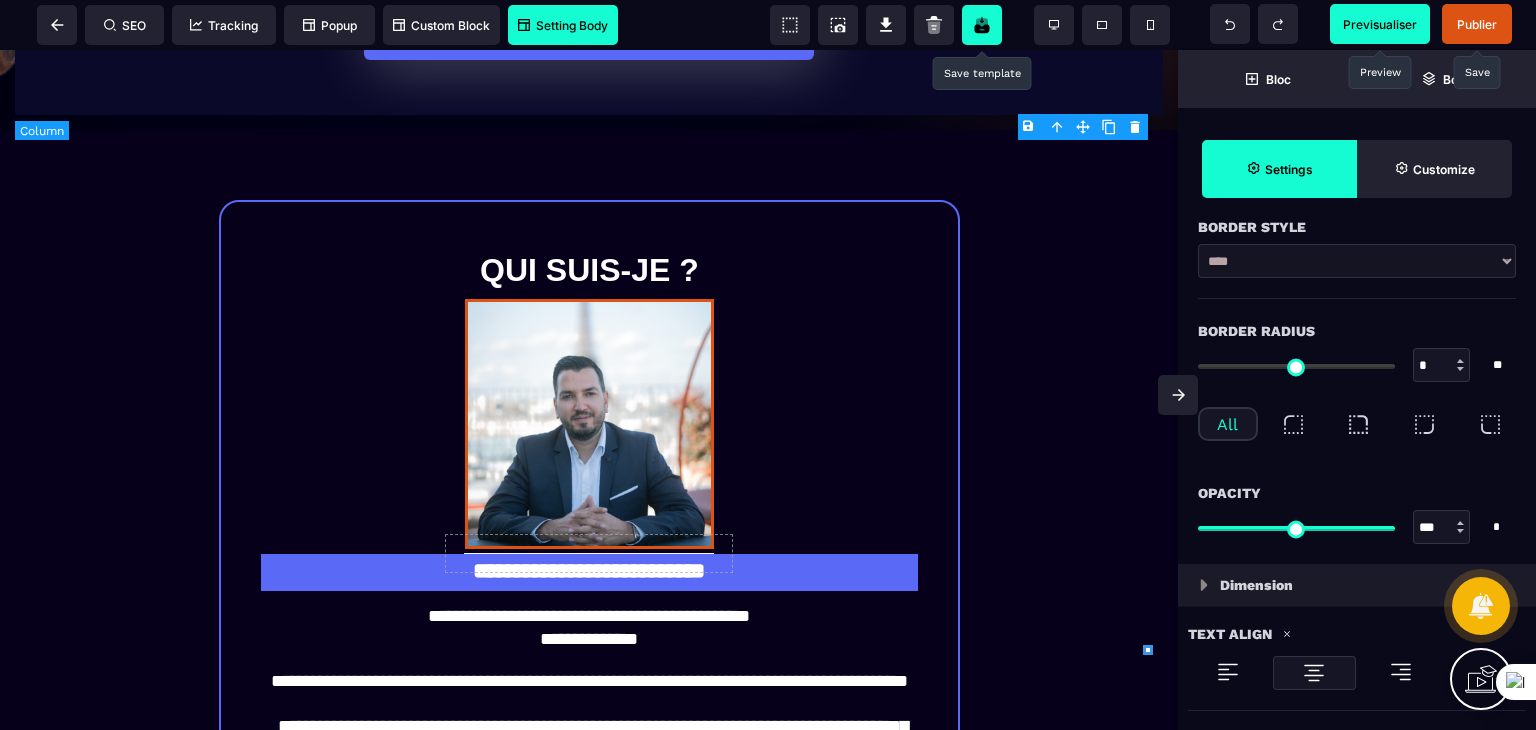 scroll, scrollTop: 0, scrollLeft: 0, axis: both 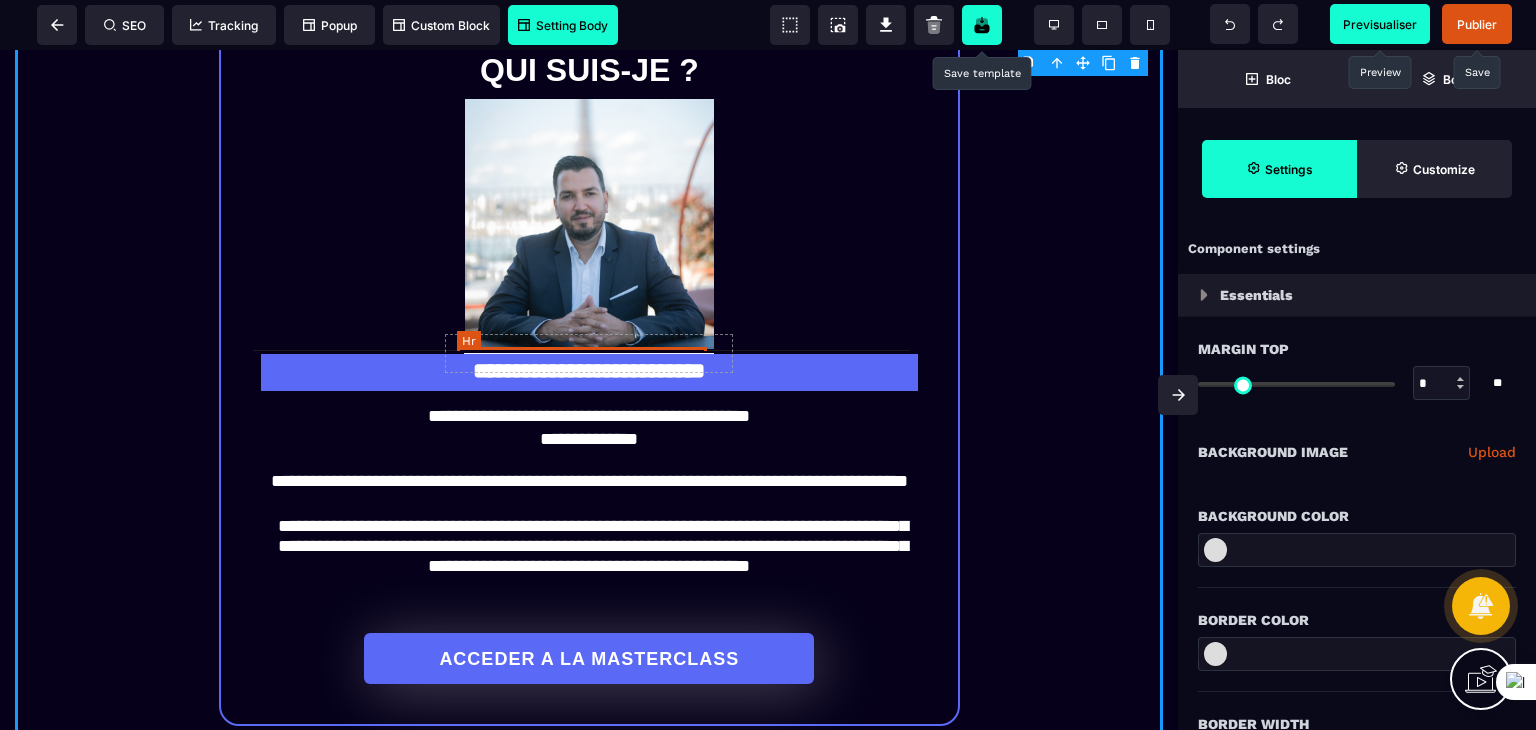 click at bounding box center [589, 353] 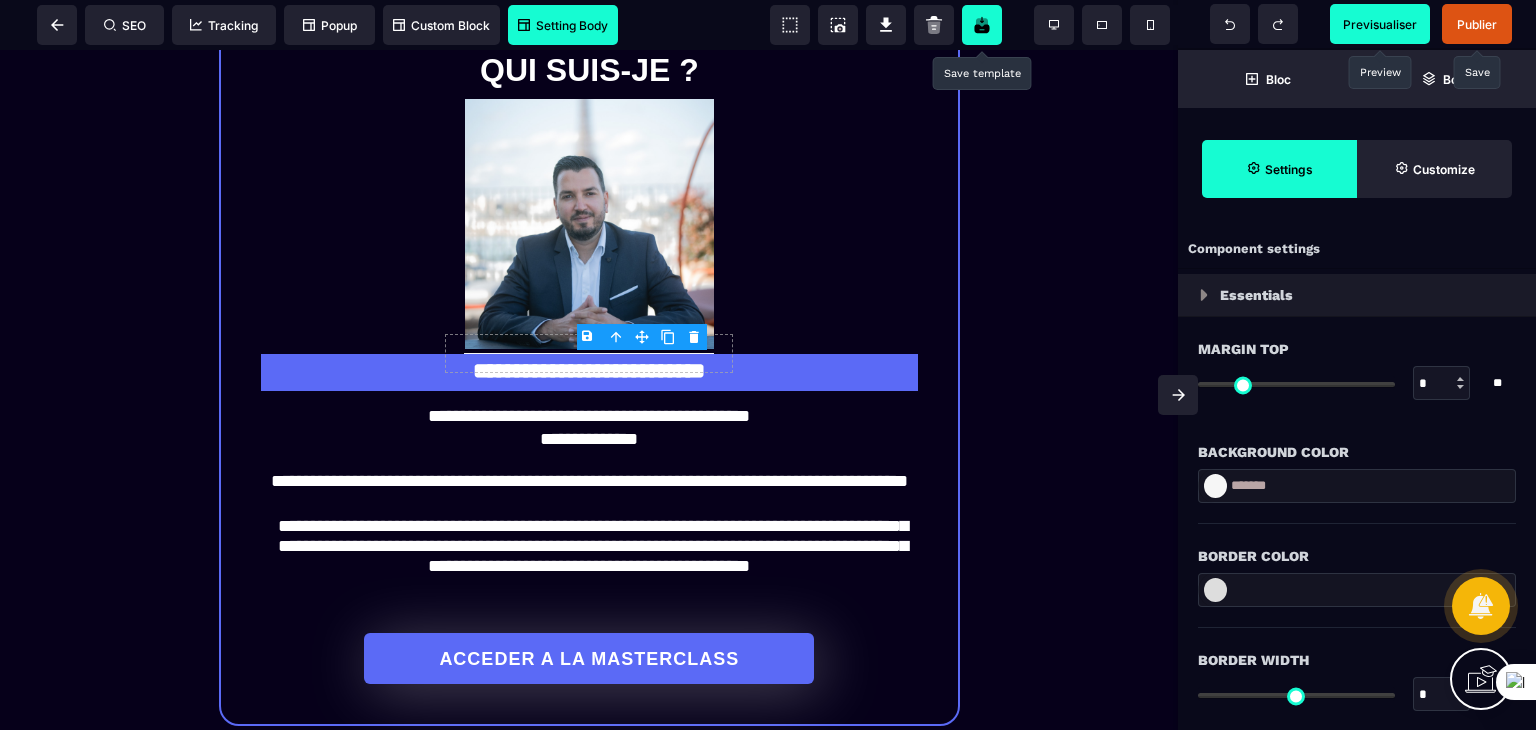 click on "B I U S
A *******
Hr
SEO
Tracking
Popup" at bounding box center (768, 365) 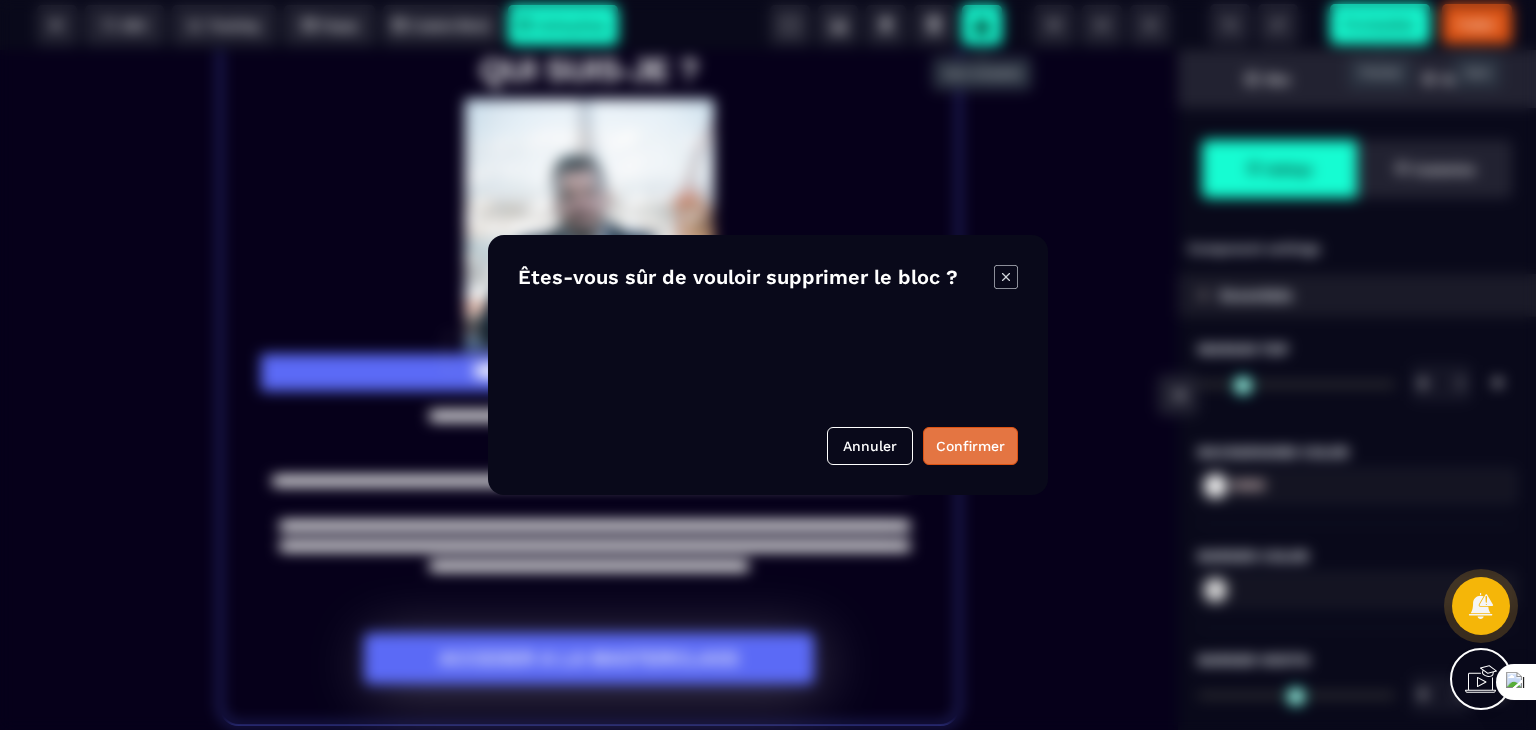 click on "Confirmer" at bounding box center [970, 446] 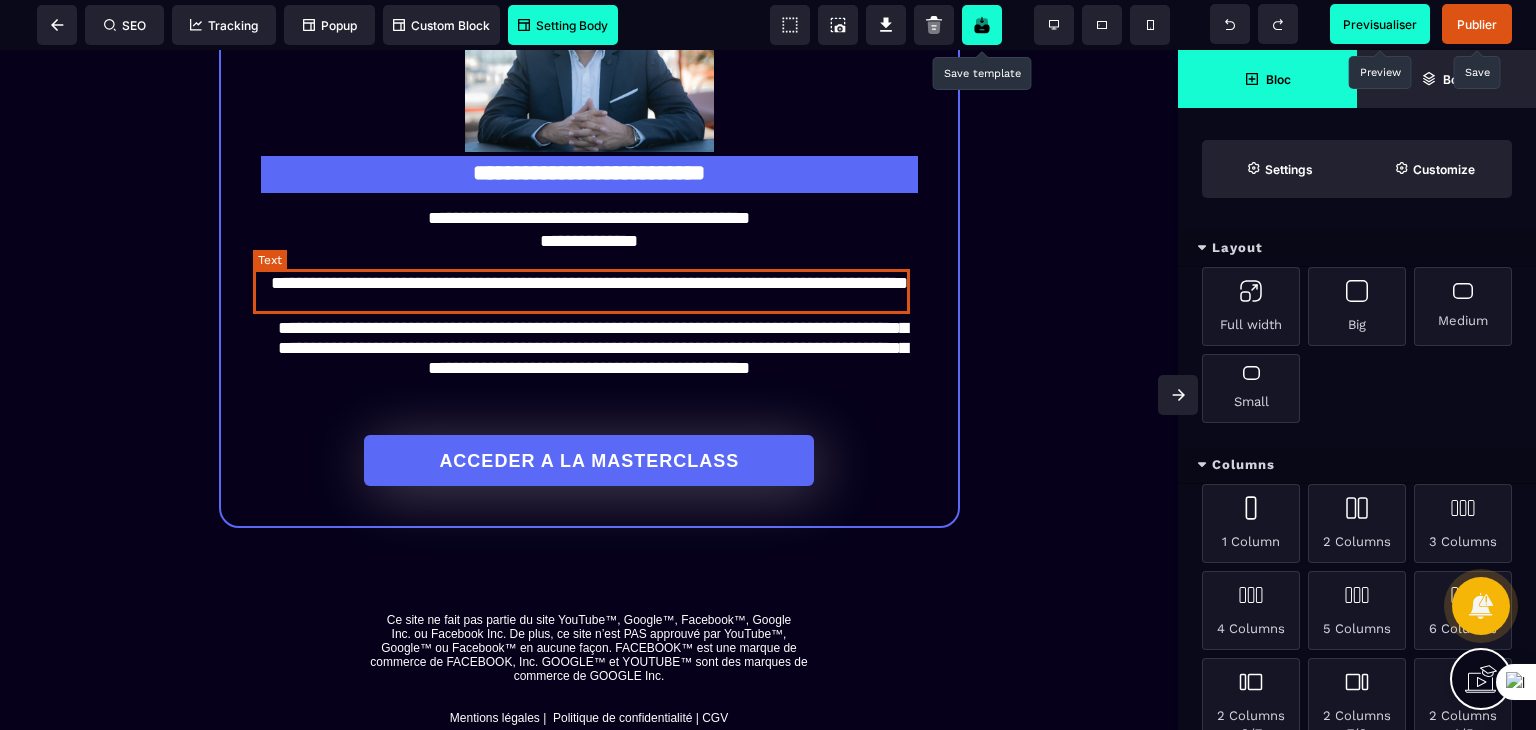 scroll, scrollTop: 1927, scrollLeft: 0, axis: vertical 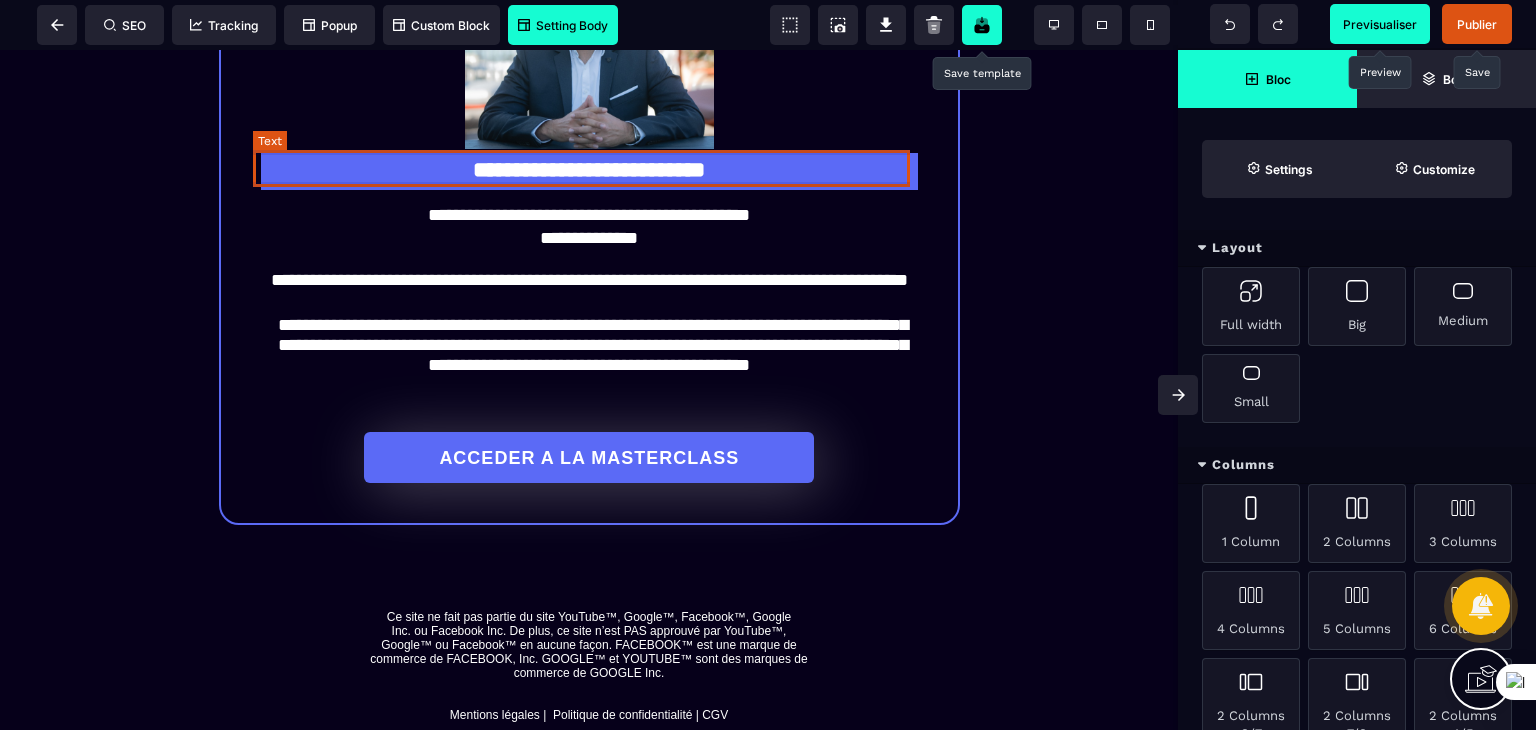 click on "**********" at bounding box center [589, 171] 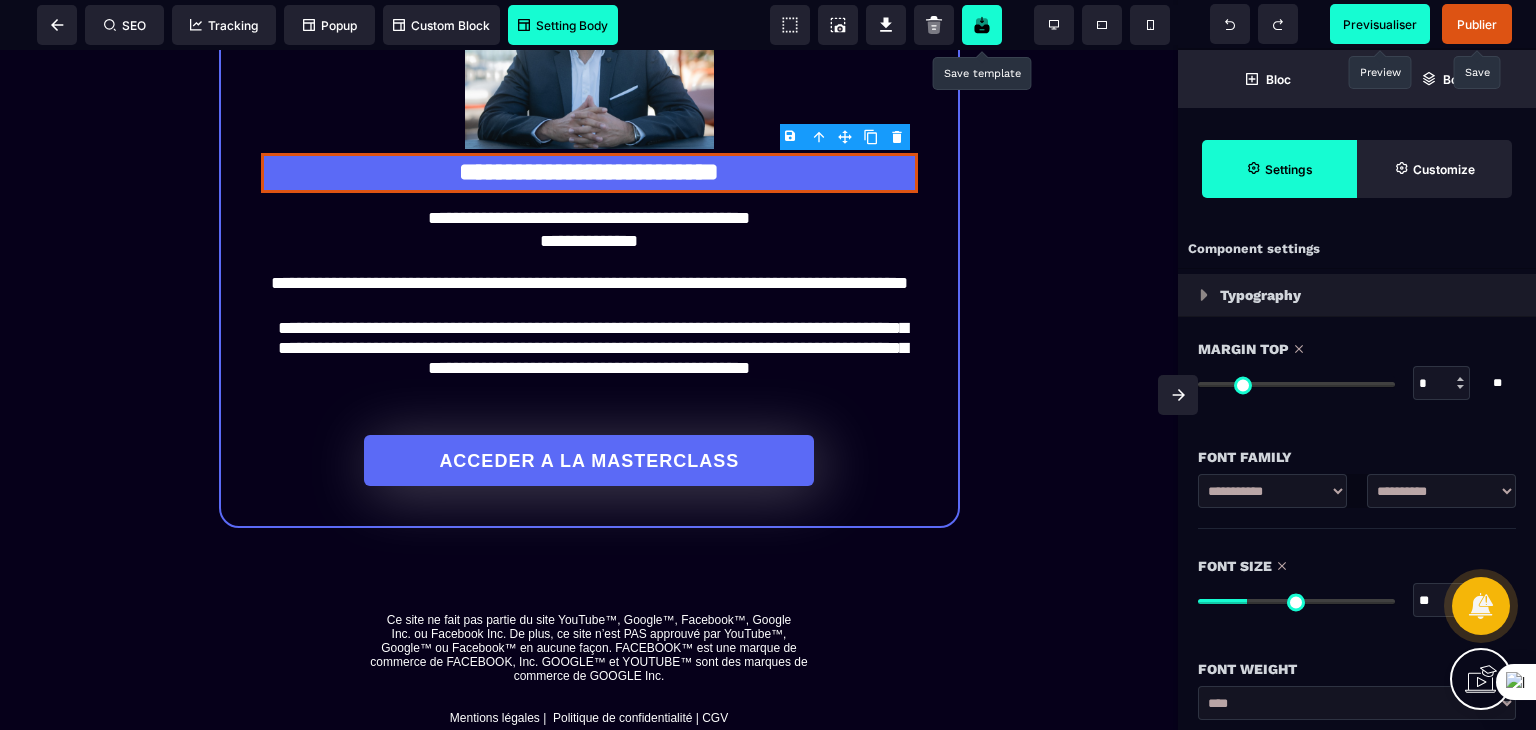 click at bounding box center (1296, 601) 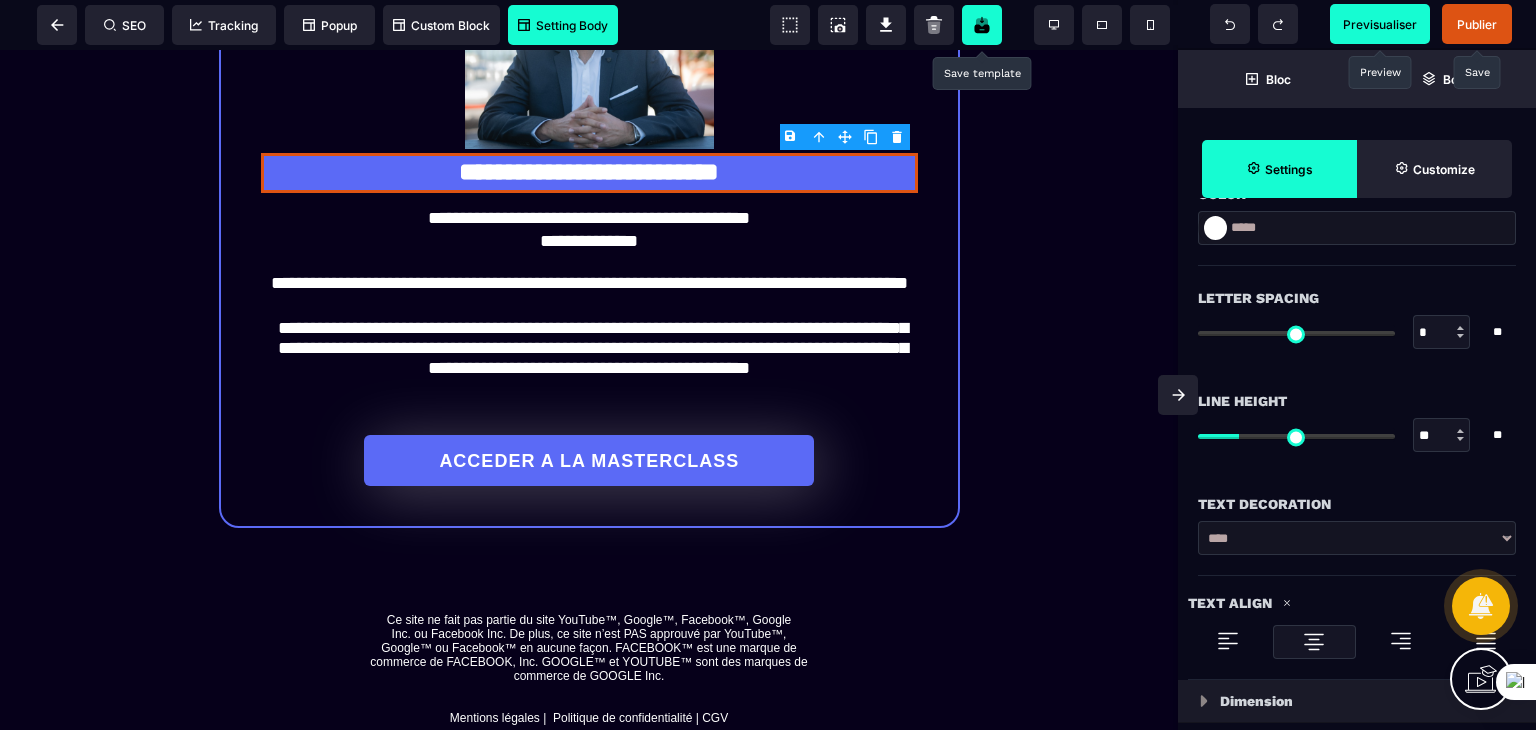 scroll, scrollTop: 700, scrollLeft: 0, axis: vertical 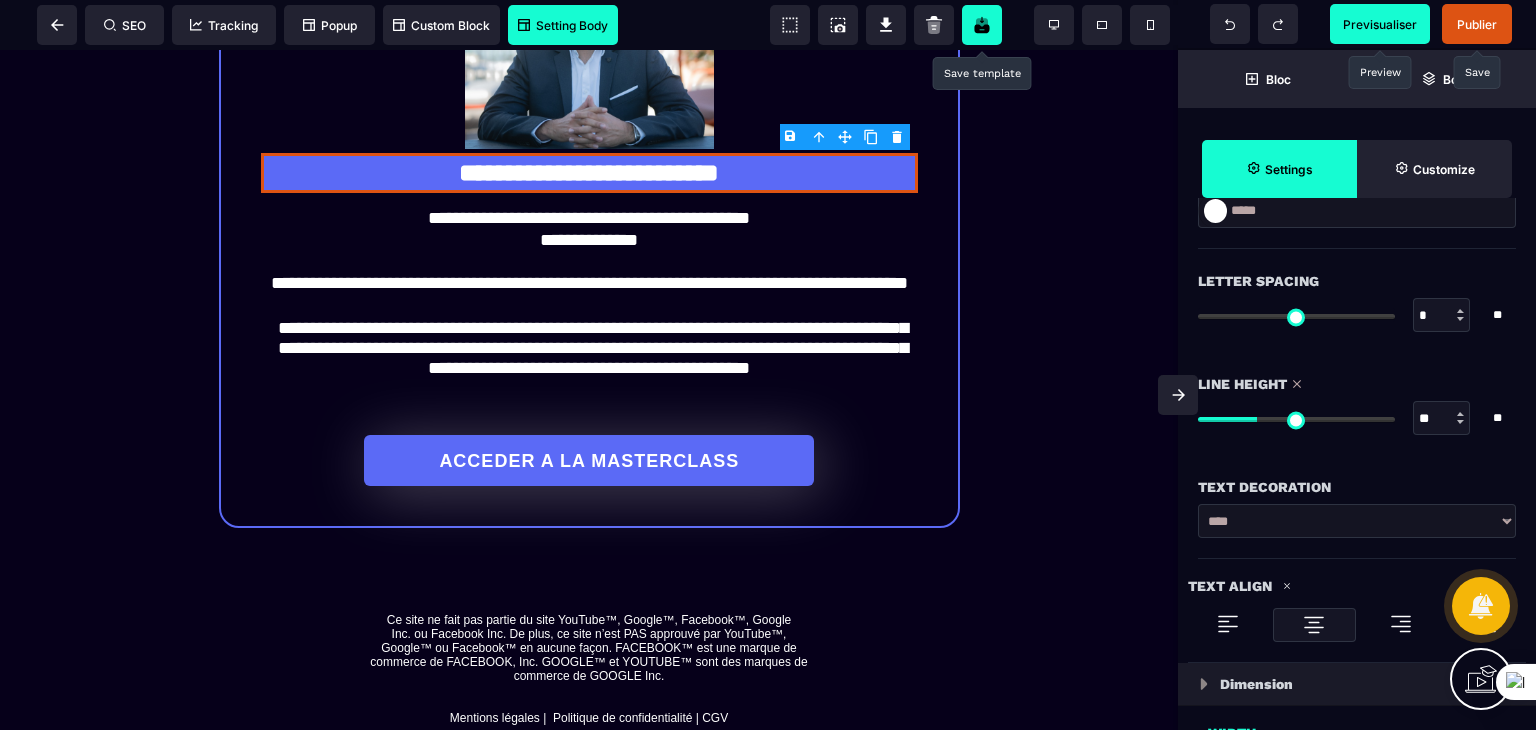 click at bounding box center [1296, 419] 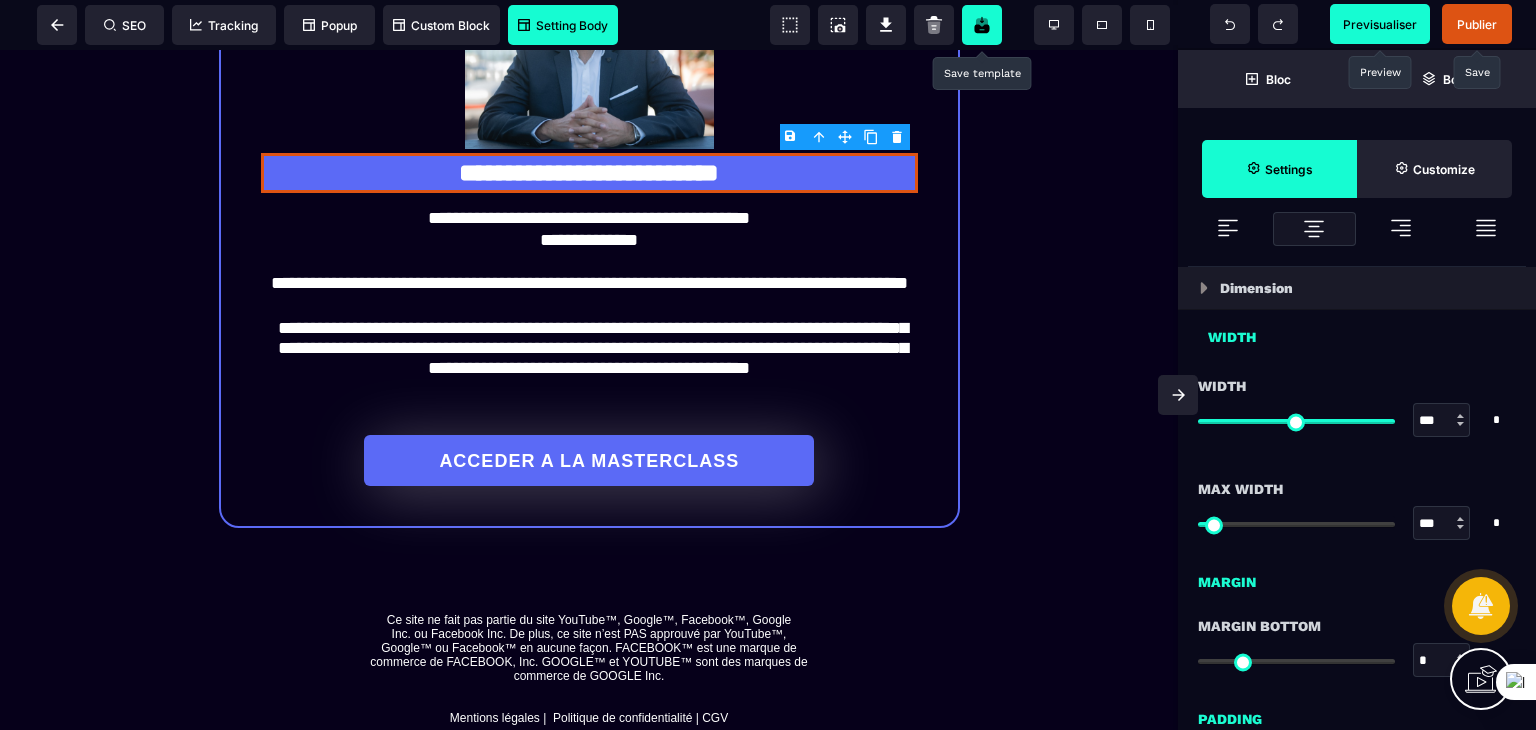 scroll, scrollTop: 1100, scrollLeft: 0, axis: vertical 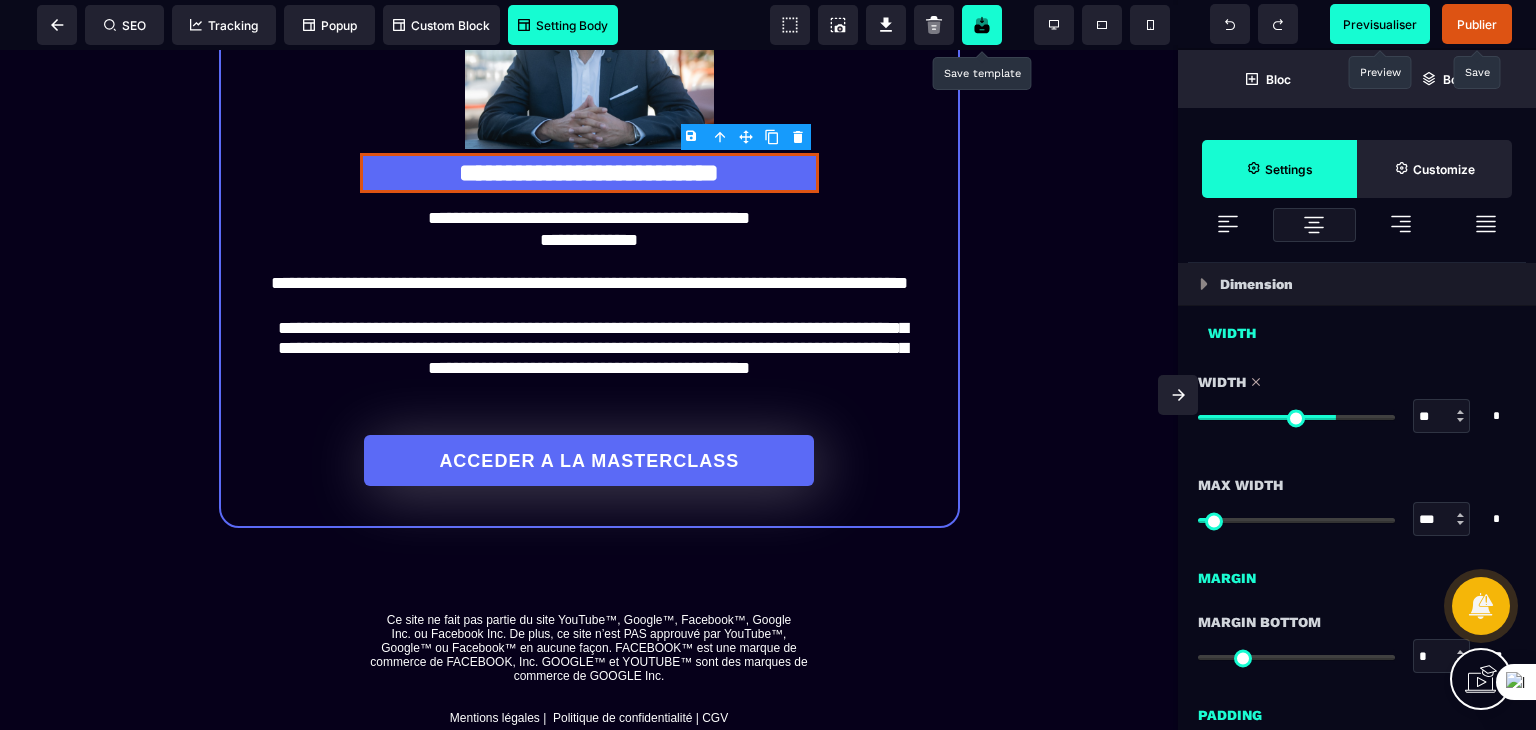 drag, startPoint x: 1361, startPoint y: 418, endPoint x: 1331, endPoint y: 426, distance: 31.04835 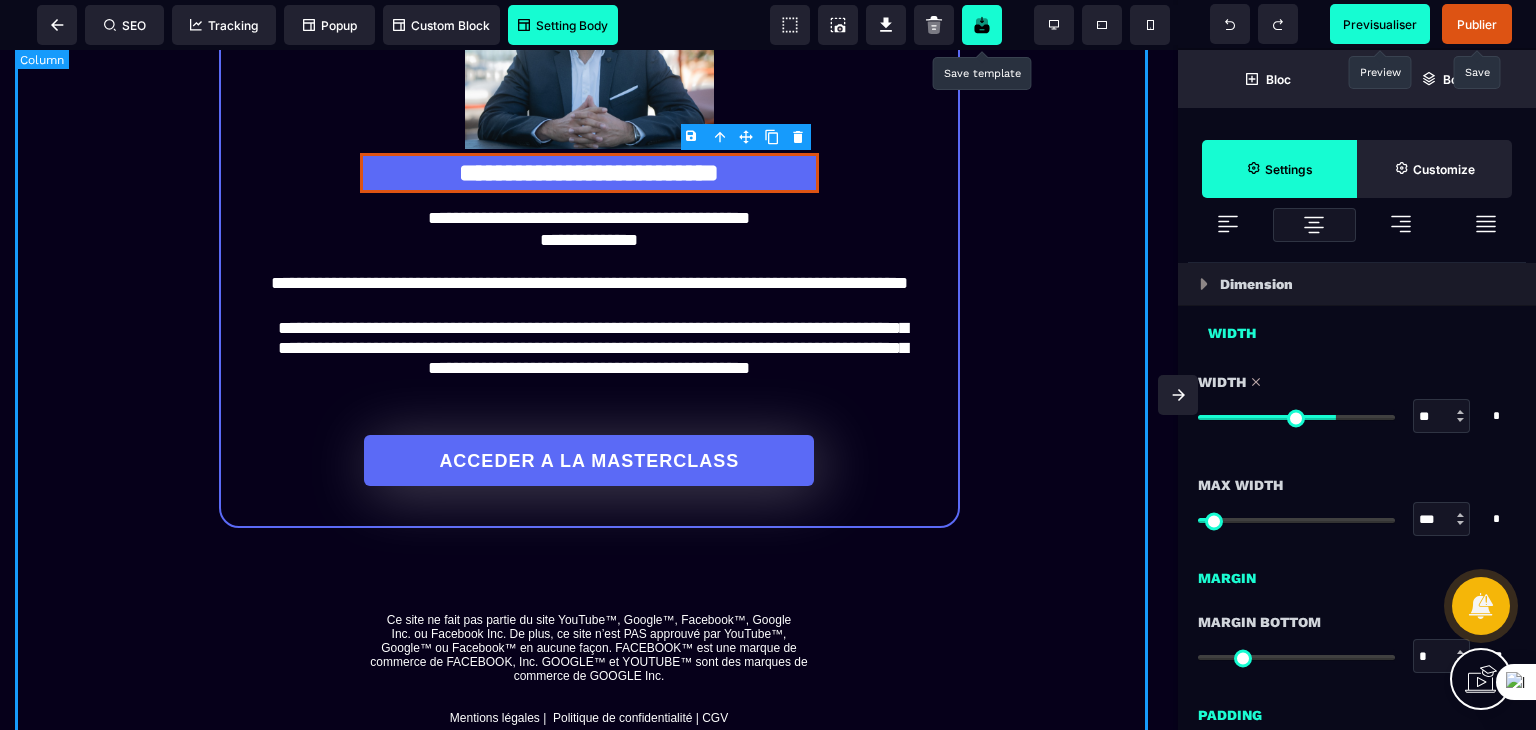 click on "**********" at bounding box center (589, 249) 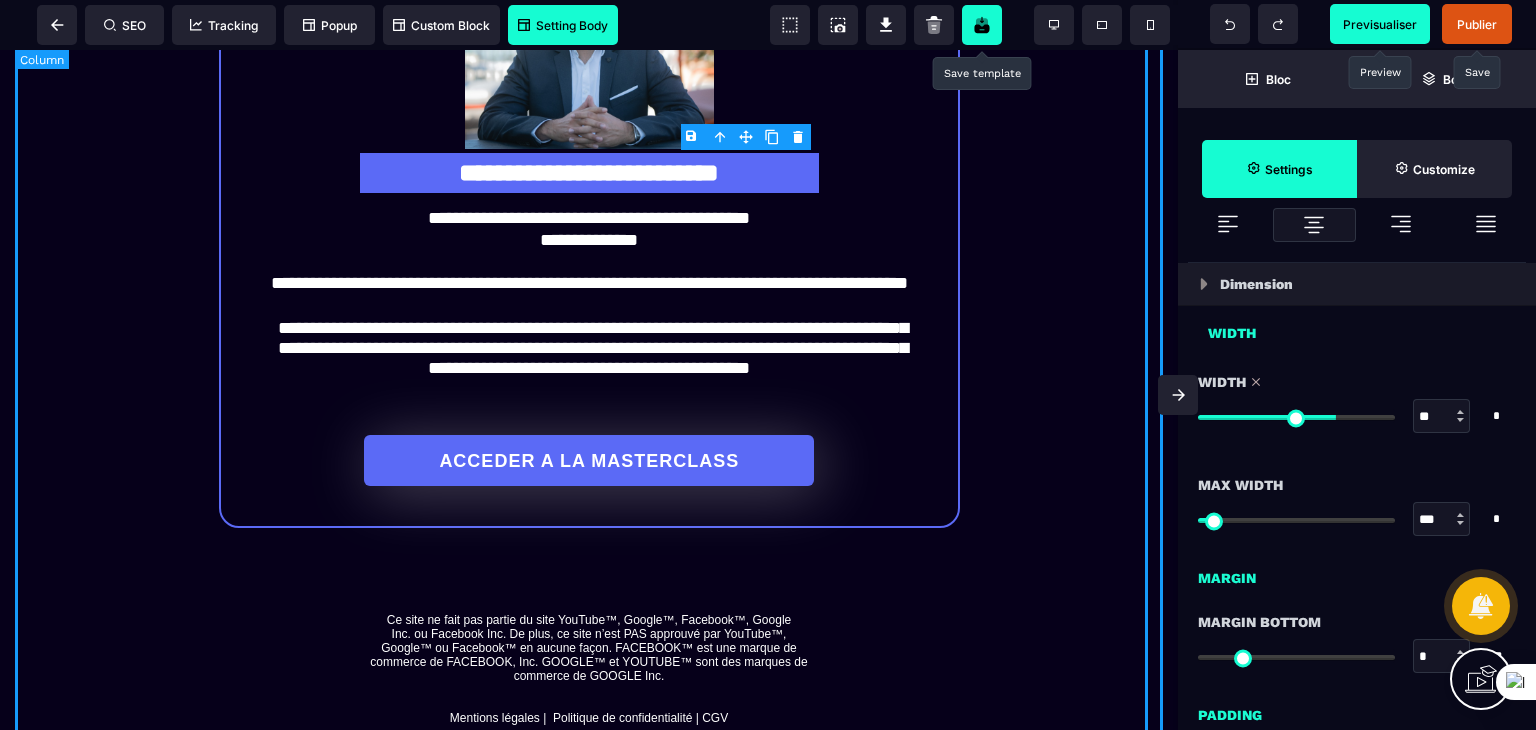 scroll, scrollTop: 0, scrollLeft: 0, axis: both 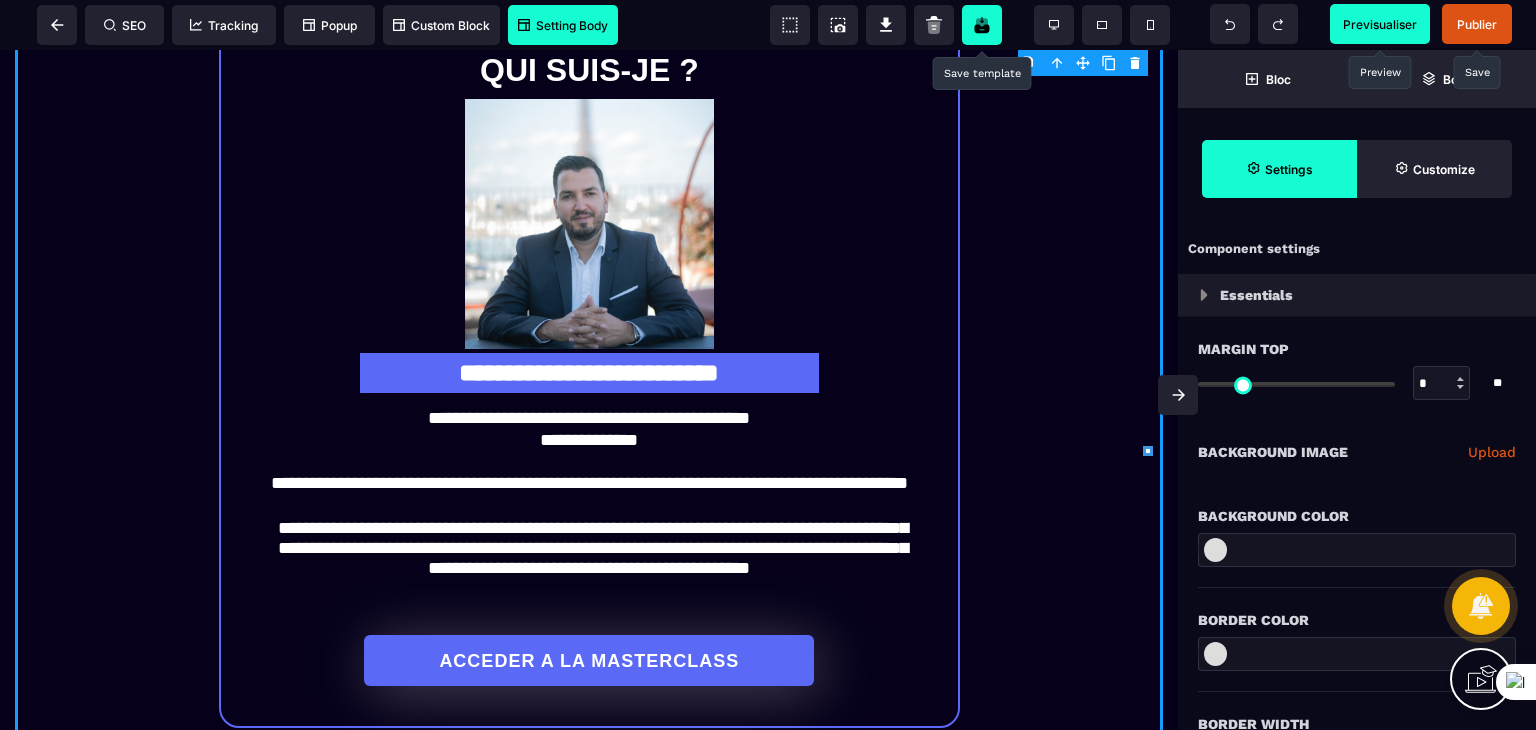click on "Publier" at bounding box center (1477, 24) 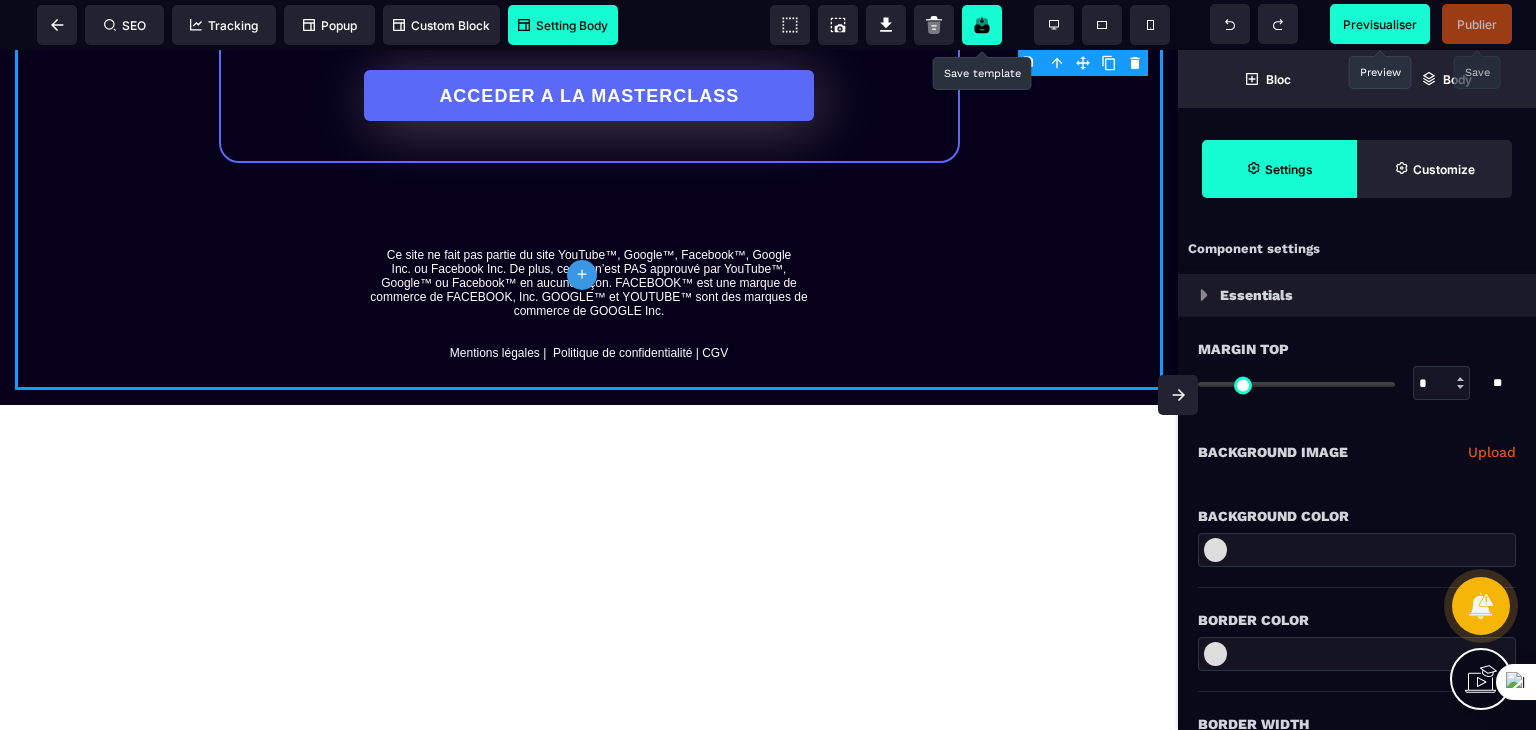 scroll, scrollTop: 2127, scrollLeft: 0, axis: vertical 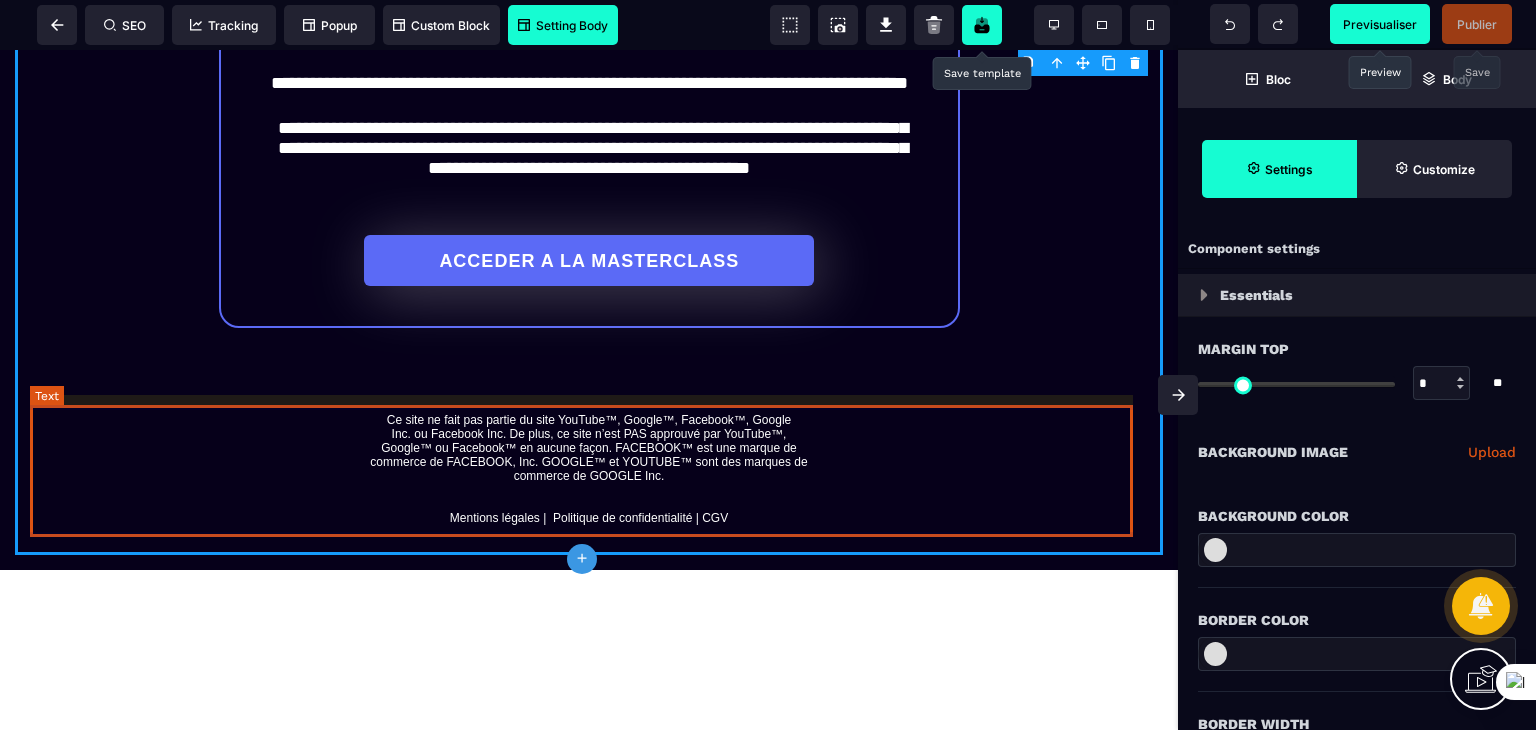 click on "Ce site ne fait pas partie du site YouTube™, Google™, Facebook™, Google  Inc. ou Facebook Inc. De plus, ce site n’est PAS approuvé par YouTube™,  Google™ ou Facebook™ en aucune façon. FACEBOOK™ est une marque de  commerce de FACEBOOK, Inc. GOOGLE™ et YOUTUBE™ sont des marques de  commerce de GOOGLE Inc. Mentions légales |  Politique de confidentialité | CGV" at bounding box center (589, 469) 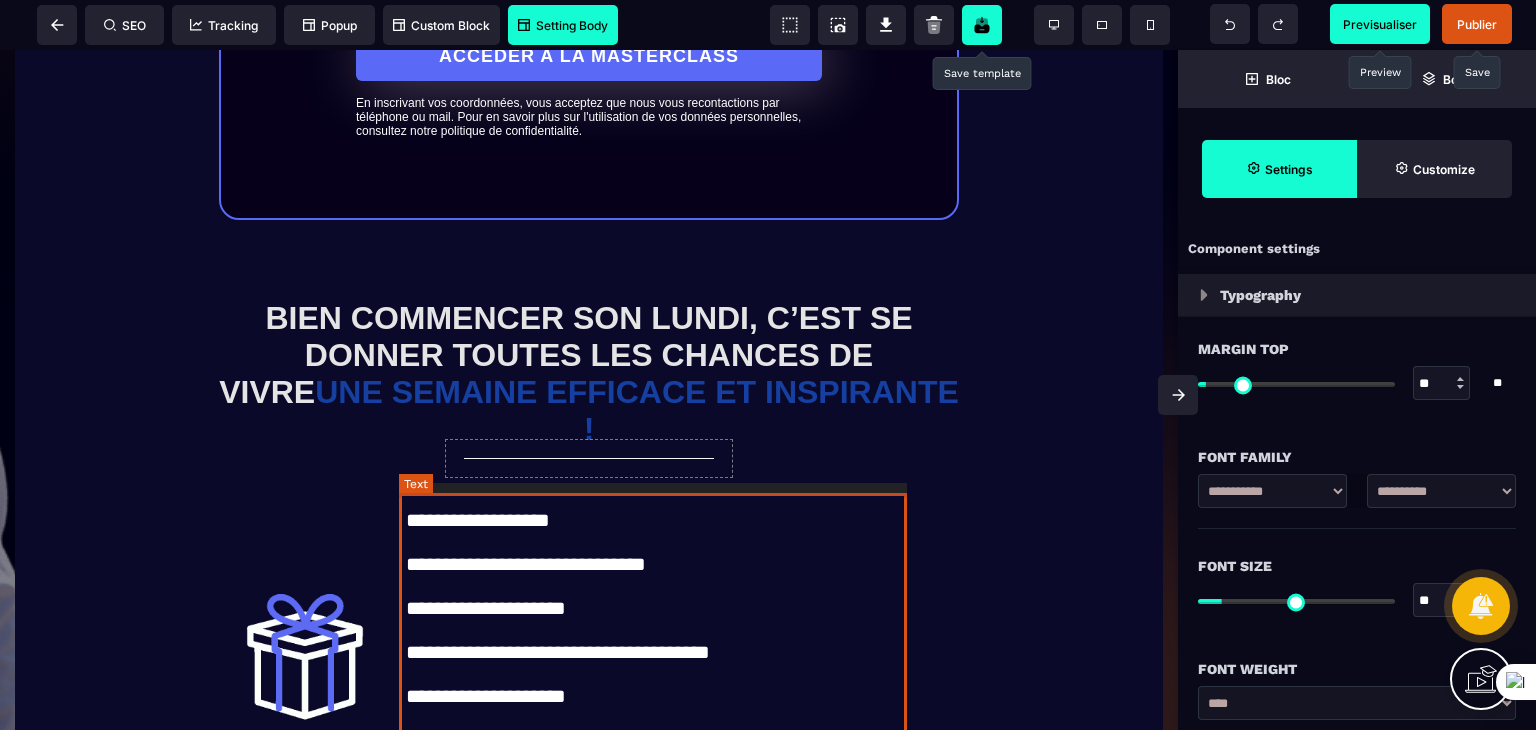 scroll, scrollTop: 127, scrollLeft: 0, axis: vertical 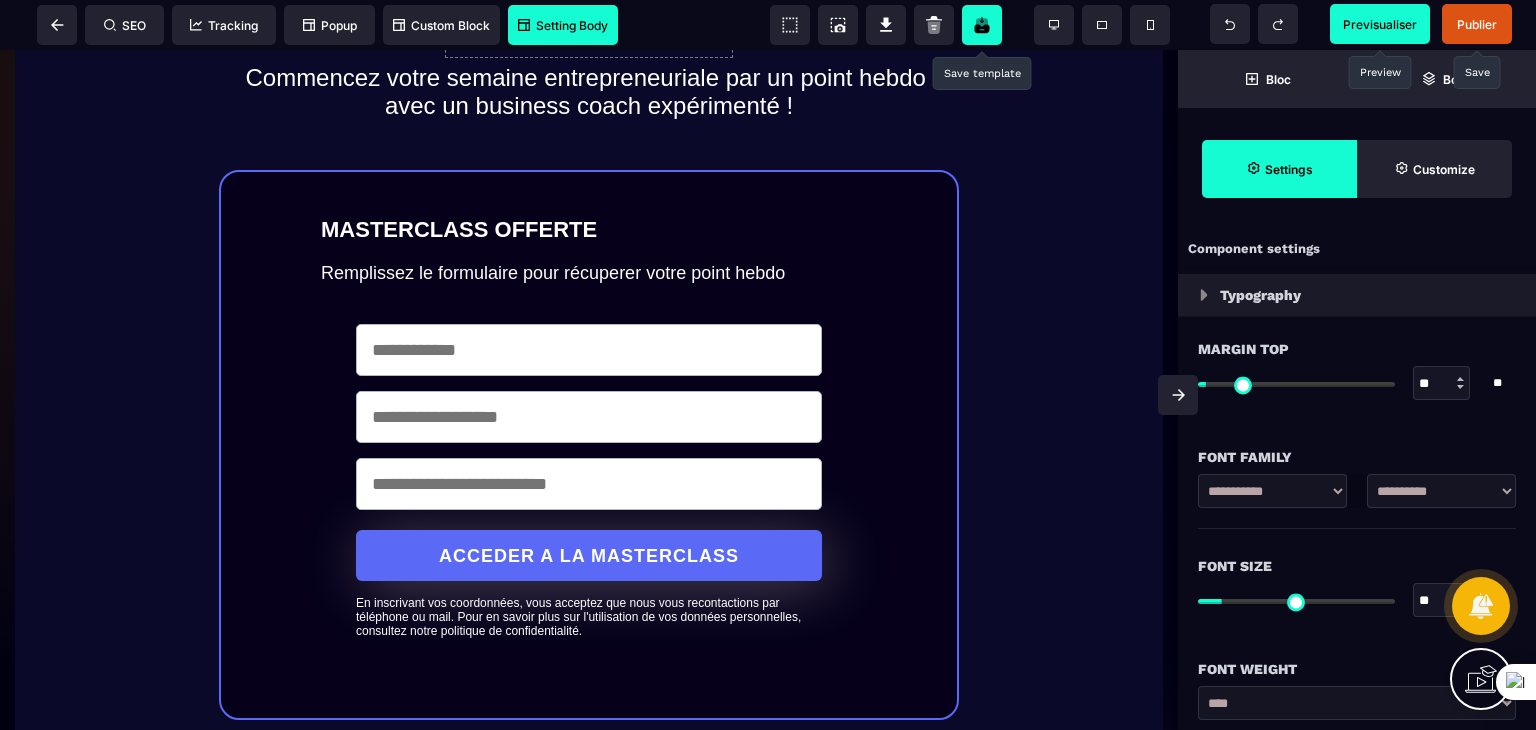 click on "Previsualiser" at bounding box center (1380, 24) 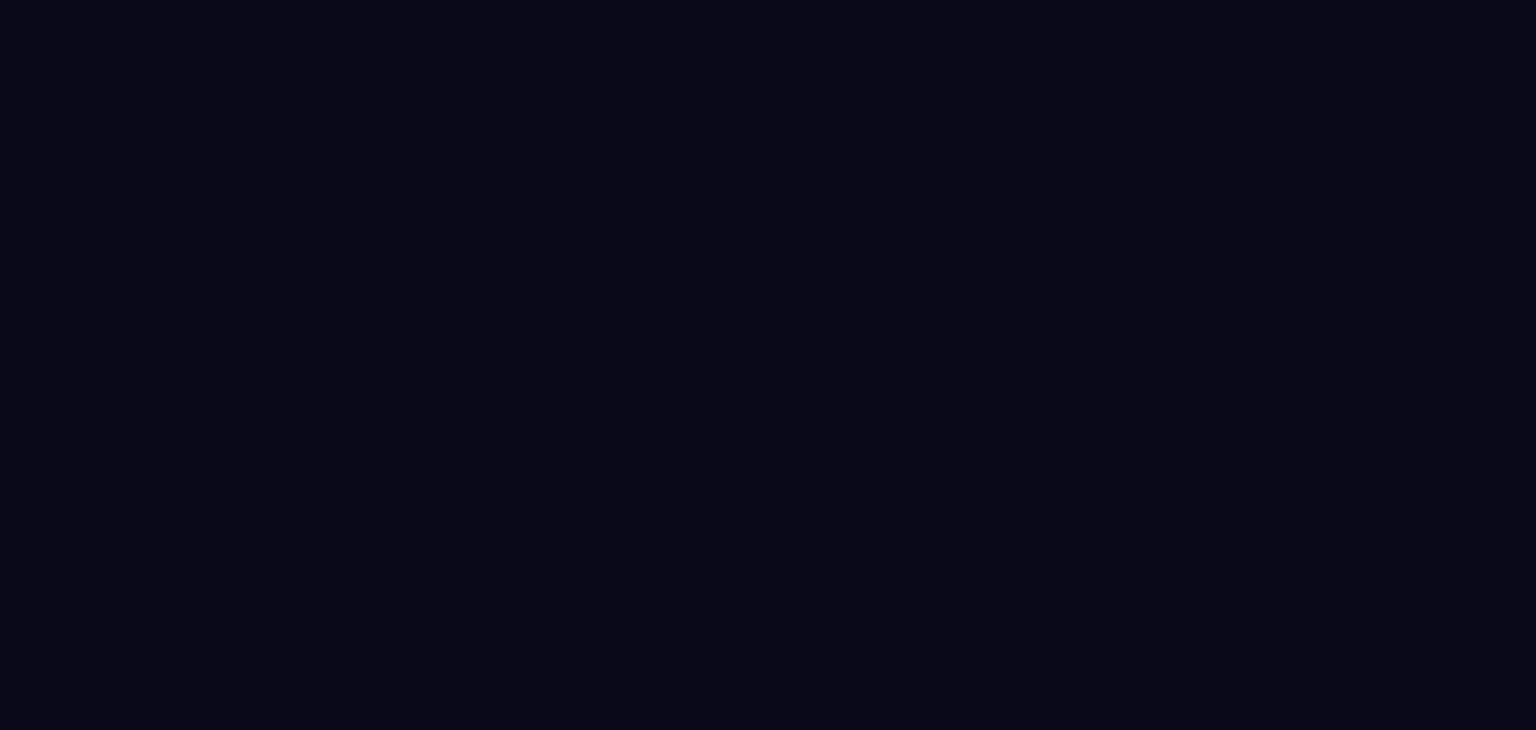 scroll, scrollTop: 0, scrollLeft: 0, axis: both 